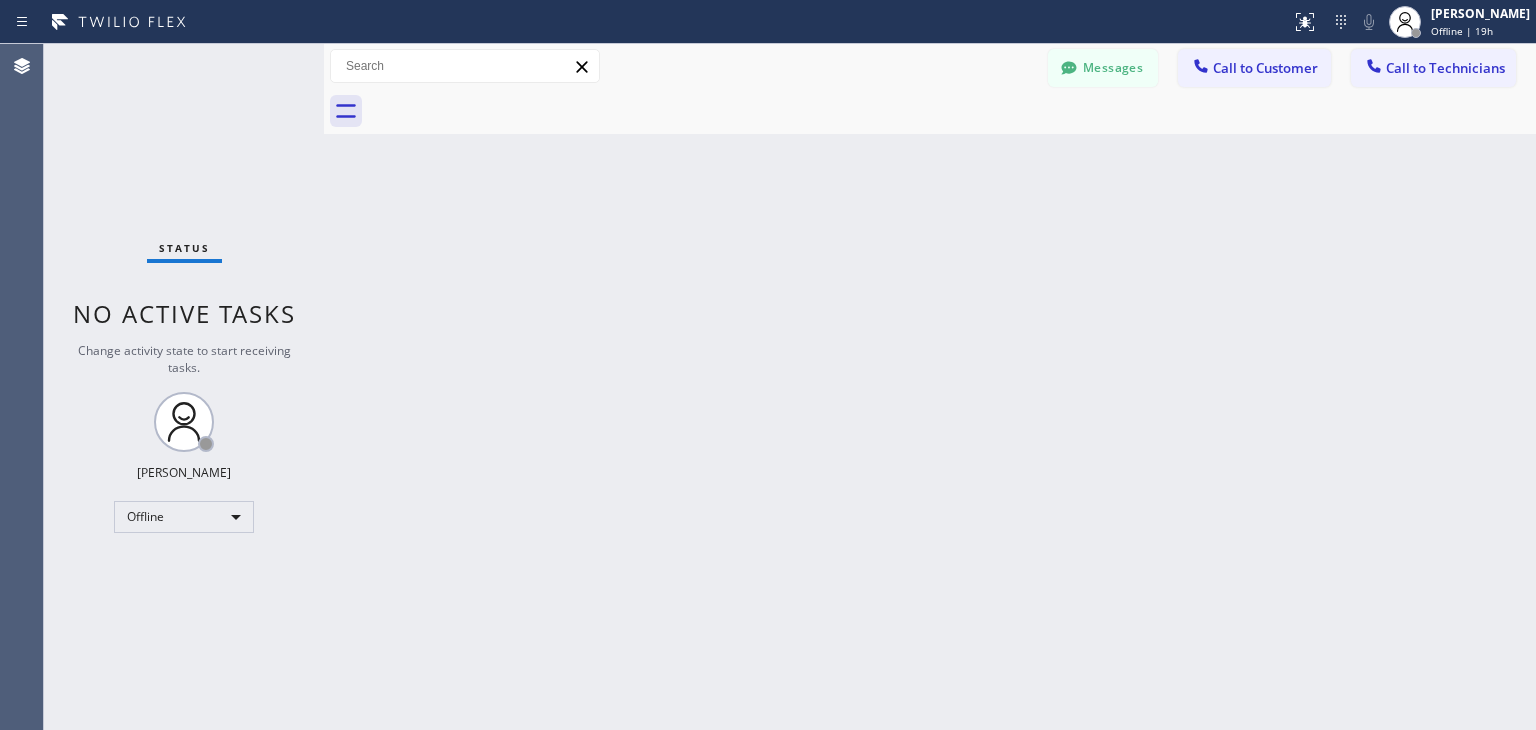 click on "Call to Customer" at bounding box center (1254, 68) 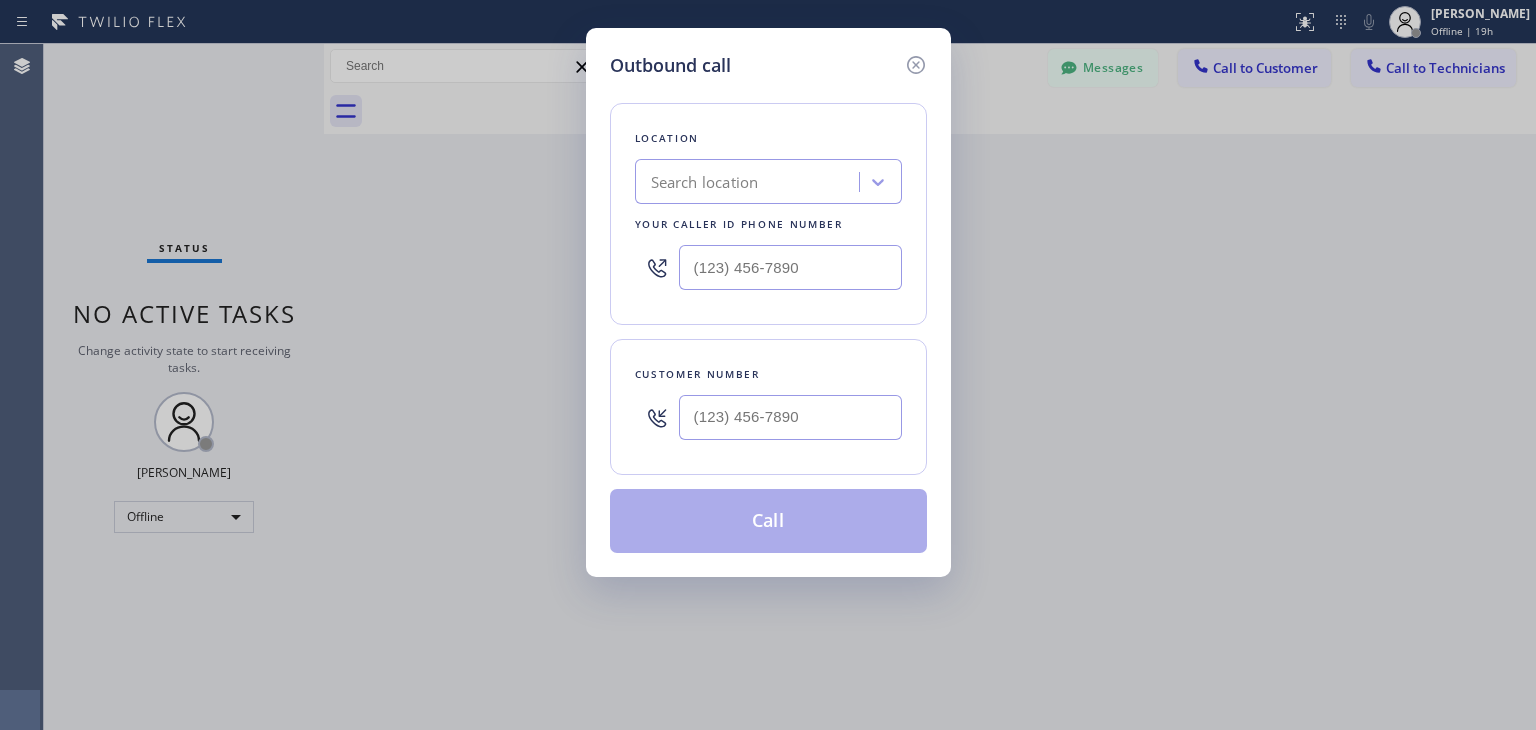 click on "Outbound call Location Search location Your caller id phone number Customer number Call" at bounding box center [768, 302] 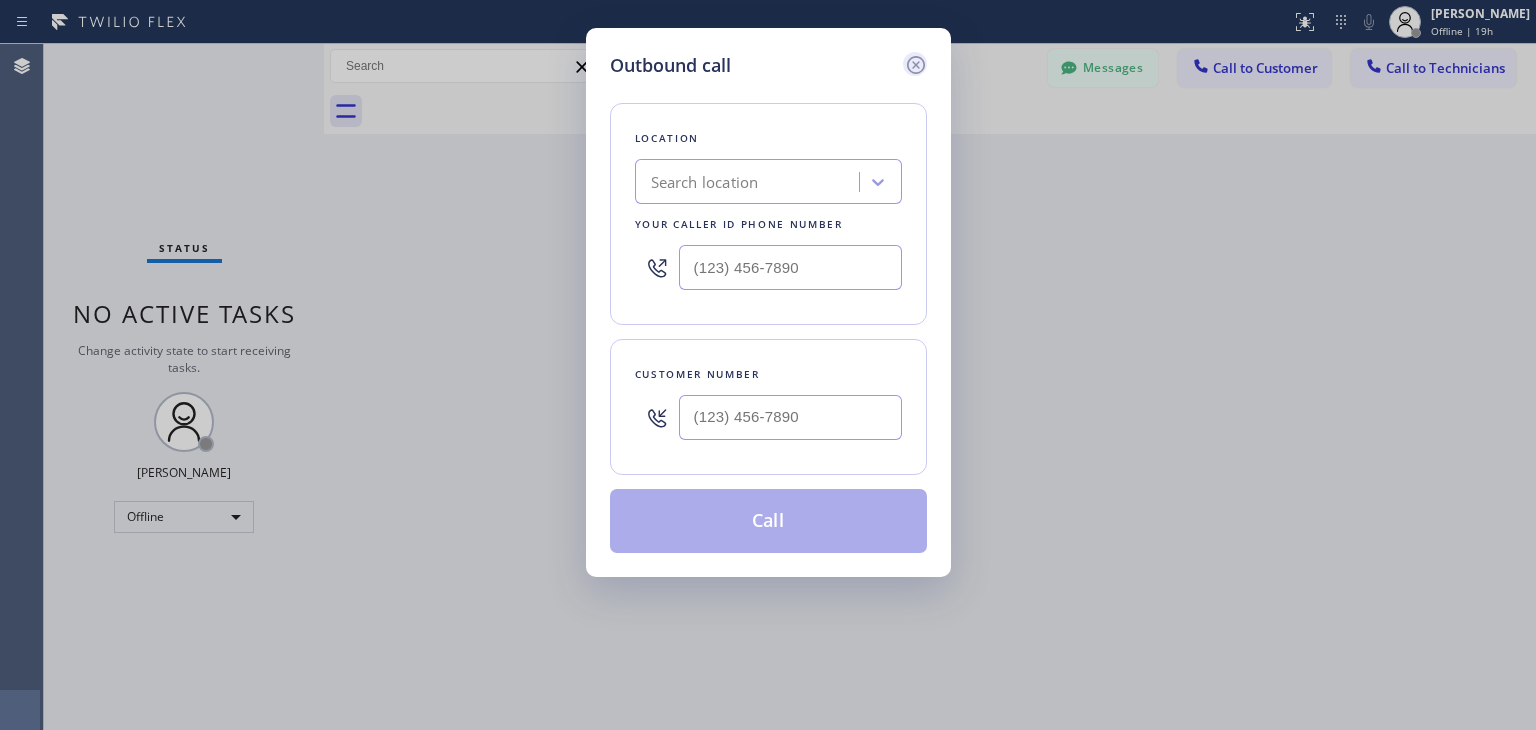 click 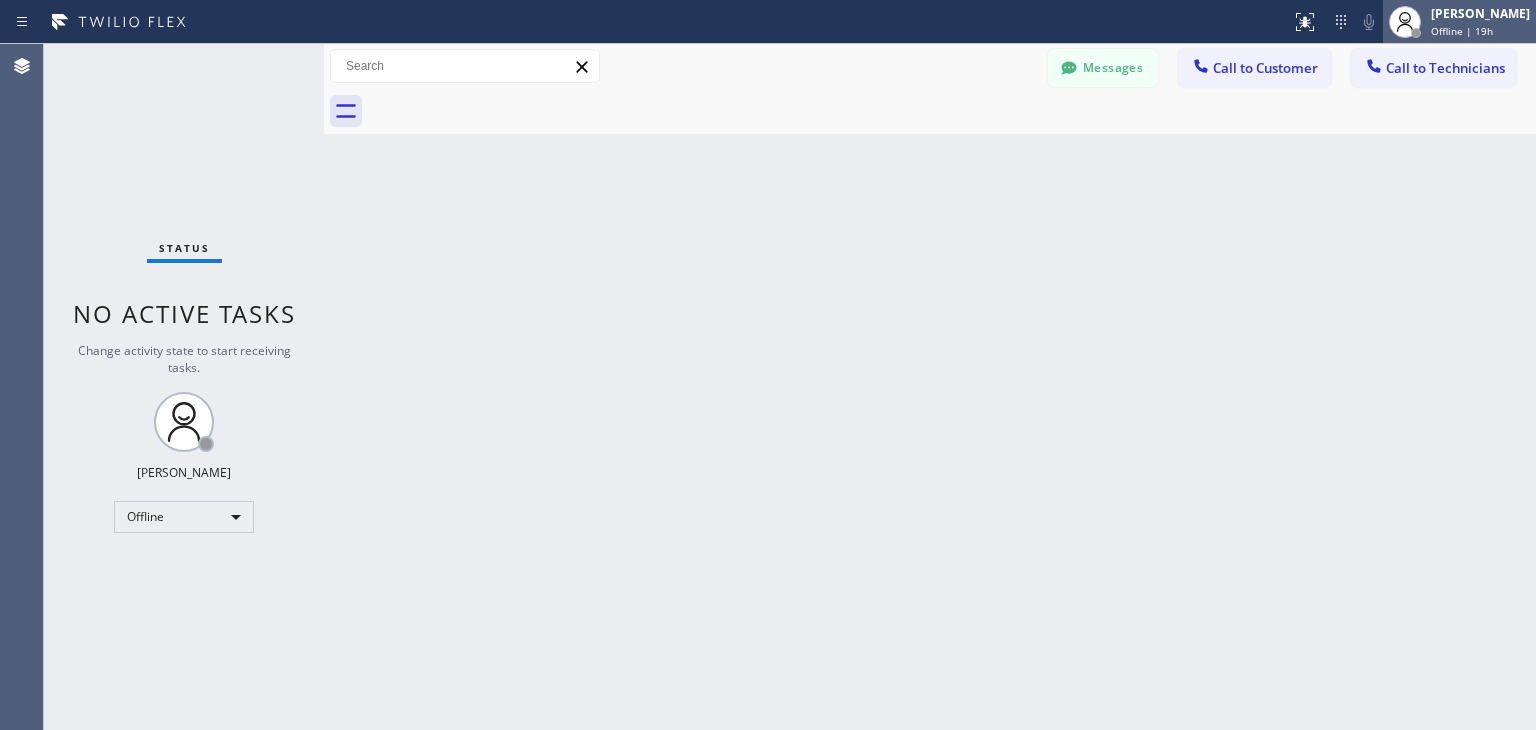 click on "[PERSON_NAME]" at bounding box center [1480, 13] 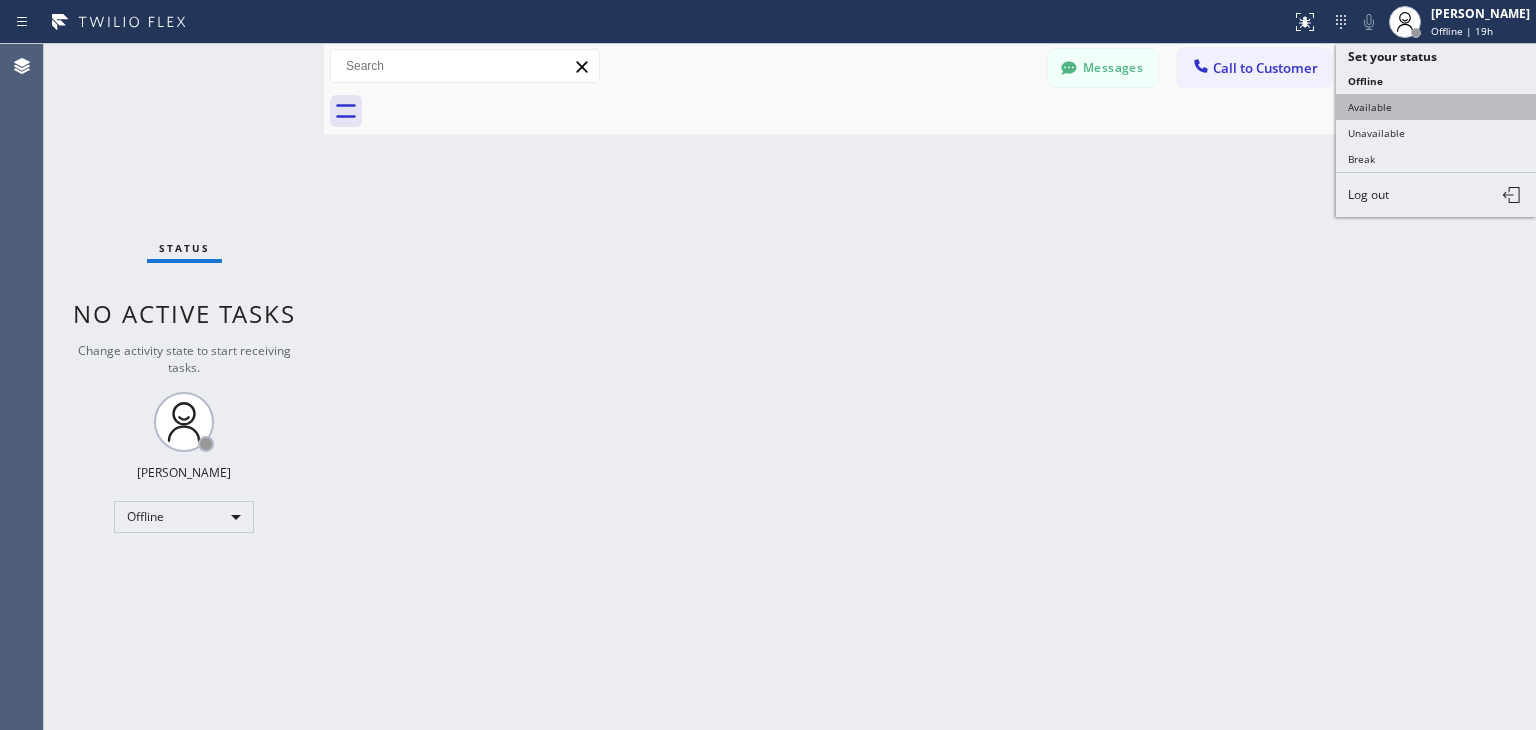 click on "Available" at bounding box center (1436, 107) 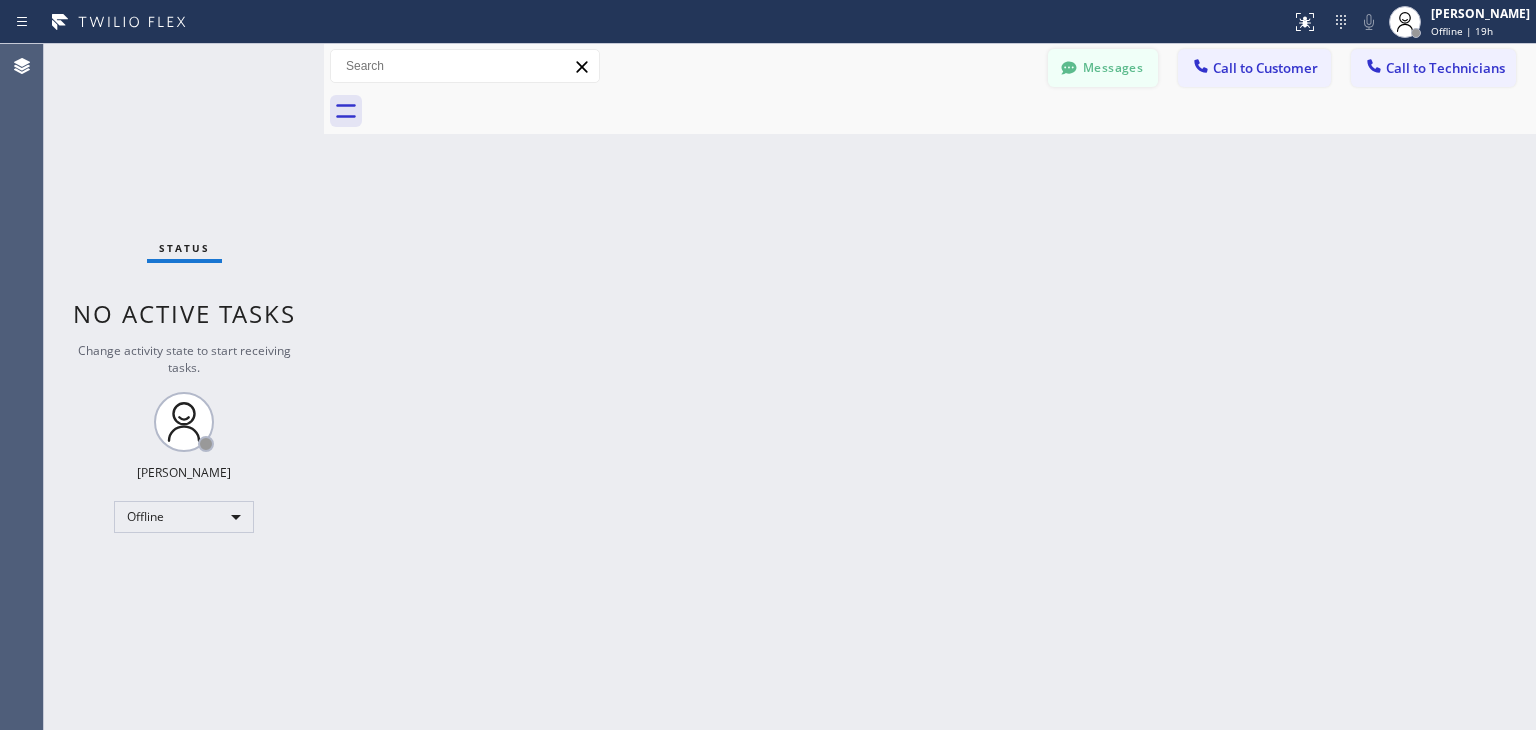 click on "Messages" at bounding box center [1103, 68] 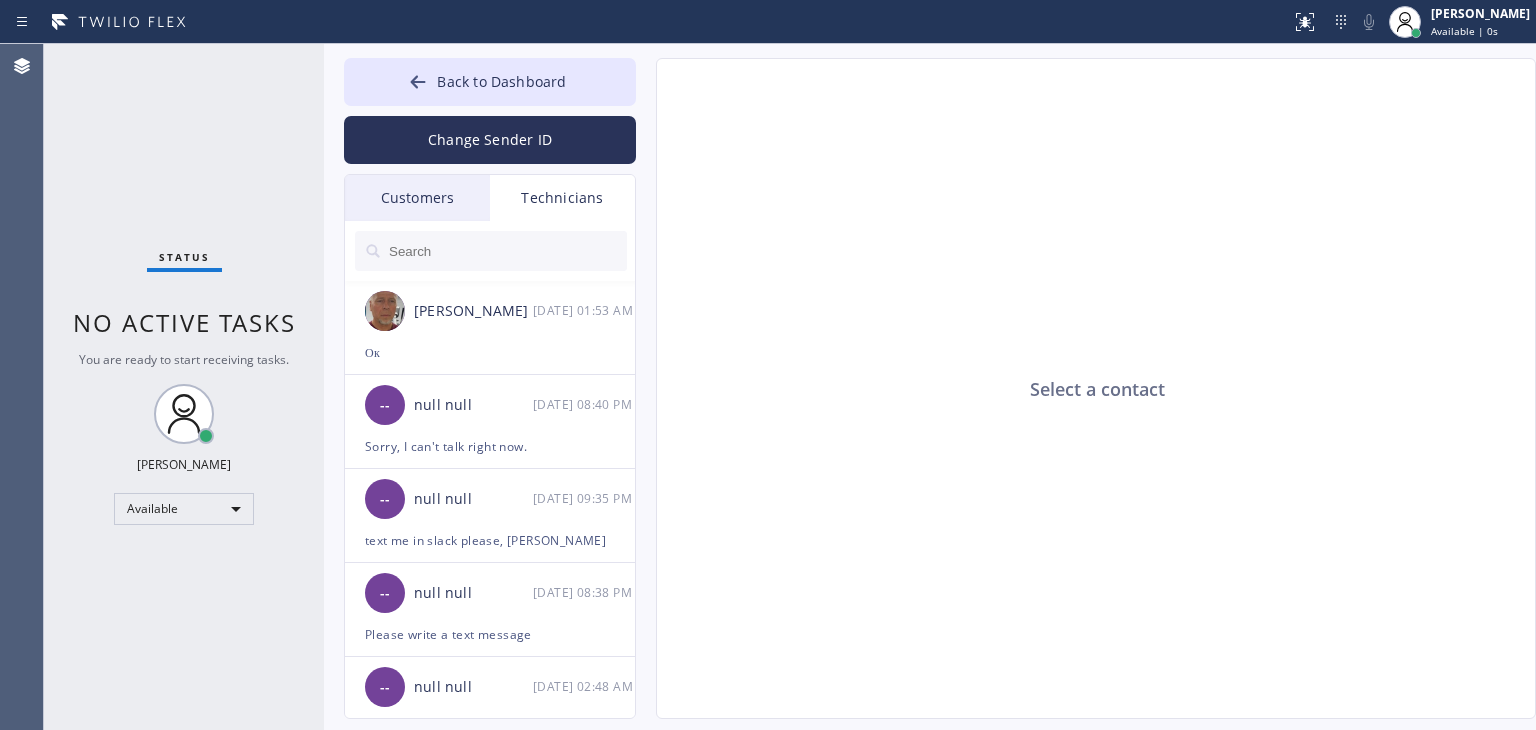 click on "Customers" at bounding box center (417, 198) 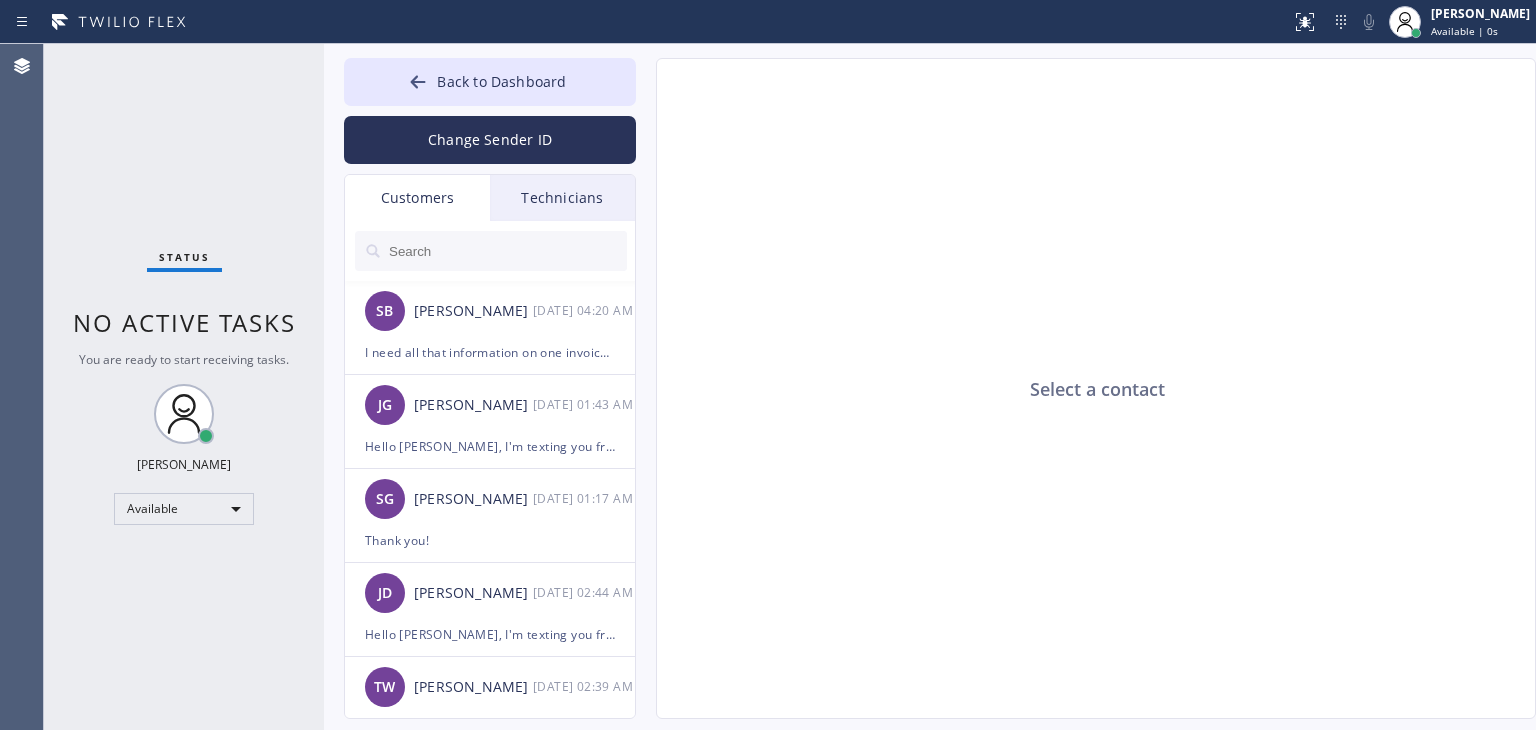 click at bounding box center (507, 251) 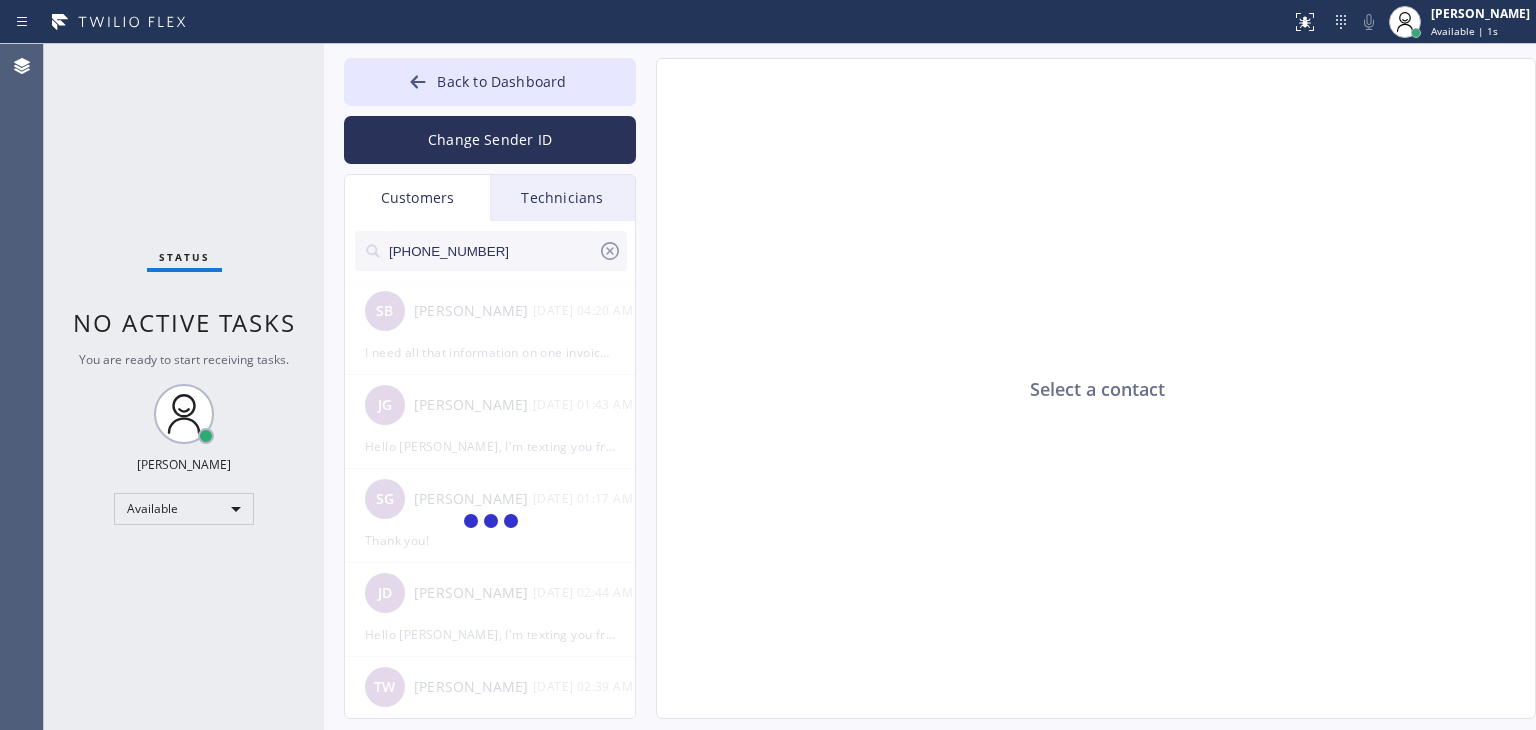 click on "[PHONE_NUMBER]" at bounding box center (492, 251) 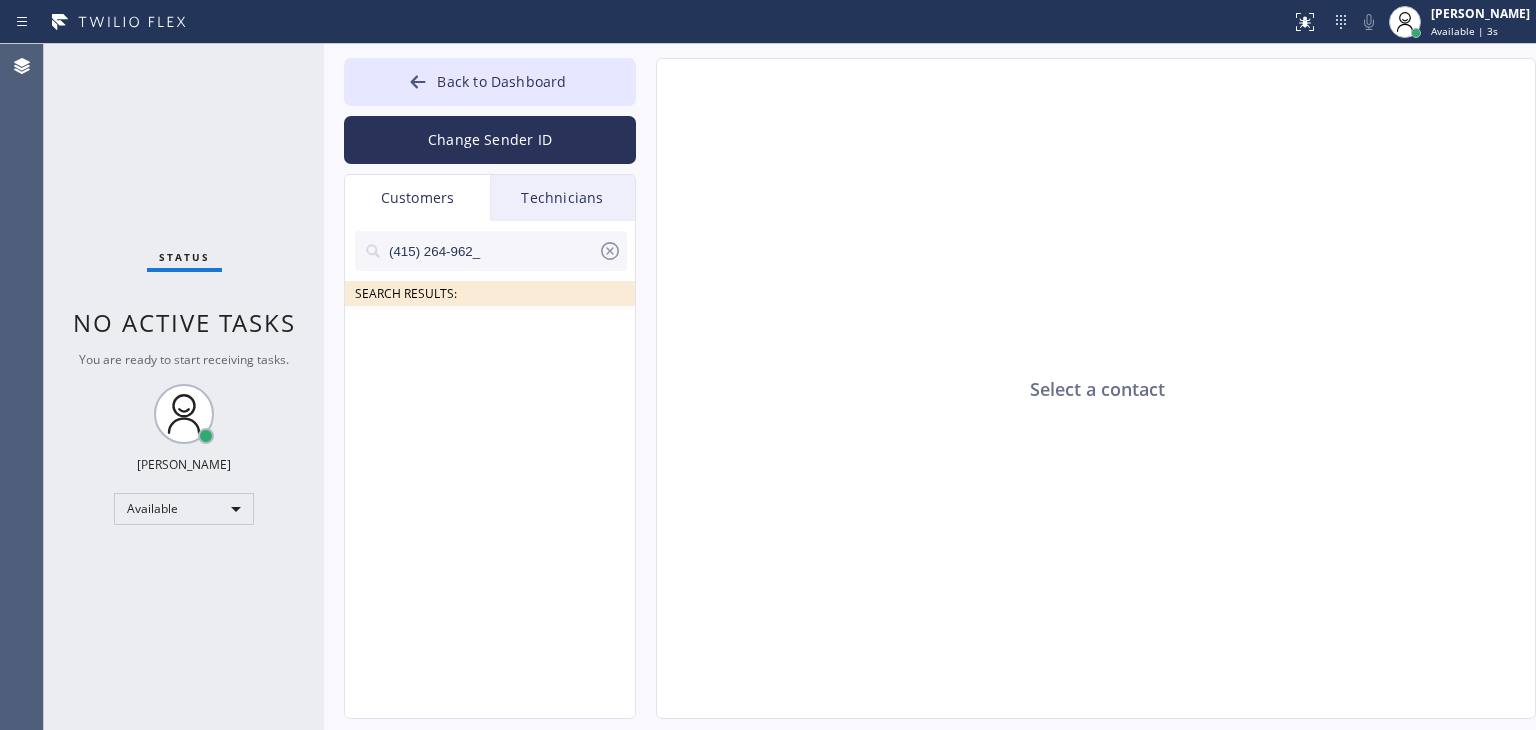 click on "(415) 264-962_" at bounding box center (492, 251) 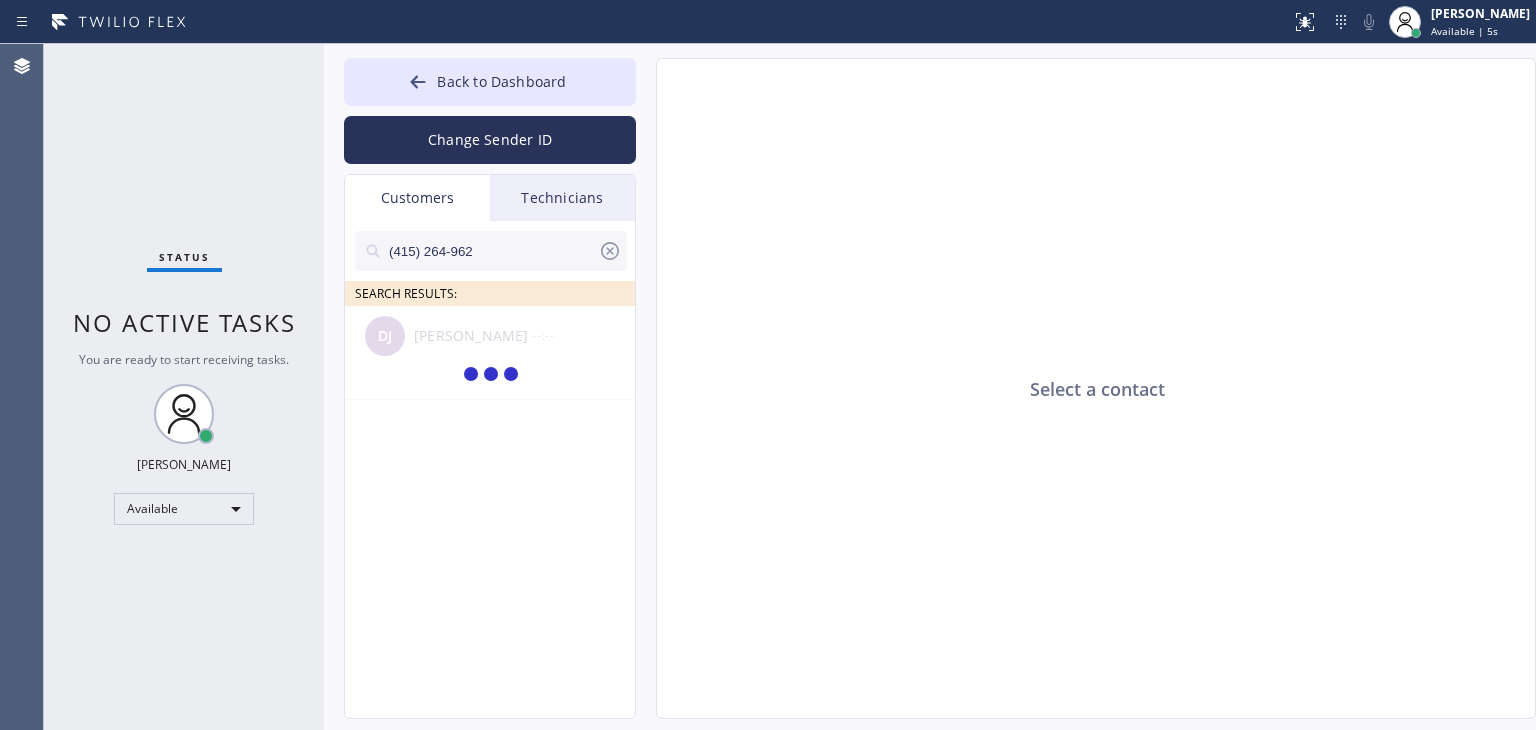 type on "(415) 264-962" 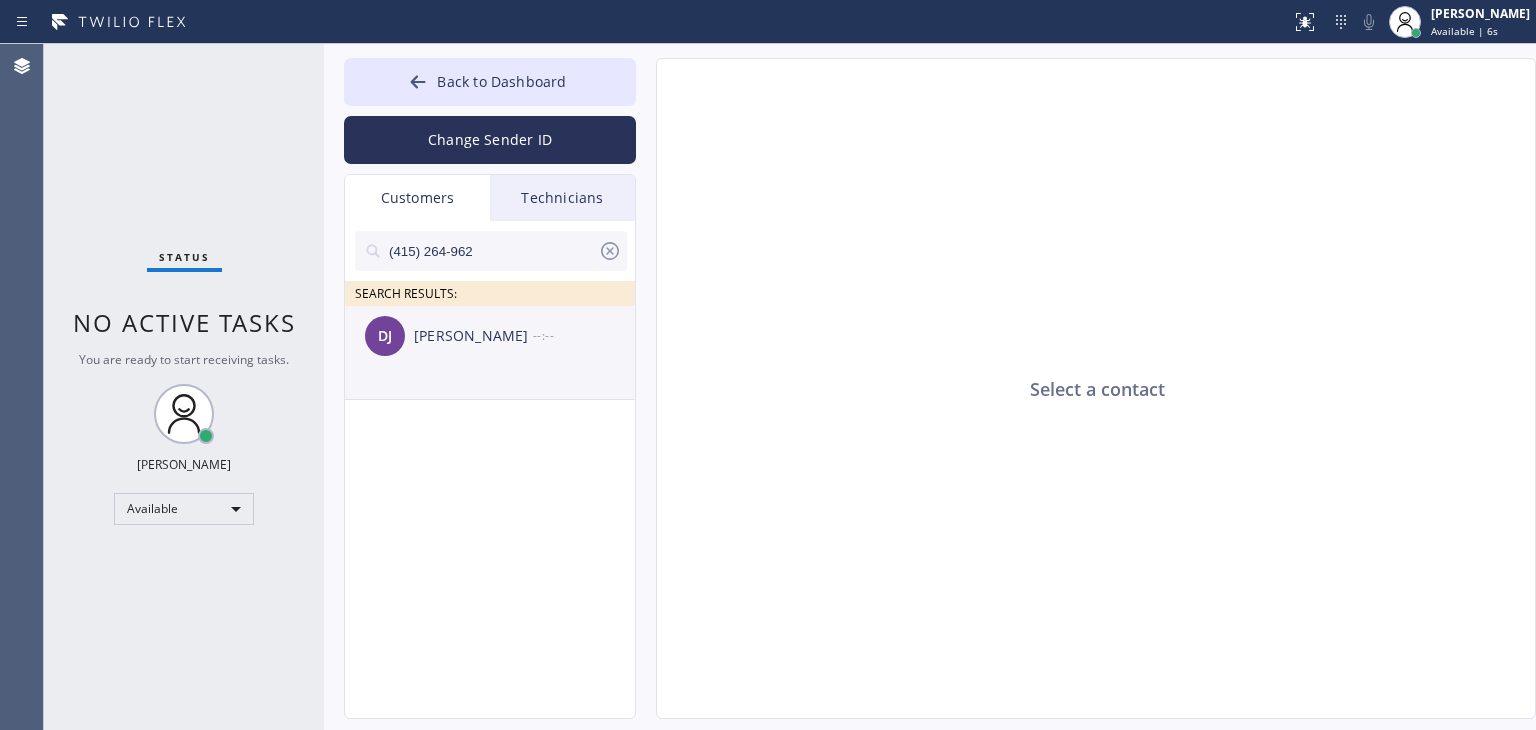 click on "DJ [PERSON_NAME] --:--" at bounding box center [491, 336] 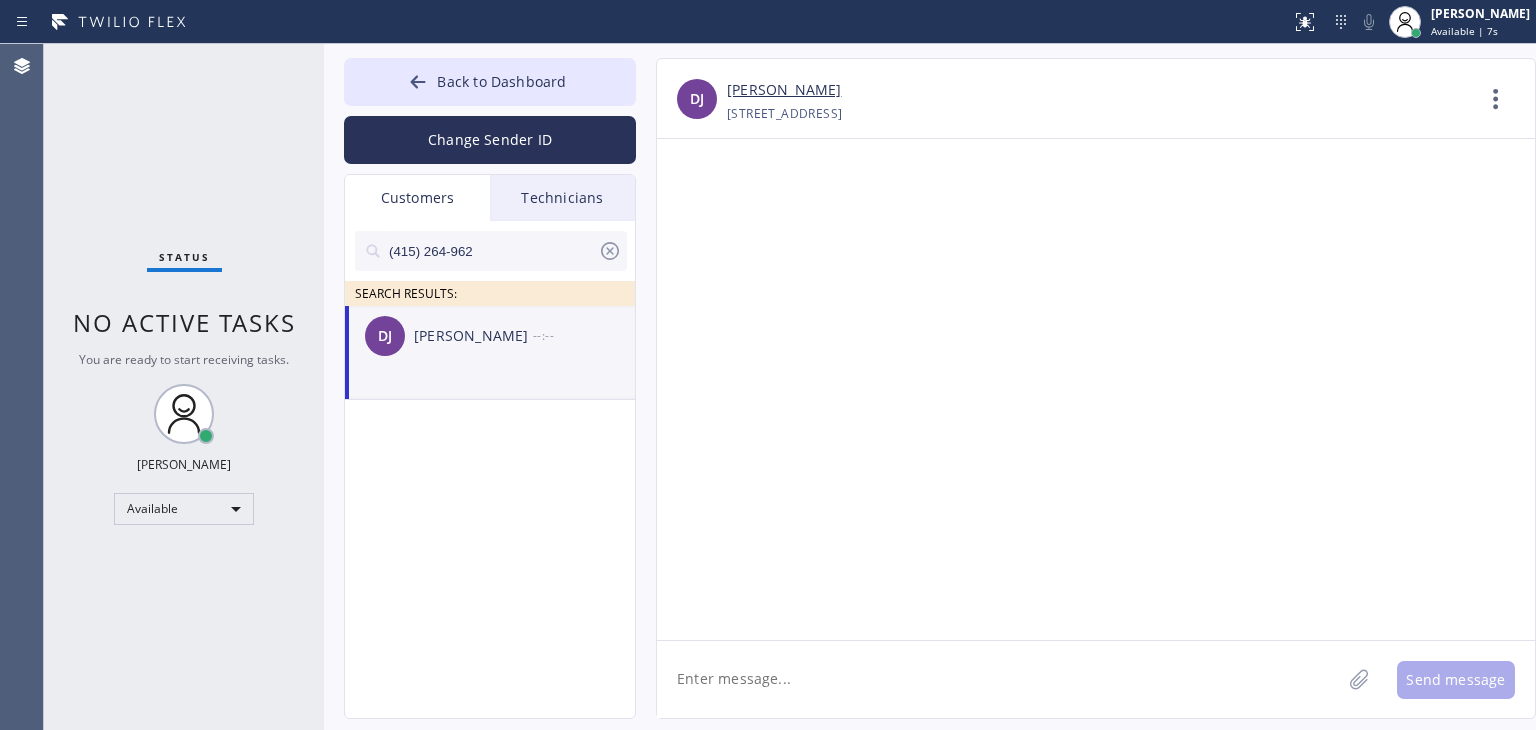 click 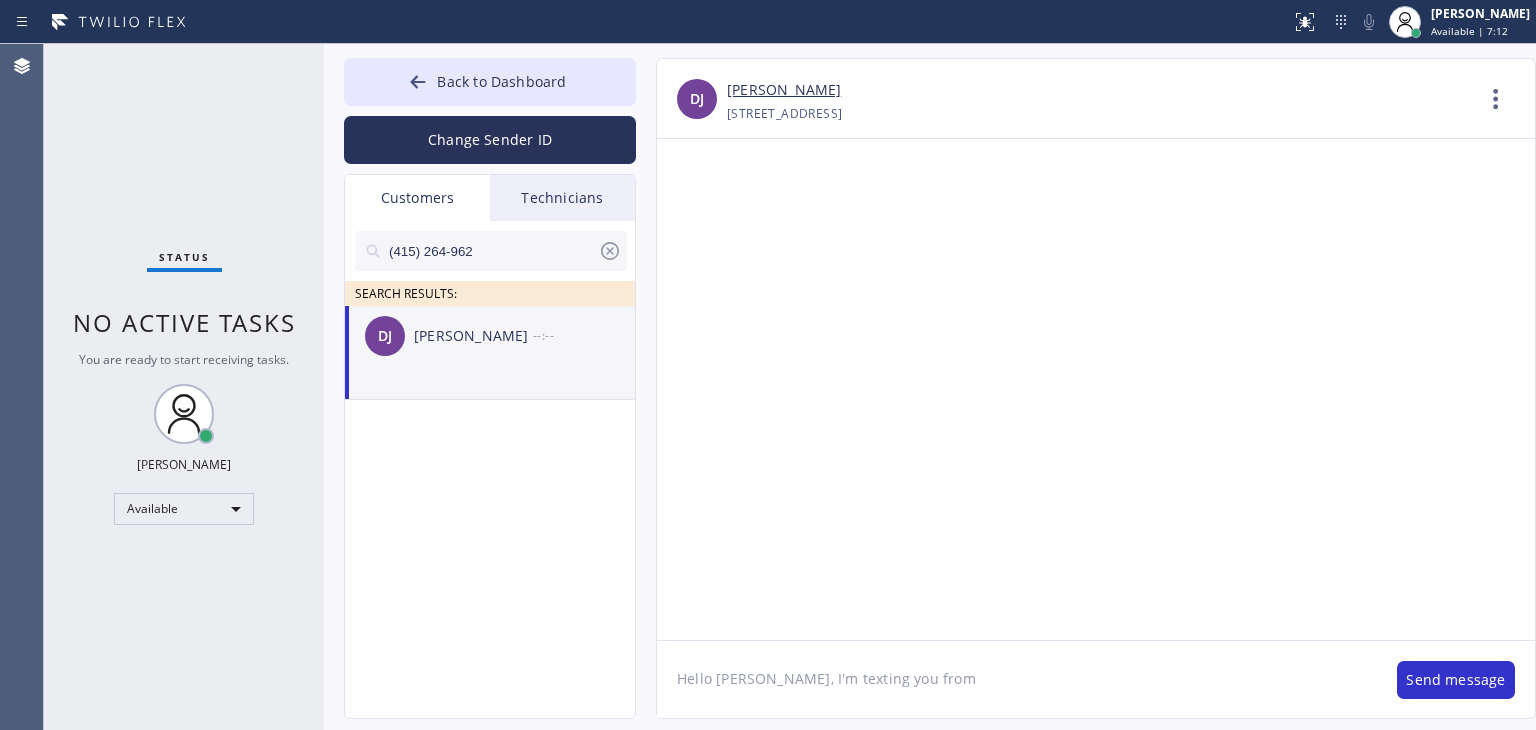 paste on "[DOMAIN_NAME]" 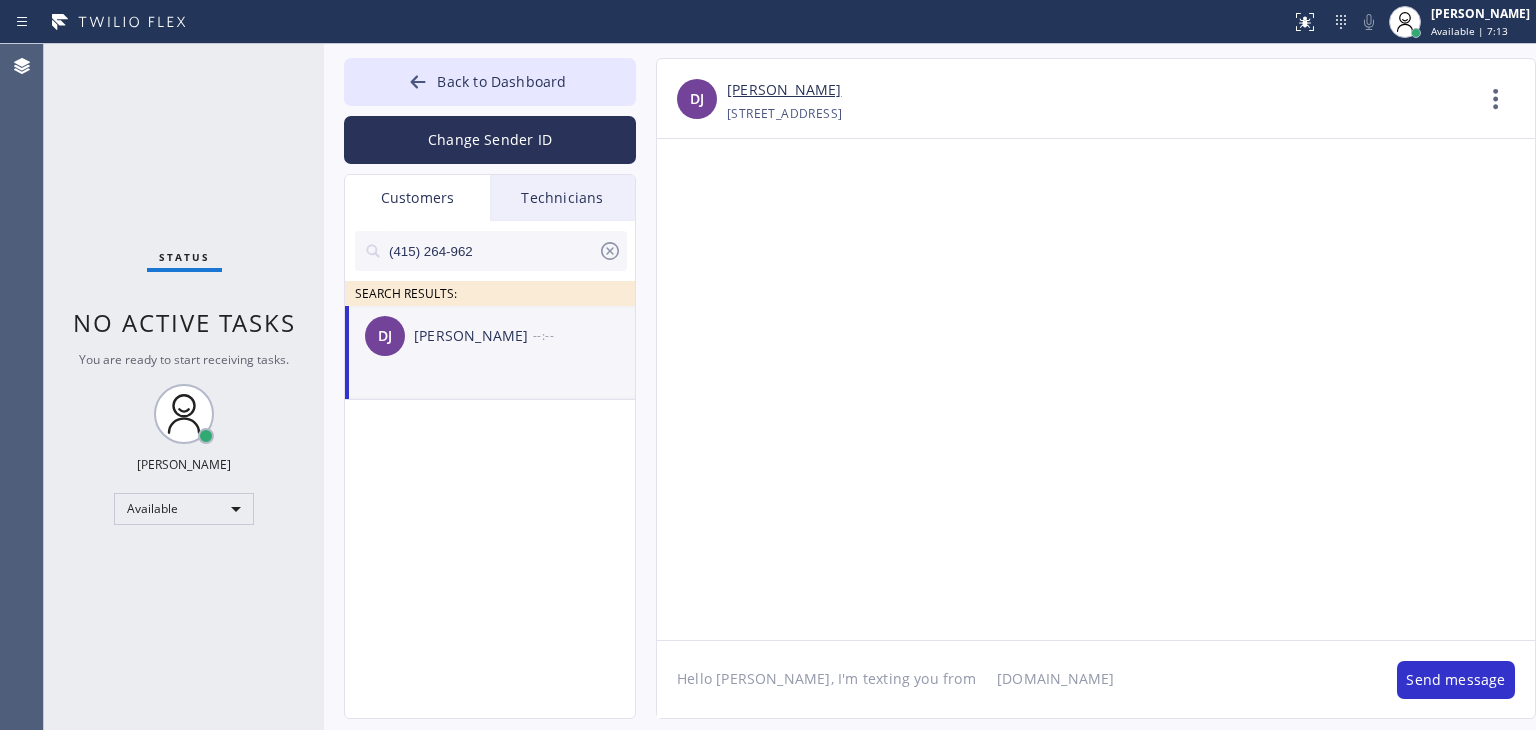 click on "Hello [PERSON_NAME], I'm texting you from 	[DOMAIN_NAME]" 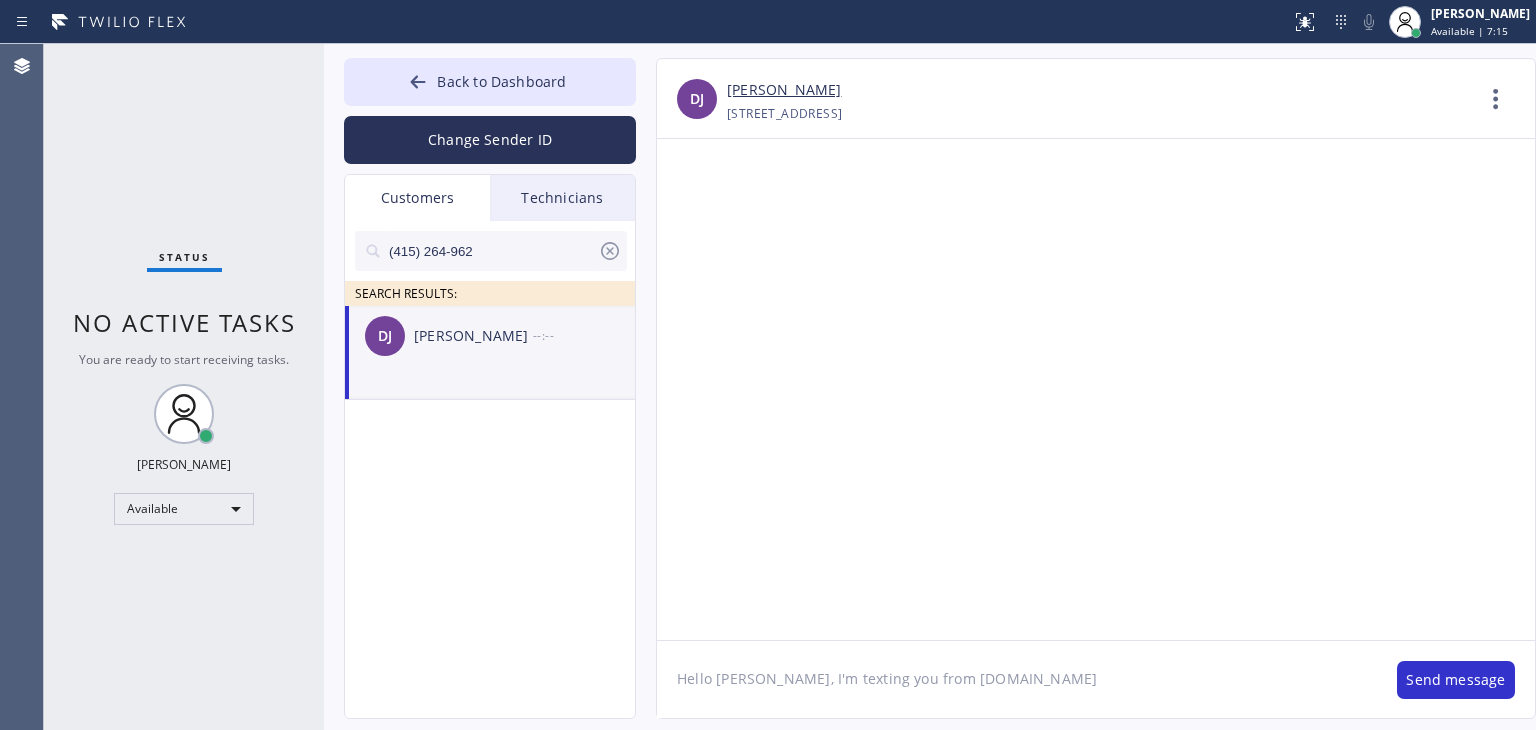 click on "Hello [PERSON_NAME], I'm texting you from [DOMAIN_NAME]" 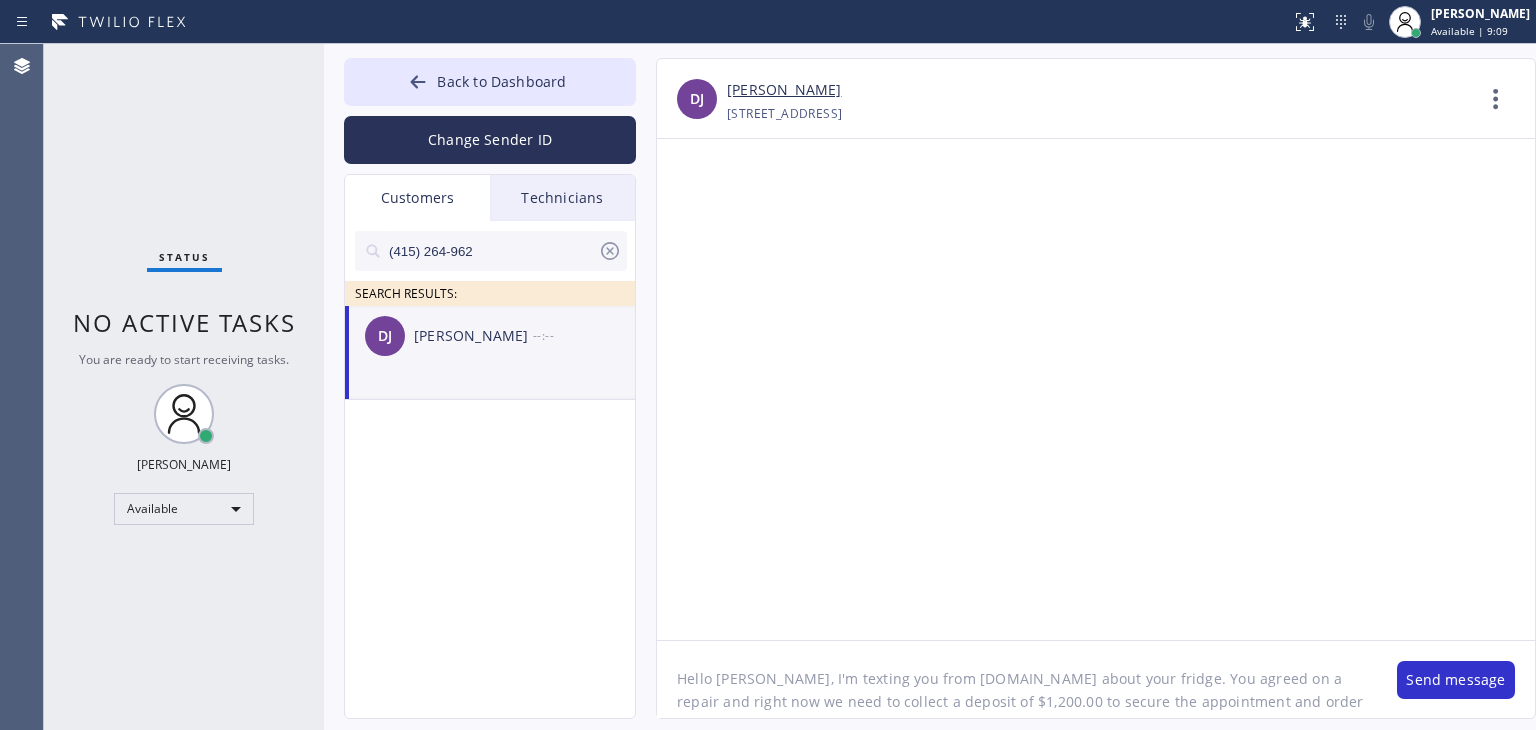 scroll, scrollTop: 16, scrollLeft: 0, axis: vertical 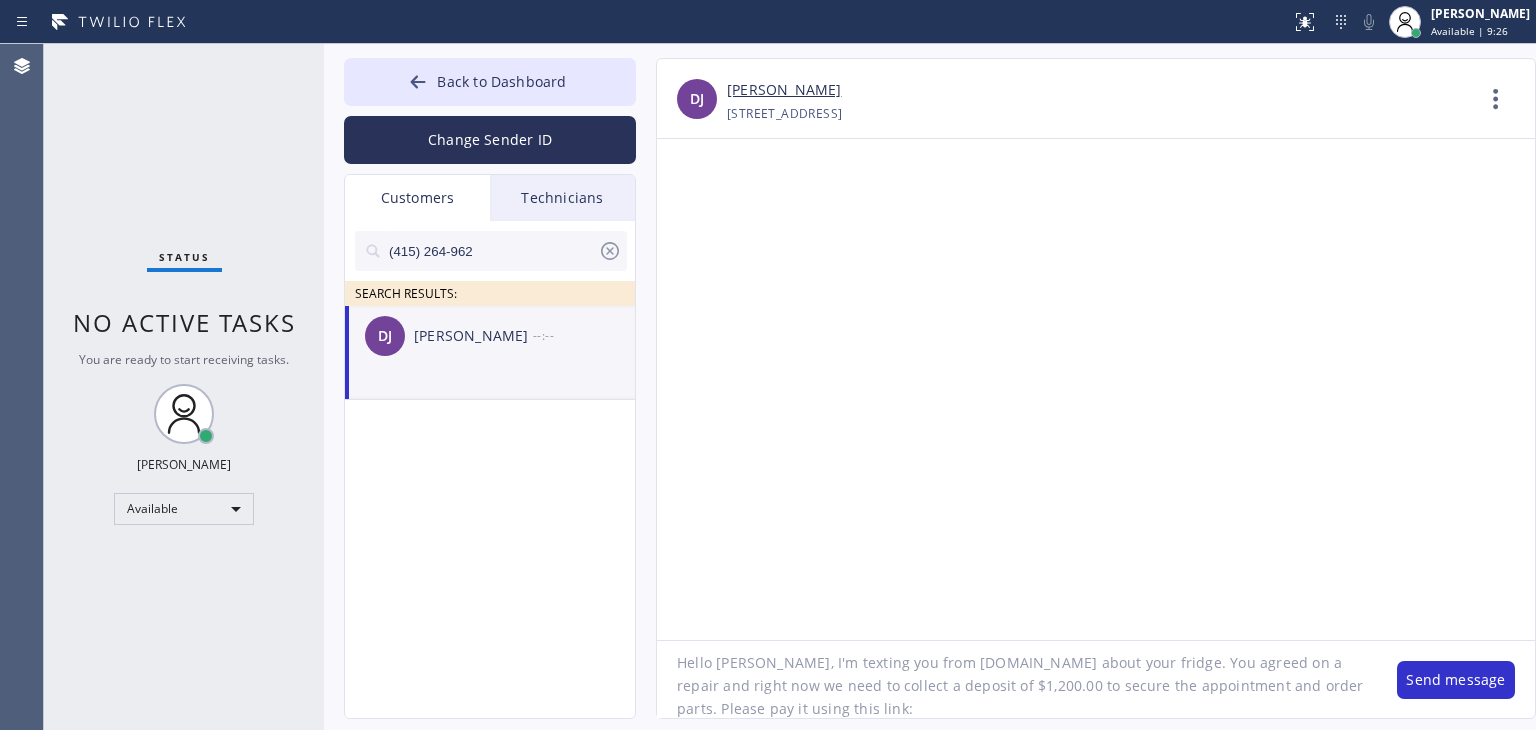 paste on "[URL][DOMAIN_NAME]" 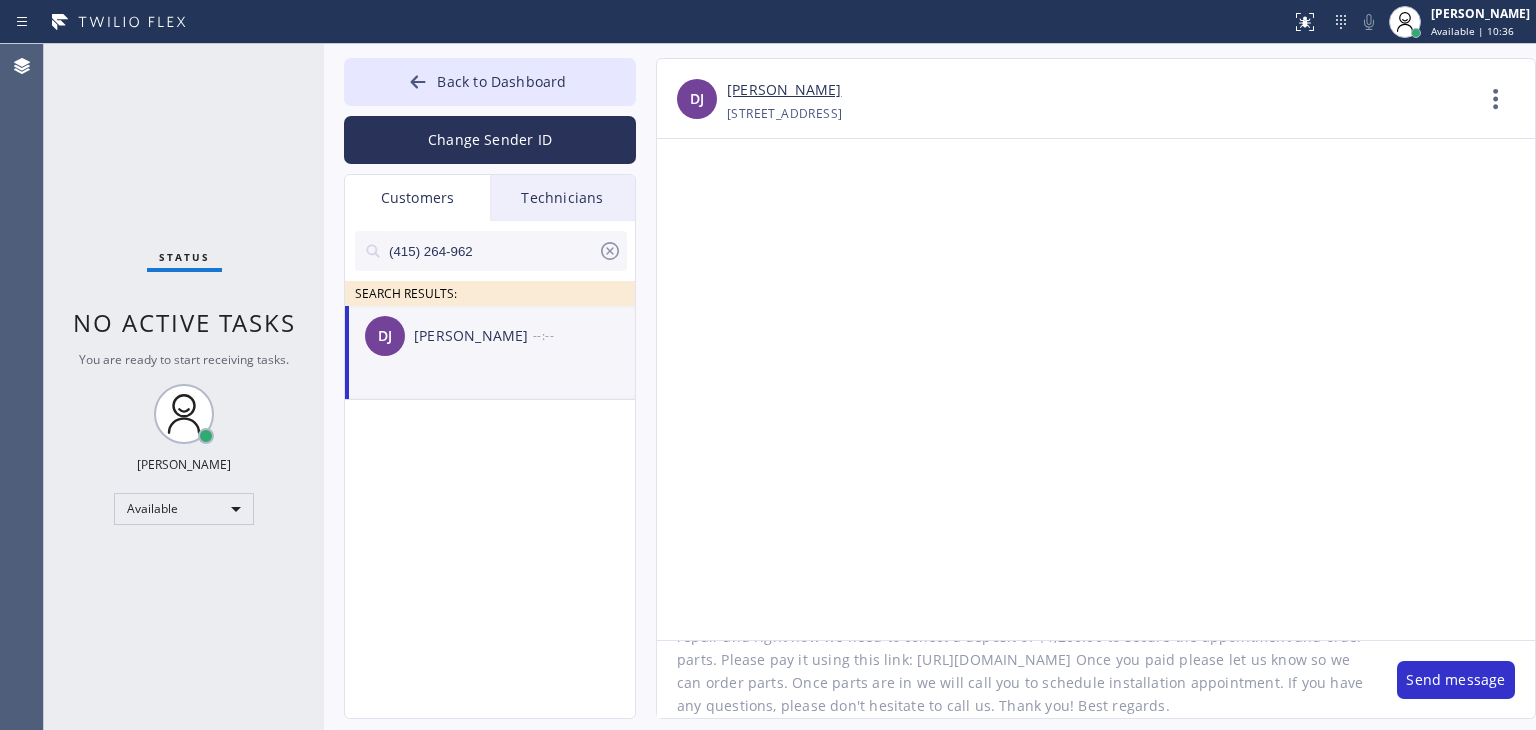 scroll, scrollTop: 0, scrollLeft: 0, axis: both 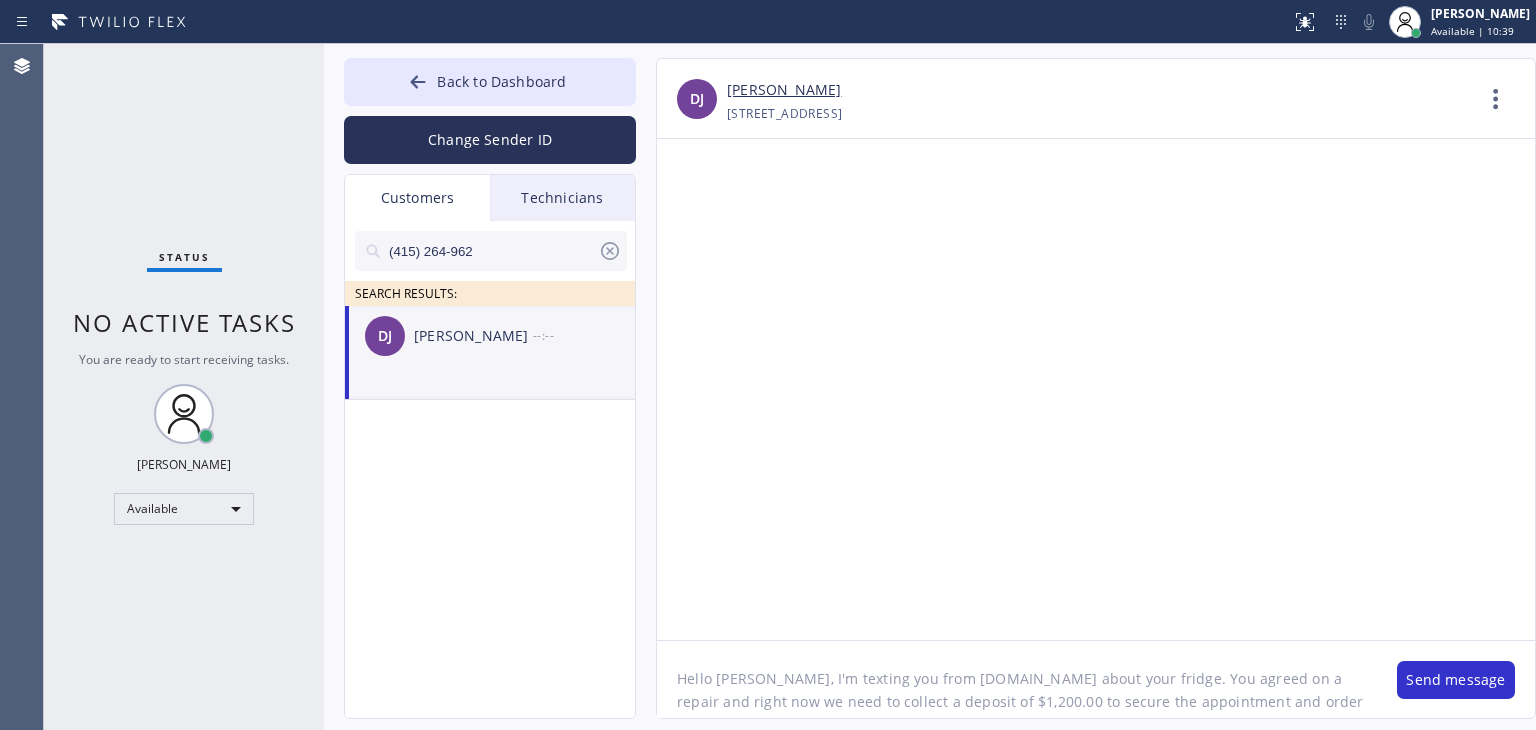 drag, startPoint x: 915, startPoint y: 673, endPoint x: 1056, endPoint y: 681, distance: 141.22676 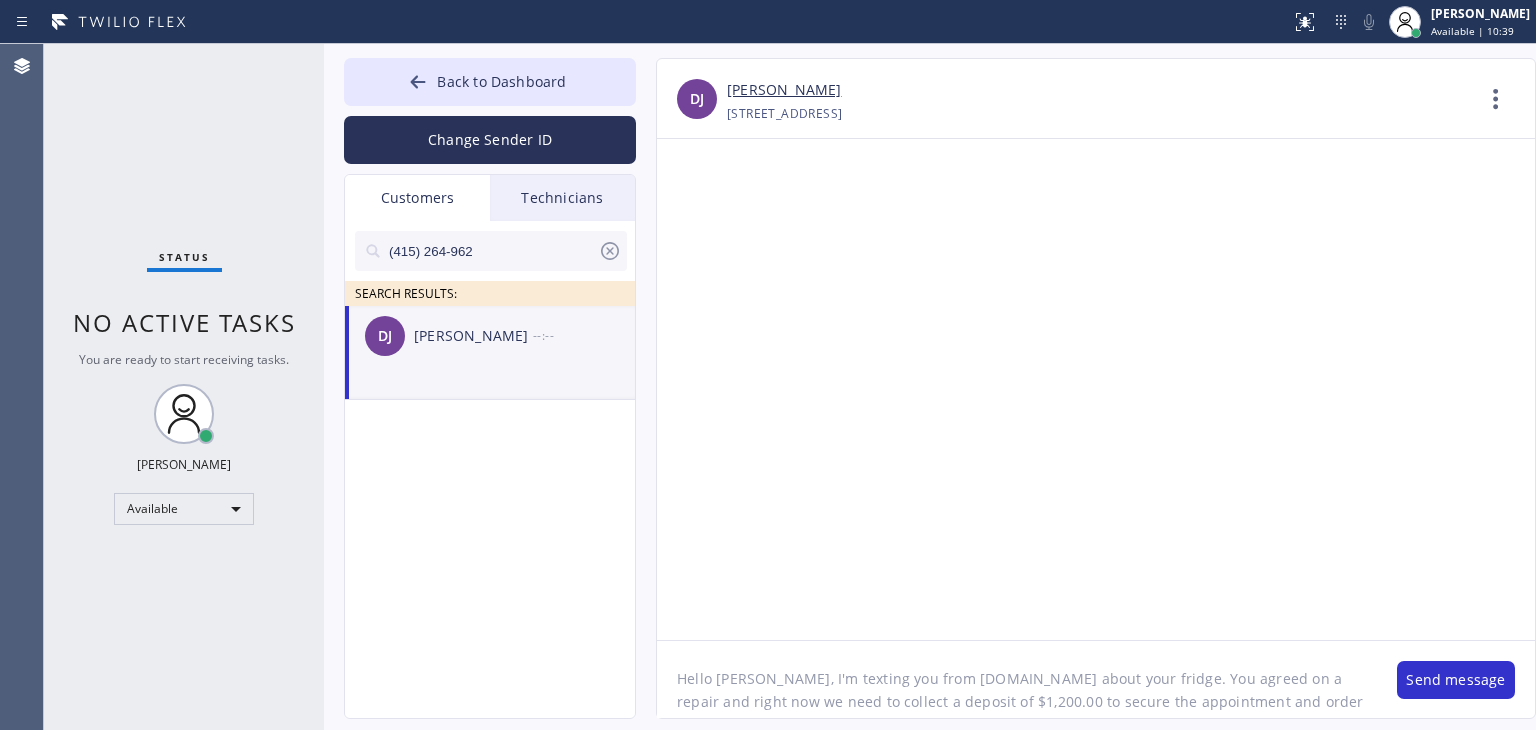 click on "Hello [PERSON_NAME], I'm texting you from [DOMAIN_NAME] about your fridge. You agreed on a repair and right now we need to collect a deposit of $1,200.00 to secure the appointment and order parts. Please pay it using this link: [URL][DOMAIN_NAME] Once you paid please let us know so we can order parts. Once parts are in we will call you to schedule installation appointment. If you have any questions, please don't hesitate to call us. Thank you! Best regards." 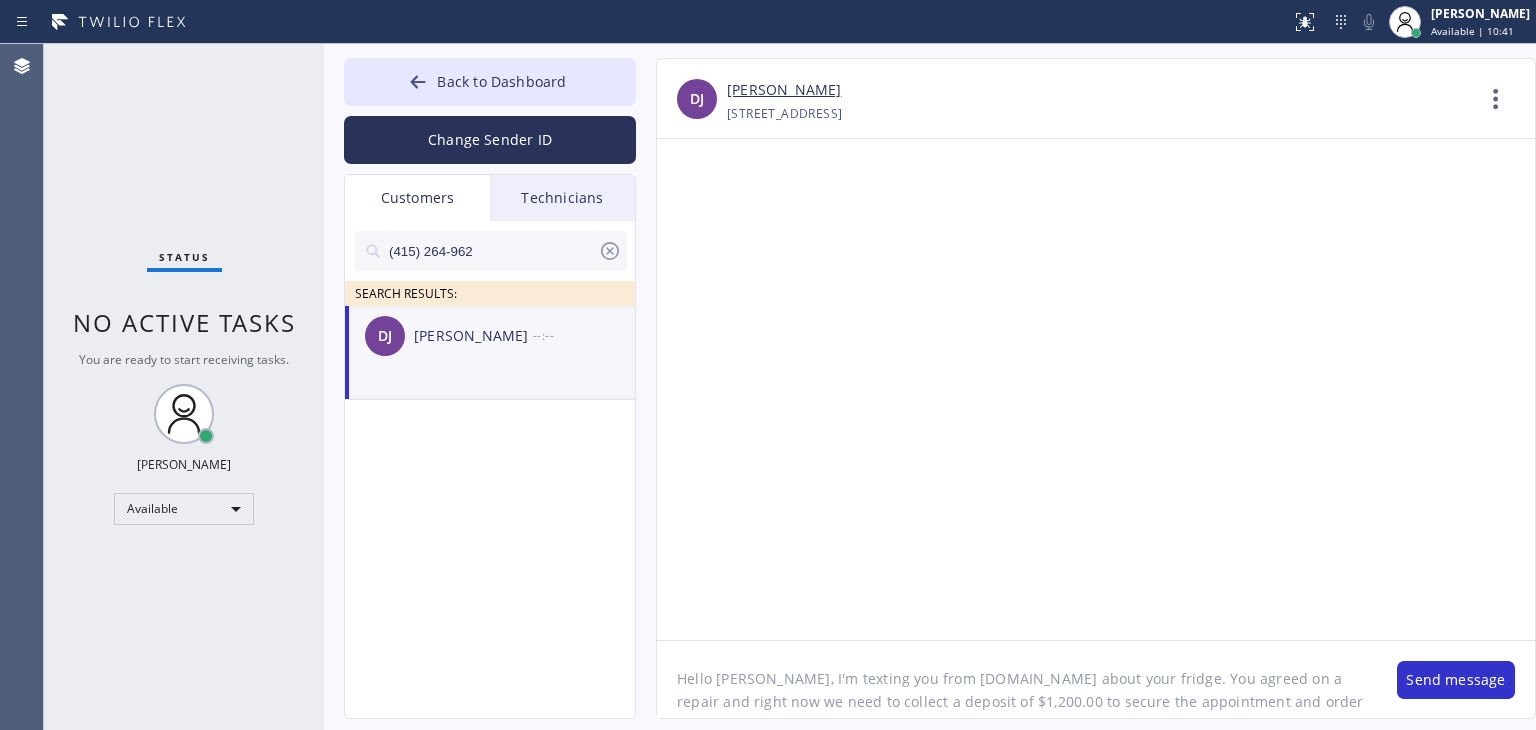 scroll, scrollTop: 87, scrollLeft: 0, axis: vertical 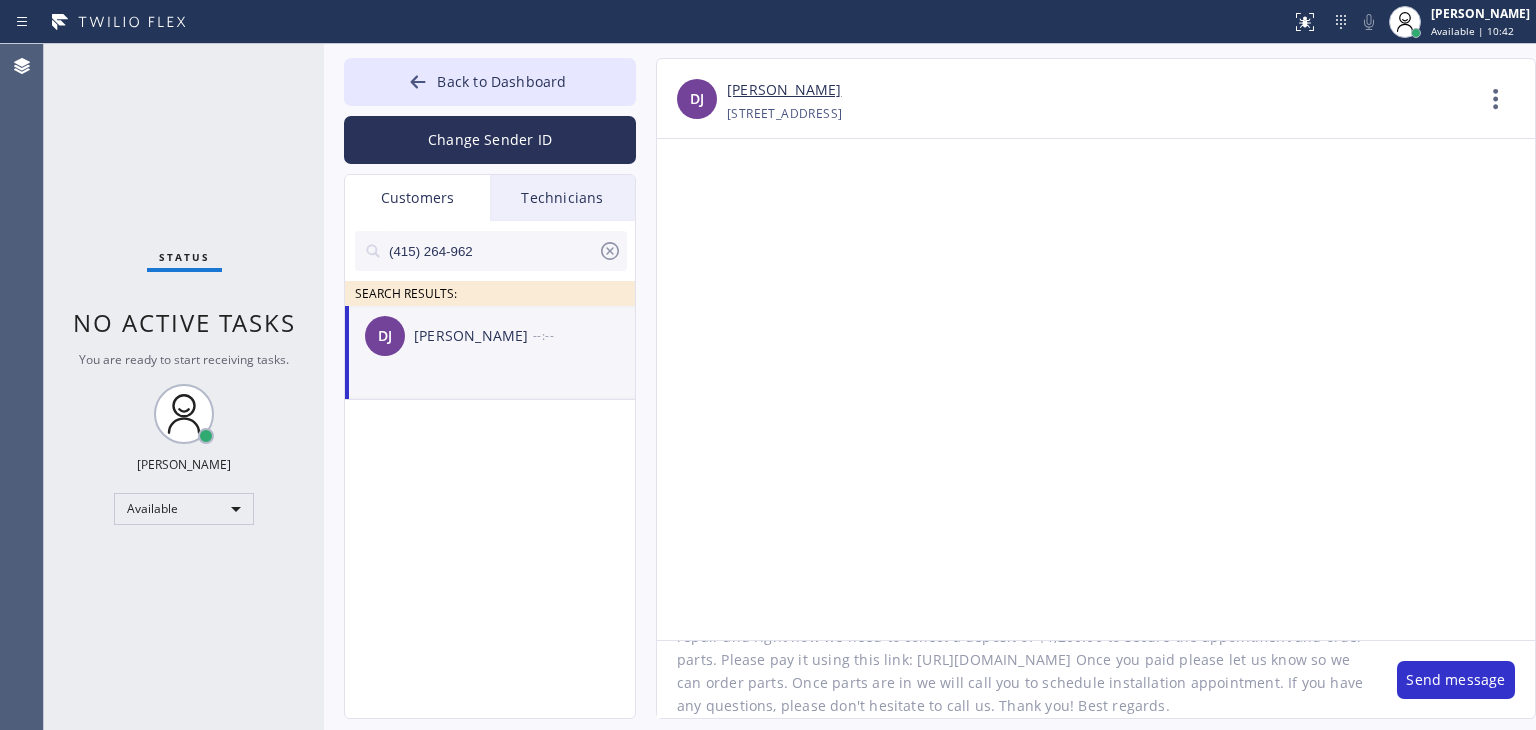click on "Hello [PERSON_NAME], I'm texting you from [DOMAIN_NAME] about your fridge. You agreed on a repair and right now we need to collect a deposit of $1,200.00 to secure the appointment and order parts. Please pay it using this link: [URL][DOMAIN_NAME] Once you paid please let us know so we can order parts. Once parts are in we will call you to schedule installation appointment. If you have any questions, please don't hesitate to call us. Thank you! Best regards." 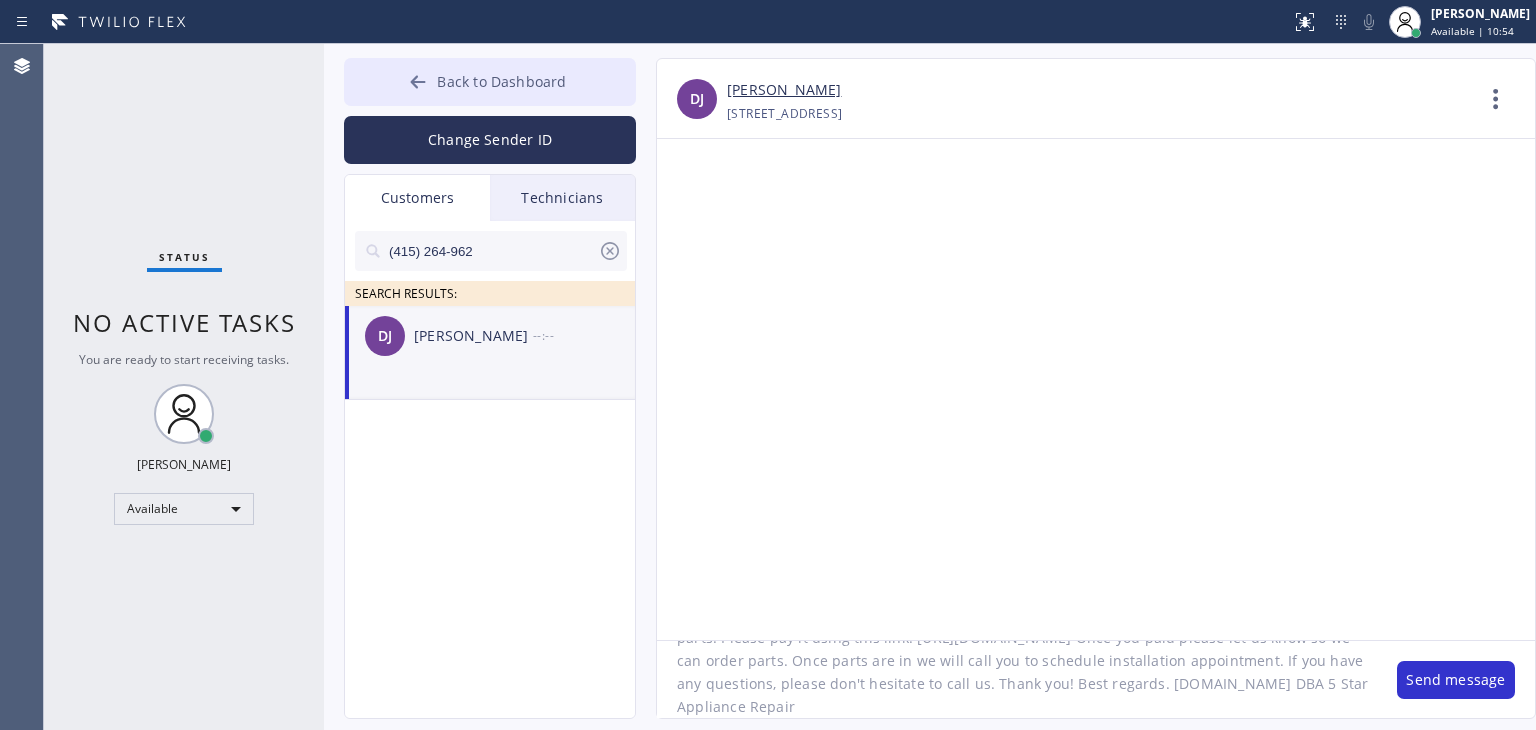 type on "Hello [PERSON_NAME], I'm texting you from [DOMAIN_NAME] about your fridge. You agreed on a repair and right now we need to collect a deposit of $1,200.00 to secure the appointment and order parts. Please pay it using this link: [URL][DOMAIN_NAME] Once you paid please let us know so we can order parts. Once parts are in we will call you to schedule installation appointment. If you have any questions, please don't hesitate to call us. Thank you! Best regards. [DOMAIN_NAME] DBA 5 Star Appliance Repair" 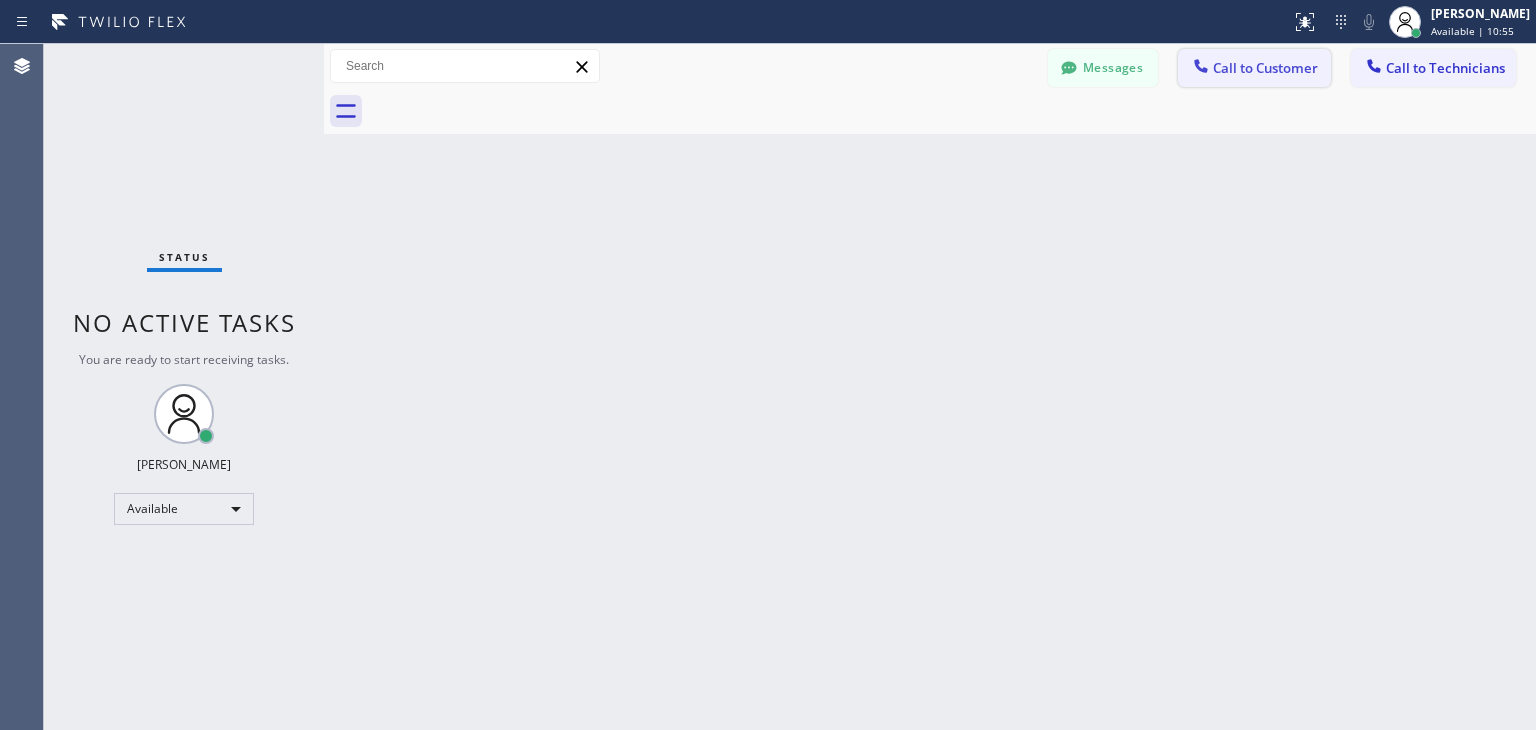 click on "Call to Customer" at bounding box center [1265, 68] 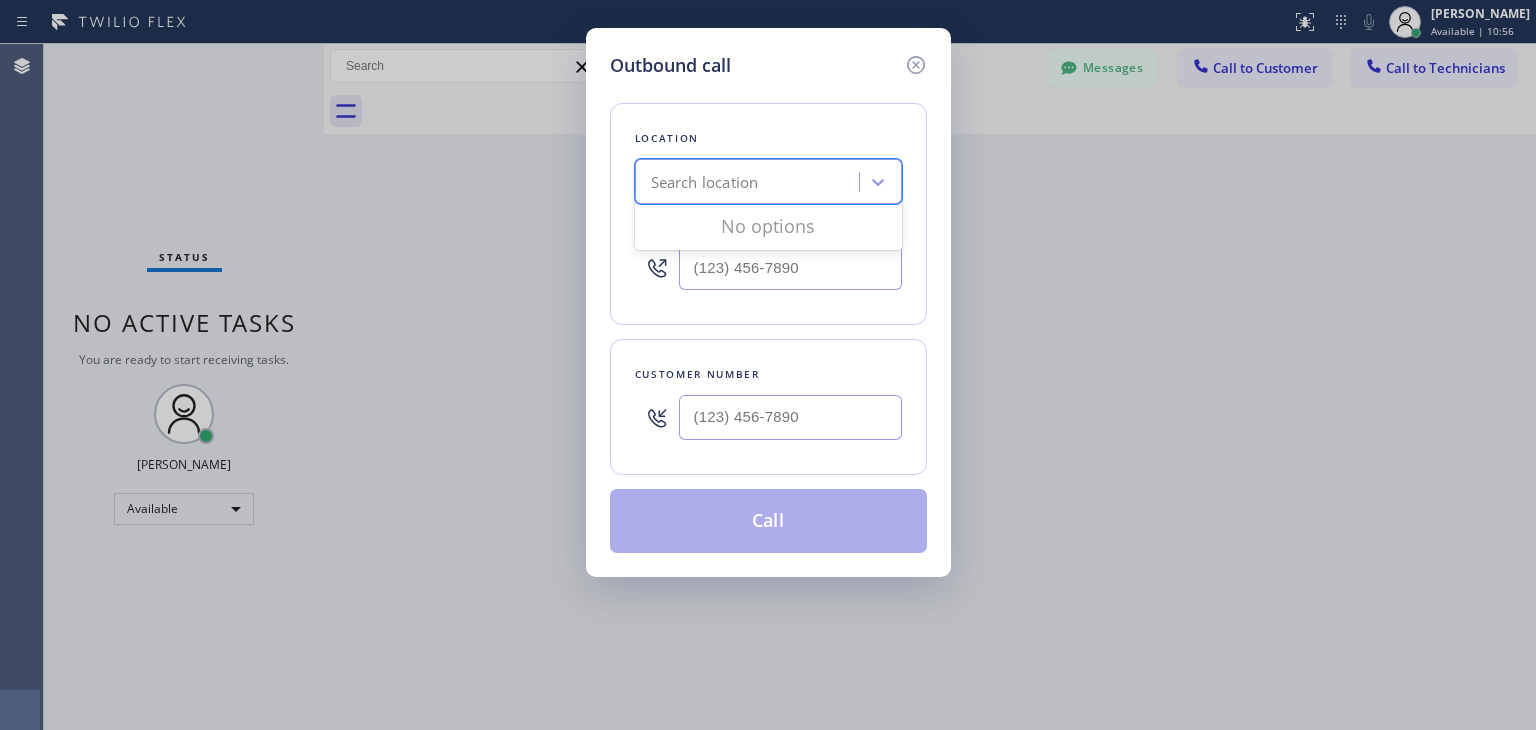 paste on "[DOMAIN_NAME]" 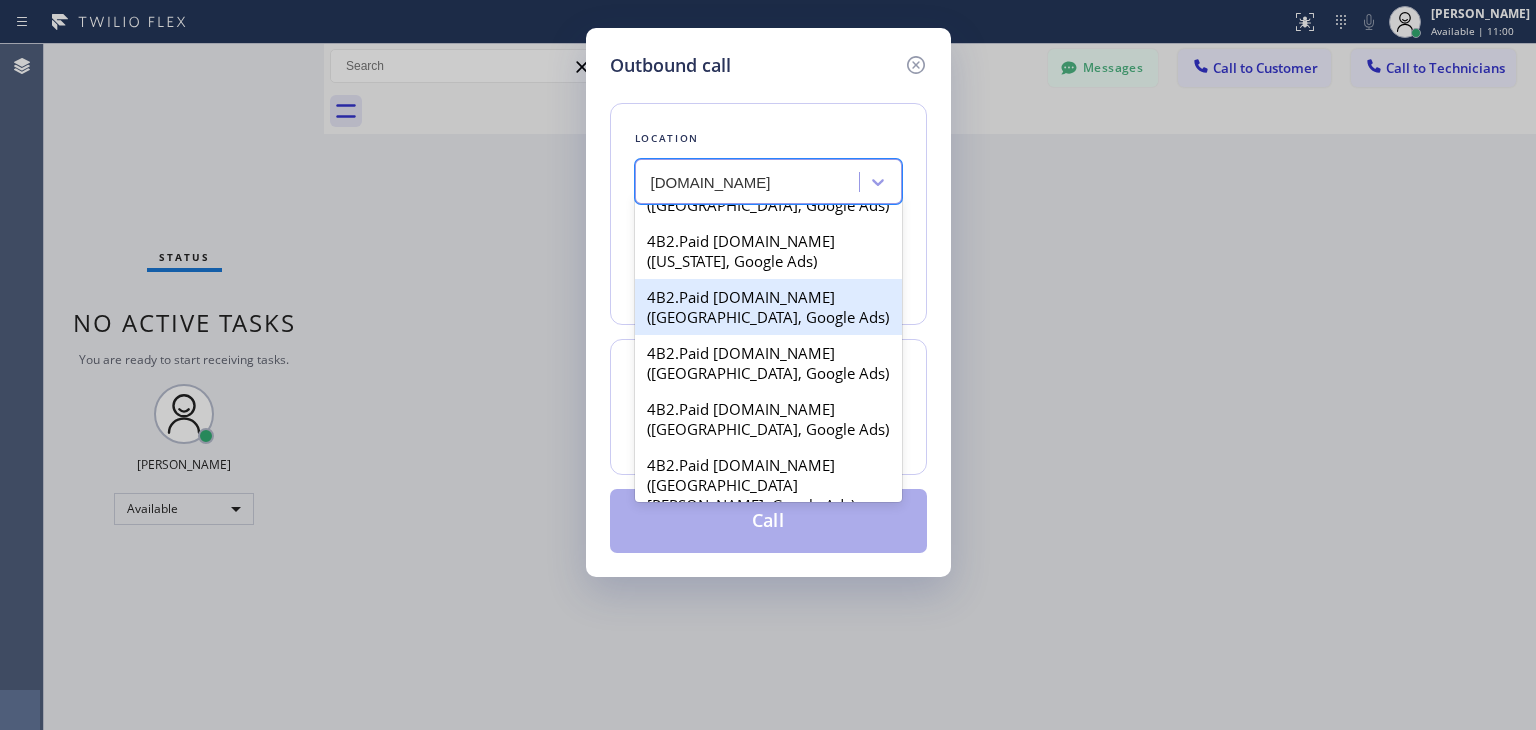 scroll, scrollTop: 100, scrollLeft: 0, axis: vertical 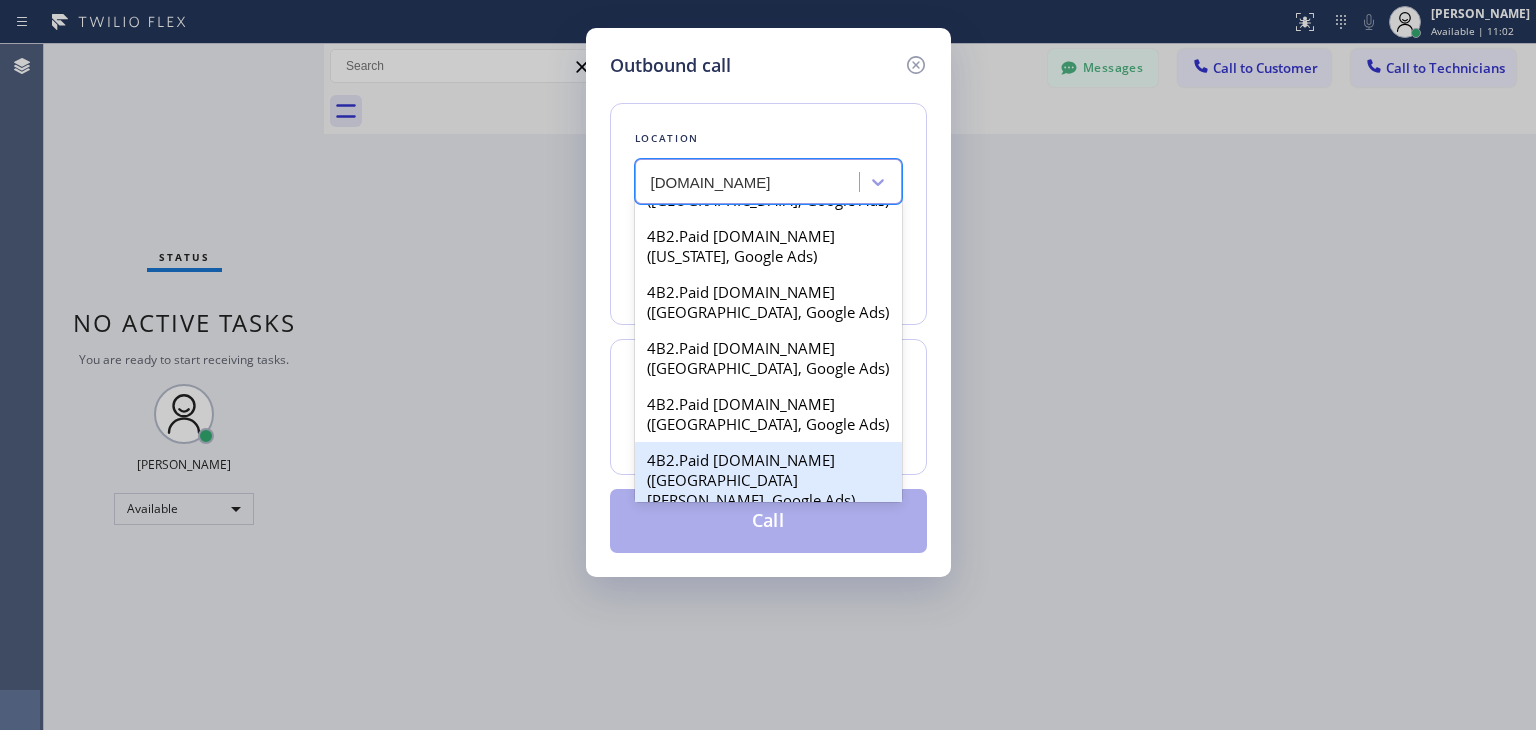 click on "4B2.Paid [DOMAIN_NAME] ([GEOGRAPHIC_DATA][PERSON_NAME], Google Ads)" at bounding box center (768, 480) 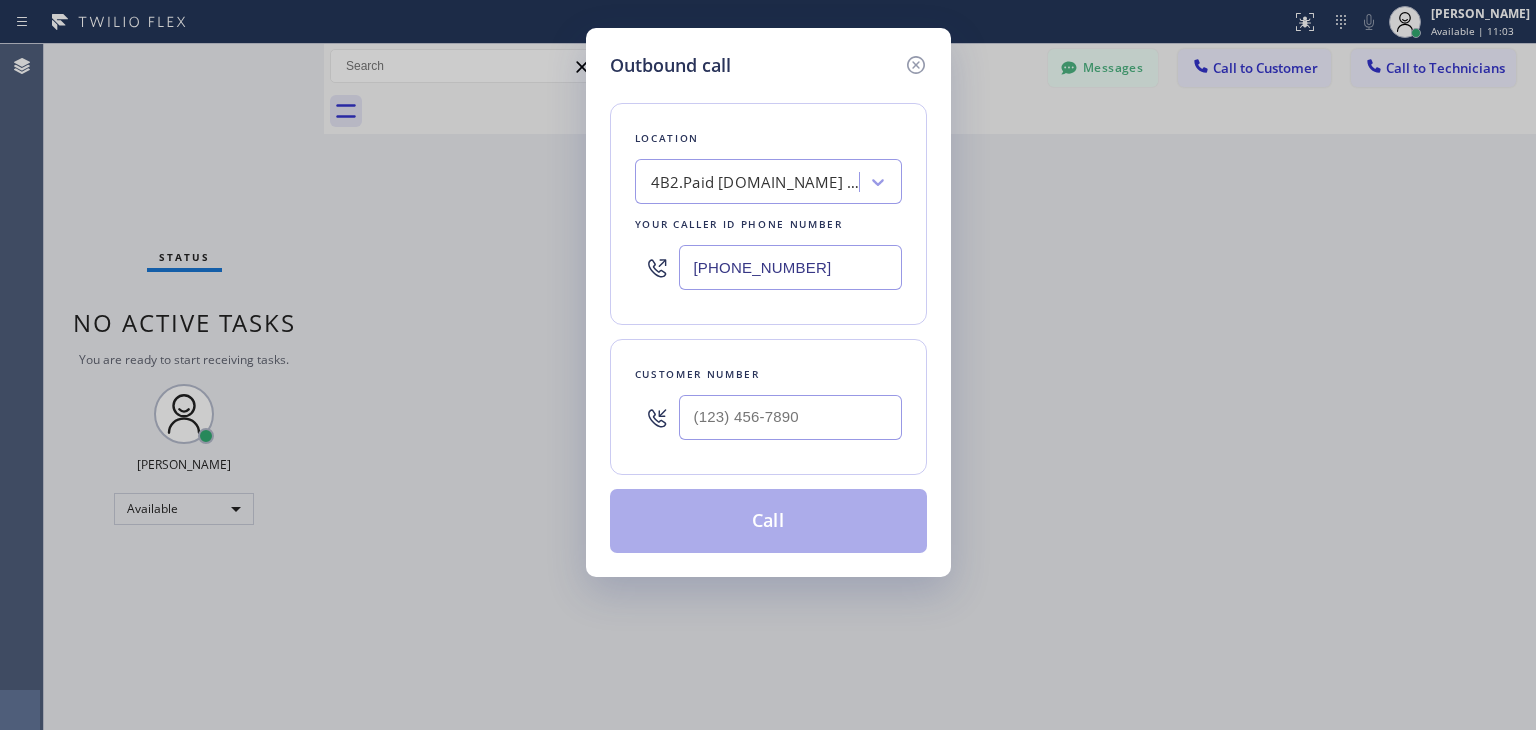 click on "[PHONE_NUMBER]" at bounding box center (790, 267) 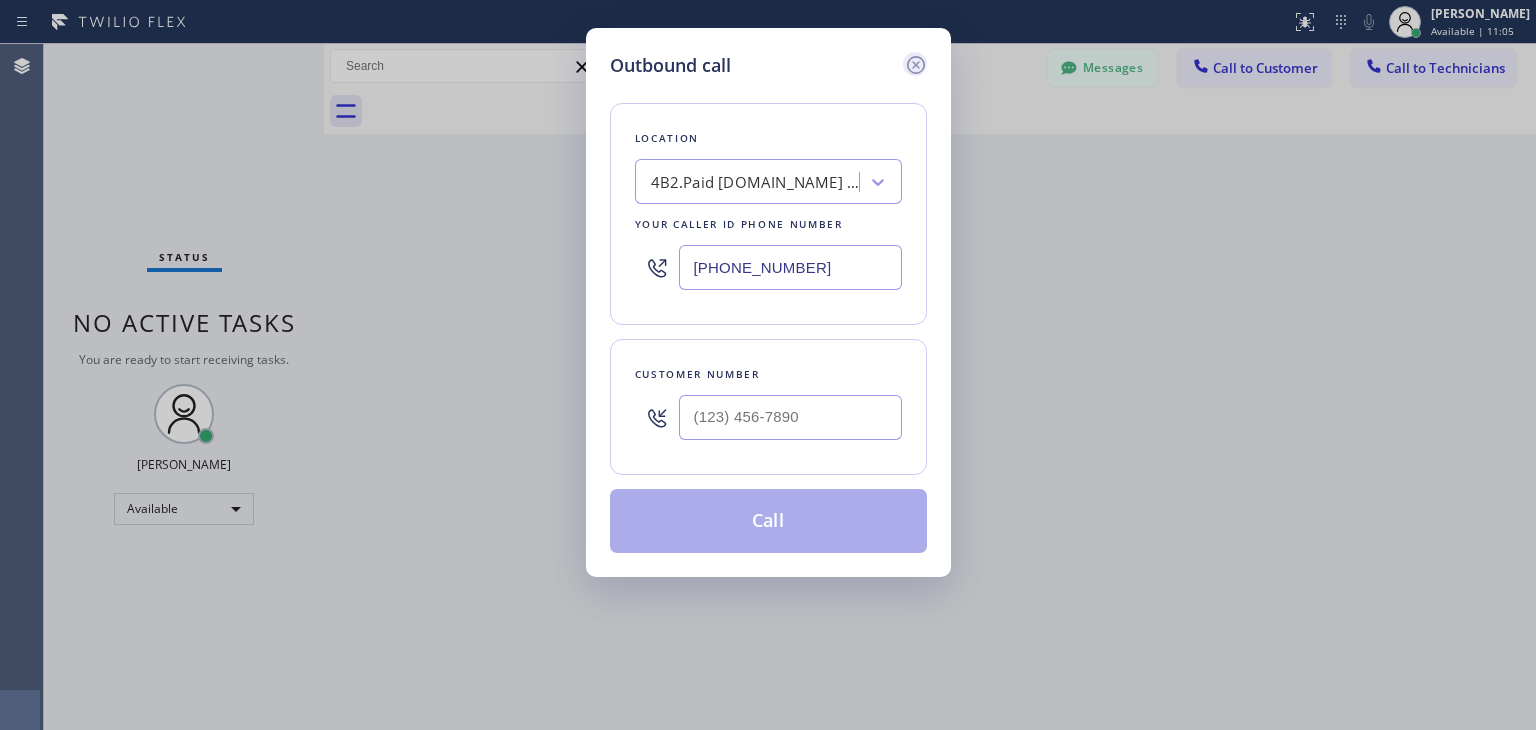 click 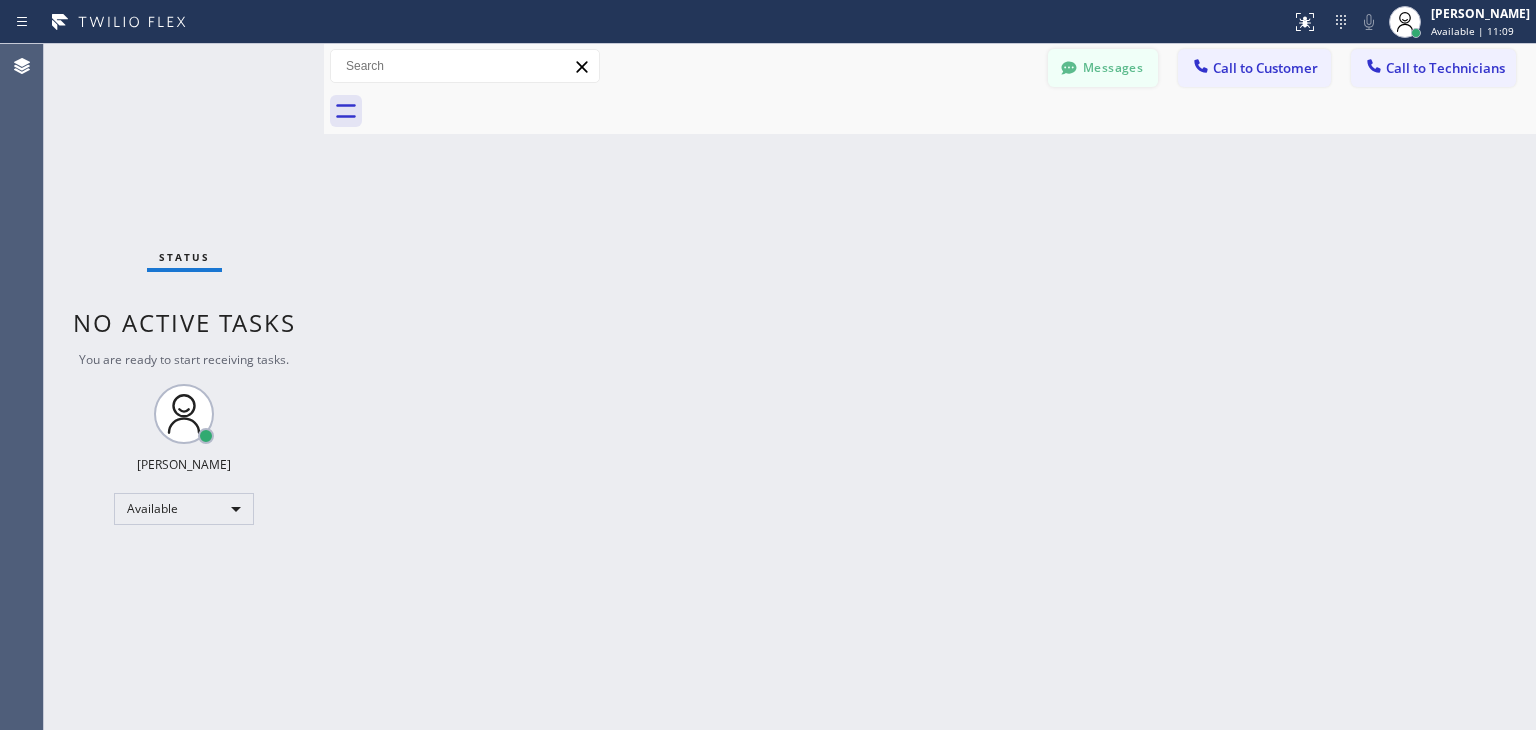 drag, startPoint x: 1272, startPoint y: 73, endPoint x: 1127, endPoint y: 72, distance: 145.00345 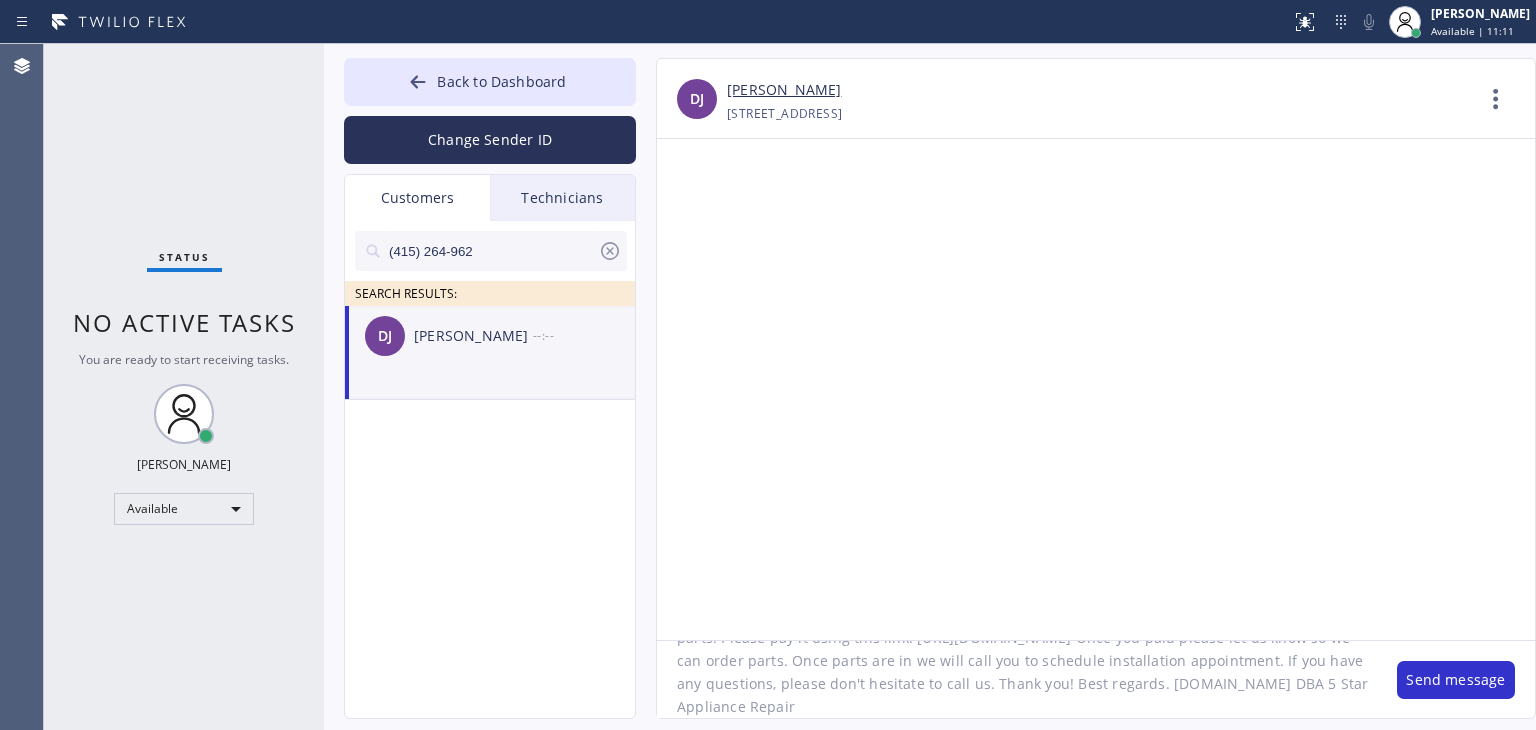 click on "Hello [PERSON_NAME], I'm texting you from [DOMAIN_NAME] about your fridge. You agreed on a repair and right now we need to collect a deposit of $1,200.00 to secure the appointment and order parts. Please pay it using this link: [URL][DOMAIN_NAME] Once you paid please let us know so we can order parts. Once parts are in we will call you to schedule installation appointment. If you have any questions, please don't hesitate to call us. Thank you! Best regards. [DOMAIN_NAME] DBA 5 Star Appliance Repair" 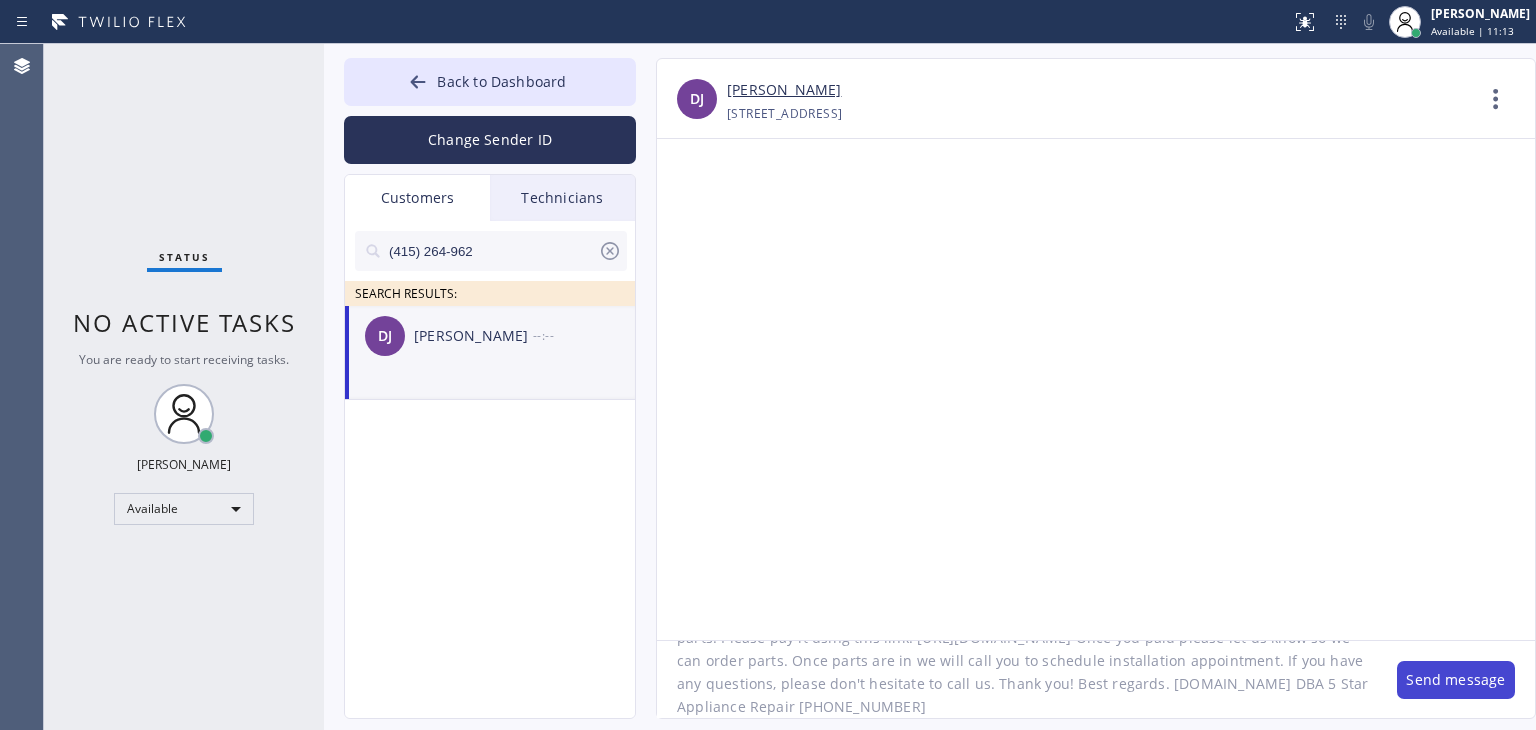 type on "Hello [PERSON_NAME], I'm texting you from [DOMAIN_NAME] about your fridge. You agreed on a repair and right now we need to collect a deposit of $1,200.00 to secure the appointment and order parts. Please pay it using this link: [URL][DOMAIN_NAME] Once you paid please let us know so we can order parts. Once parts are in we will call you to schedule installation appointment. If you have any questions, please don't hesitate to call us. Thank you! Best regards. [DOMAIN_NAME] DBA 5 Star Appliance Repair [PHONE_NUMBER]" 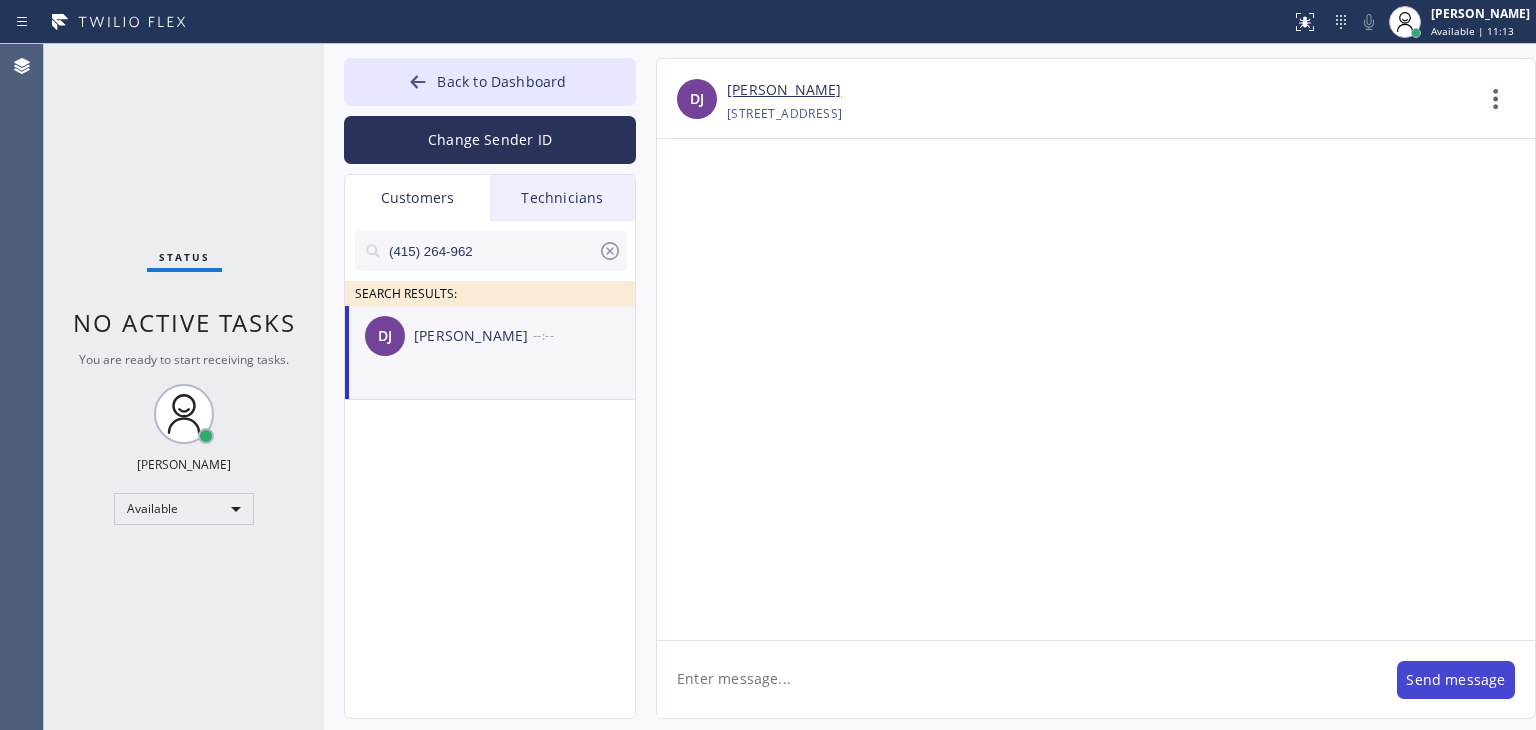 scroll, scrollTop: 0, scrollLeft: 0, axis: both 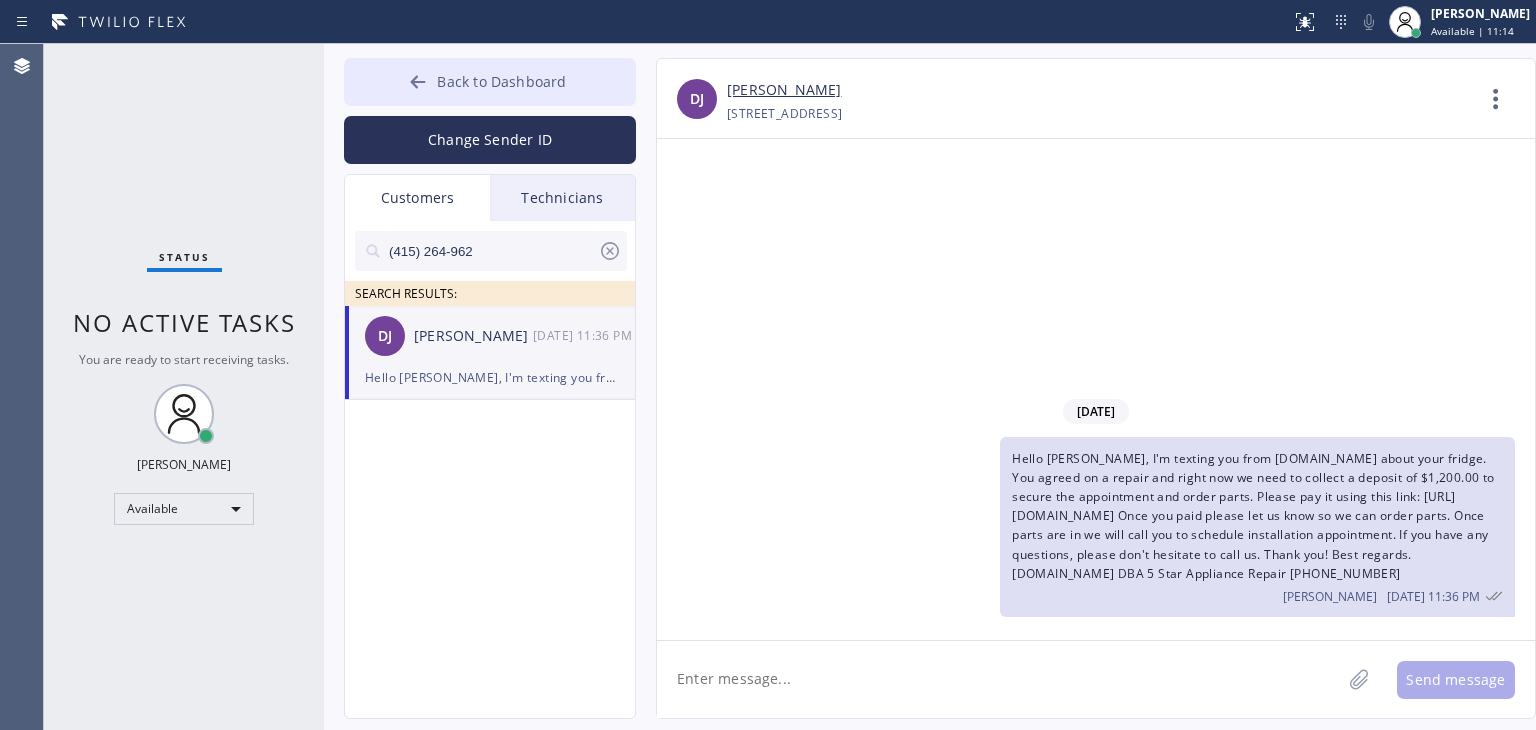 click on "Back to Dashboard" at bounding box center (490, 82) 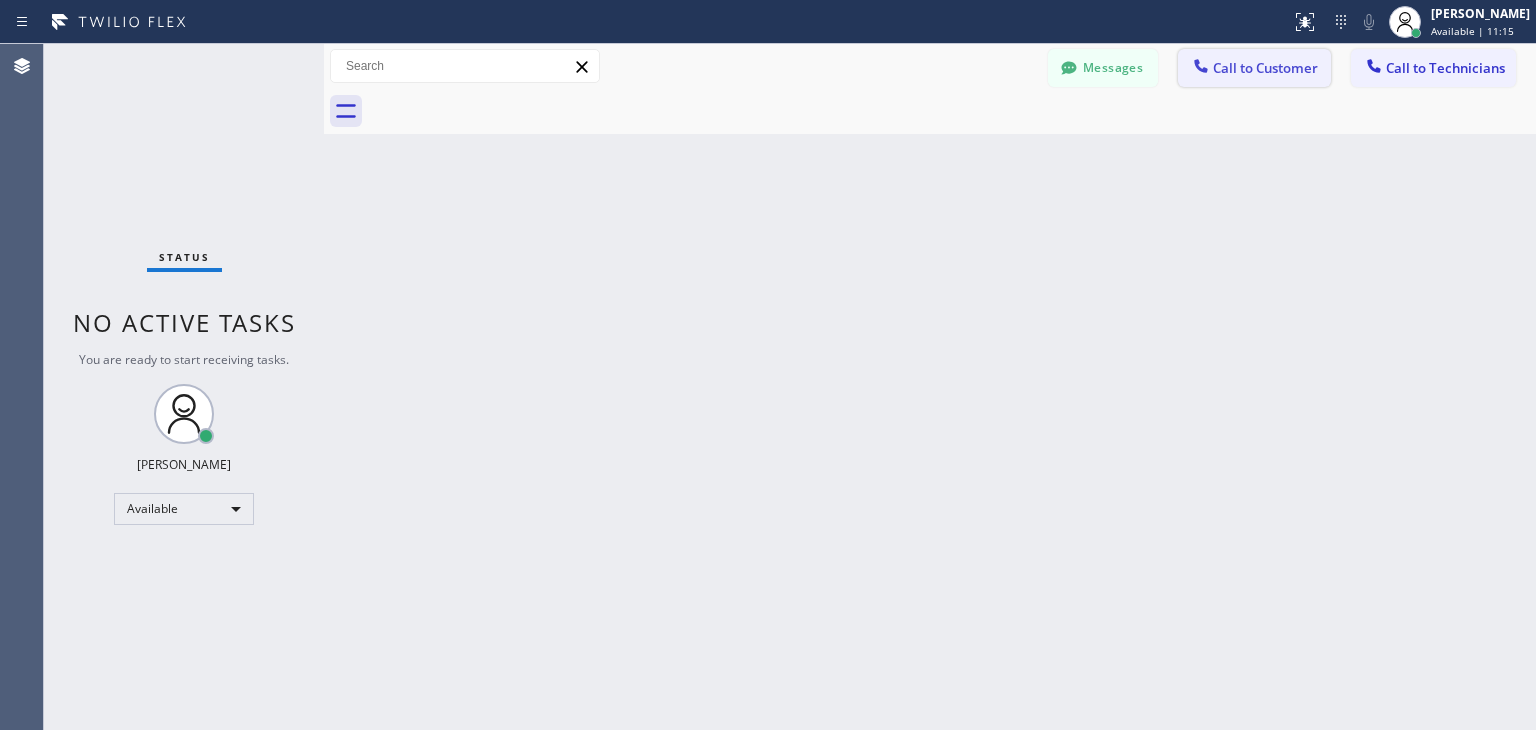click on "Call to Customer" at bounding box center (1265, 68) 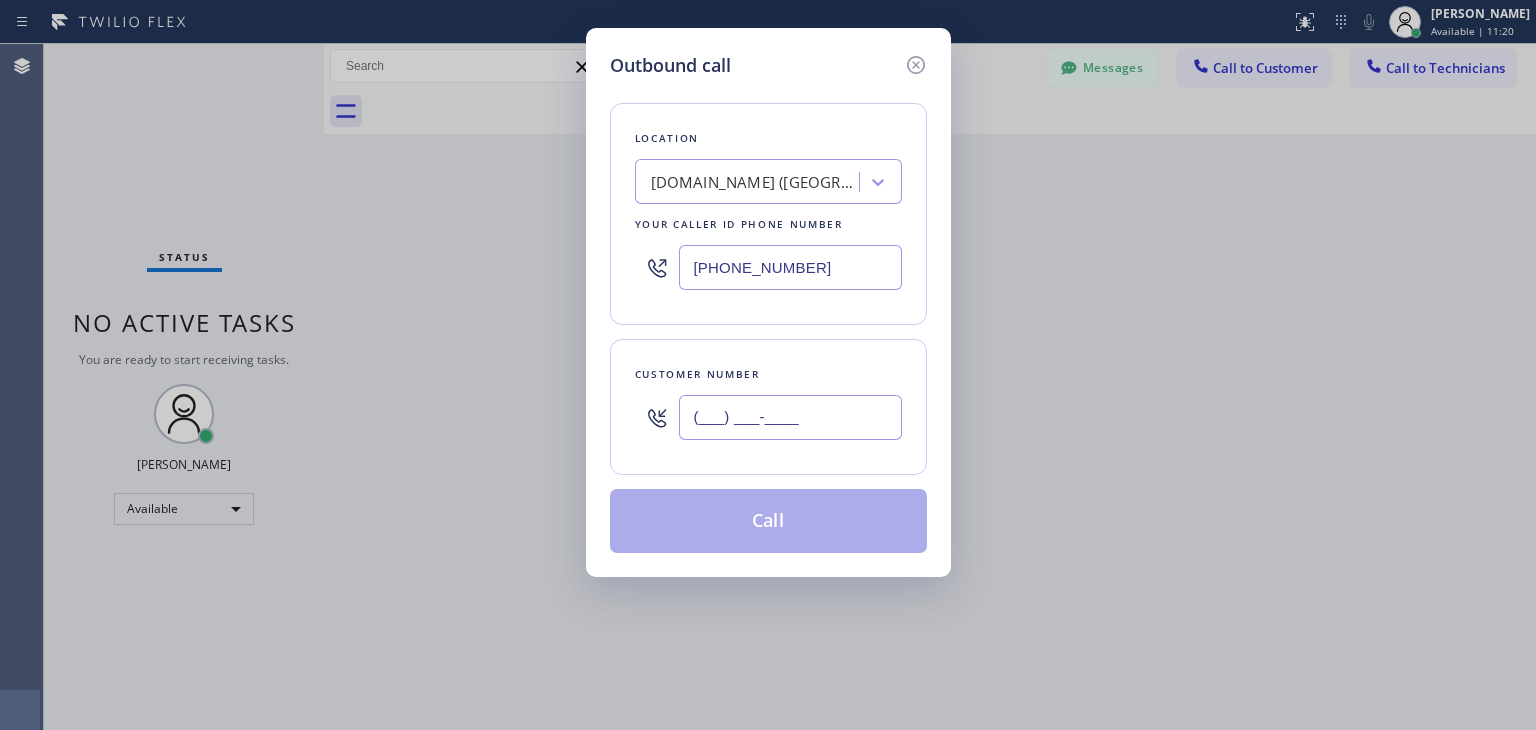 paste on "415) 264-9629" 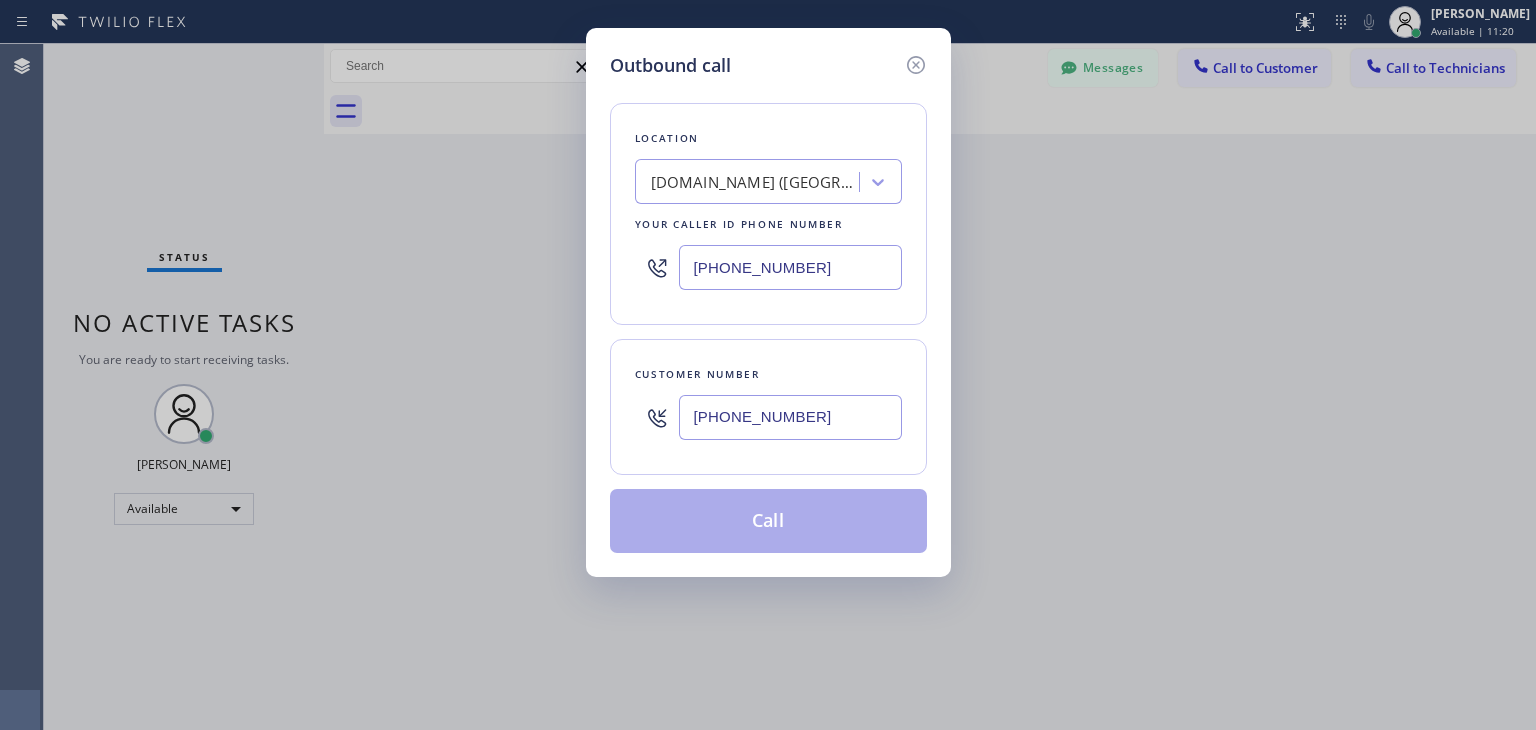 click on "[PHONE_NUMBER]" at bounding box center [790, 417] 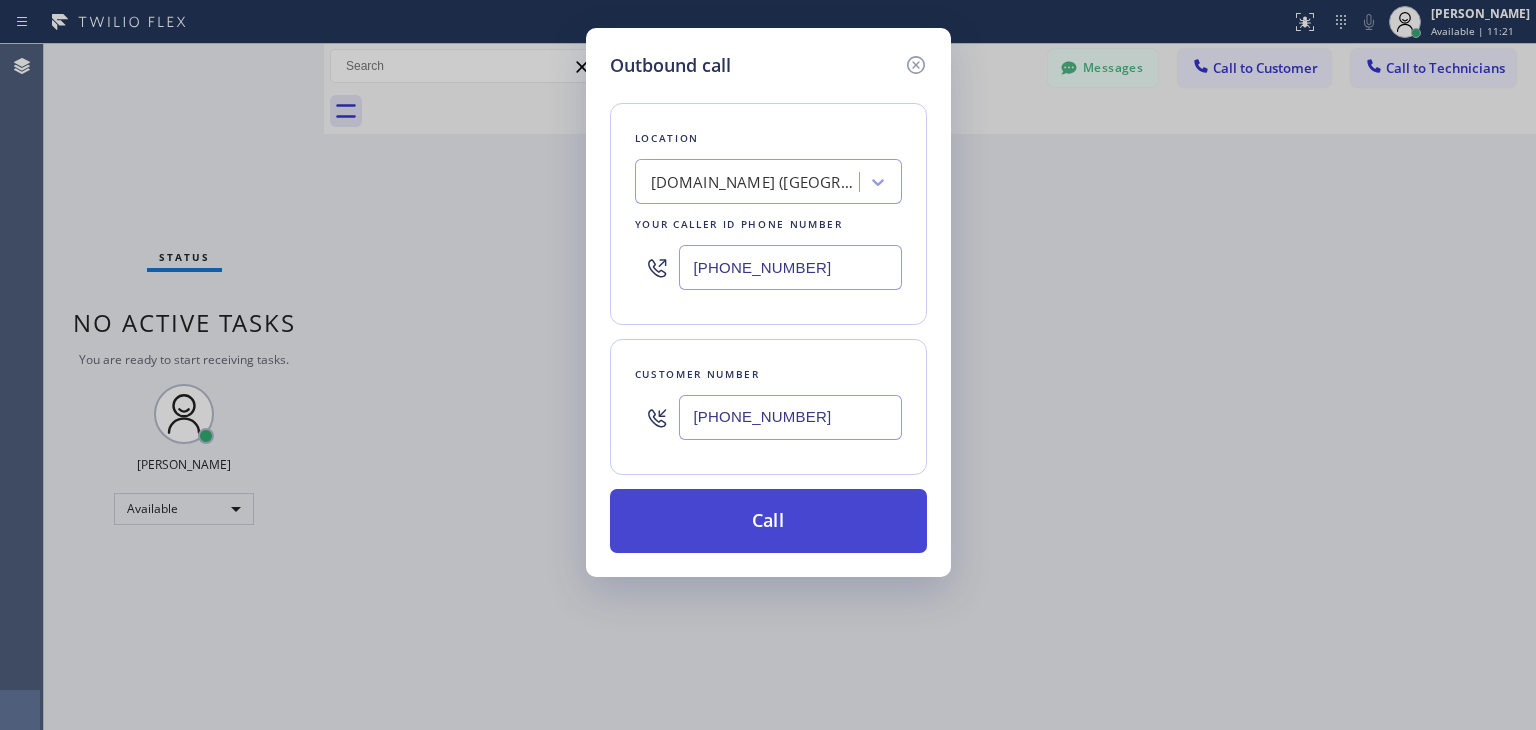 type on "[PHONE_NUMBER]" 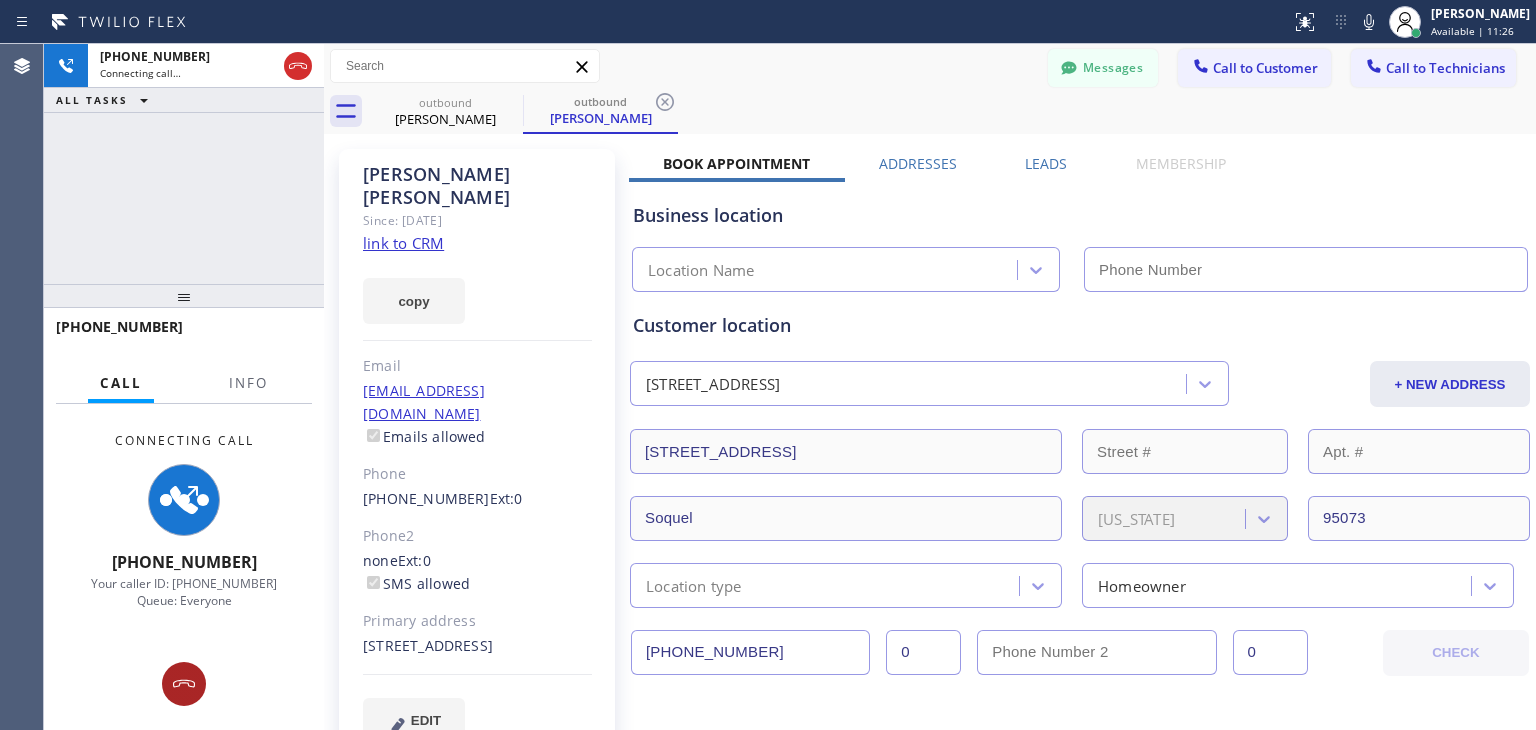 click at bounding box center [184, 684] 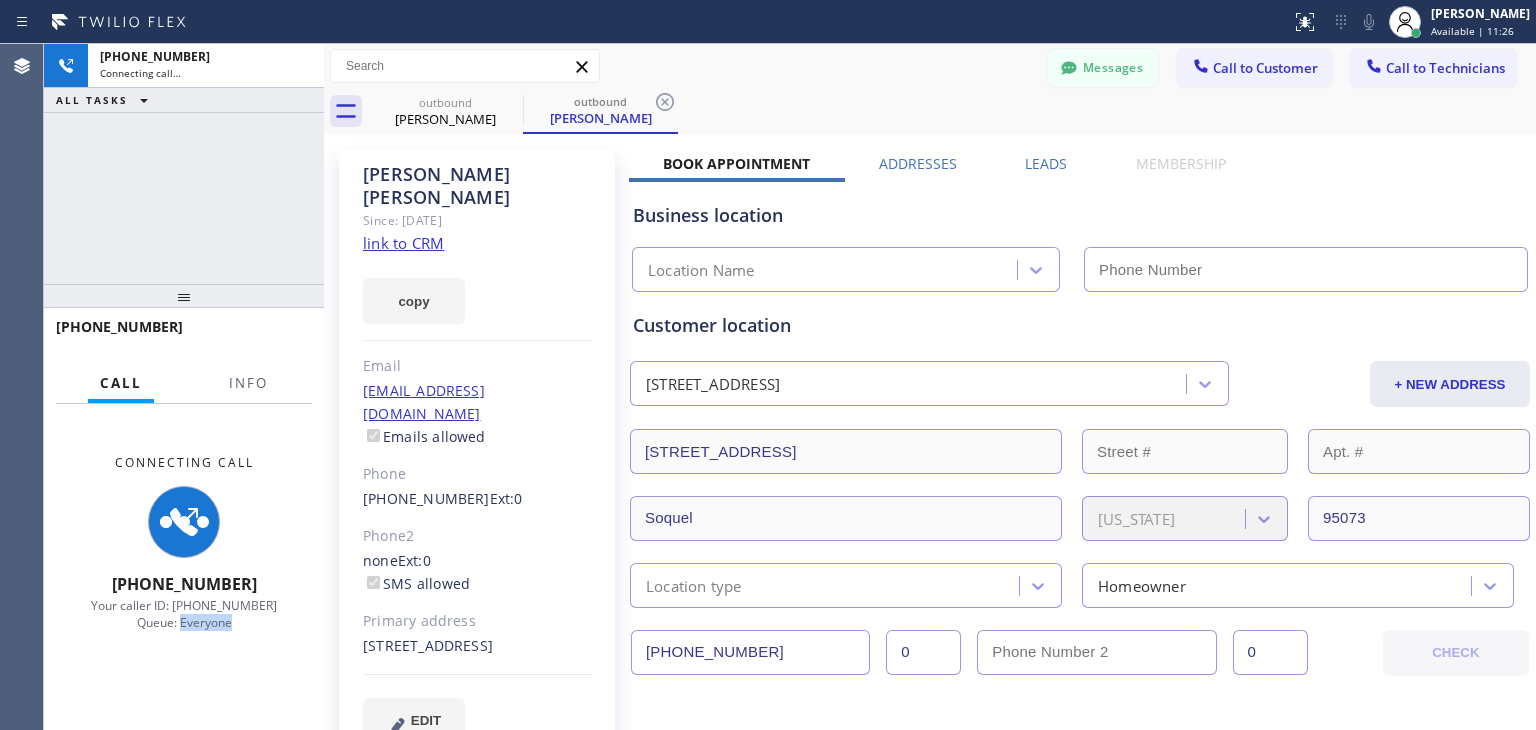 click on "Connecting Call [PHONE_NUMBER] Your caller ID: [PHONE_NUMBER] Queue: Everyone" at bounding box center [184, 543] 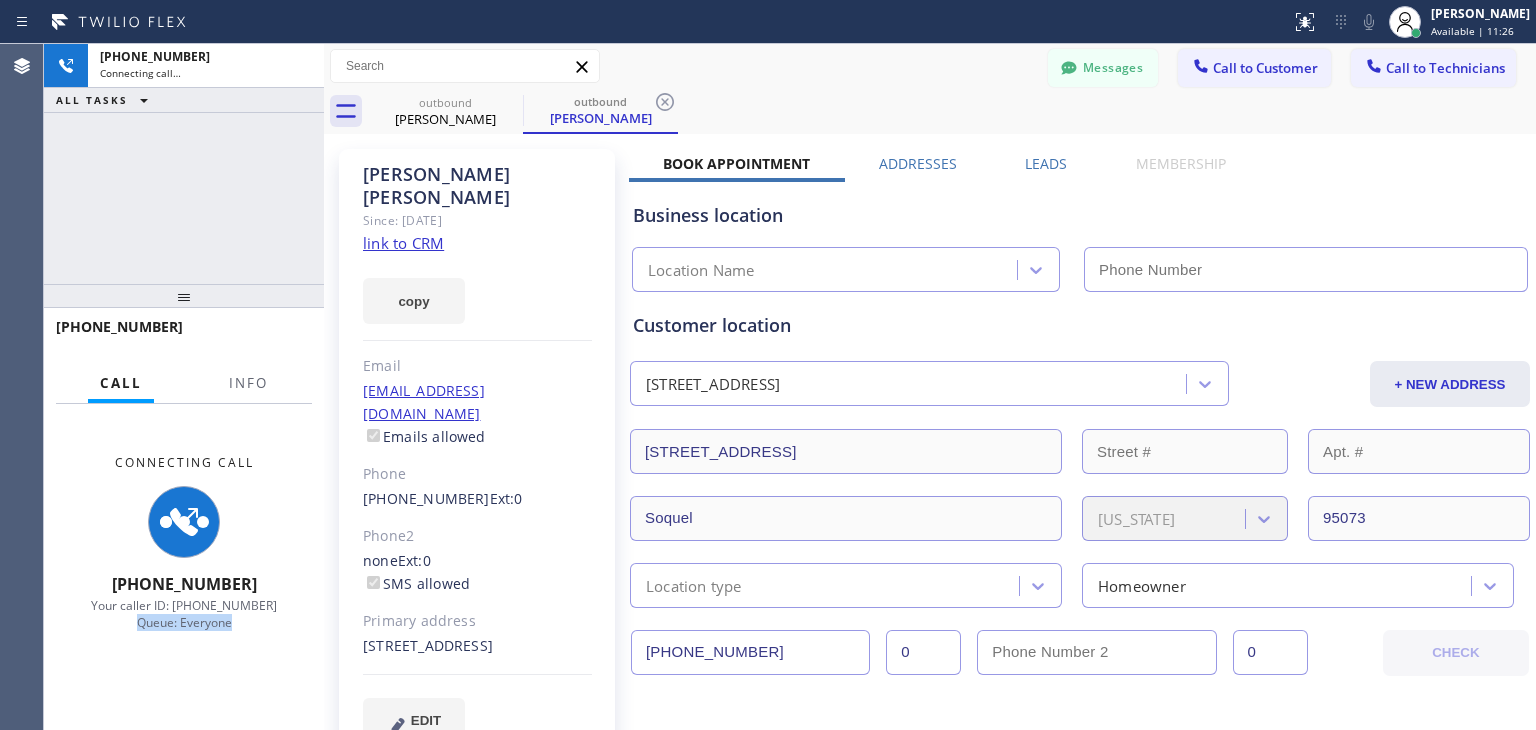 click on "Connecting Call [PHONE_NUMBER] Your caller ID: [PHONE_NUMBER] Queue: Everyone" at bounding box center [184, 543] 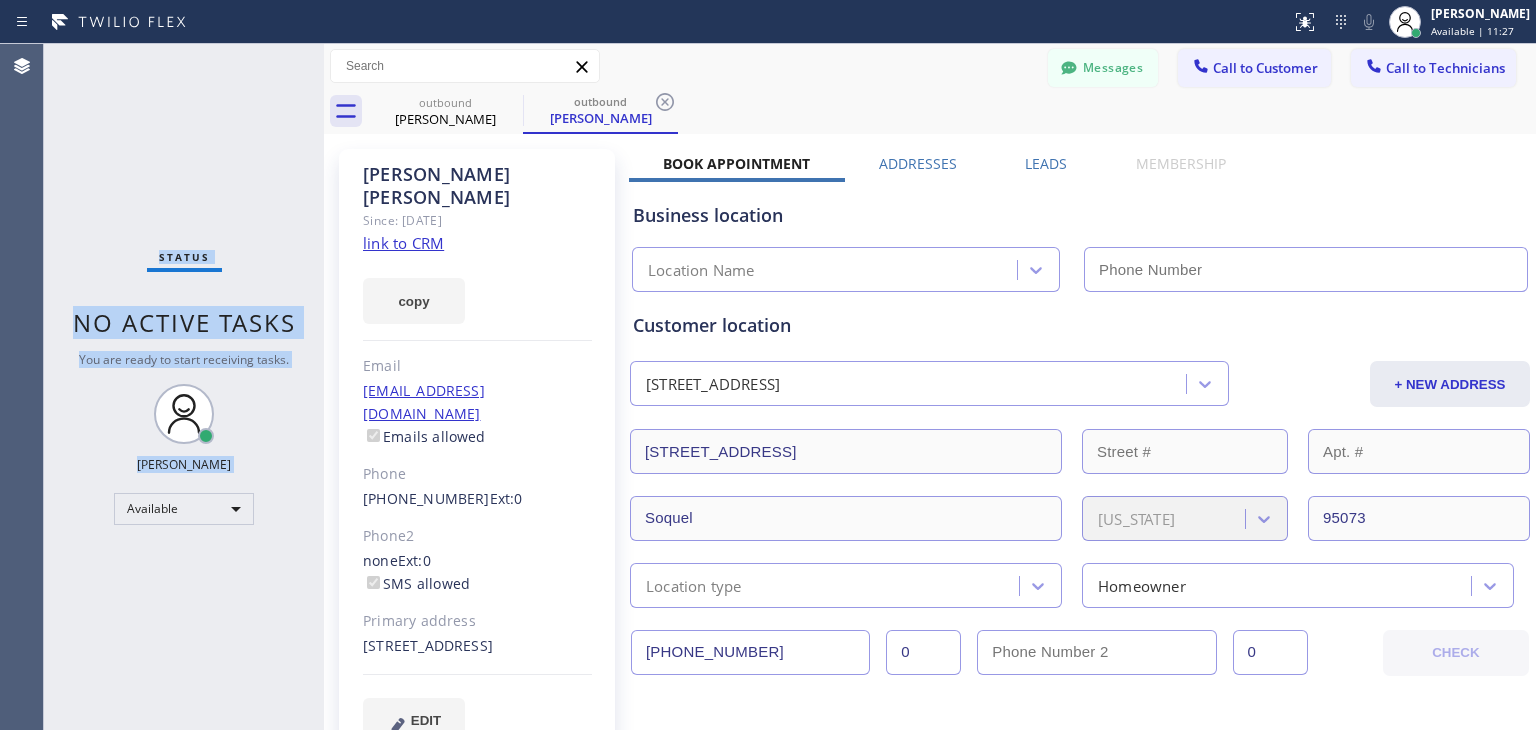 drag, startPoint x: 201, startPoint y: 680, endPoint x: 1292, endPoint y: 776, distance: 1095.2155 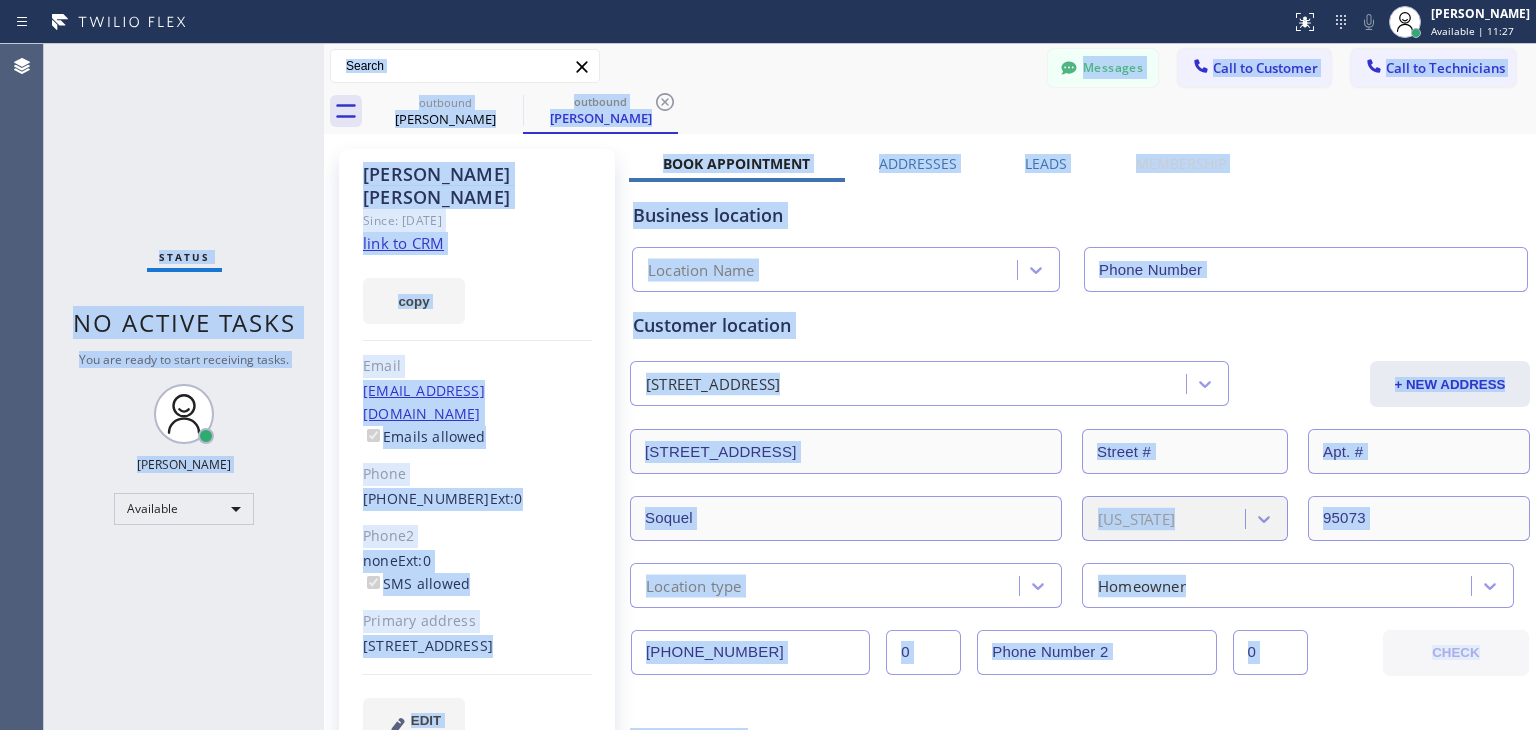 scroll, scrollTop: 280, scrollLeft: 0, axis: vertical 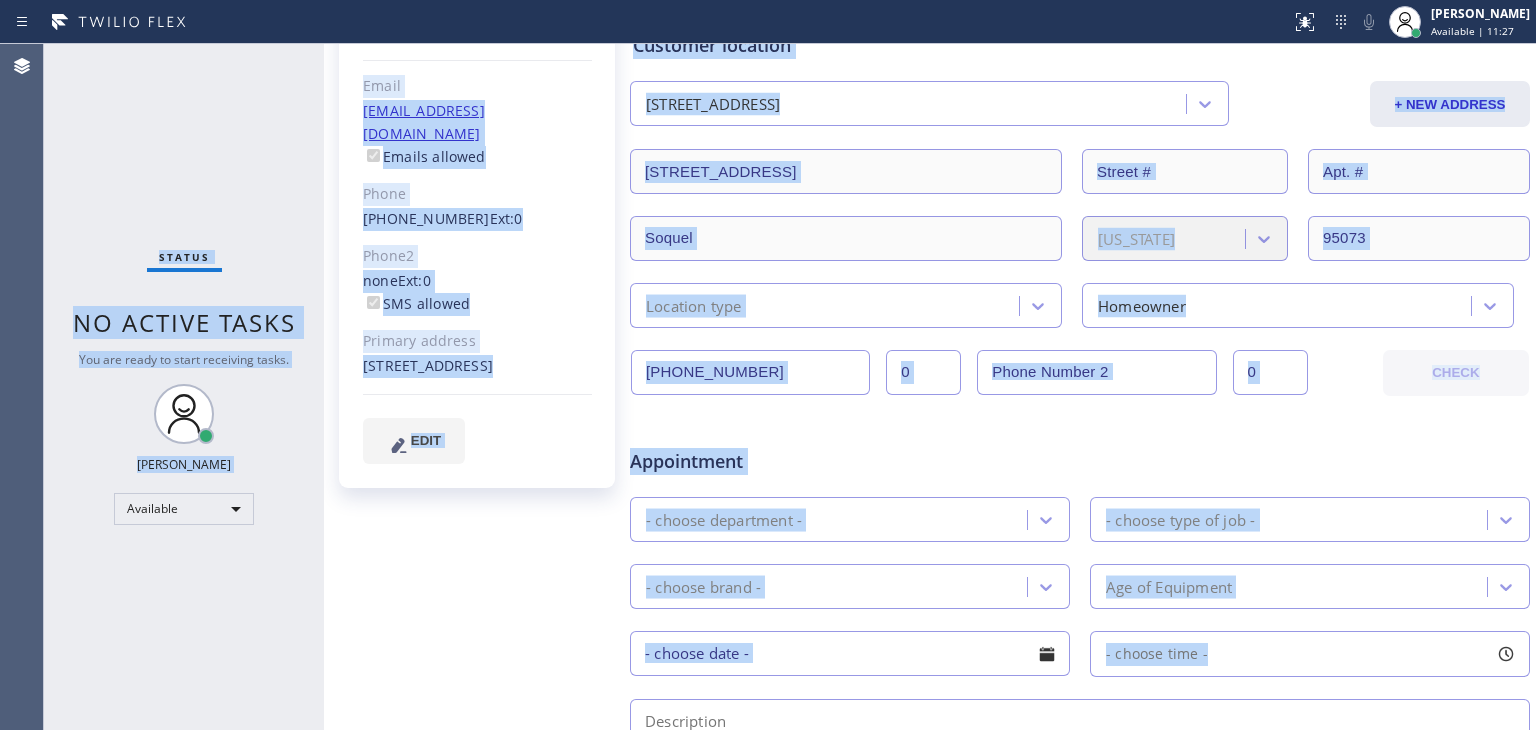 type on "[PHONE_NUMBER]" 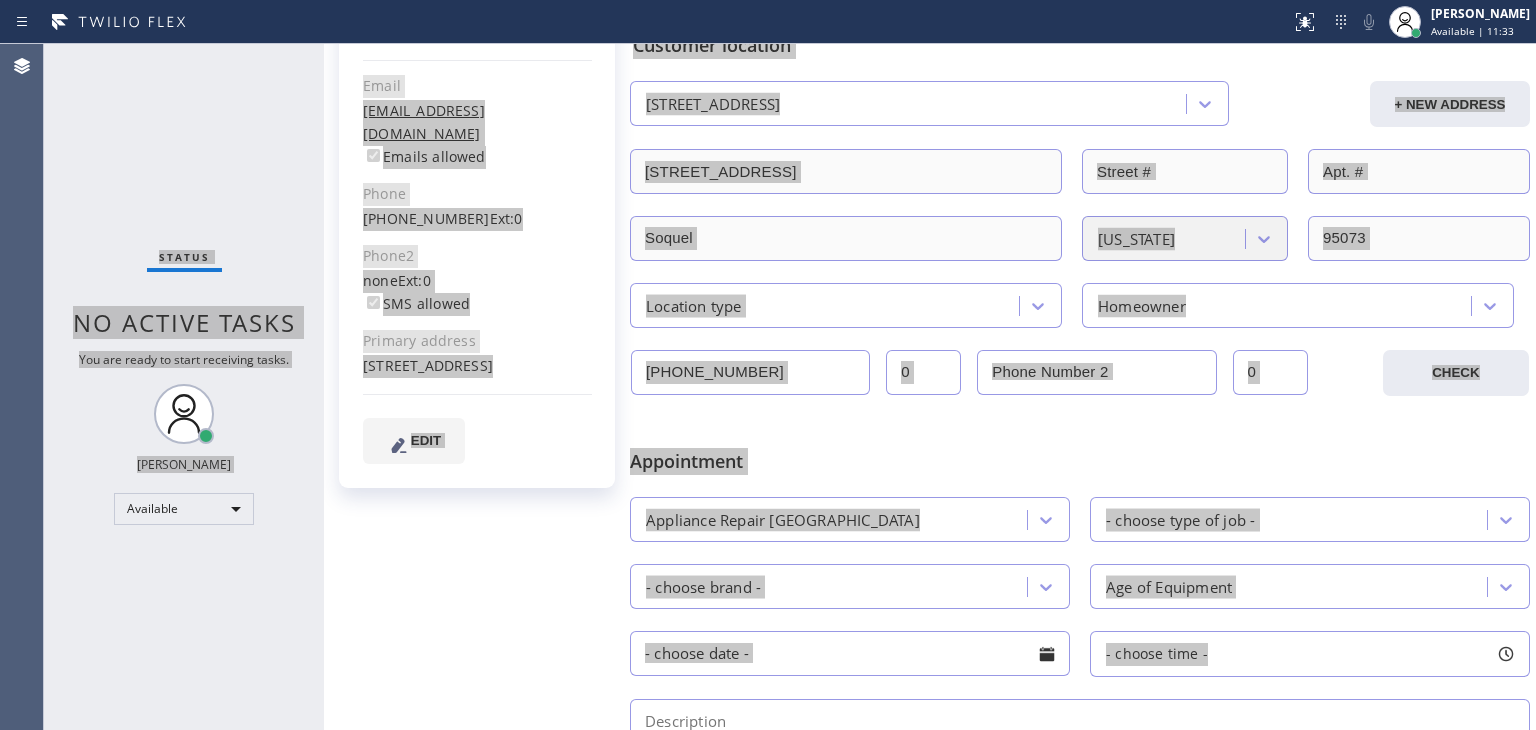 scroll, scrollTop: 0, scrollLeft: 0, axis: both 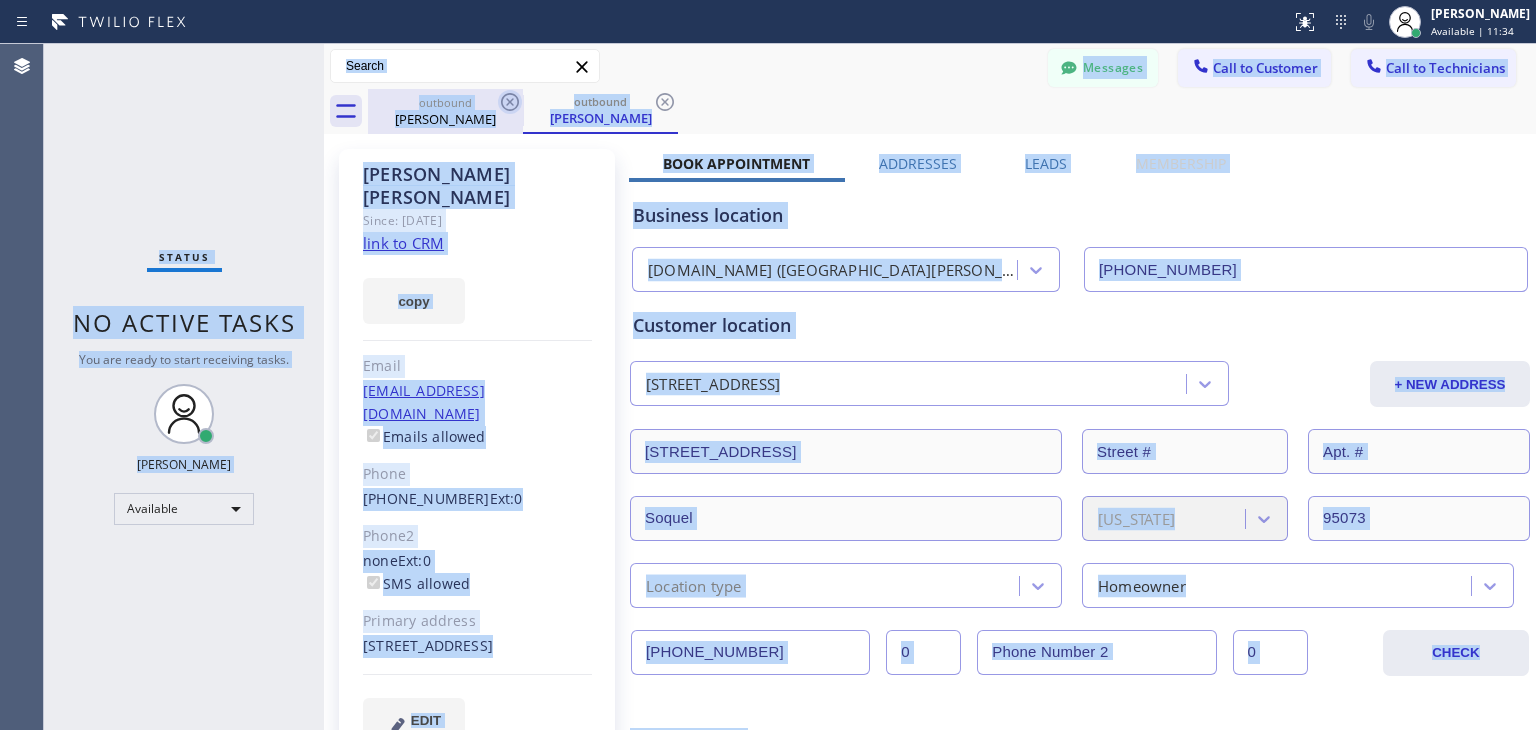 click 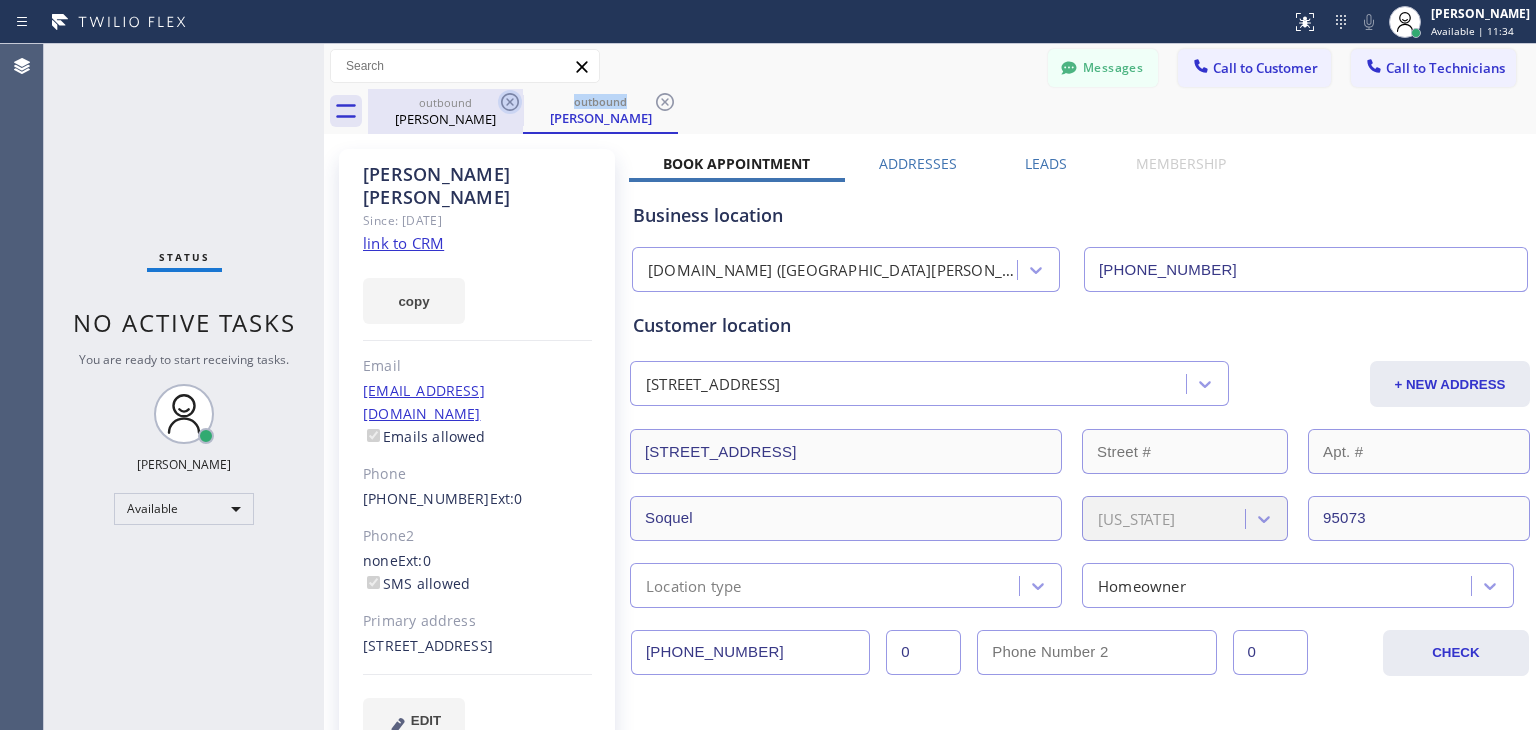 click 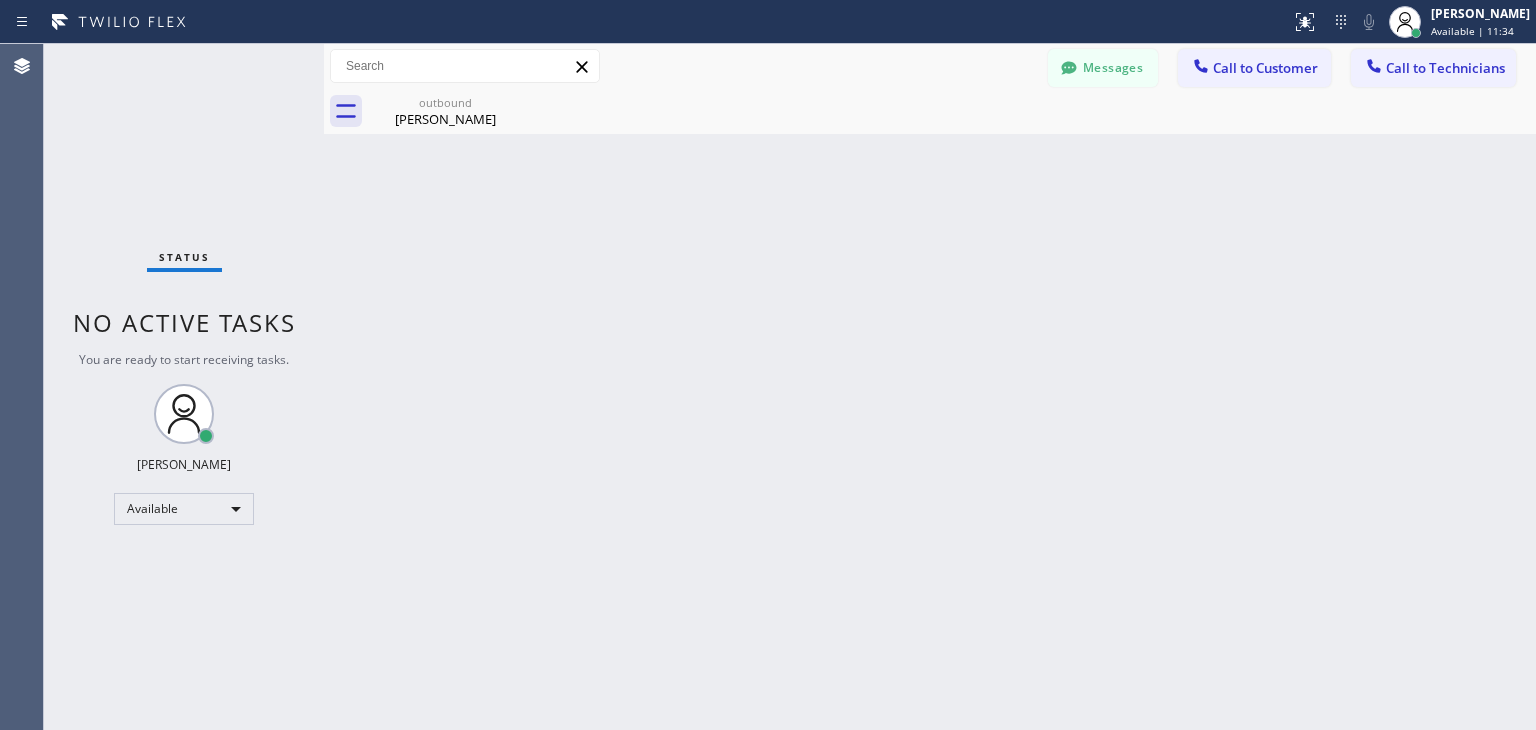 click 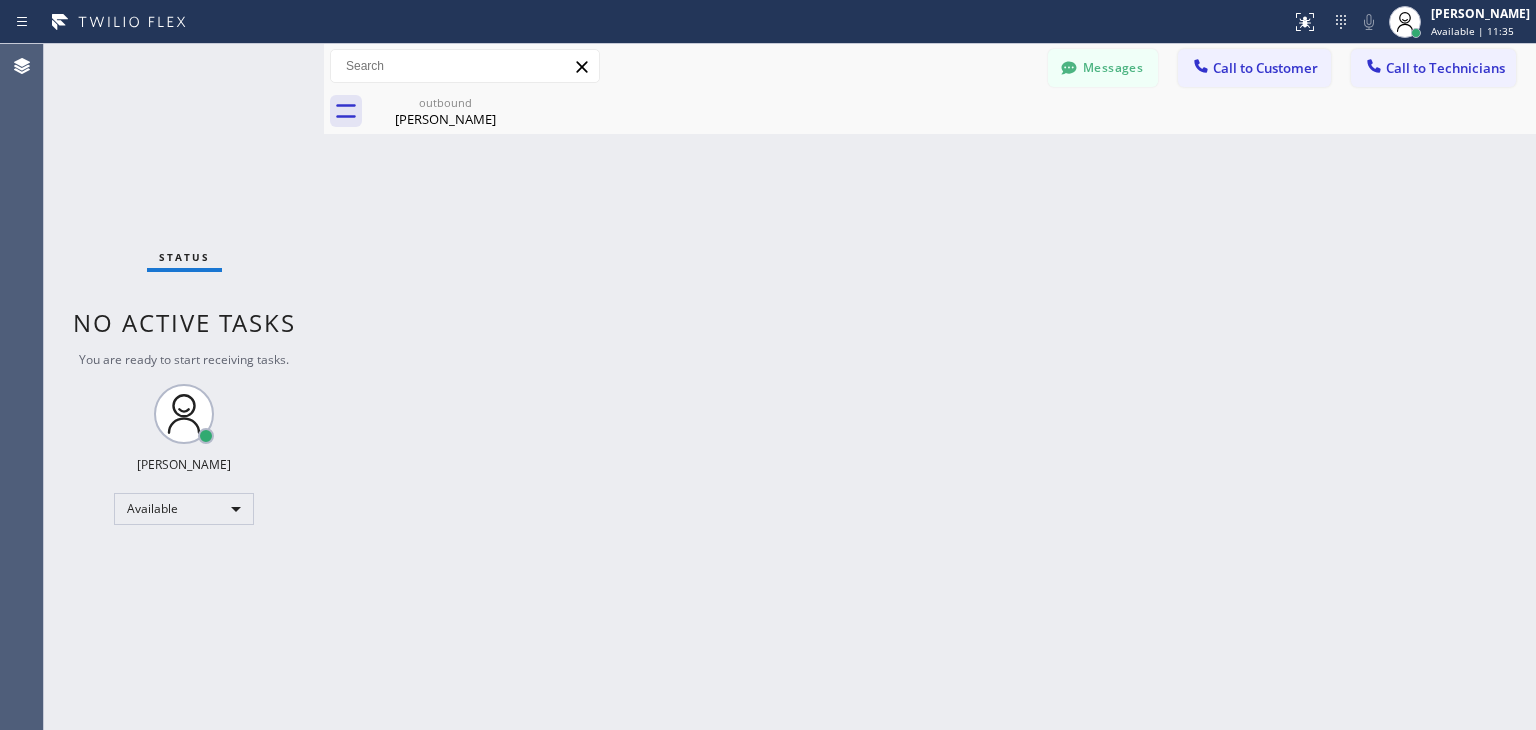 click 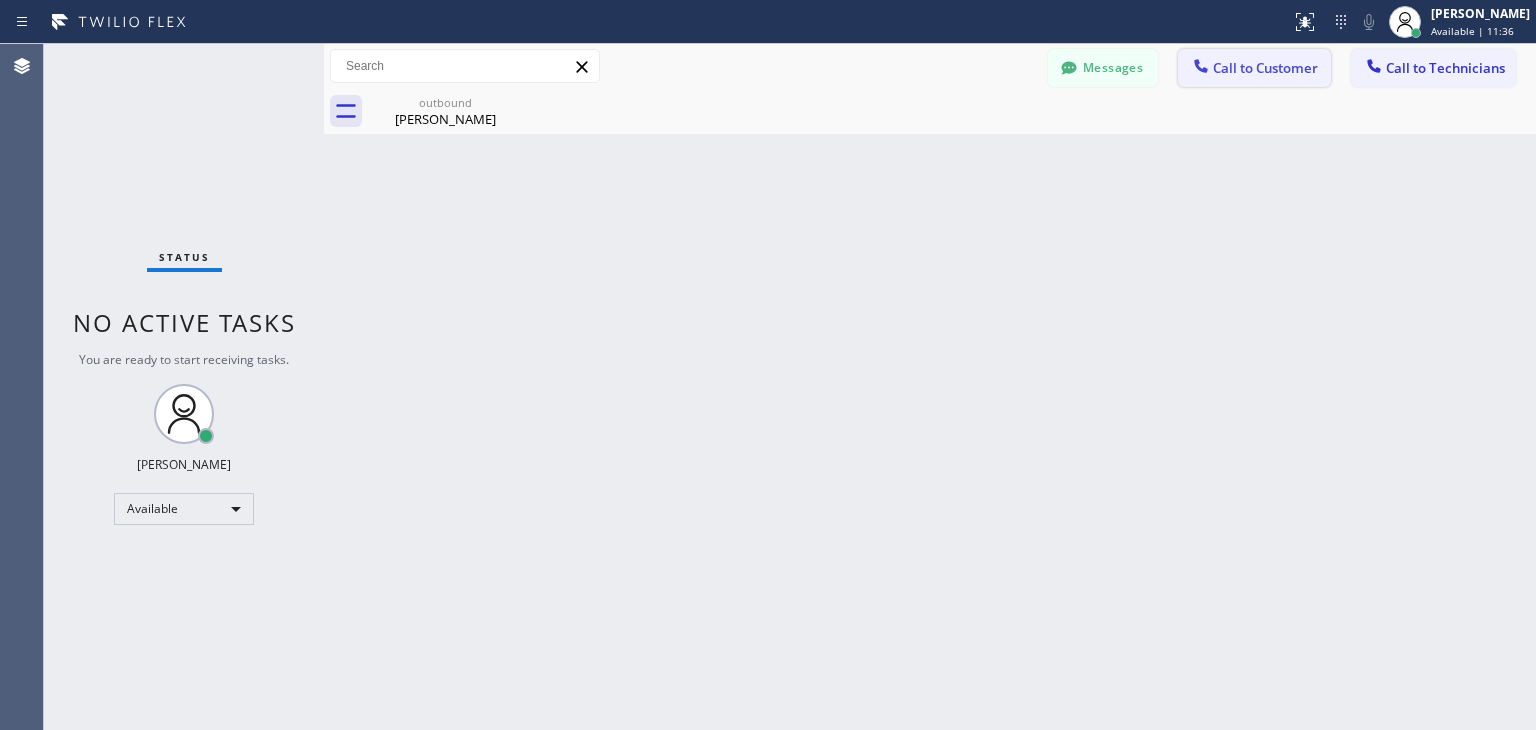 click on "Call to Customer" at bounding box center [1265, 68] 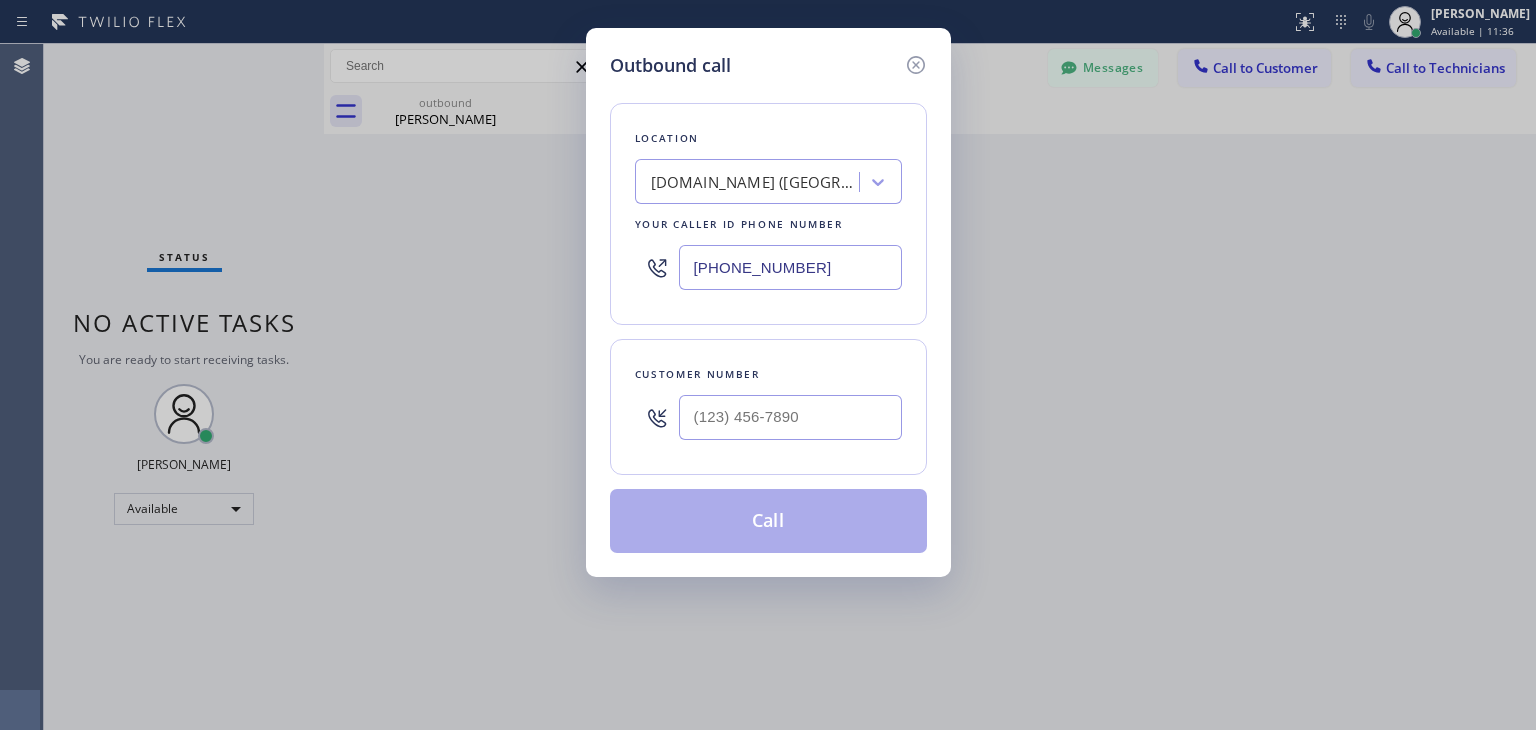 type 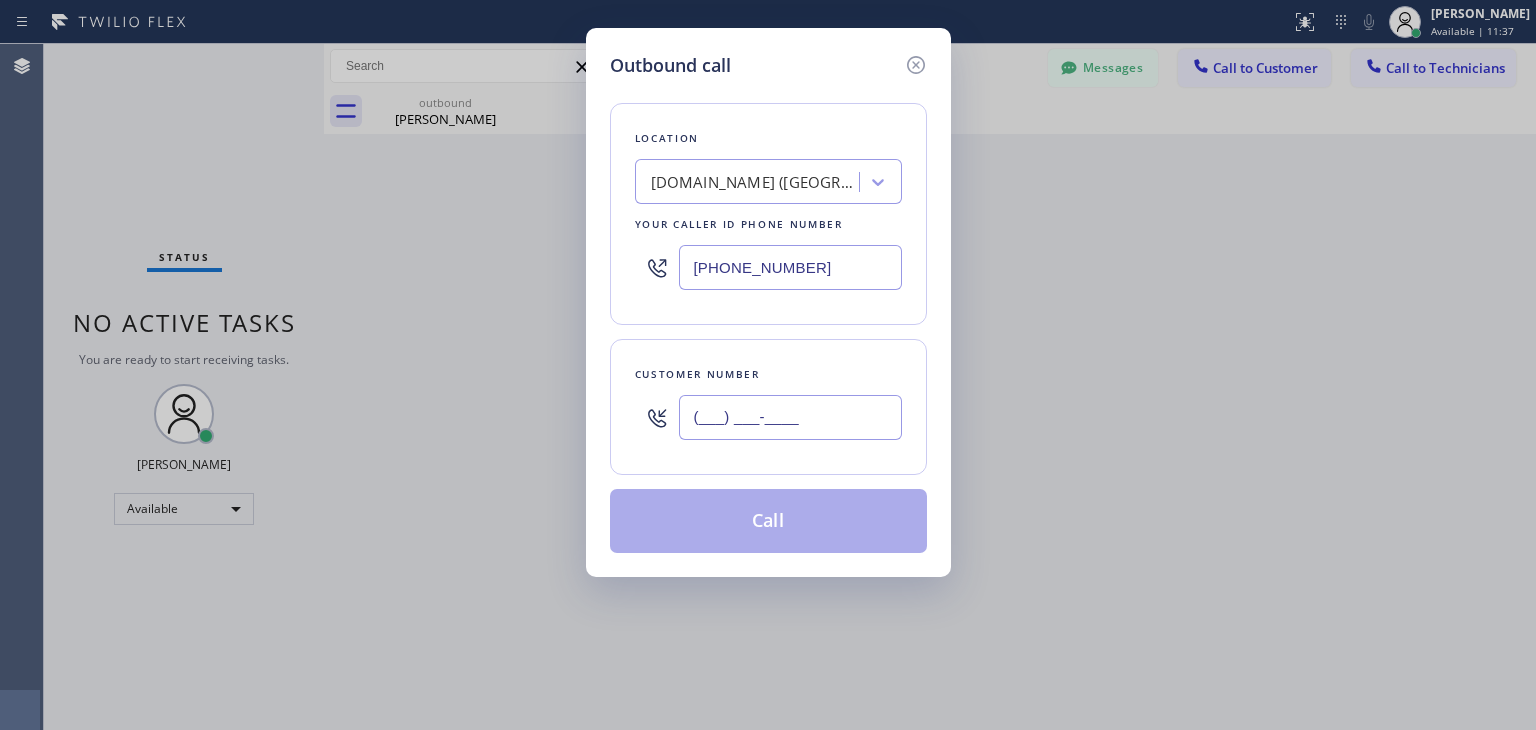 click on "(___) ___-____" at bounding box center (790, 417) 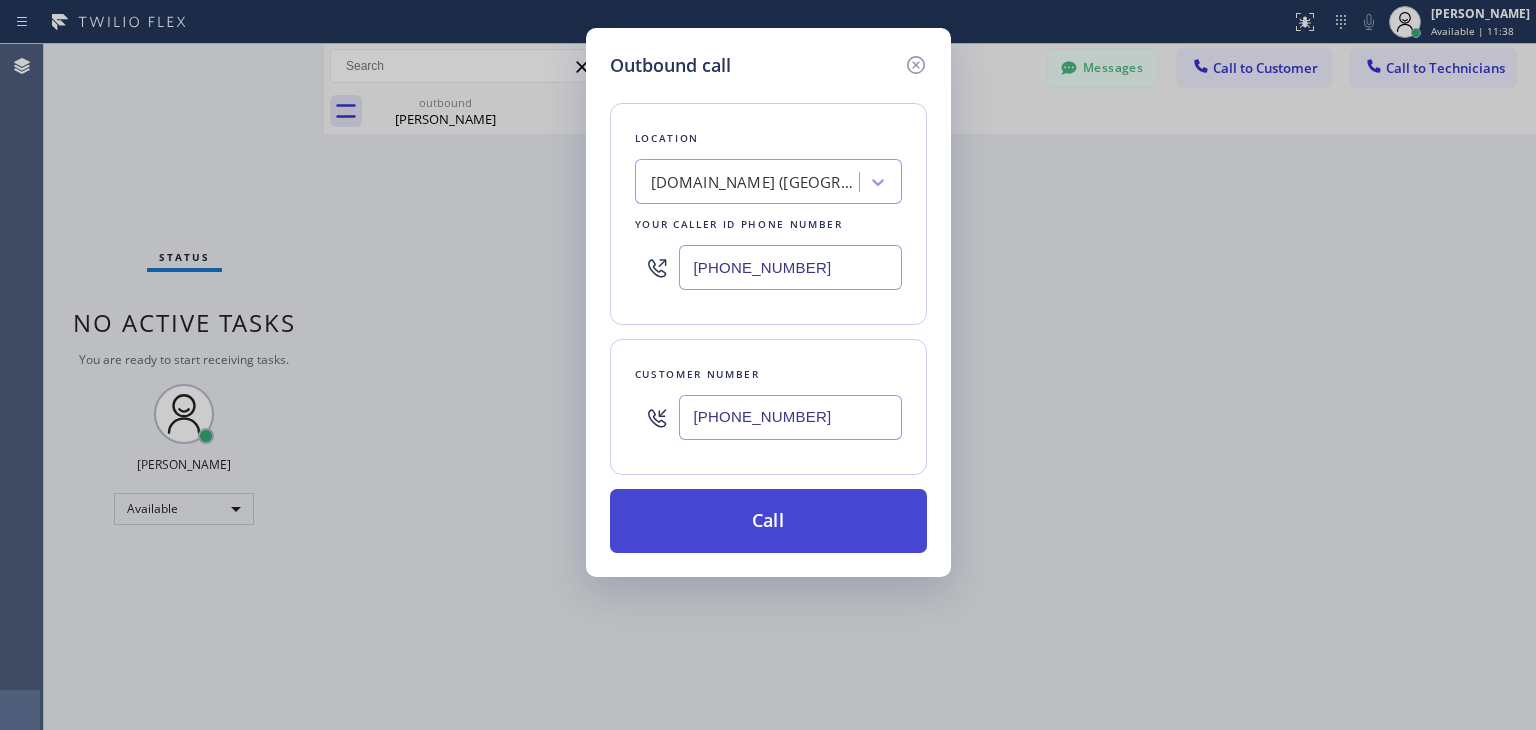 type on "[PHONE_NUMBER]" 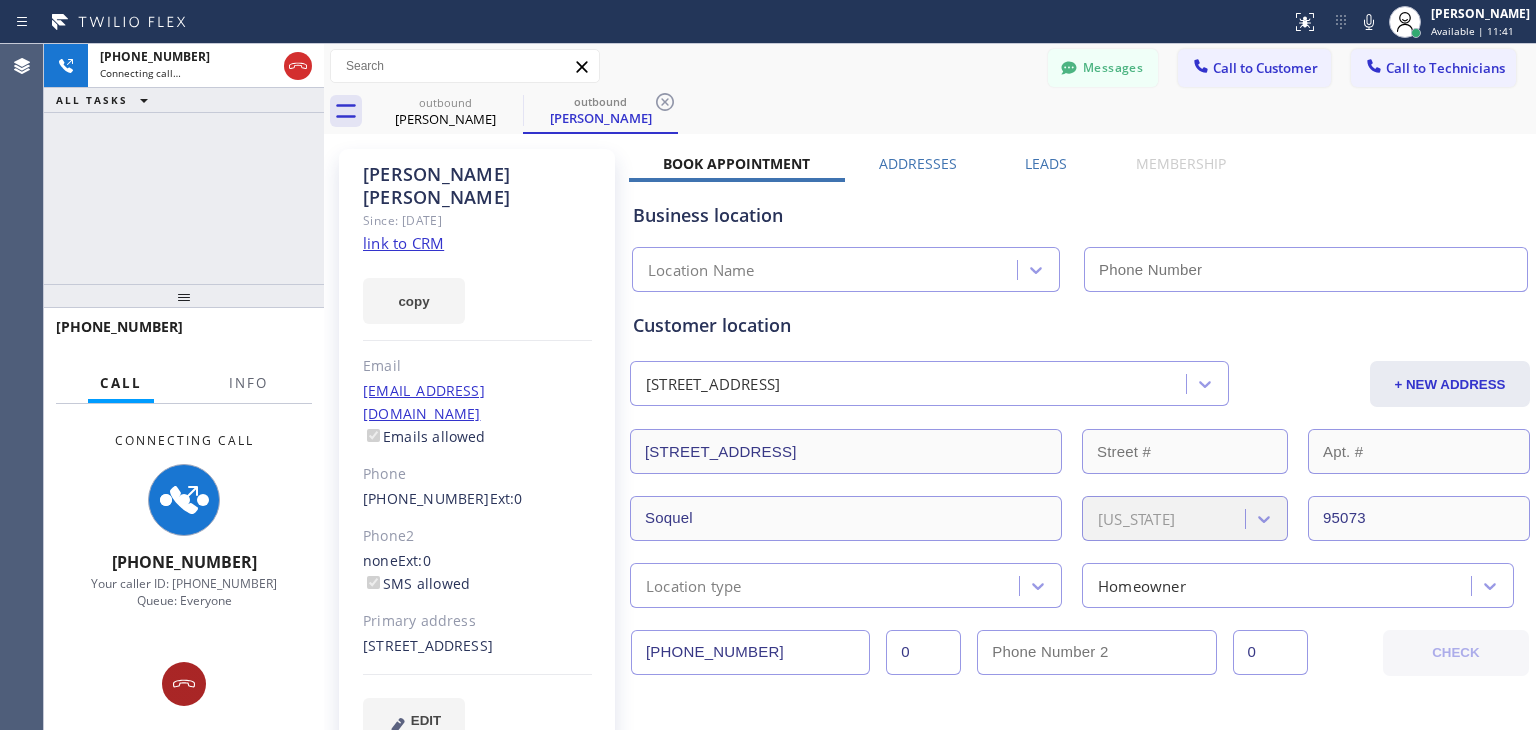 click 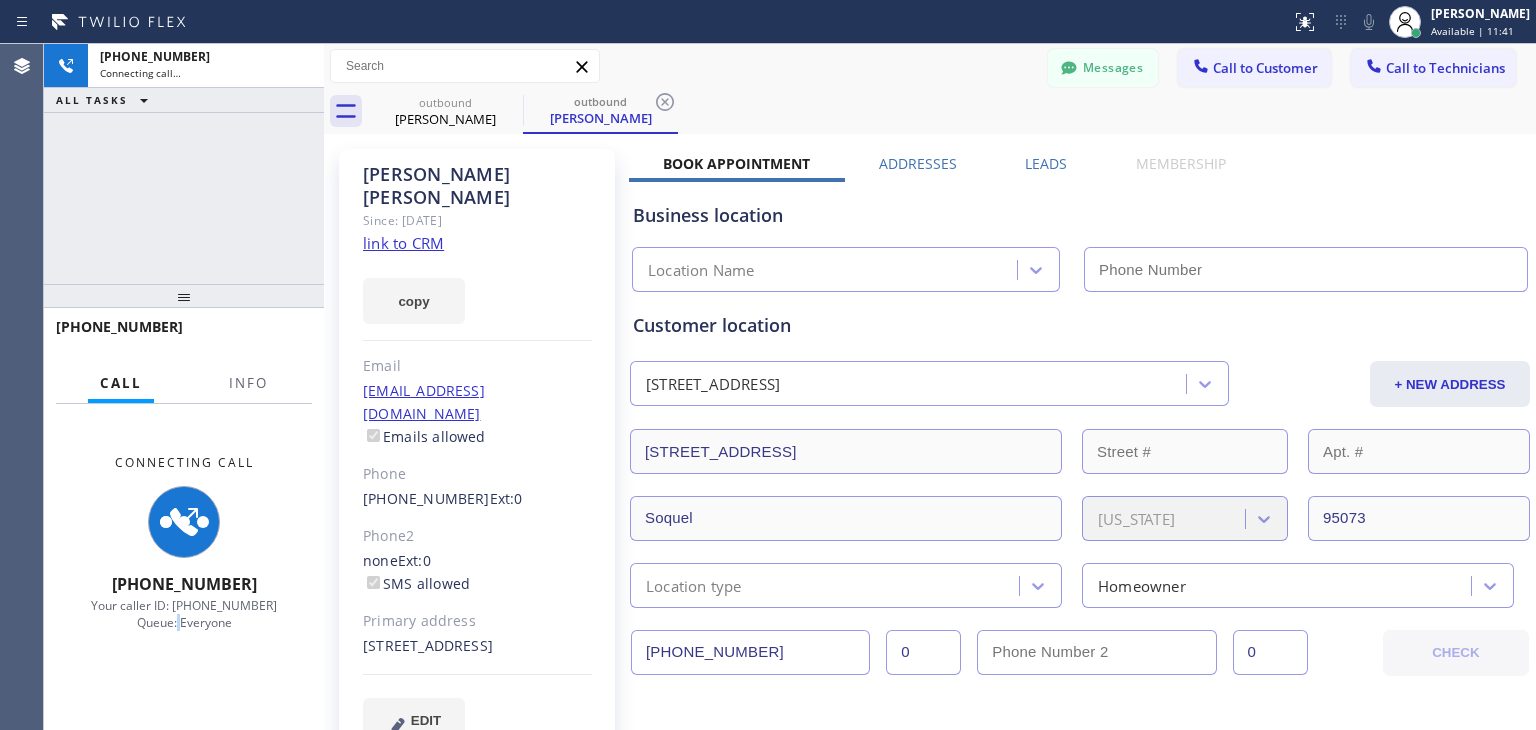 click on "Connecting Call [PHONE_NUMBER] Your caller ID: [PHONE_NUMBER] Queue: Everyone" at bounding box center (184, 543) 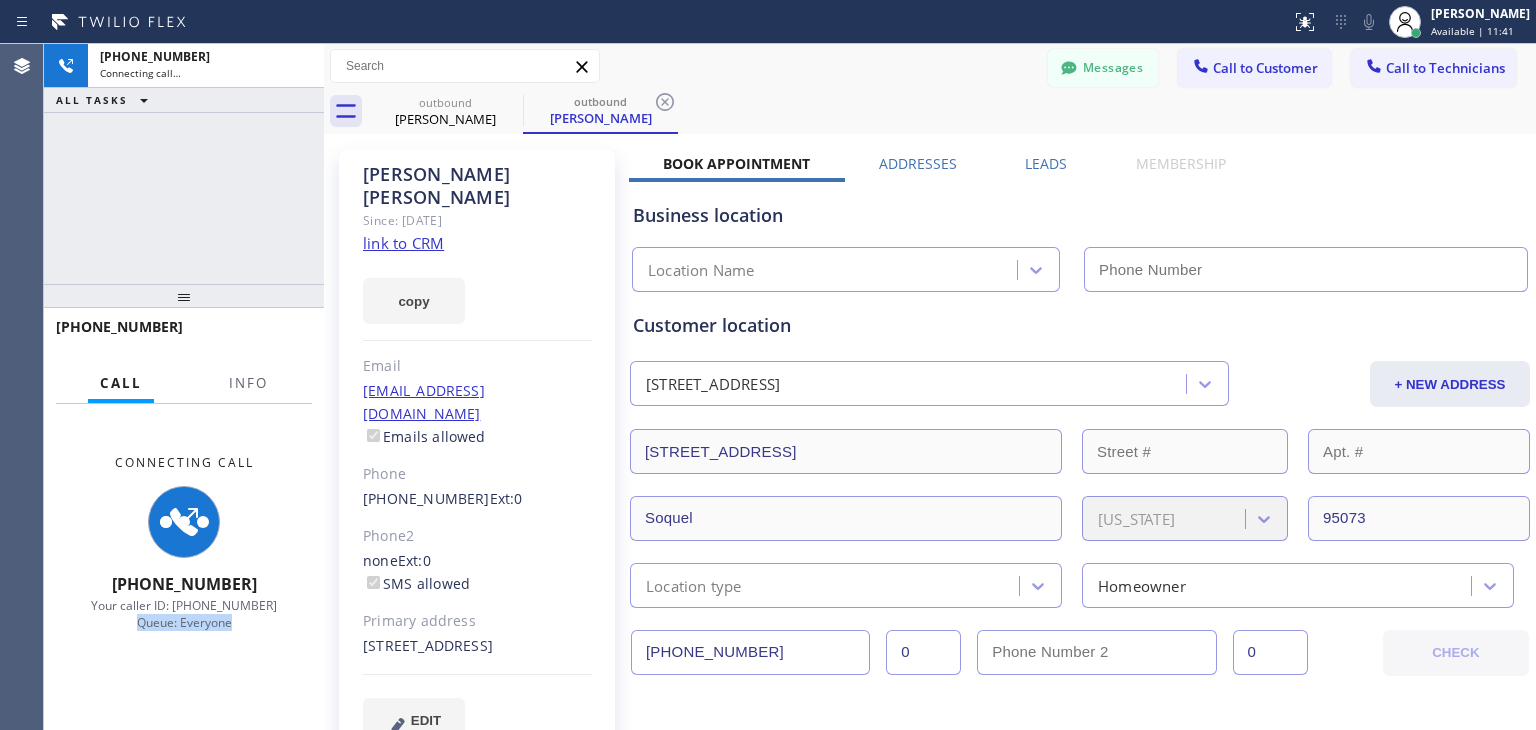 click on "Connecting Call [PHONE_NUMBER] Your caller ID: [PHONE_NUMBER] Queue: Everyone" at bounding box center [184, 543] 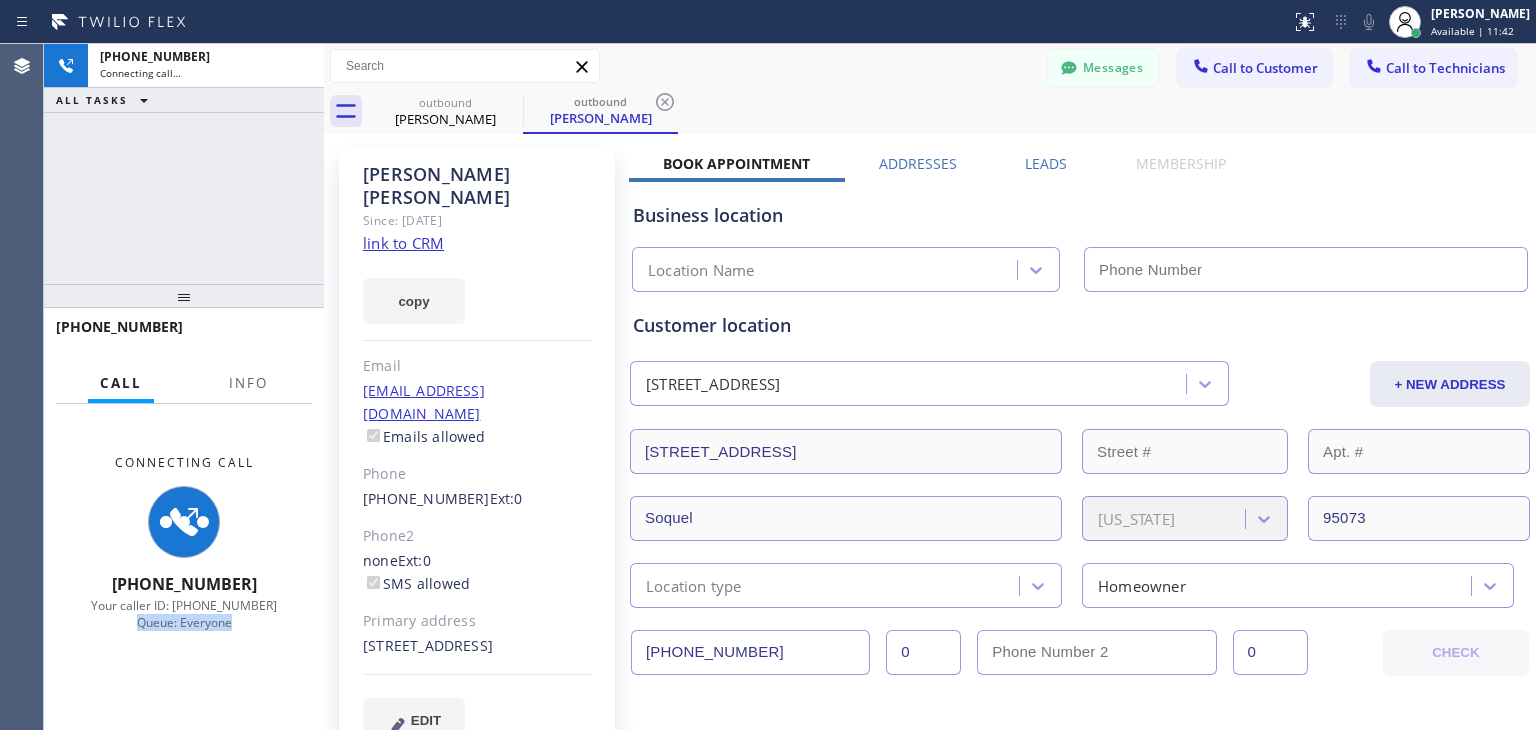 click on "Connecting Call [PHONE_NUMBER] Your caller ID: [PHONE_NUMBER] Queue: Everyone" at bounding box center [184, 543] 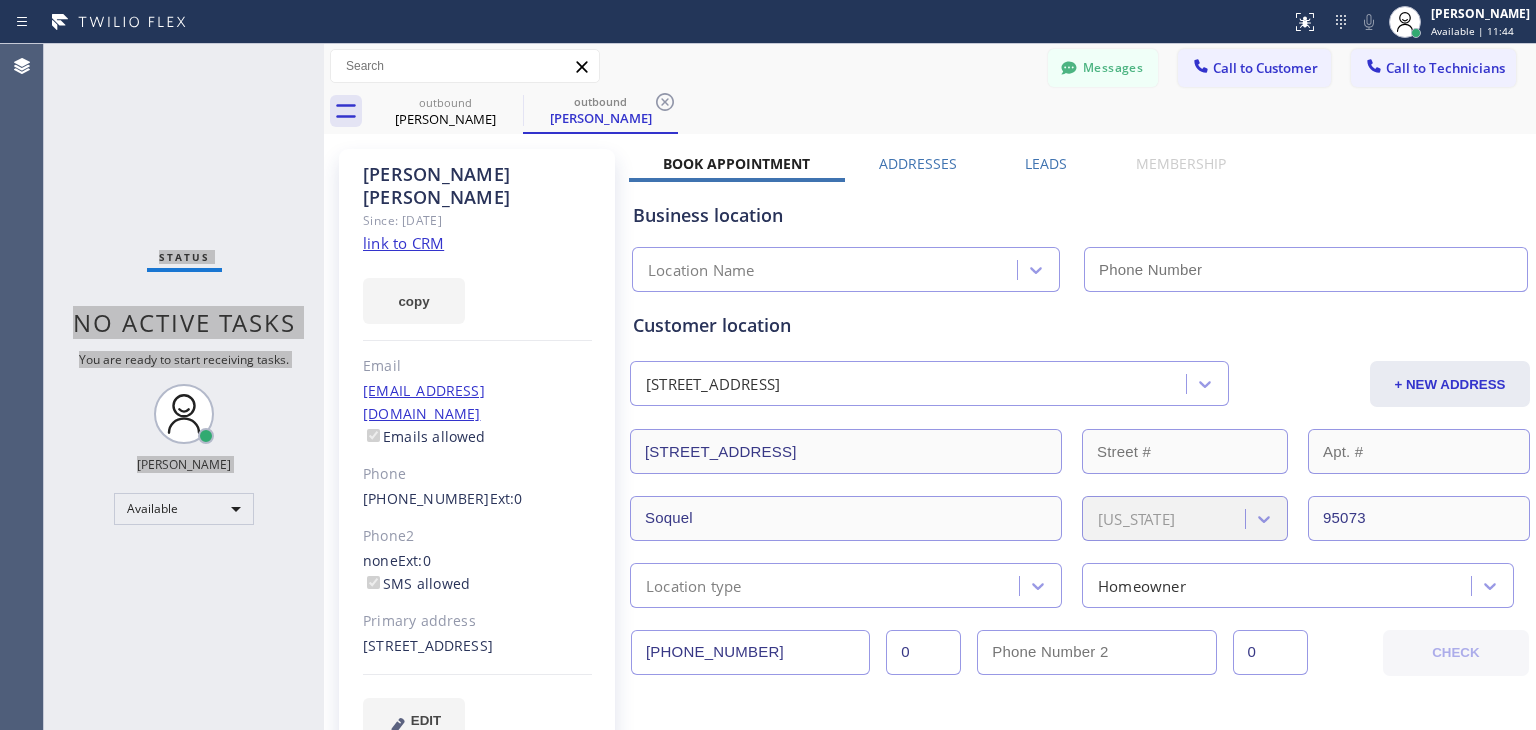 type on "[PHONE_NUMBER]" 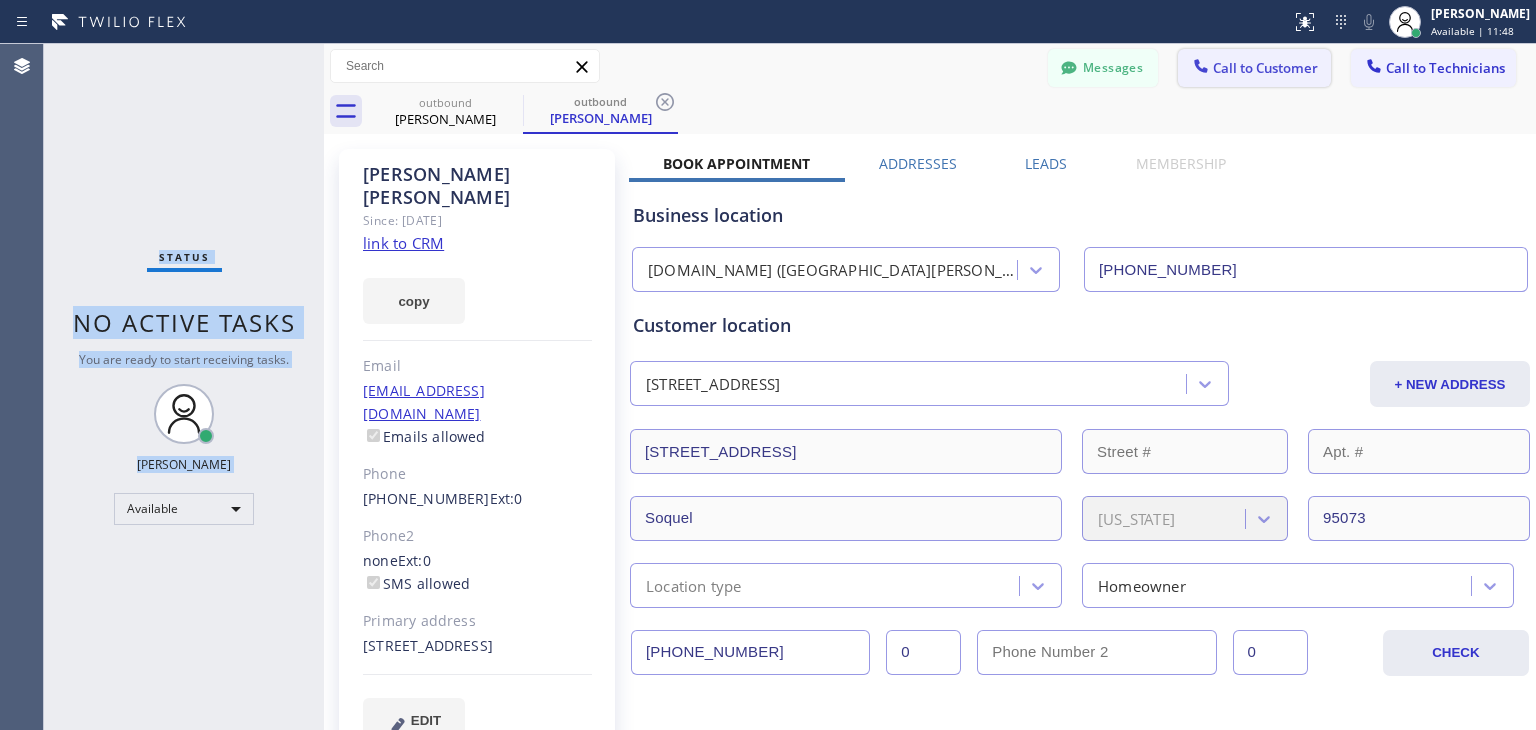 click on "Call to Customer" at bounding box center [1254, 68] 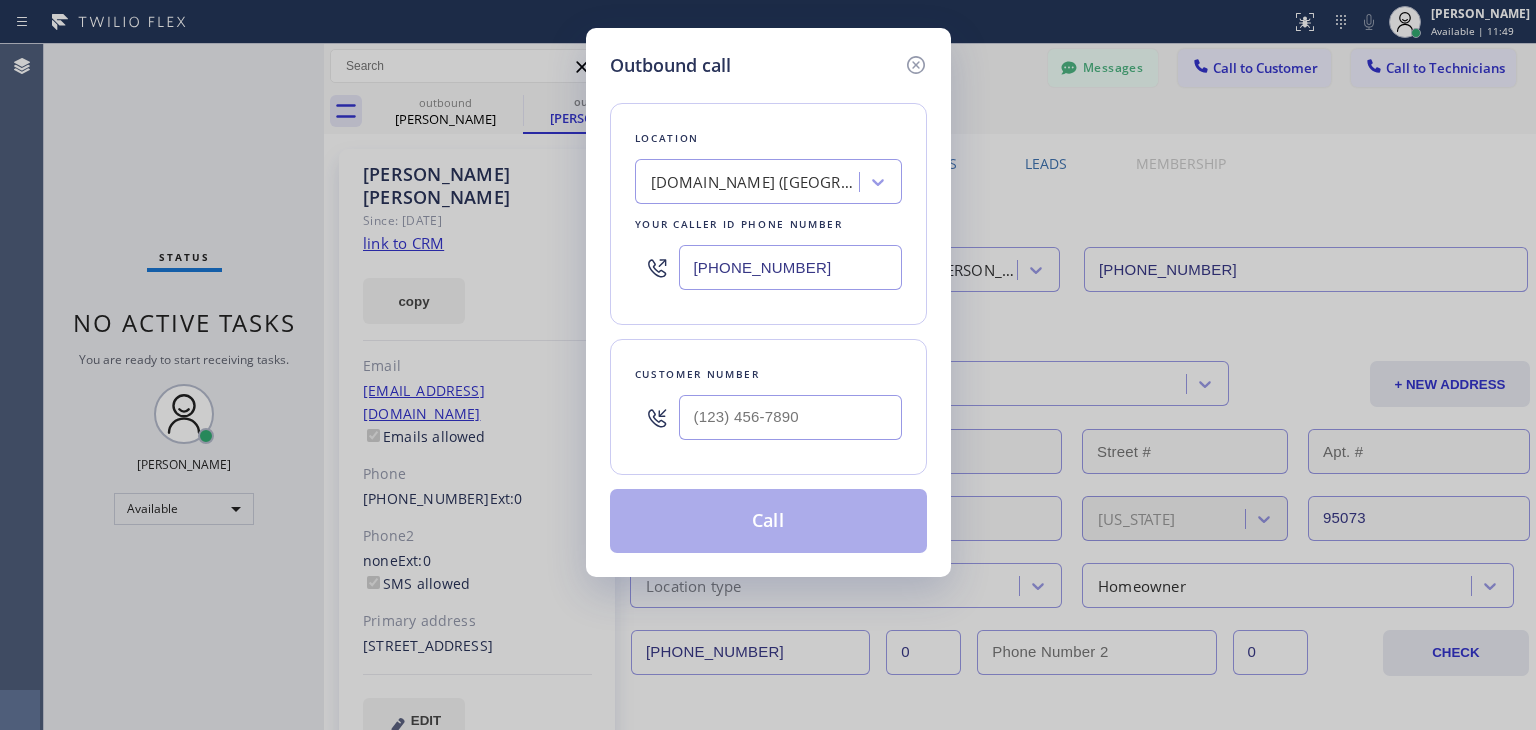 drag, startPoint x: 773, startPoint y: 451, endPoint x: 797, endPoint y: 425, distance: 35.383614 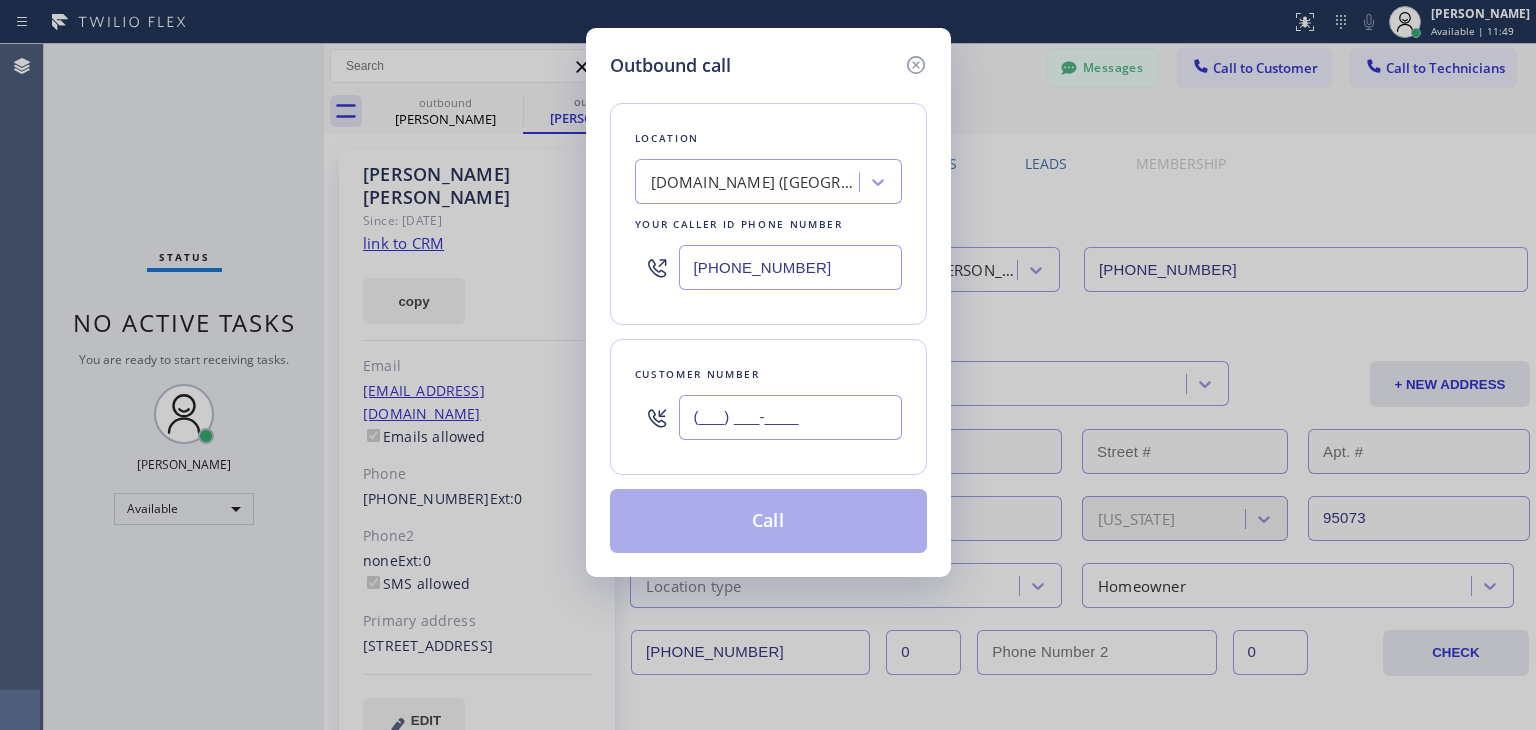 paste on "415) 264-9629" 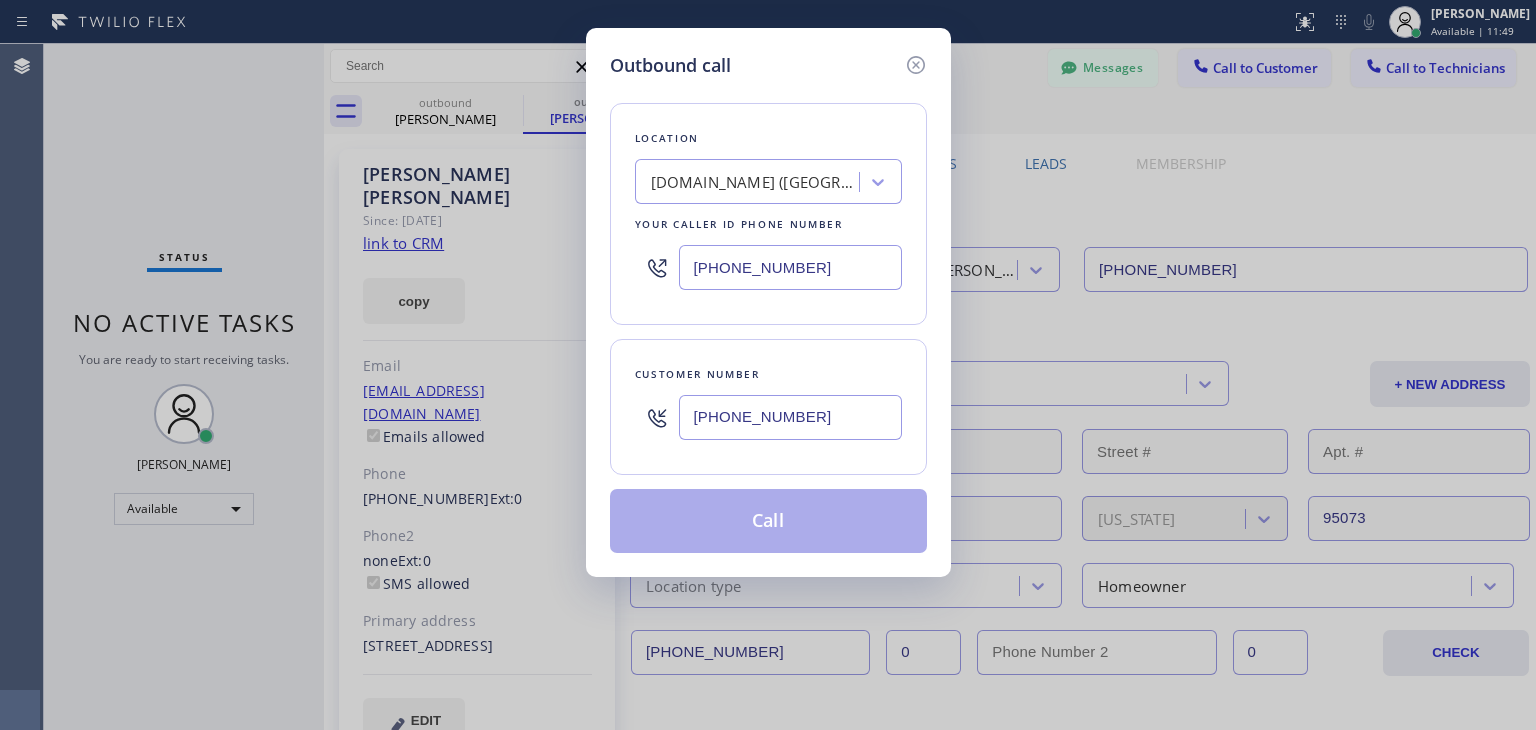 click on "[PHONE_NUMBER]" at bounding box center (790, 417) 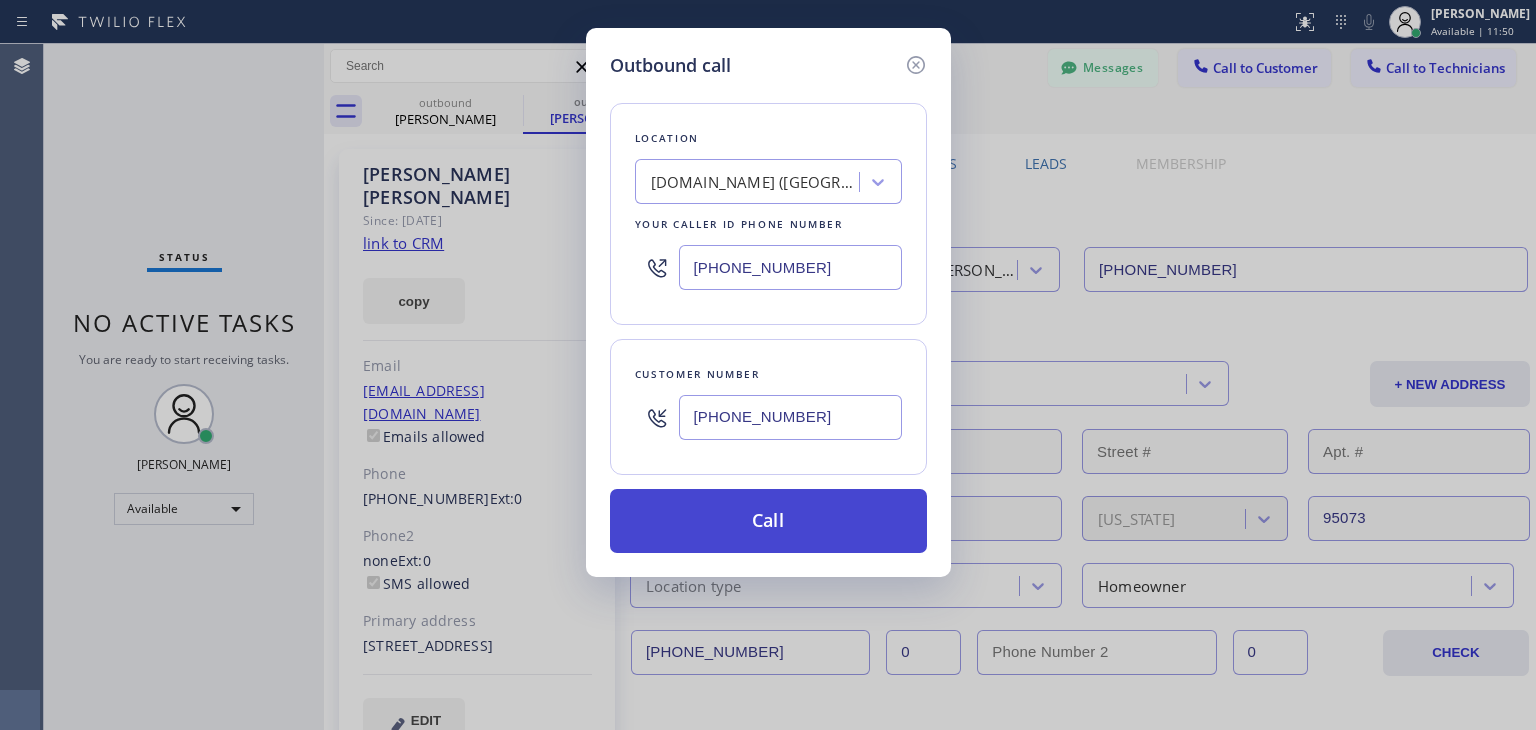 type on "[PHONE_NUMBER]" 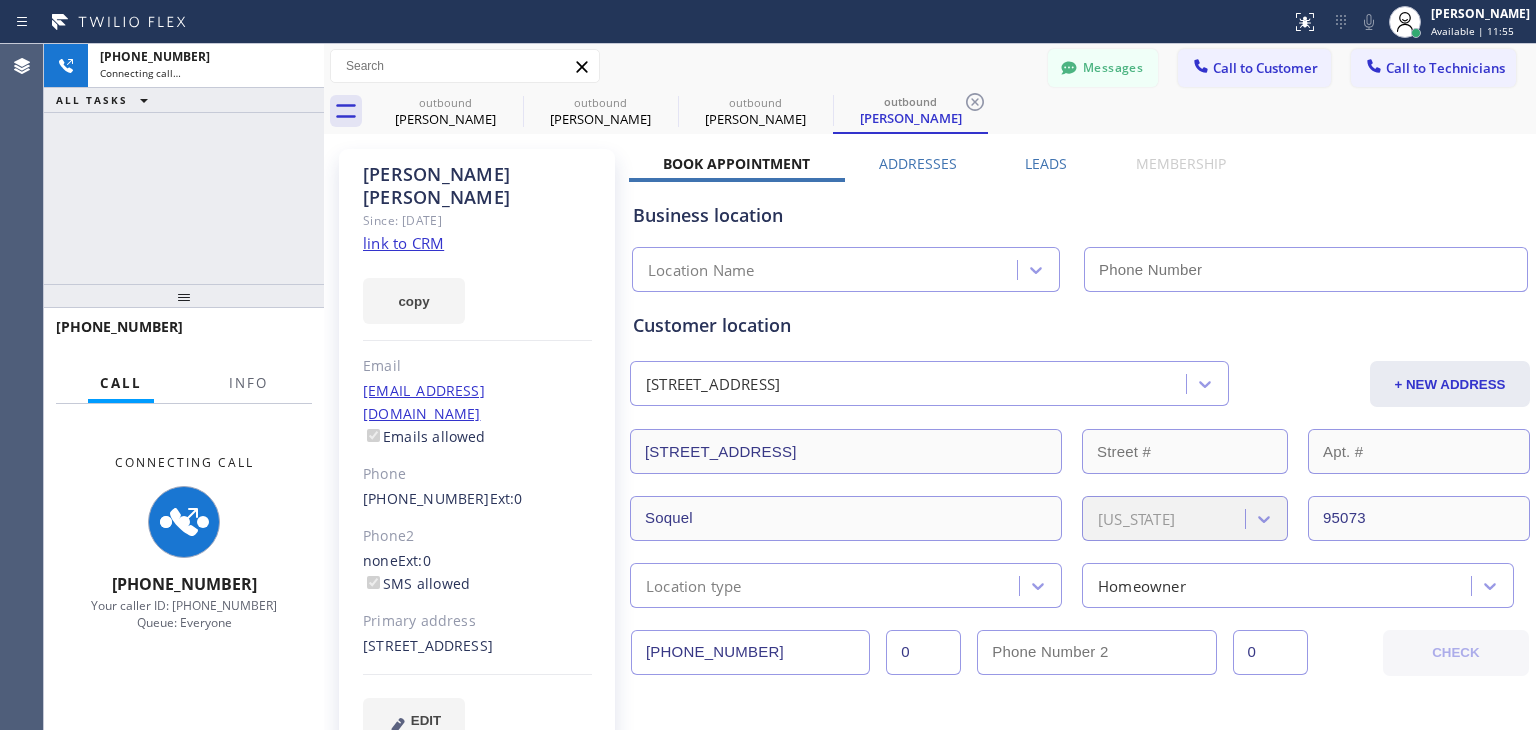 type on "[PHONE_NUMBER]" 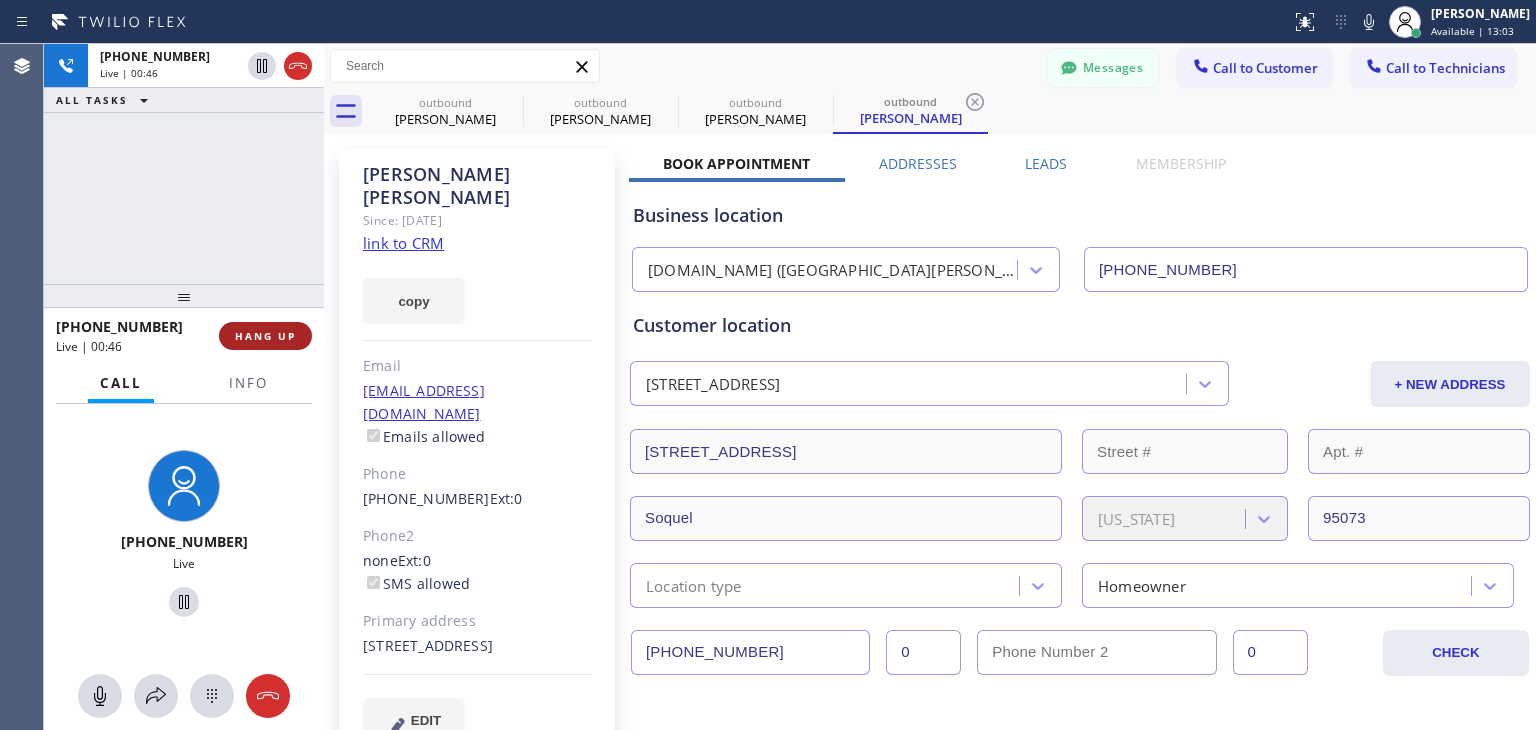click on "HANG UP" at bounding box center [265, 336] 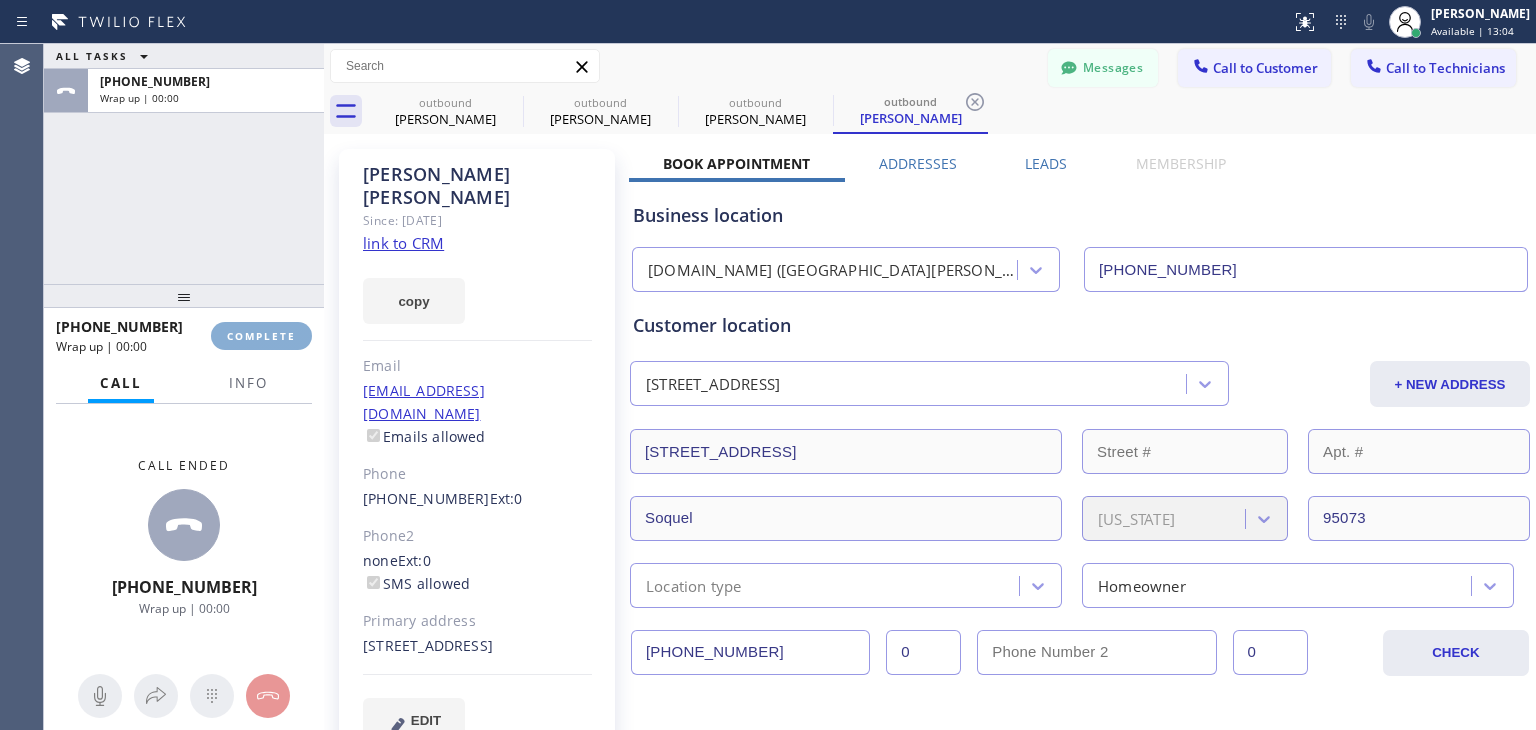 click on "COMPLETE" at bounding box center (261, 336) 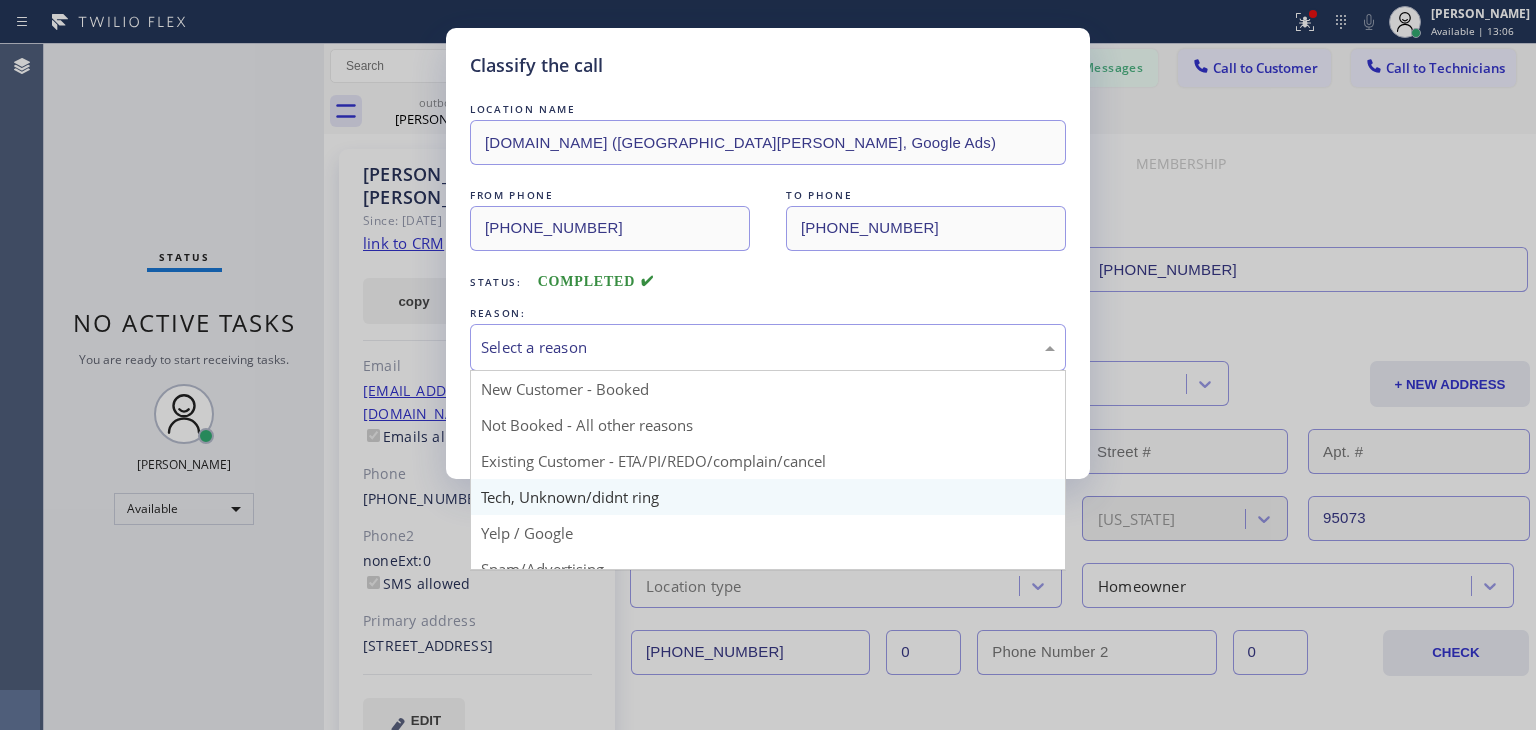 drag, startPoint x: 595, startPoint y: 344, endPoint x: 624, endPoint y: 477, distance: 136.12494 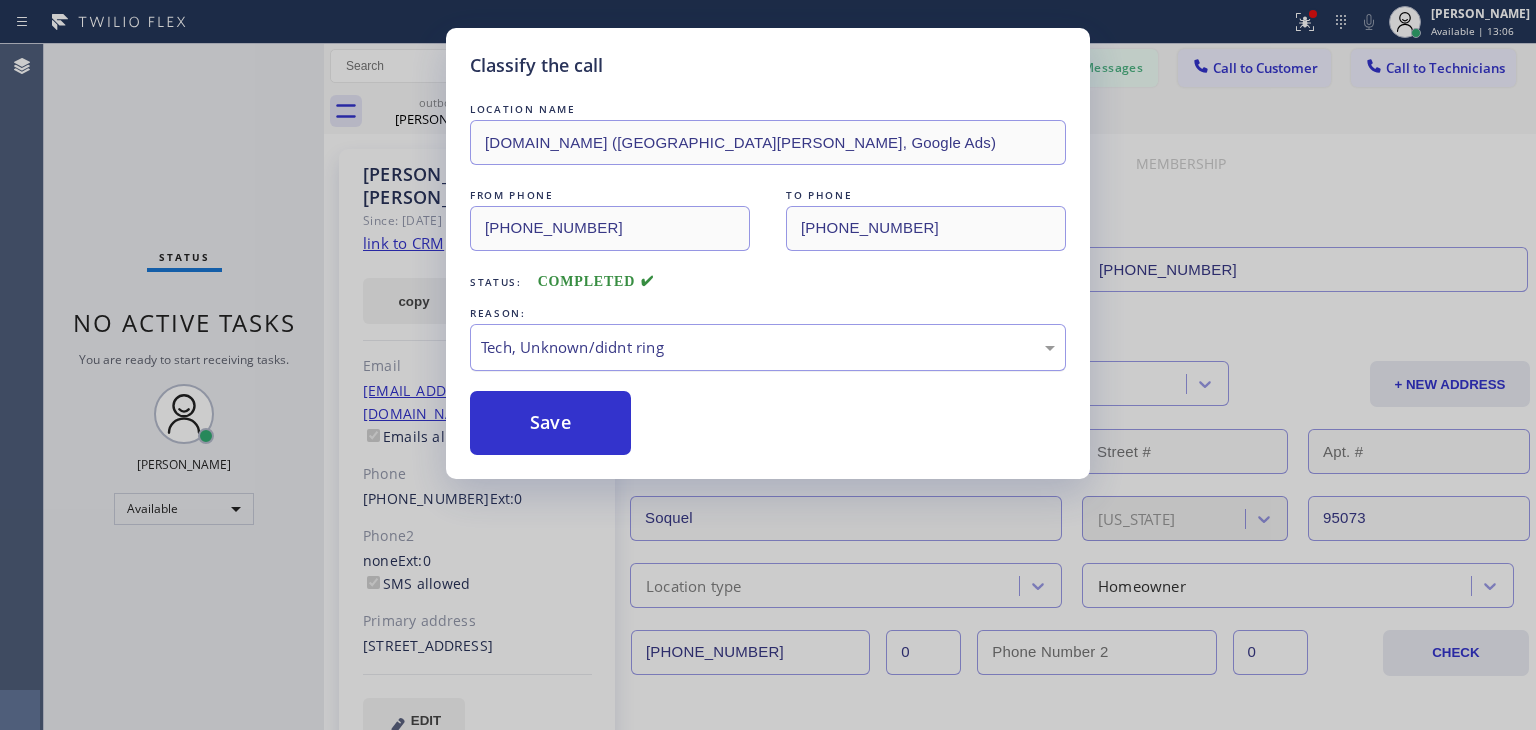 drag, startPoint x: 624, startPoint y: 477, endPoint x: 688, endPoint y: 357, distance: 136 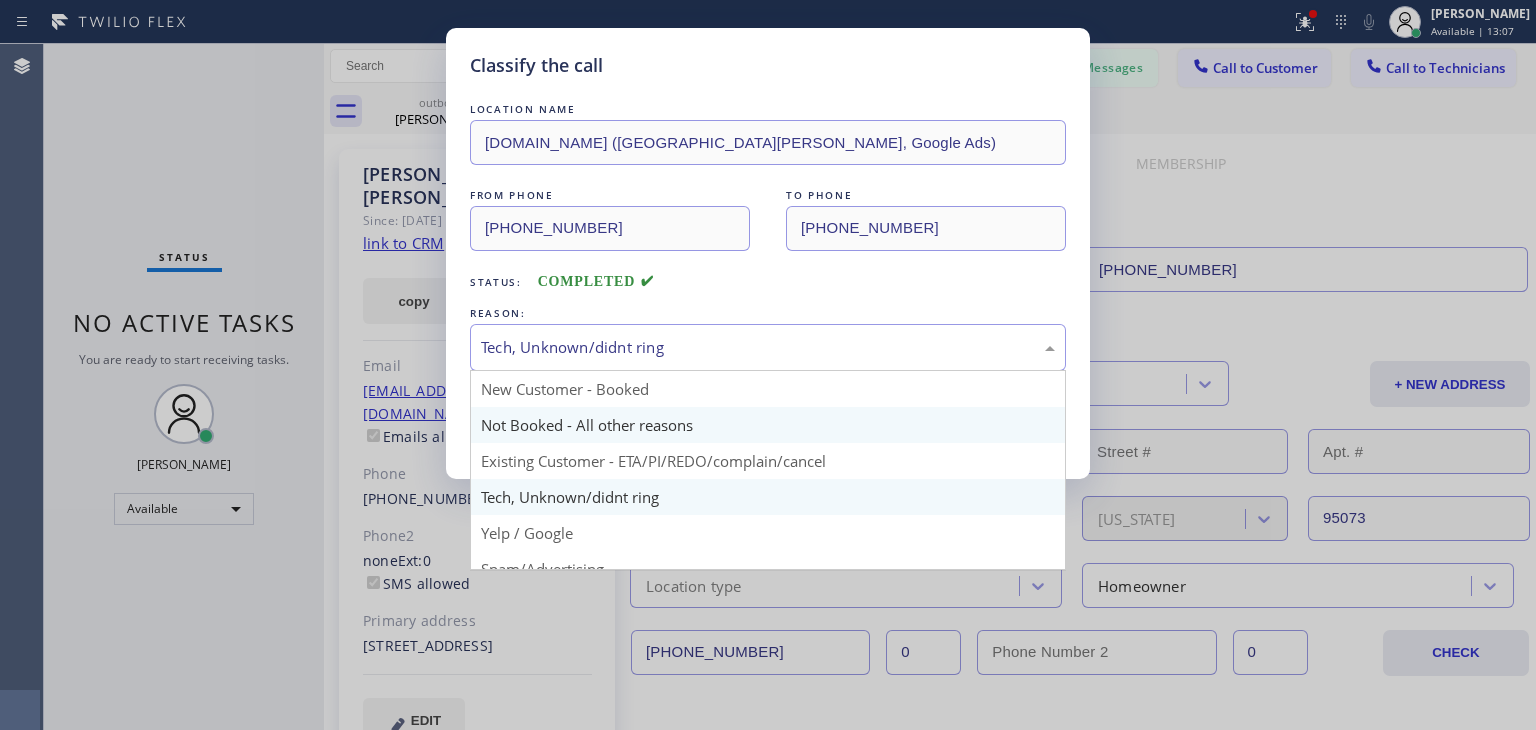 drag, startPoint x: 688, startPoint y: 357, endPoint x: 688, endPoint y: 433, distance: 76 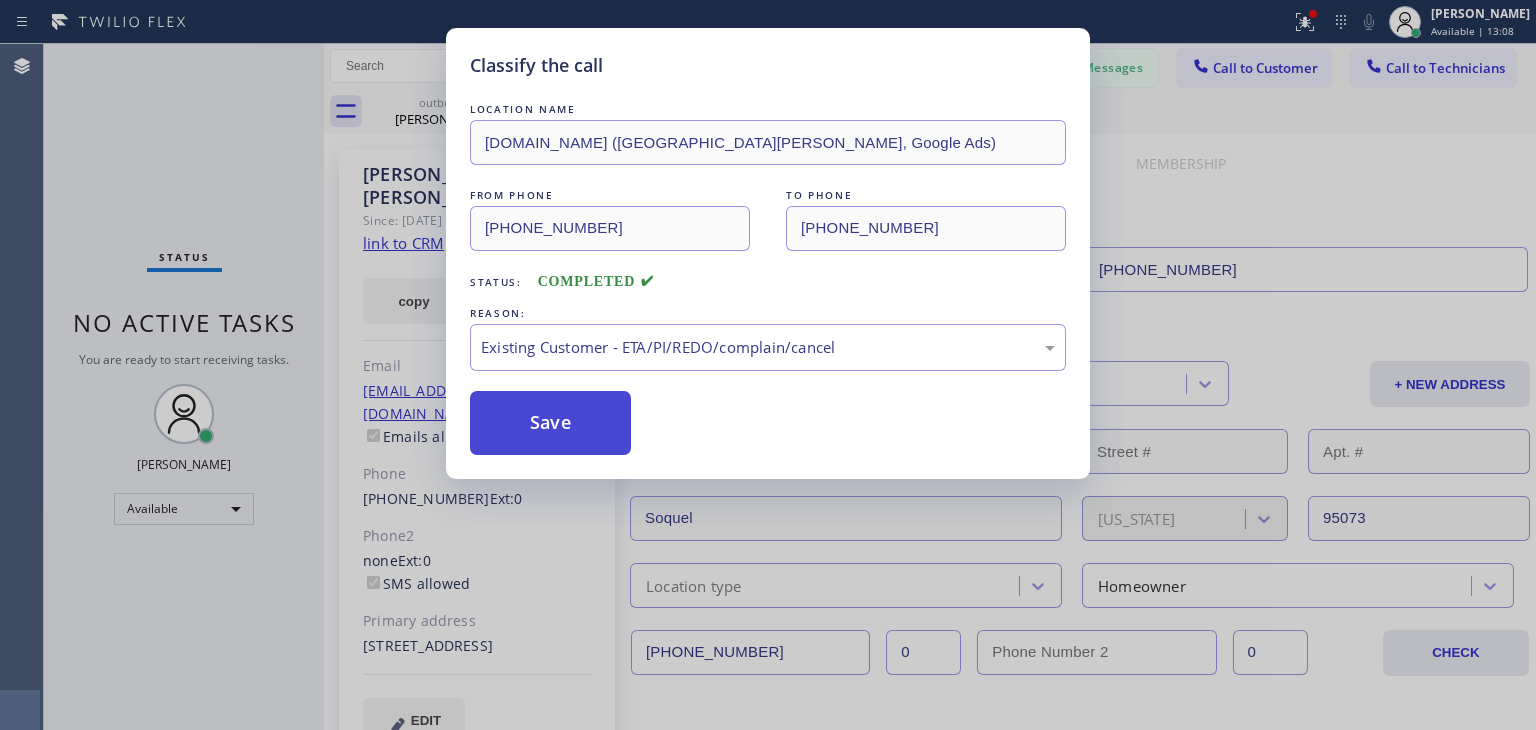drag, startPoint x: 688, startPoint y: 445, endPoint x: 541, endPoint y: 419, distance: 149.28162 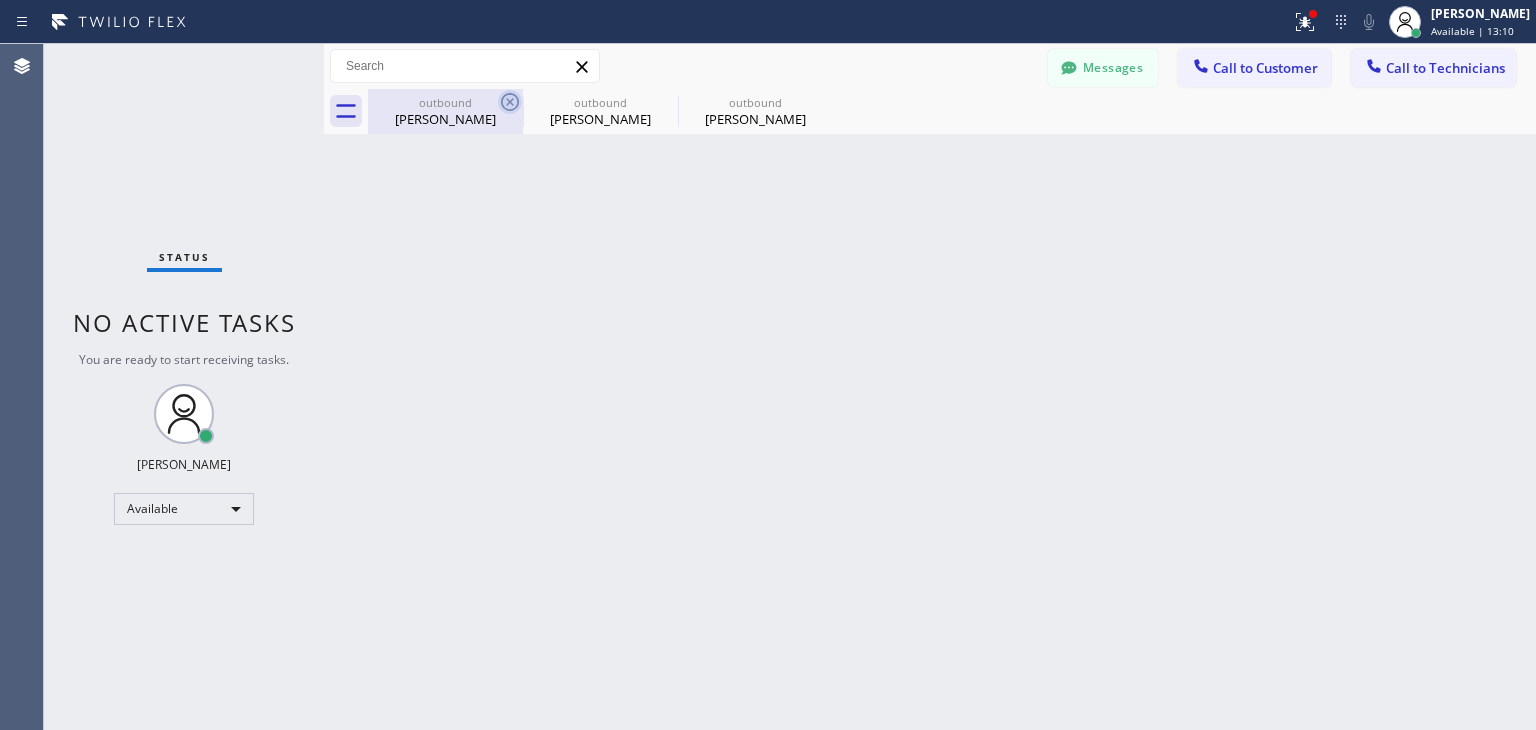 click 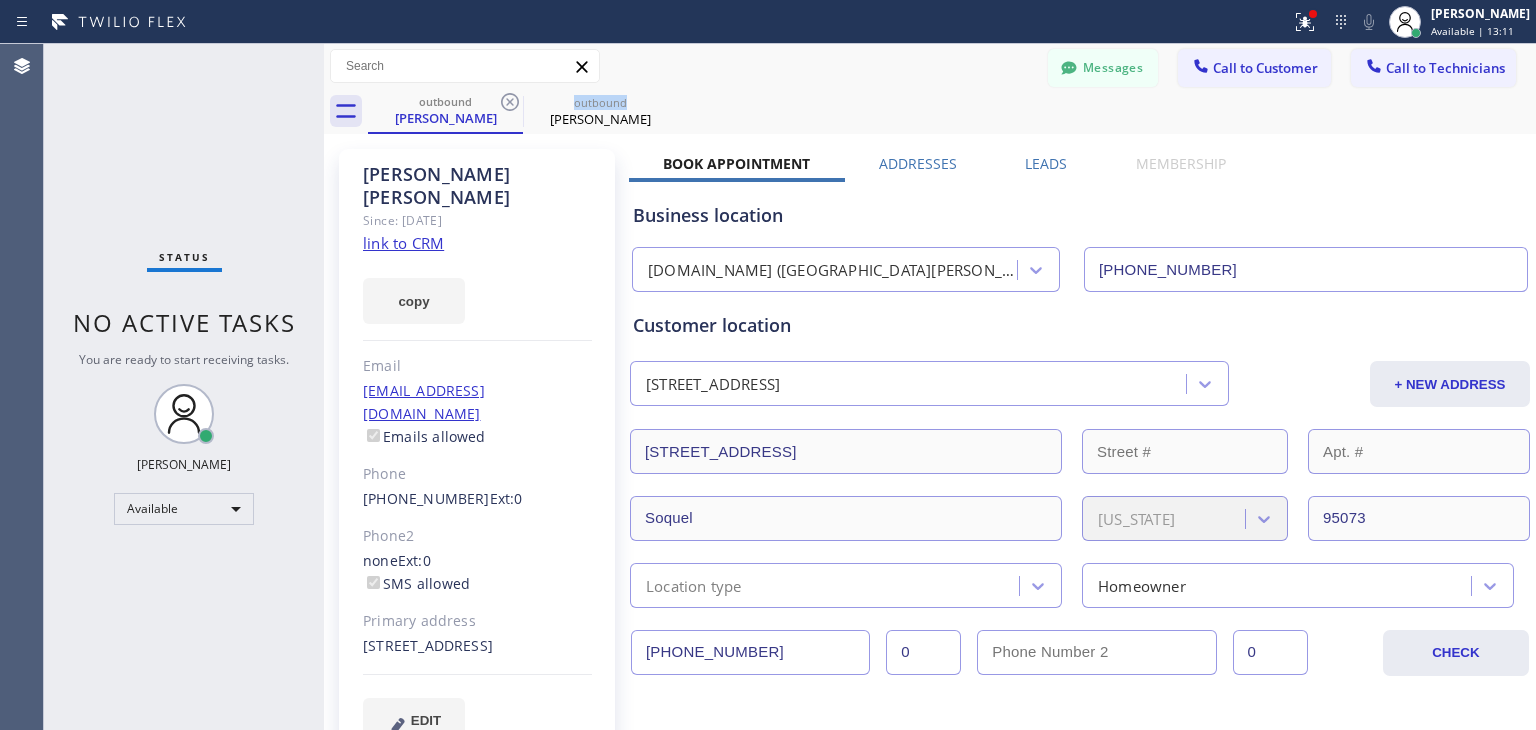 click 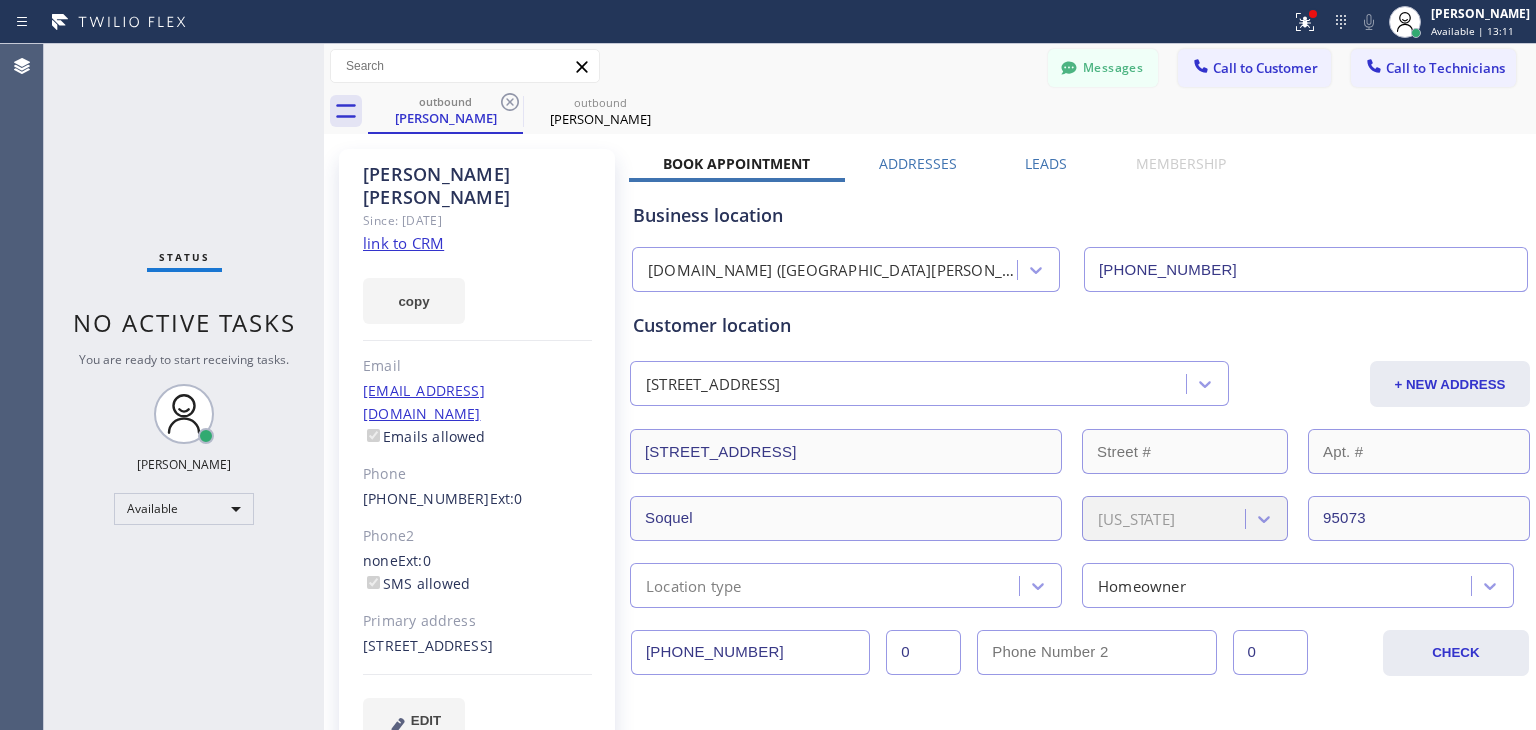click 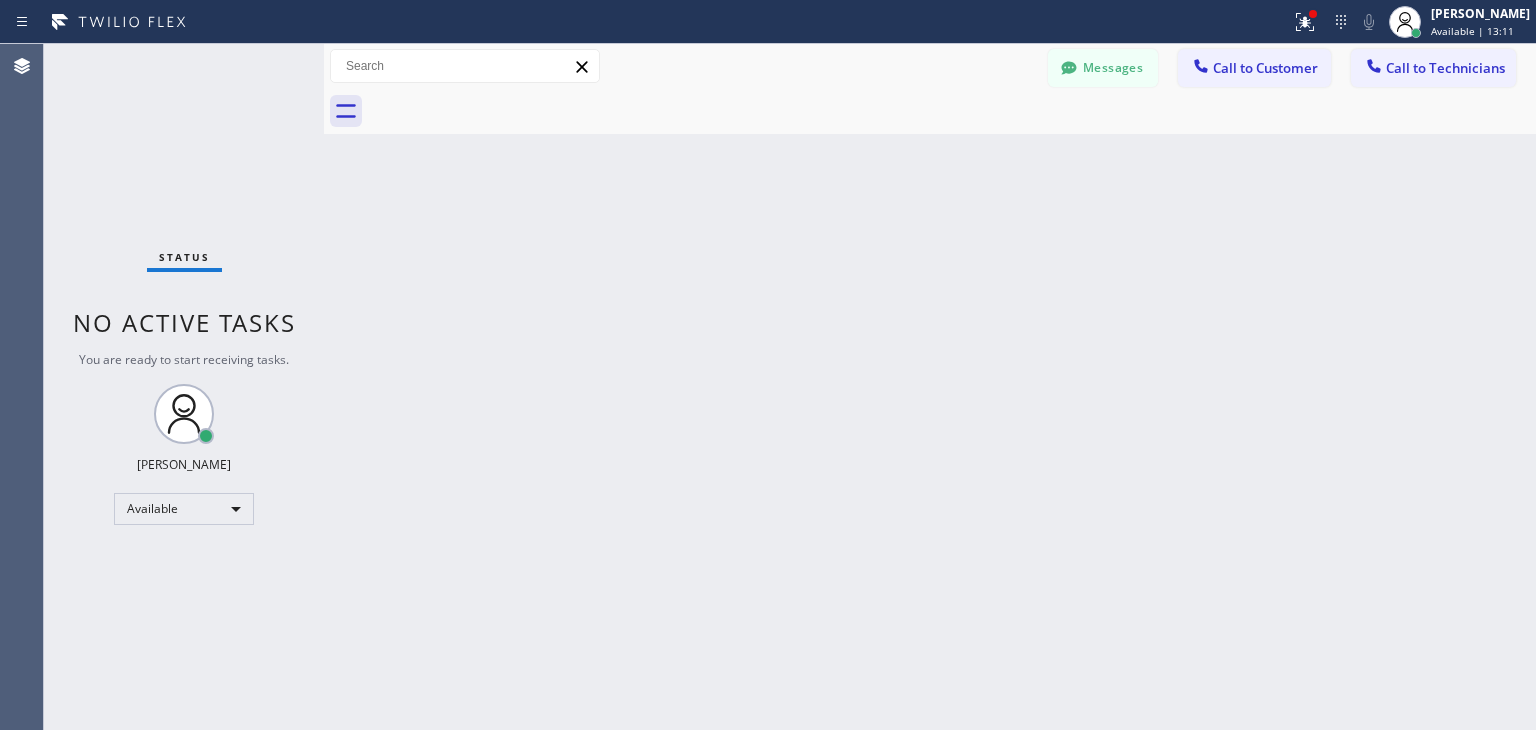 click at bounding box center [952, 111] 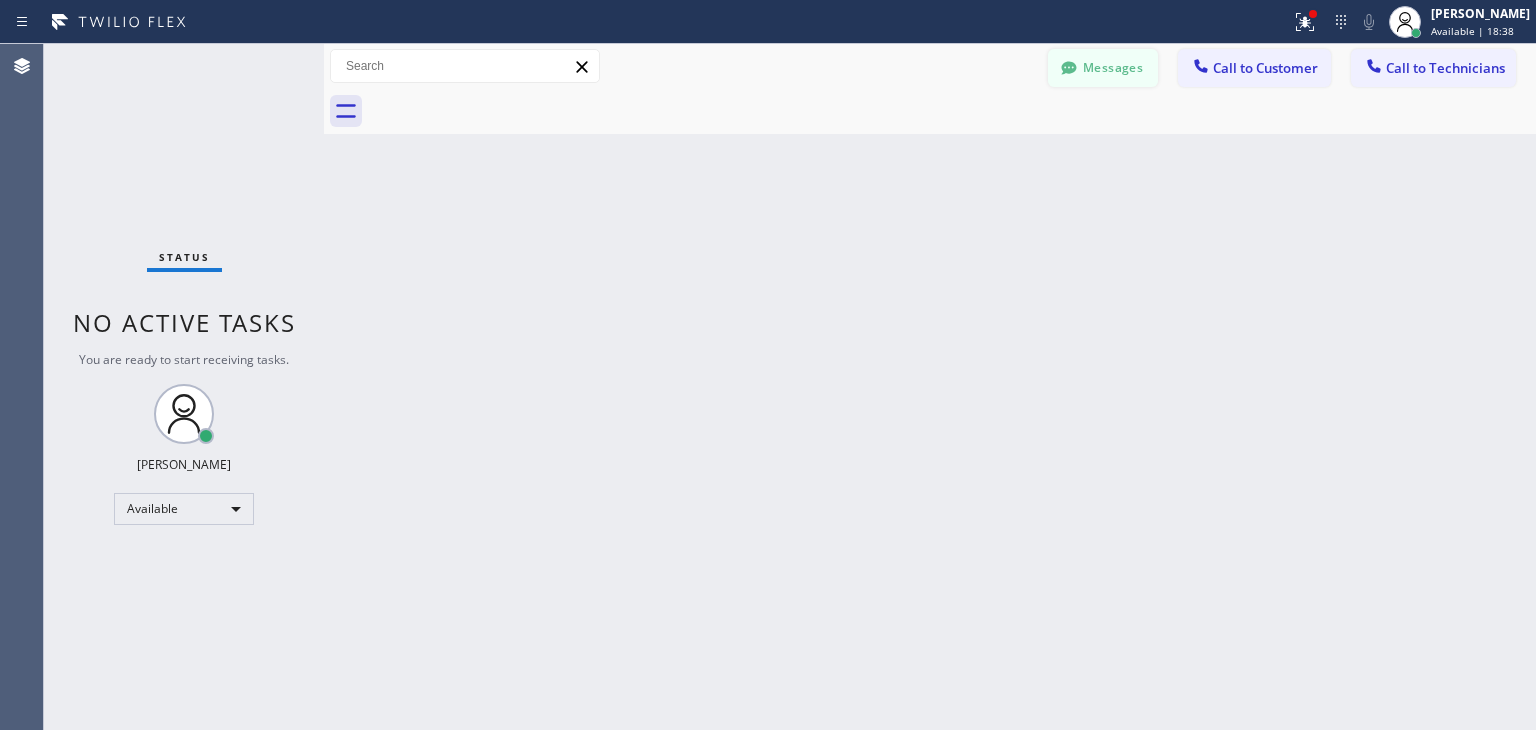 click on "Messages" at bounding box center [1103, 68] 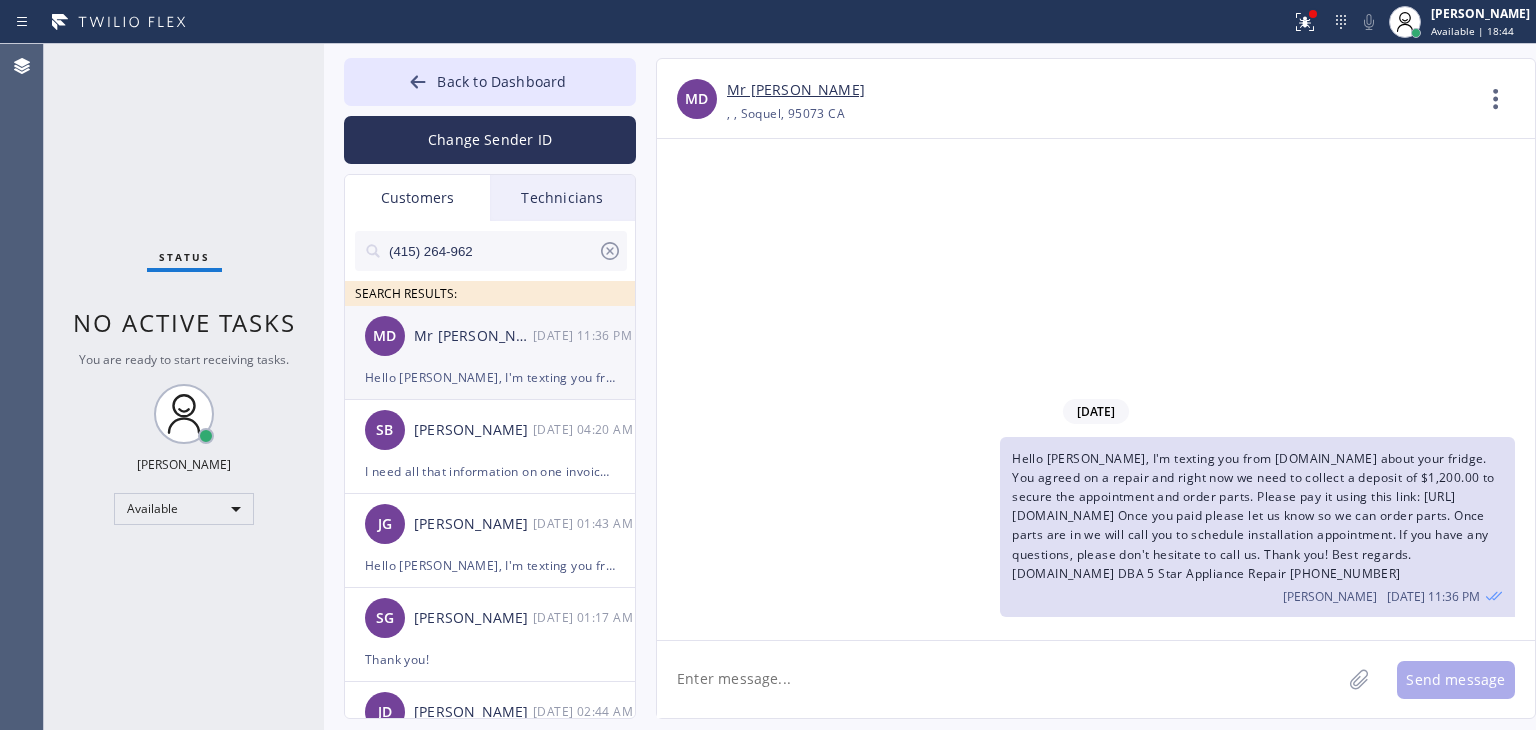 click on "MD Mr [PERSON_NAME] [DATE] 11:36 PM" at bounding box center [491, 336] 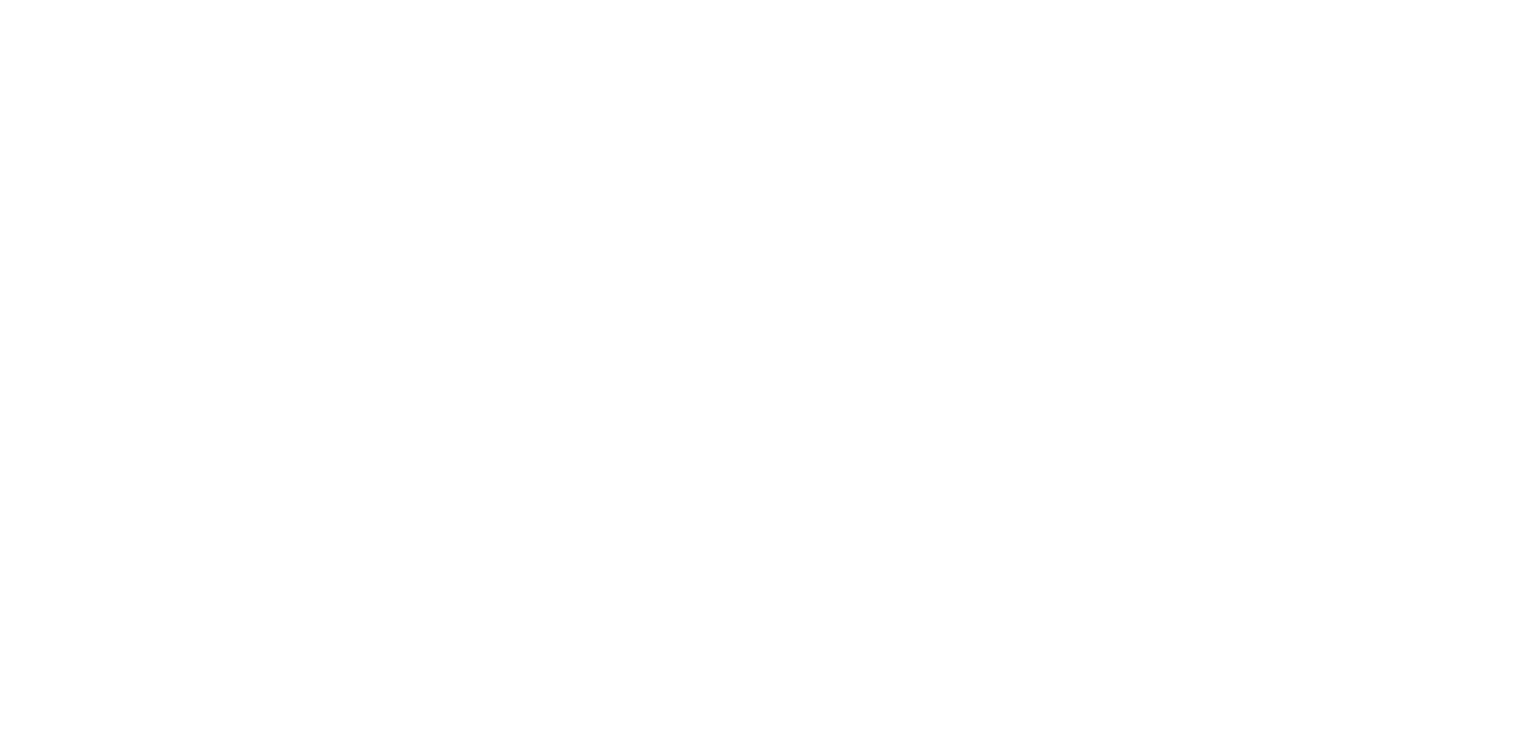 scroll, scrollTop: 0, scrollLeft: 0, axis: both 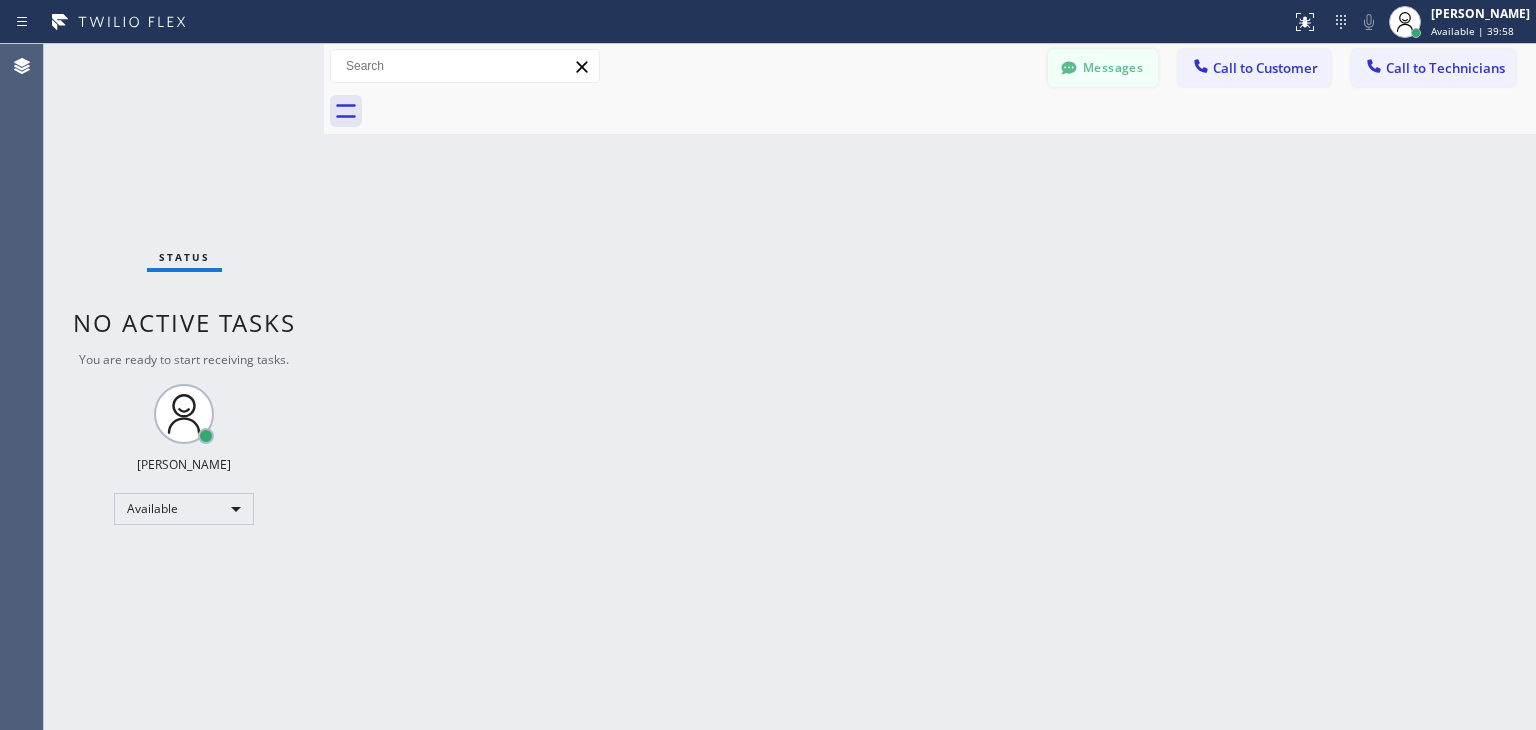 click on "Messages" at bounding box center (1103, 68) 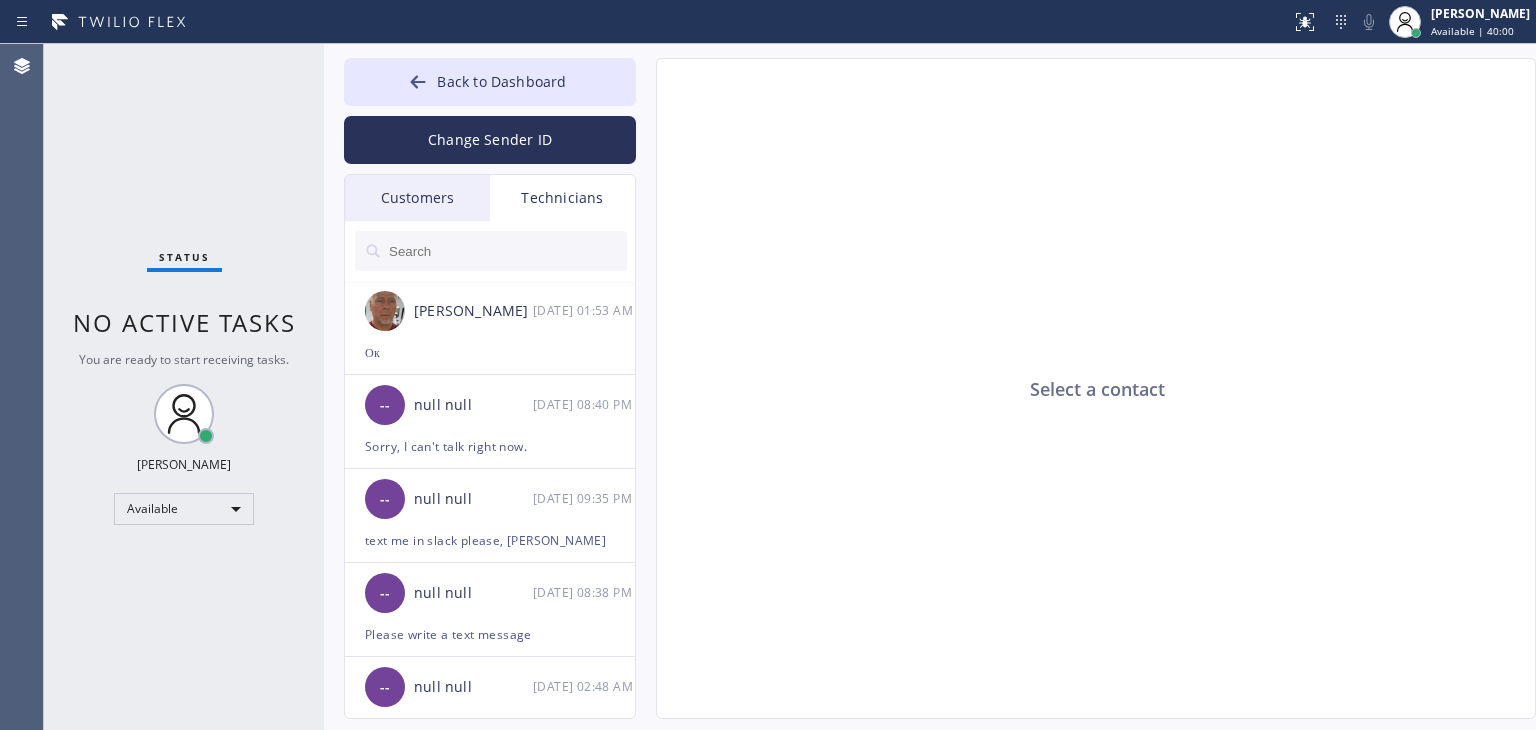 click on "Customers" at bounding box center [417, 198] 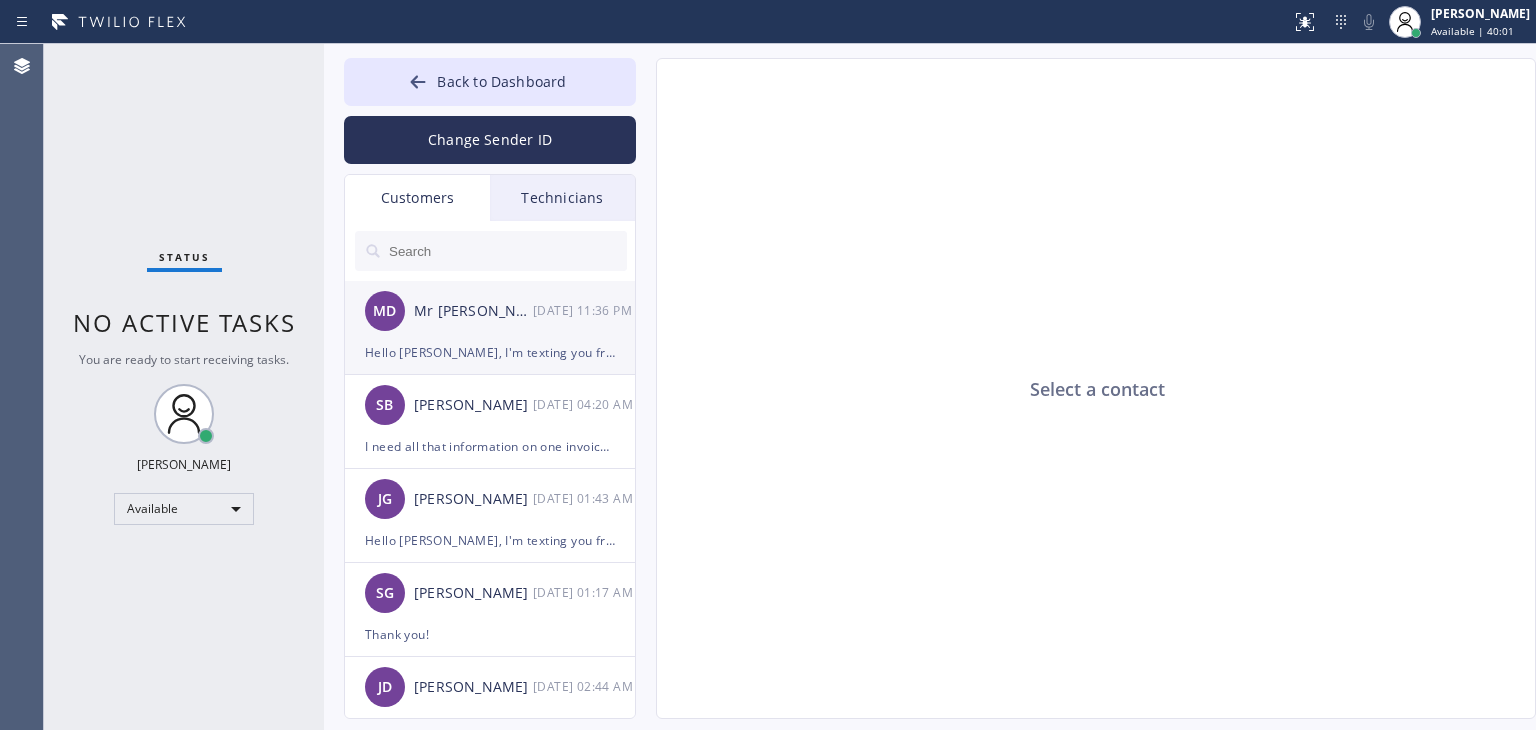 click on "Hello [PERSON_NAME], I'm texting you from [DOMAIN_NAME] about your fridge. You agreed on a repair and right now we need to collect a deposit of $1,200.00 to secure the appointment and order parts. Please pay it using this link: [URL][DOMAIN_NAME] Once you paid please let us know so we can order parts. Once parts are in we will call you to schedule installation appointment. If you have any questions, please don't hesitate to call us. Thank you! Best regards. [DOMAIN_NAME] DBA 5 Star Appliance Repair [PHONE_NUMBER]" at bounding box center [490, 352] 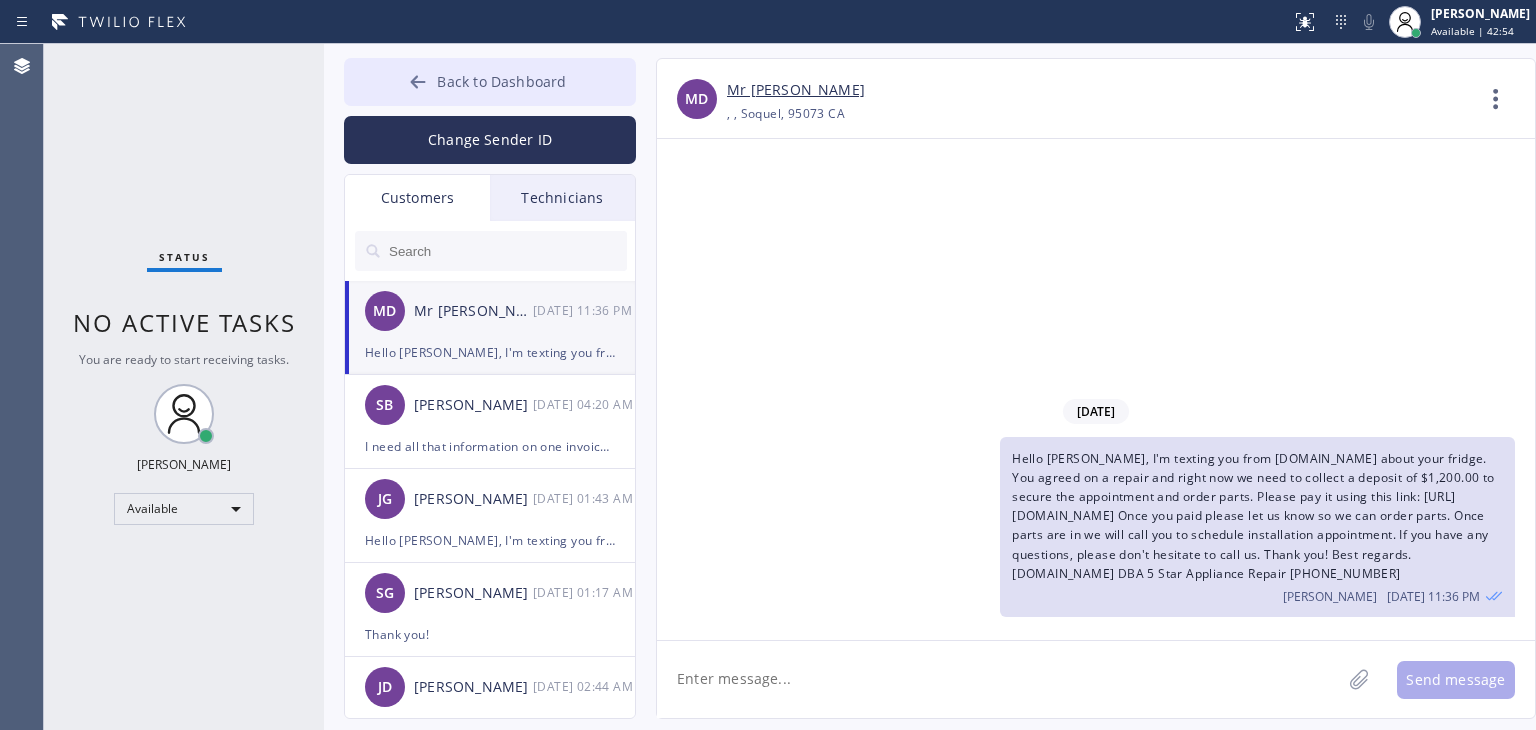 click on "Back to Dashboard" at bounding box center (490, 82) 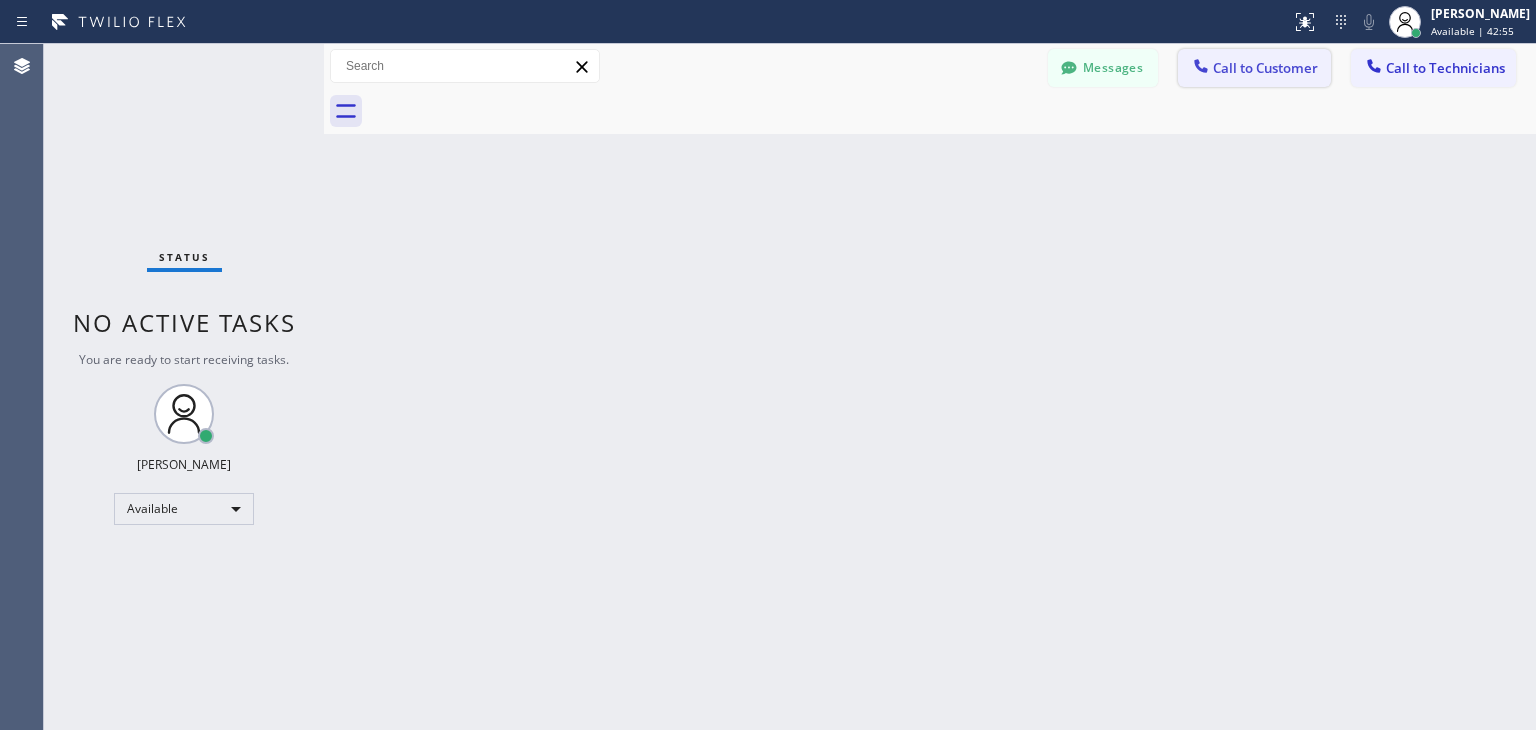 click on "Call to Customer" at bounding box center (1265, 68) 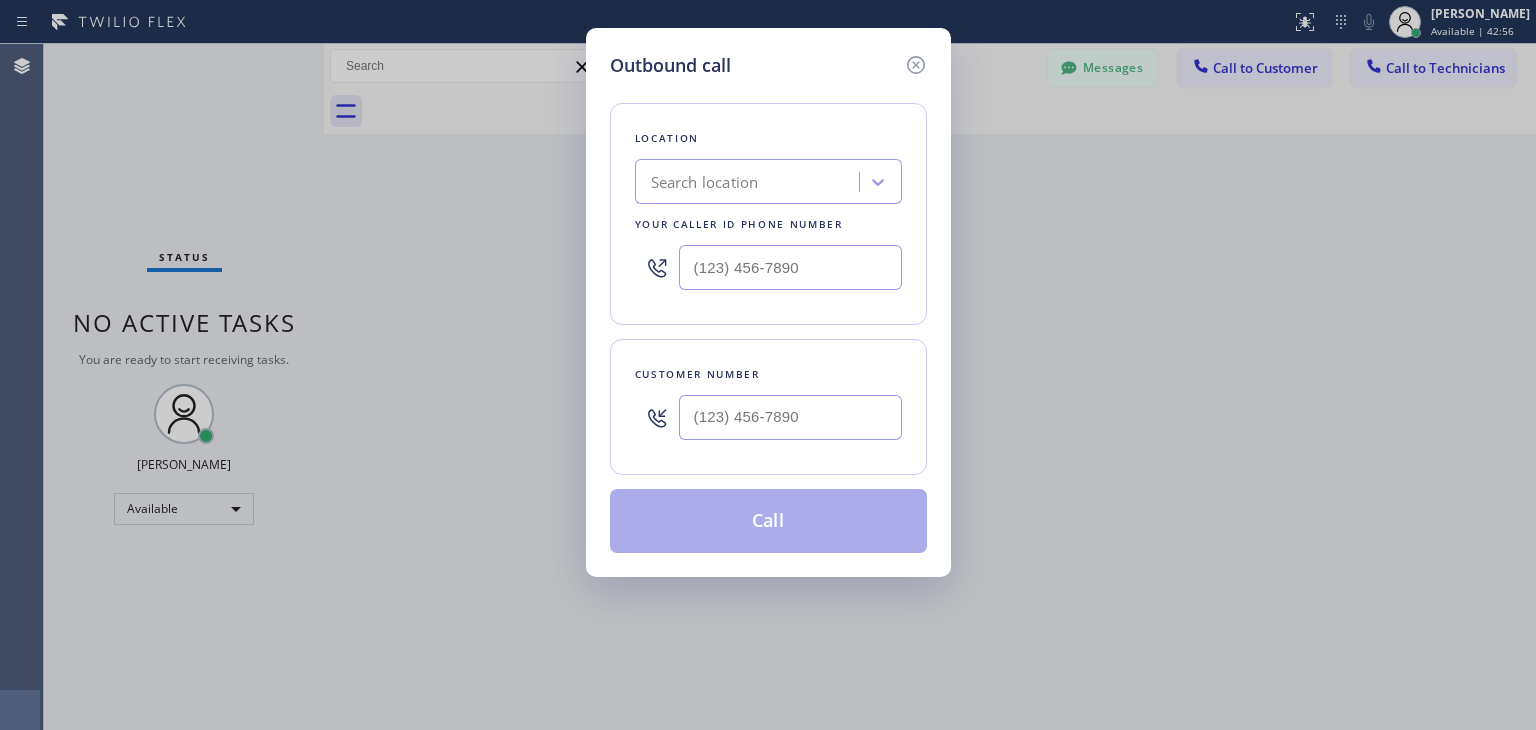 type 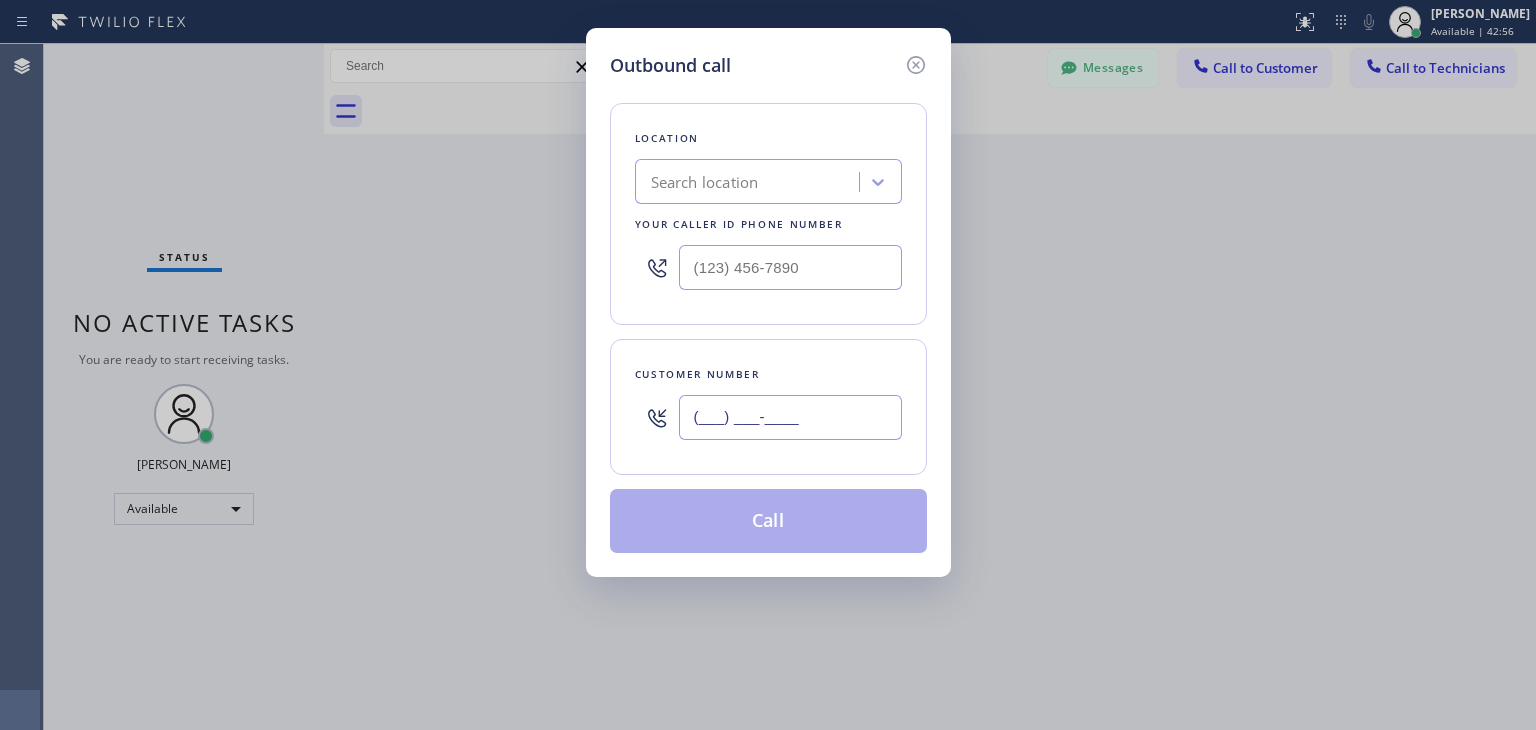 paste on "602) 363-3846" 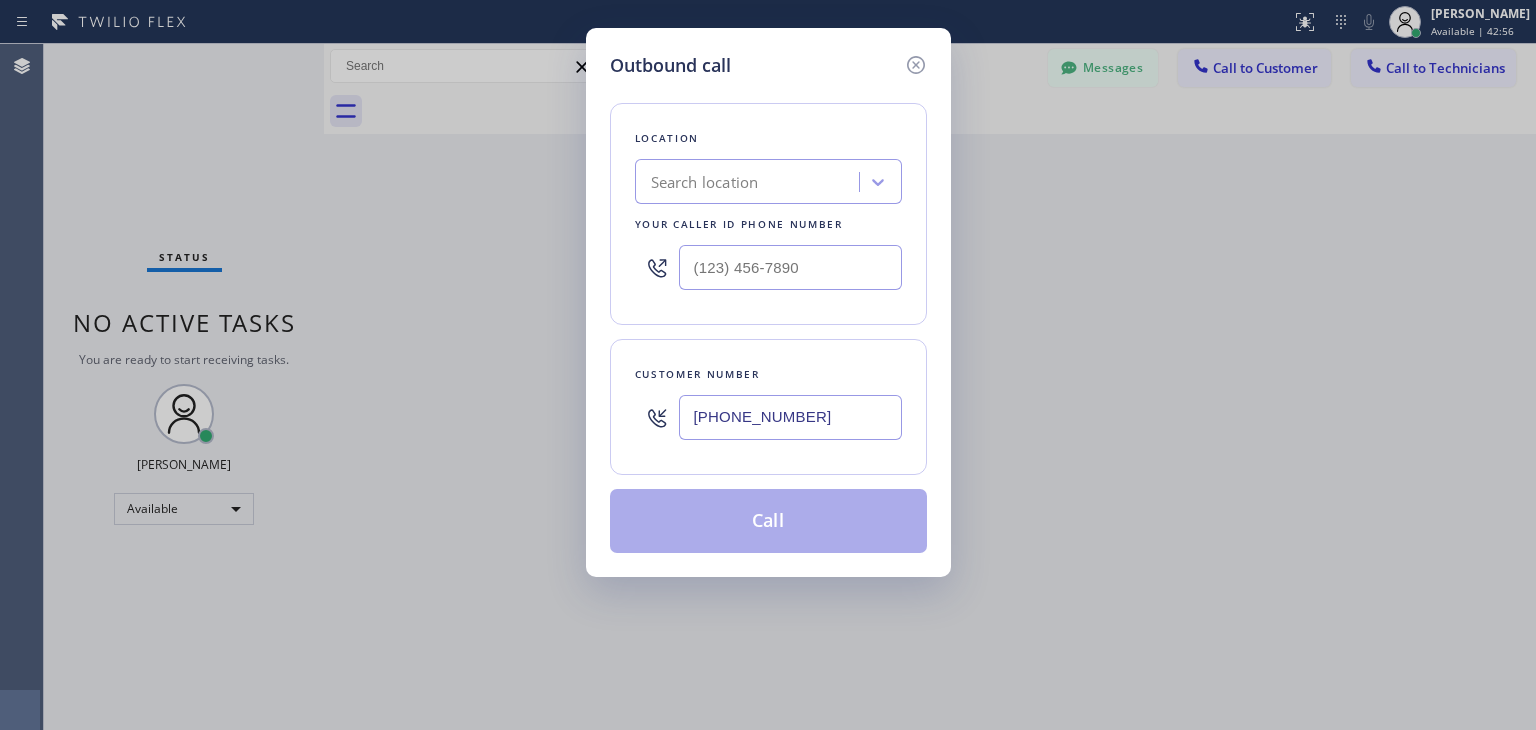 click on "(602) 363-3846" at bounding box center (790, 417) 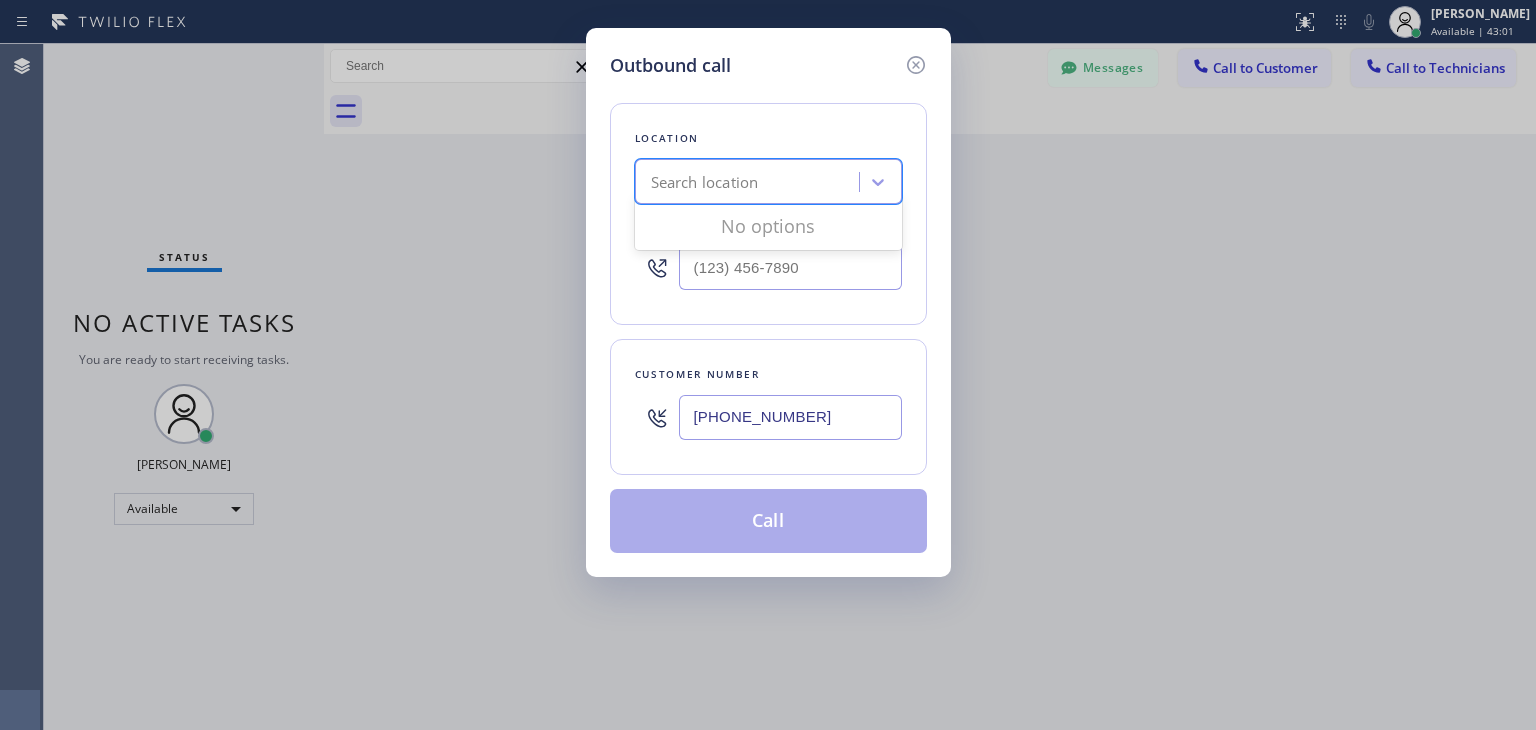 paste on "Thermador Range Repair" 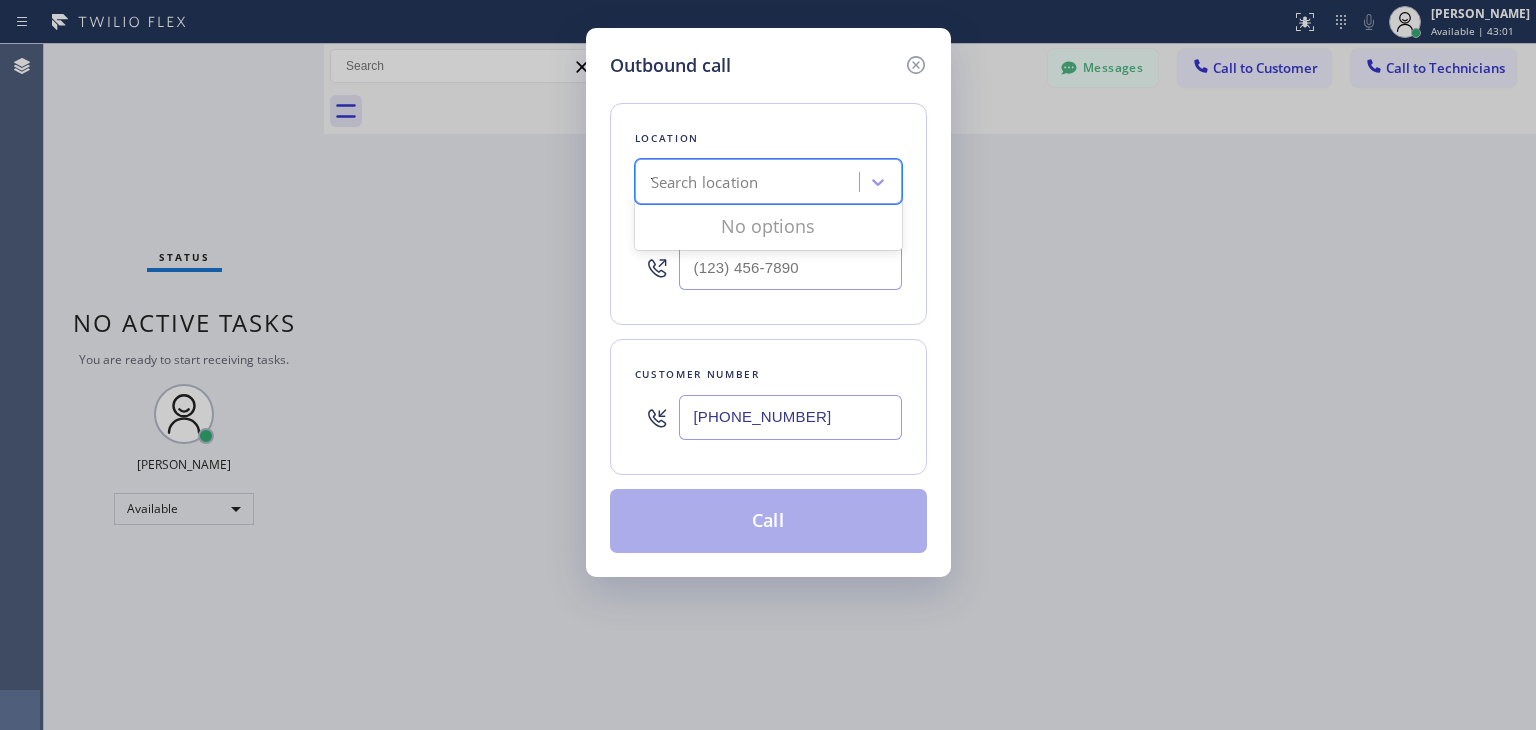 click on "Search location Thermador Range Repair" at bounding box center [750, 182] 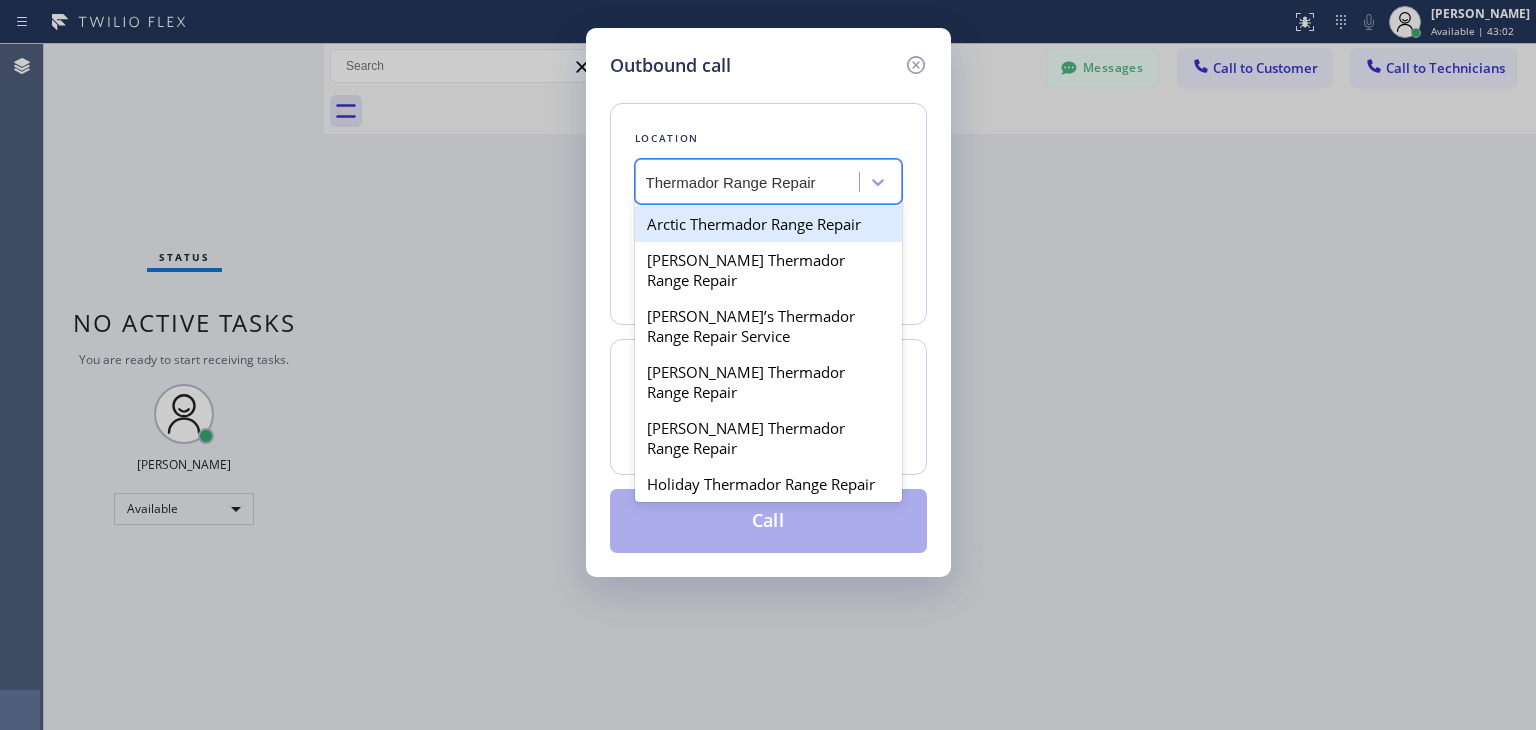 click on "Arctic Thermador Range Repair" at bounding box center [768, 224] 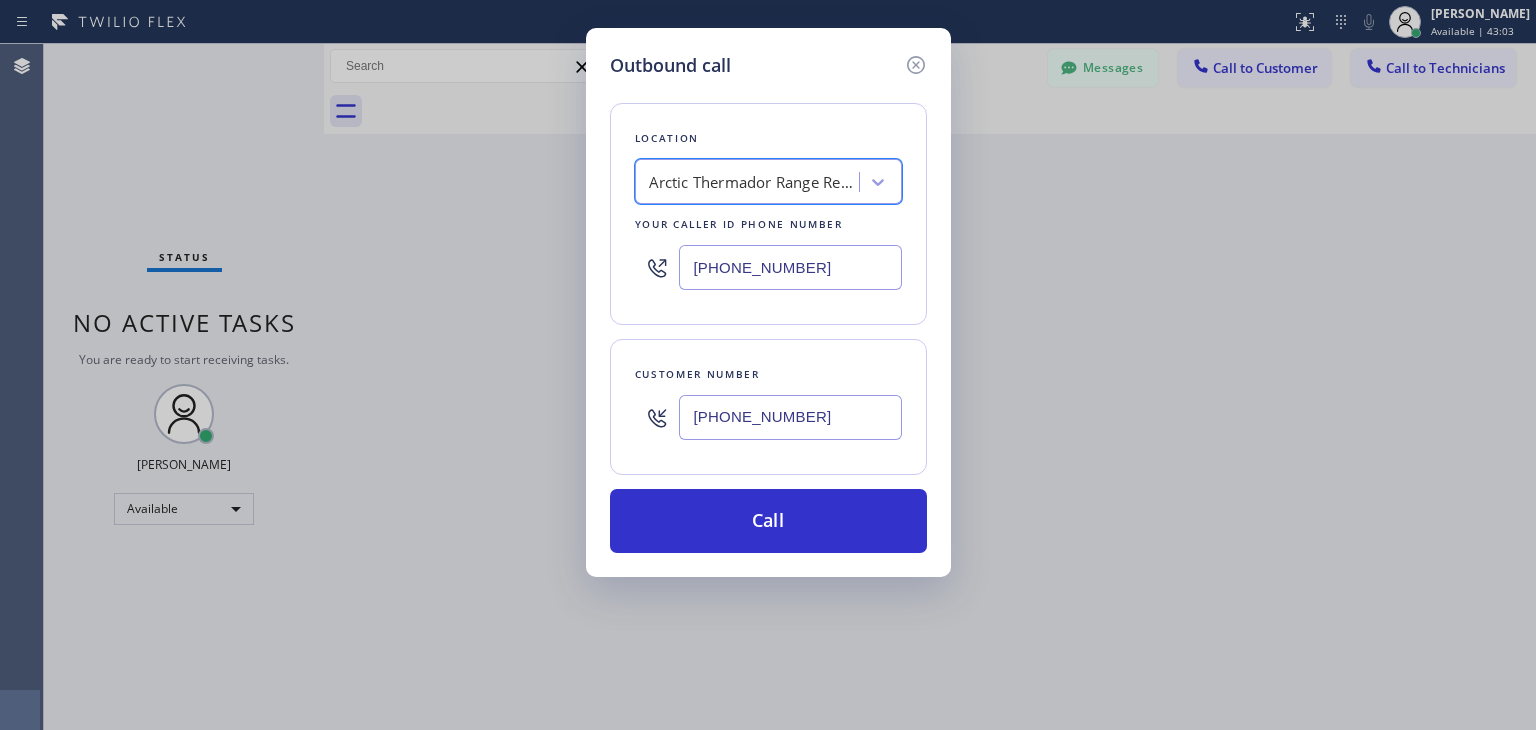 scroll, scrollTop: 0, scrollLeft: 1, axis: horizontal 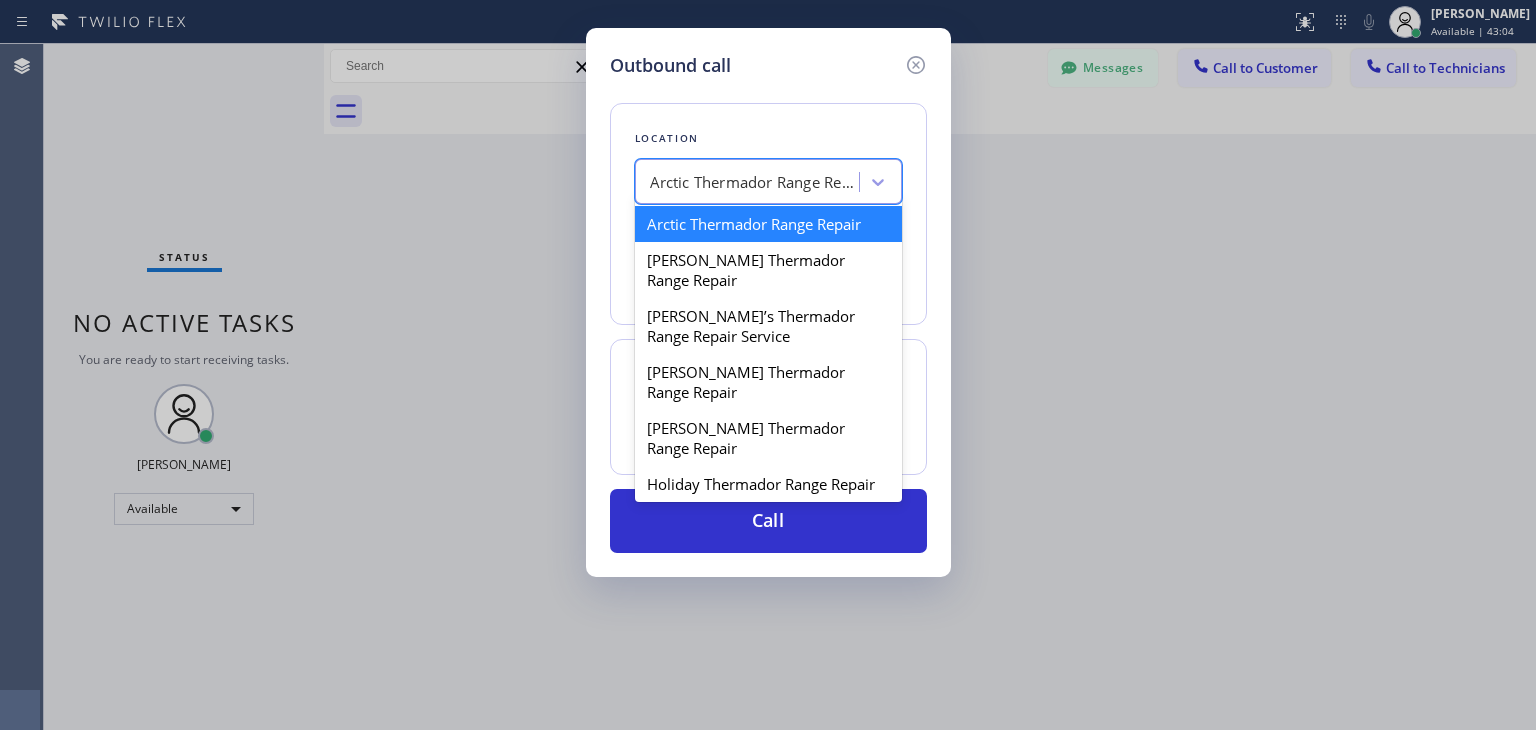 click on "Arctic Thermador Range Repair" at bounding box center (755, 182) 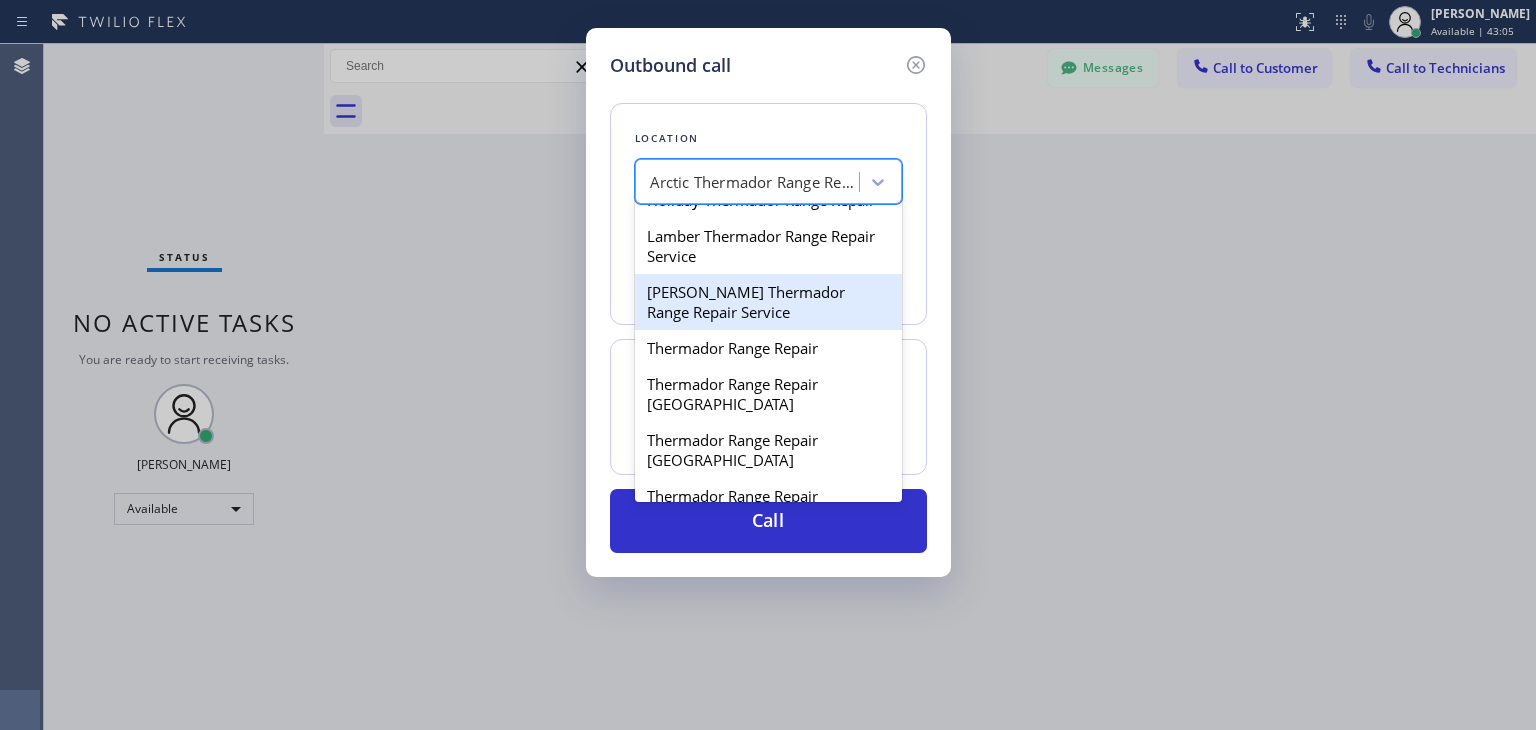 scroll, scrollTop: 320, scrollLeft: 0, axis: vertical 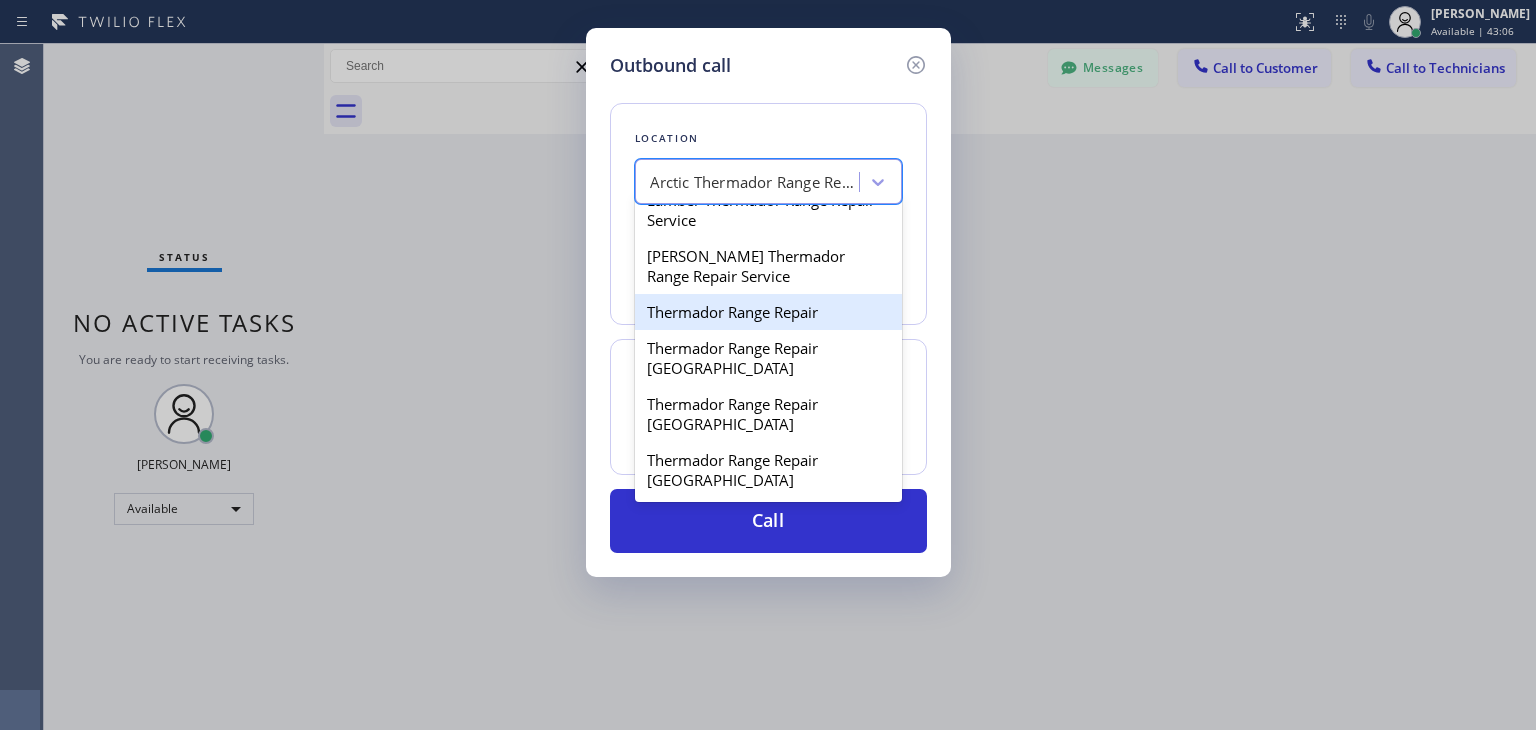 click on "Thermador Range Repair" at bounding box center (768, 312) 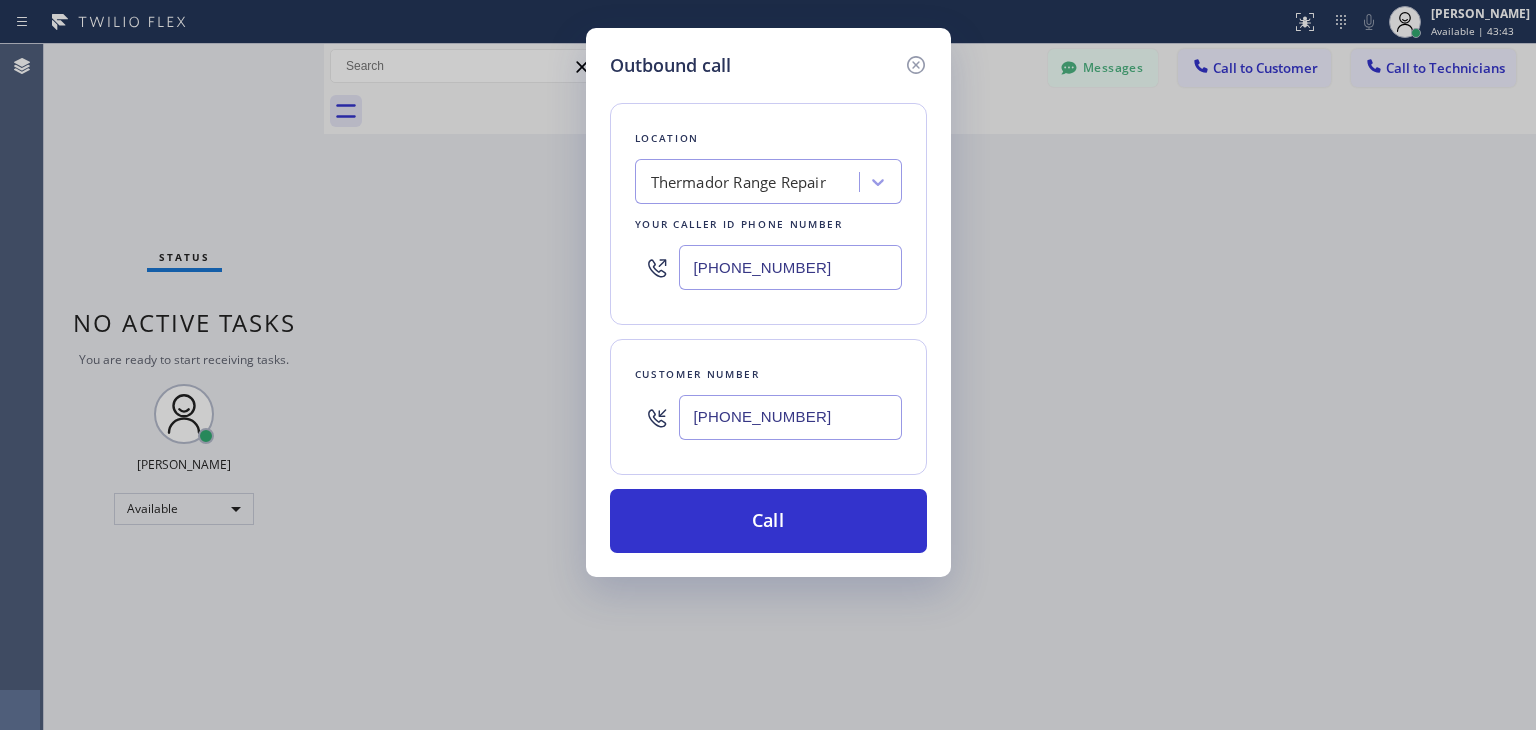 click on "(602) 363-3846" at bounding box center [790, 417] 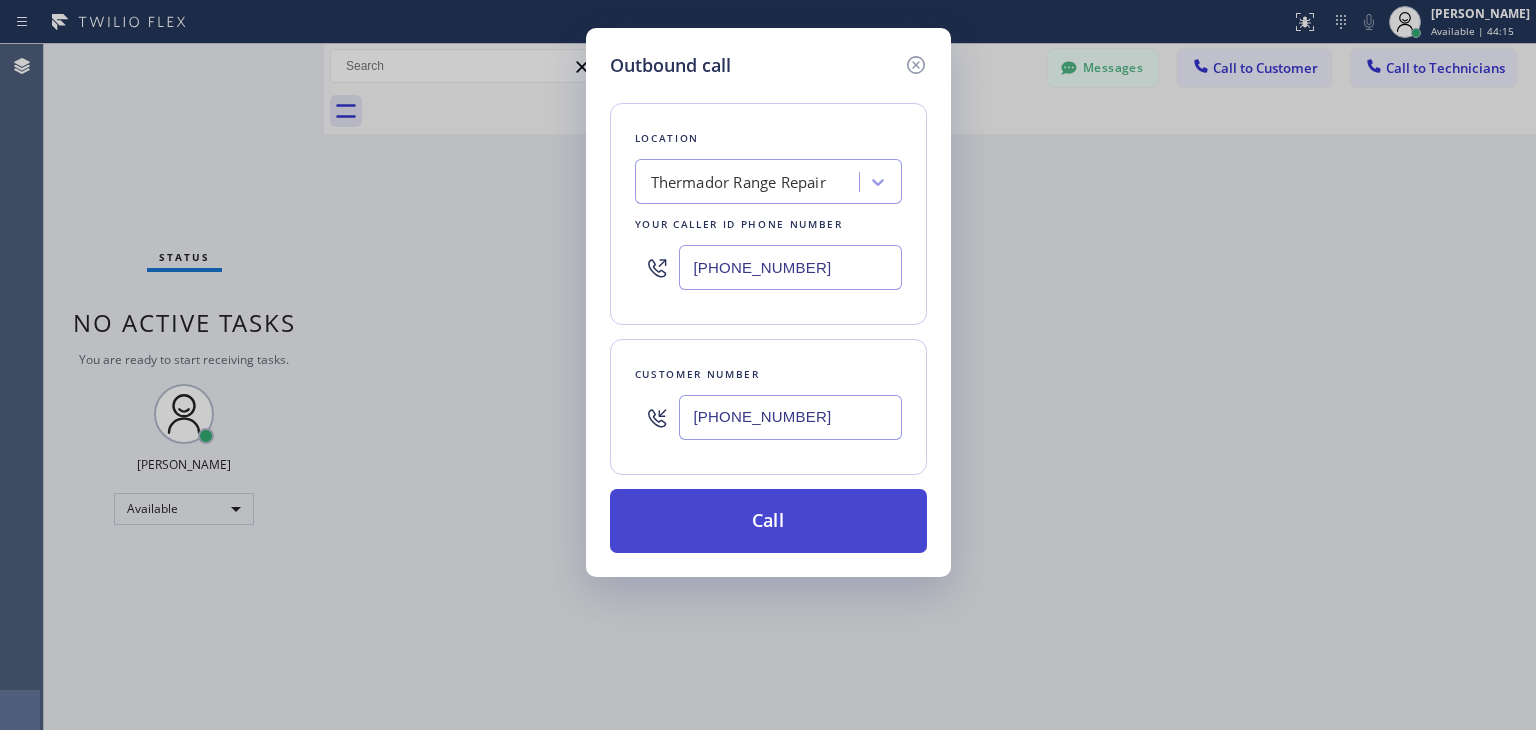 click on "Call" at bounding box center [768, 521] 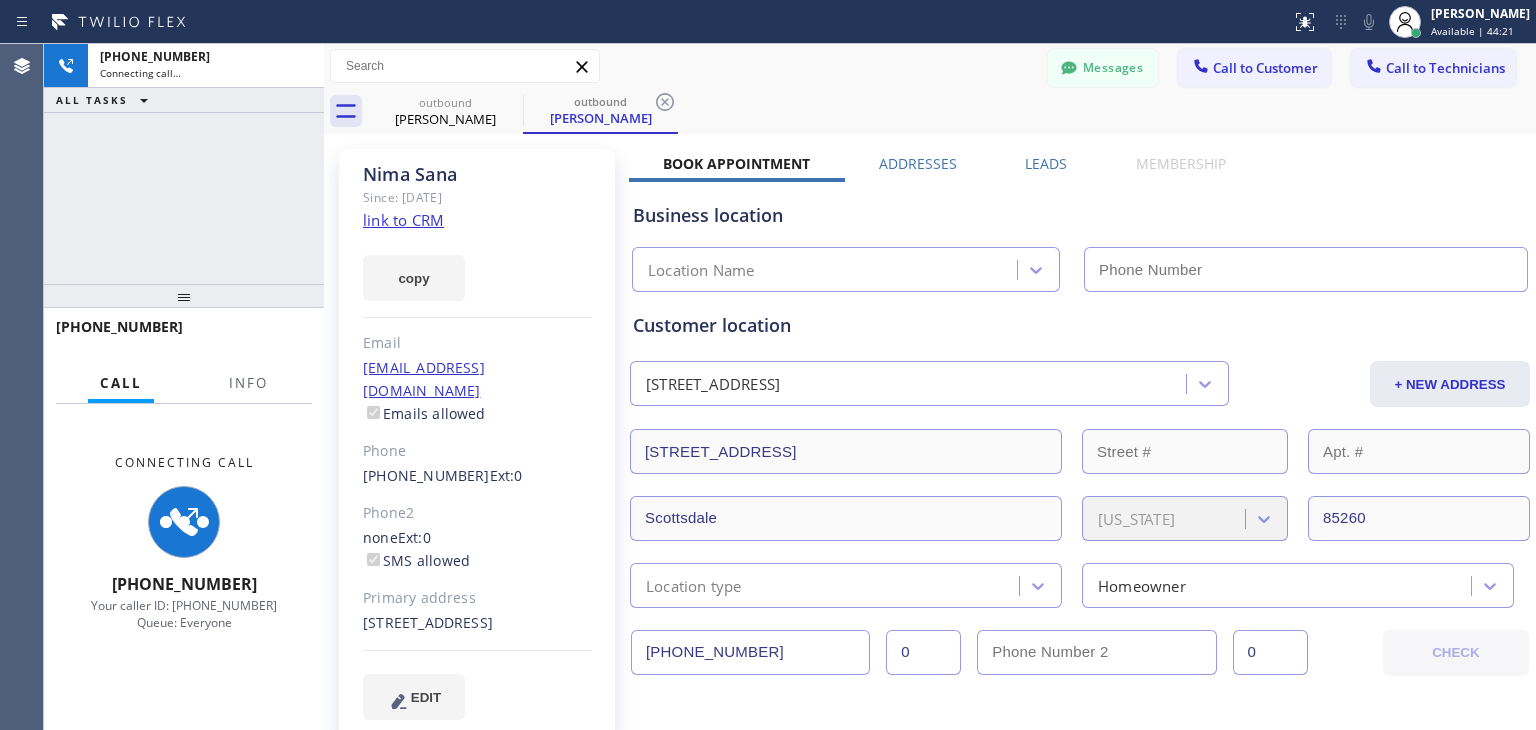 type on "(215) 709-7788" 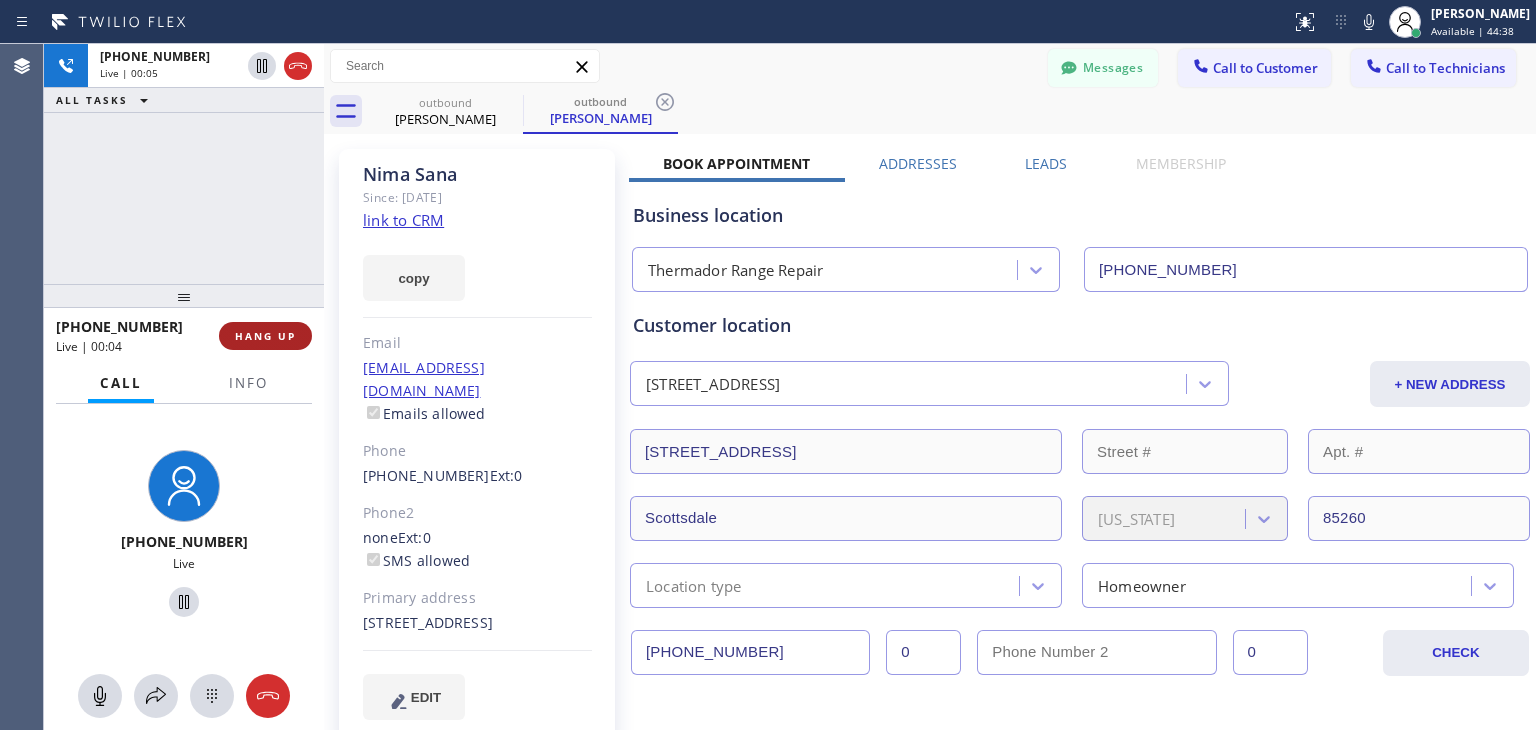 click on "HANG UP" at bounding box center (265, 336) 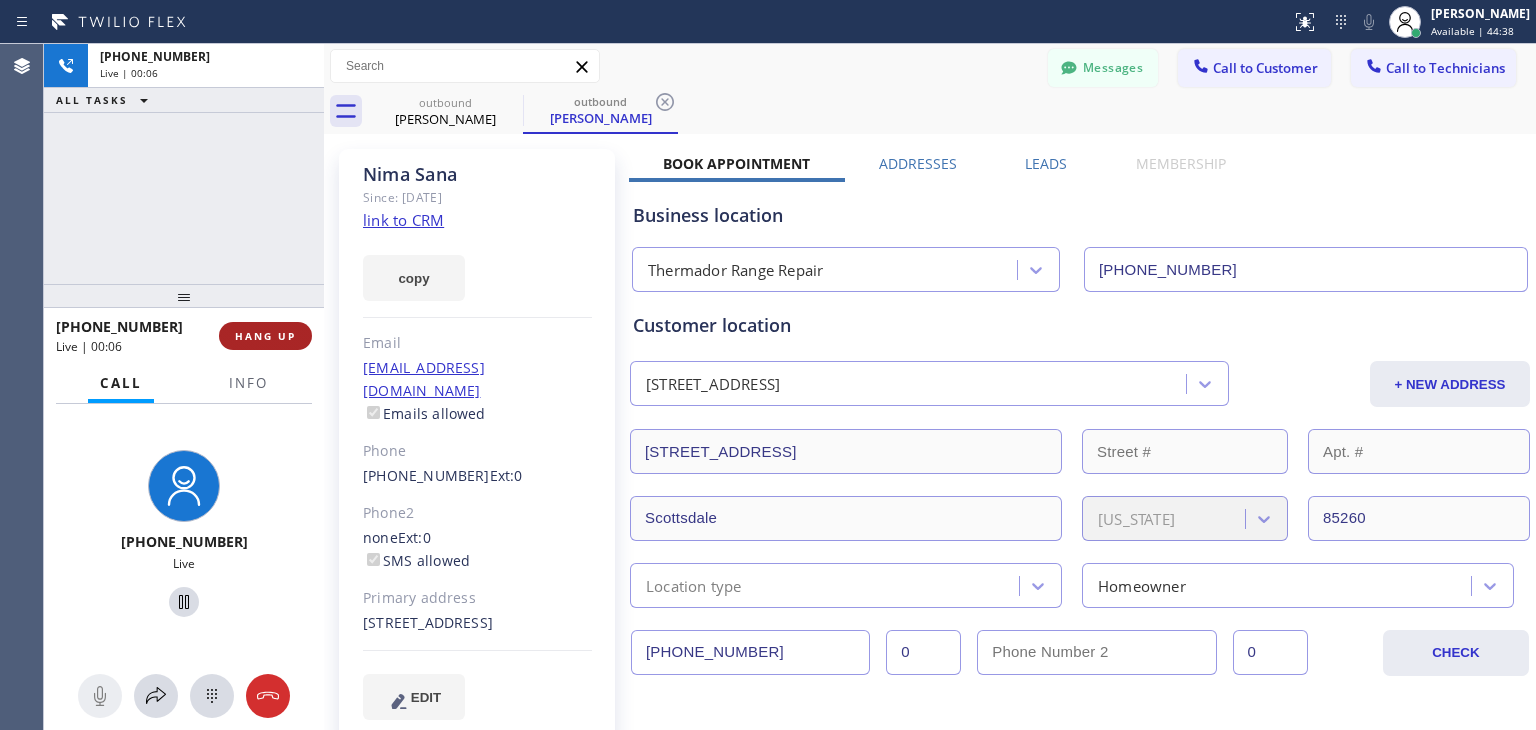 click on "HANG UP" at bounding box center [265, 336] 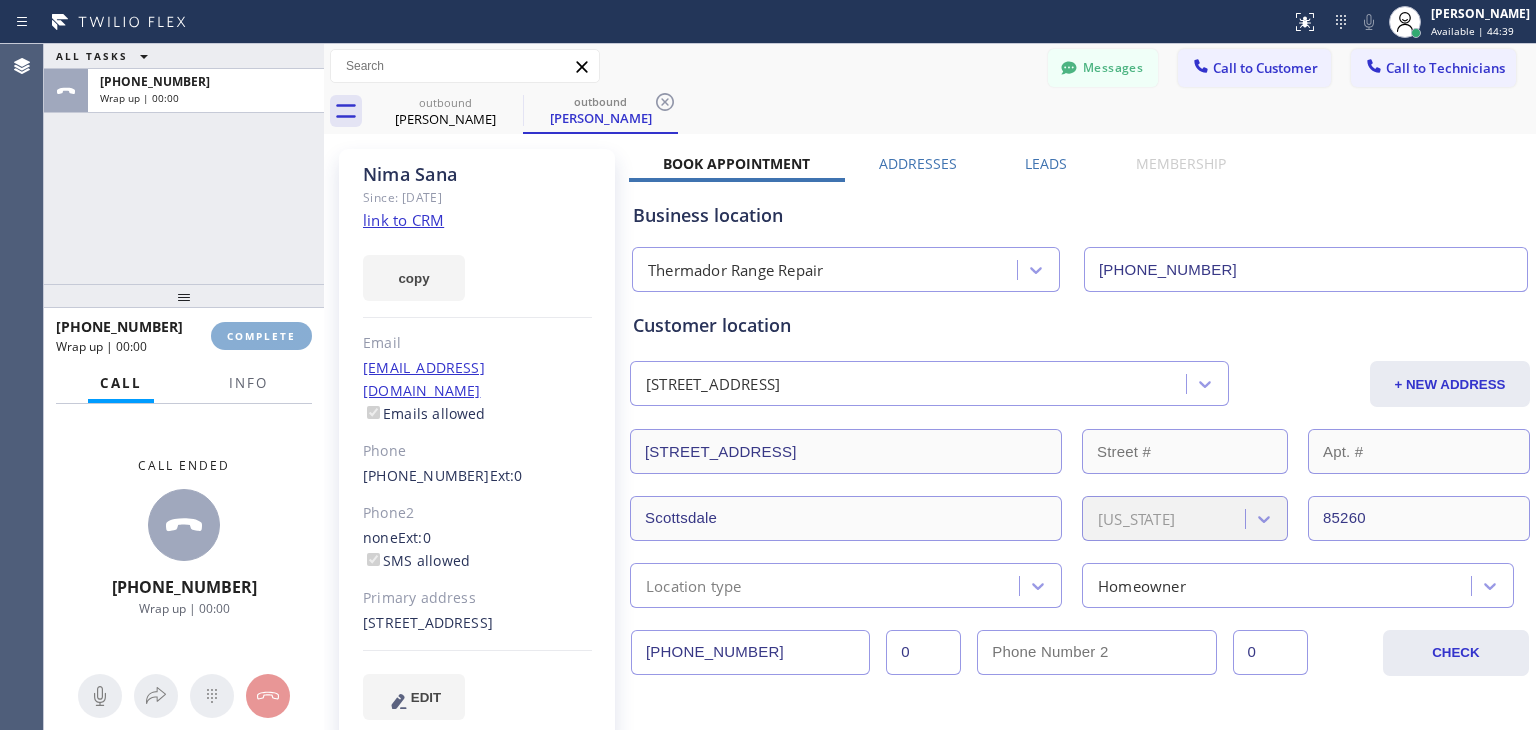click on "COMPLETE" at bounding box center [261, 336] 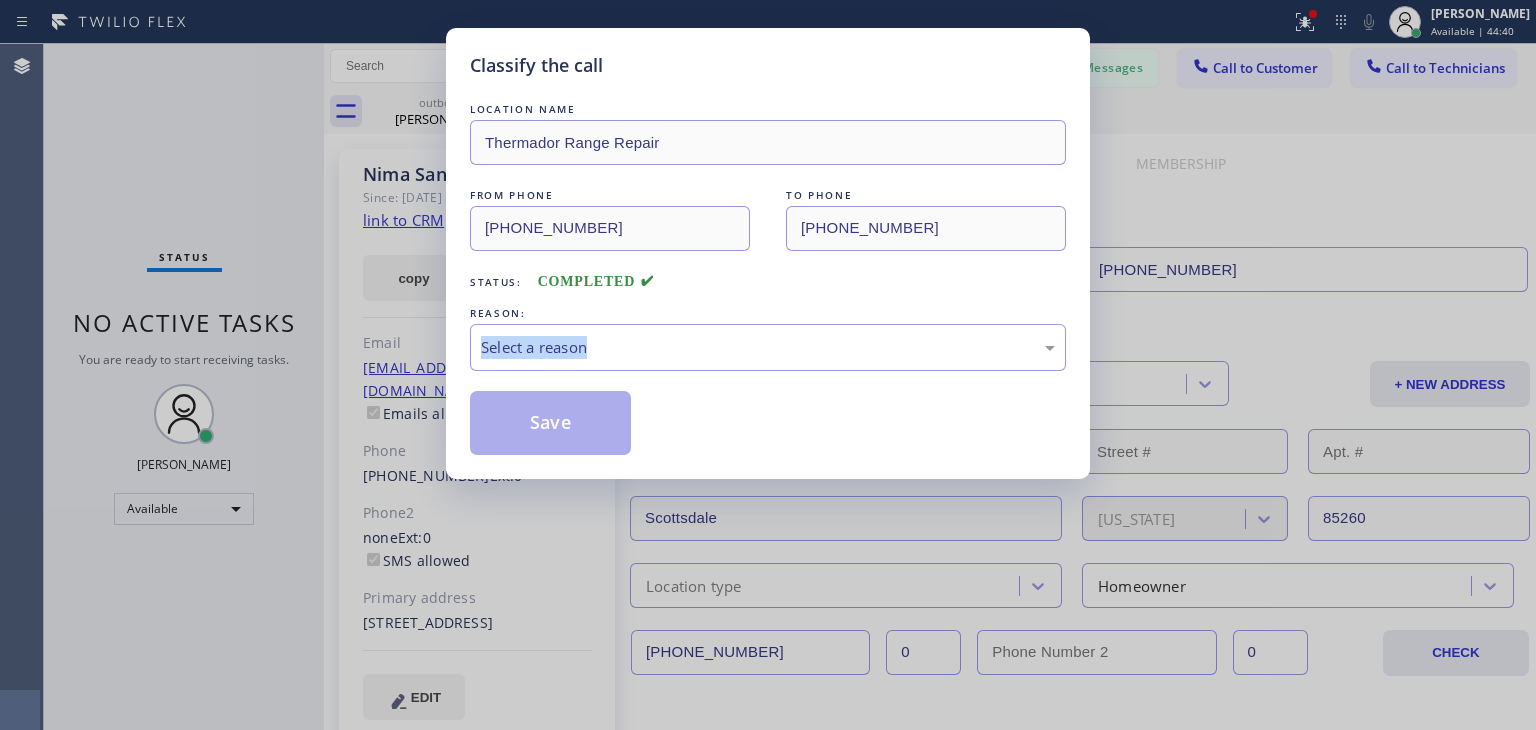 click on "Classify the call LOCATION NAME Thermador Range Repair FROM PHONE (215) 709-7788 TO PHONE (602) 363-3846 Status: COMPLETED REASON: Select a reason Save" at bounding box center [768, 365] 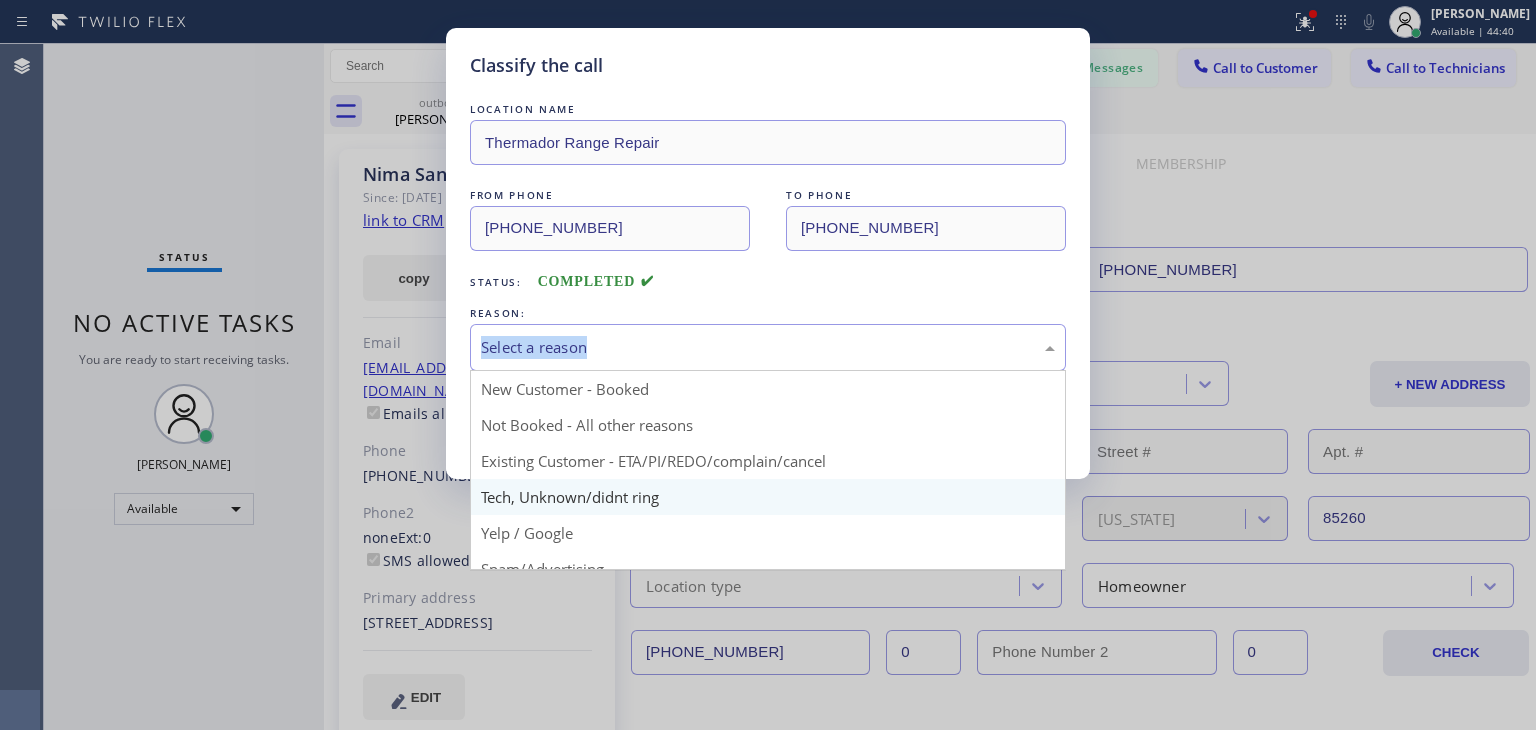 drag, startPoint x: 564, startPoint y: 333, endPoint x: 568, endPoint y: 510, distance: 177.0452 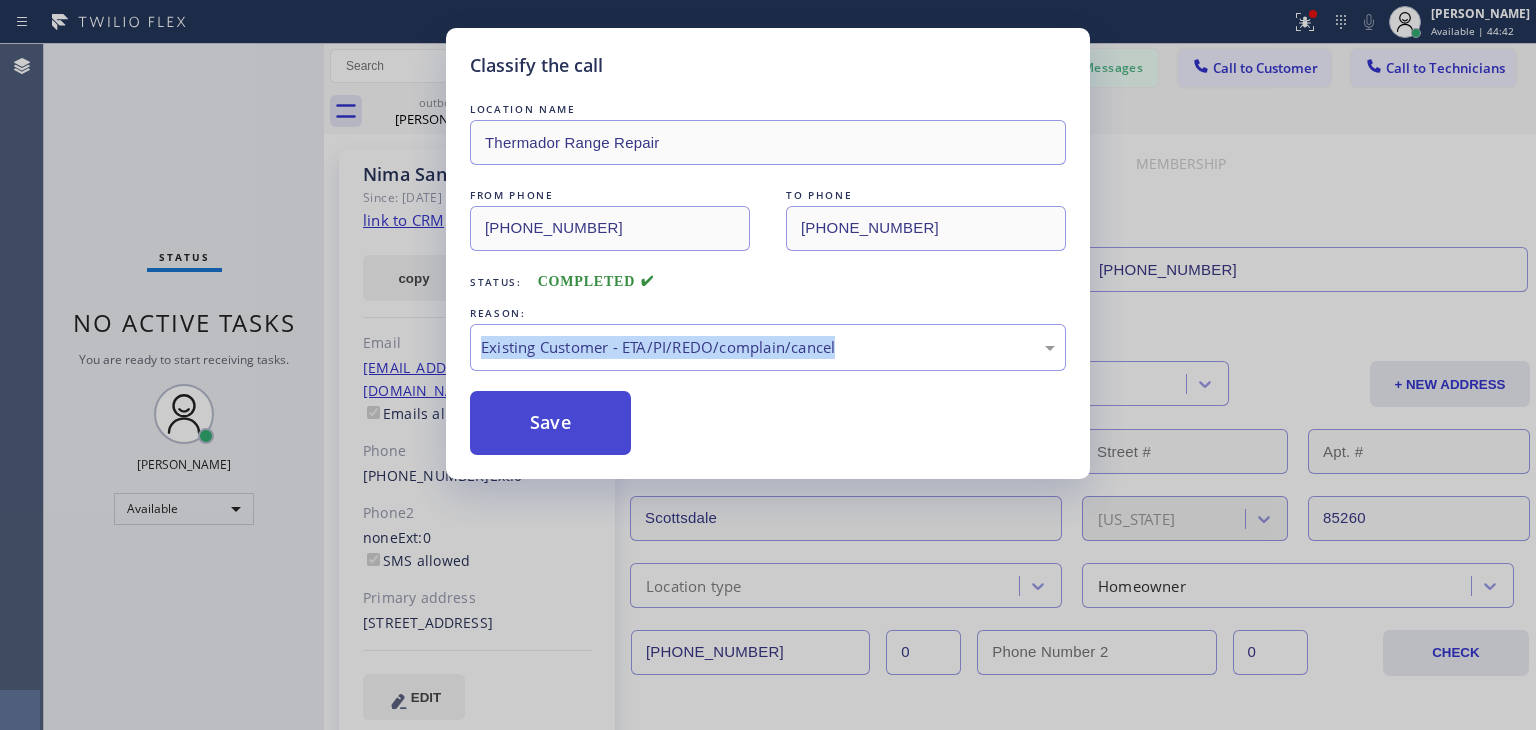 click on "Save" at bounding box center (550, 423) 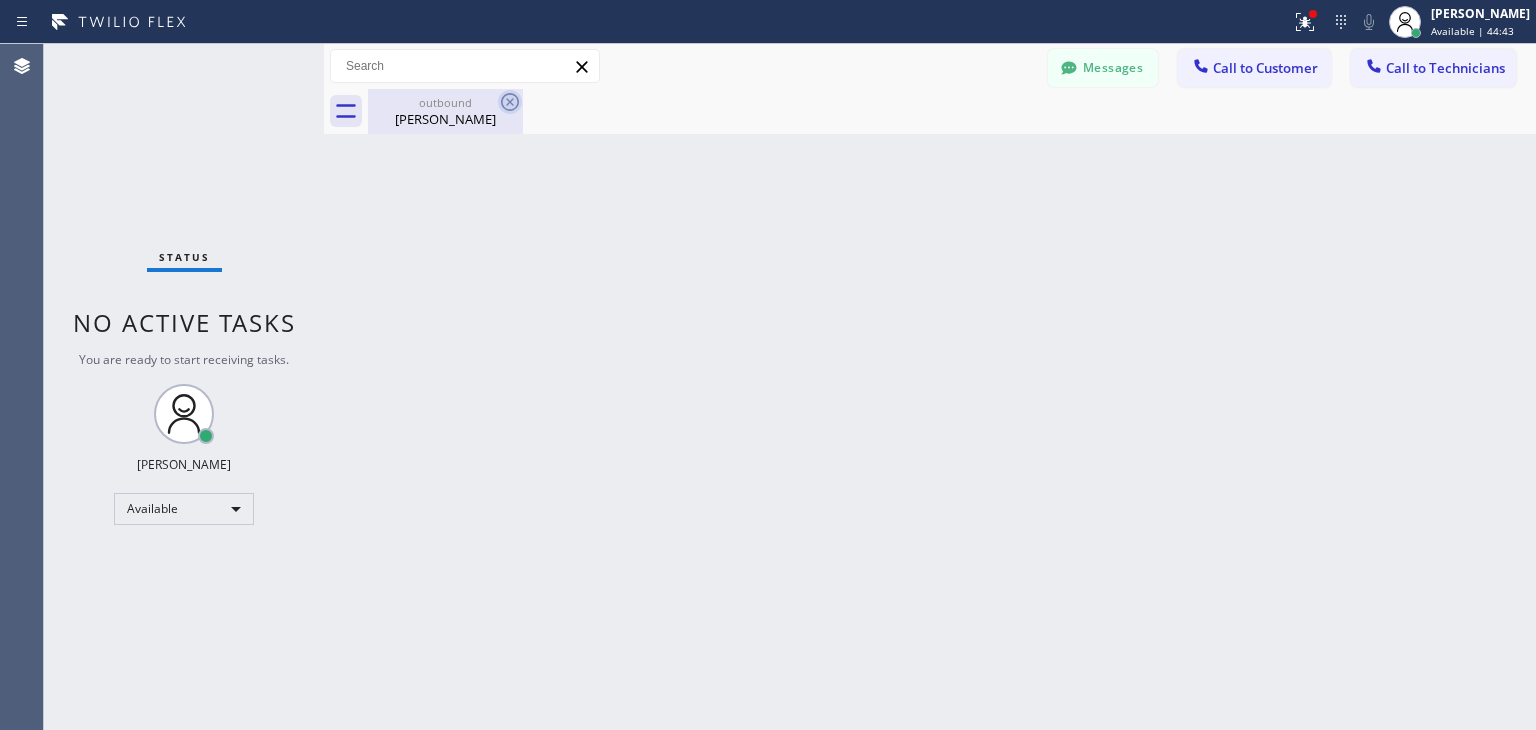 click 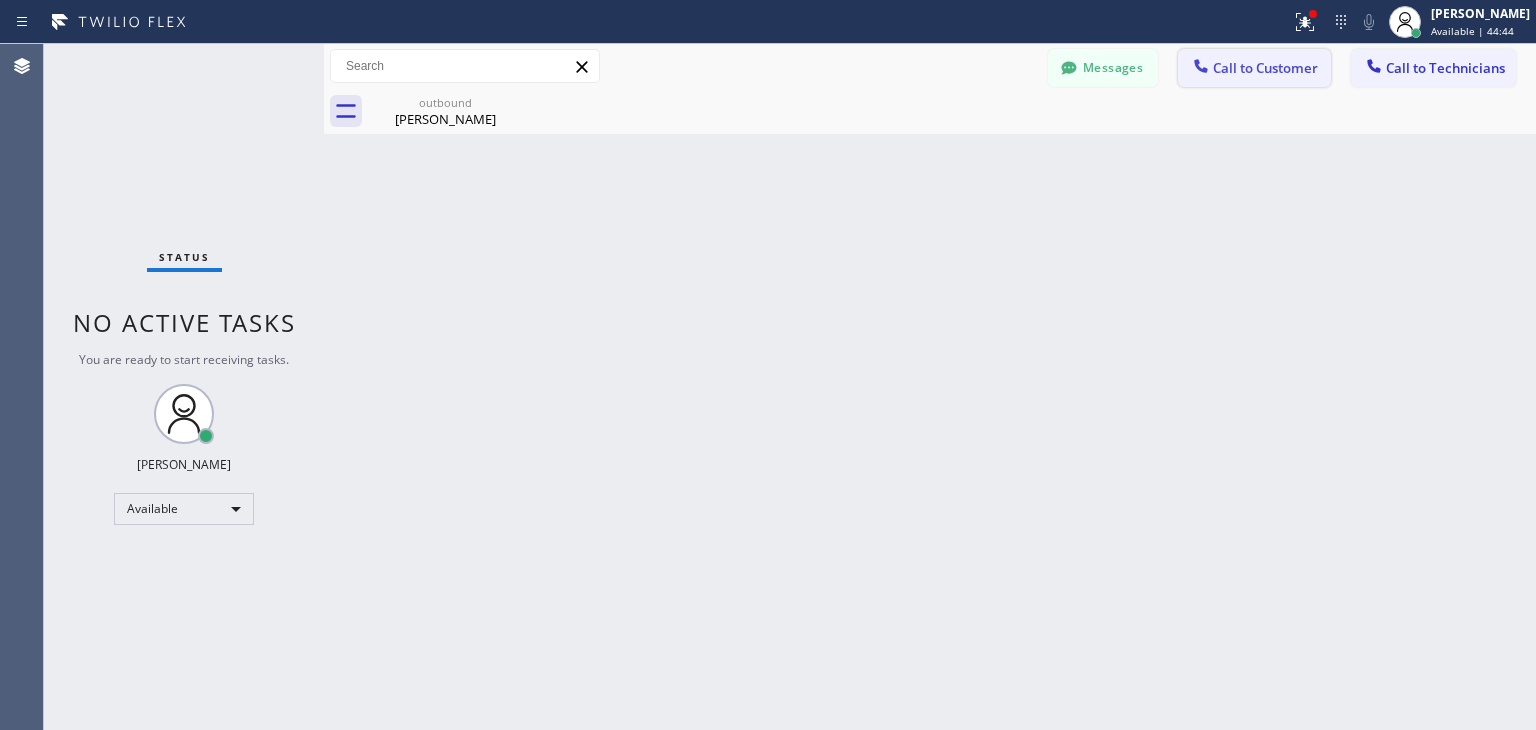 click on "Call to Customer" at bounding box center (1265, 68) 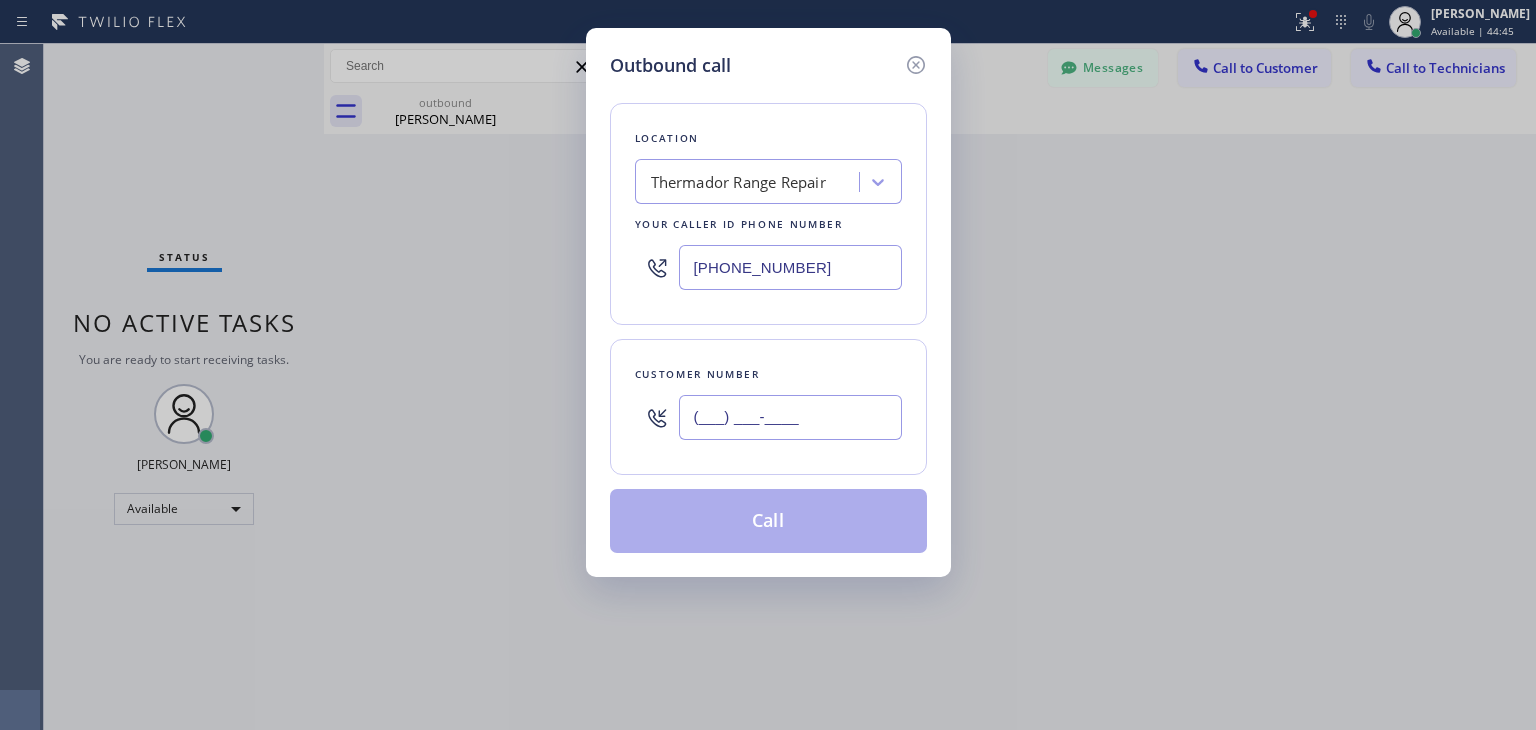 click on "(___) ___-____" at bounding box center (790, 417) 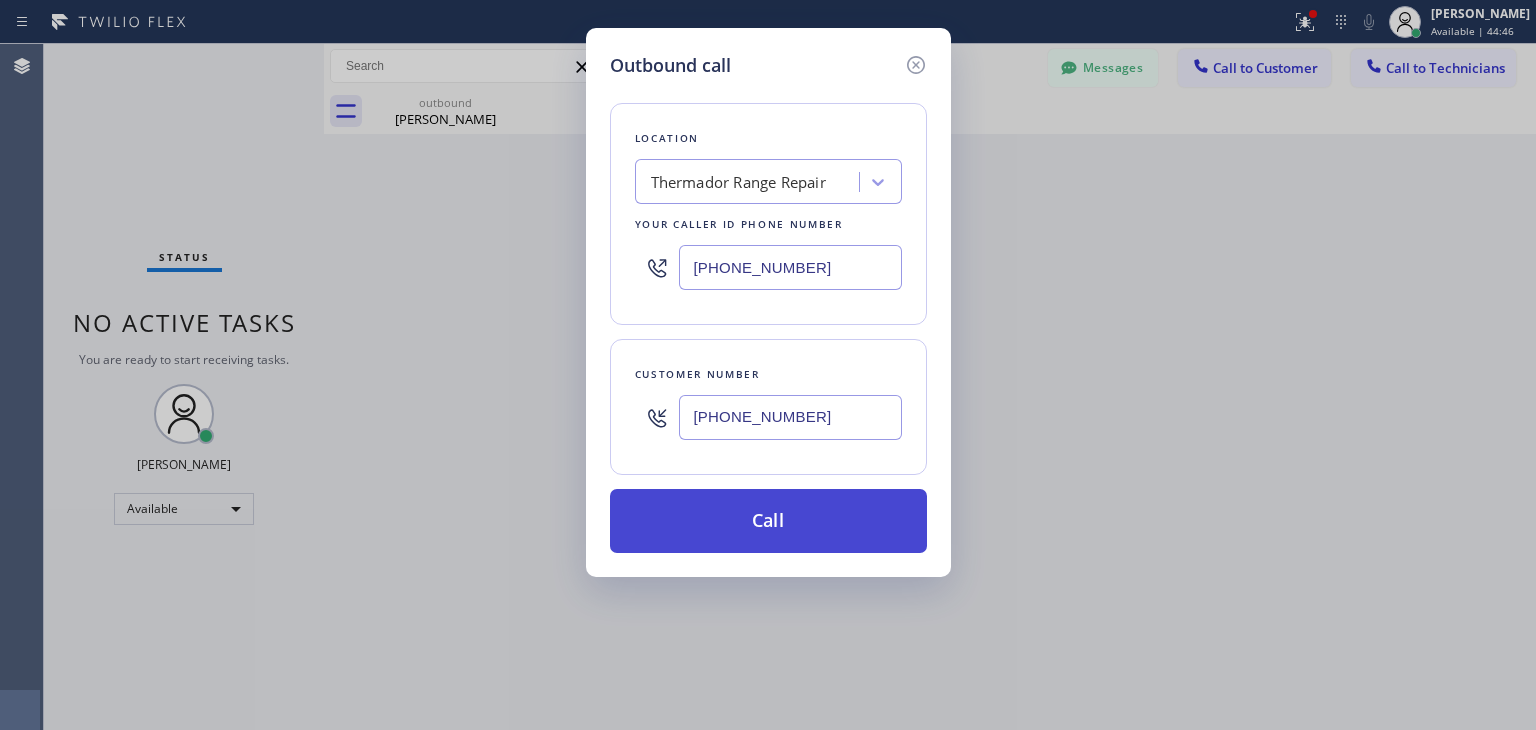 type on "(602) 363-3846" 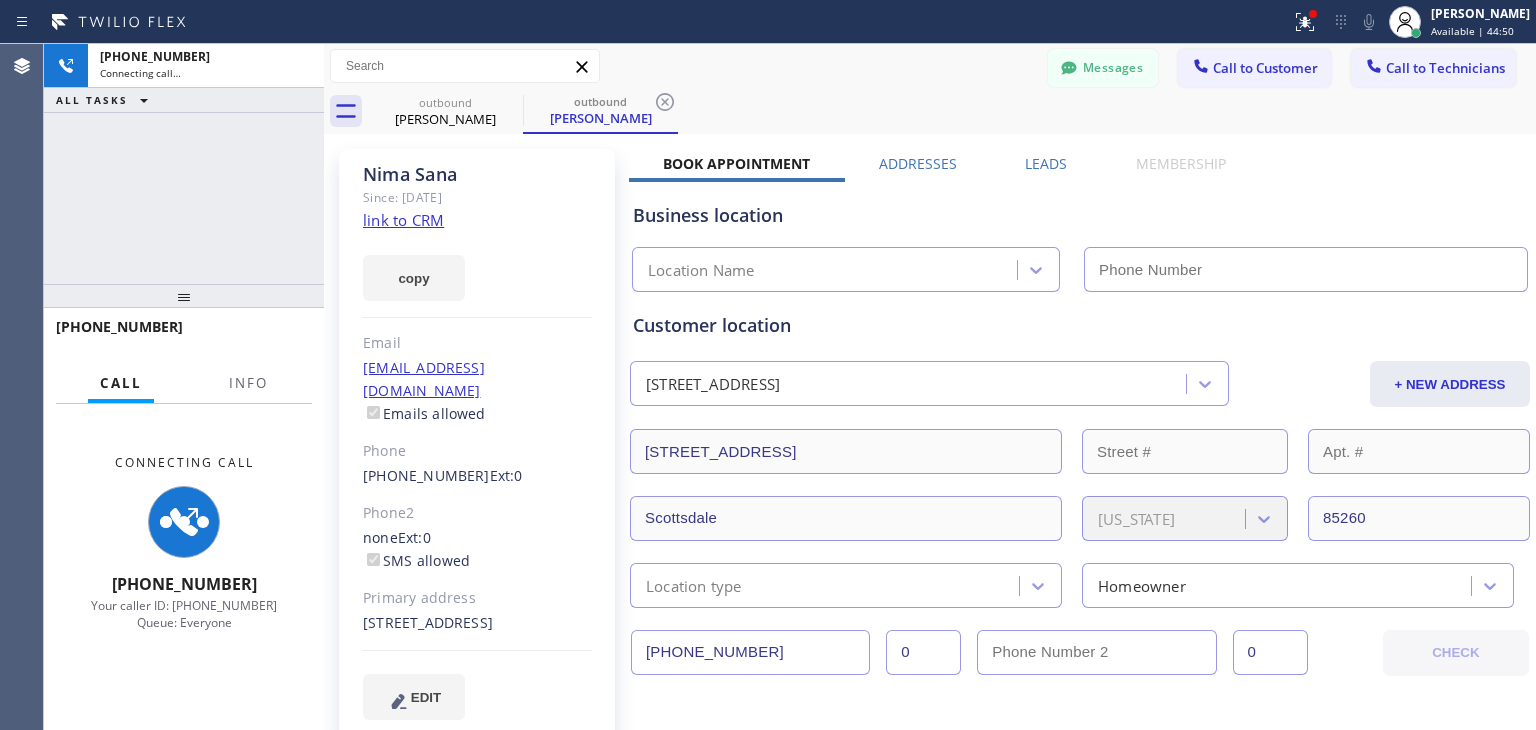 type on "(215) 709-7788" 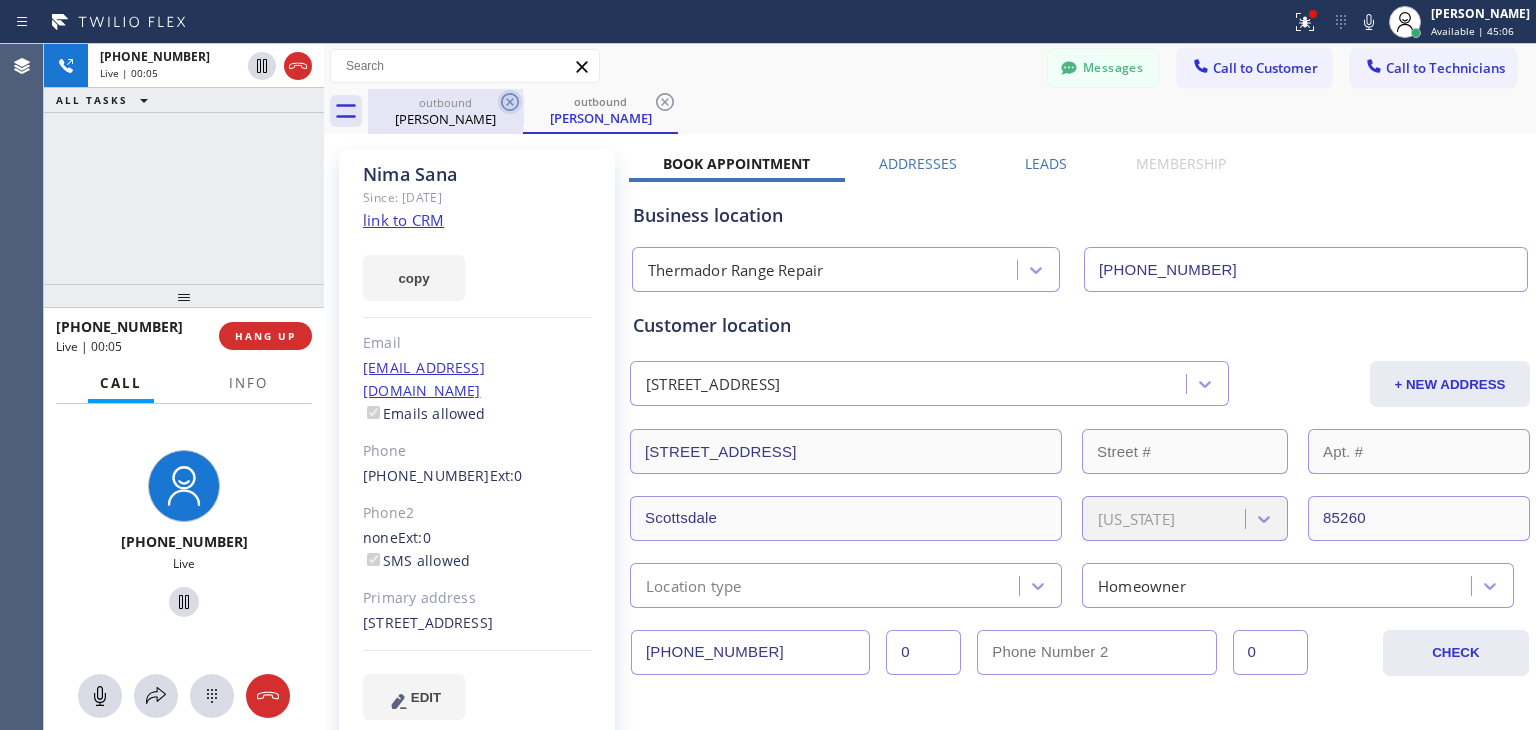 click 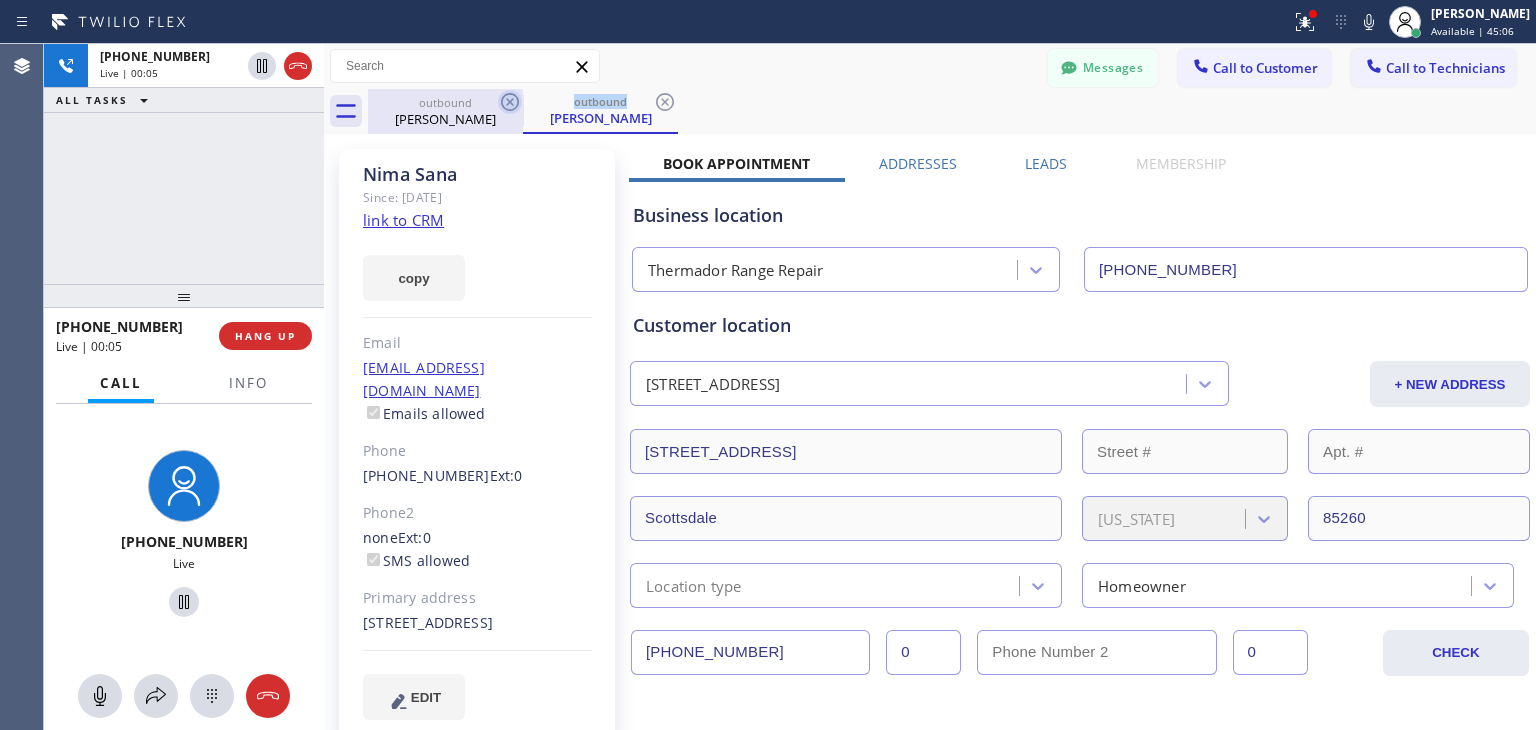 click 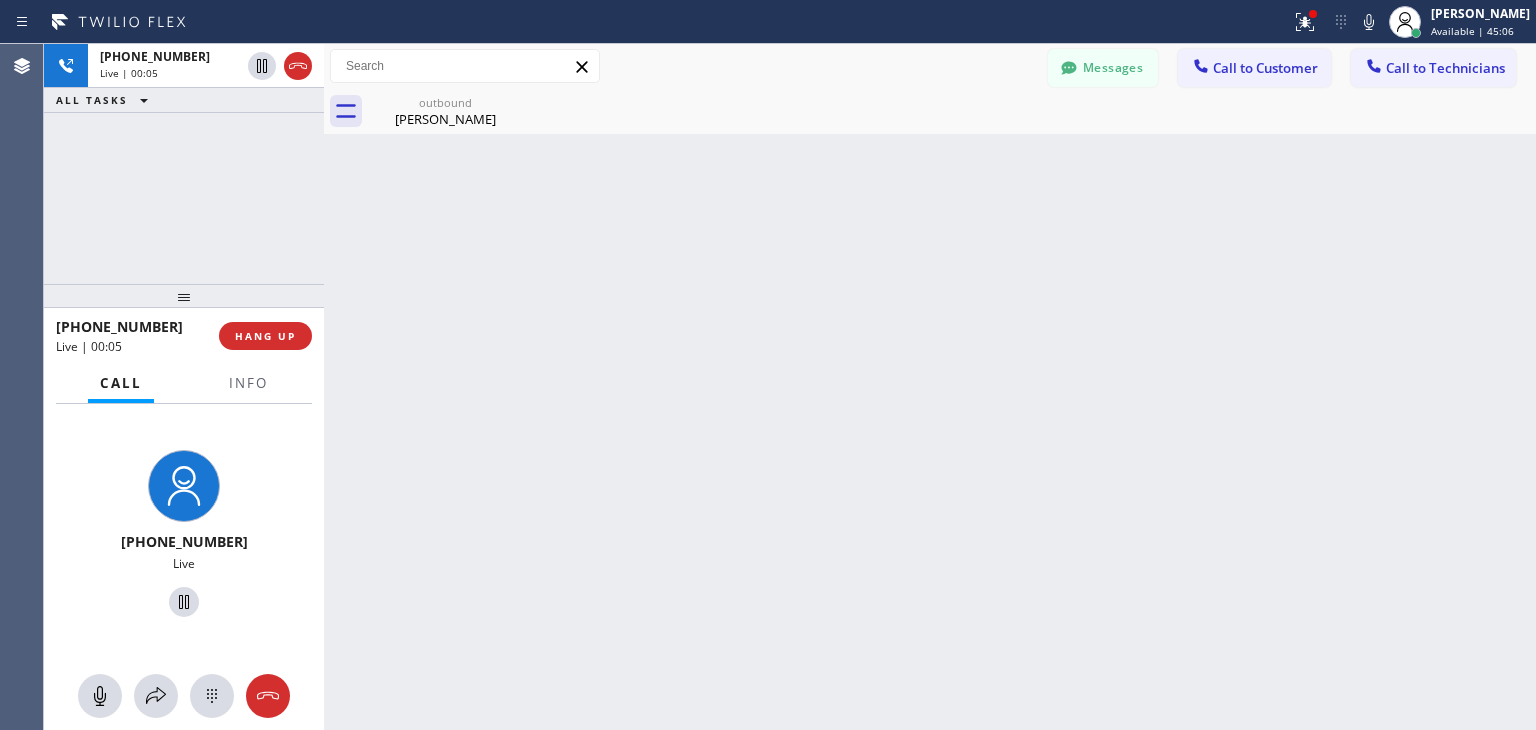 click 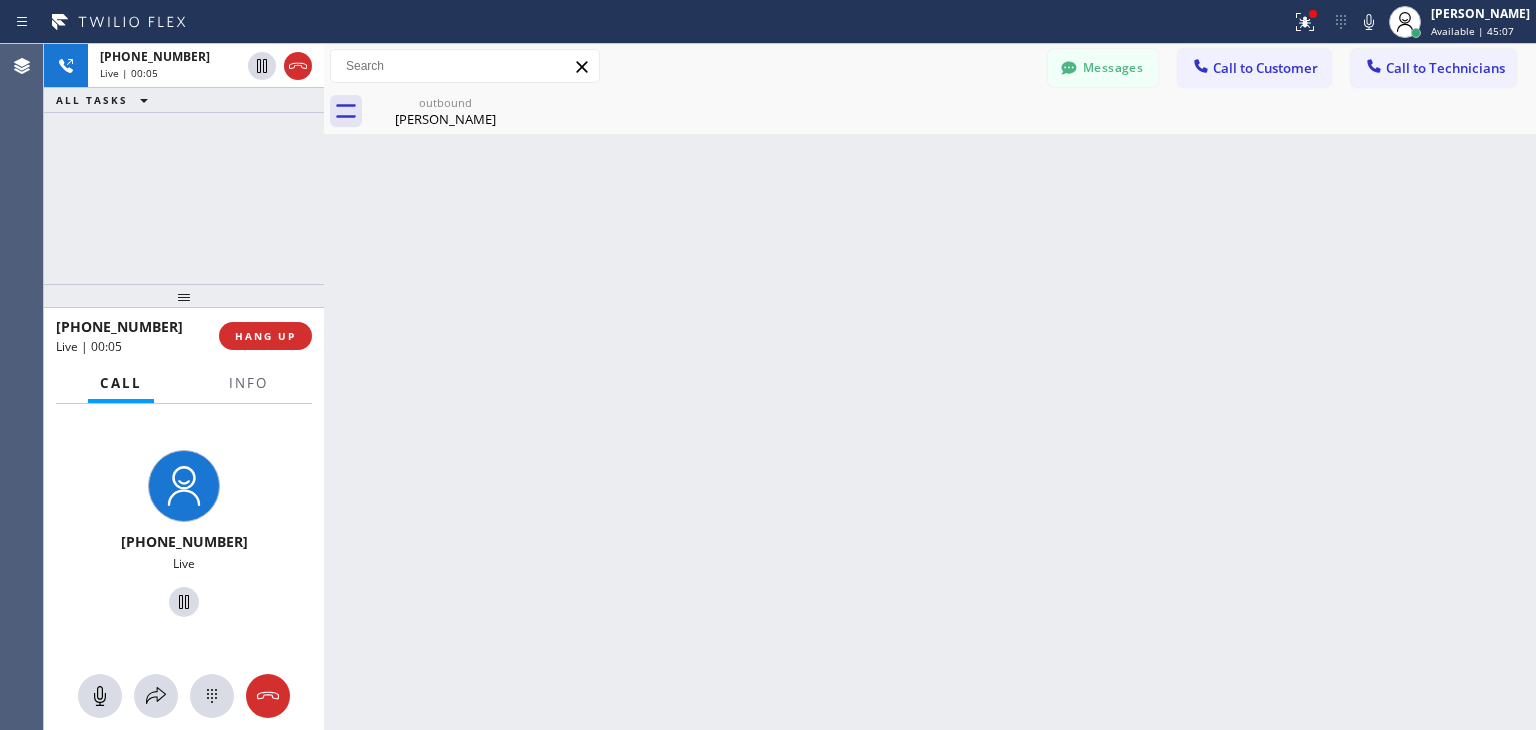 click 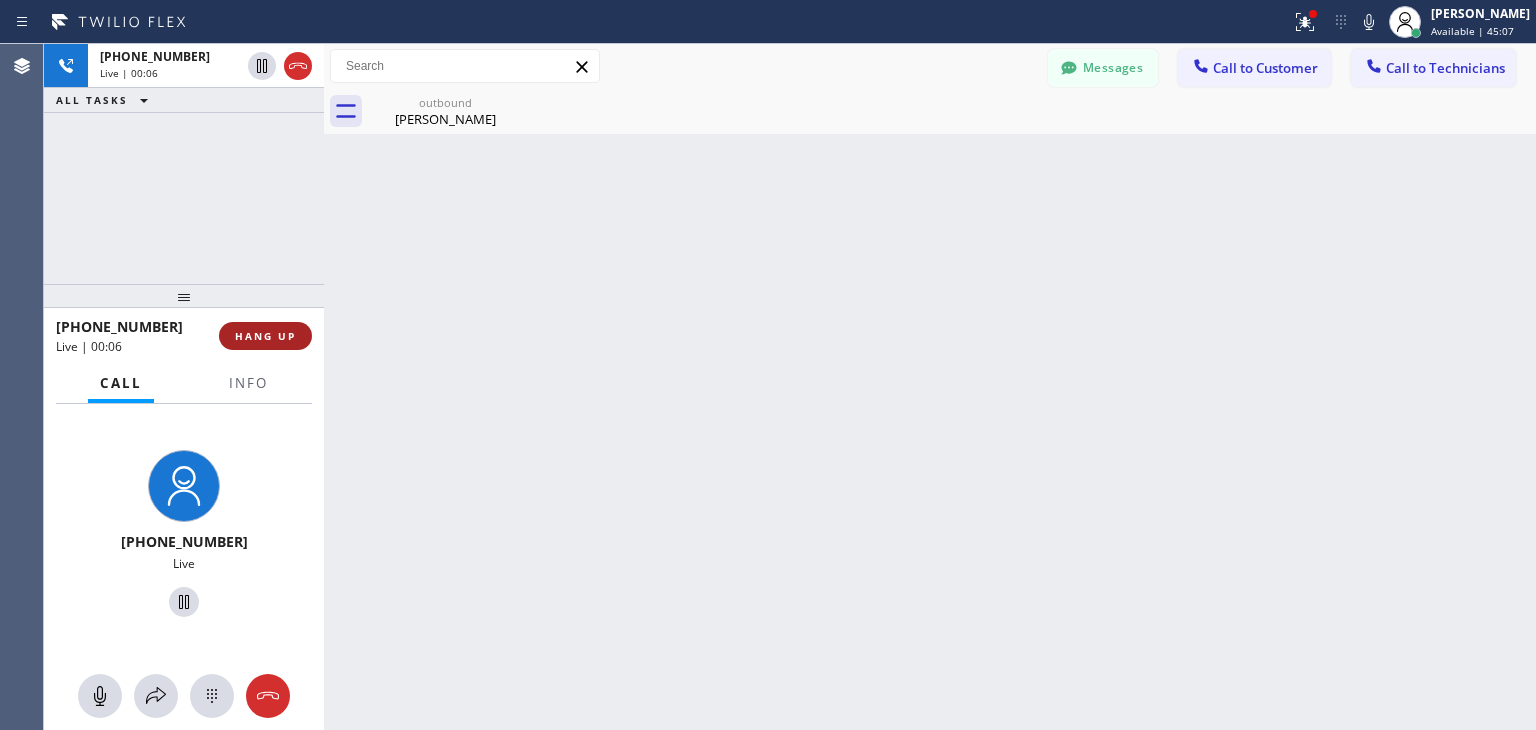 click on "HANG UP" at bounding box center (265, 336) 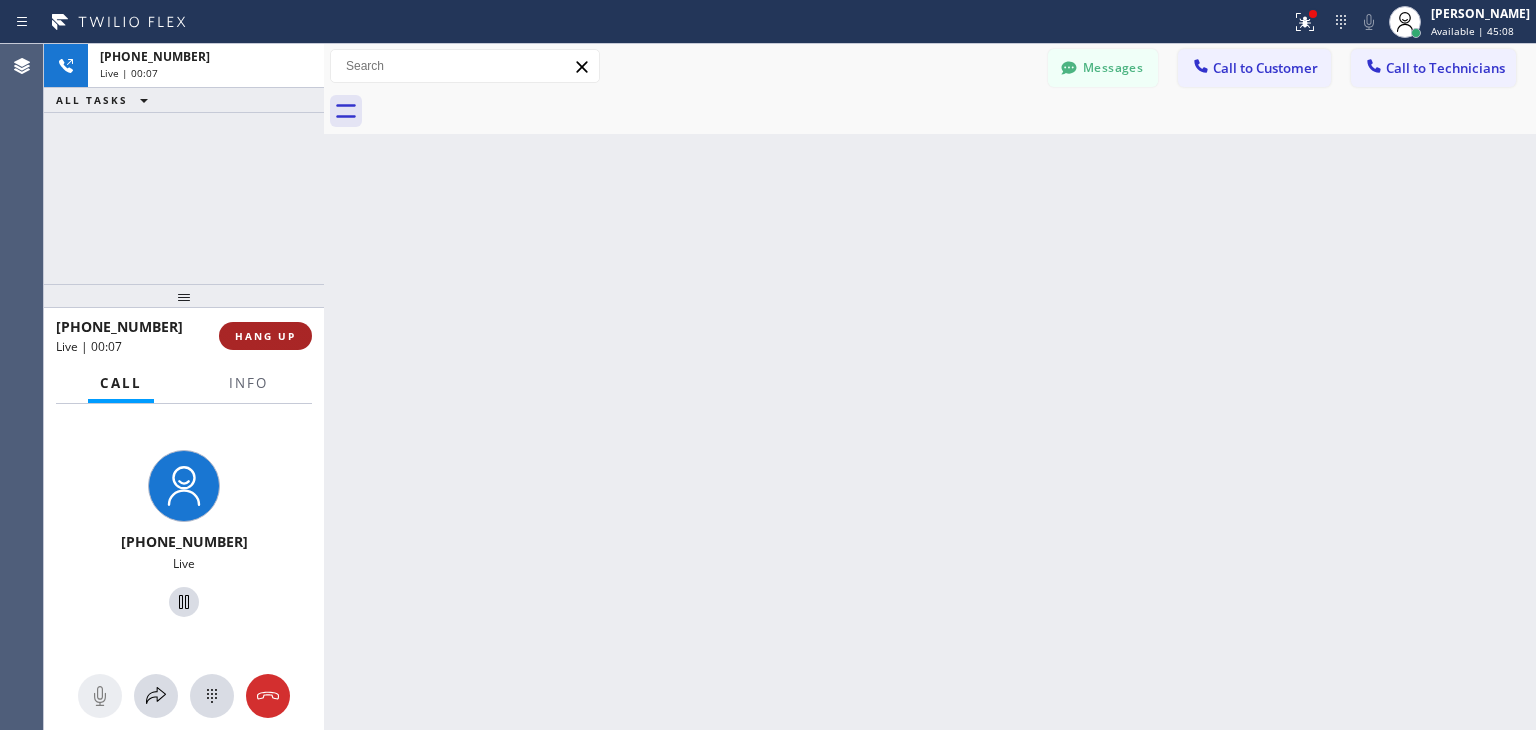 click on "HANG UP" at bounding box center (265, 336) 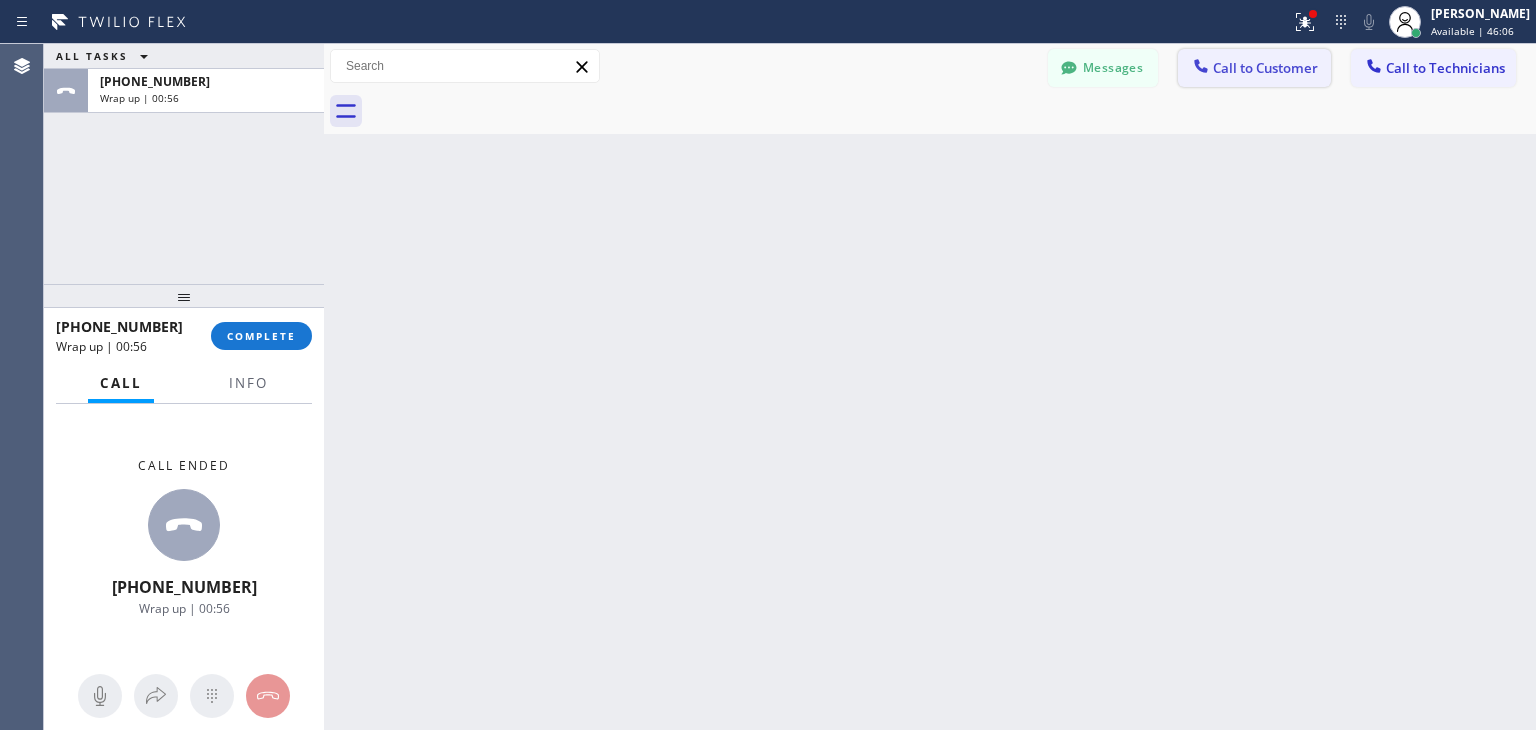click on "Call to Customer" at bounding box center (1265, 68) 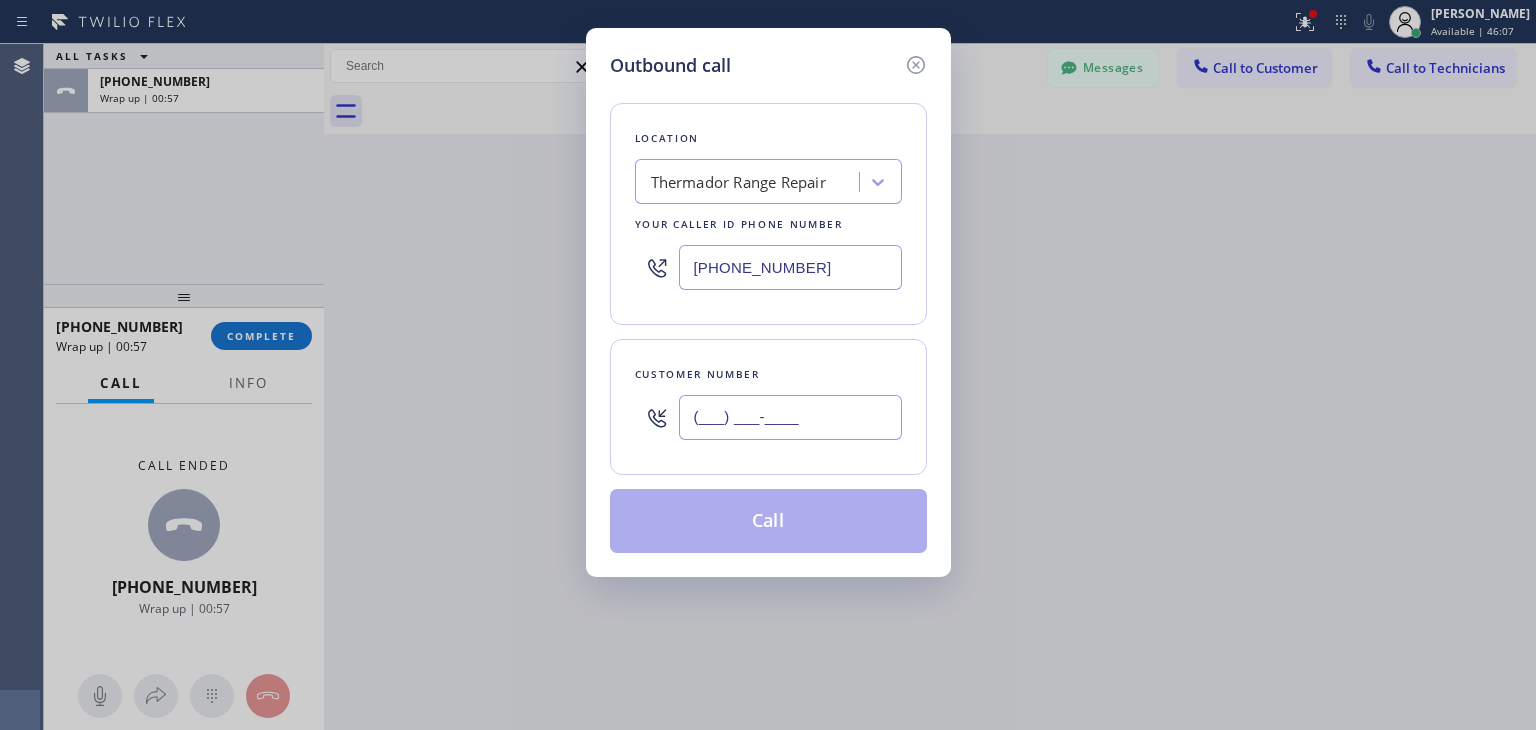 paste on "623) 377-8562" 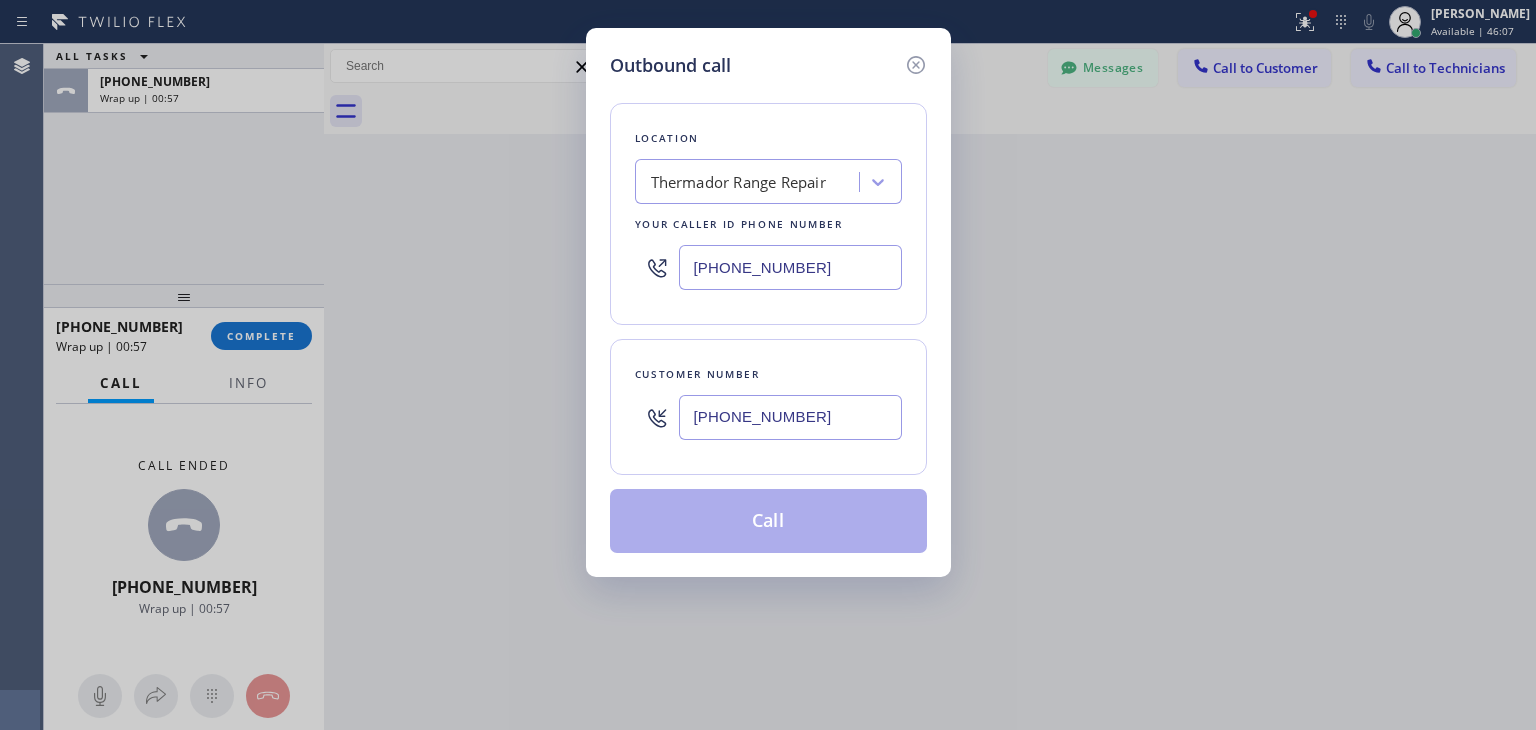 click on "(623) 377-8562" at bounding box center (790, 417) 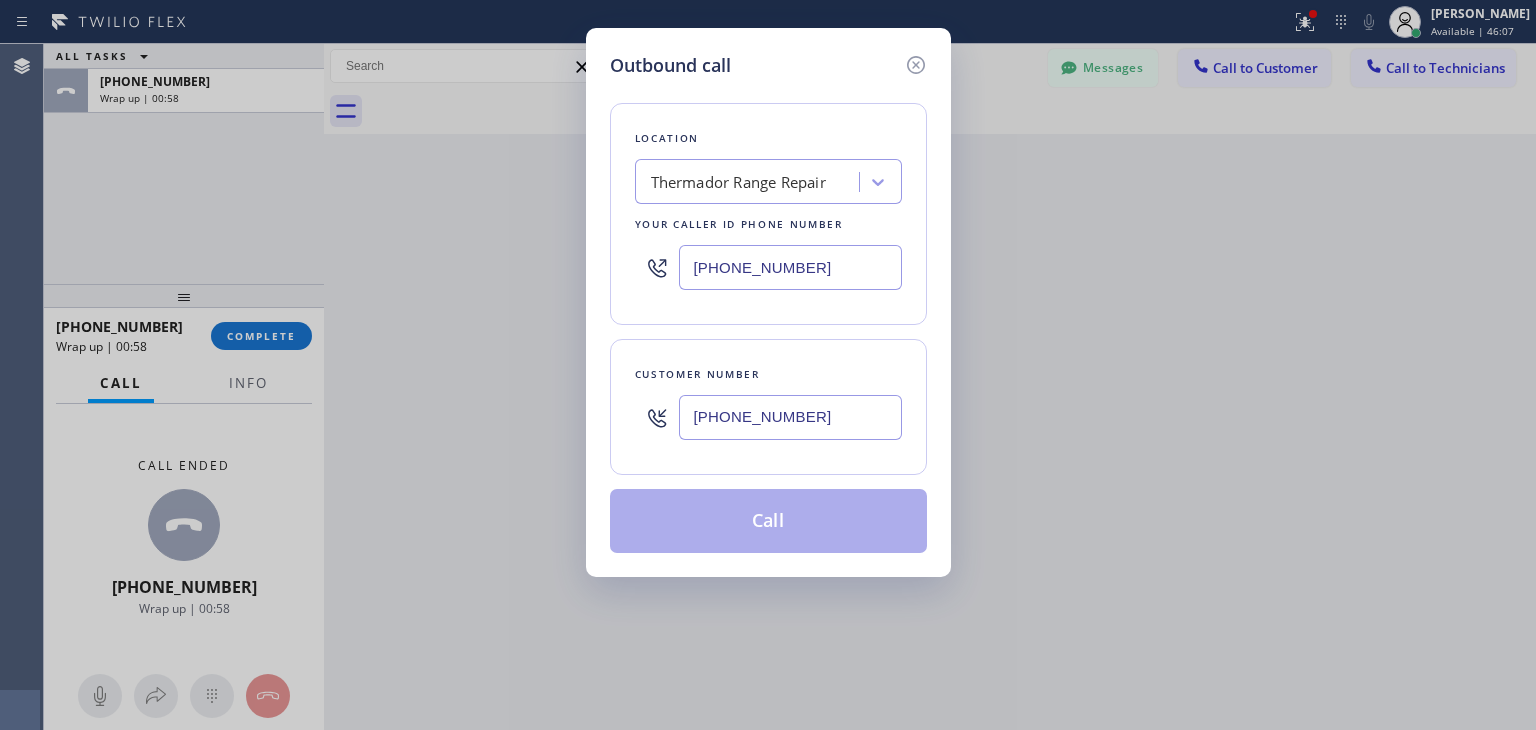 type on "(623) 377-8562" 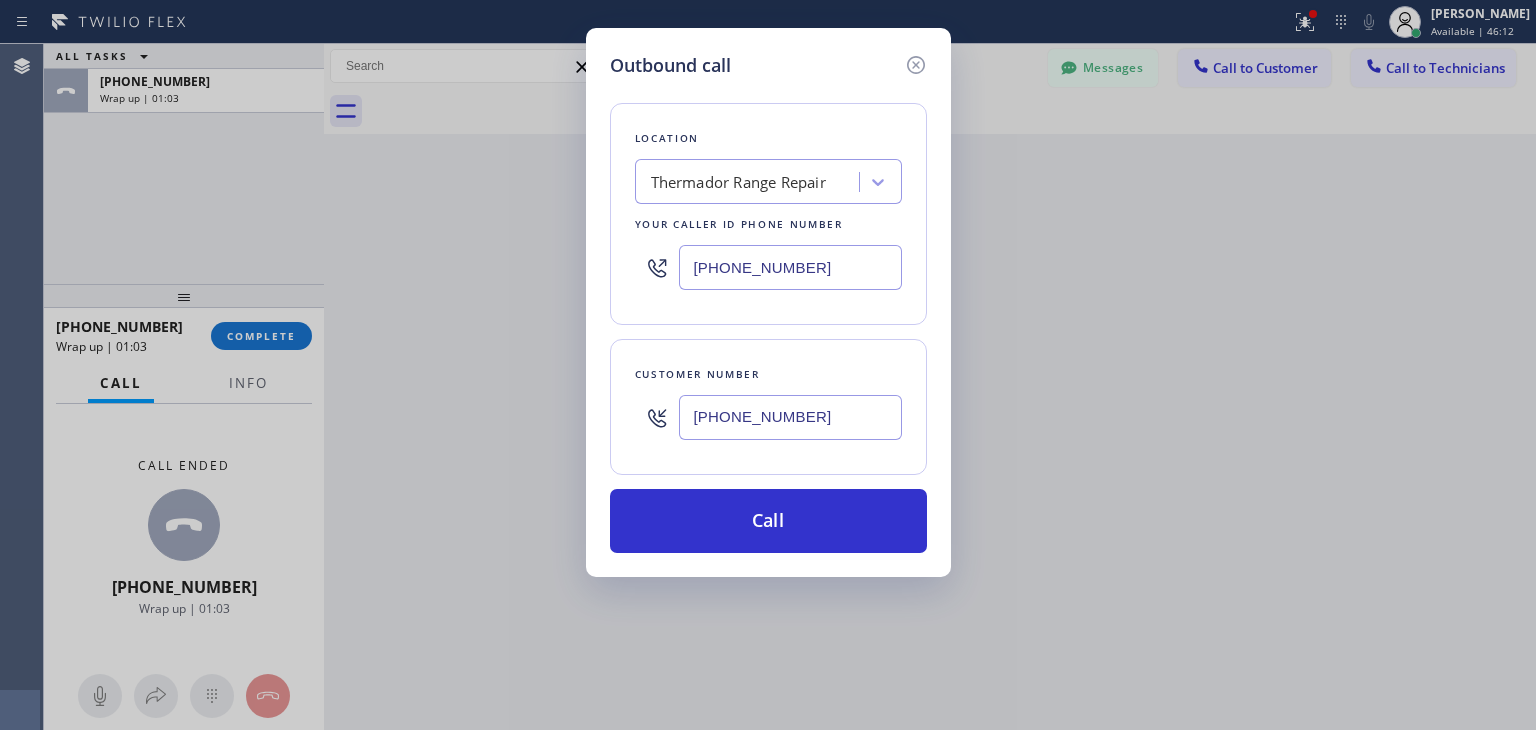 click on "Location Thermador Range Repair Your caller id phone number (215) 709-7788" at bounding box center [768, 214] 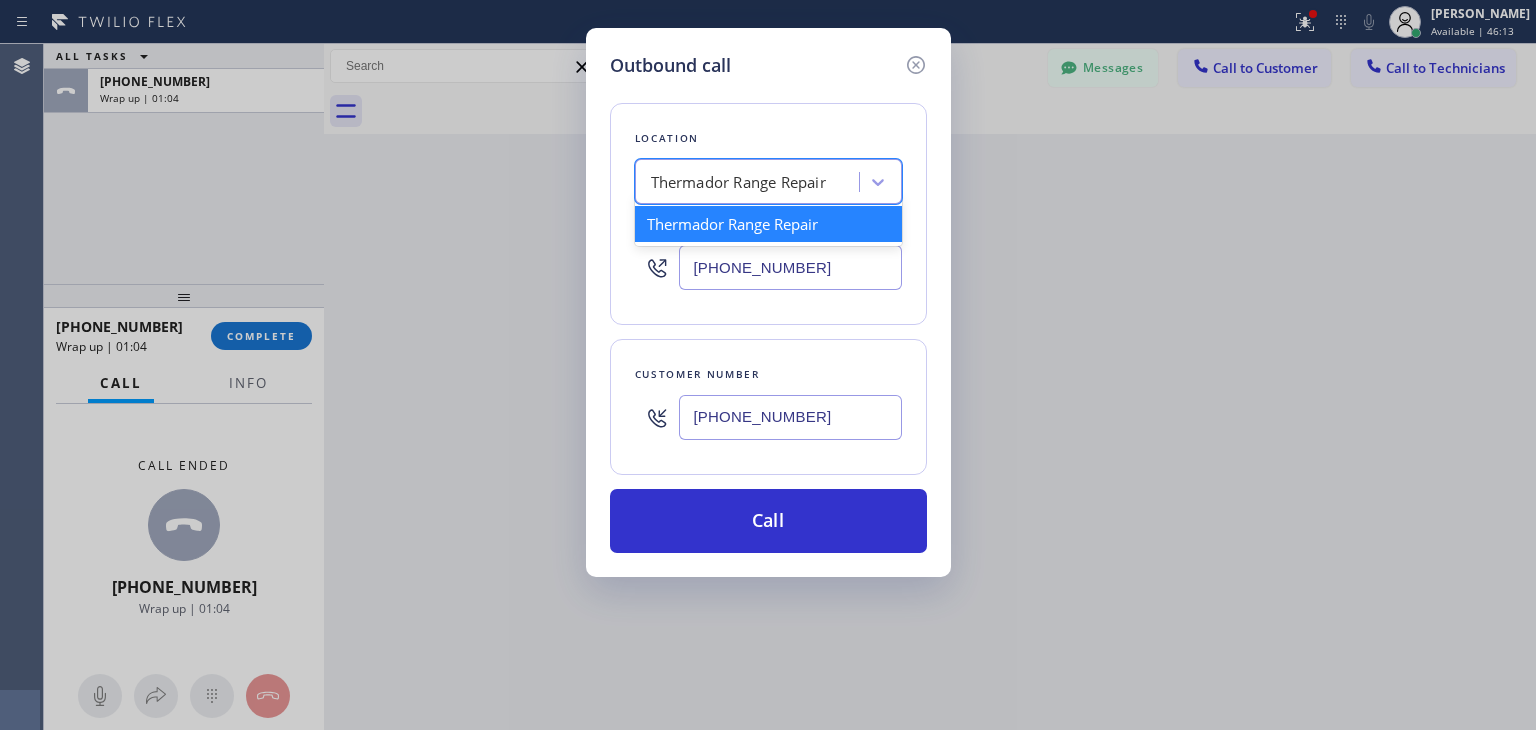 paste on "Glendale Appliance Masters" 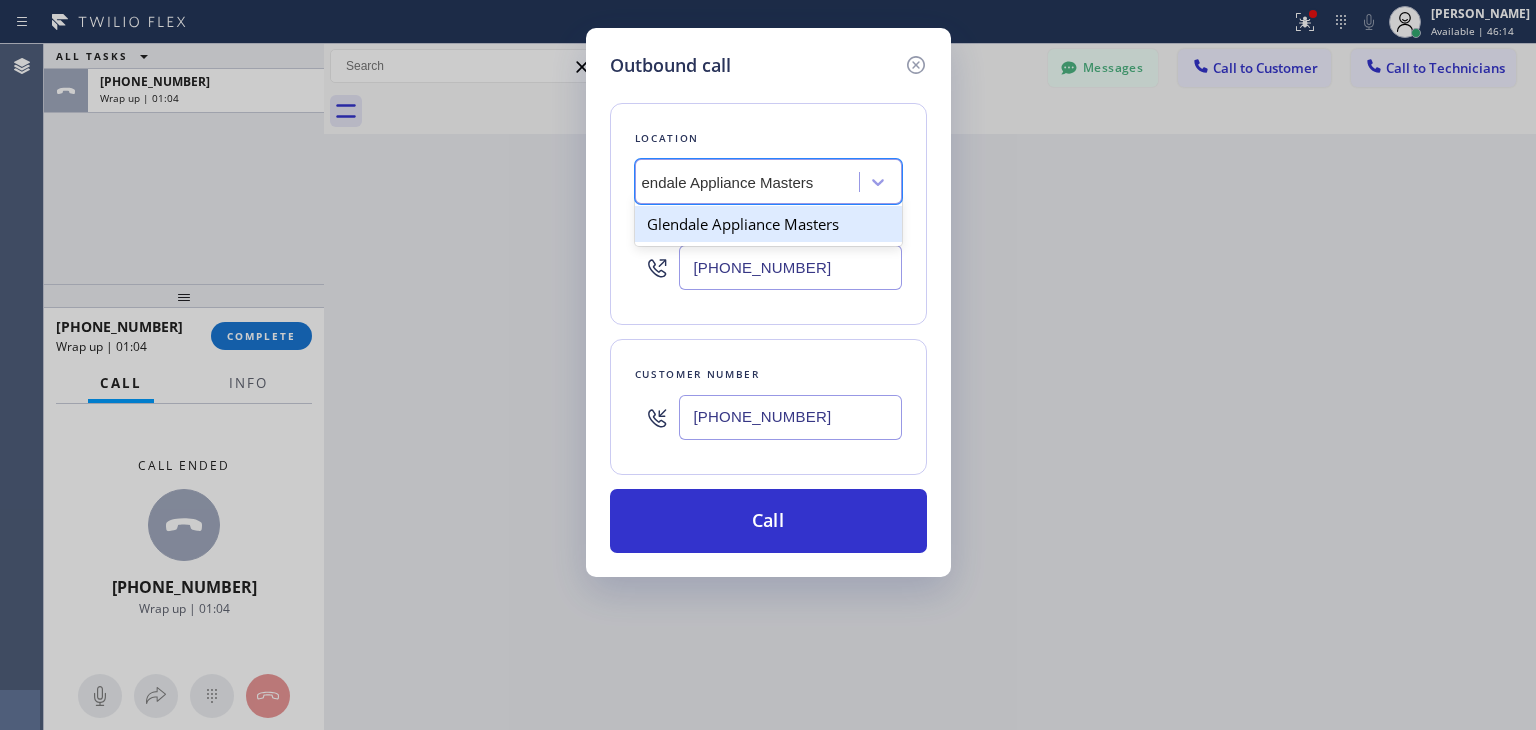 scroll, scrollTop: 0, scrollLeft: 23, axis: horizontal 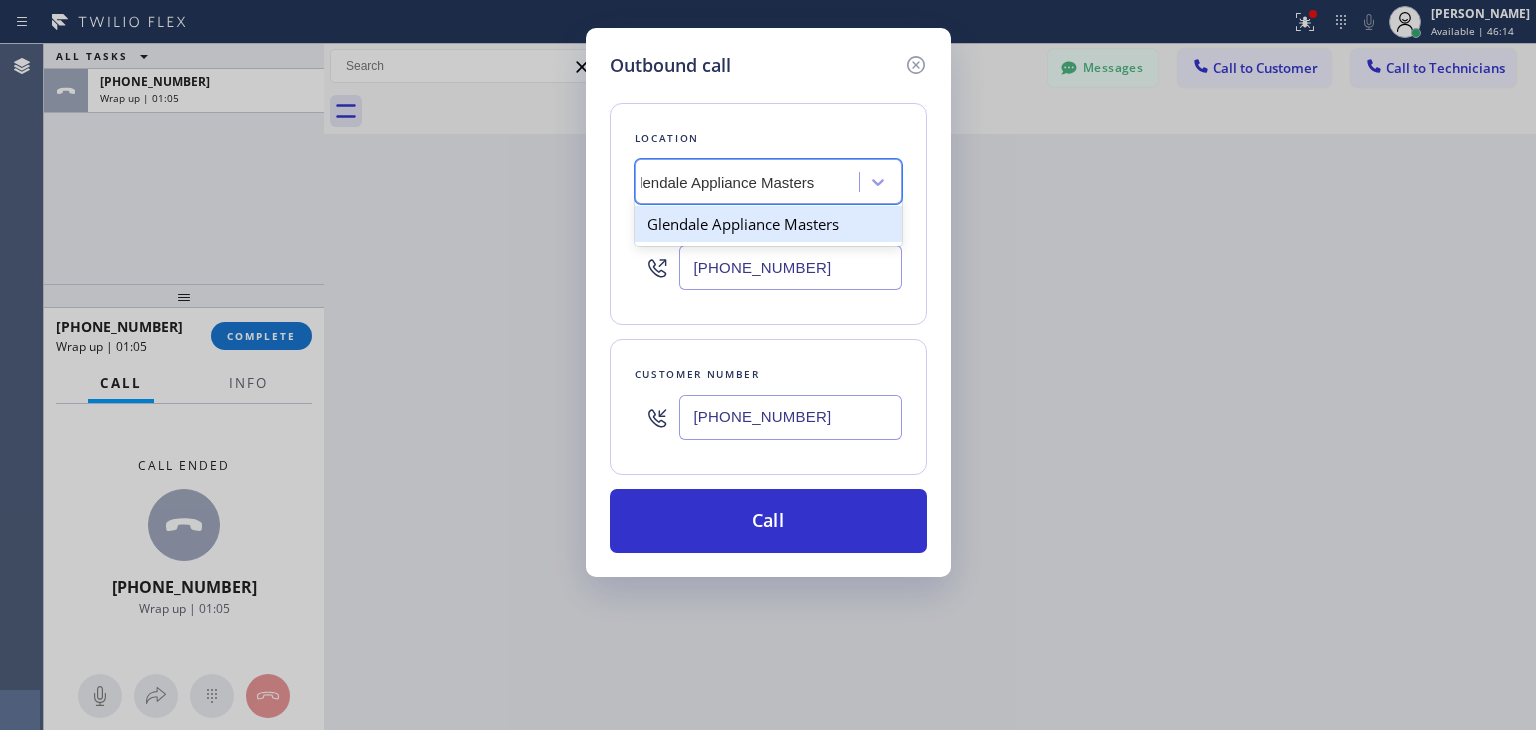 click on "Glendale Appliance Masters" at bounding box center [768, 224] 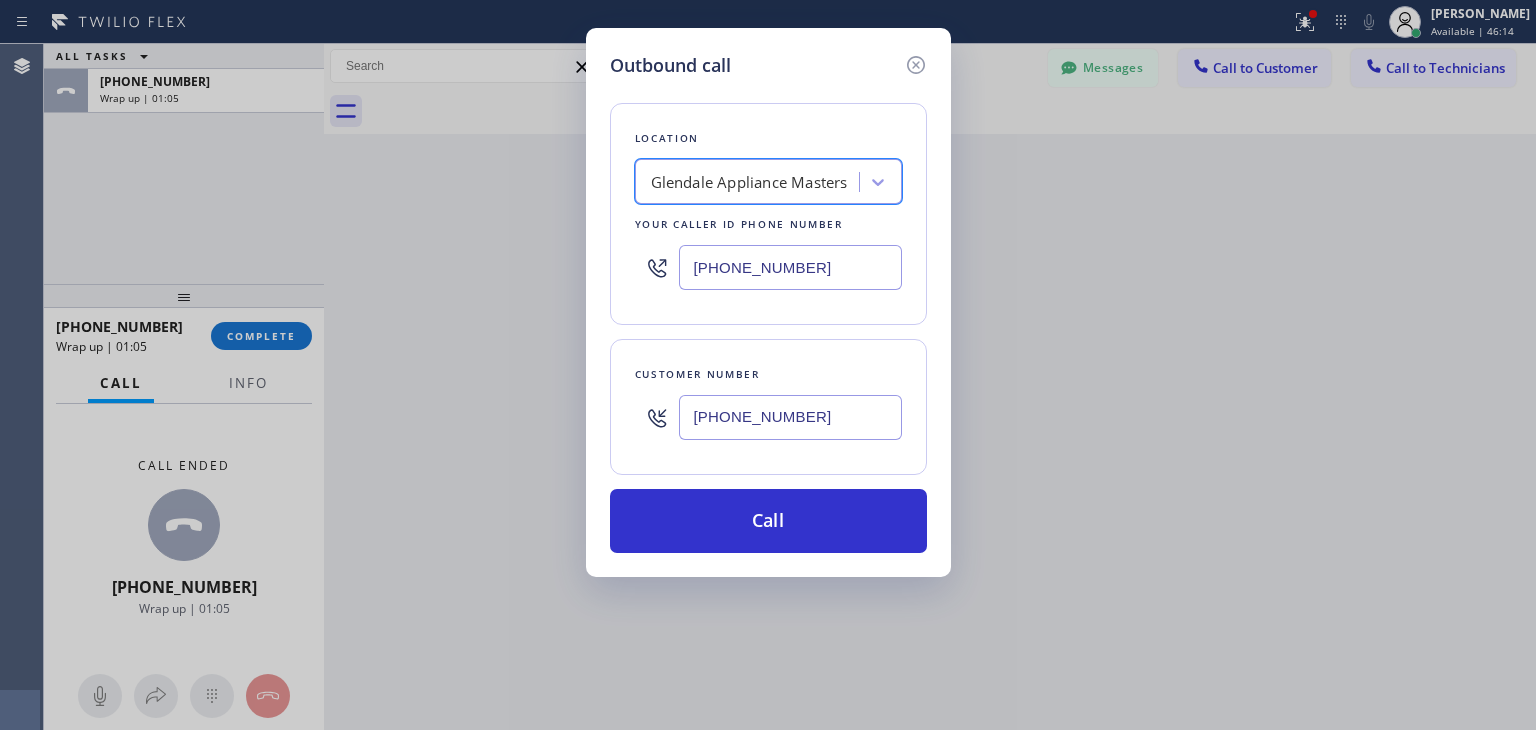 scroll, scrollTop: 0, scrollLeft: 0, axis: both 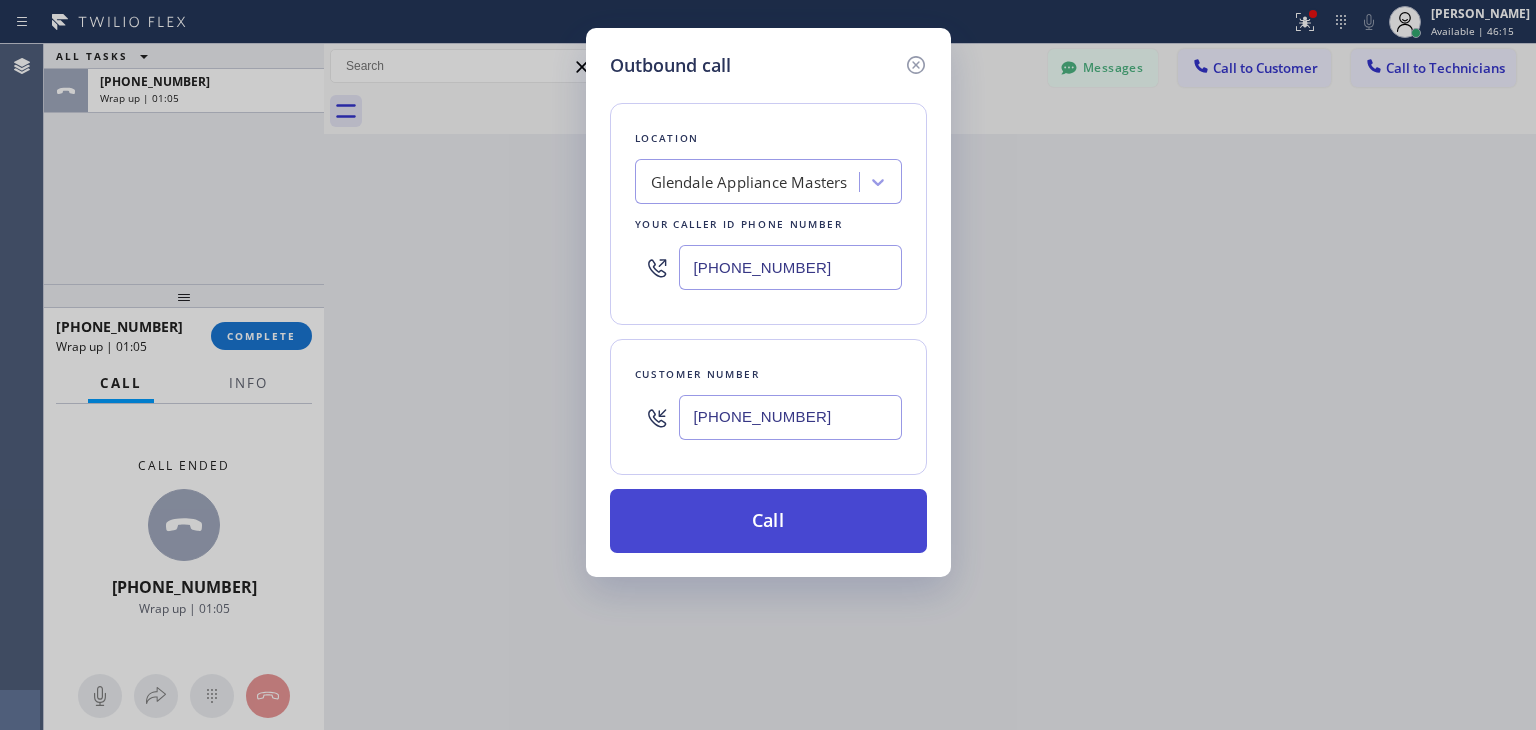 click on "Call" at bounding box center [768, 521] 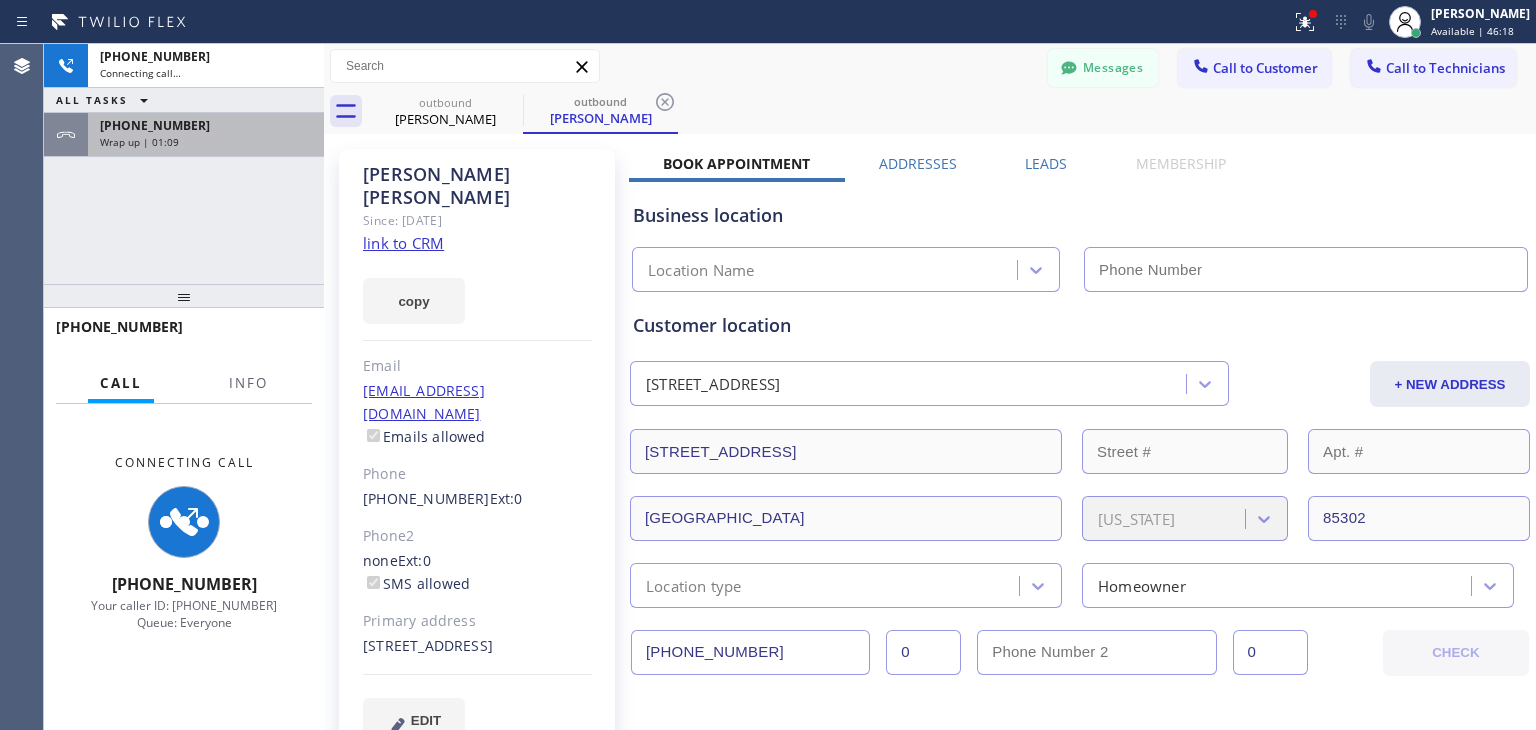 click on "Wrap up | 01:09" at bounding box center (206, 142) 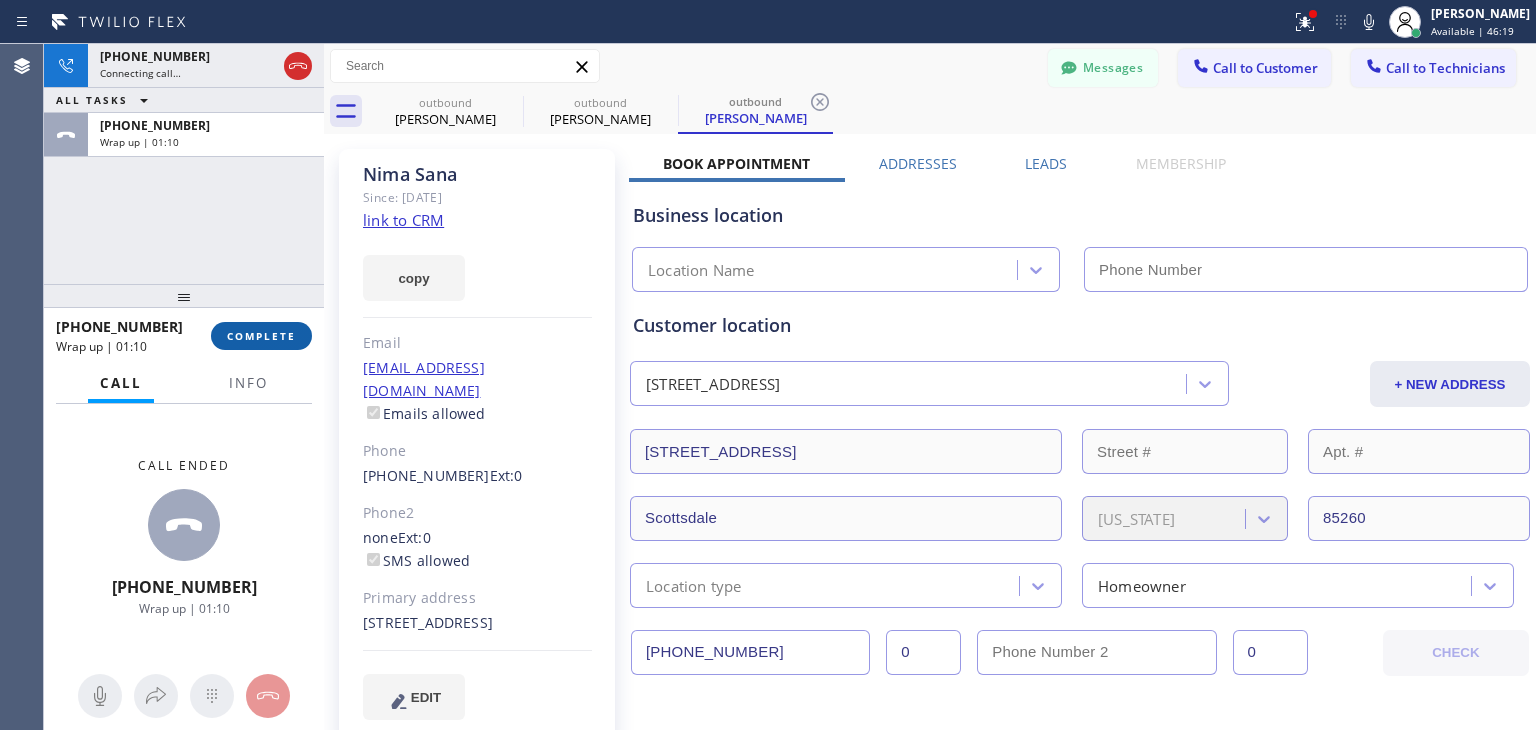 click on "COMPLETE" at bounding box center (261, 336) 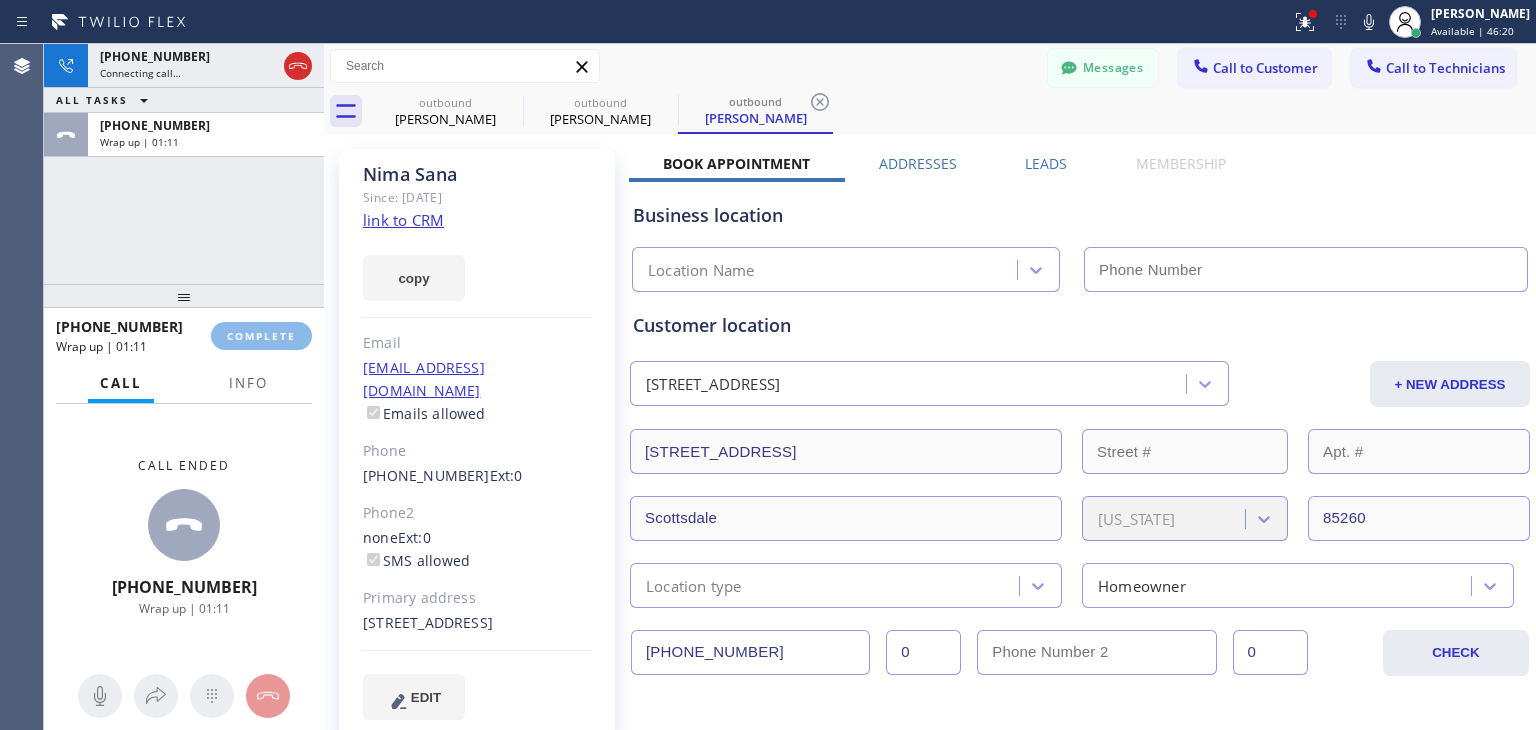 type on "(215) 709-7788" 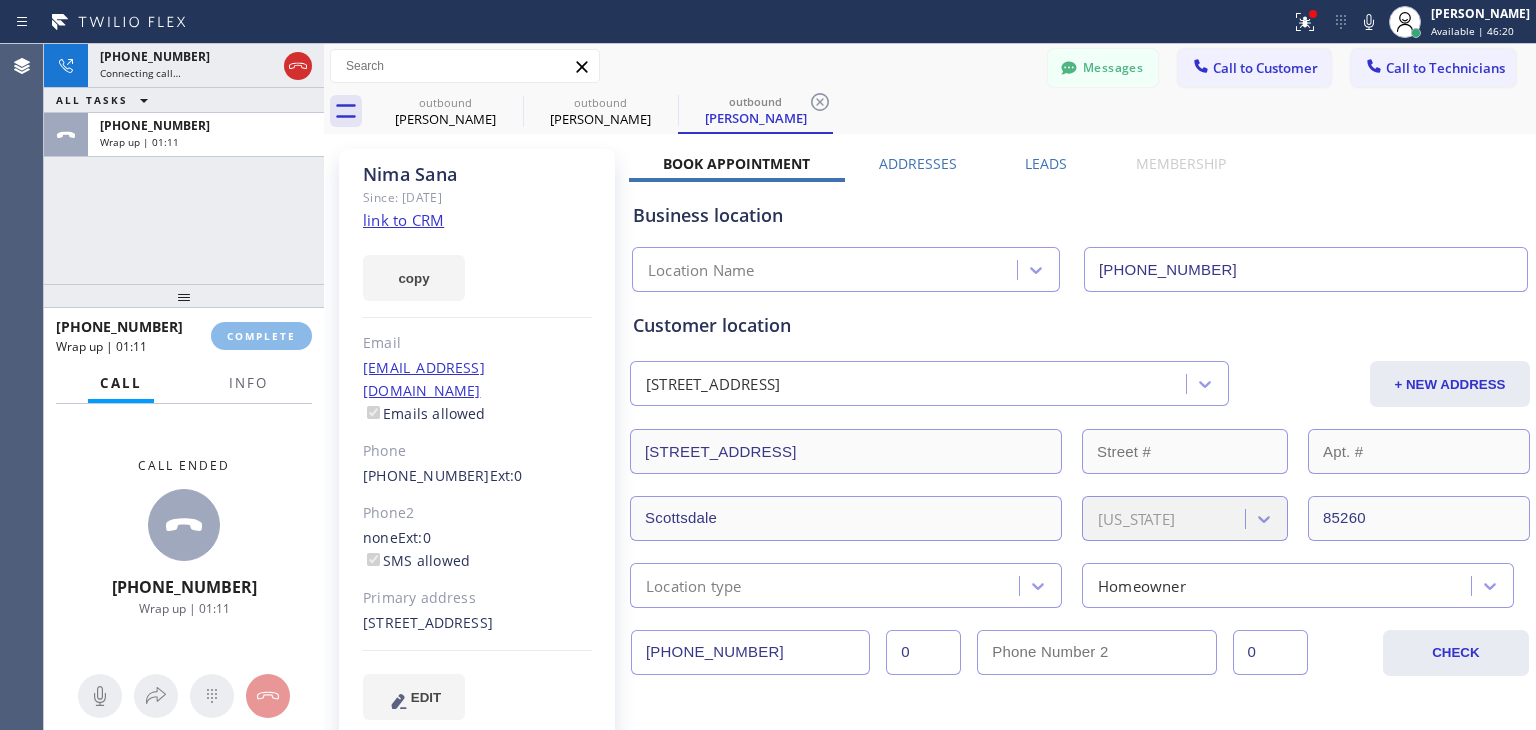 type 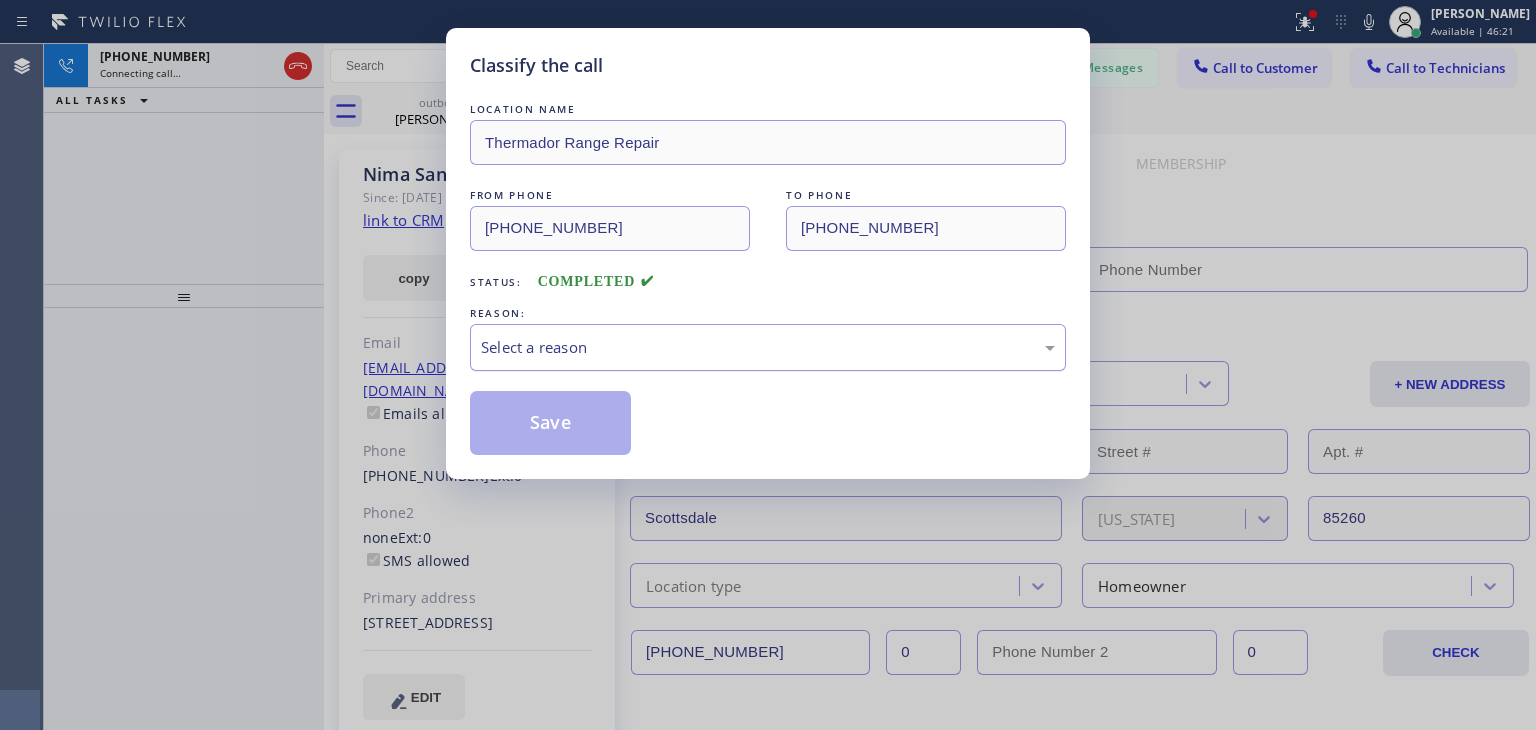 click on "Select a reason" at bounding box center [768, 347] 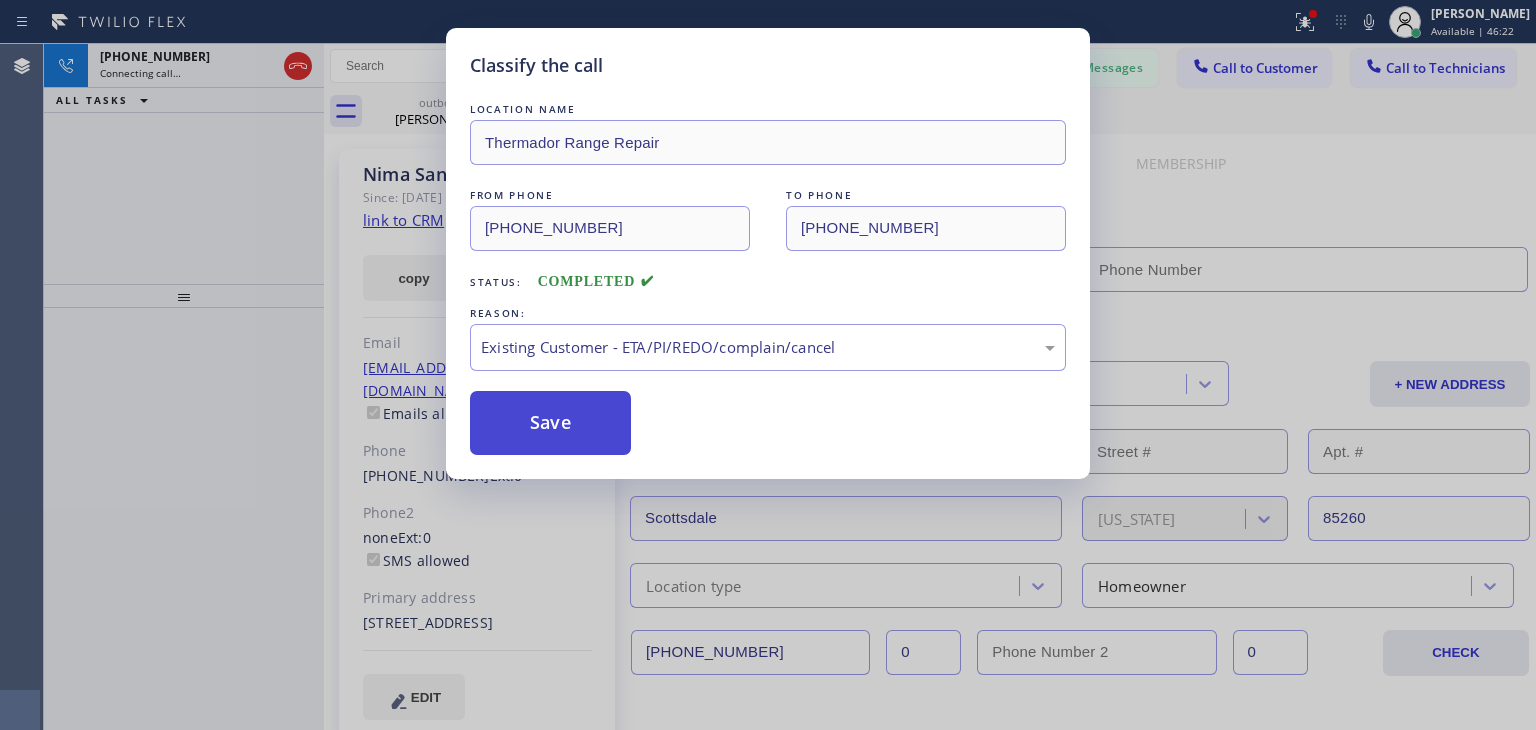 drag, startPoint x: 660, startPoint y: 465, endPoint x: 592, endPoint y: 422, distance: 80.454956 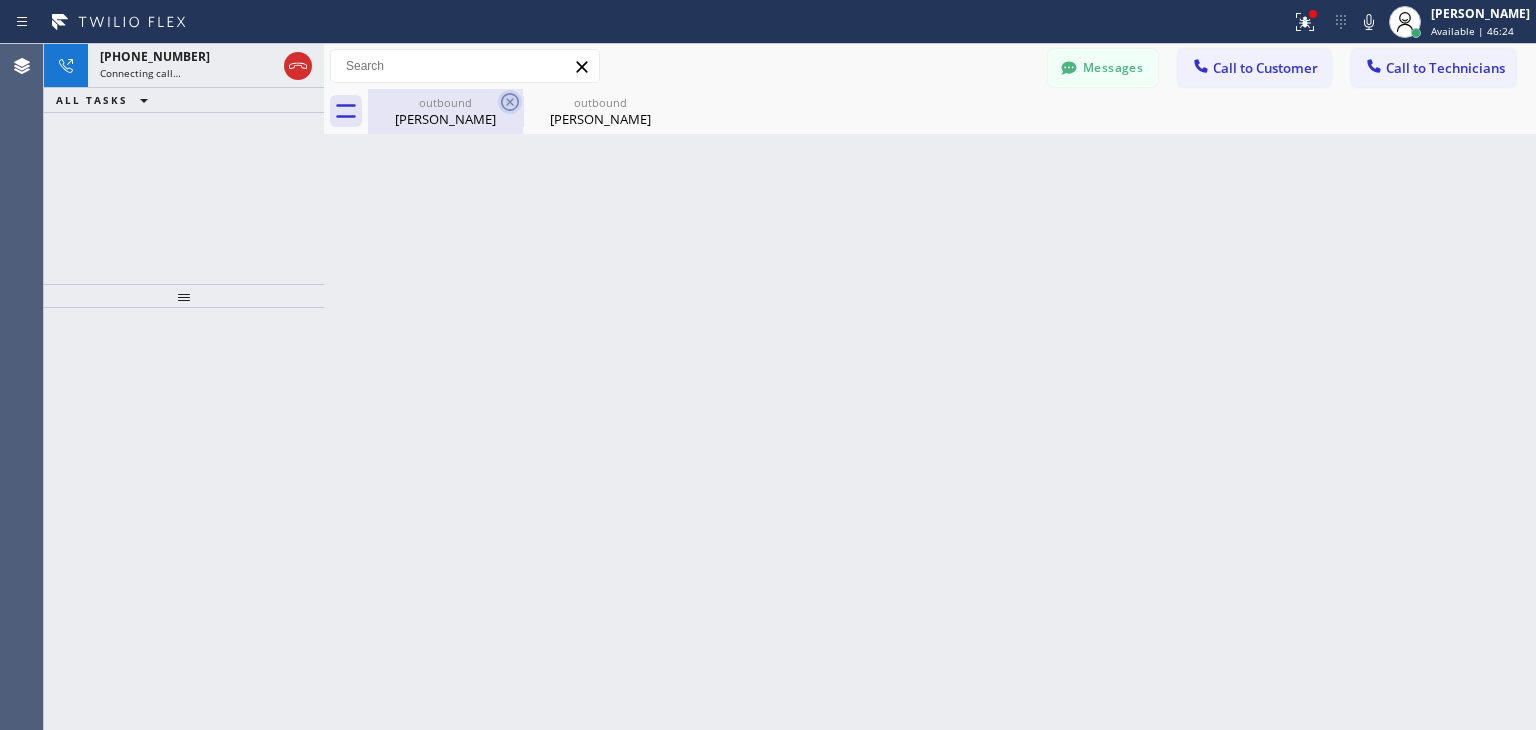 click 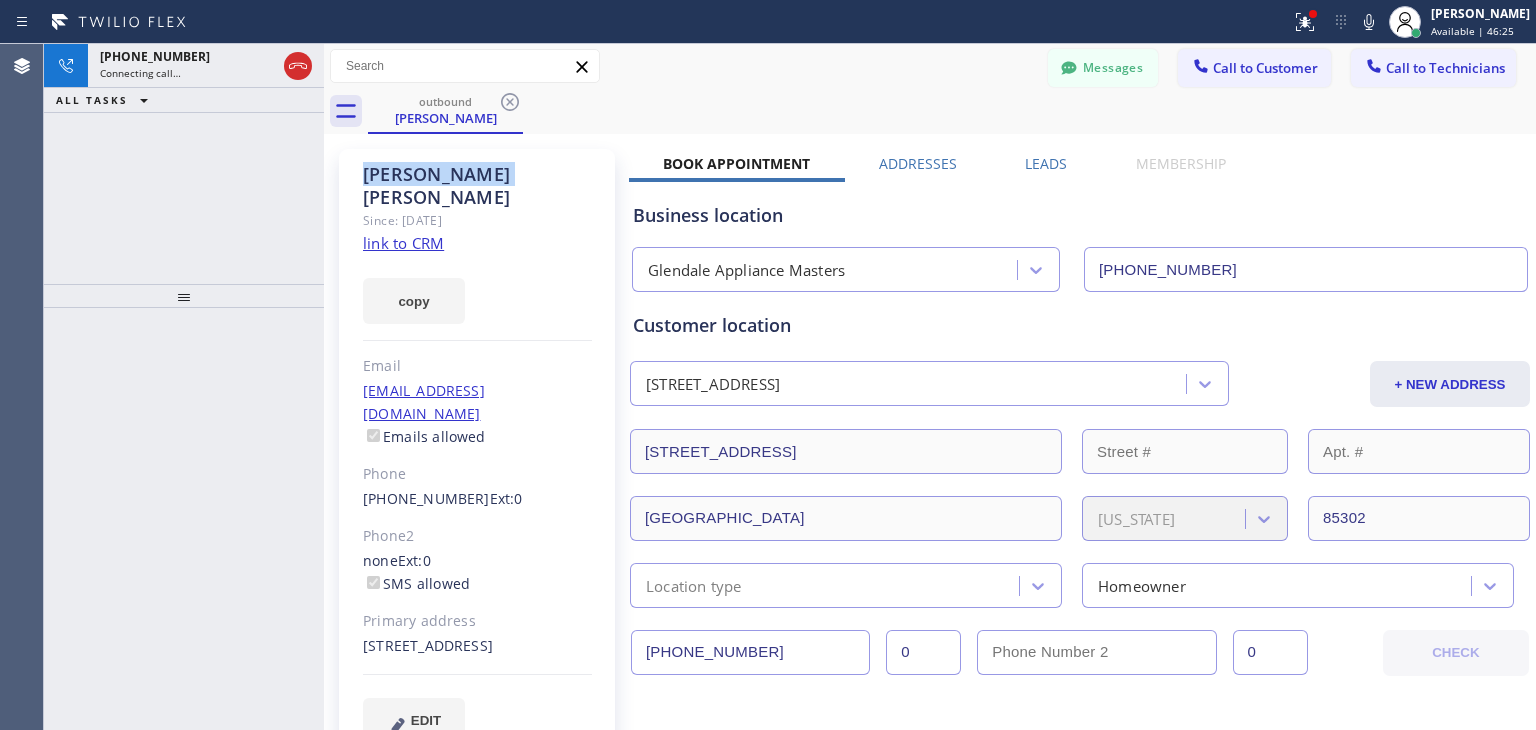 click 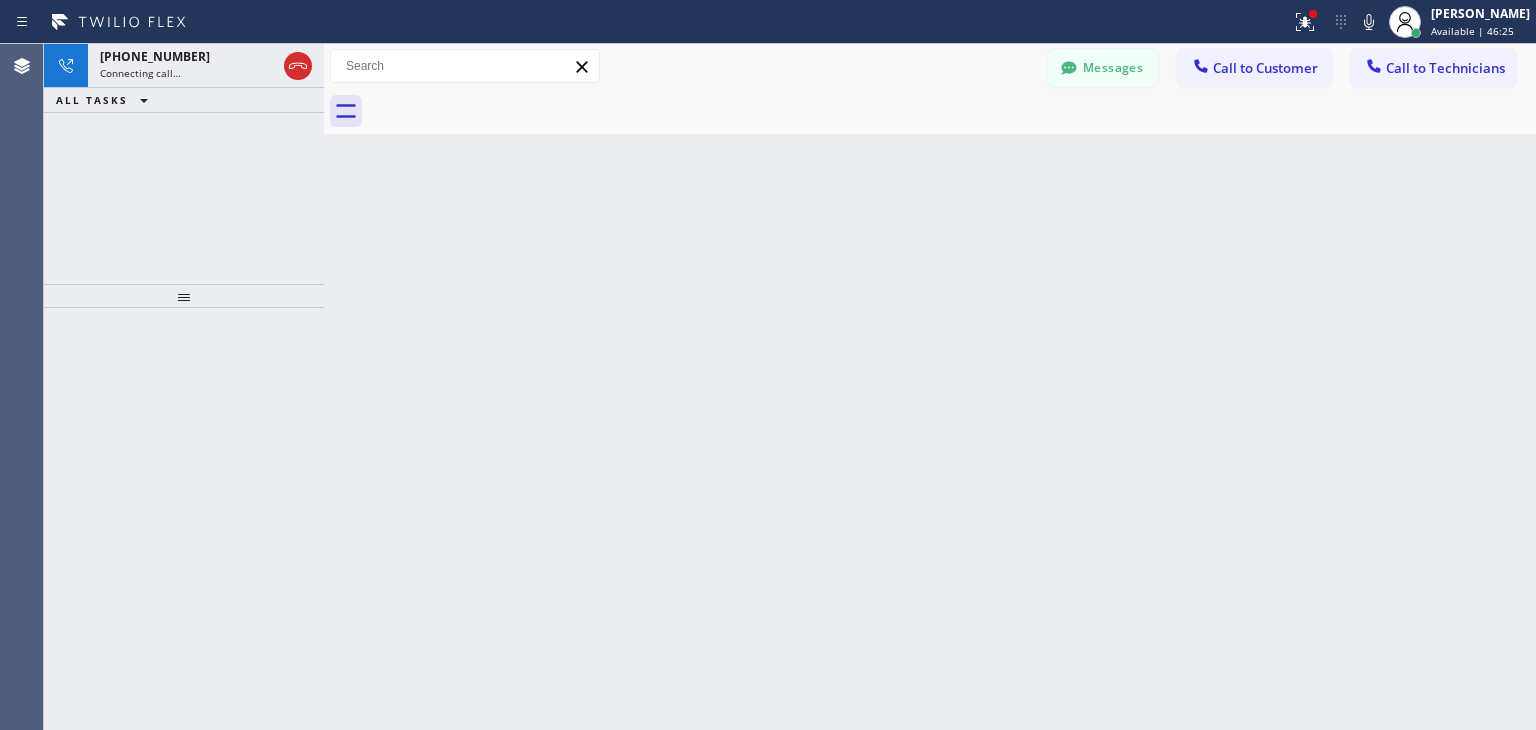 click at bounding box center [952, 111] 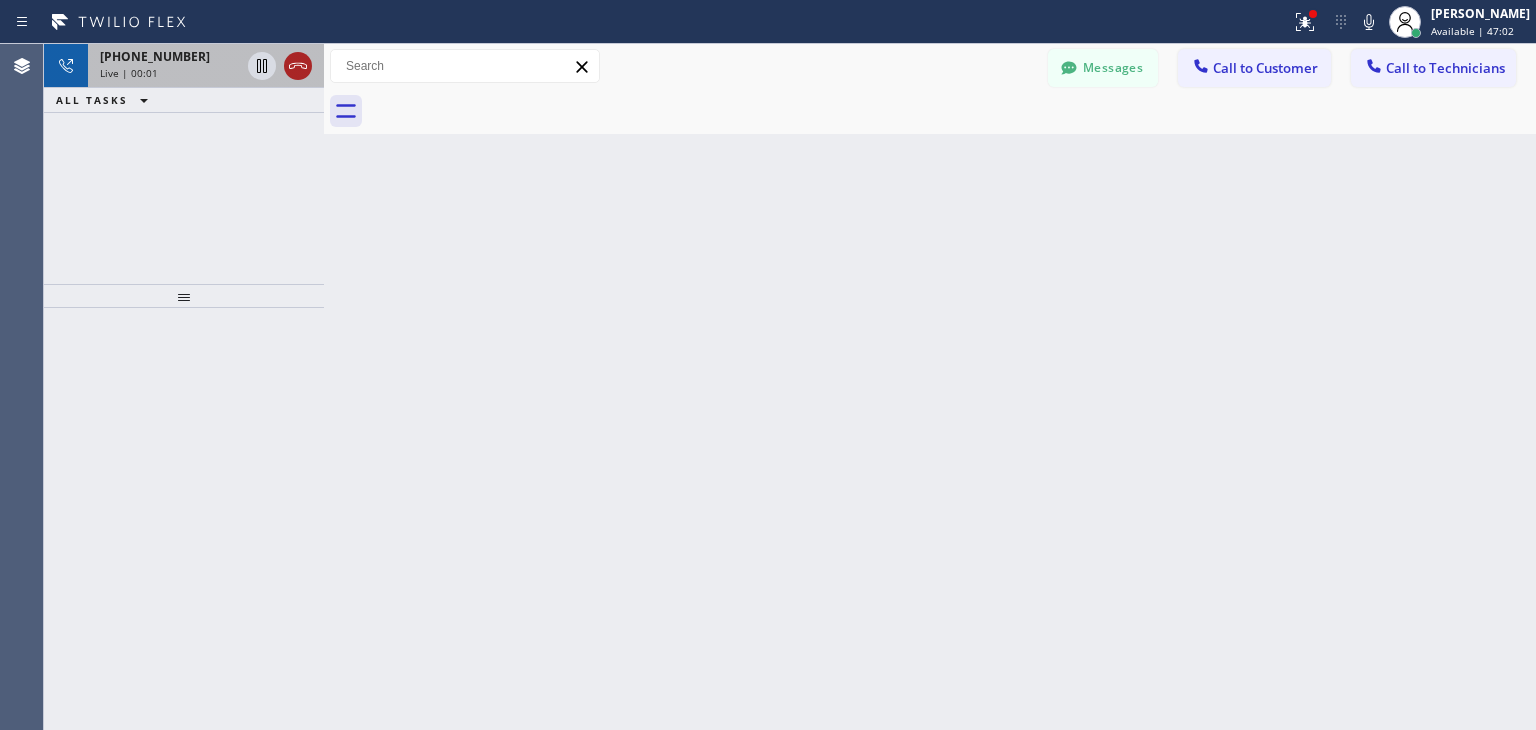 click 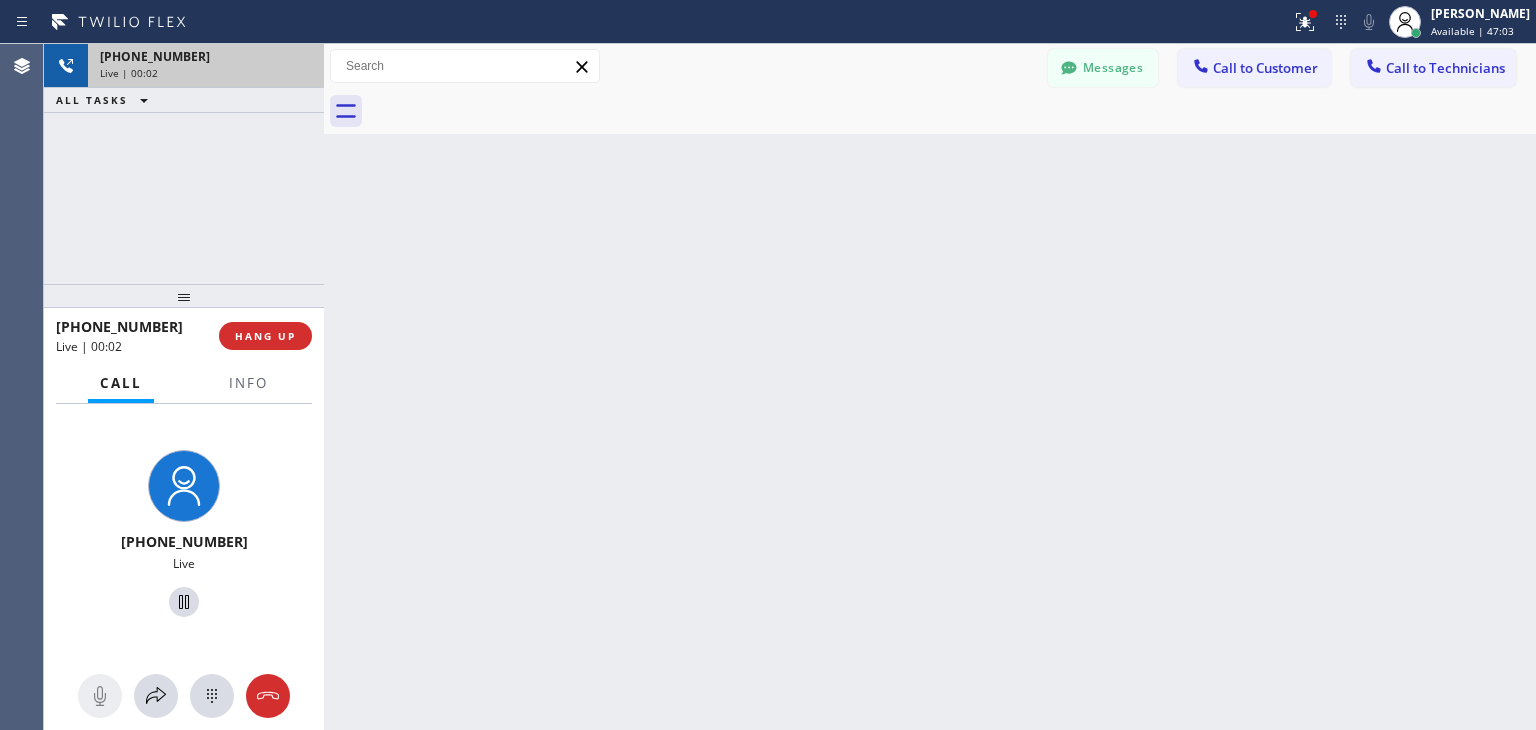 click on "Live | 00:02" at bounding box center (206, 73) 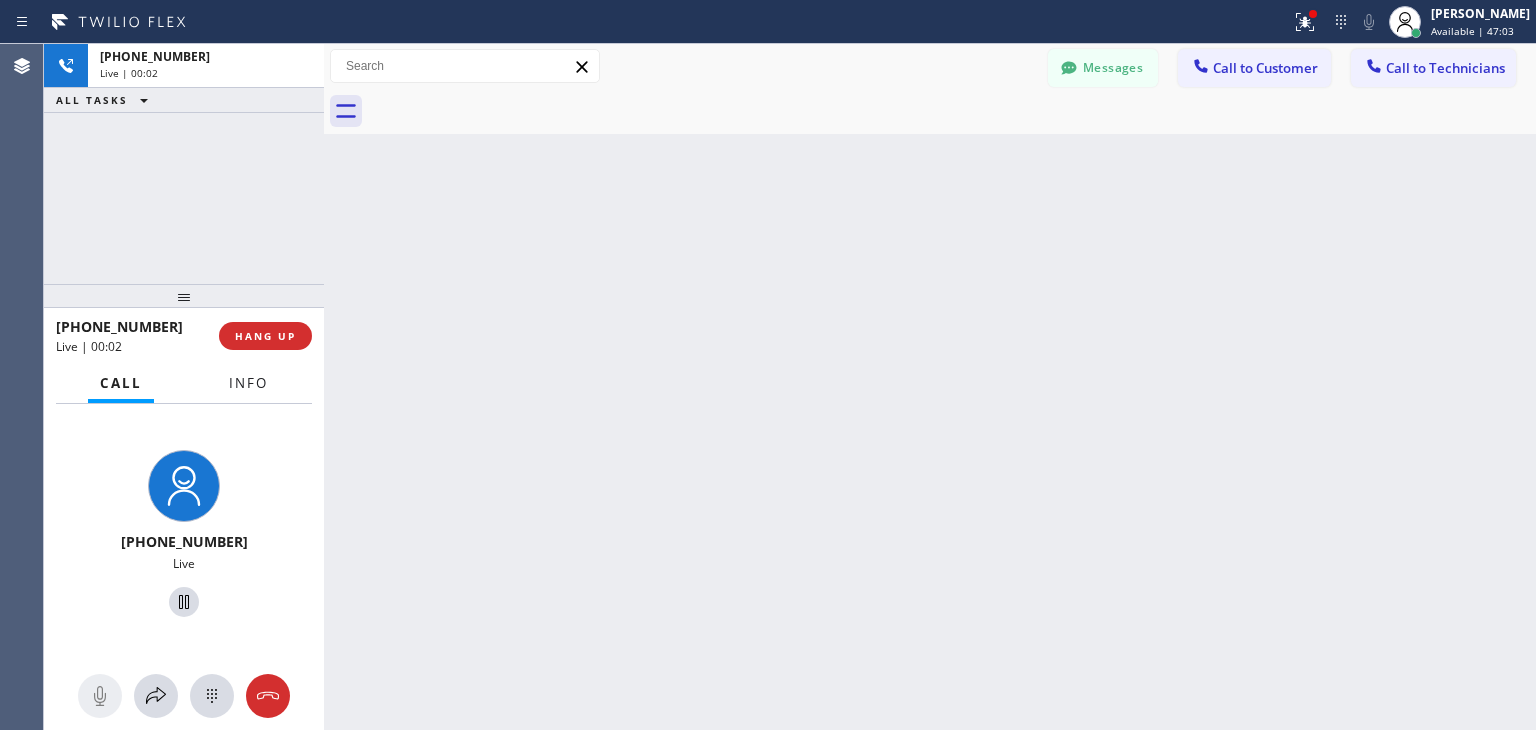 drag, startPoint x: 308, startPoint y: 72, endPoint x: 260, endPoint y: 384, distance: 315.67072 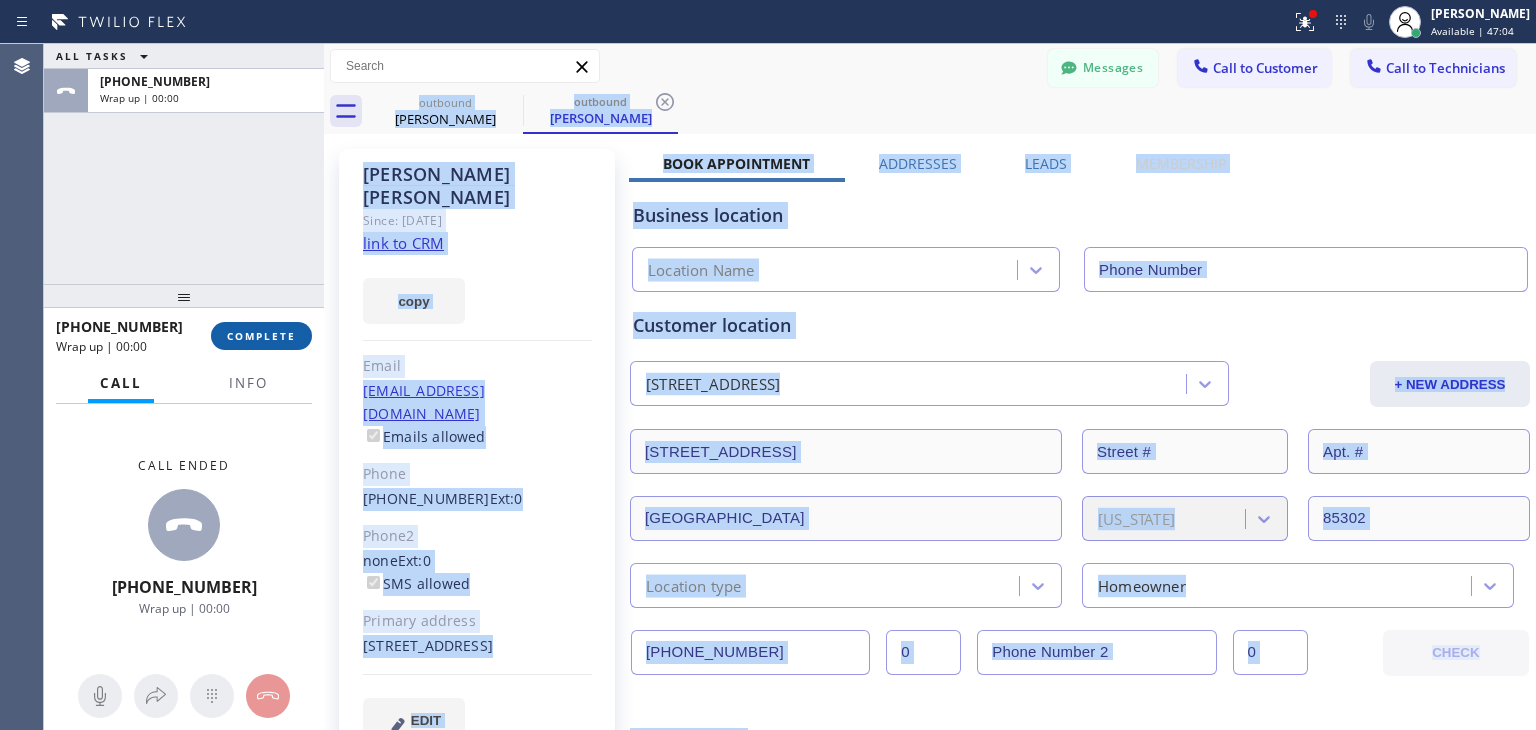 click on "COMPLETE" at bounding box center [261, 336] 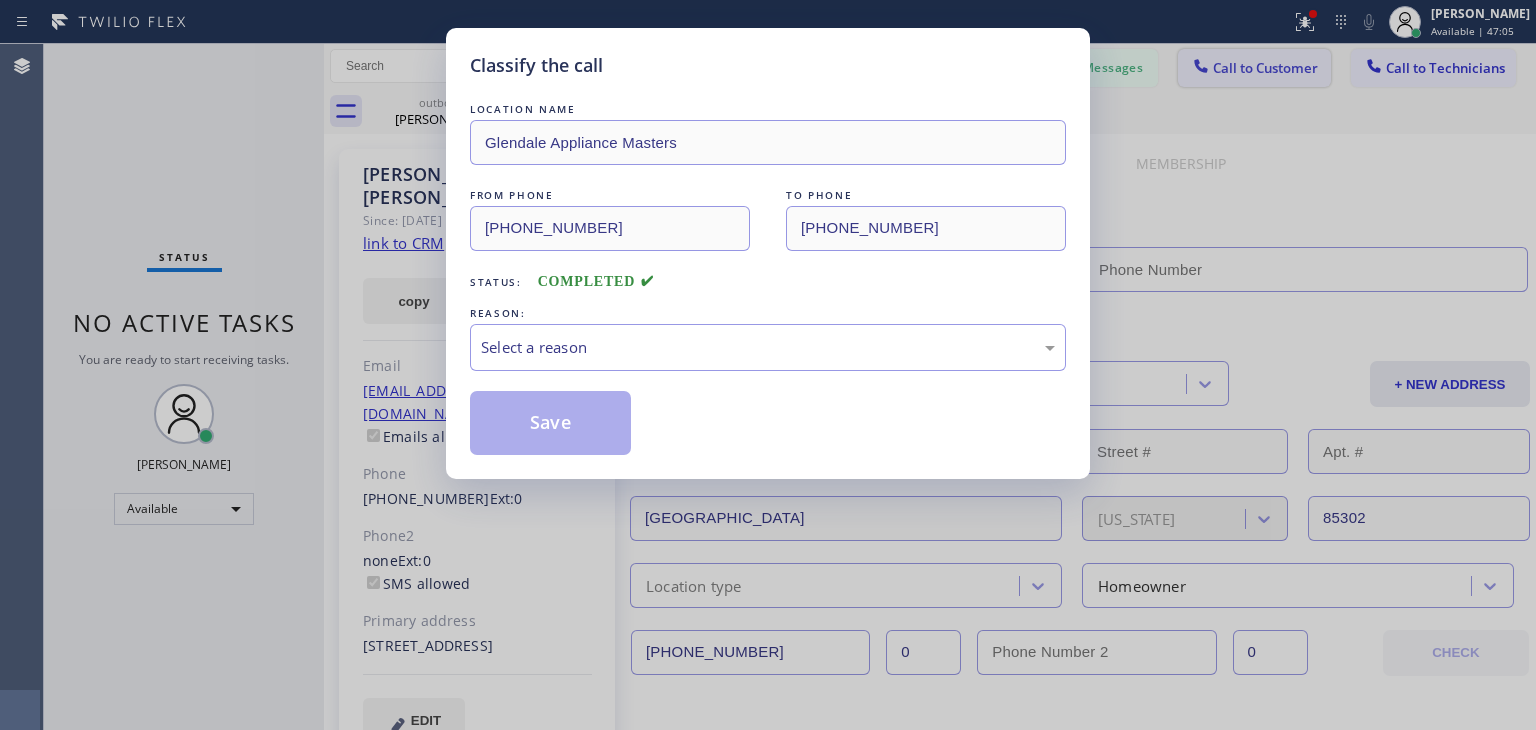 click on "Classify the call LOCATION NAME Glendale Appliance Masters FROM PHONE (602) 892-0164 TO PHONE (623) 377-8562 Status: COMPLETED REASON: Select a reason Save" at bounding box center (768, 365) 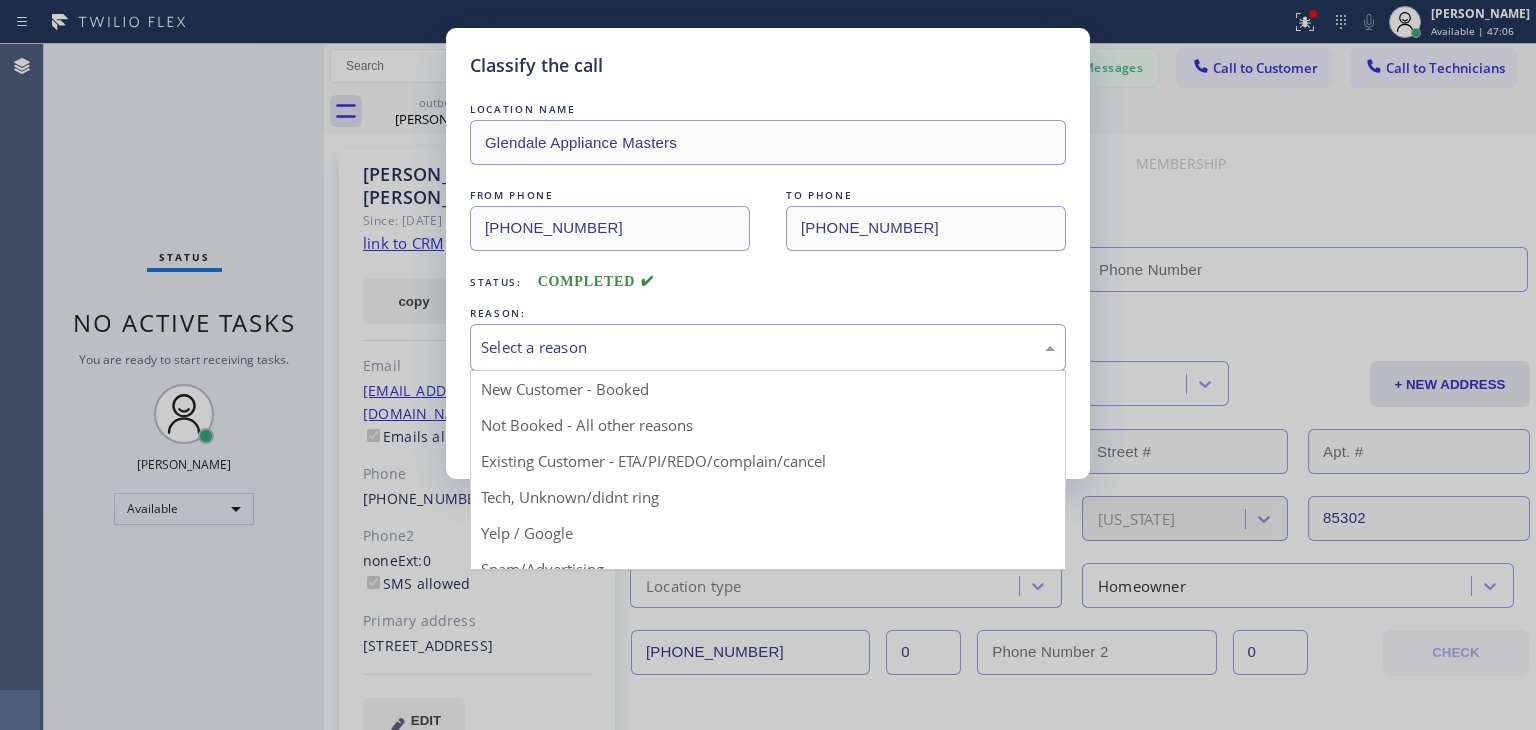 click on "Select a reason" at bounding box center [768, 347] 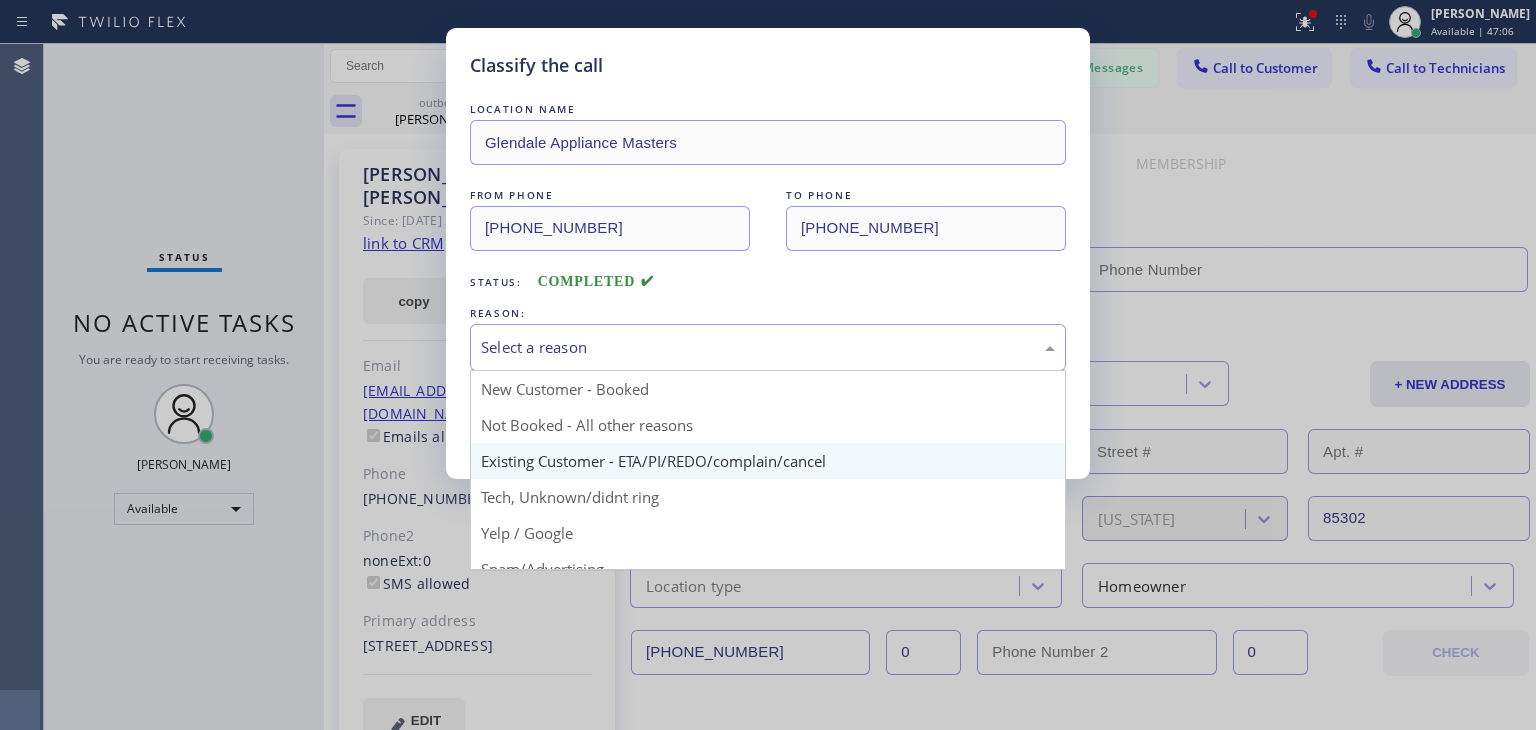 type on "(602) 892-0164" 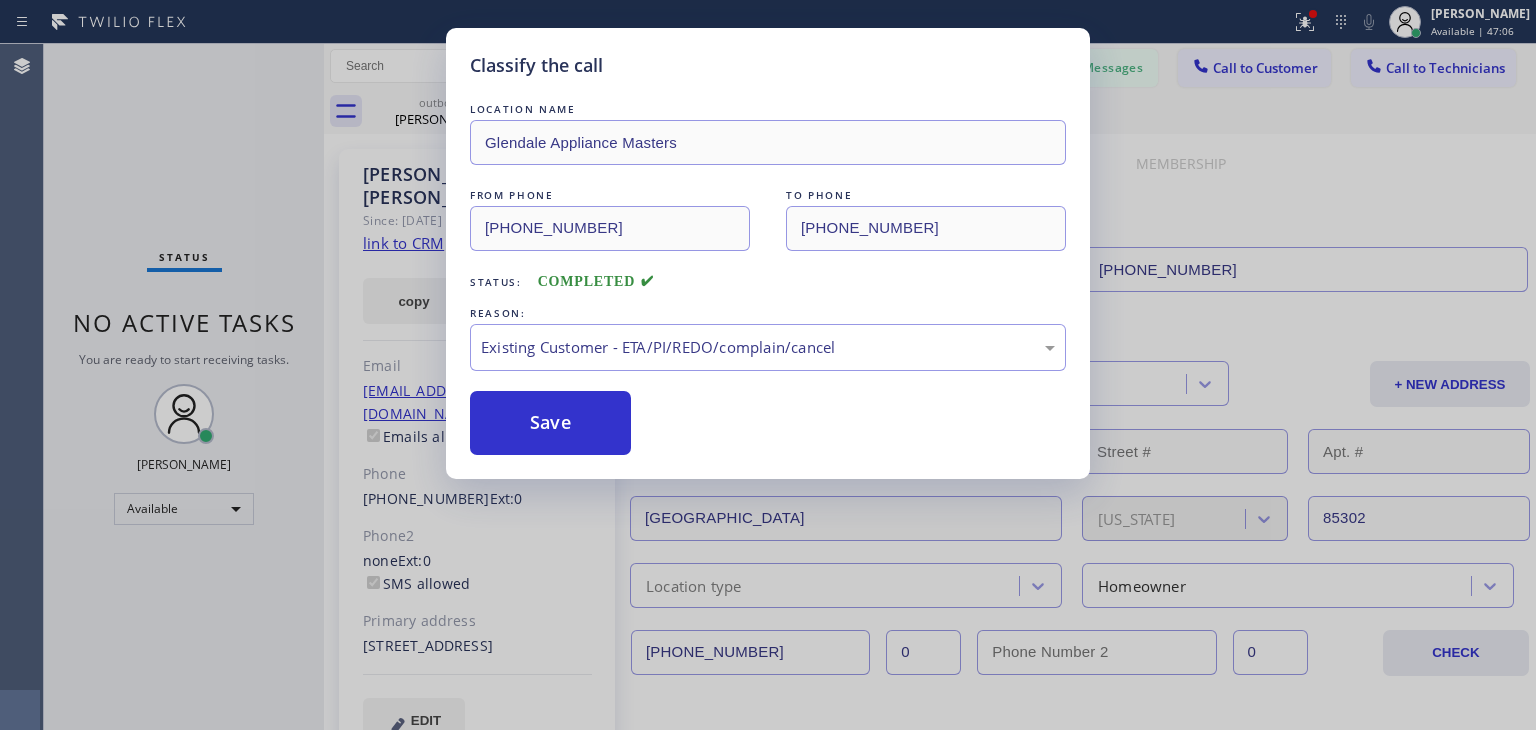 drag, startPoint x: 804, startPoint y: 441, endPoint x: 662, endPoint y: 414, distance: 144.54411 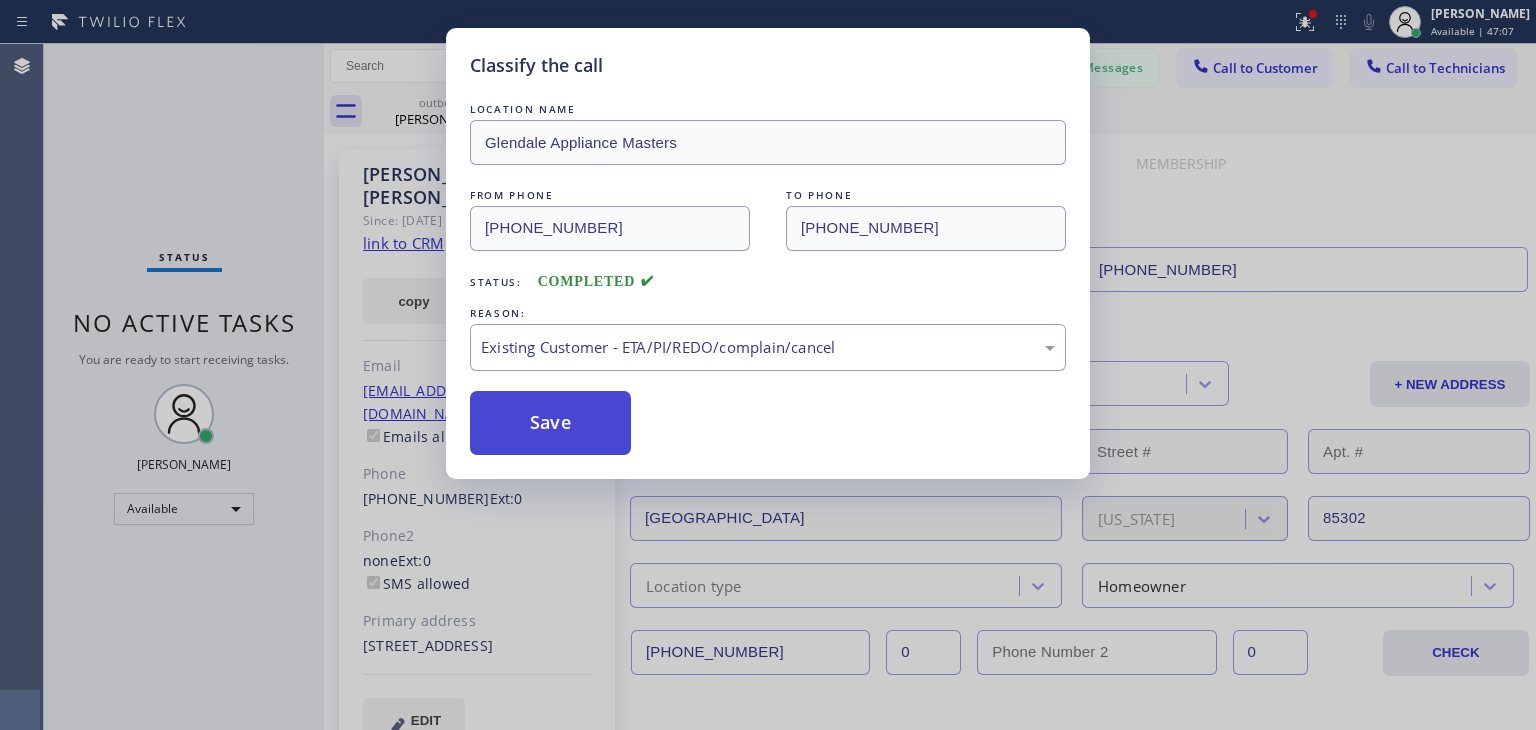 click on "Save" at bounding box center (550, 423) 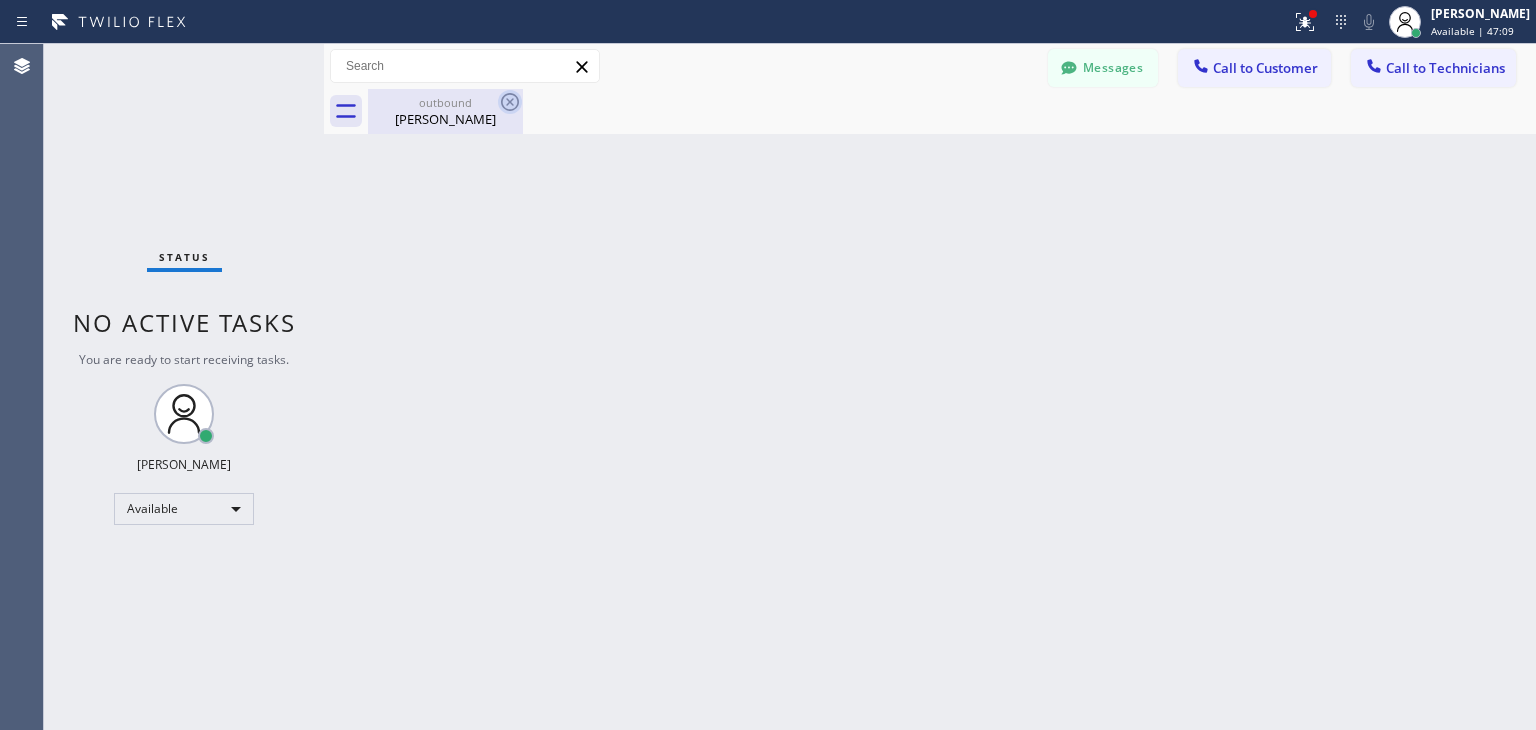 click 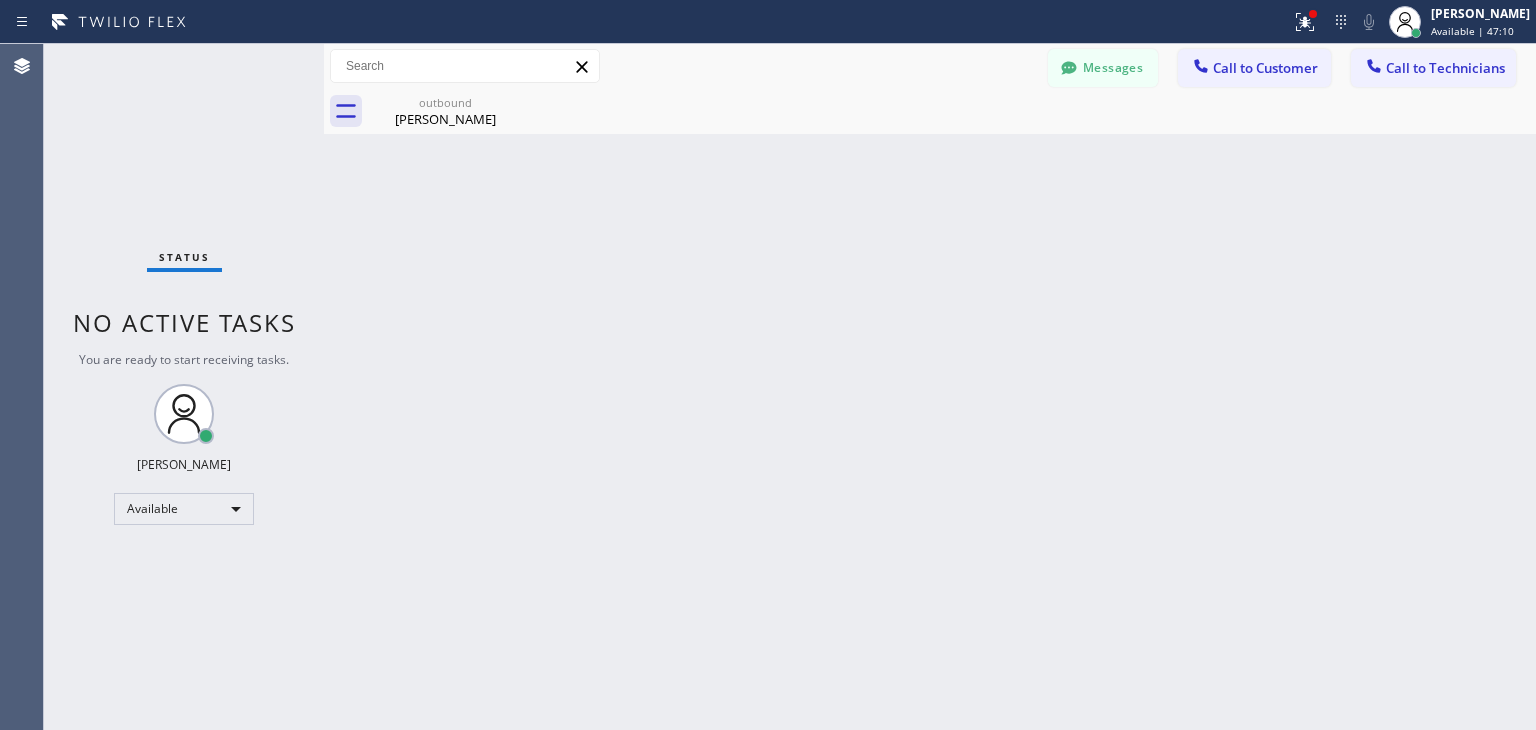 click on "Messages" at bounding box center [1113, 66] 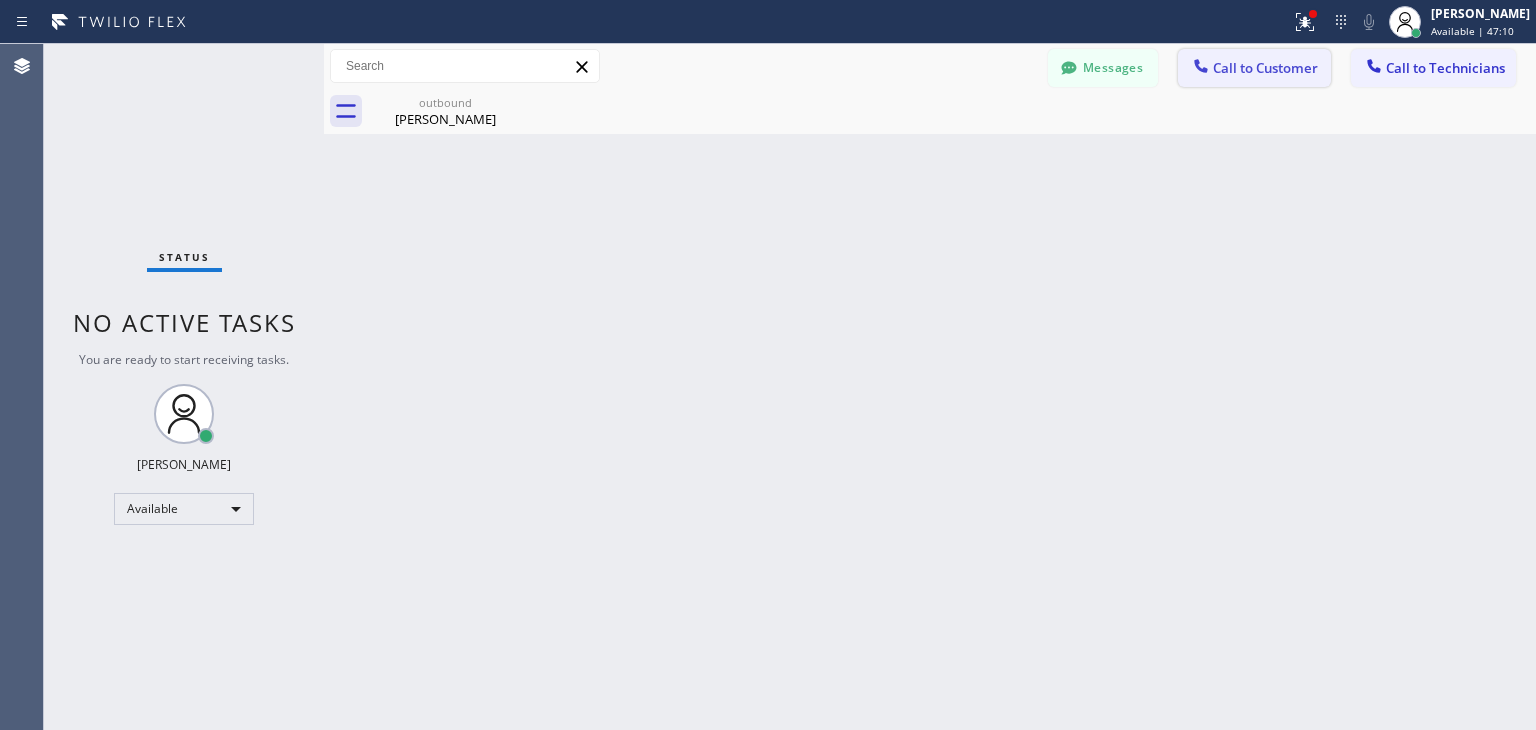 click 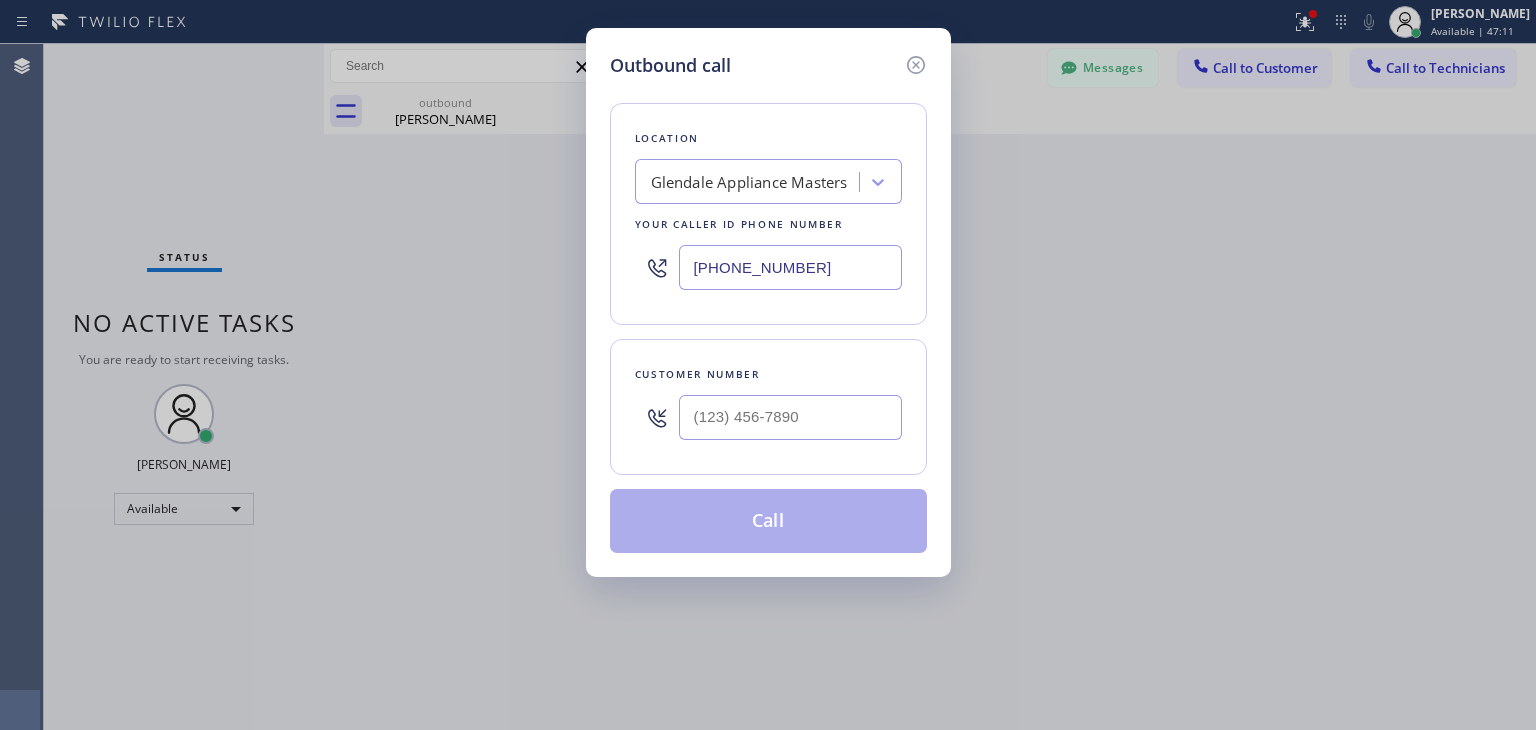 drag, startPoint x: 784, startPoint y: 380, endPoint x: 783, endPoint y: 402, distance: 22.022715 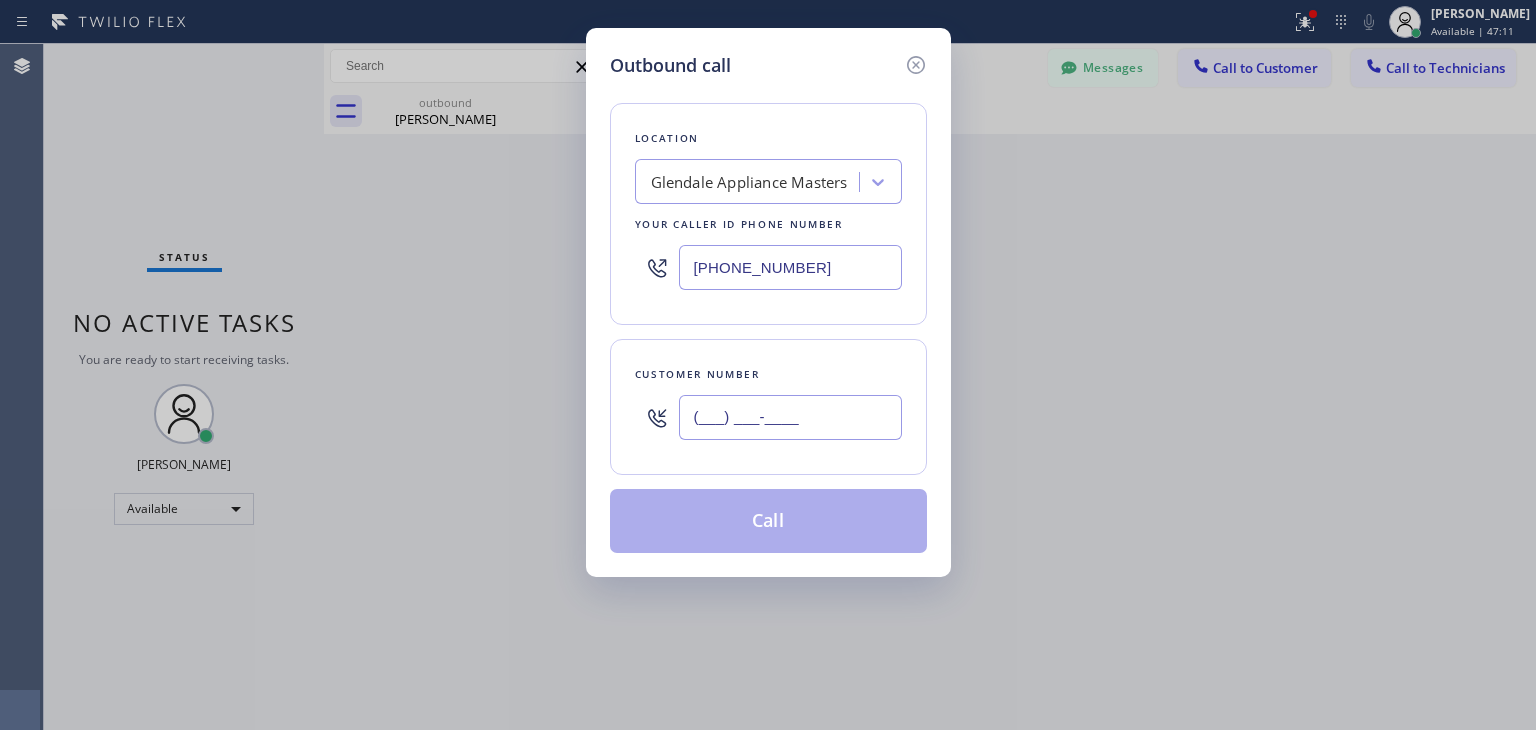 click on "(___) ___-____" at bounding box center (790, 417) 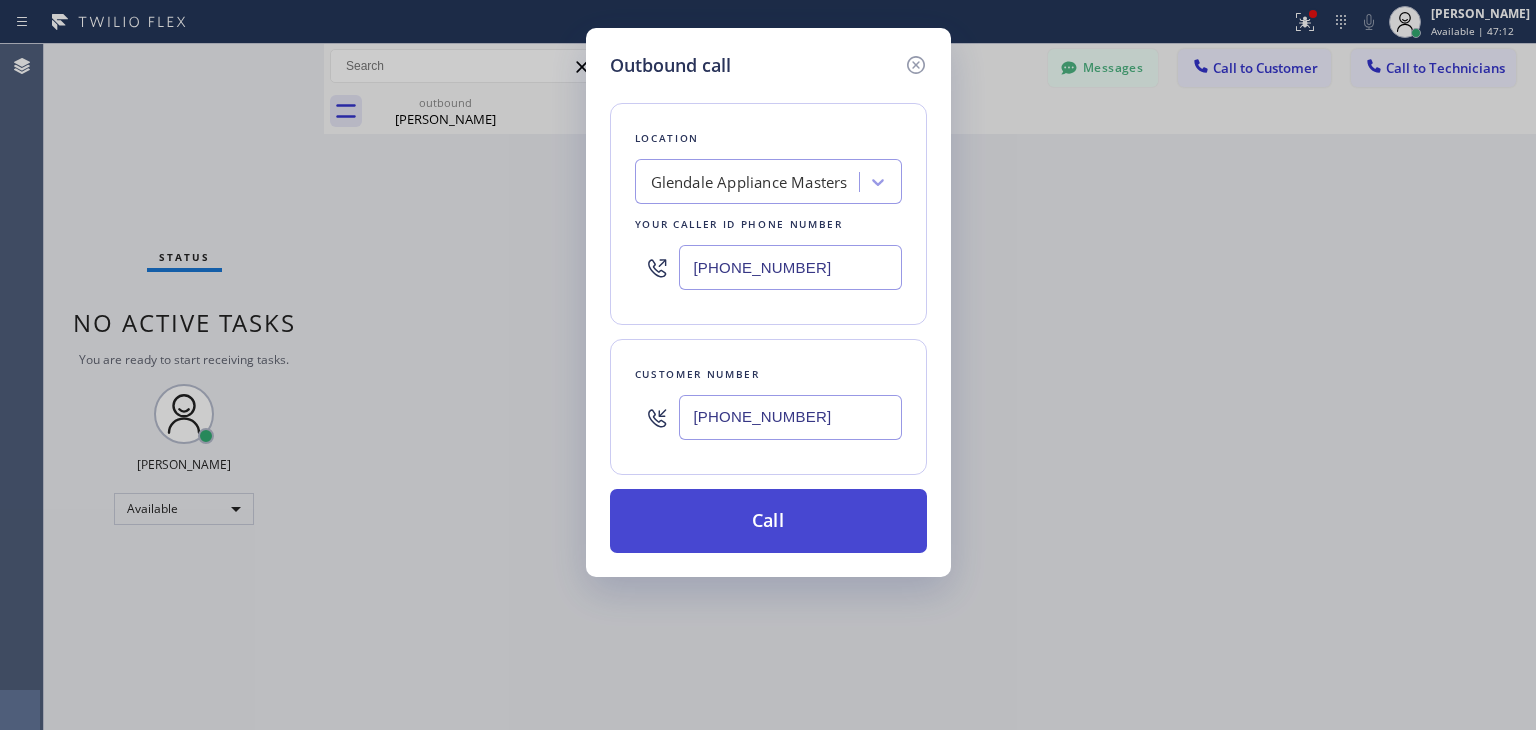 type on "(623) 377-8562" 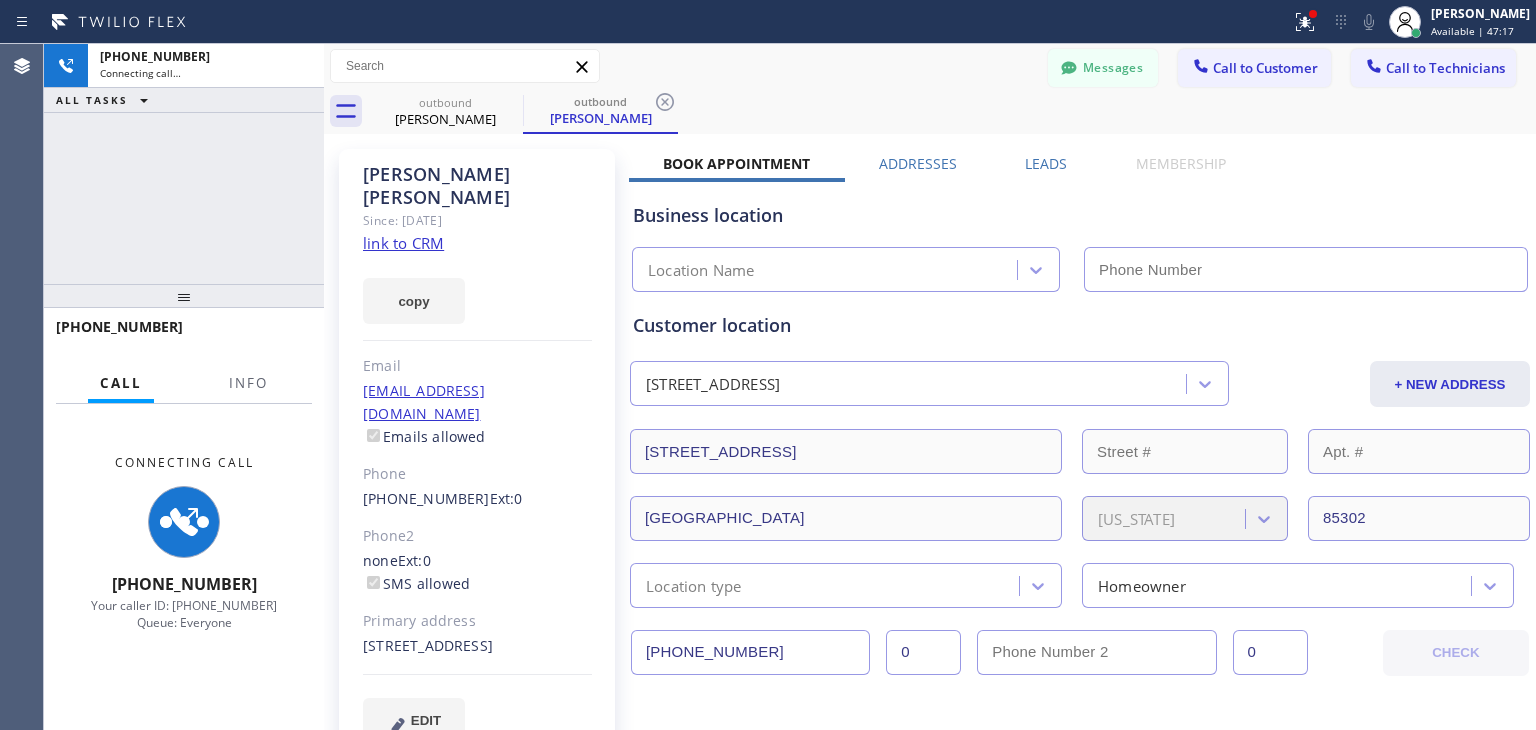 type on "(602) 892-0164" 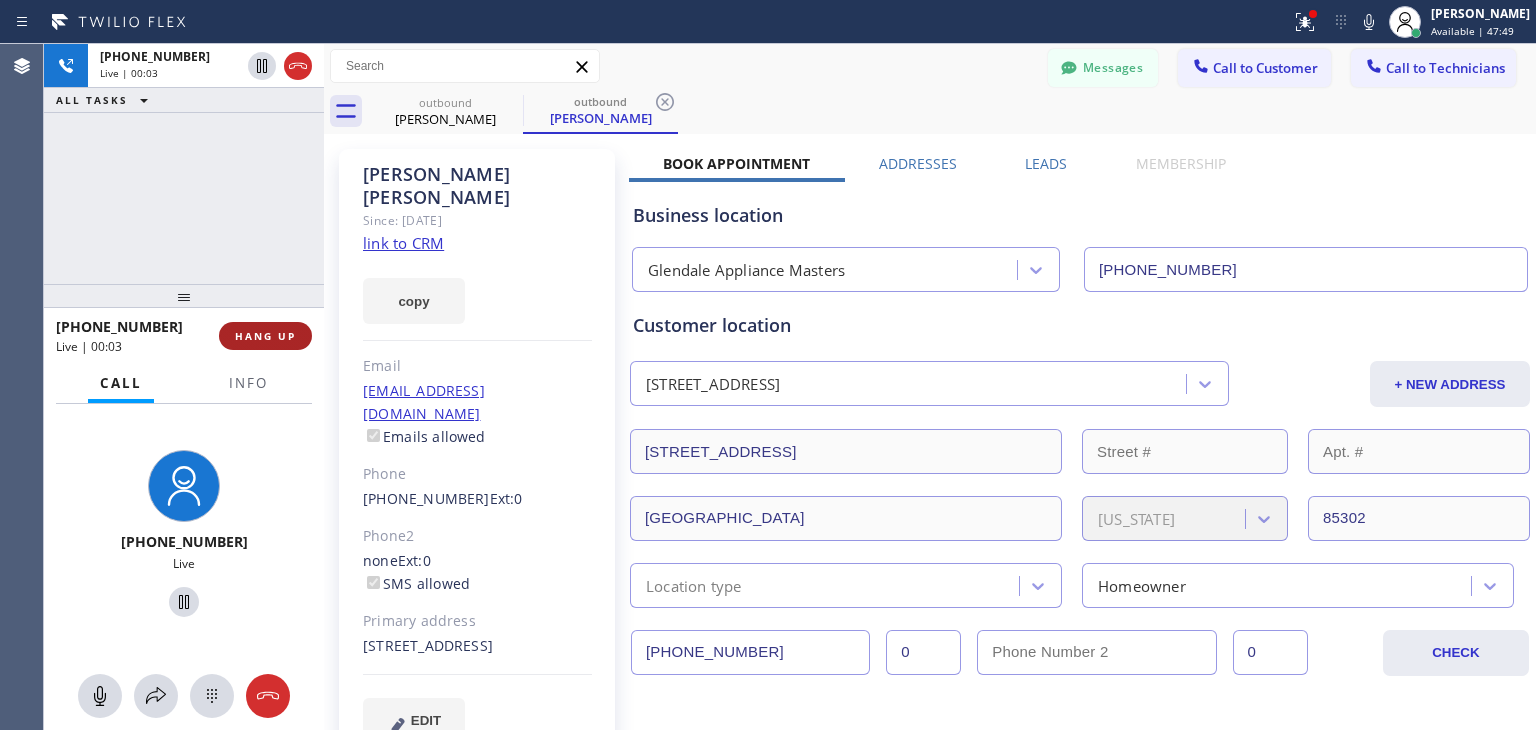 click on "+16233778562 Live | 00:03 HANG UP" at bounding box center [184, 336] 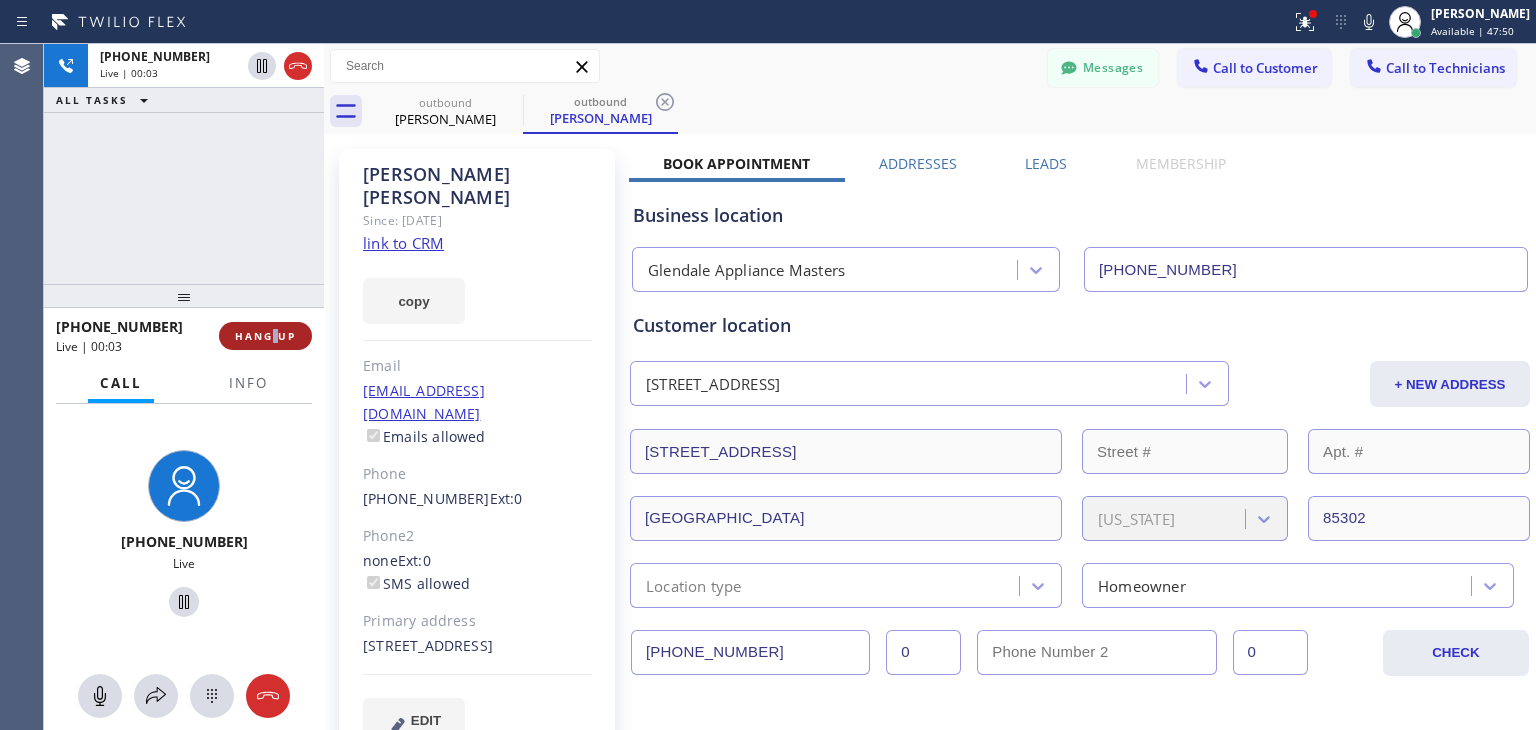click on "HANG UP" at bounding box center (265, 336) 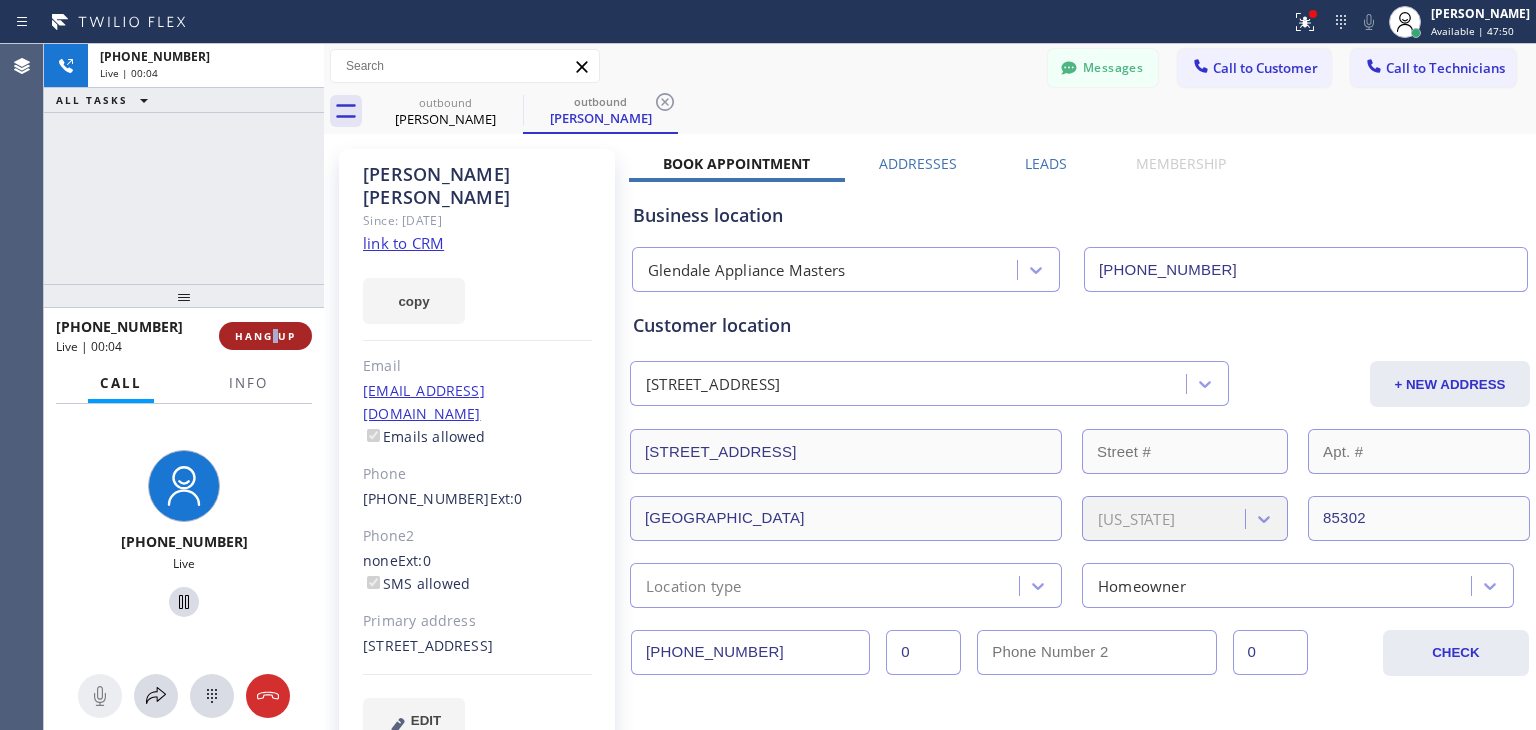 click on "HANG UP" at bounding box center (265, 336) 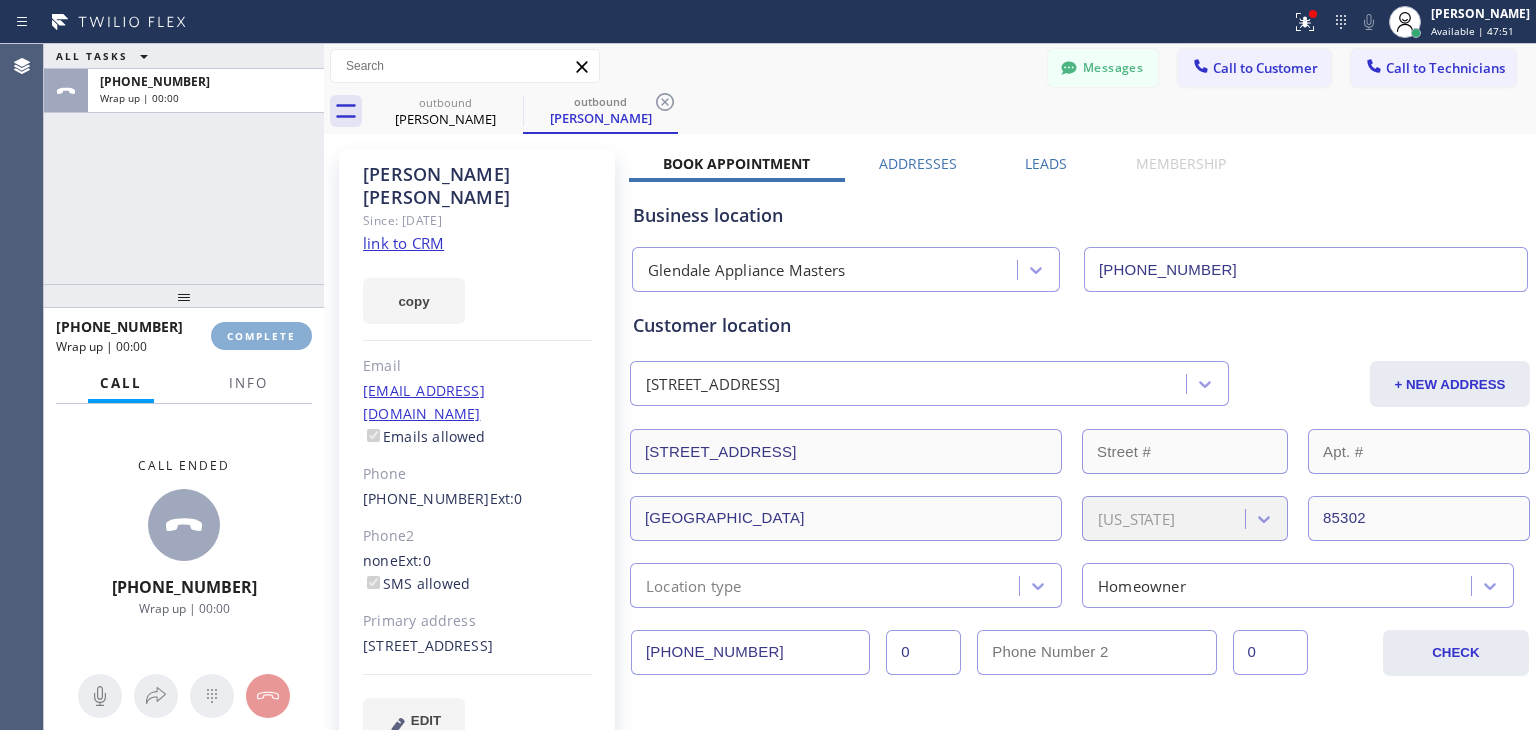 click on "COMPLETE" at bounding box center [261, 336] 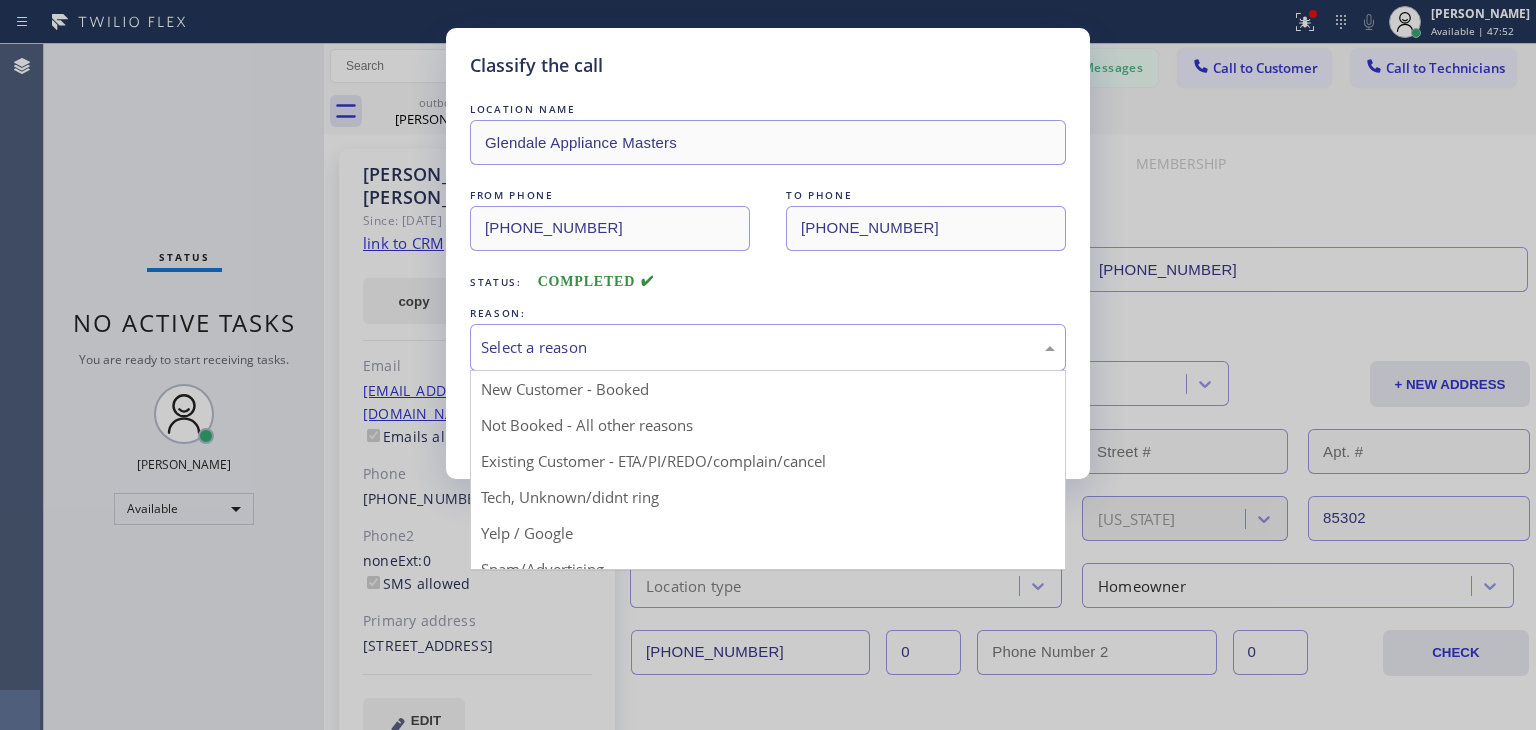 click on "Select a reason" at bounding box center (768, 347) 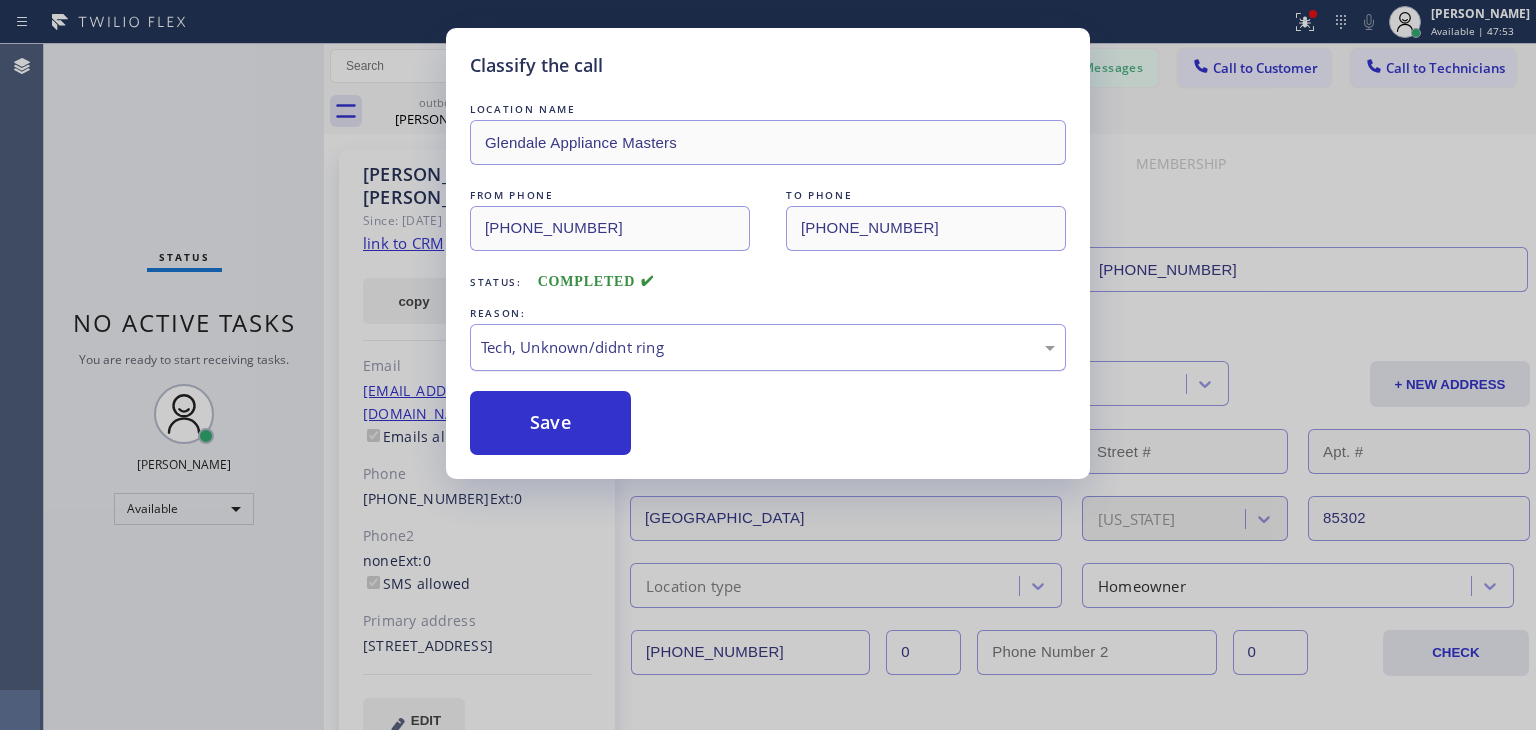 drag, startPoint x: 593, startPoint y: 478, endPoint x: 676, endPoint y: 363, distance: 141.82384 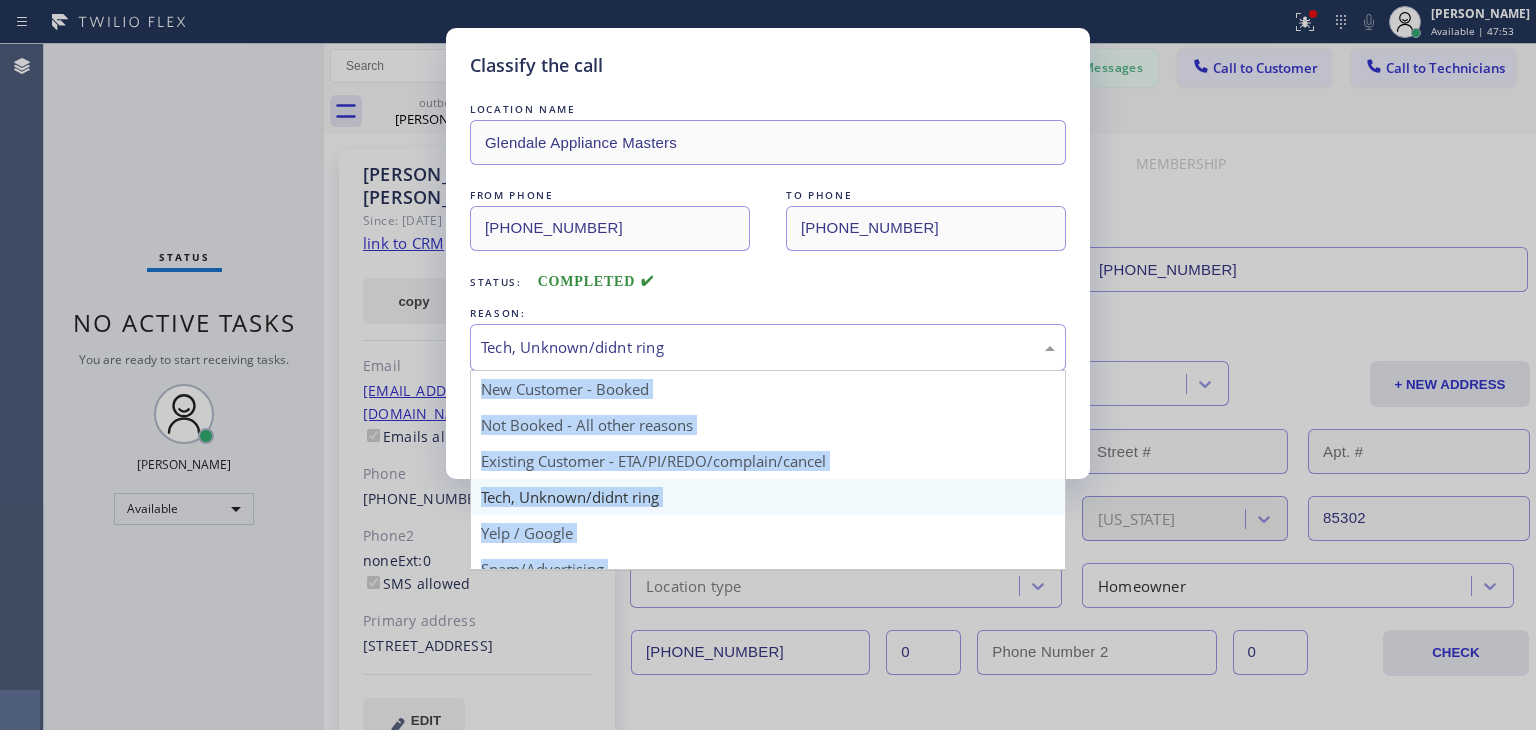 click on "Tech, Unknown/didnt ring" at bounding box center (768, 347) 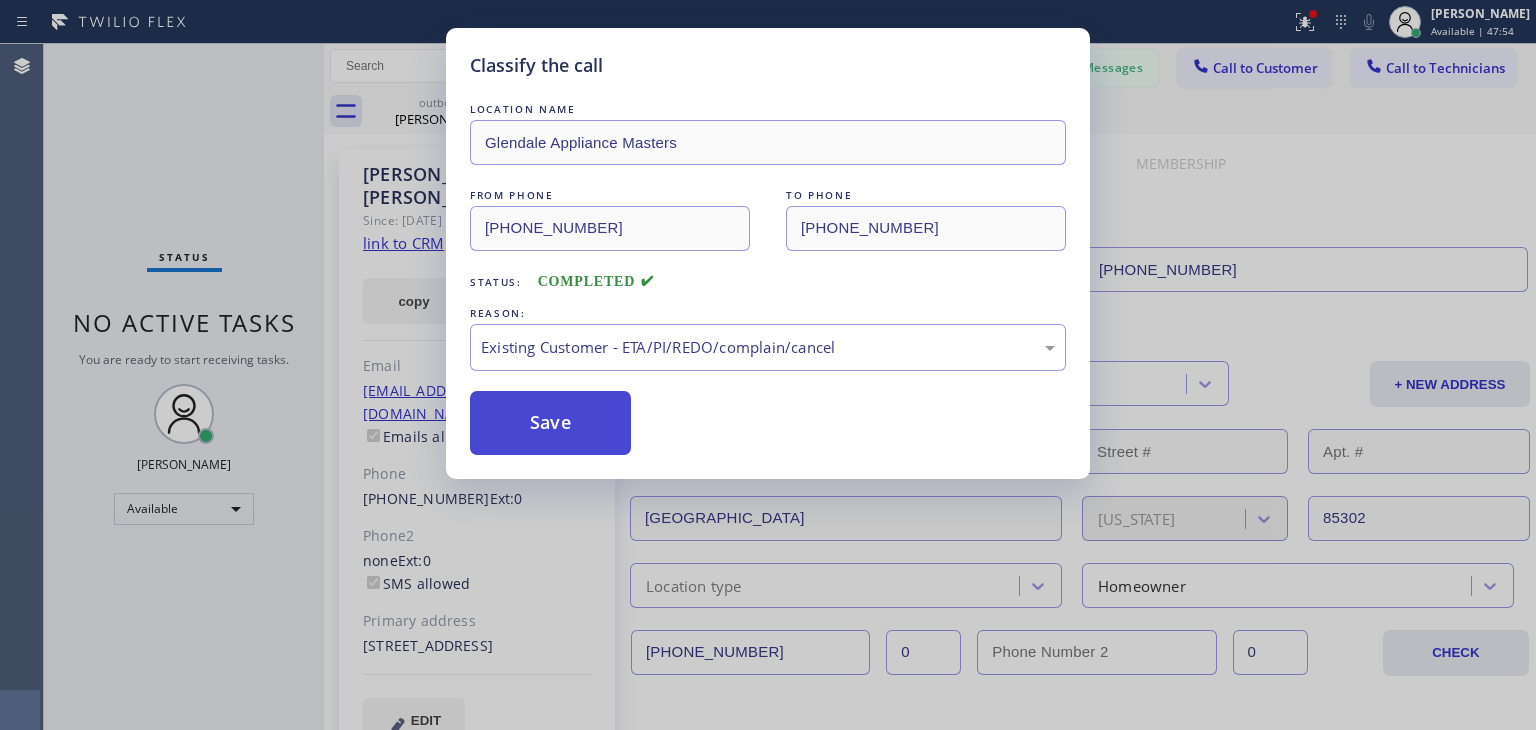 drag, startPoint x: 678, startPoint y: 458, endPoint x: 553, endPoint y: 407, distance: 135.00371 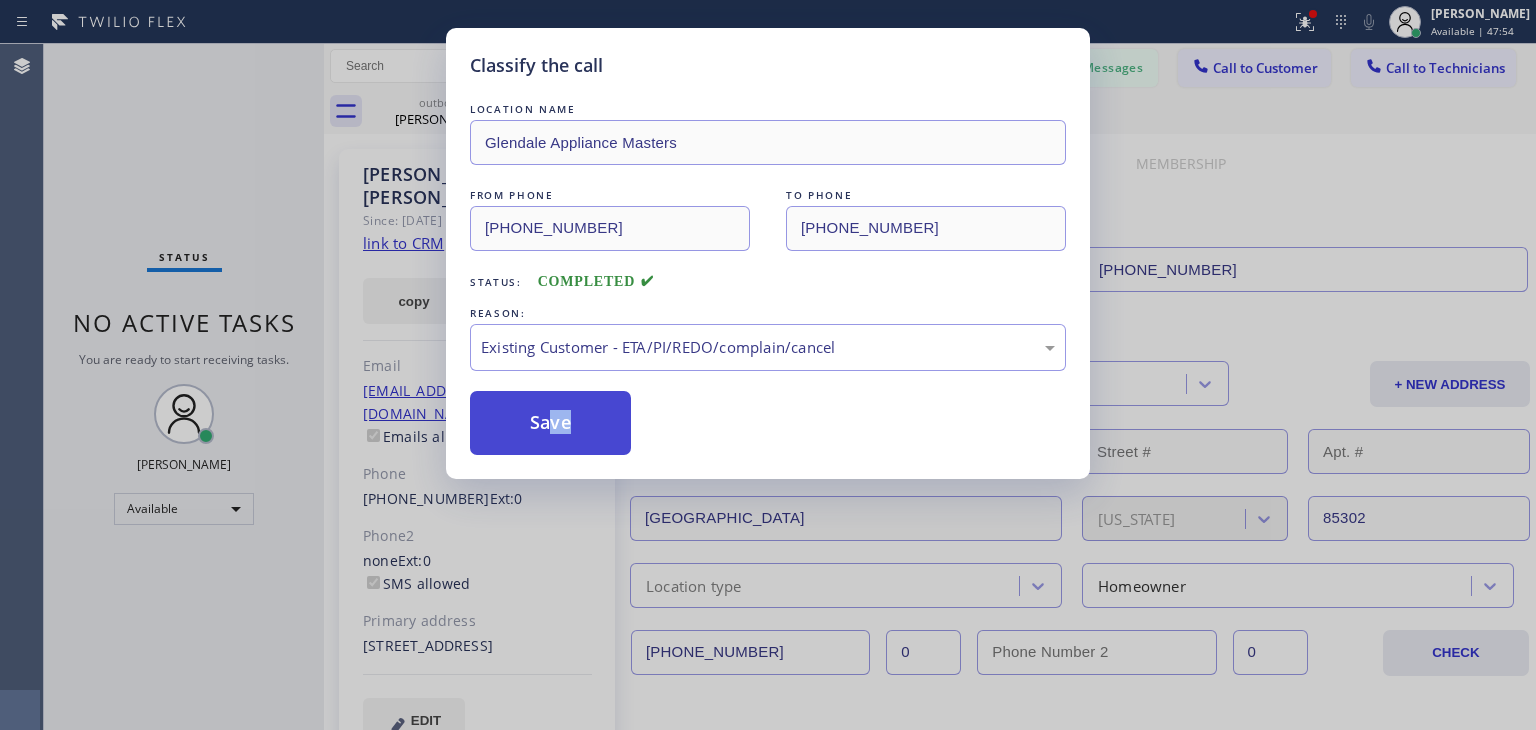 click on "Save" at bounding box center [550, 423] 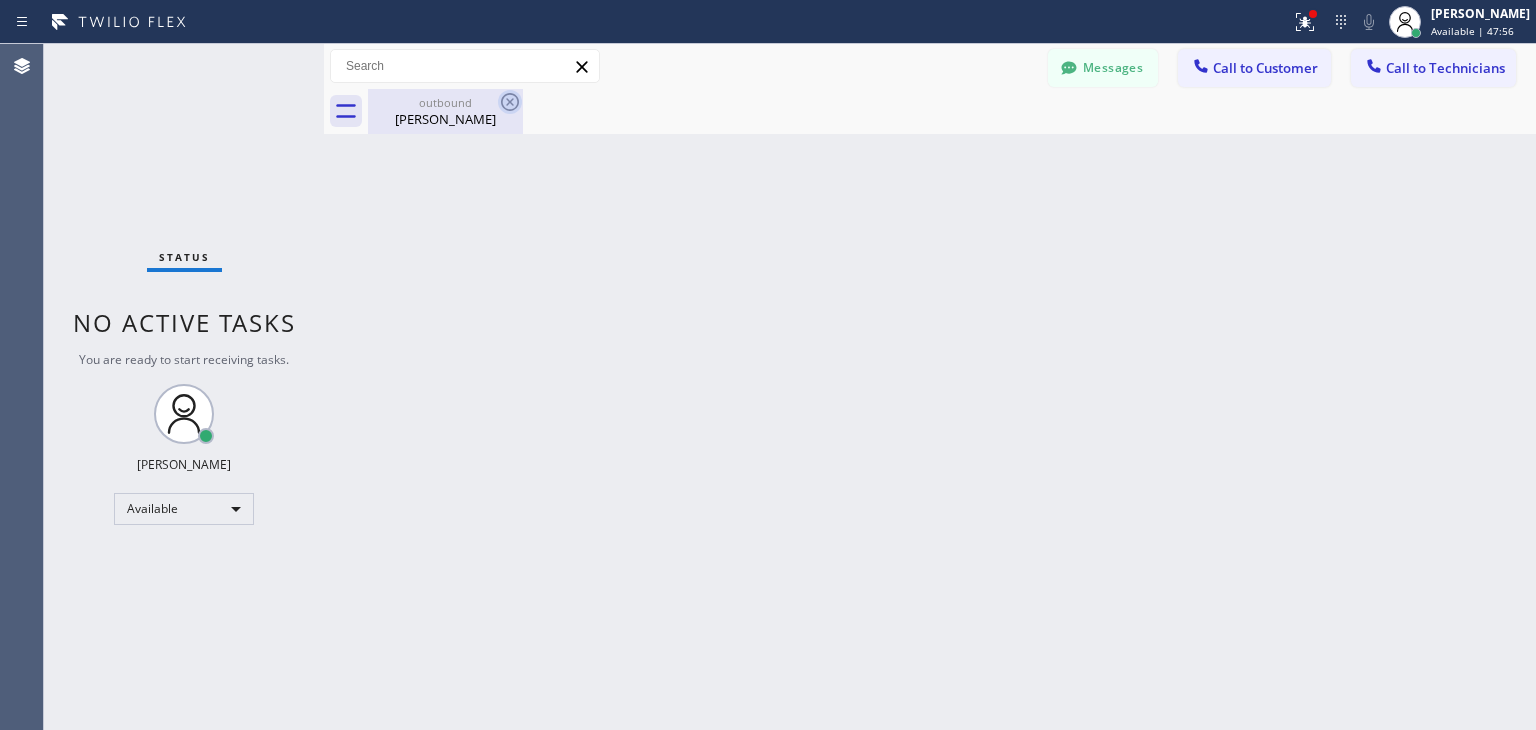 click 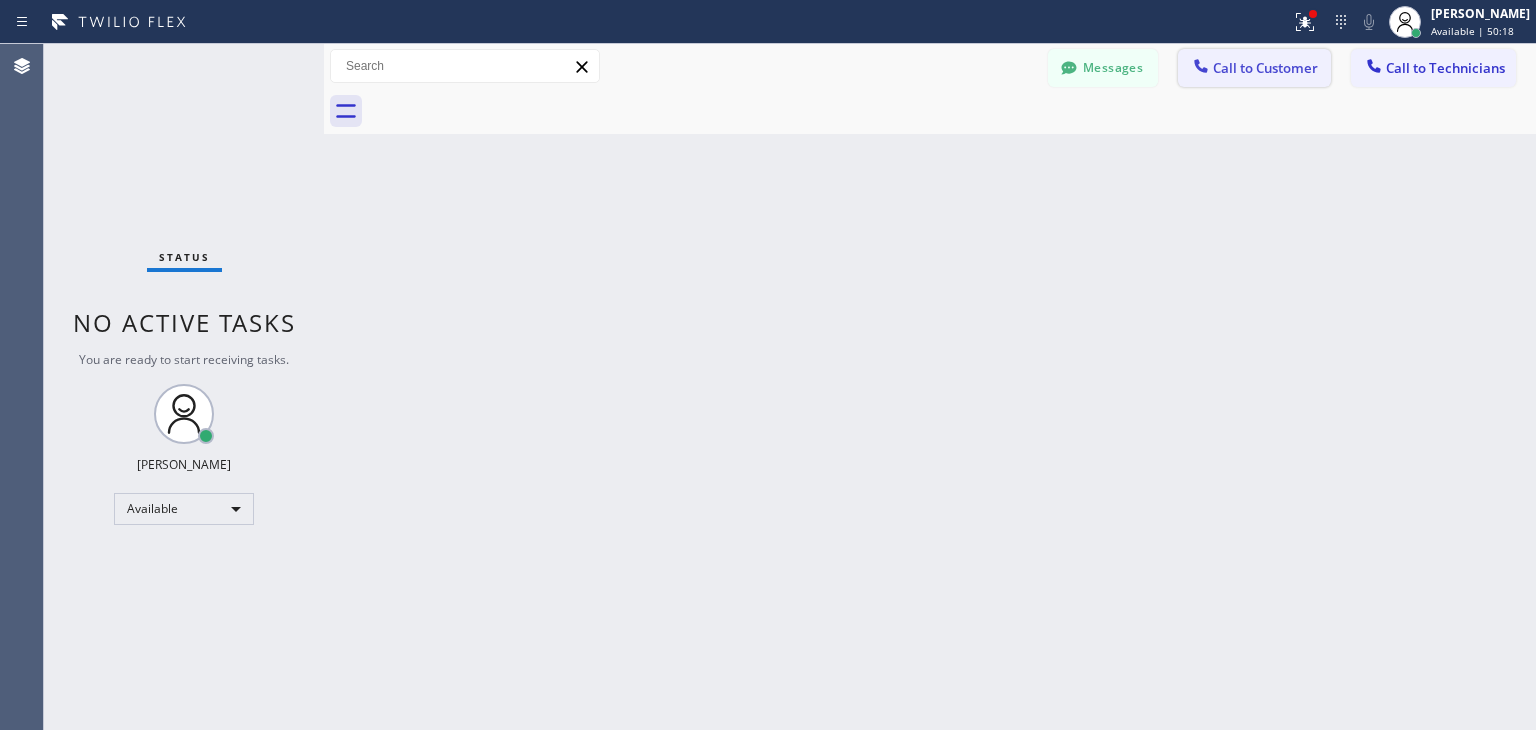 click on "Call to Customer" at bounding box center (1265, 68) 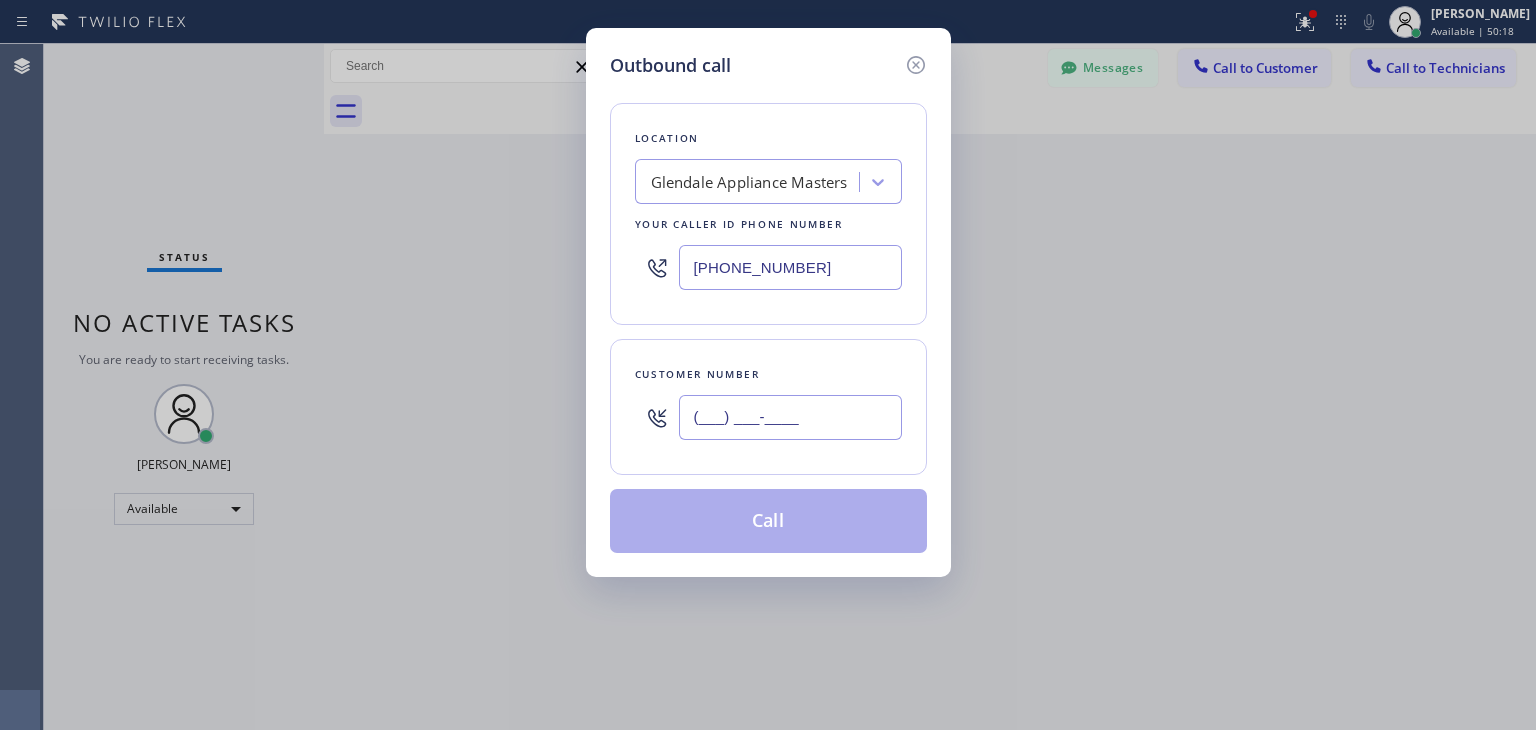 paste on "602) 228-5093" 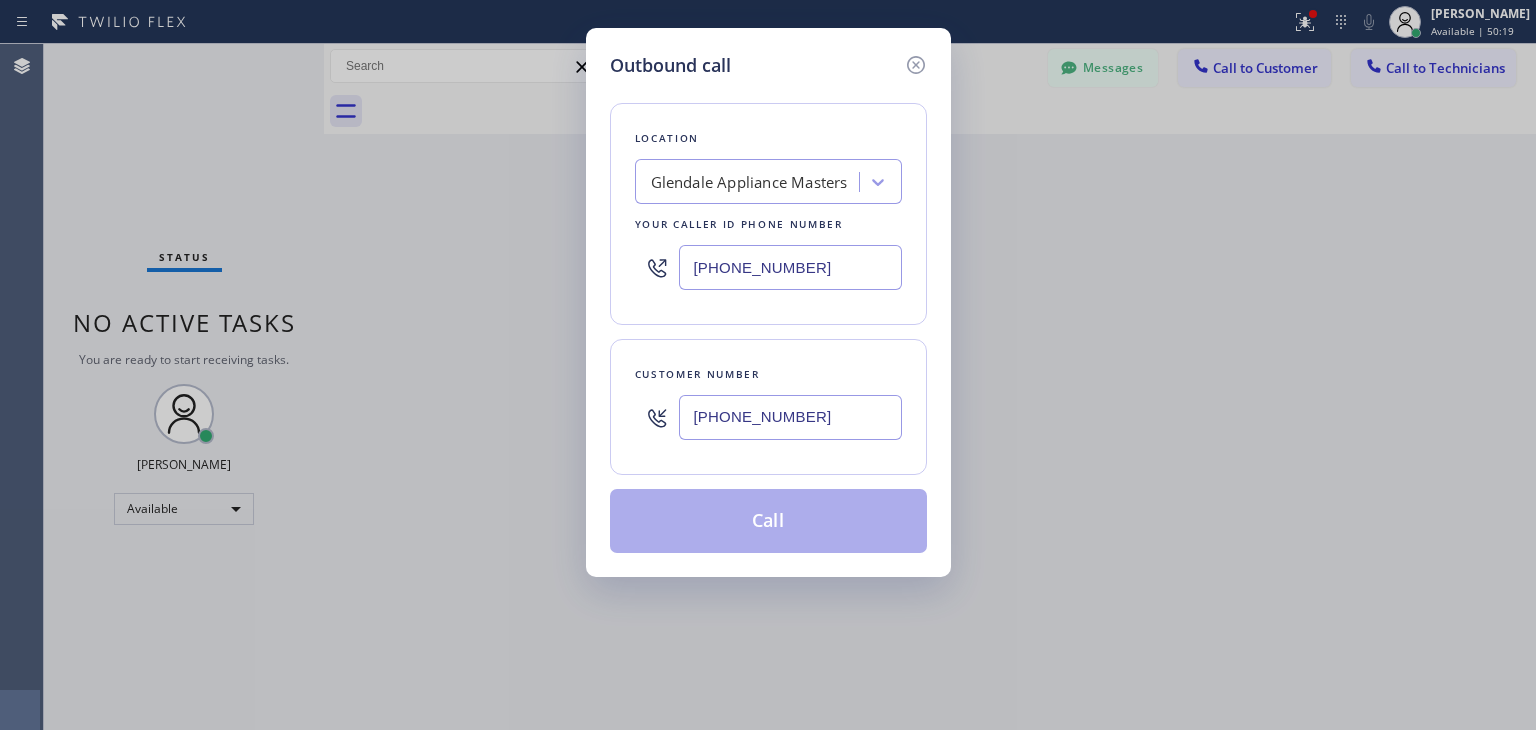 click on "(602) 228-5093" at bounding box center [790, 417] 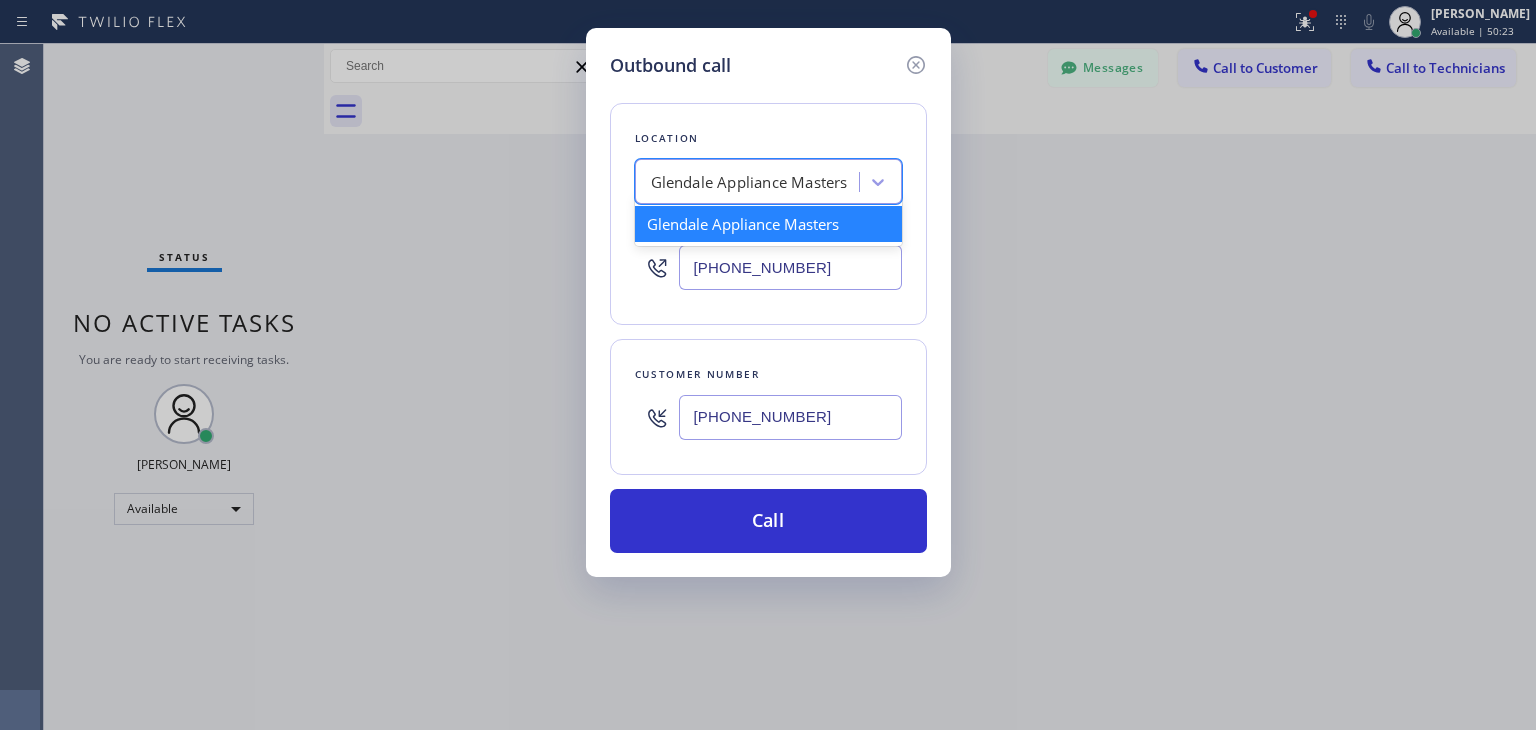 click on "Glendale Appliance Masters" at bounding box center (768, 181) 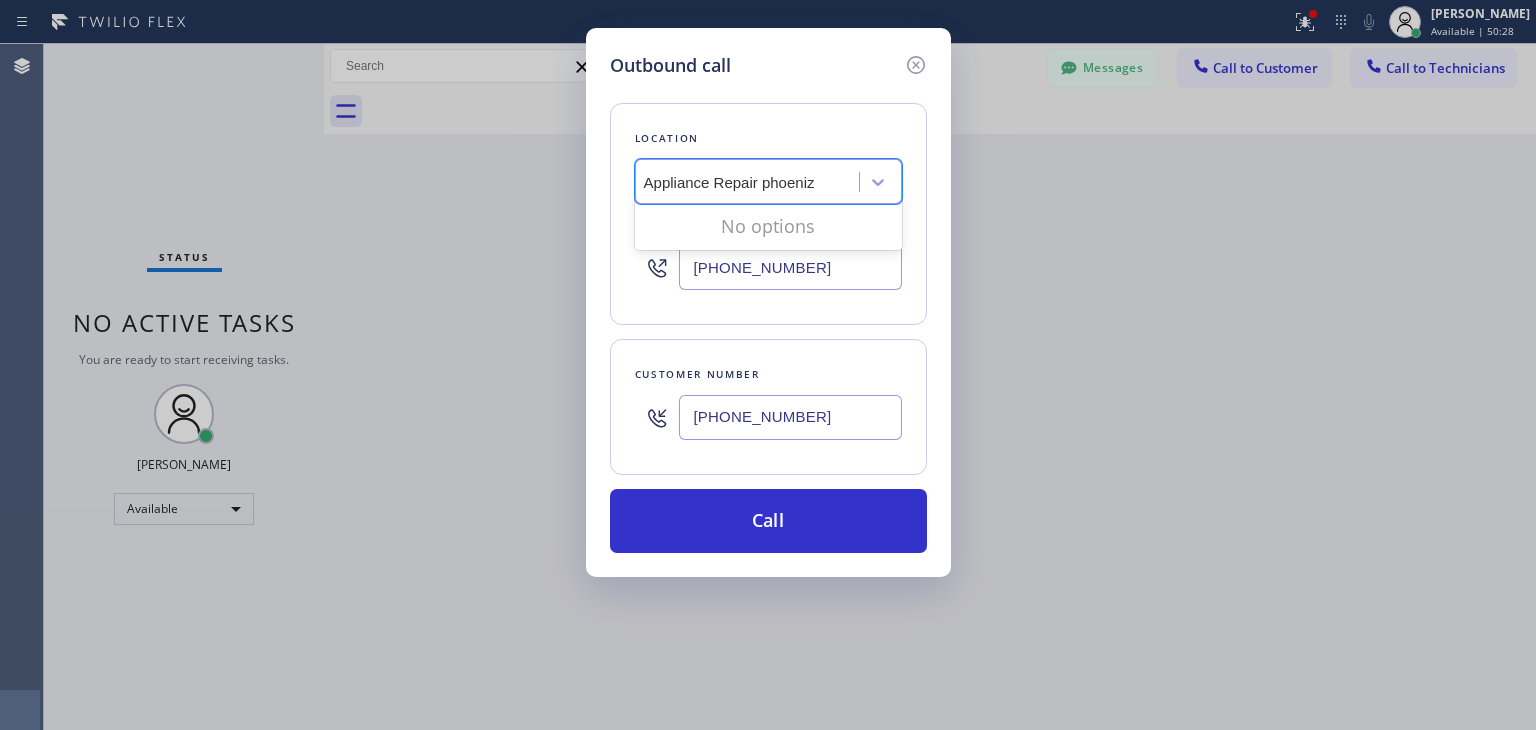 type on "Bestway Appliance Repair phoeni" 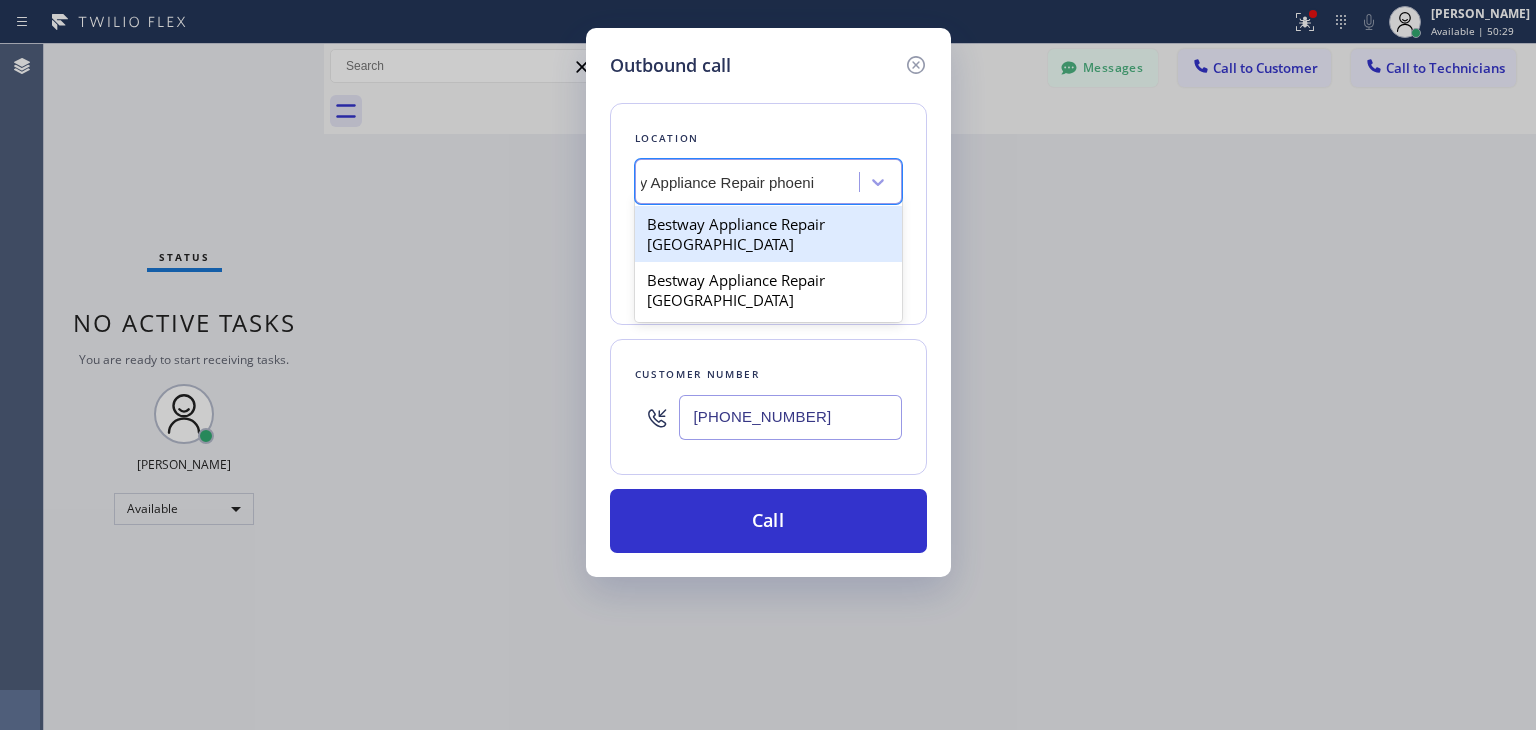 click on "Bestway Appliance Repair Phoenix" at bounding box center [768, 234] 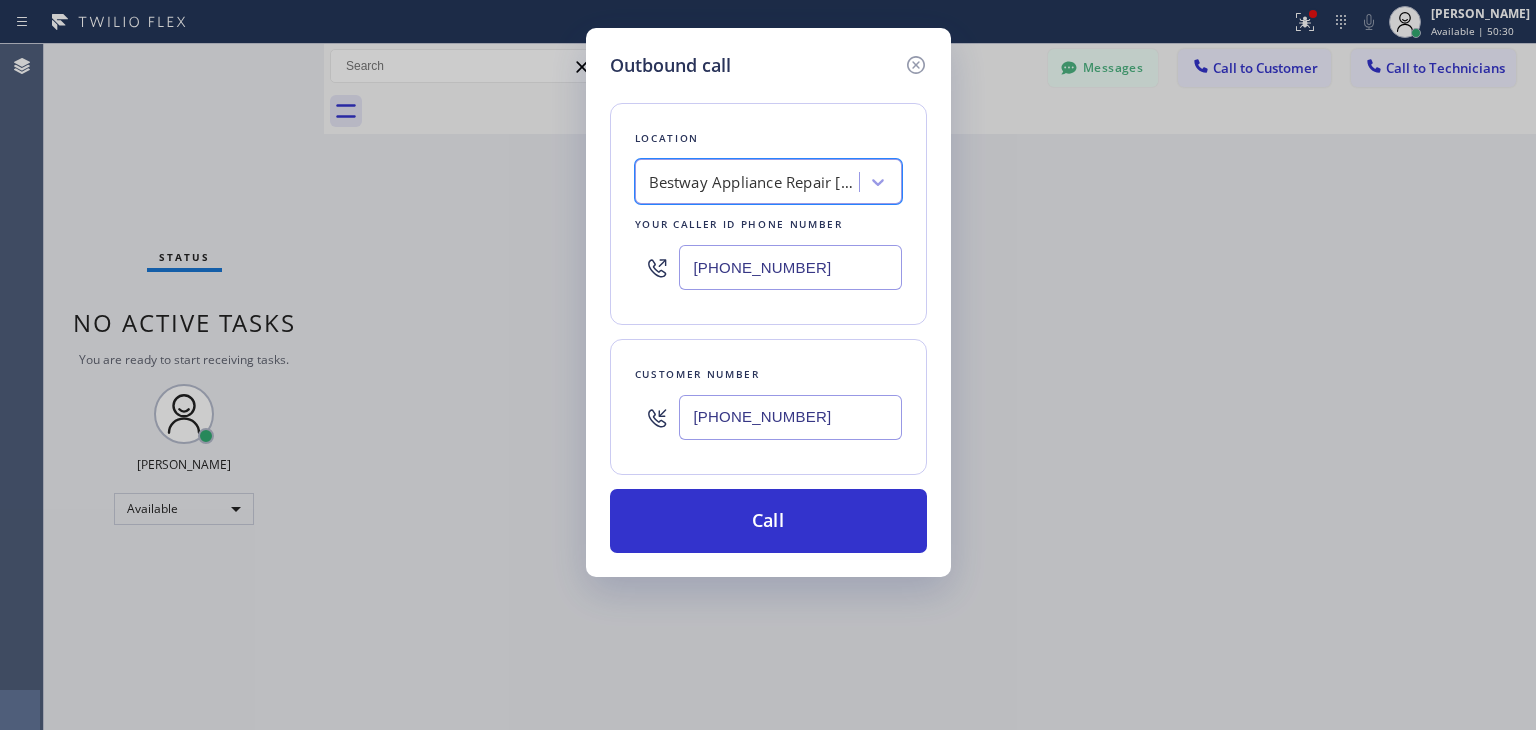 scroll, scrollTop: 0, scrollLeft: 1, axis: horizontal 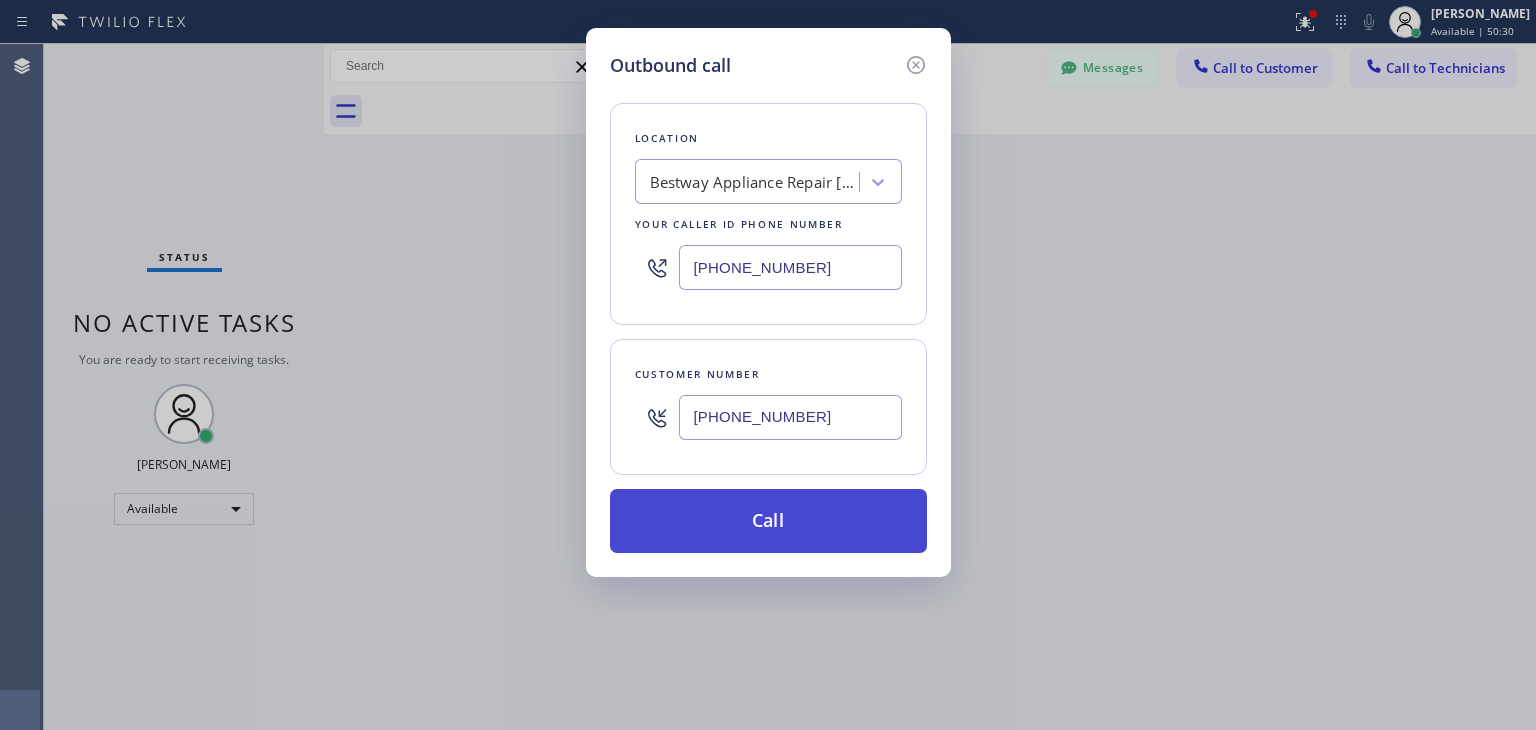 click on "Call" at bounding box center [768, 521] 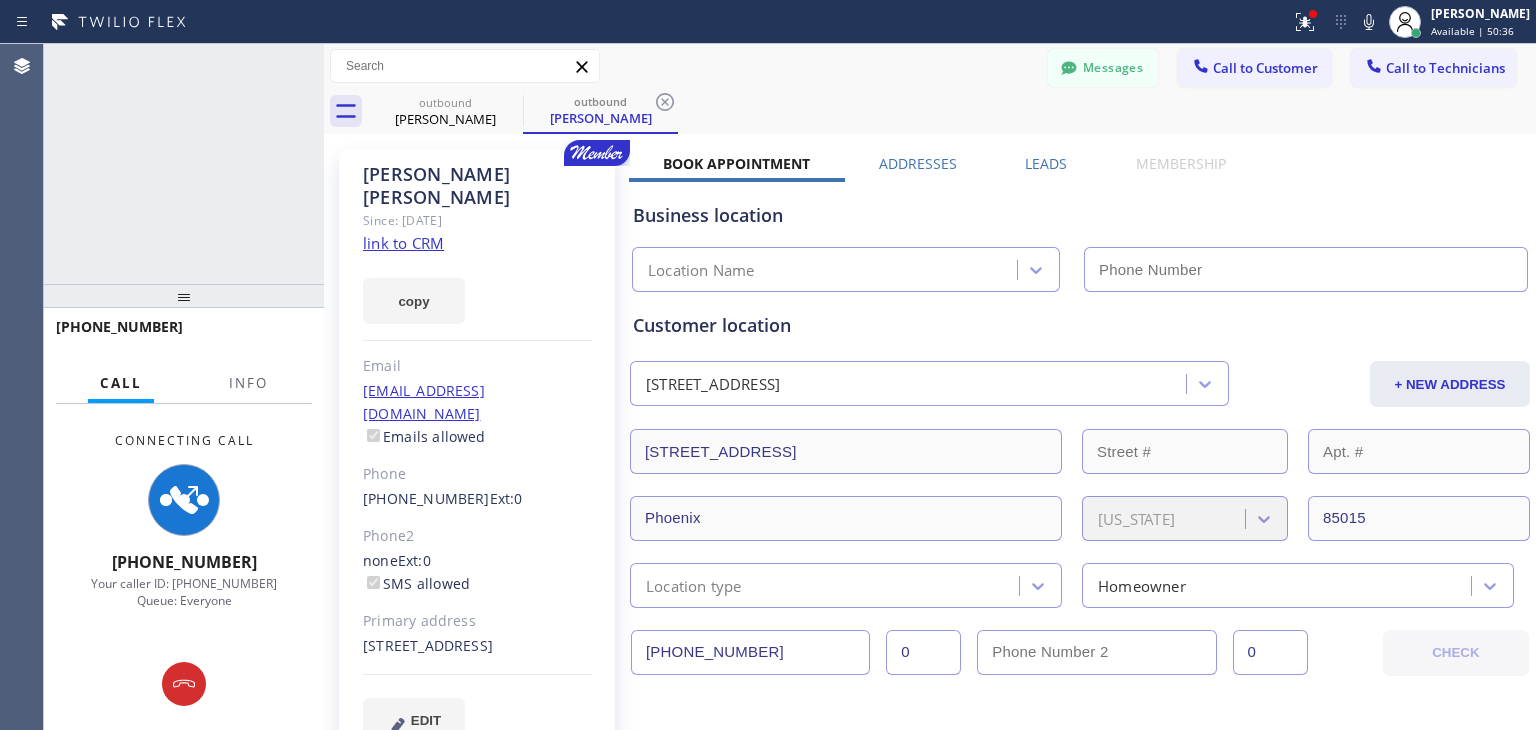 type on "(844) 883-6531" 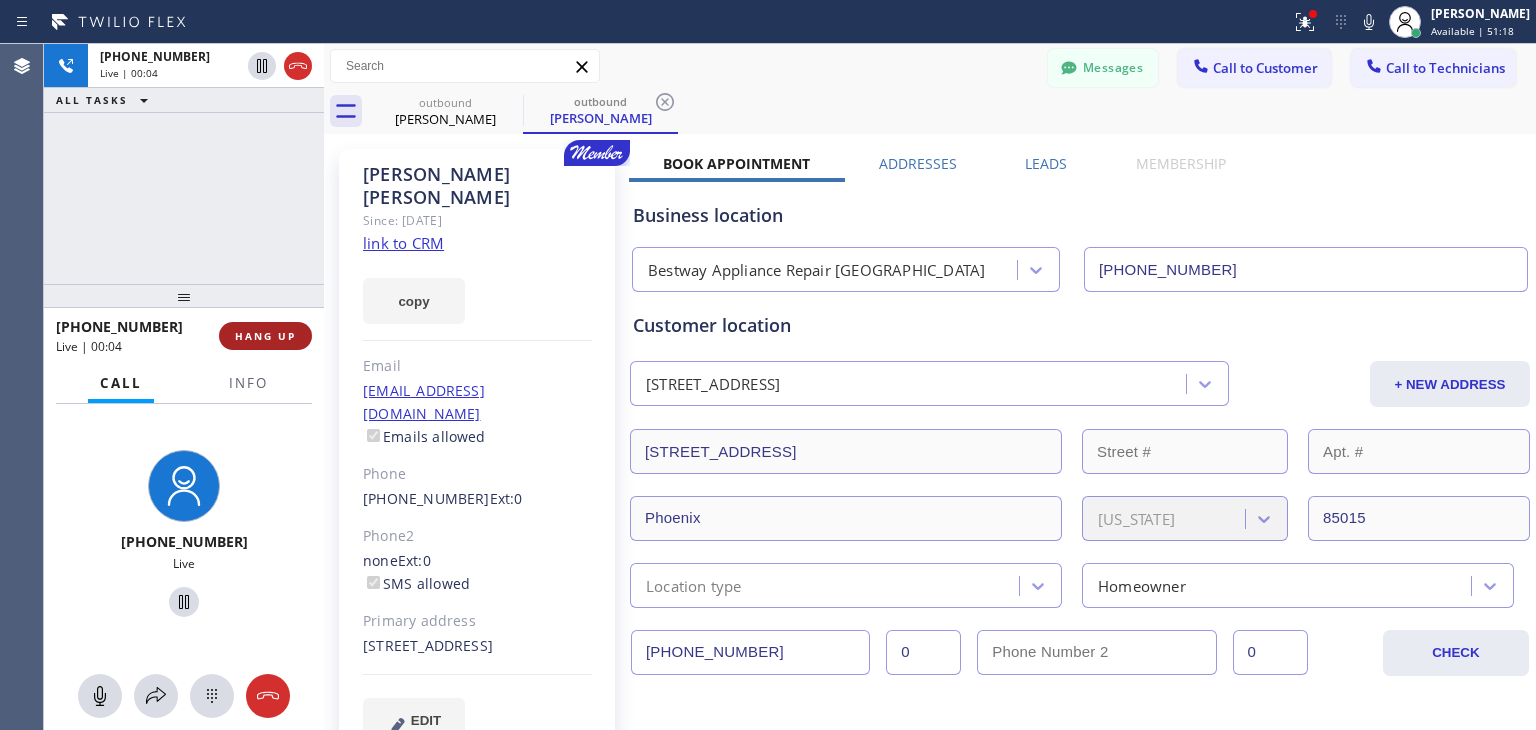 click on "HANG UP" at bounding box center [265, 336] 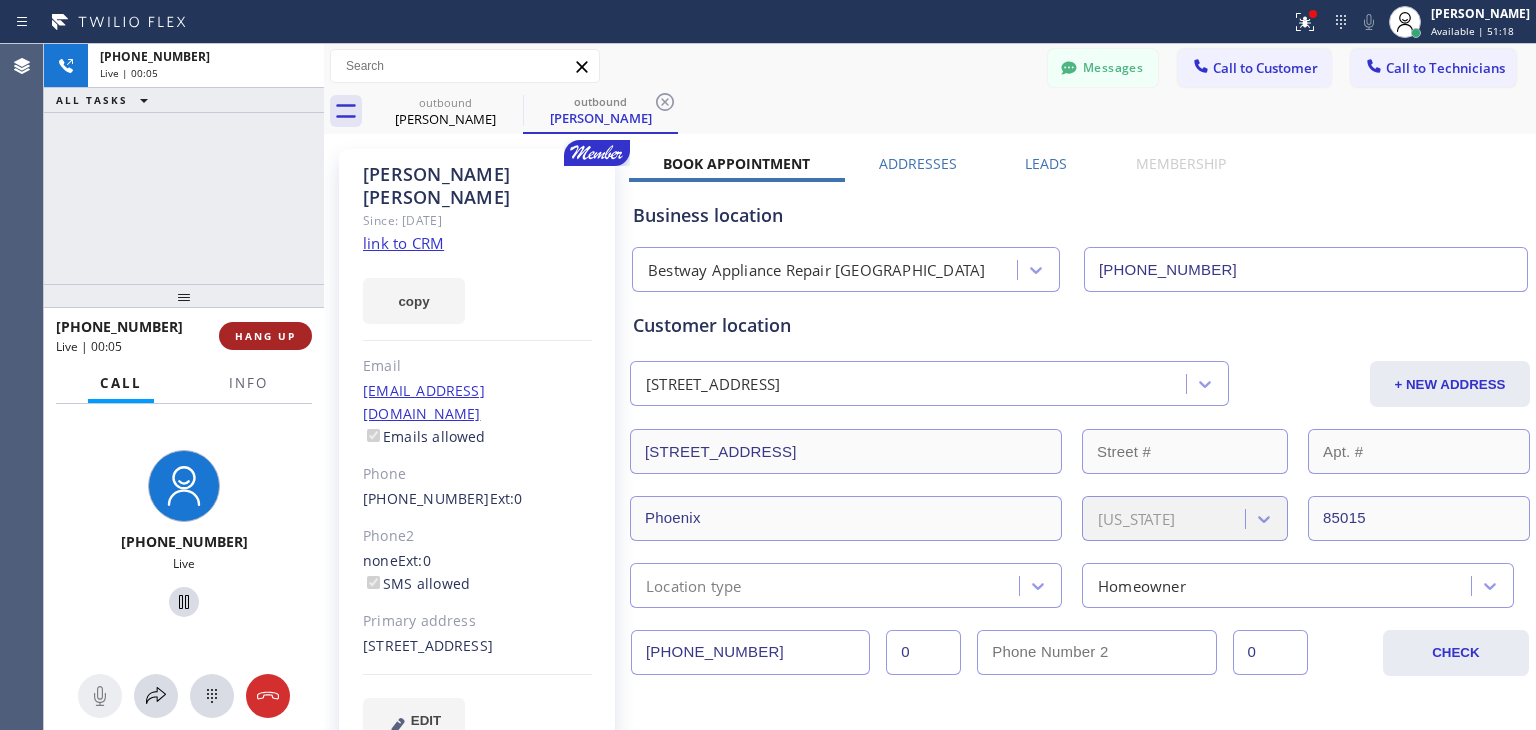 click on "HANG UP" at bounding box center (265, 336) 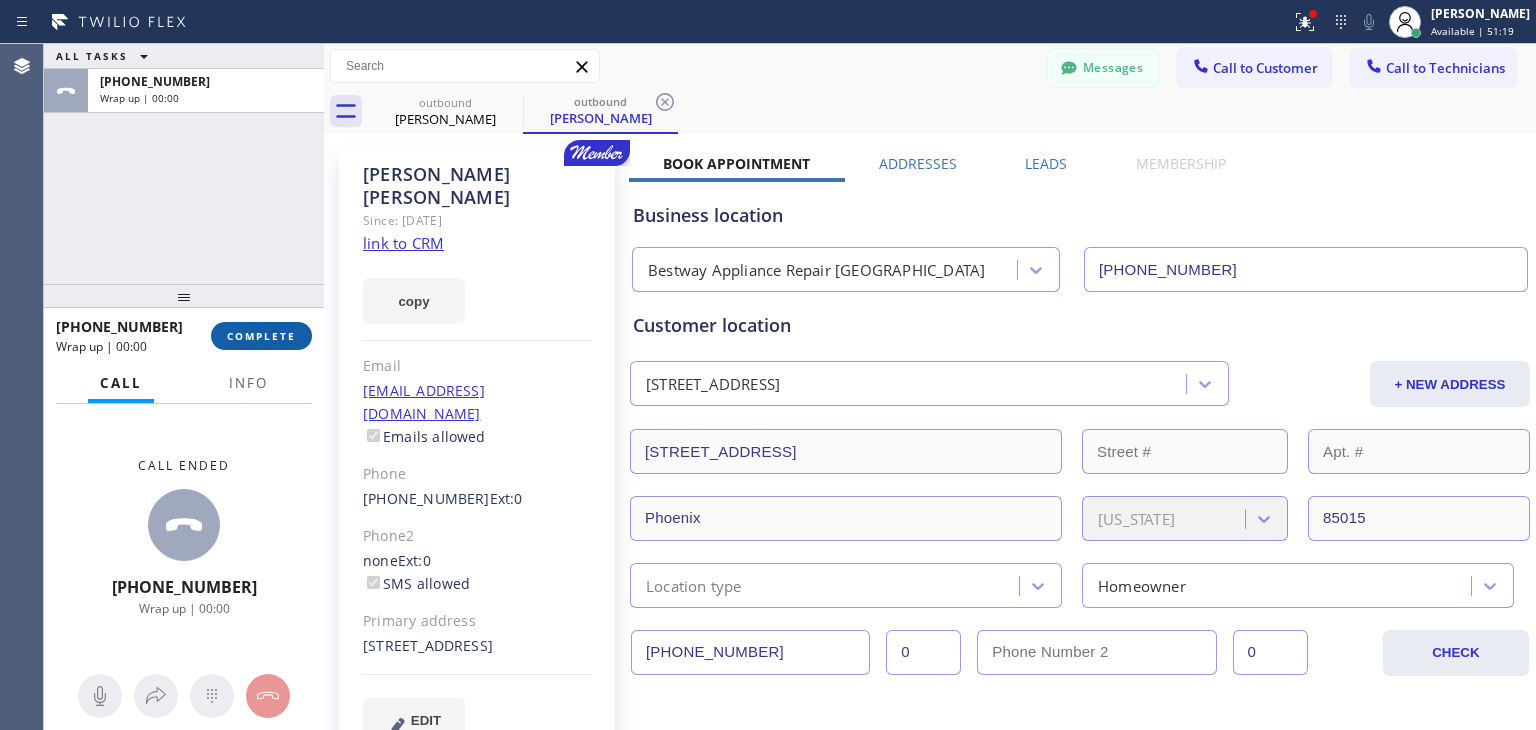 click on "COMPLETE" at bounding box center [261, 336] 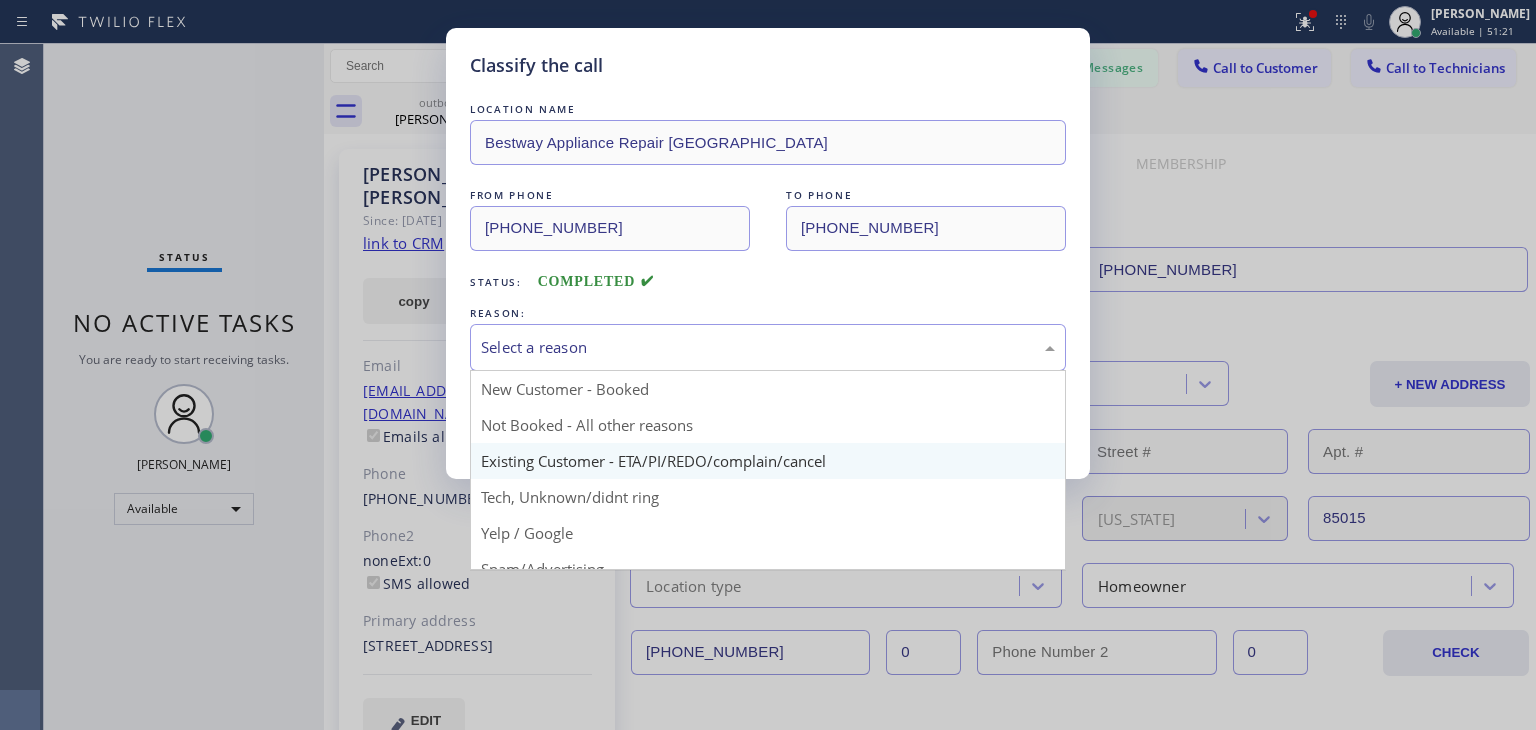 drag, startPoint x: 716, startPoint y: 354, endPoint x: 662, endPoint y: 461, distance: 119.85408 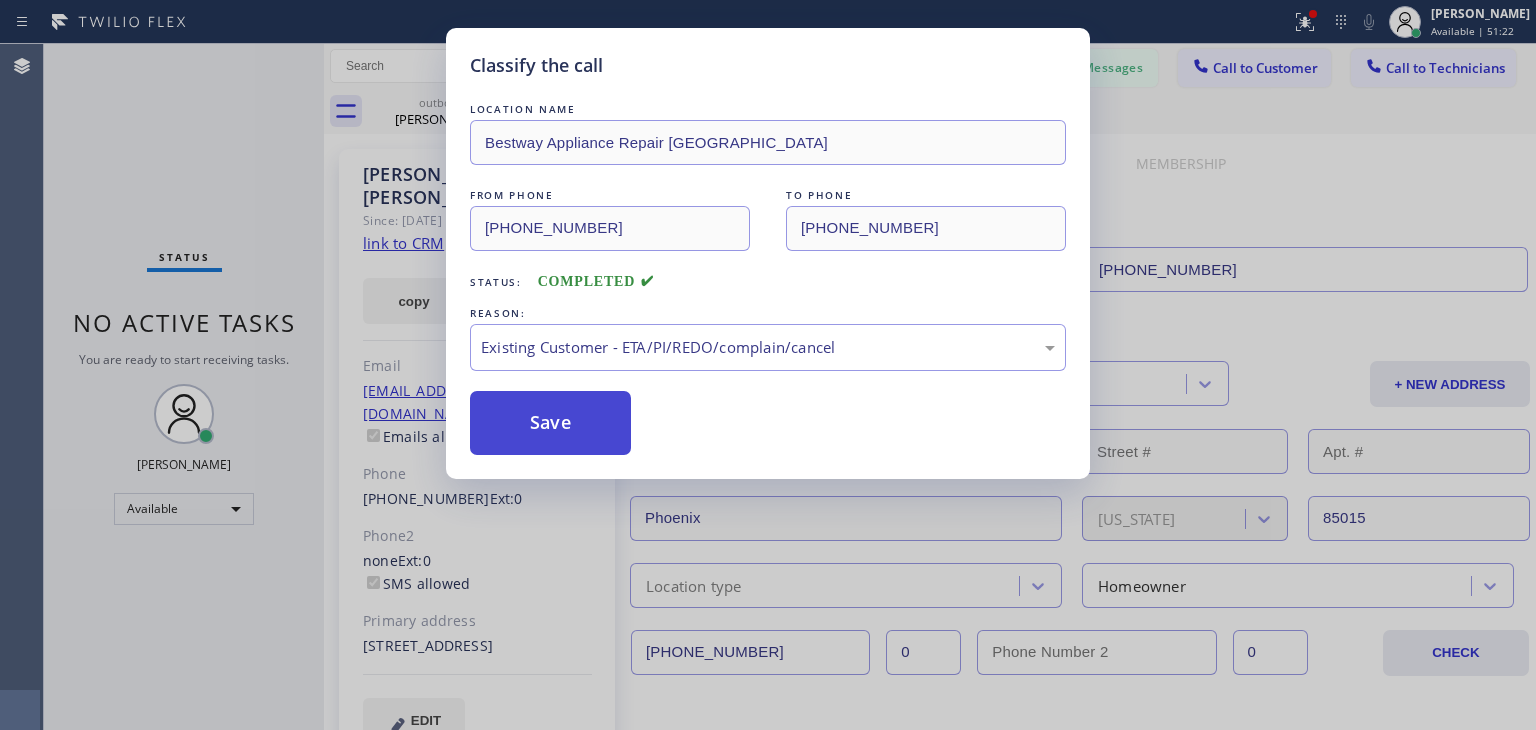 click on "Save" at bounding box center (550, 423) 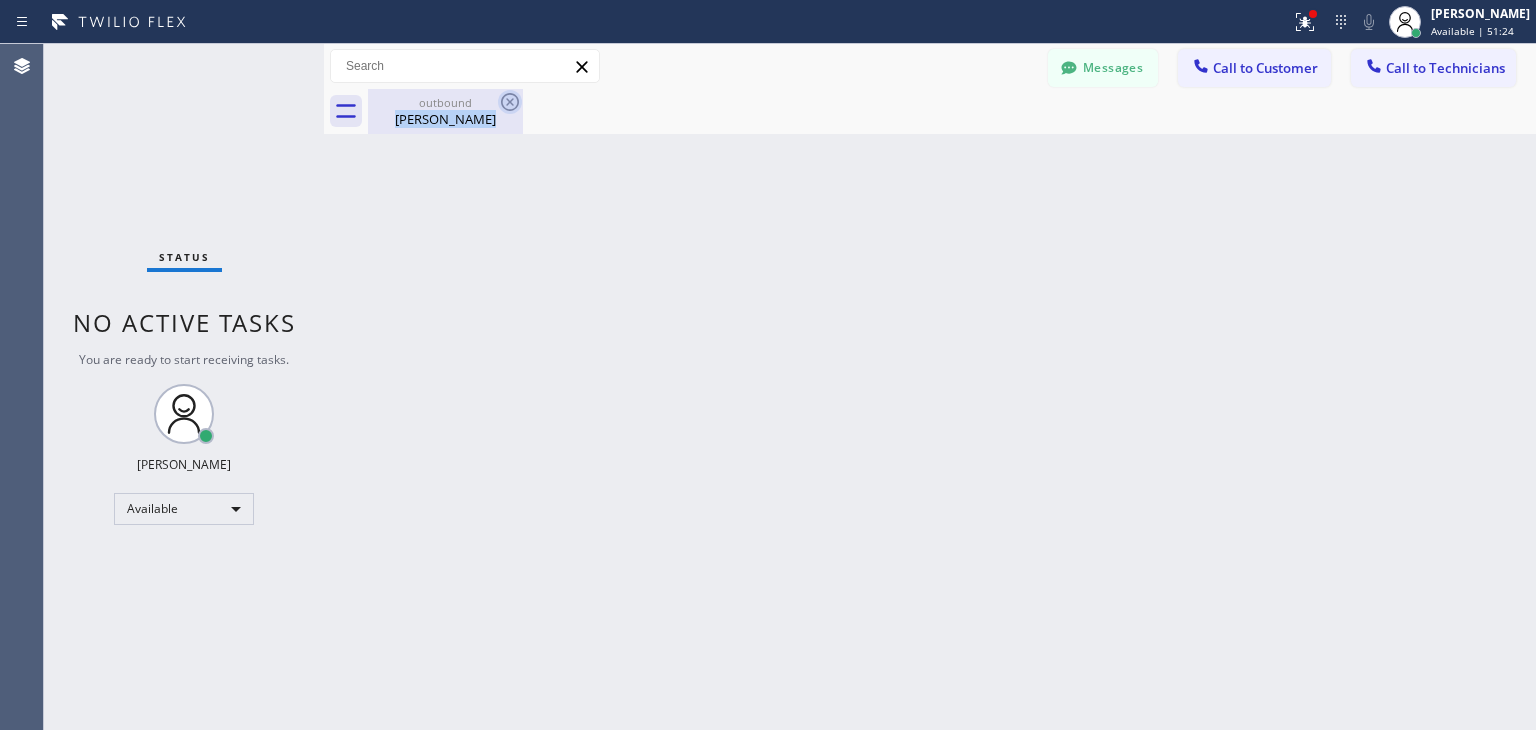 click on "outbound Jeffrey Cohan" at bounding box center [445, 111] 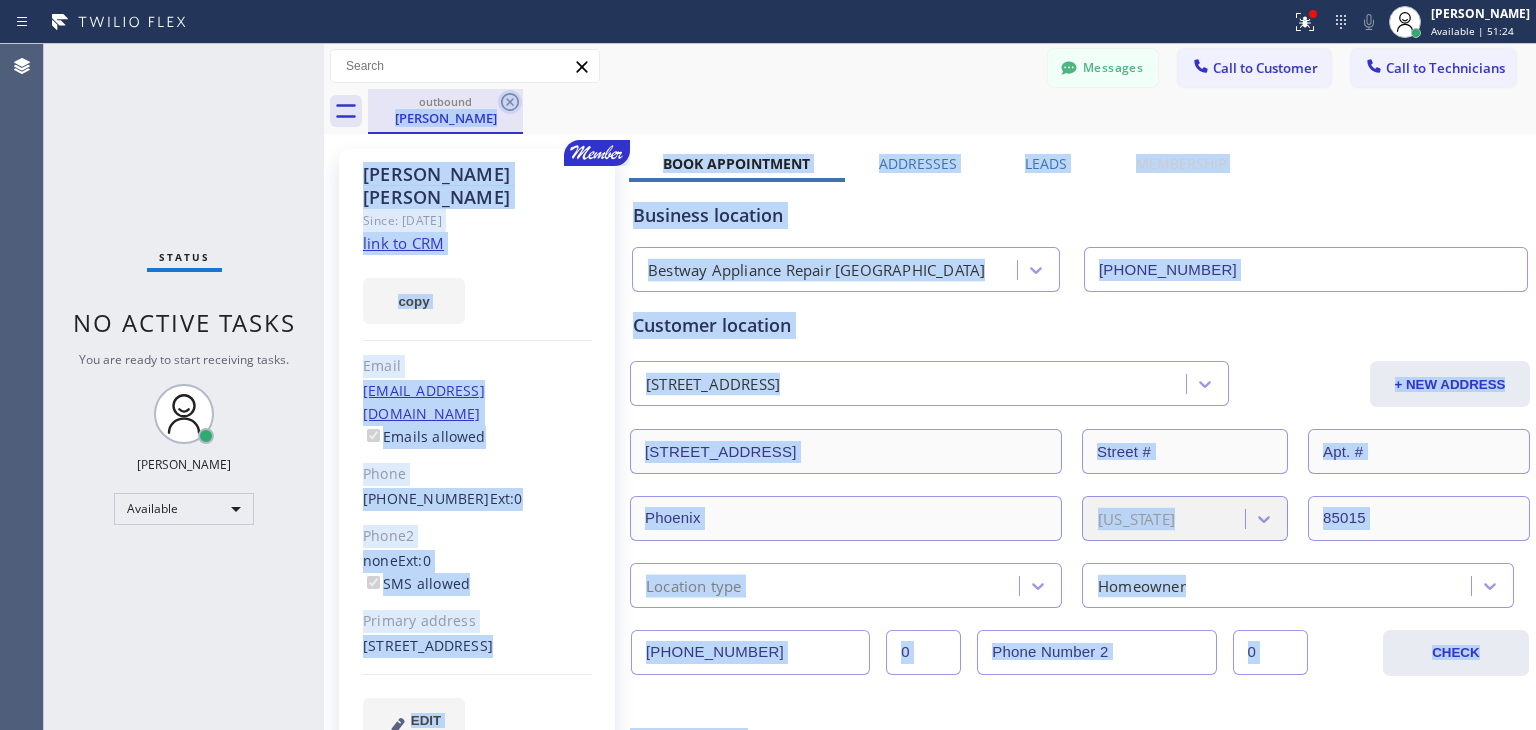 click 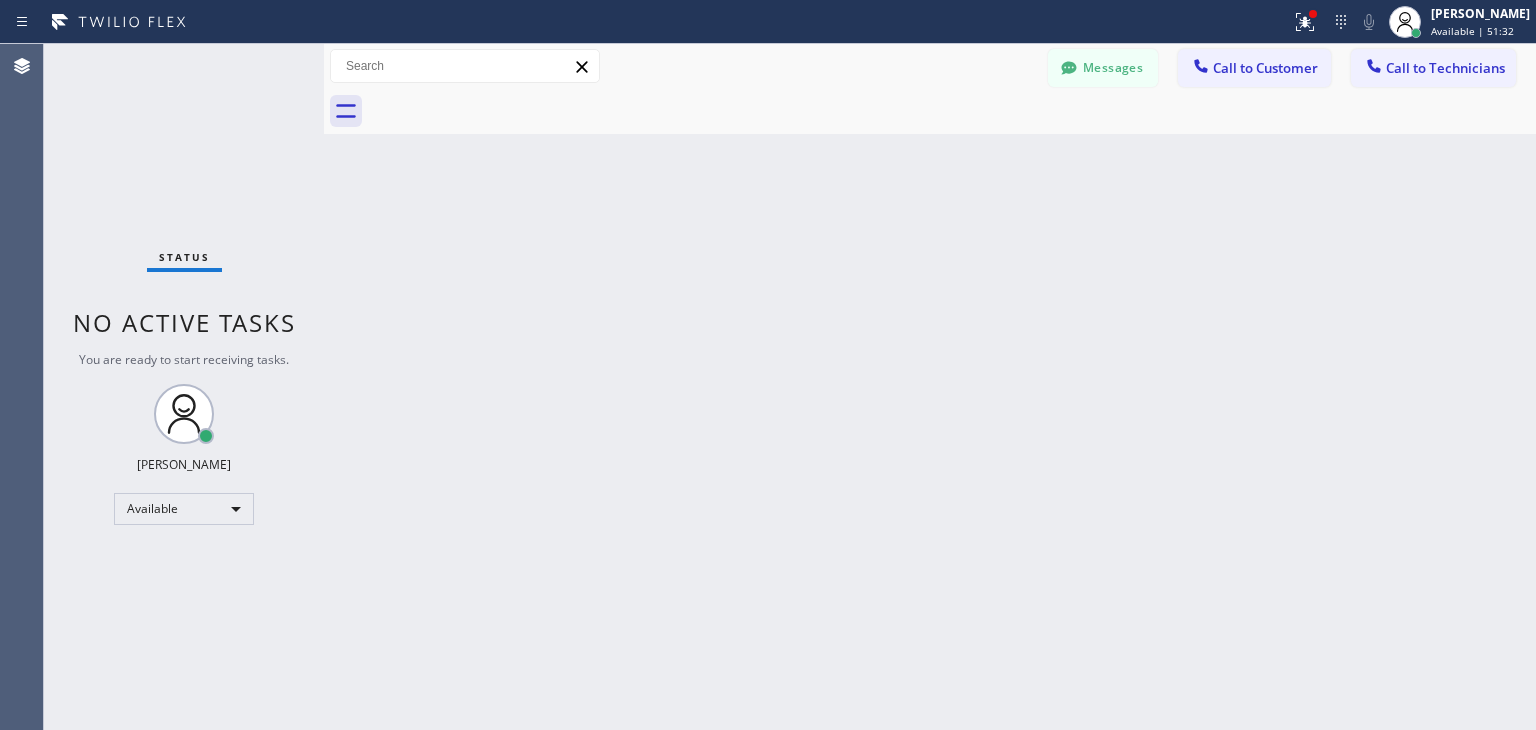 click on "Messages Call to Customer Call to Technicians Outbound call Location Bestway Appliance Repair Phoenix Your caller id phone number (844) 883-6531 Customer number Call Outbound call Technician Search Technician Your caller id phone number Your caller id phone number +12135102748 Call" at bounding box center [930, 66] 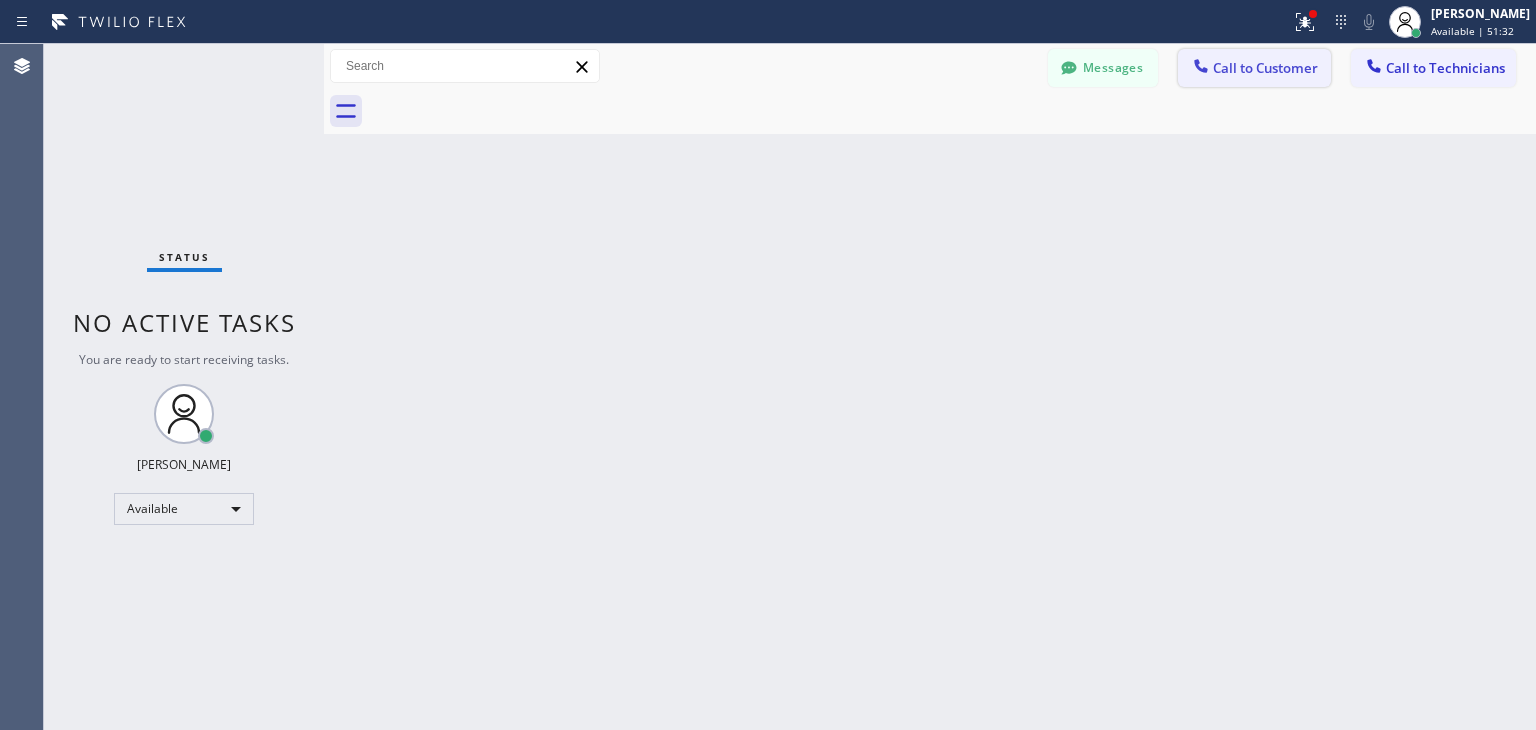 click on "Call to Customer" at bounding box center (1265, 68) 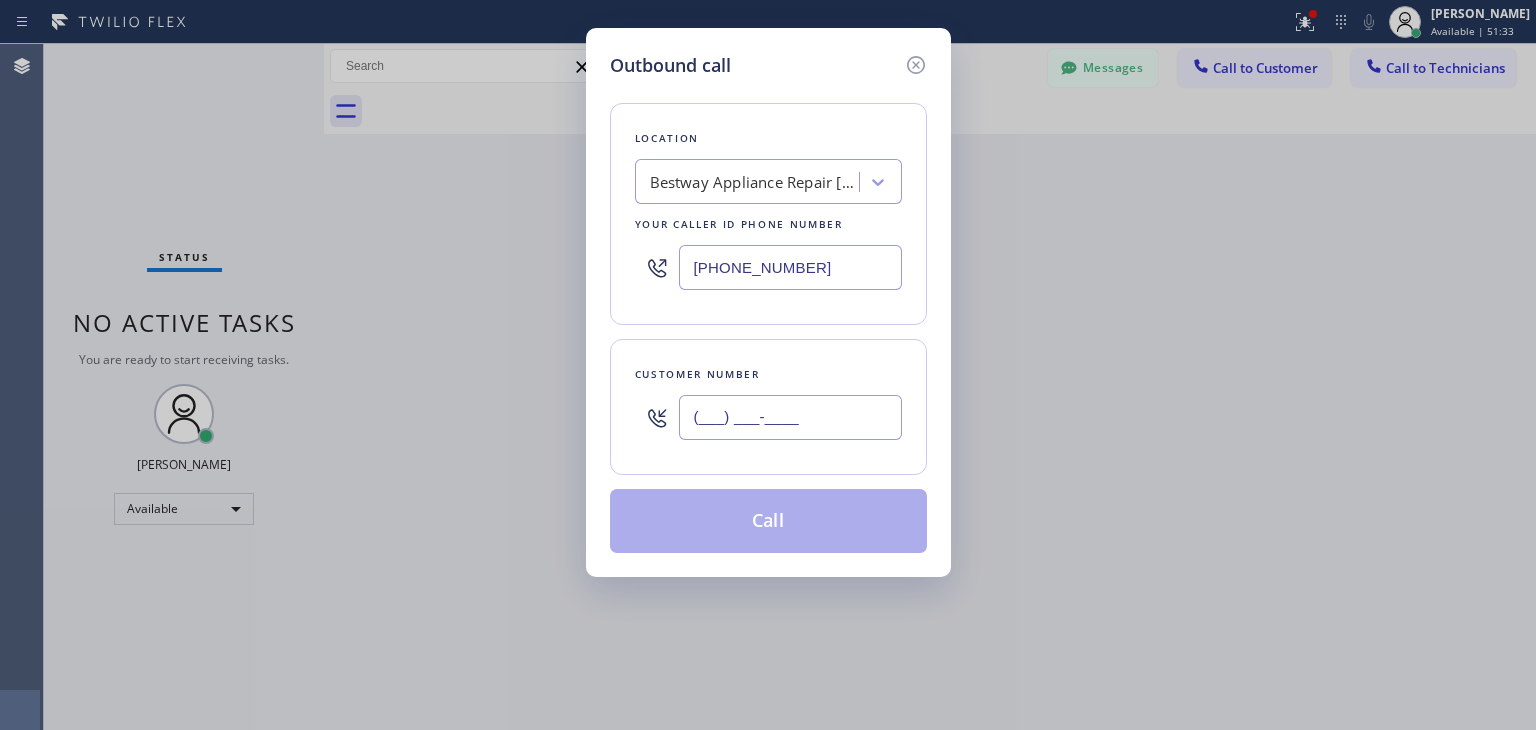 click on "(___) ___-____" at bounding box center (790, 417) 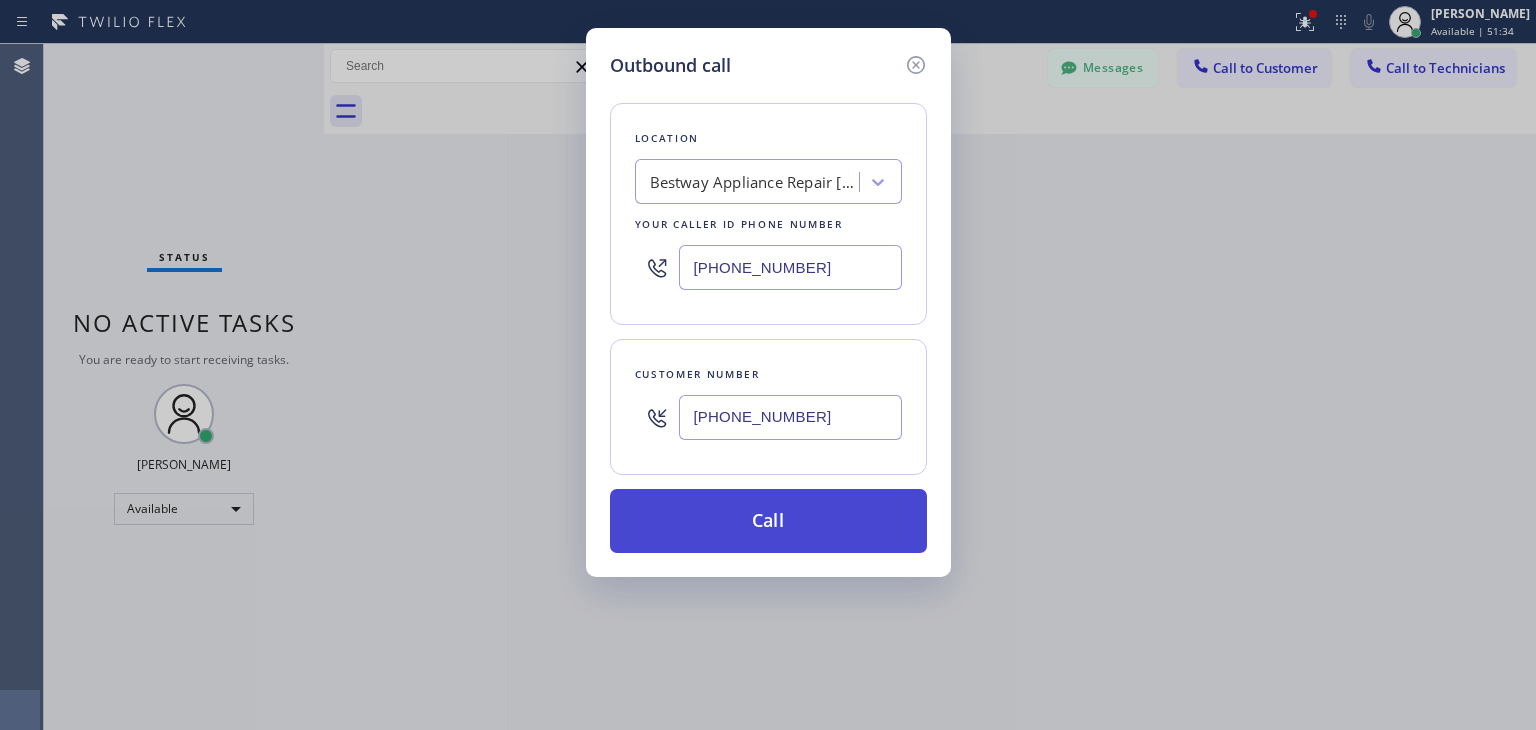 type on "(310) 666-7598" 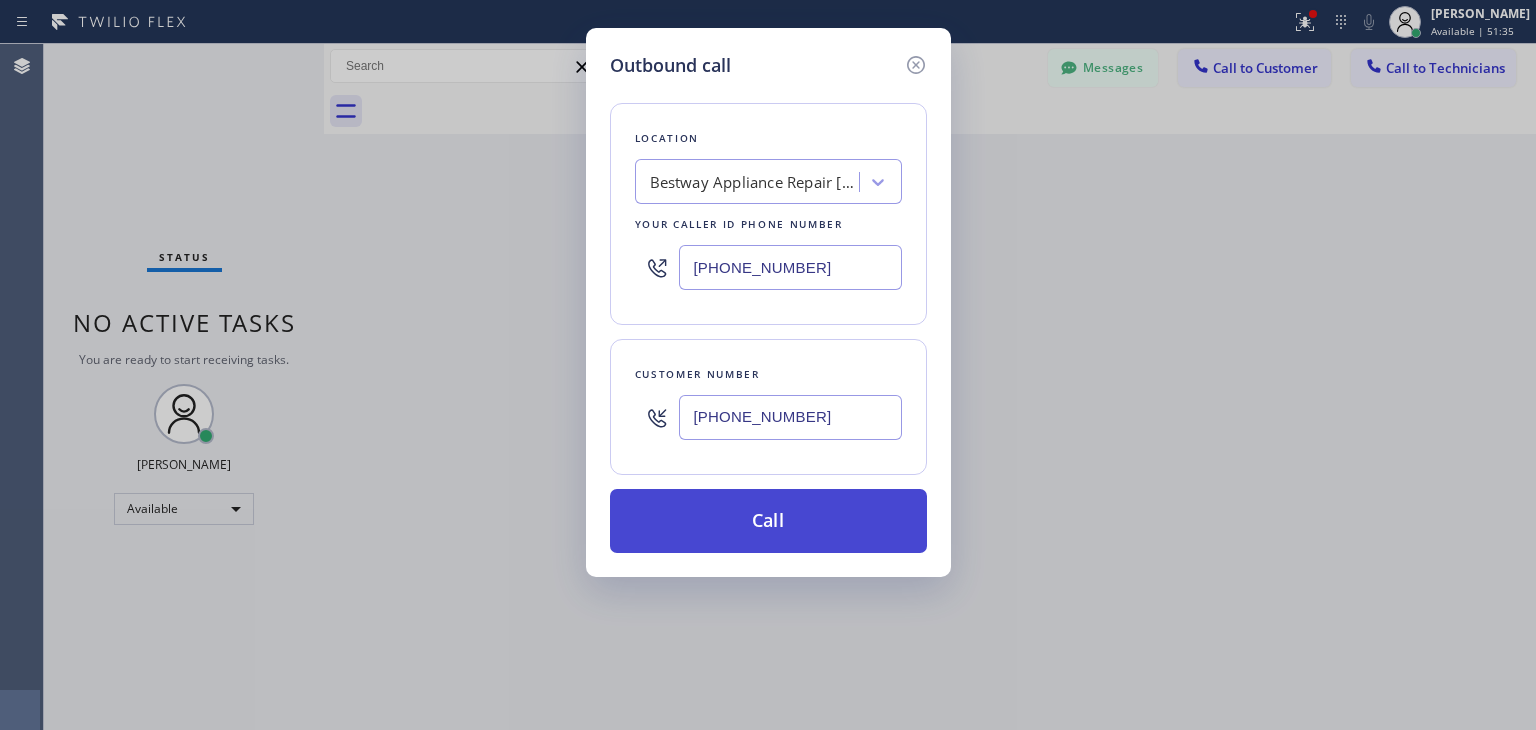 click on "Call" at bounding box center [768, 521] 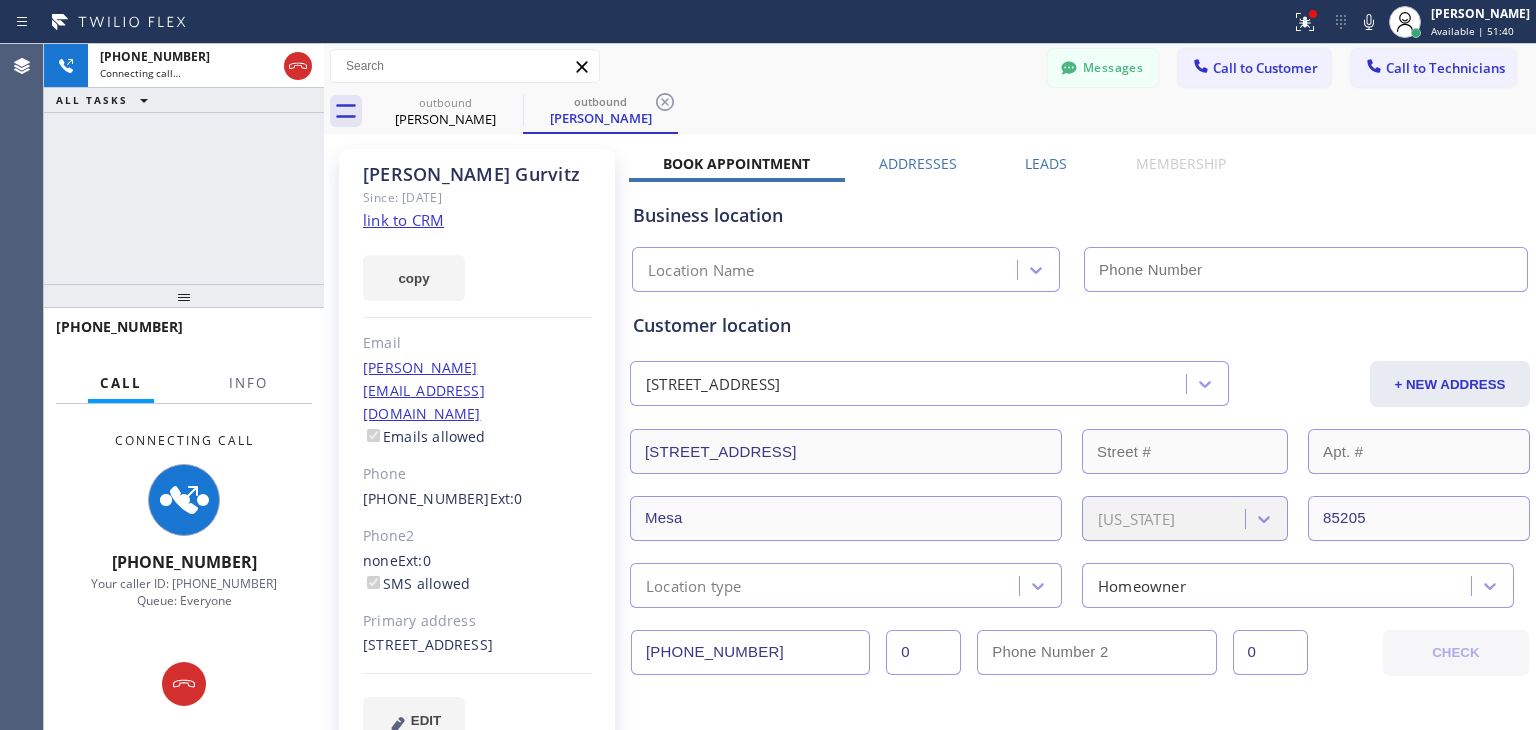 type on "(844) 883-6531" 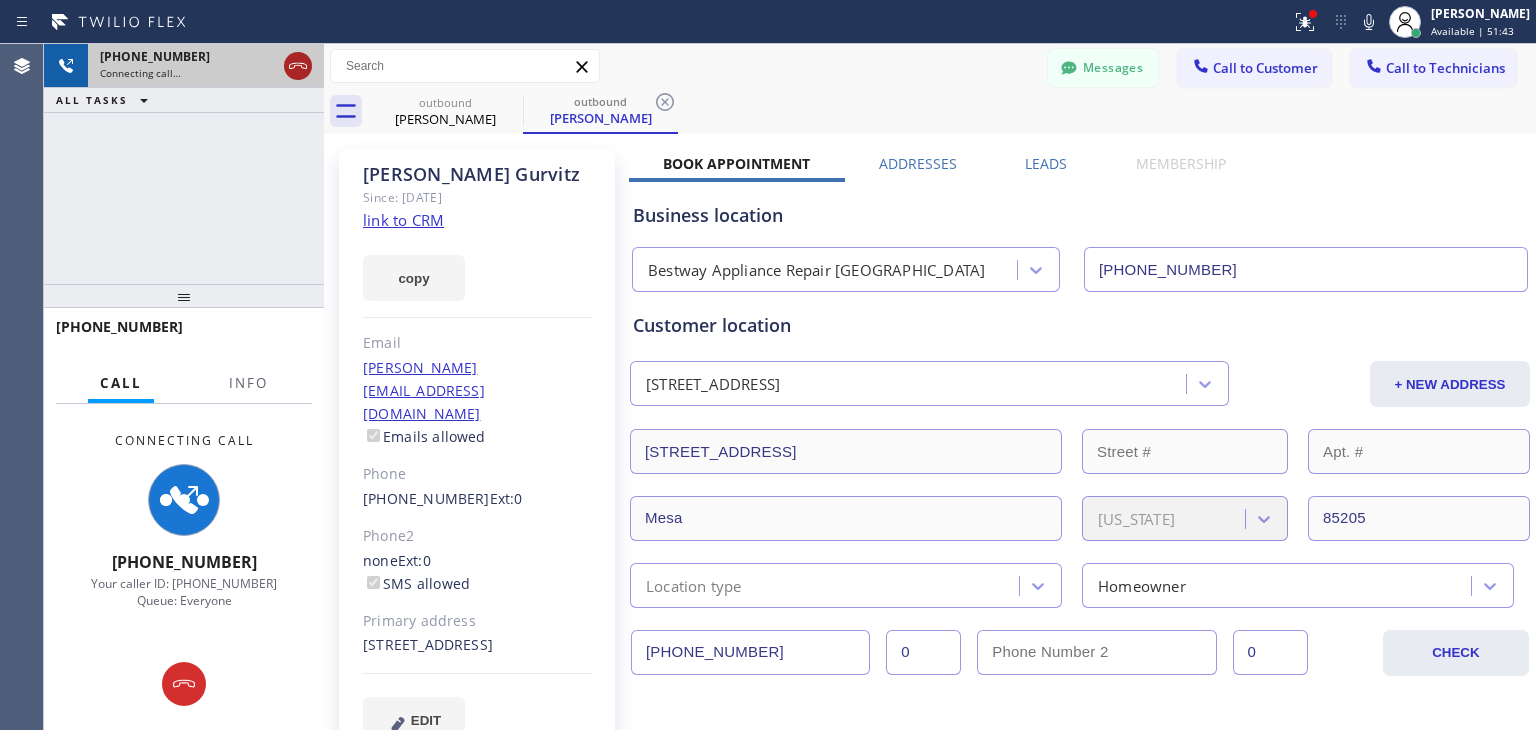 click 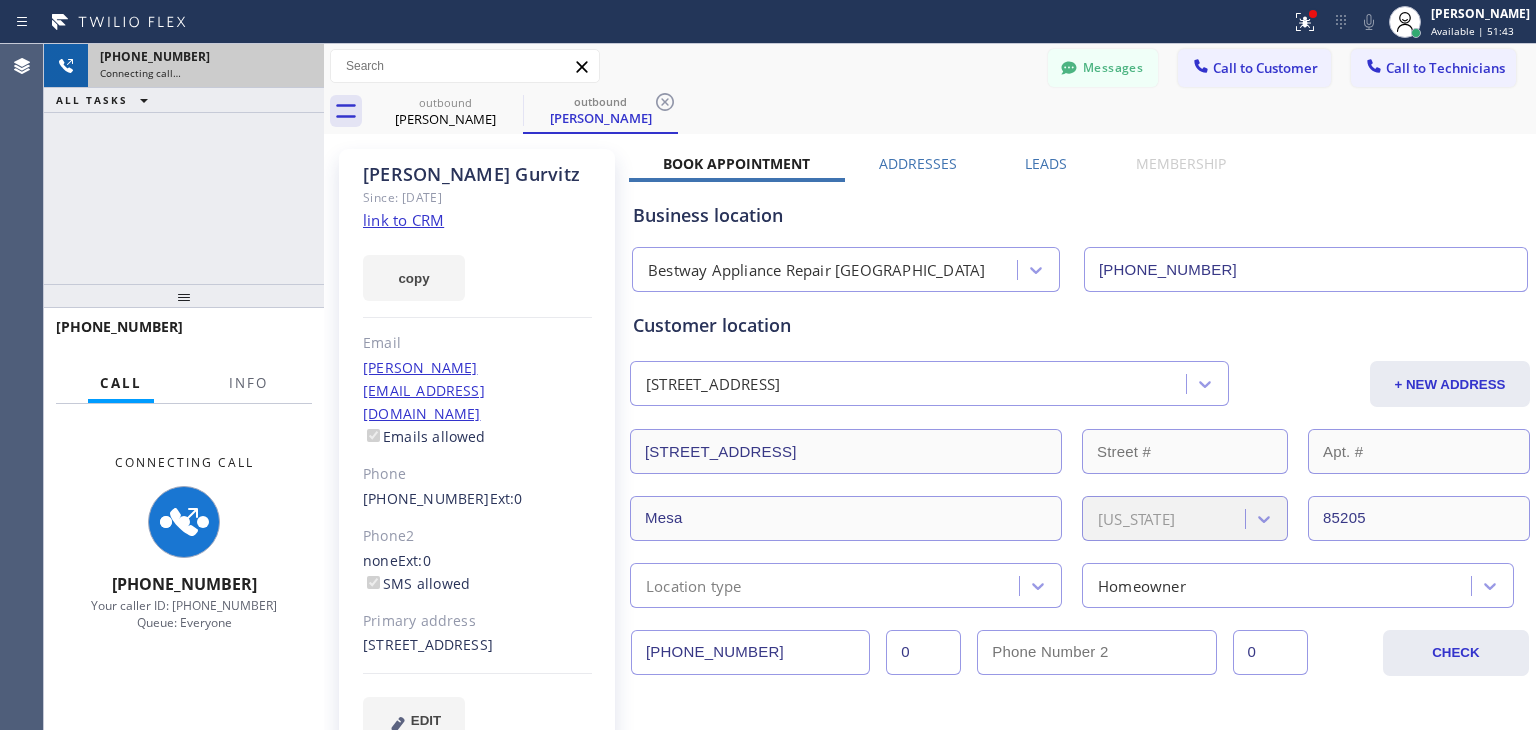 click on "Connecting call…" at bounding box center (206, 73) 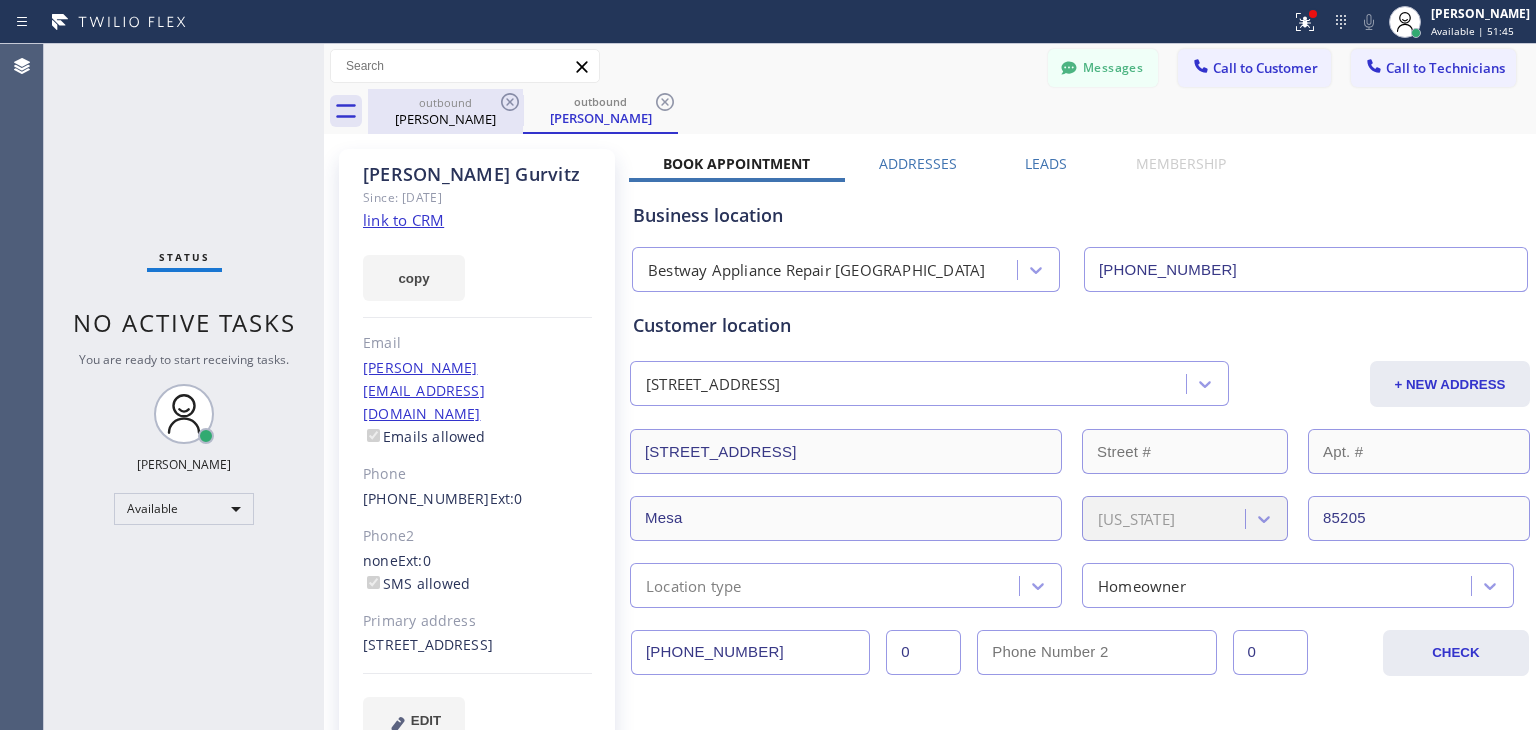 drag, startPoint x: 304, startPoint y: 71, endPoint x: 514, endPoint y: 122, distance: 216.10414 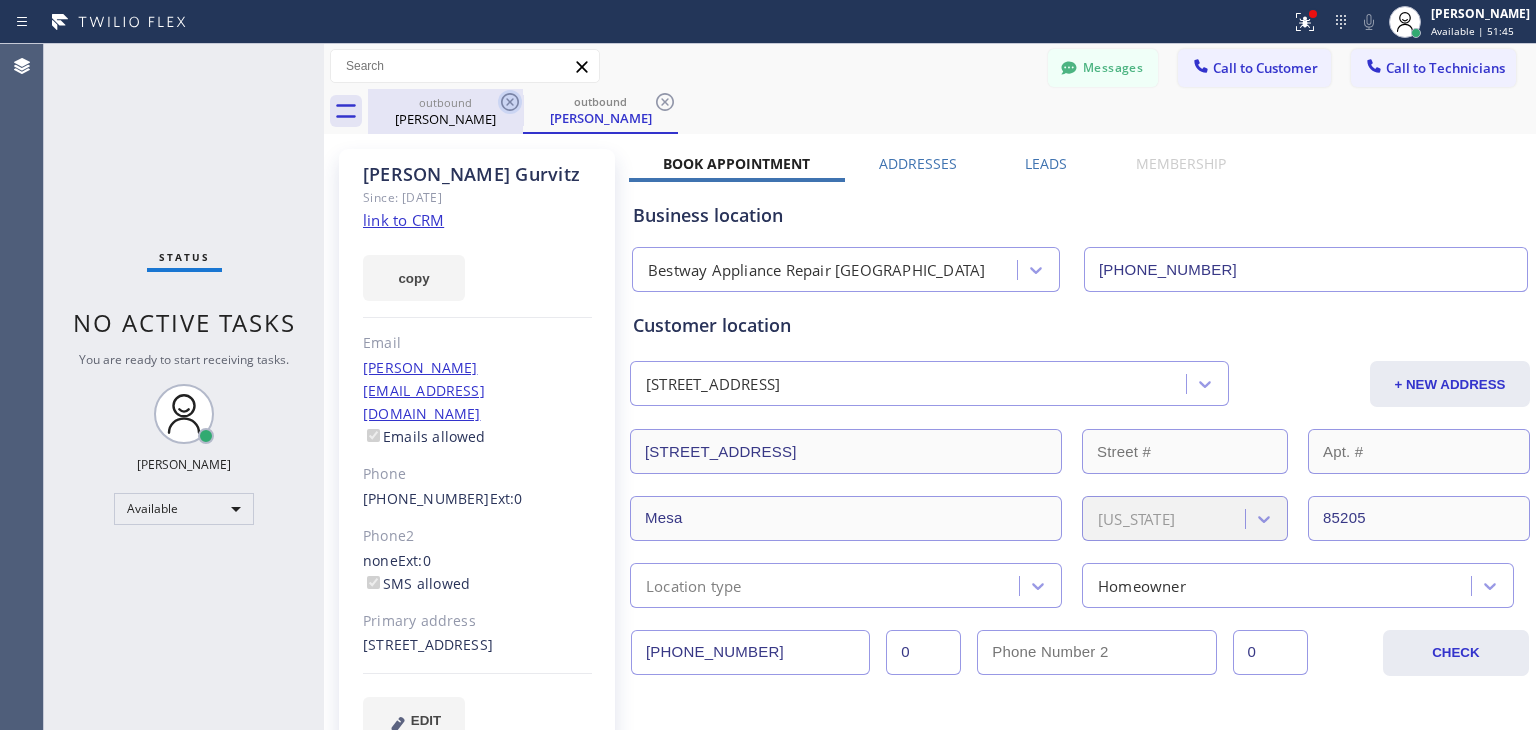 click 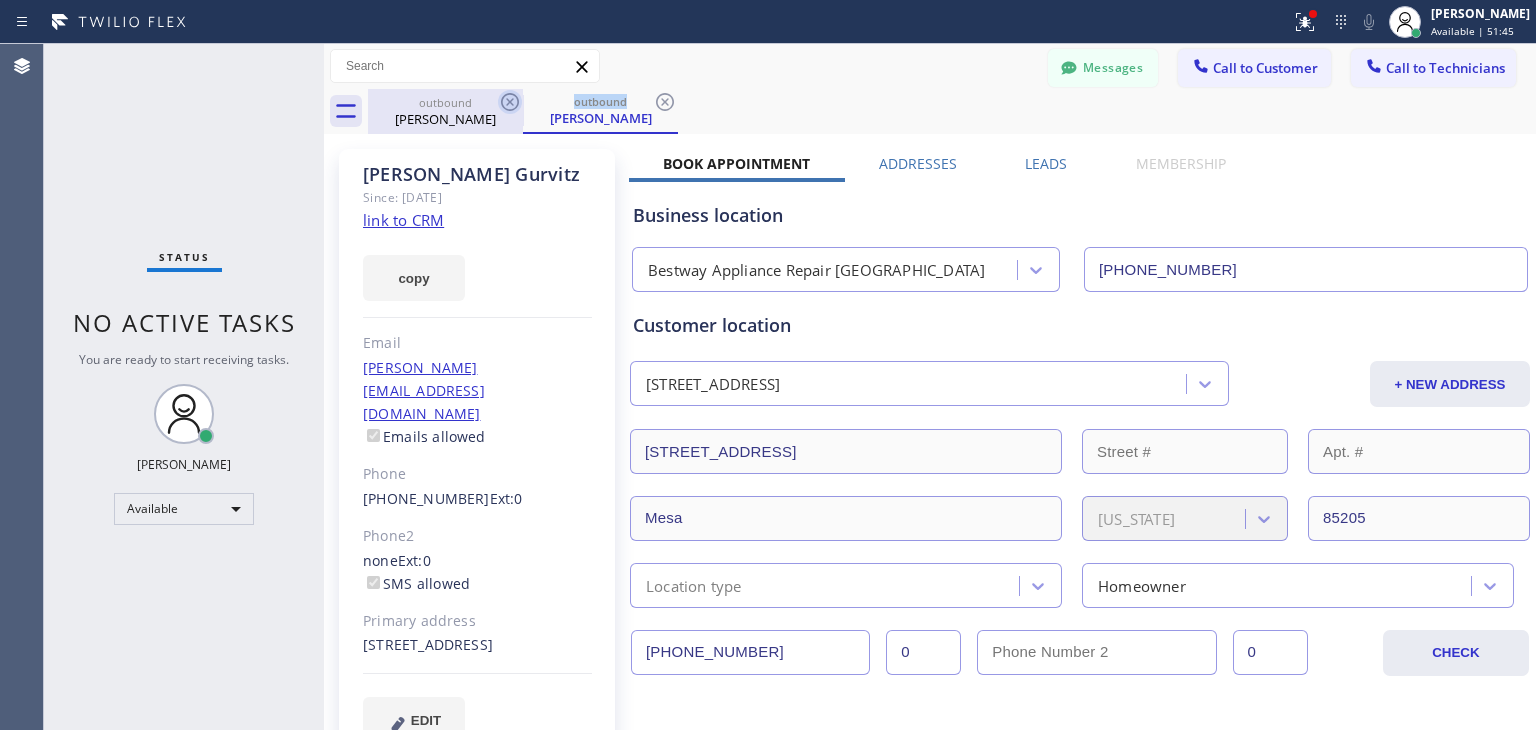 click 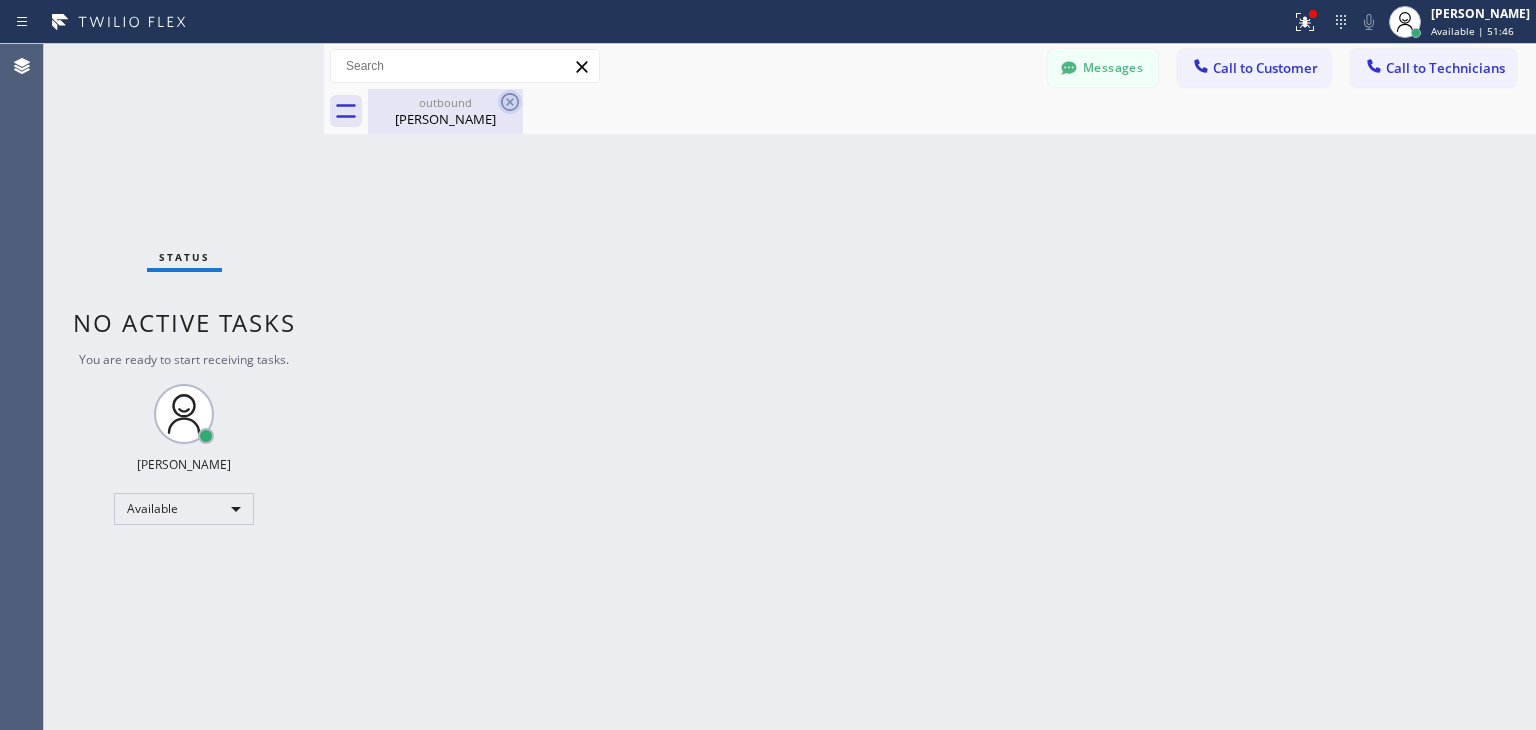 click 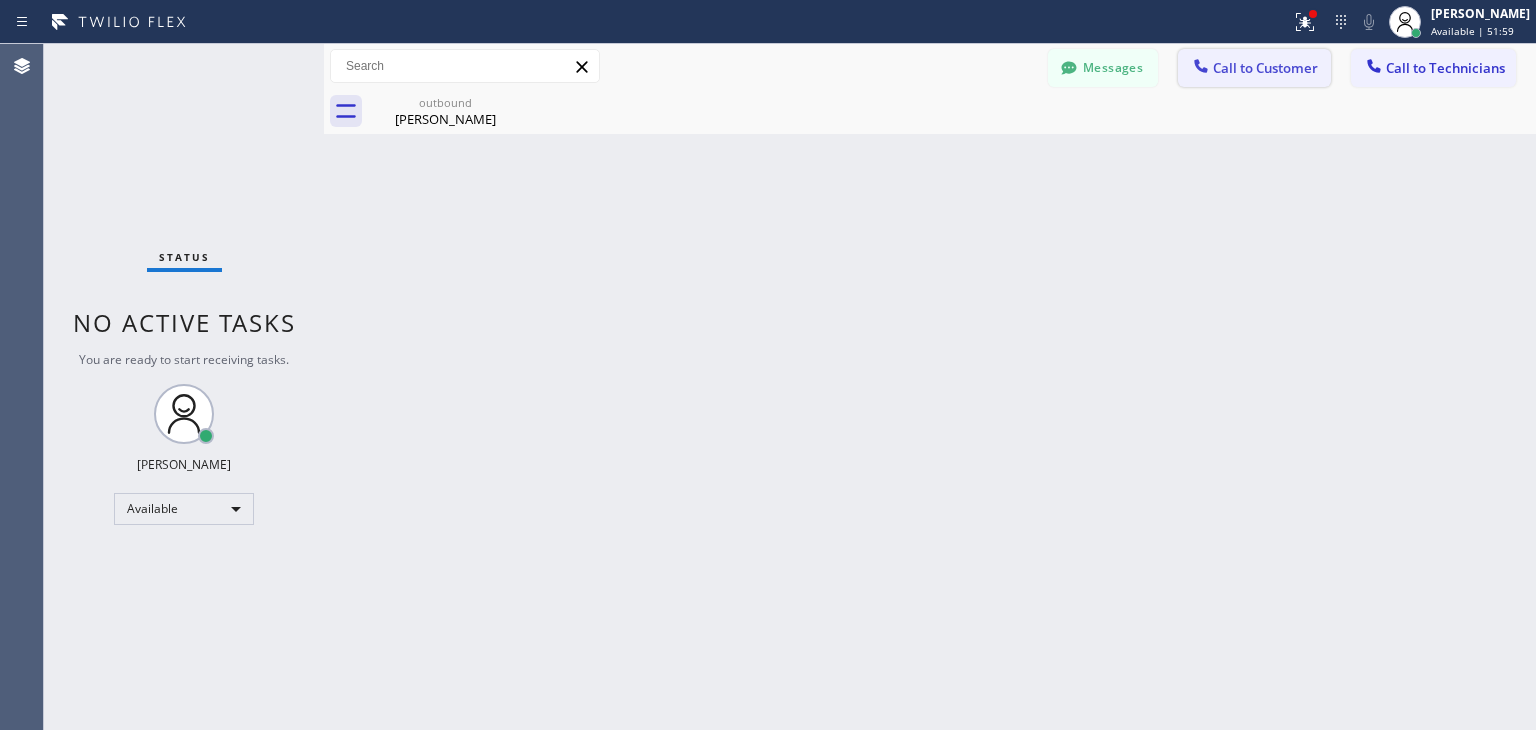 click on "Call to Customer" at bounding box center [1265, 68] 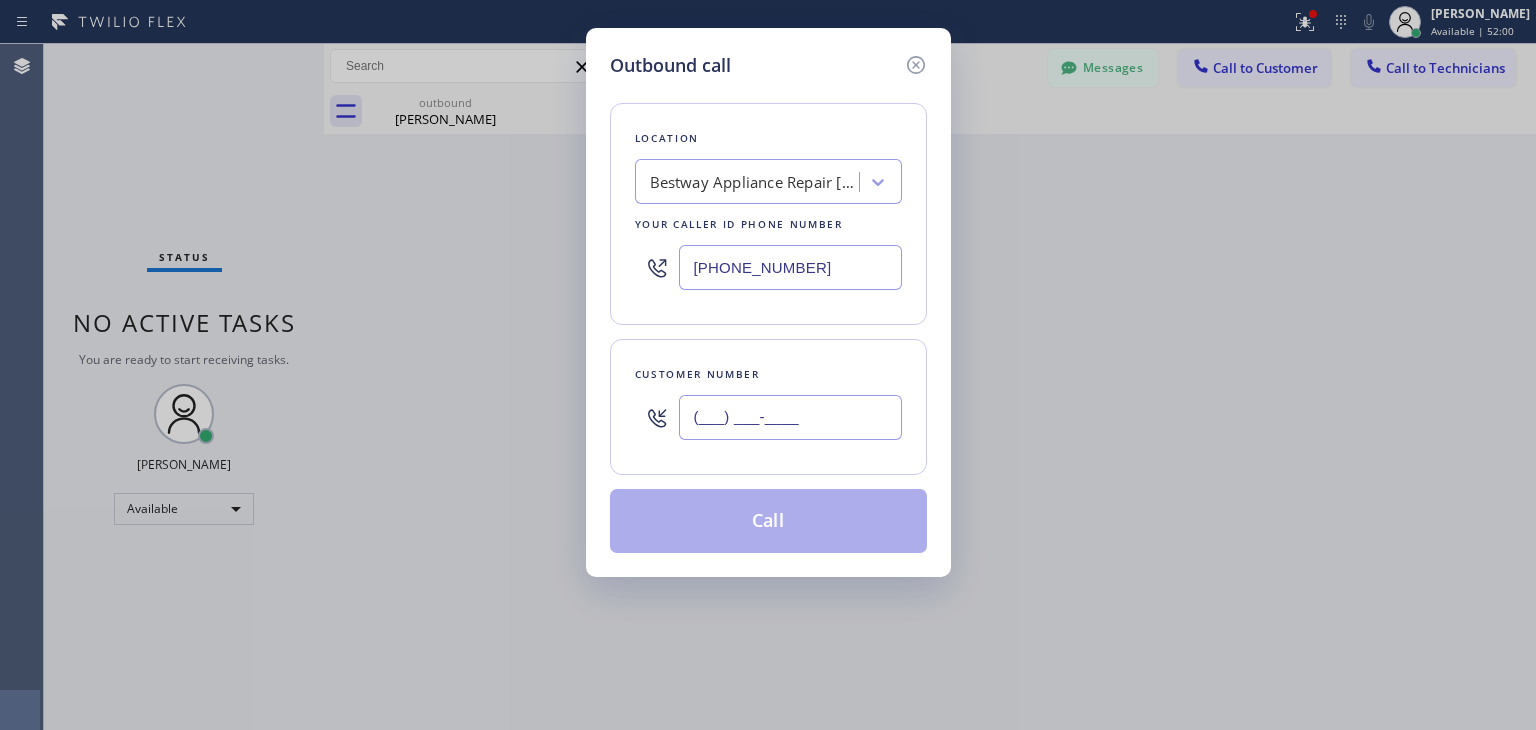 paste on "602) 300-7807" 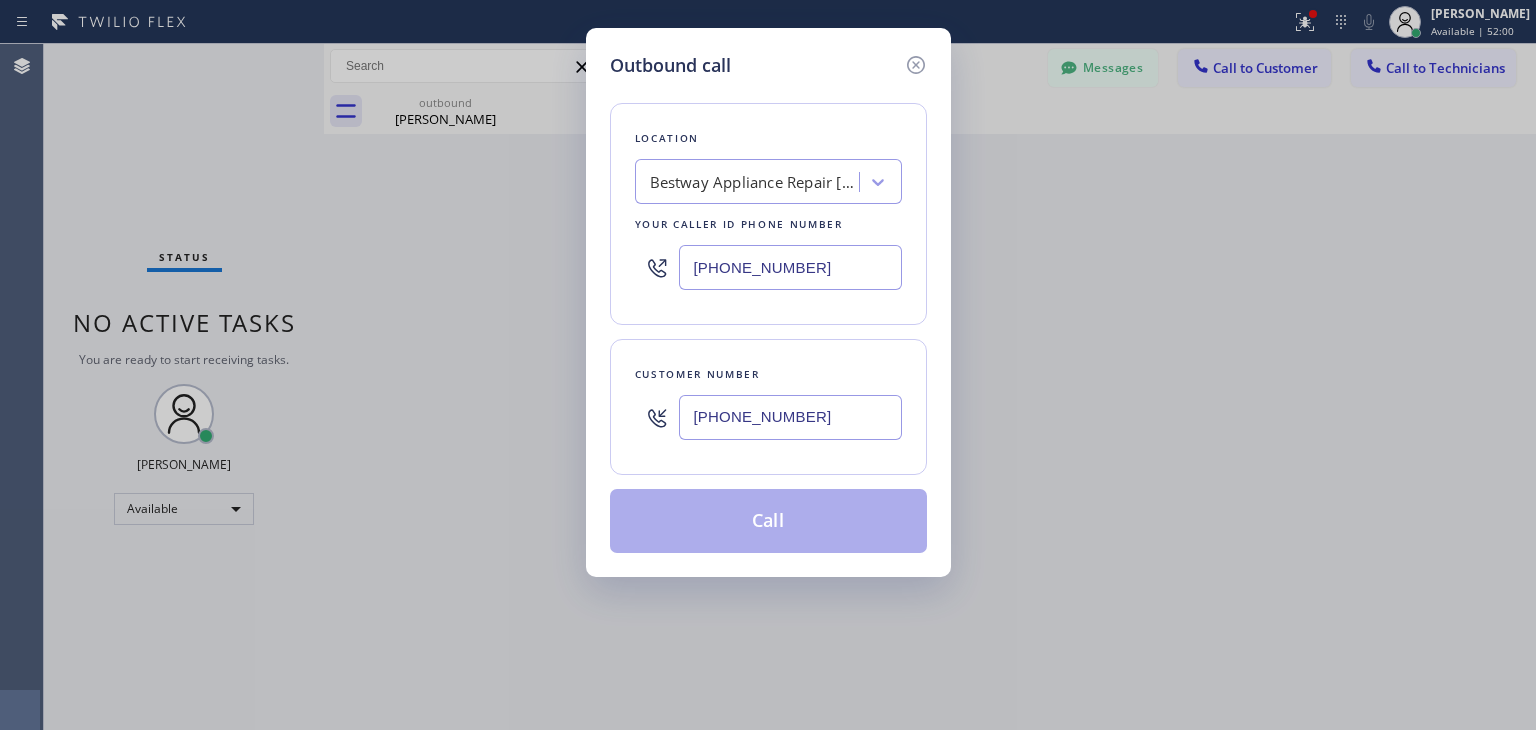 click on "(602) 300-7807" at bounding box center (790, 417) 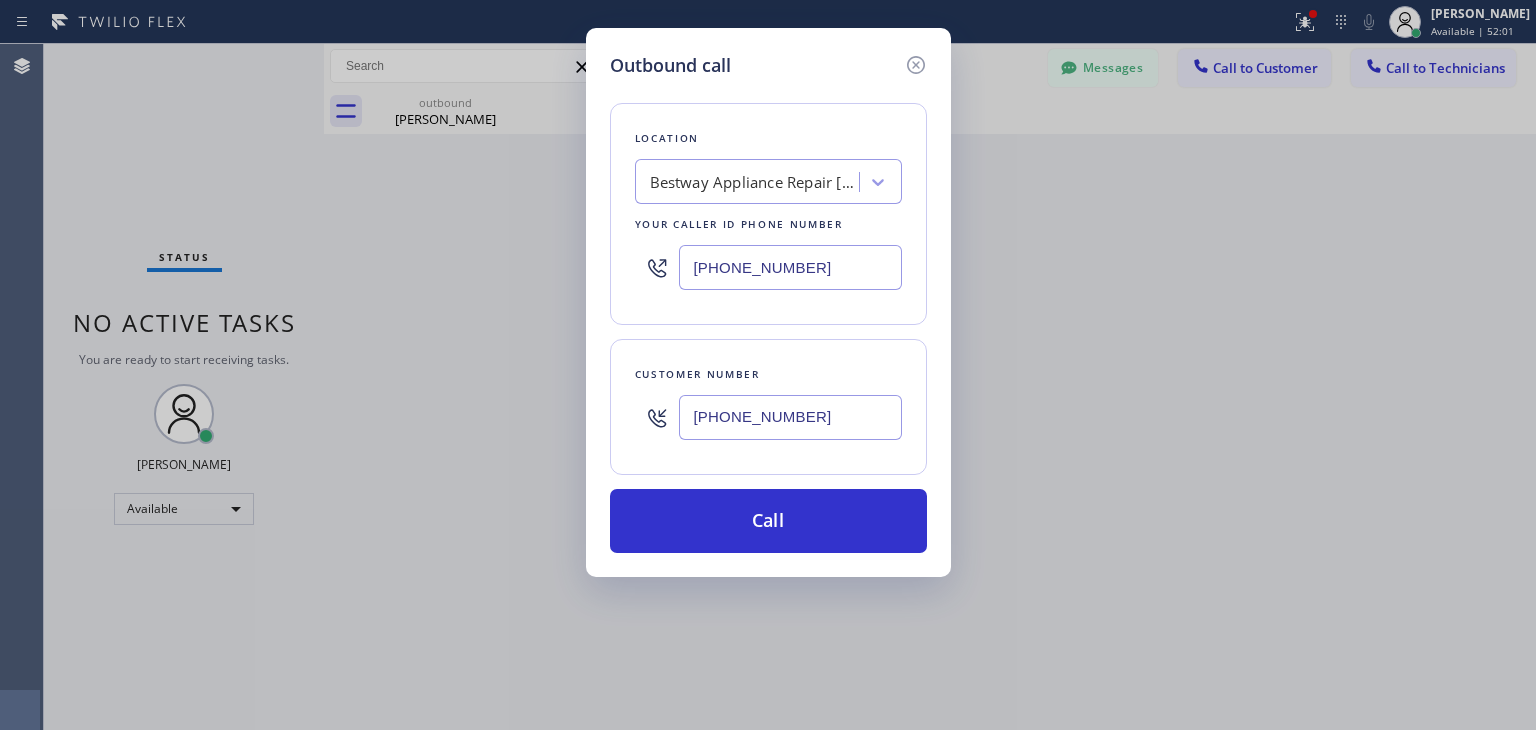 type on "(602) 300-7807" 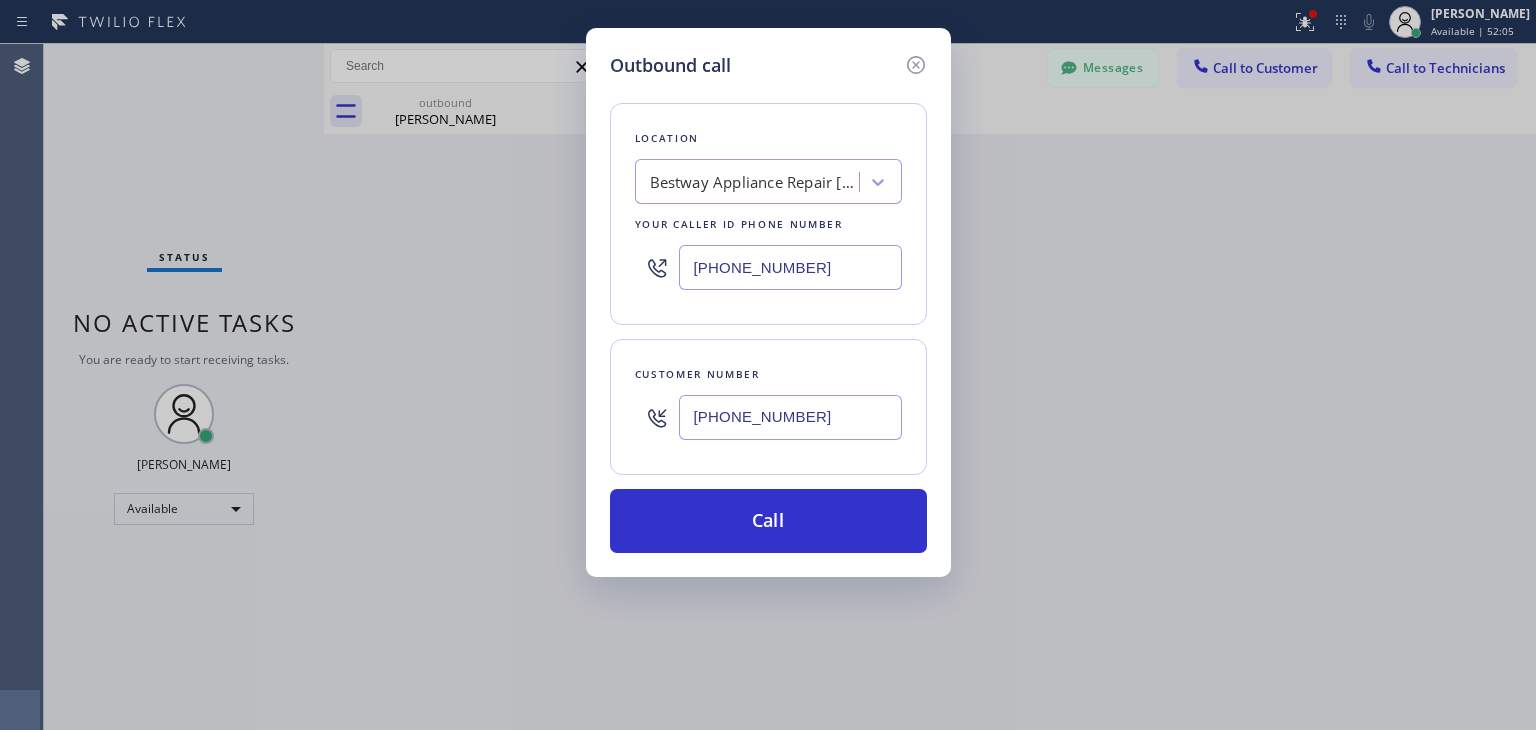 paste on "LG Repairs" 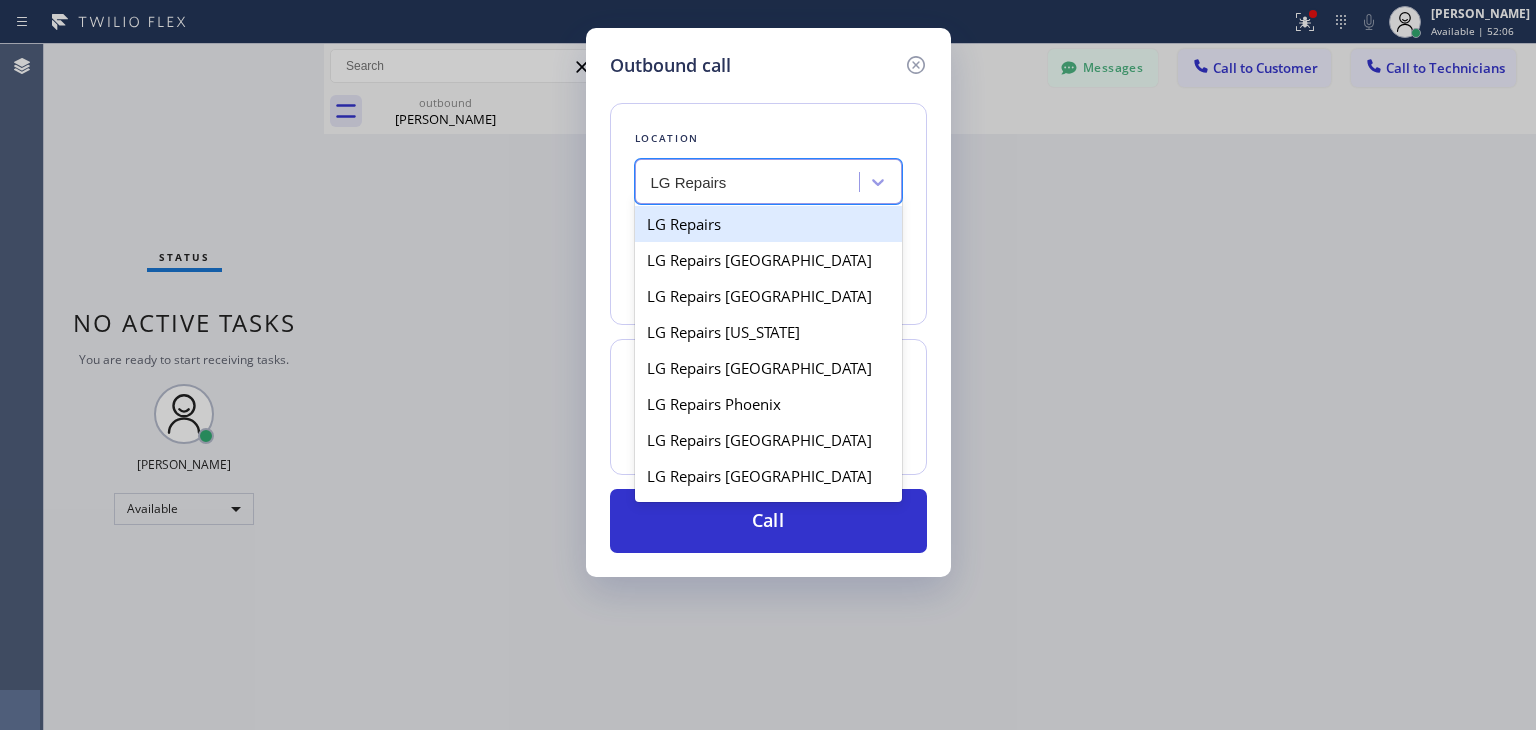 click on "LG Repairs" at bounding box center (768, 224) 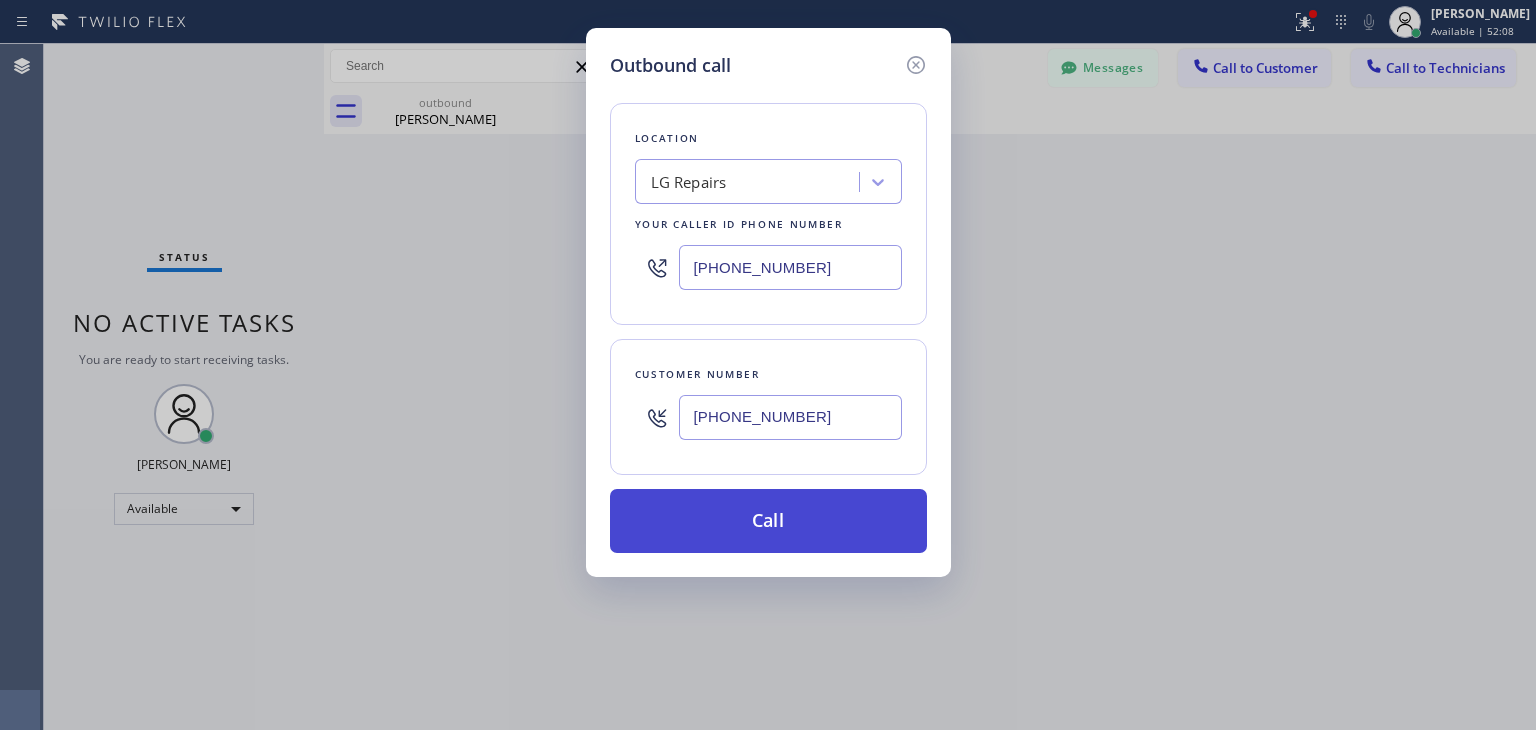 click on "Call" at bounding box center (768, 521) 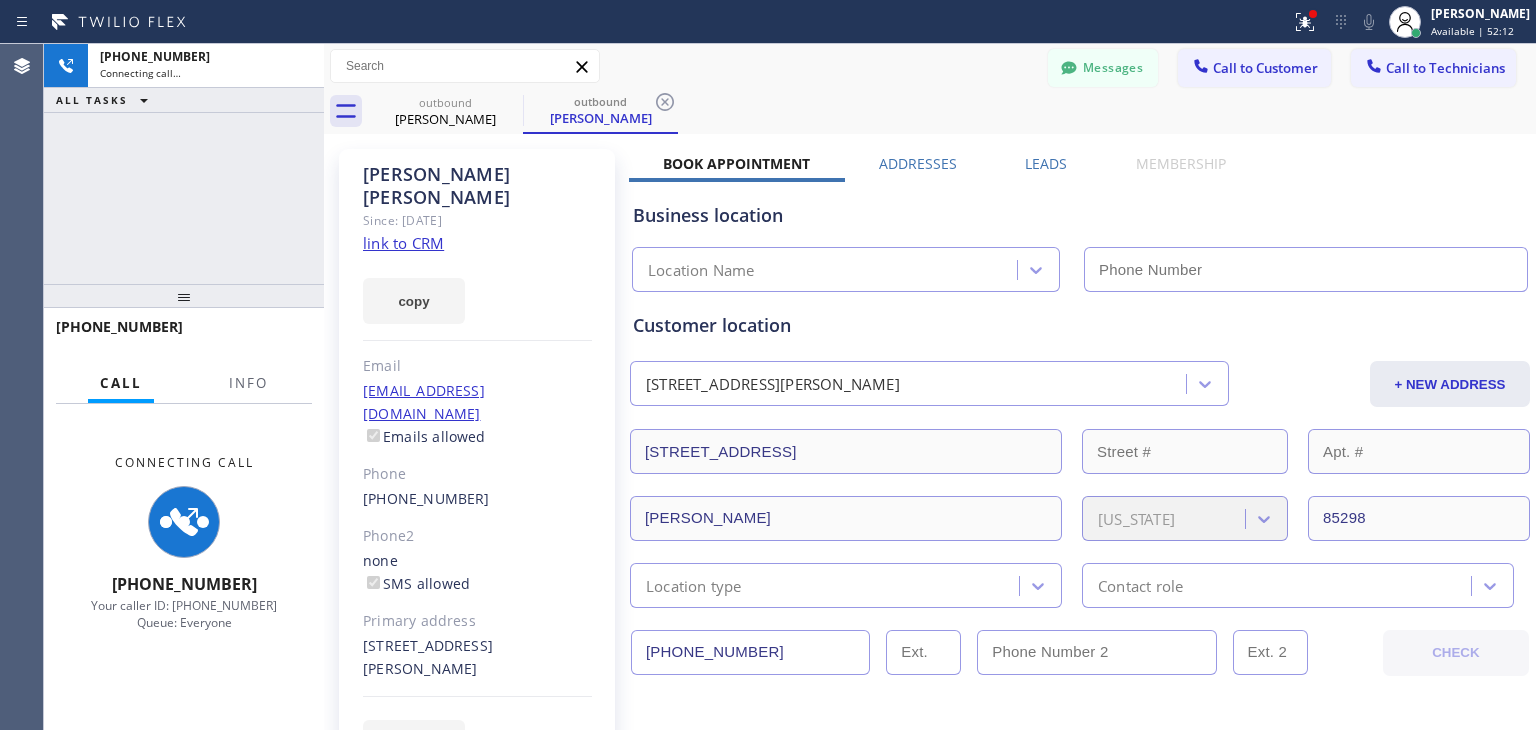 type on "(877) 748-5179" 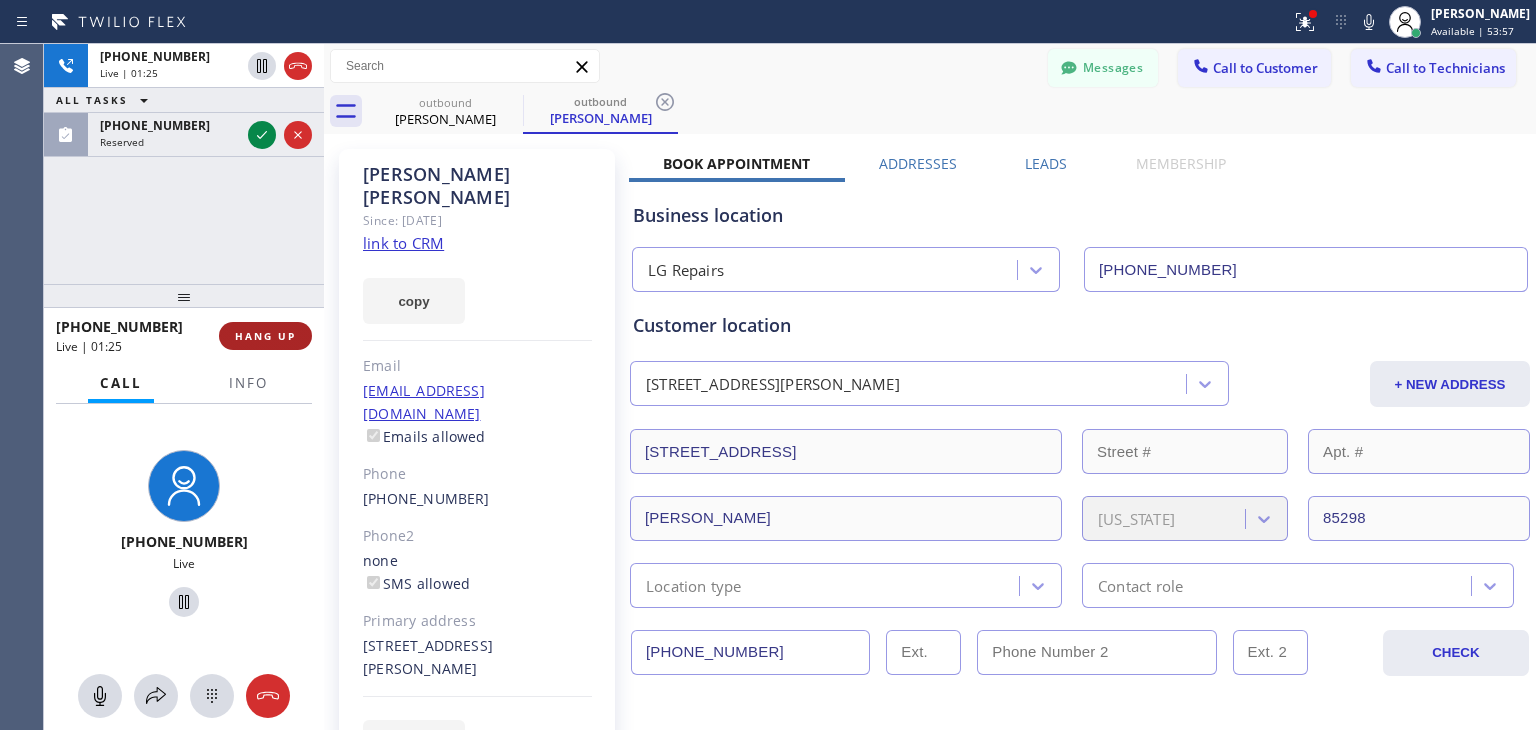 click on "HANG UP" at bounding box center [265, 336] 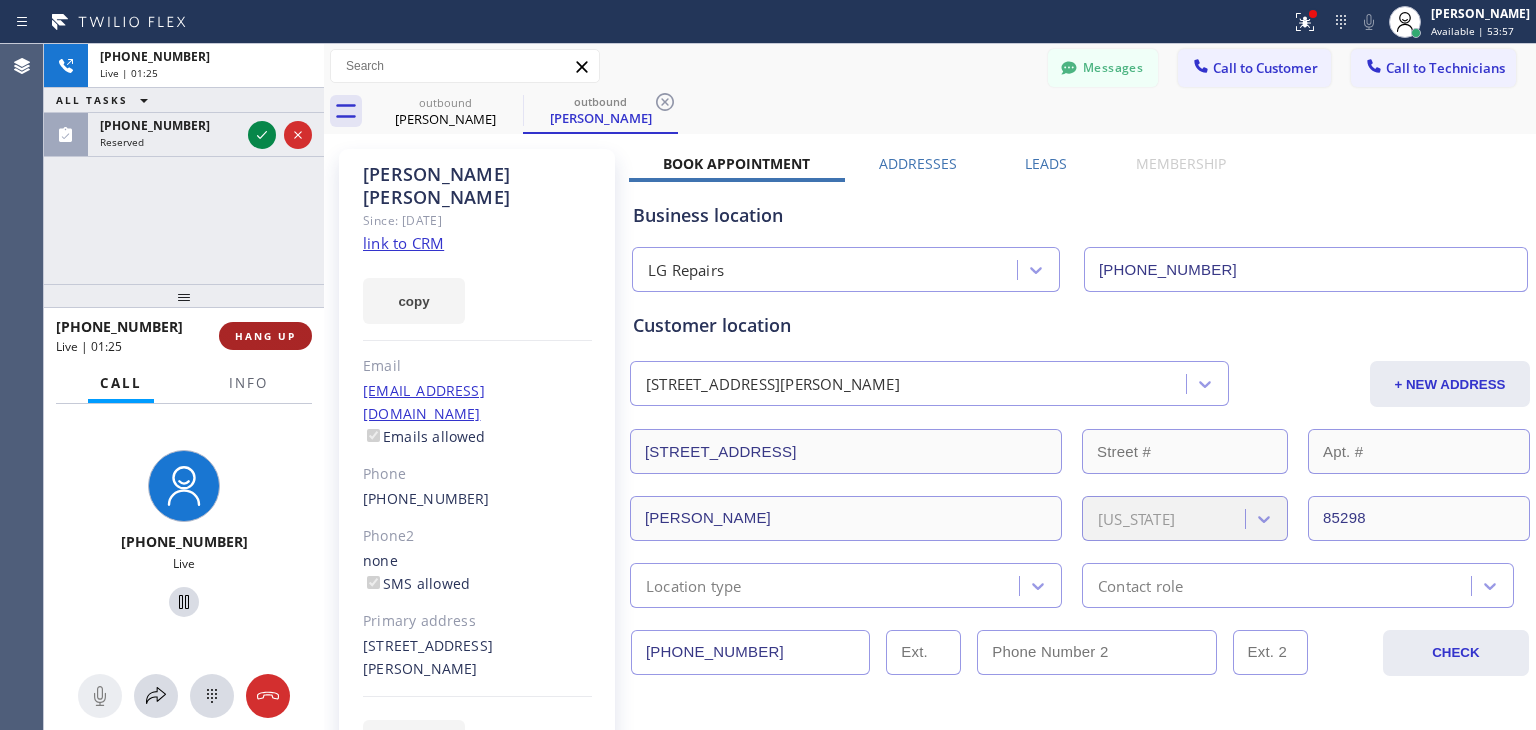 click on "HANG UP" at bounding box center [265, 336] 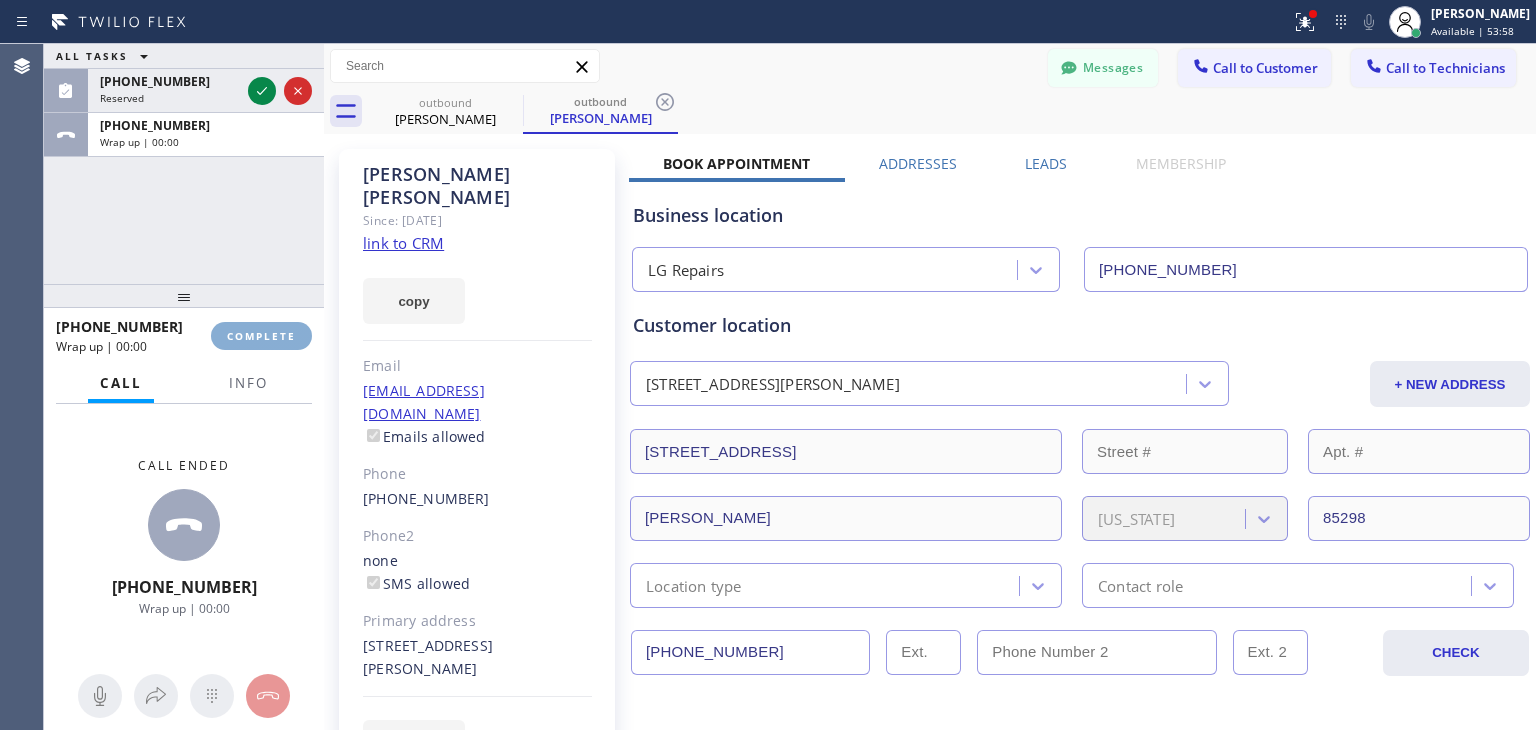 click on "COMPLETE" at bounding box center [261, 336] 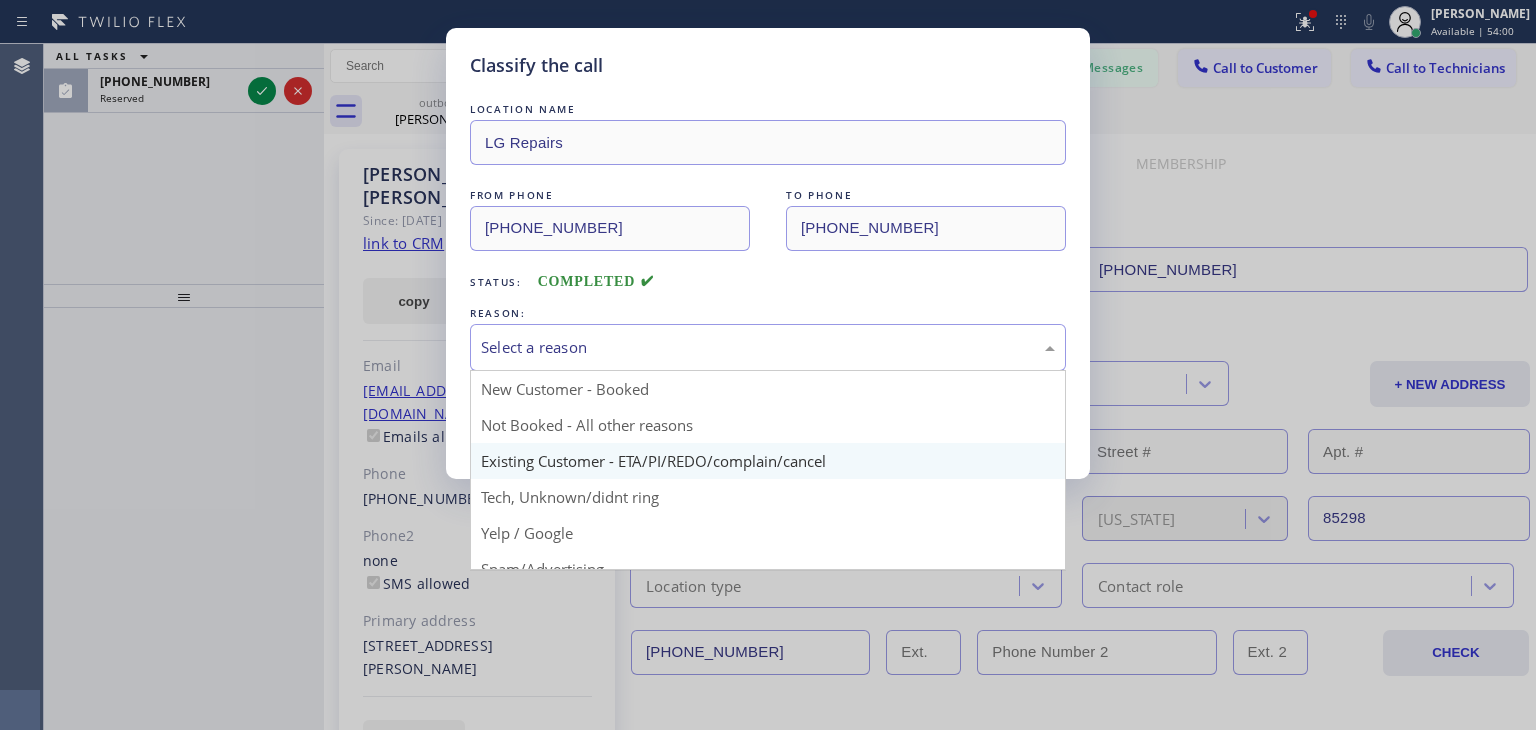 drag, startPoint x: 712, startPoint y: 335, endPoint x: 688, endPoint y: 462, distance: 129.24782 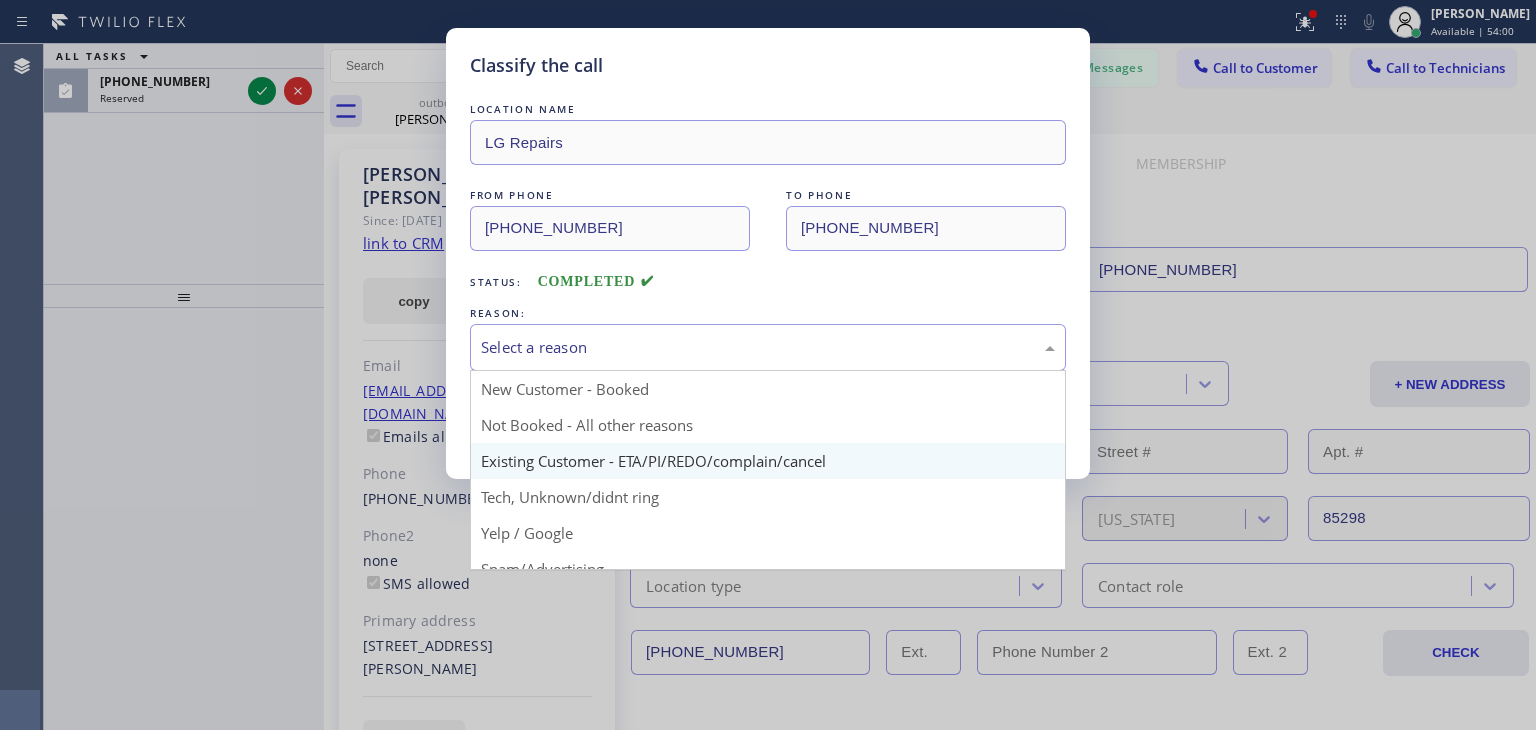 click on "Select a reason New Customer - Booked Not Booked - All other reasons Existing Customer - ETA/PI/REDO/complain/cancel Tech, Unknown/didnt ring Yelp / Google  Spam/Advertising Transferred HouseCallPro / HomeAdvisor / Other platforms  Test call" at bounding box center [768, 347] 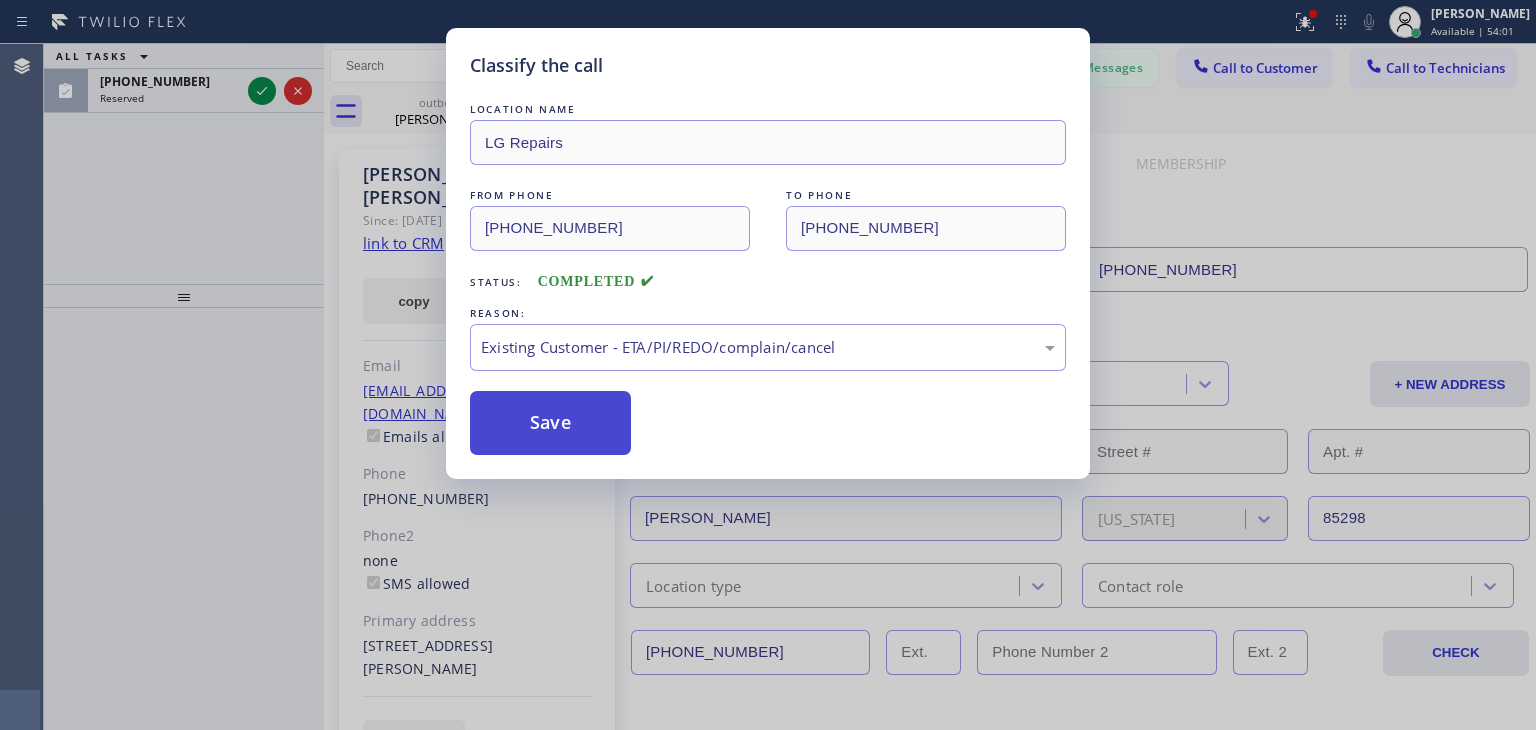click on "Save" at bounding box center (550, 423) 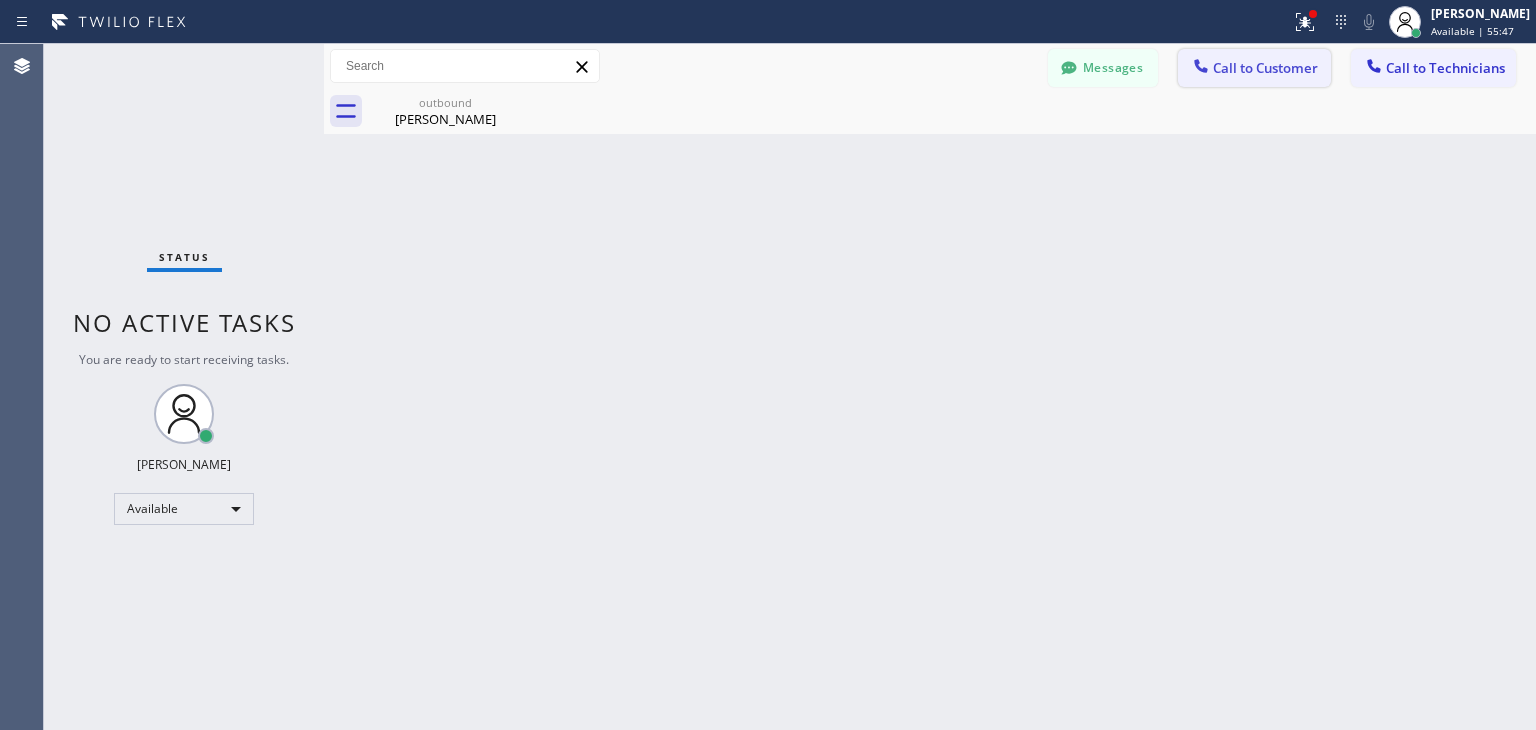 click on "Call to Customer" at bounding box center (1254, 68) 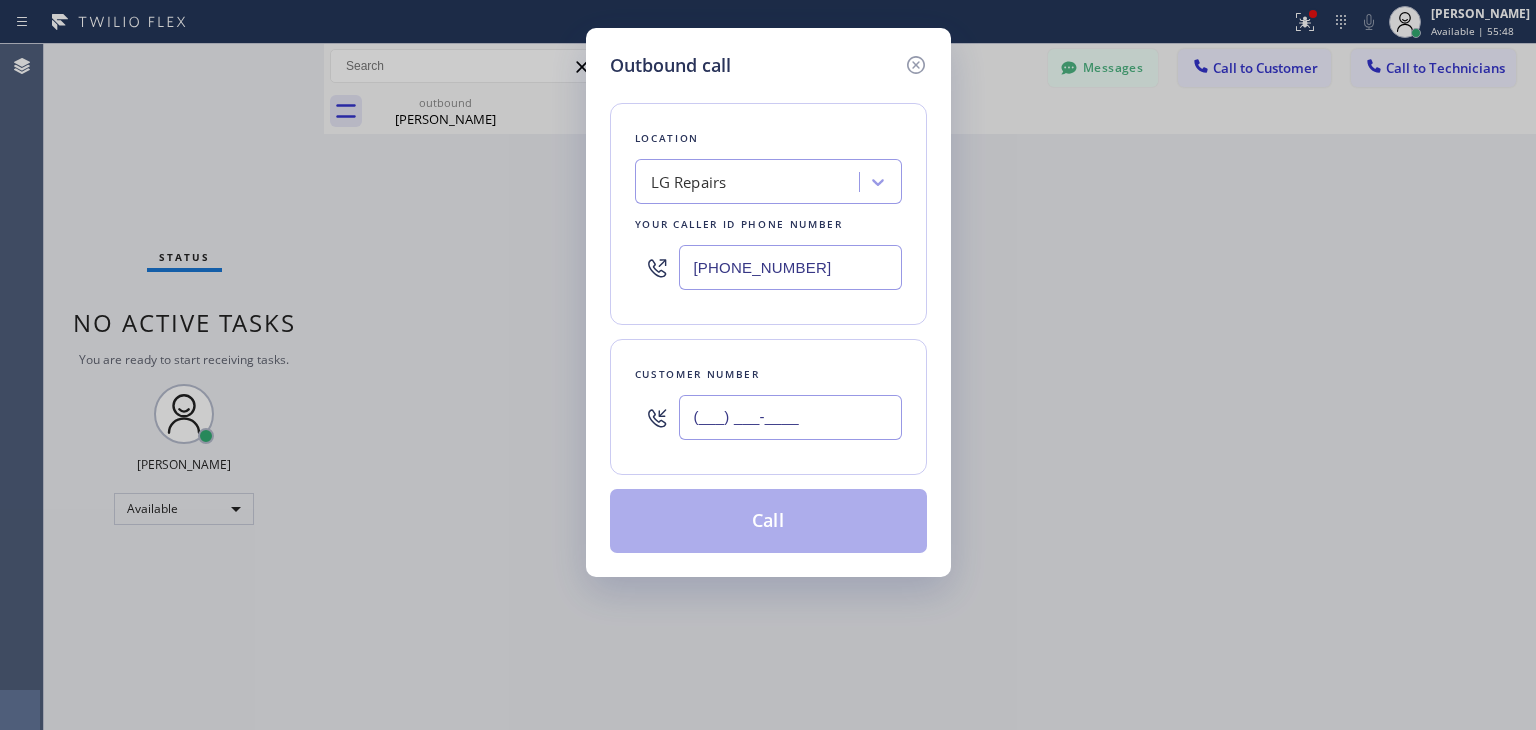 paste on "602) 621-0868" 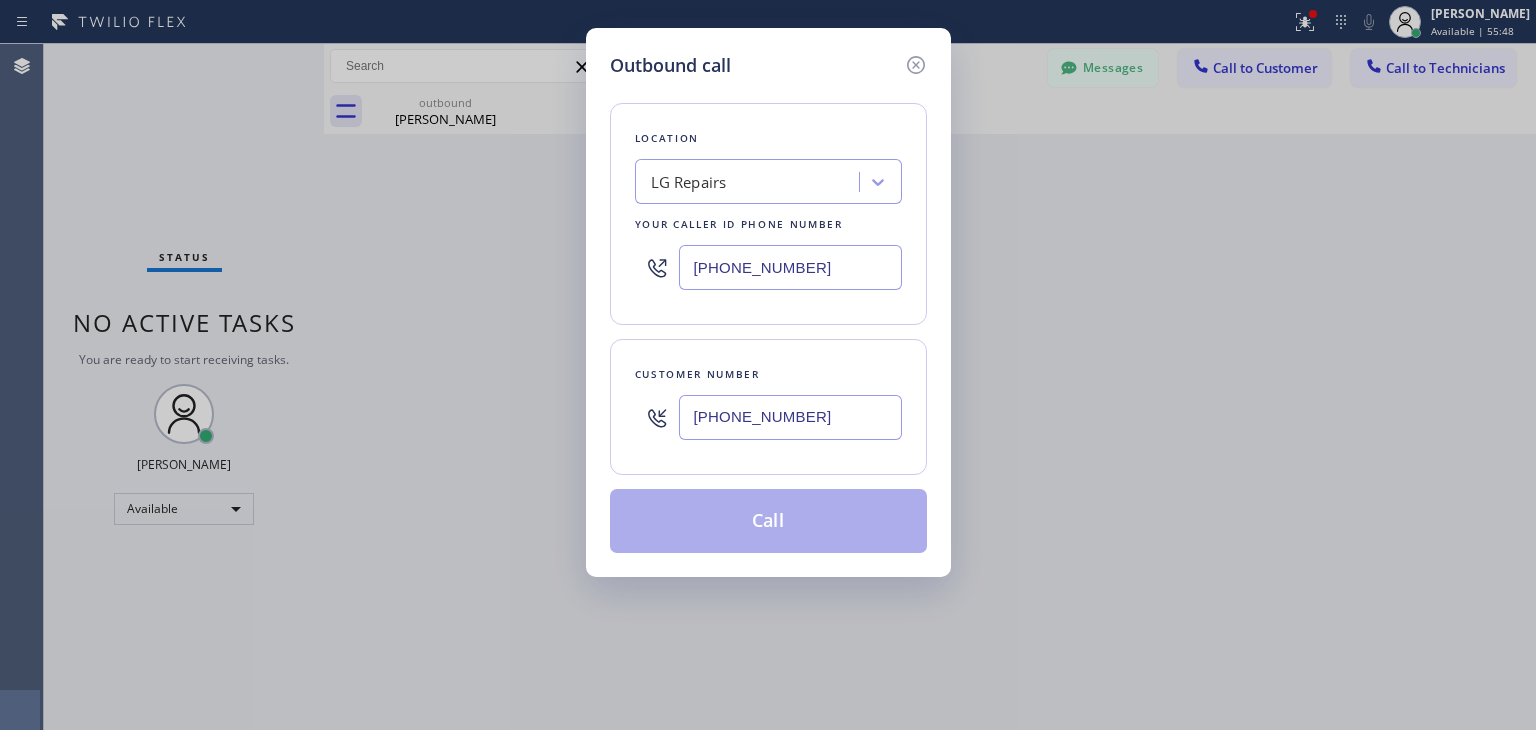 click on "(602) 621-0868" at bounding box center (790, 417) 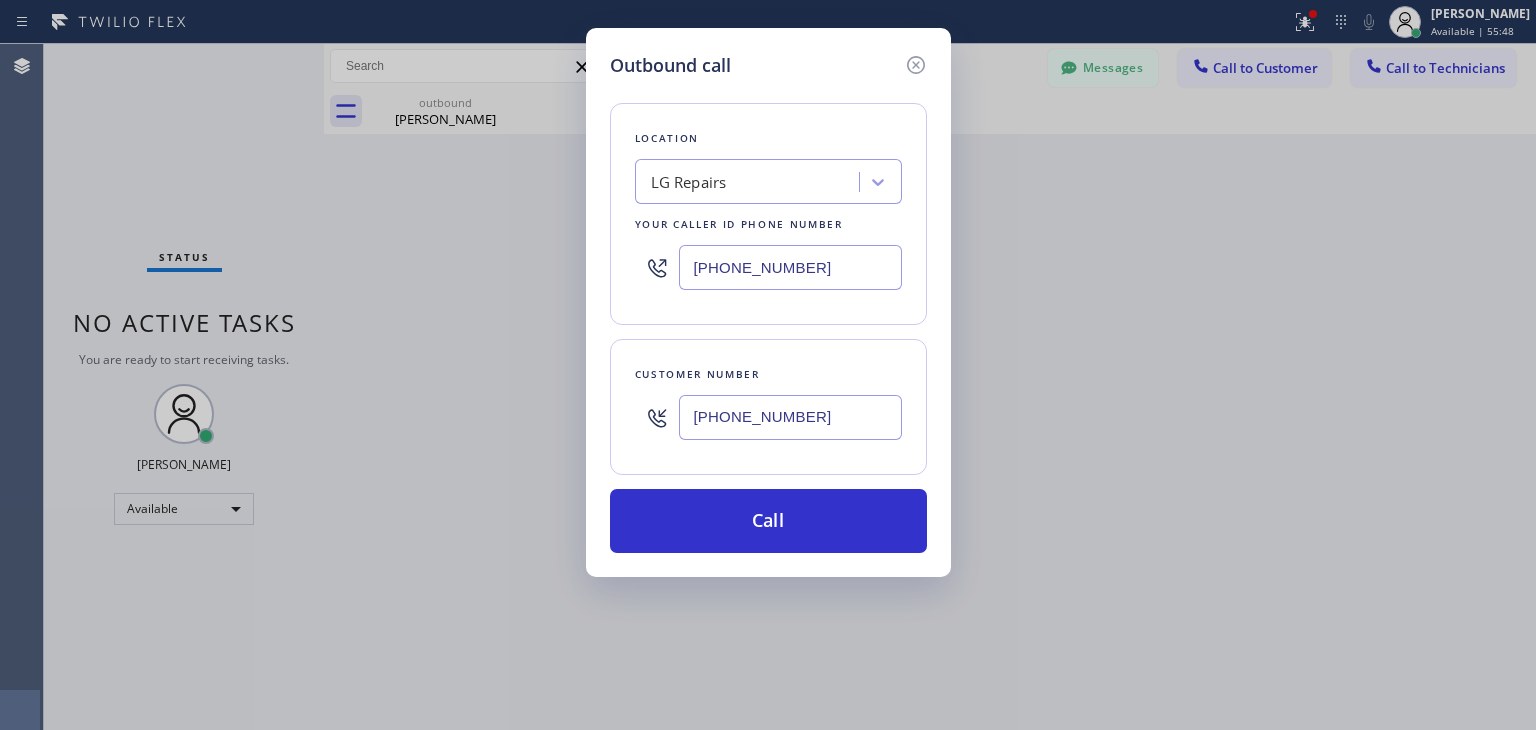 type on "(602) 621-0868" 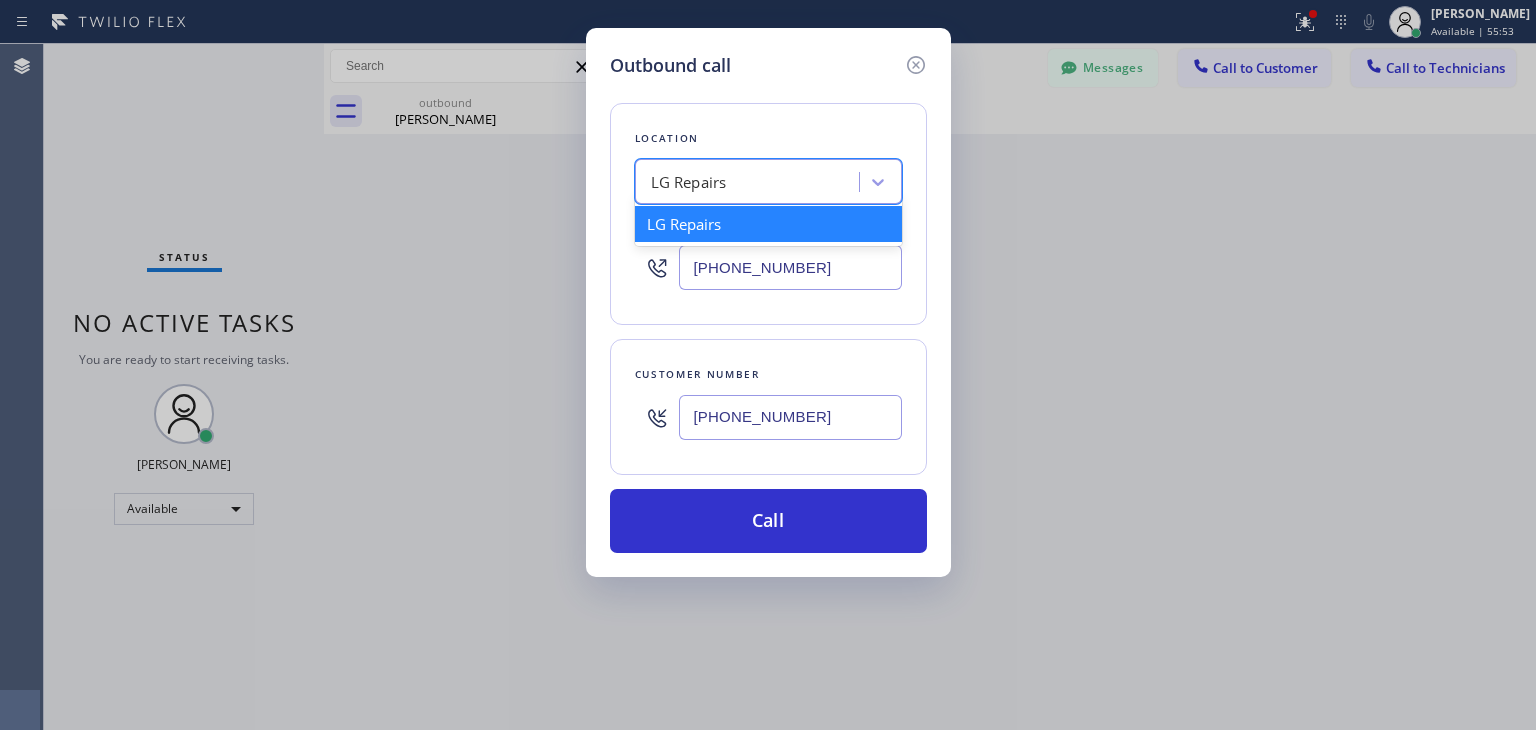 click on "LG Repairs" at bounding box center (768, 181) 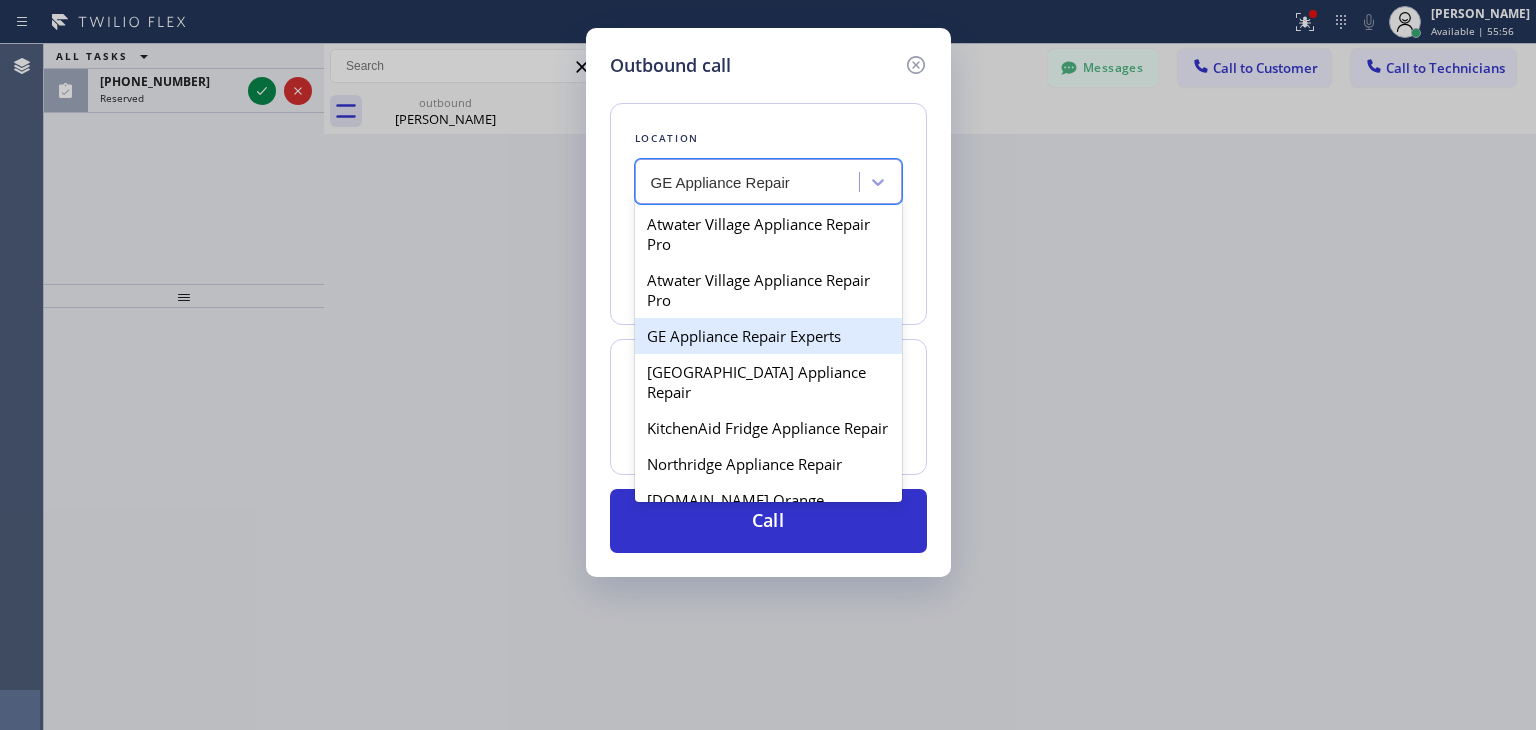 type 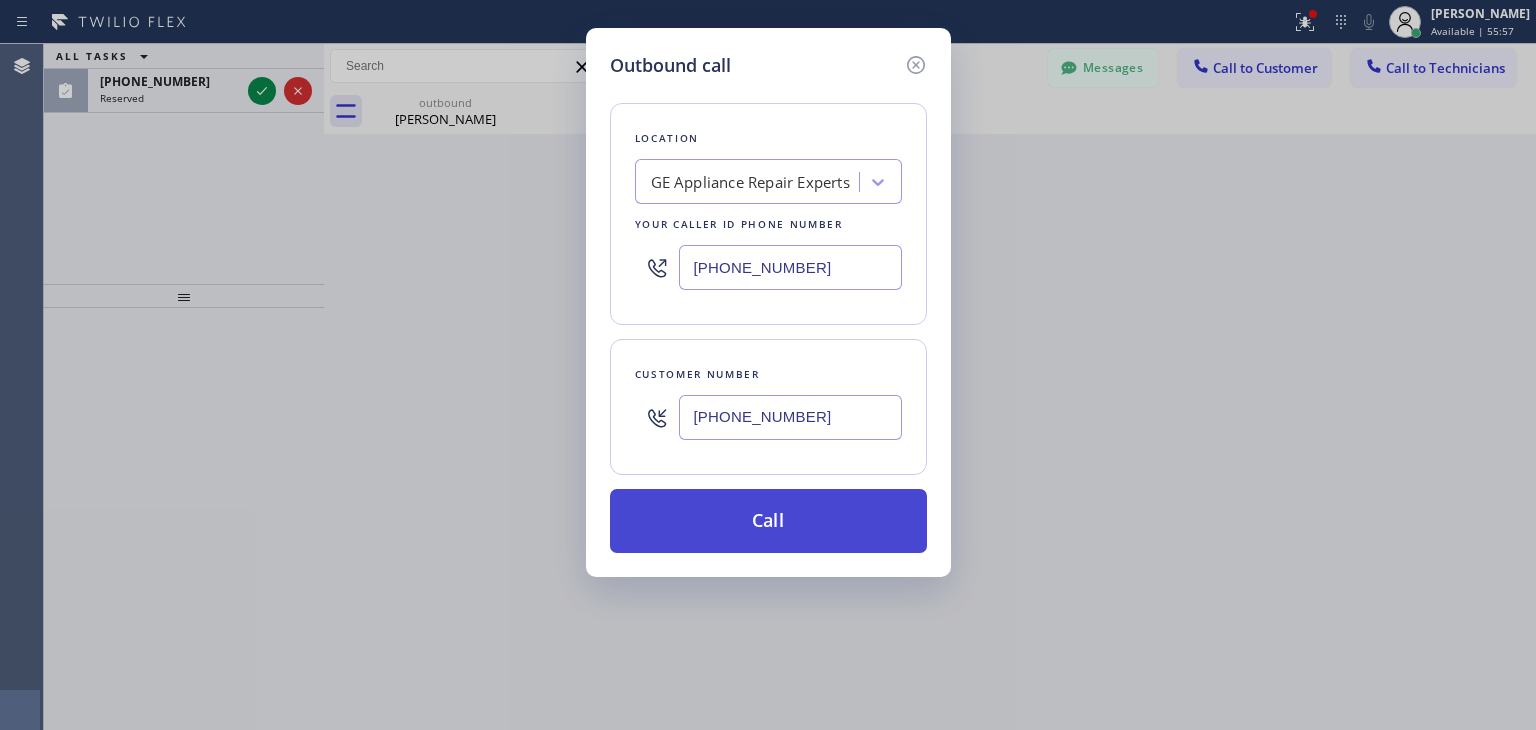 click on "Call" at bounding box center (768, 521) 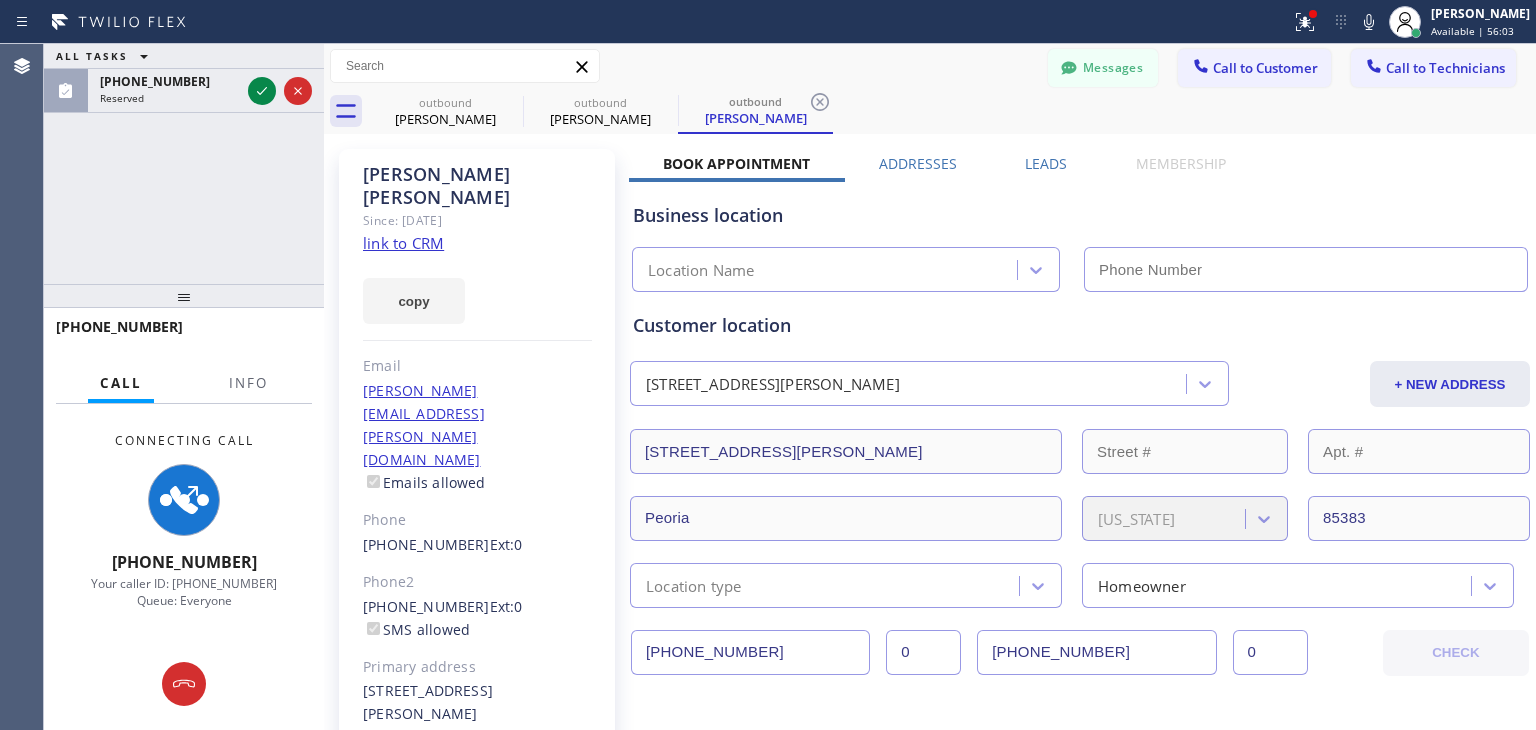 type on "(855) 489-1033" 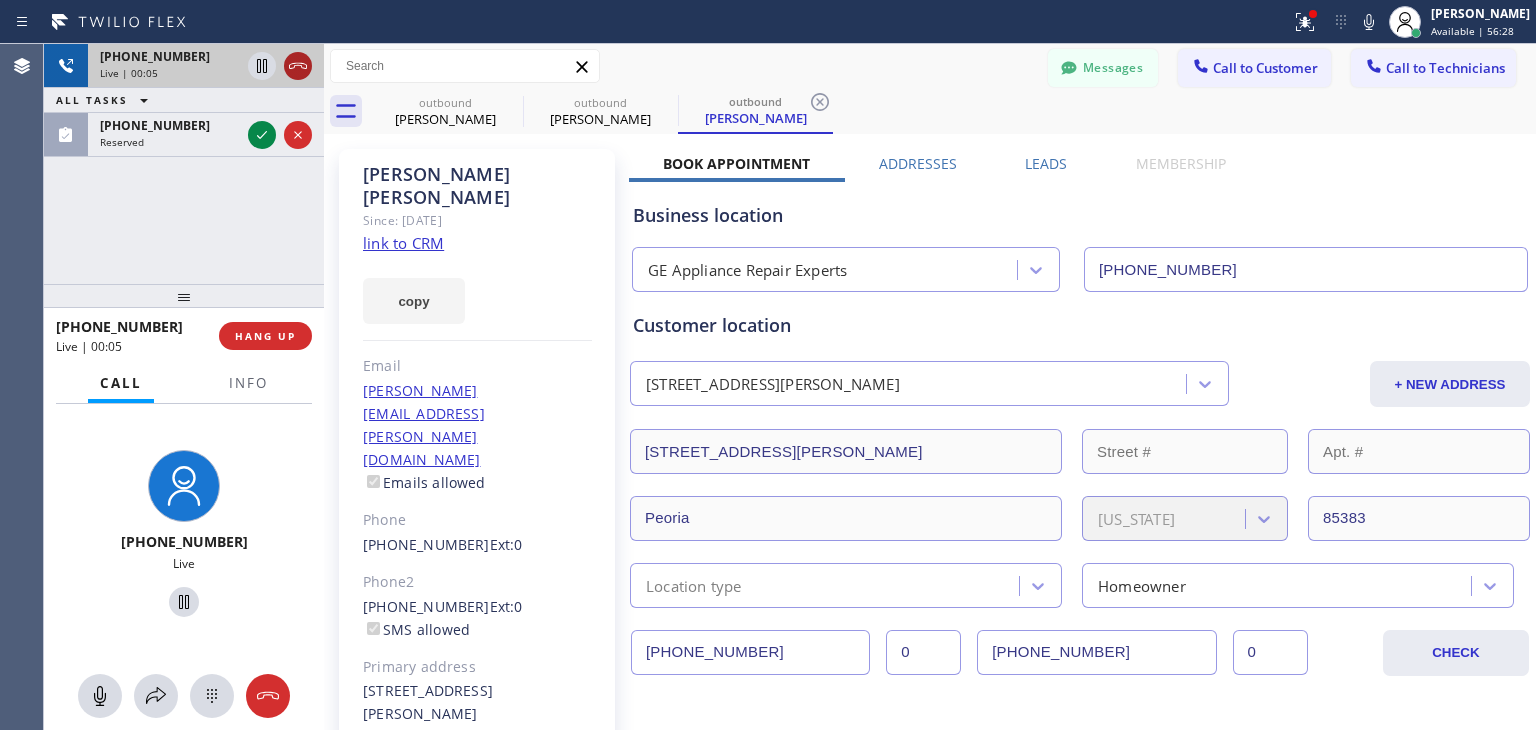 click 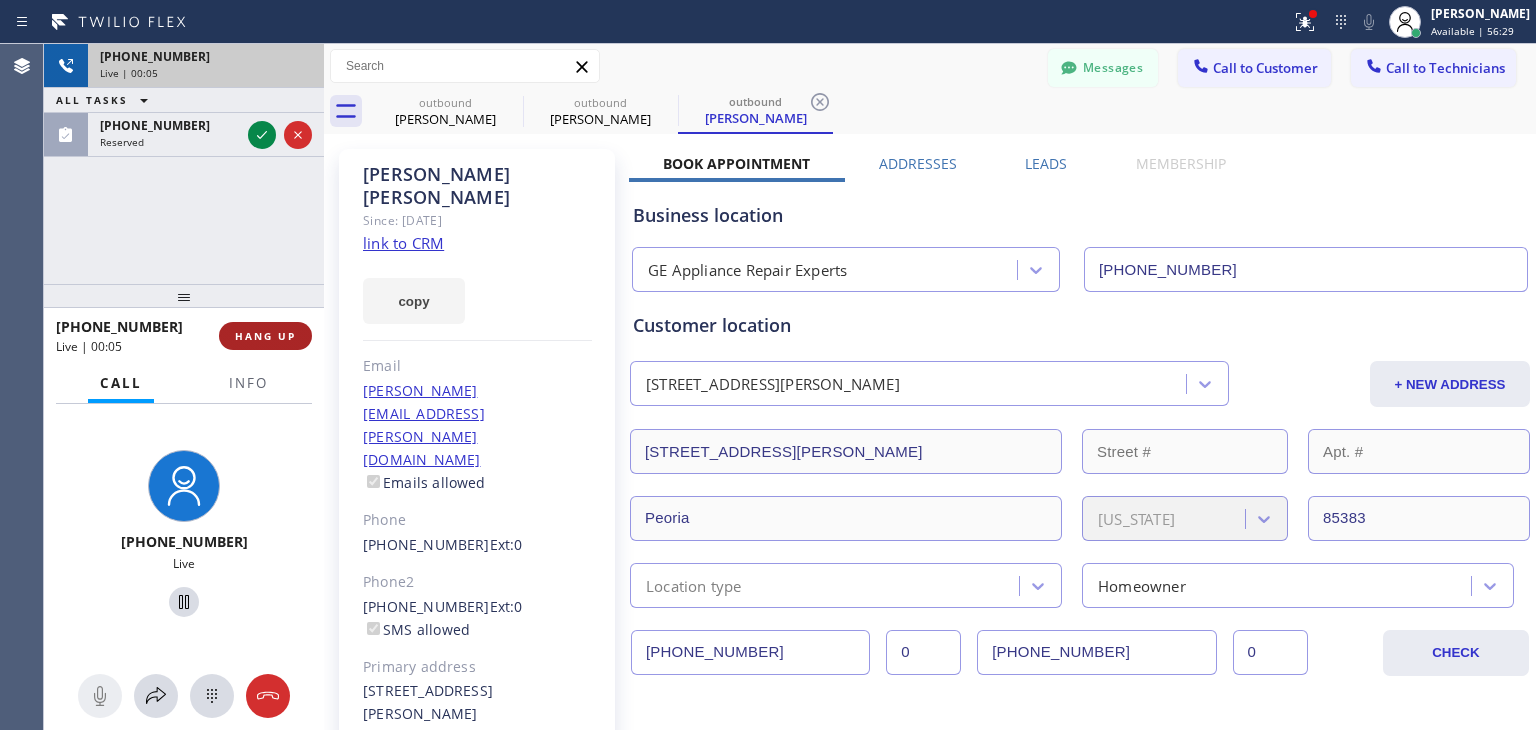 drag, startPoint x: 289, startPoint y: 56, endPoint x: 271, endPoint y: 338, distance: 282.57388 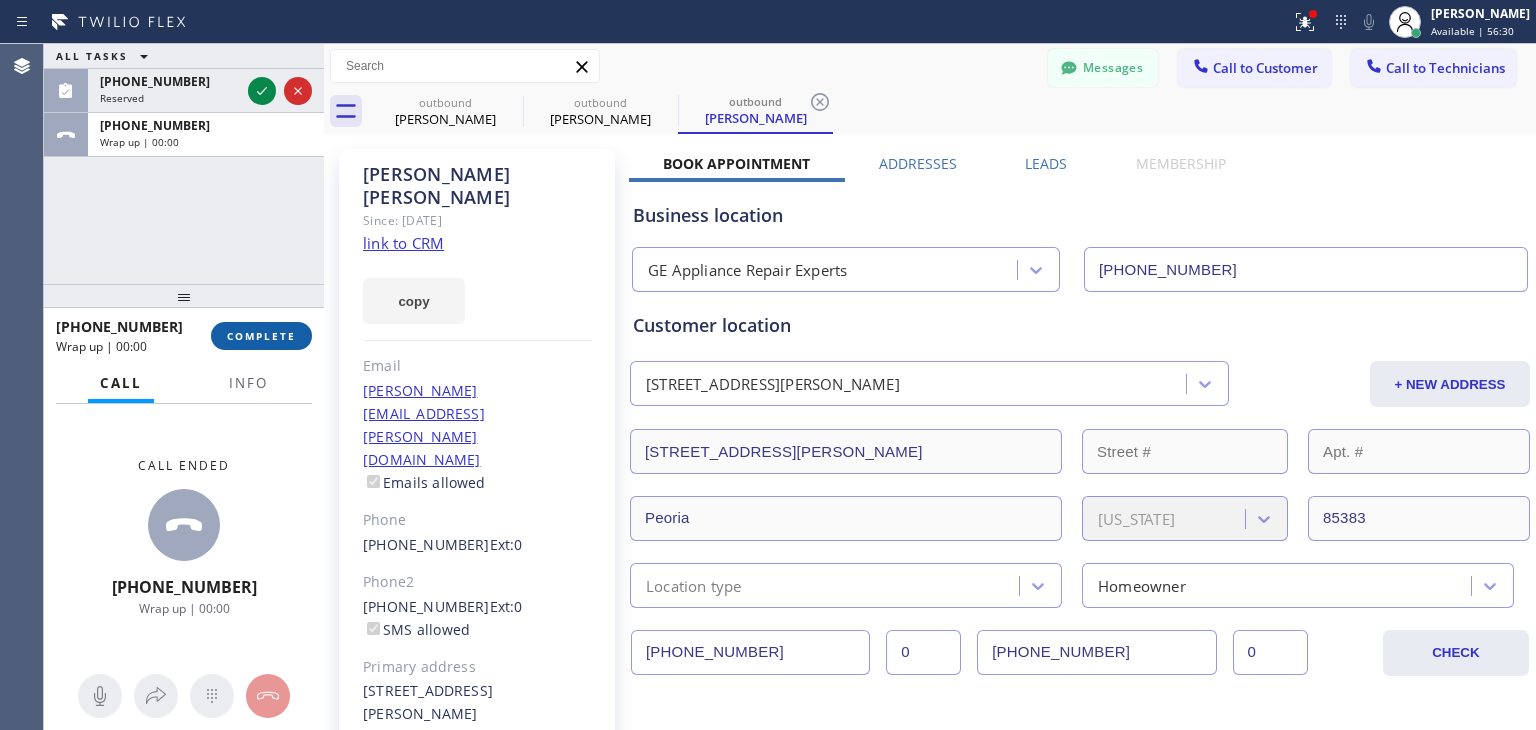 click on "COMPLETE" at bounding box center (261, 336) 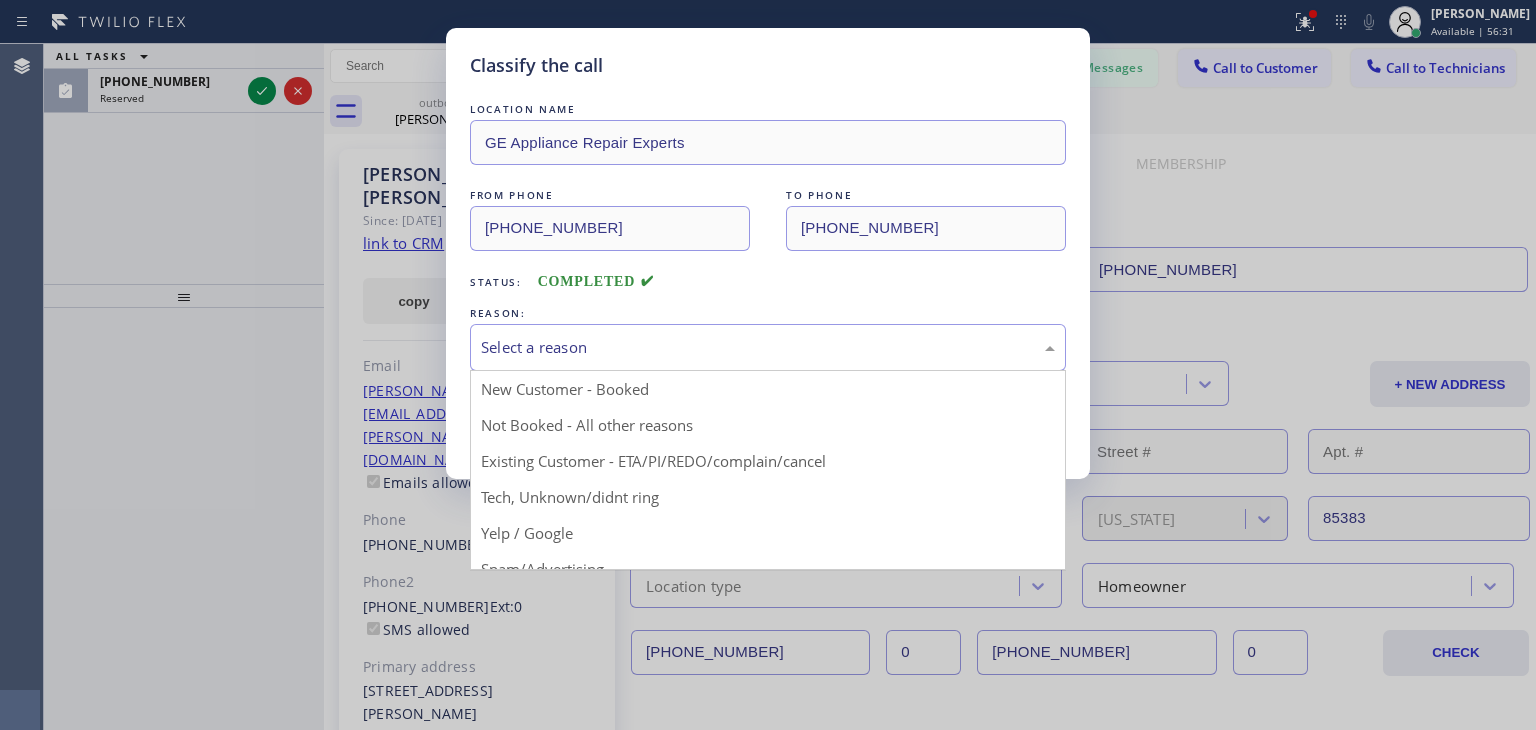 click on "Select a reason" at bounding box center (768, 347) 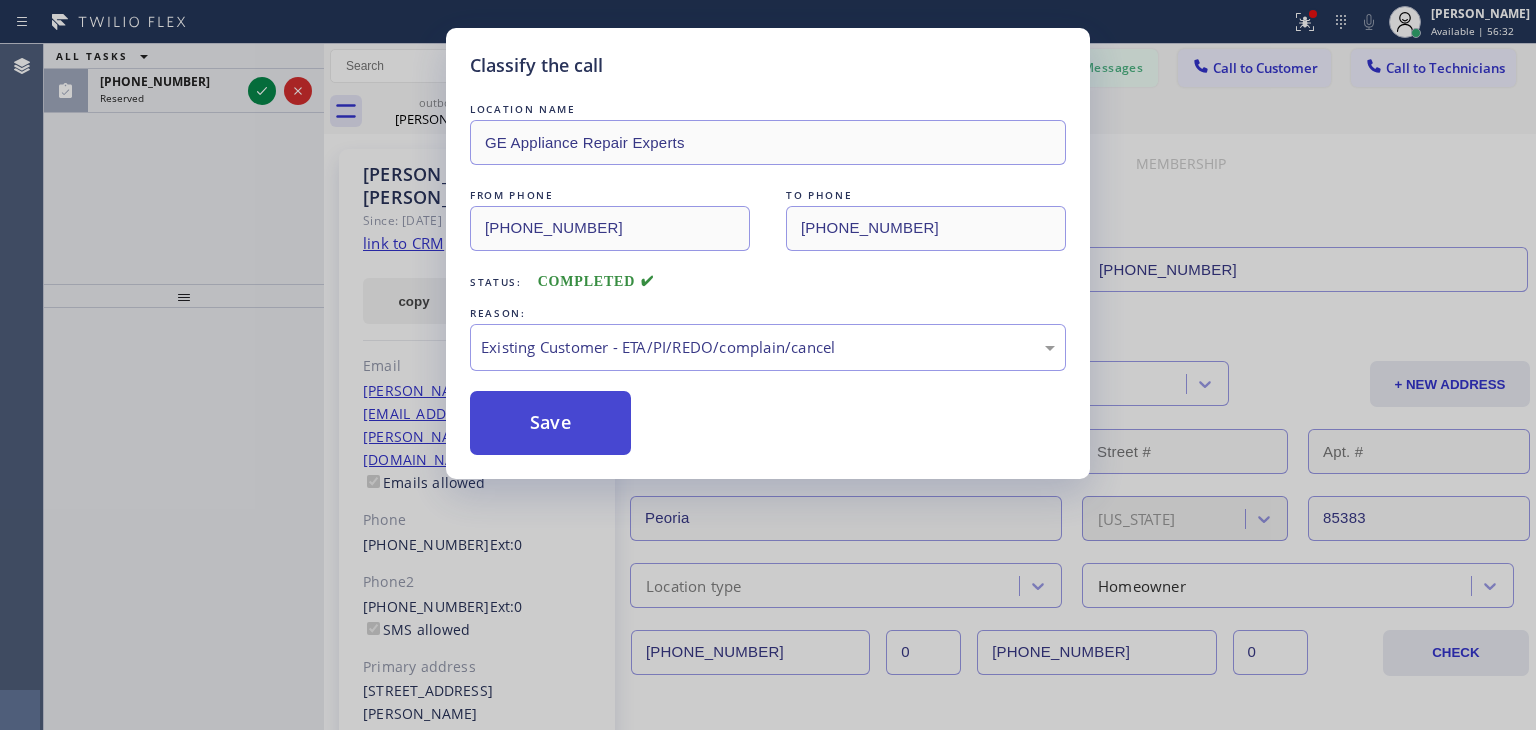 drag, startPoint x: 660, startPoint y: 444, endPoint x: 563, endPoint y: 424, distance: 99.0404 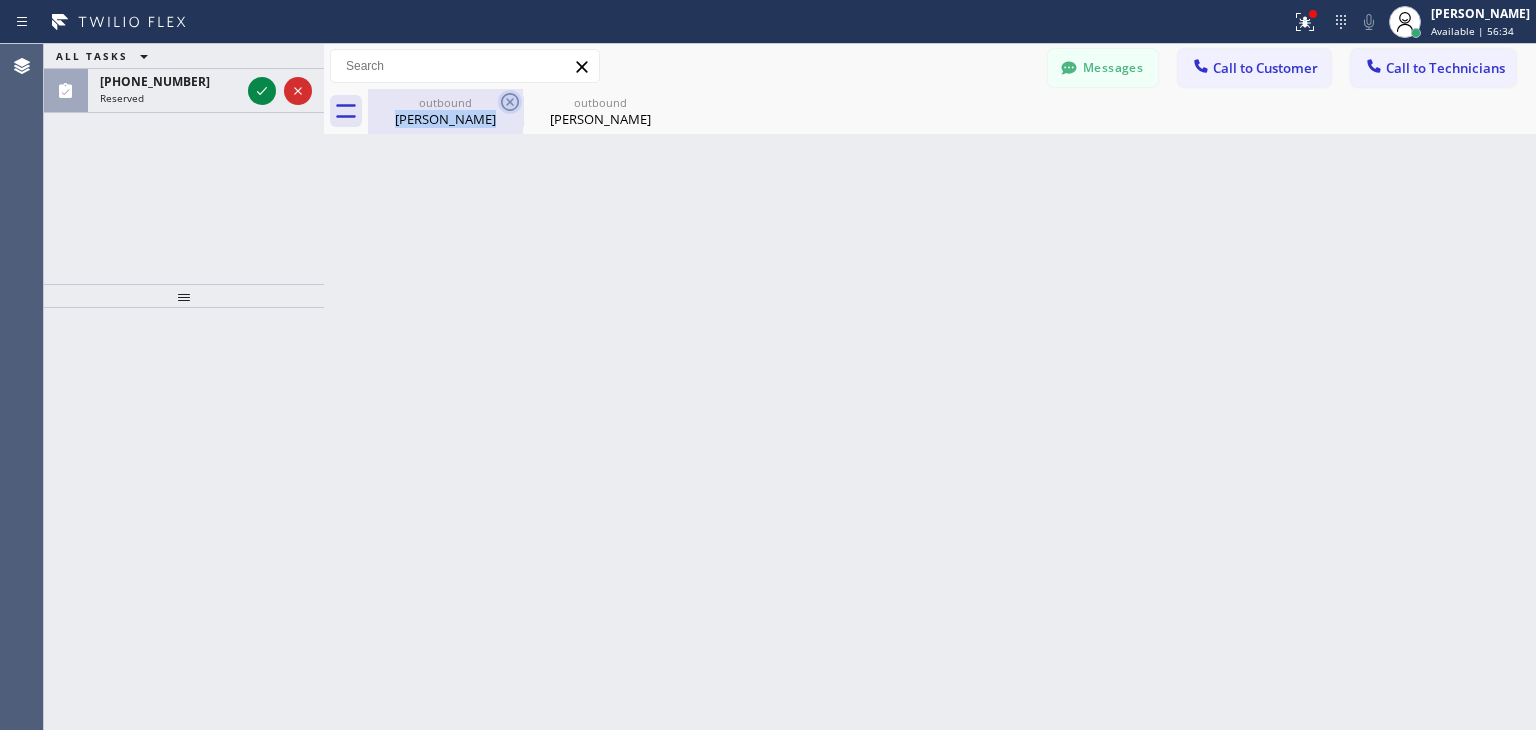 drag, startPoint x: 496, startPoint y: 100, endPoint x: 509, endPoint y: 103, distance: 13.341664 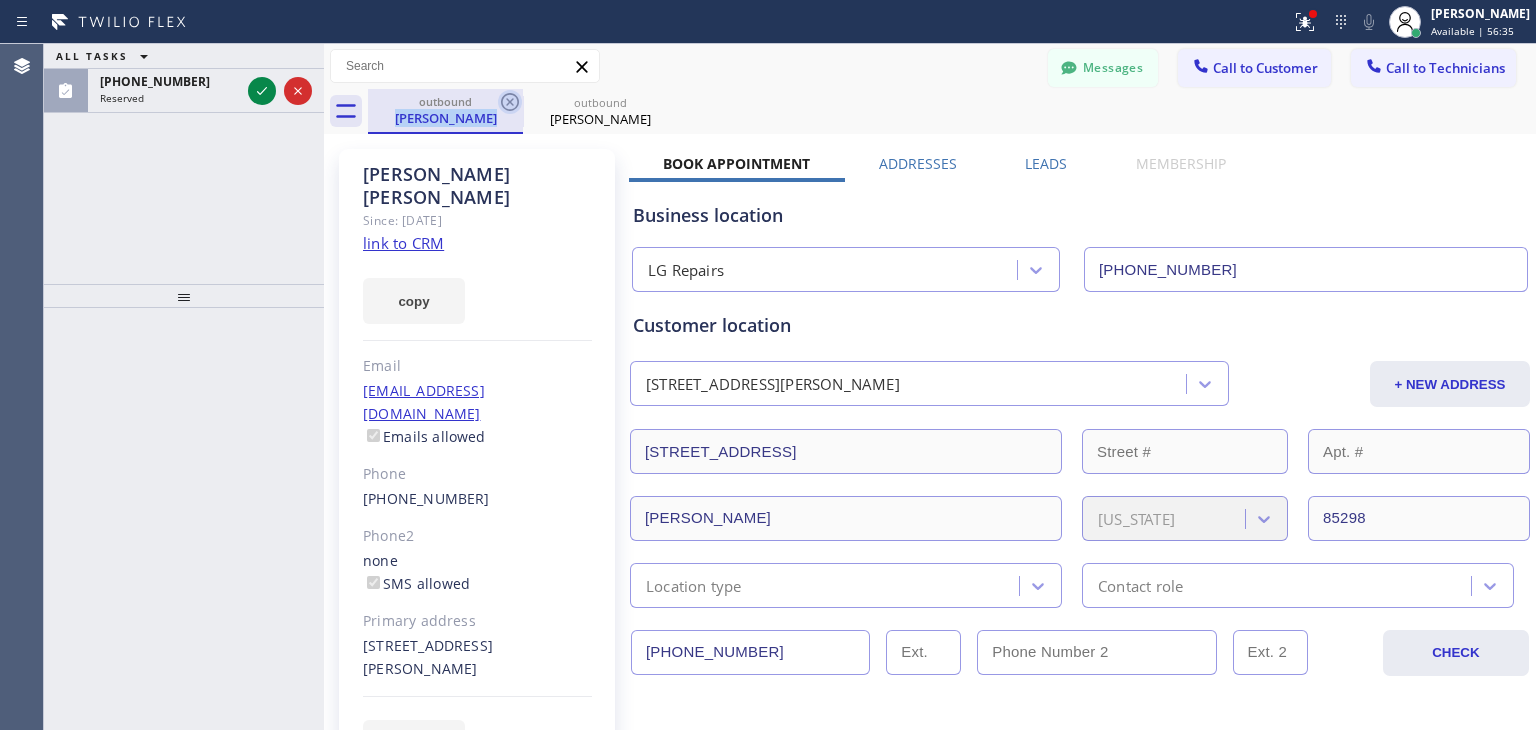 click 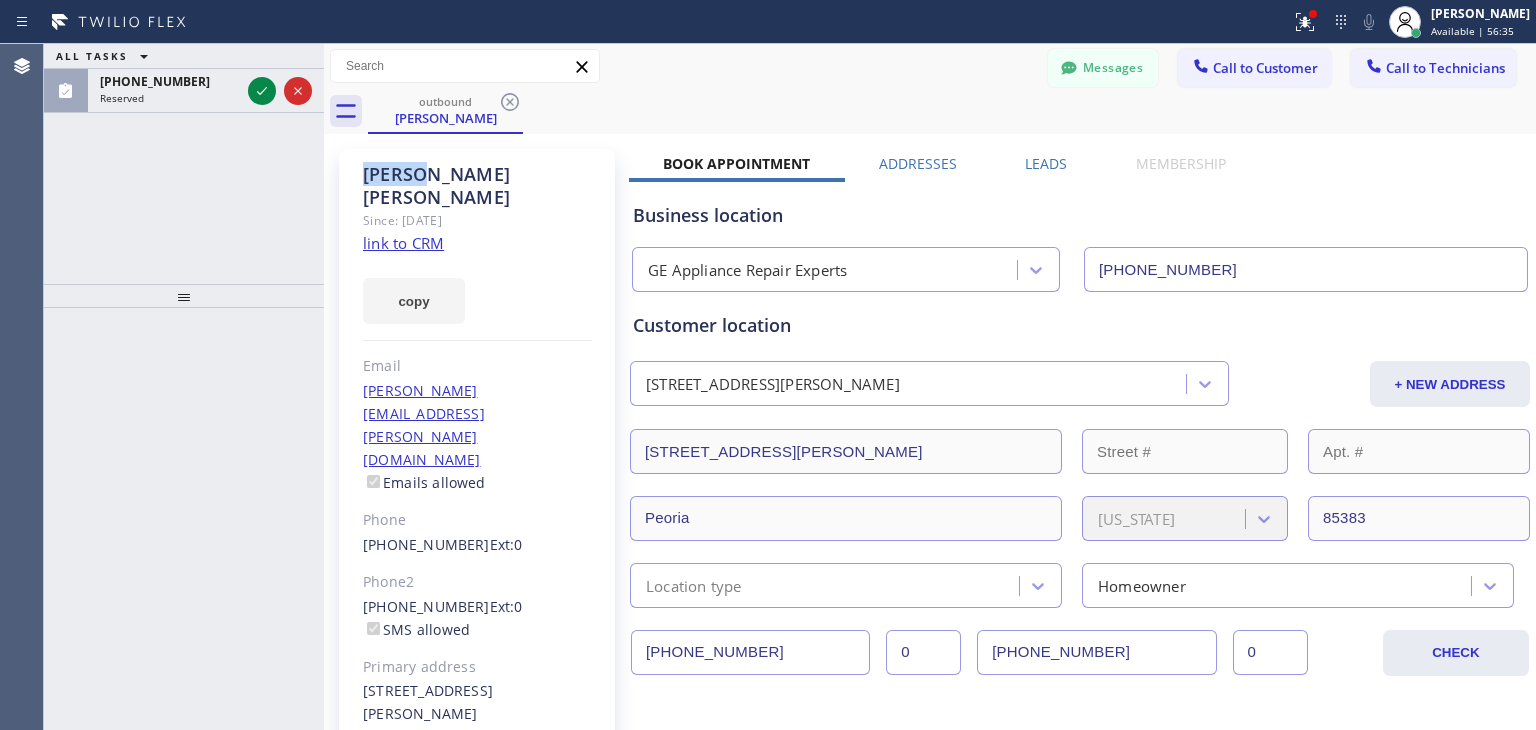 click 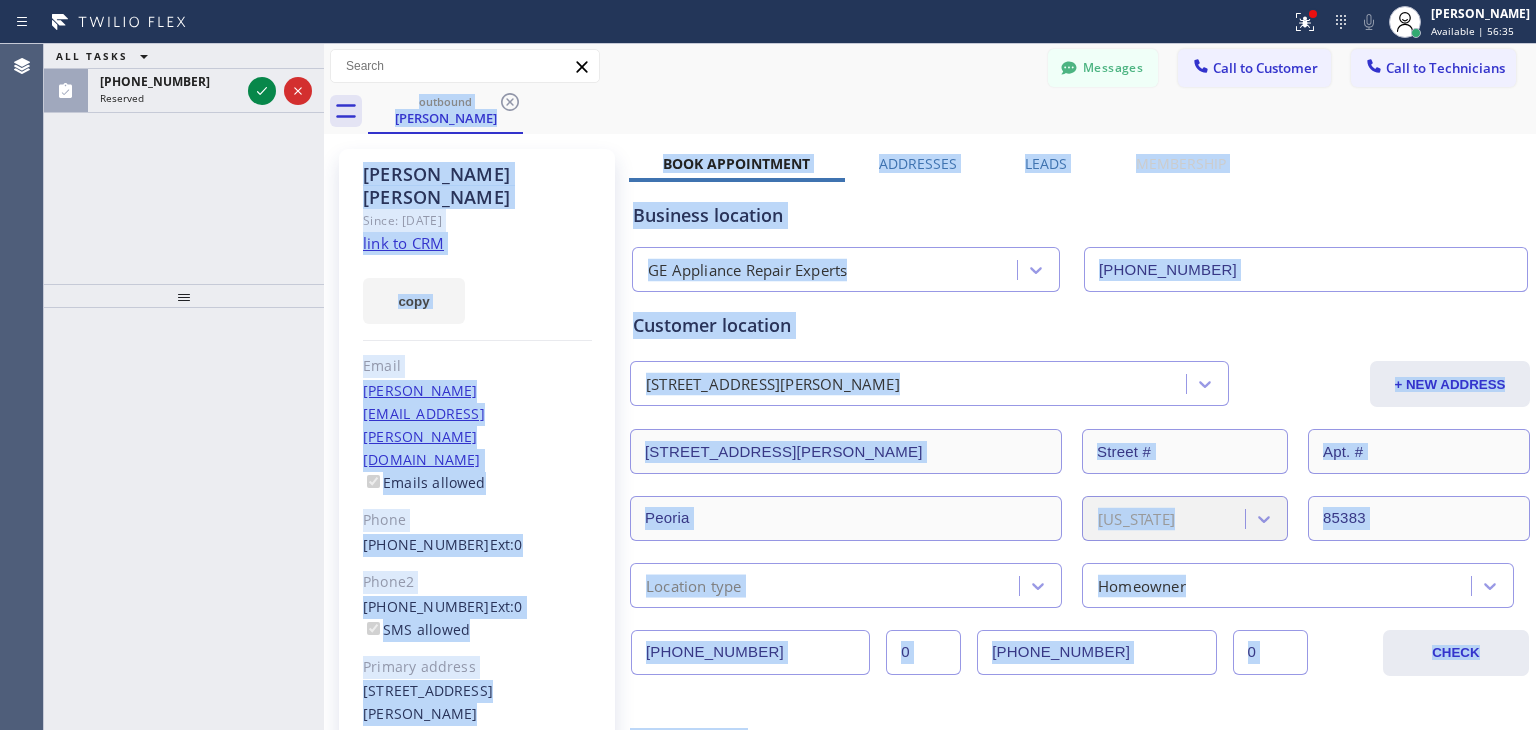click on "outbound Byron  Drader" at bounding box center (952, 111) 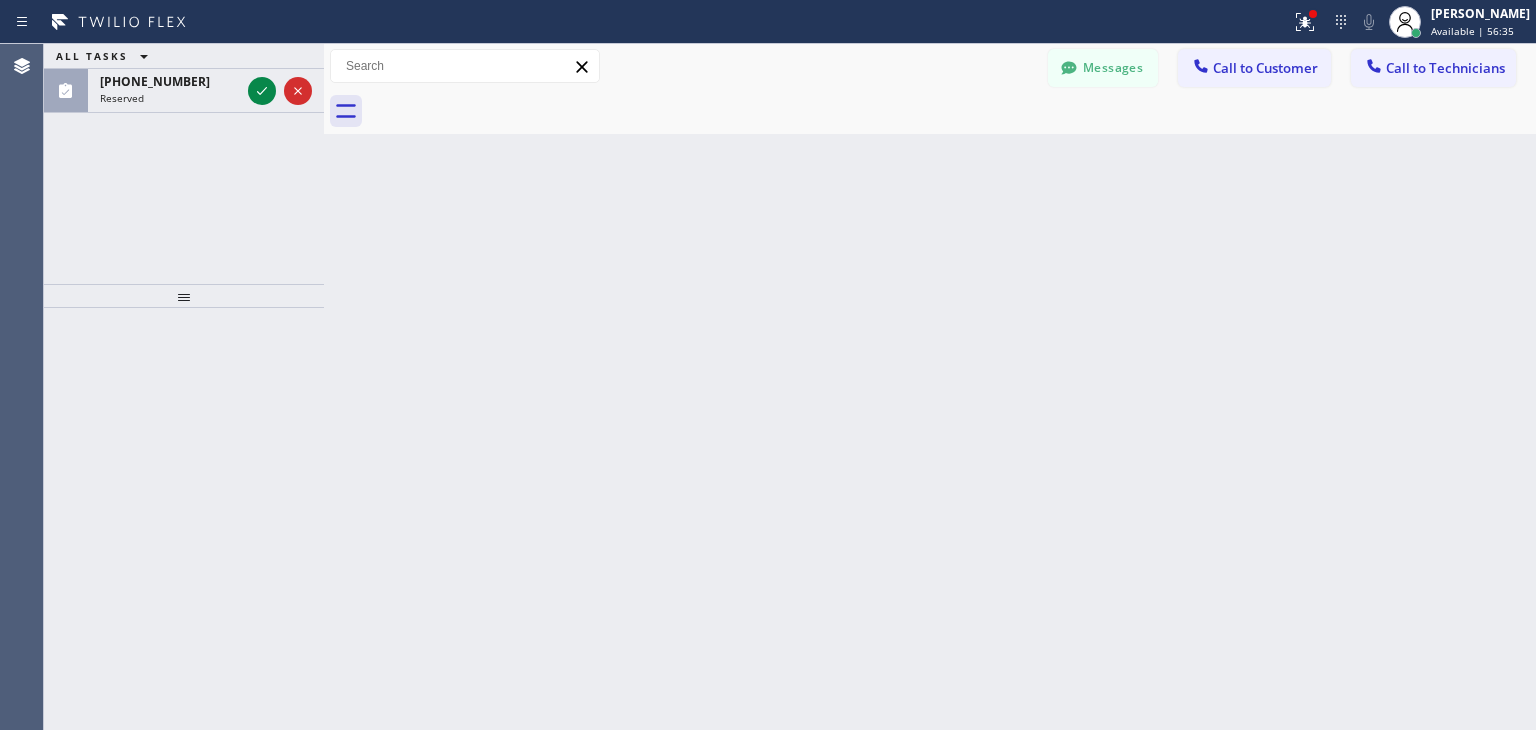 click at bounding box center [952, 111] 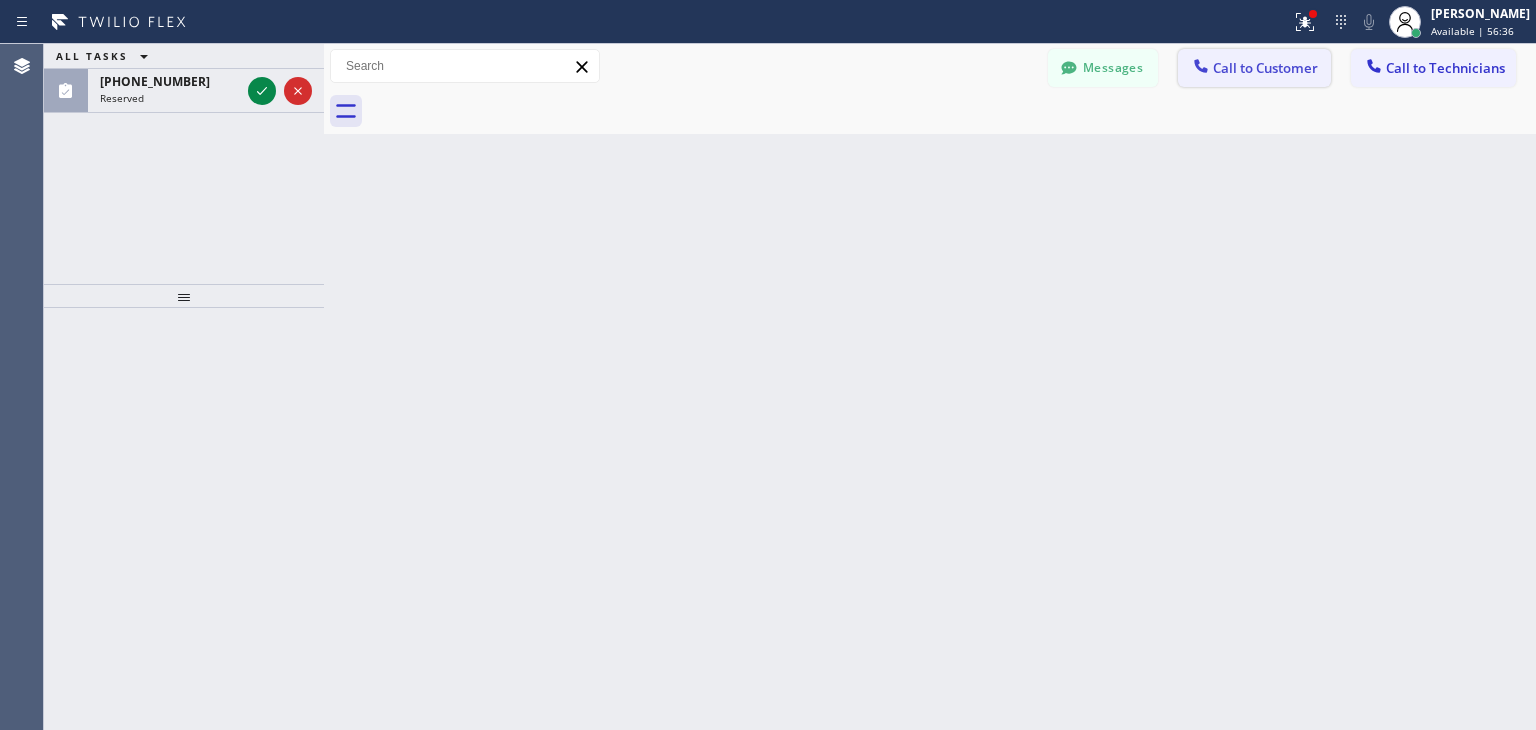 click on "Call to Customer" at bounding box center (1265, 68) 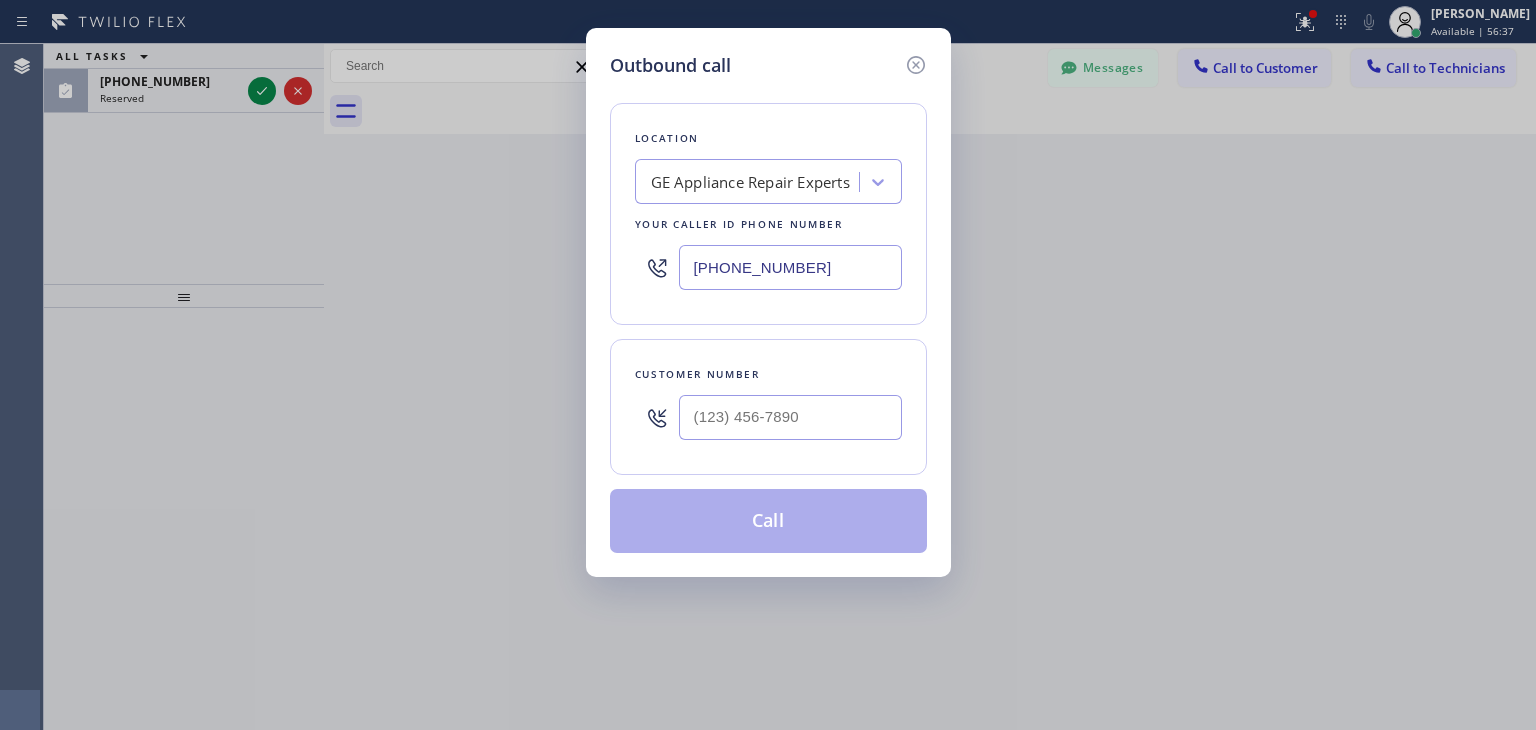 click on "Customer number" at bounding box center [768, 407] 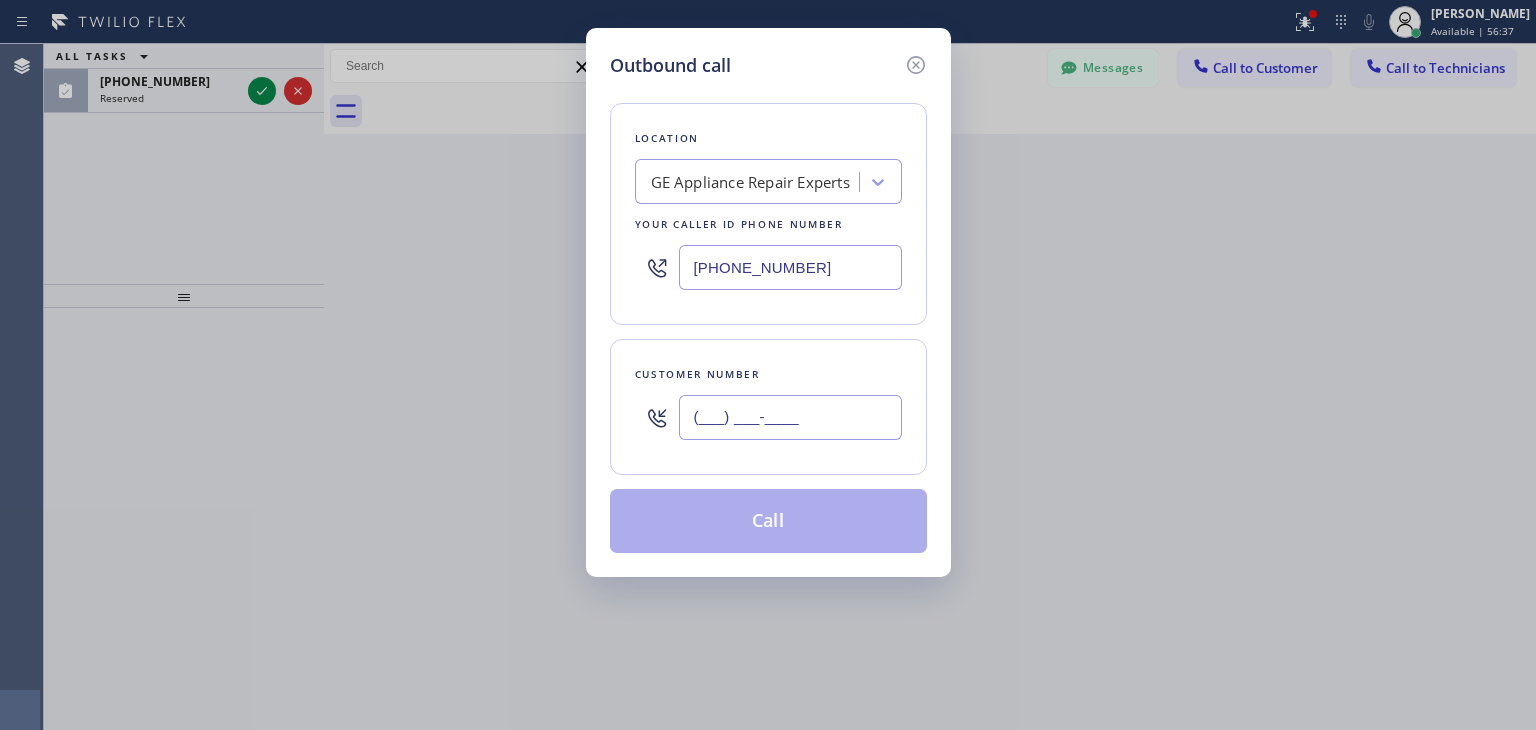 paste on "540) 834-6971" 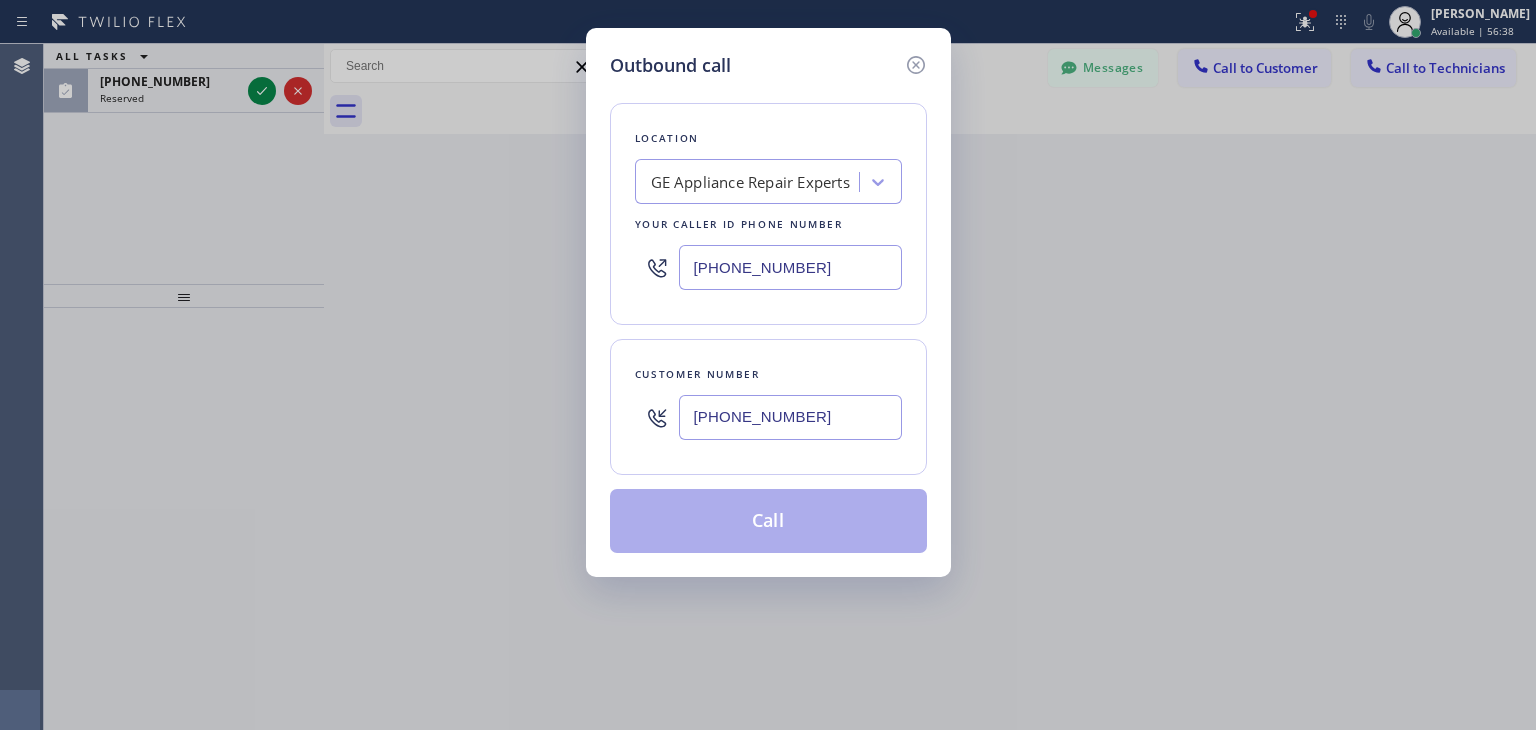 click on "(540) 834-6971" at bounding box center (790, 417) 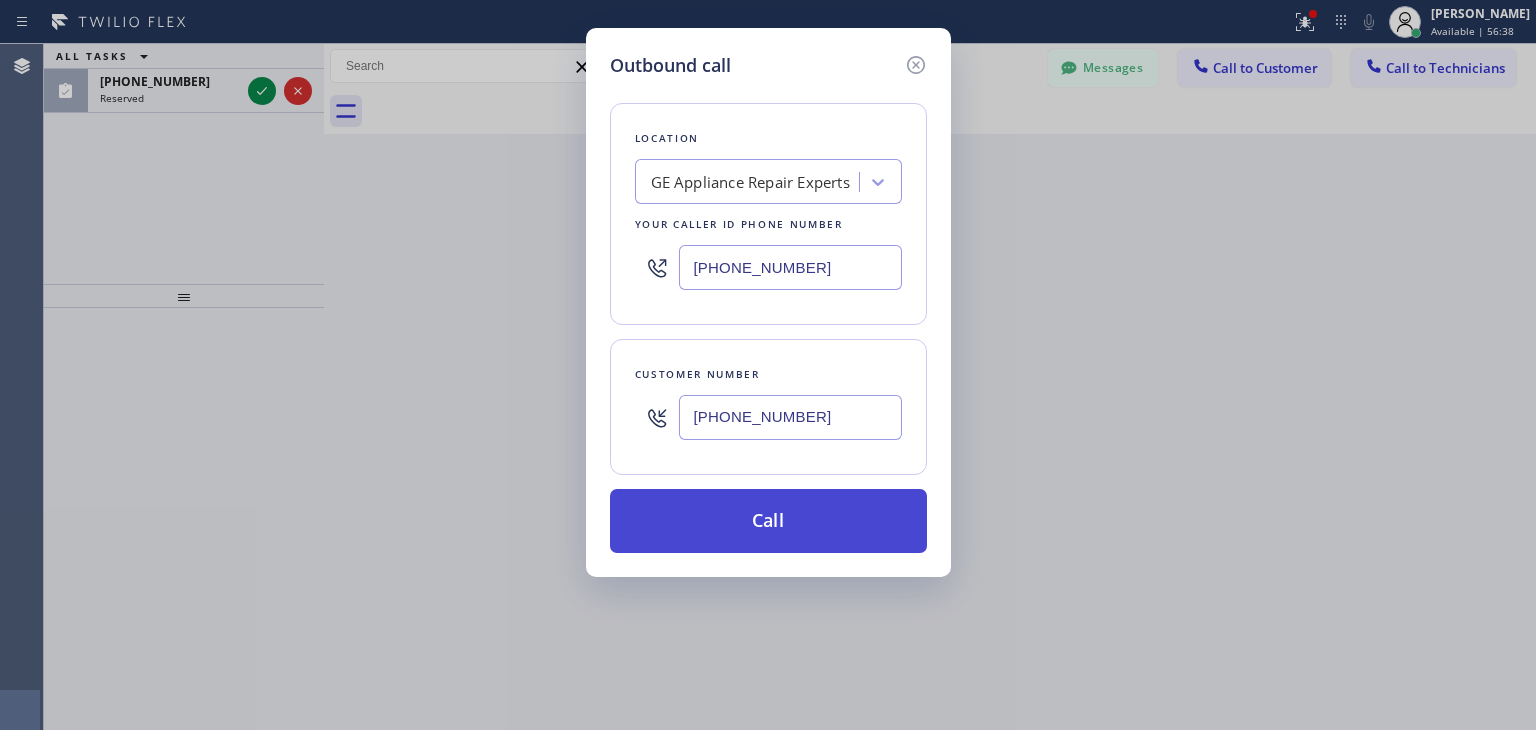 click on "Call" at bounding box center [768, 521] 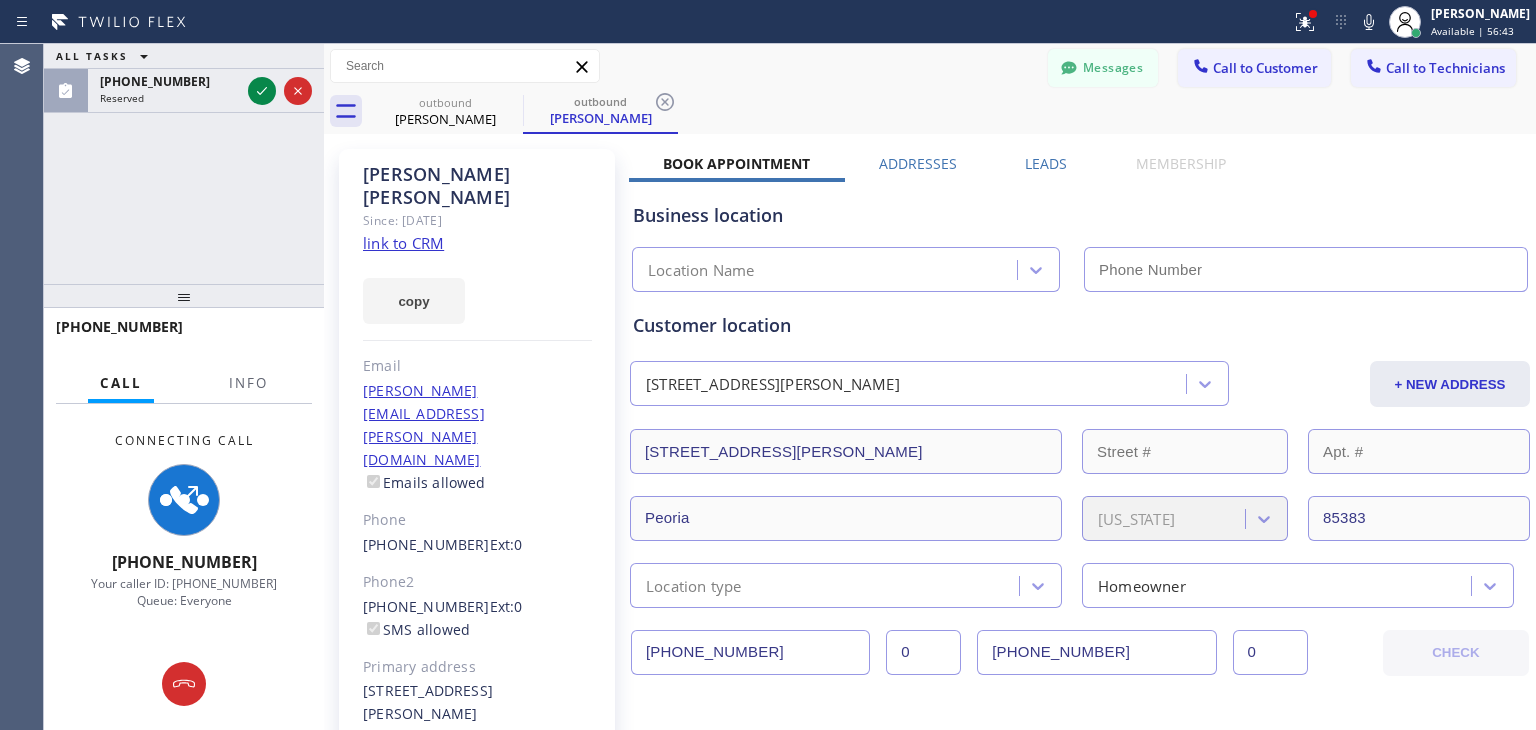 type on "(855) 489-1033" 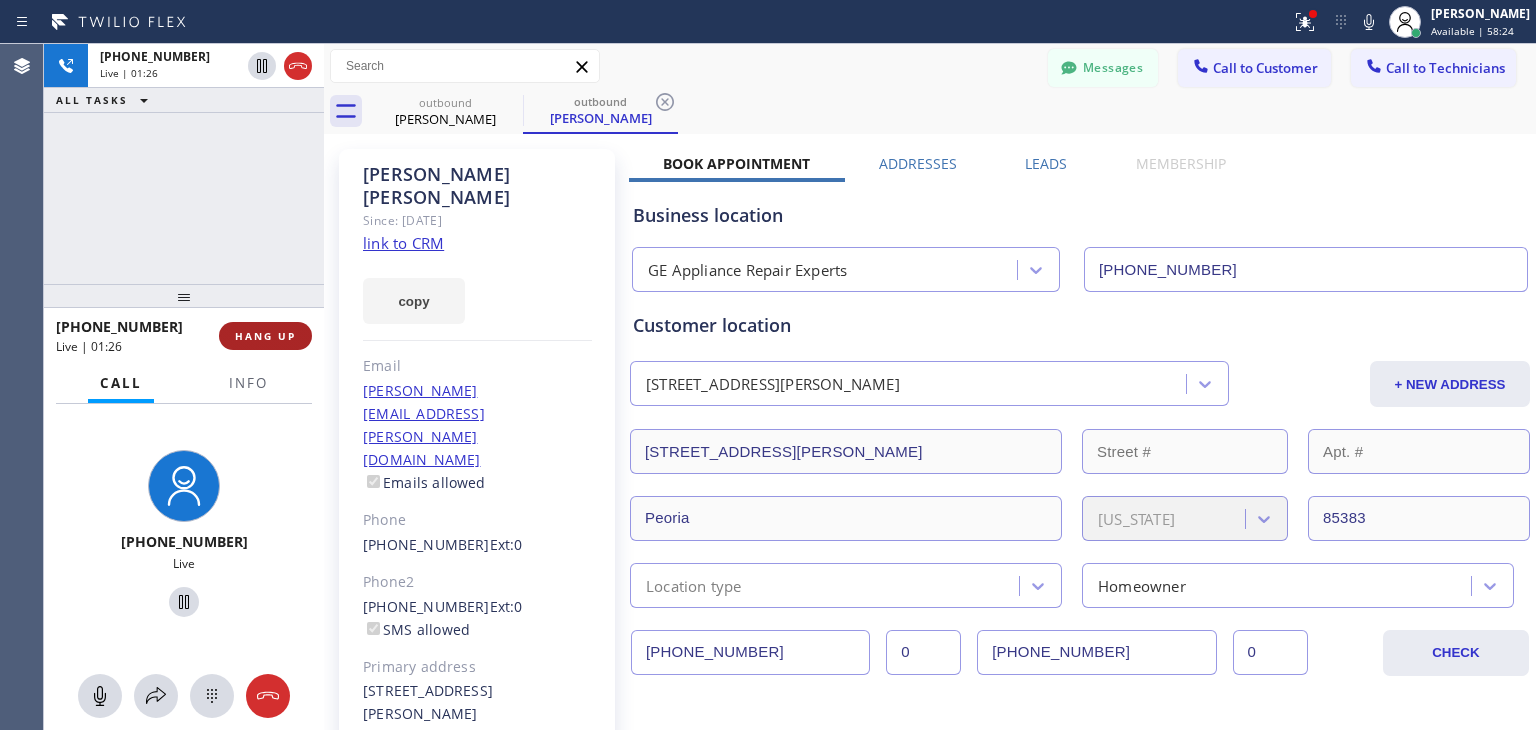 click on "HANG UP" at bounding box center [265, 336] 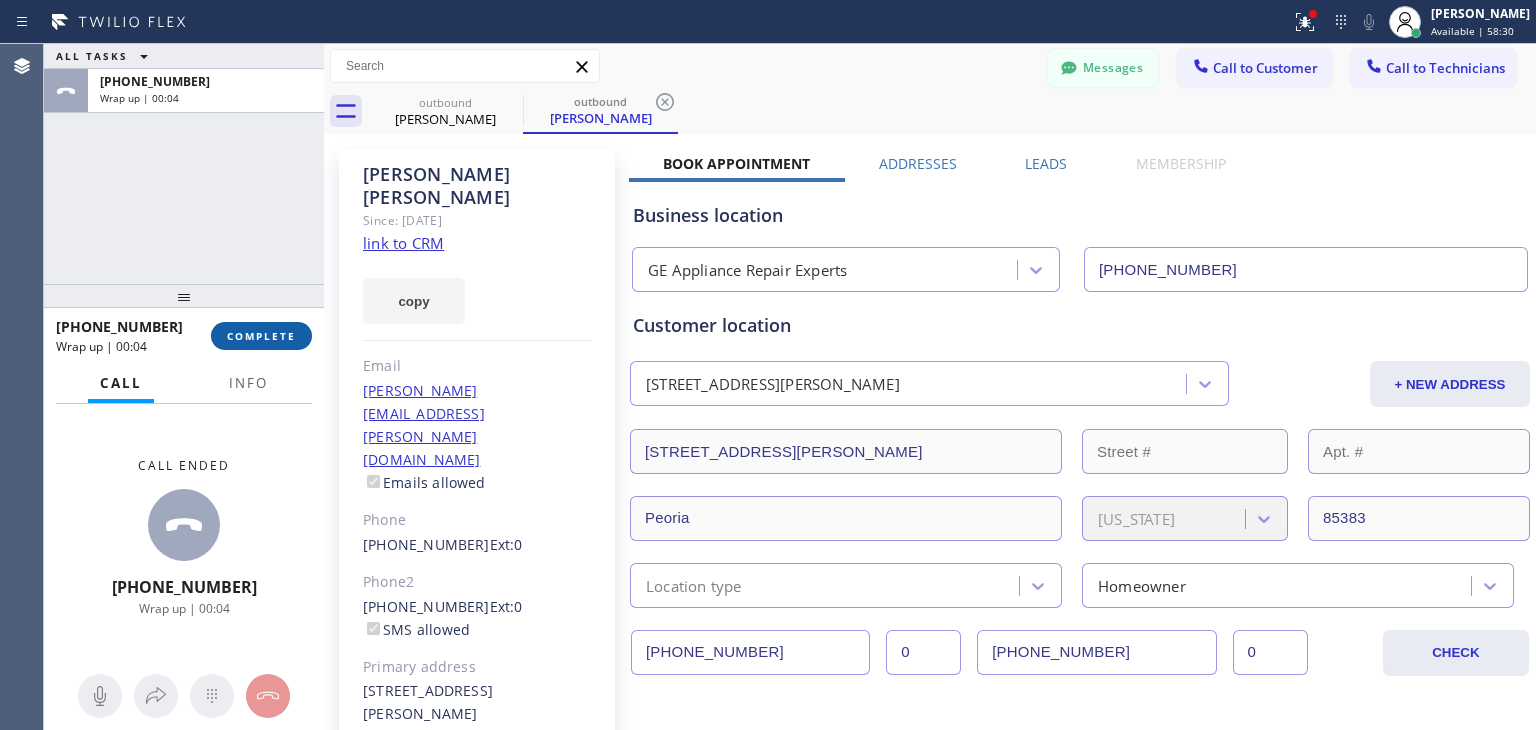 click on "COMPLETE" at bounding box center [261, 336] 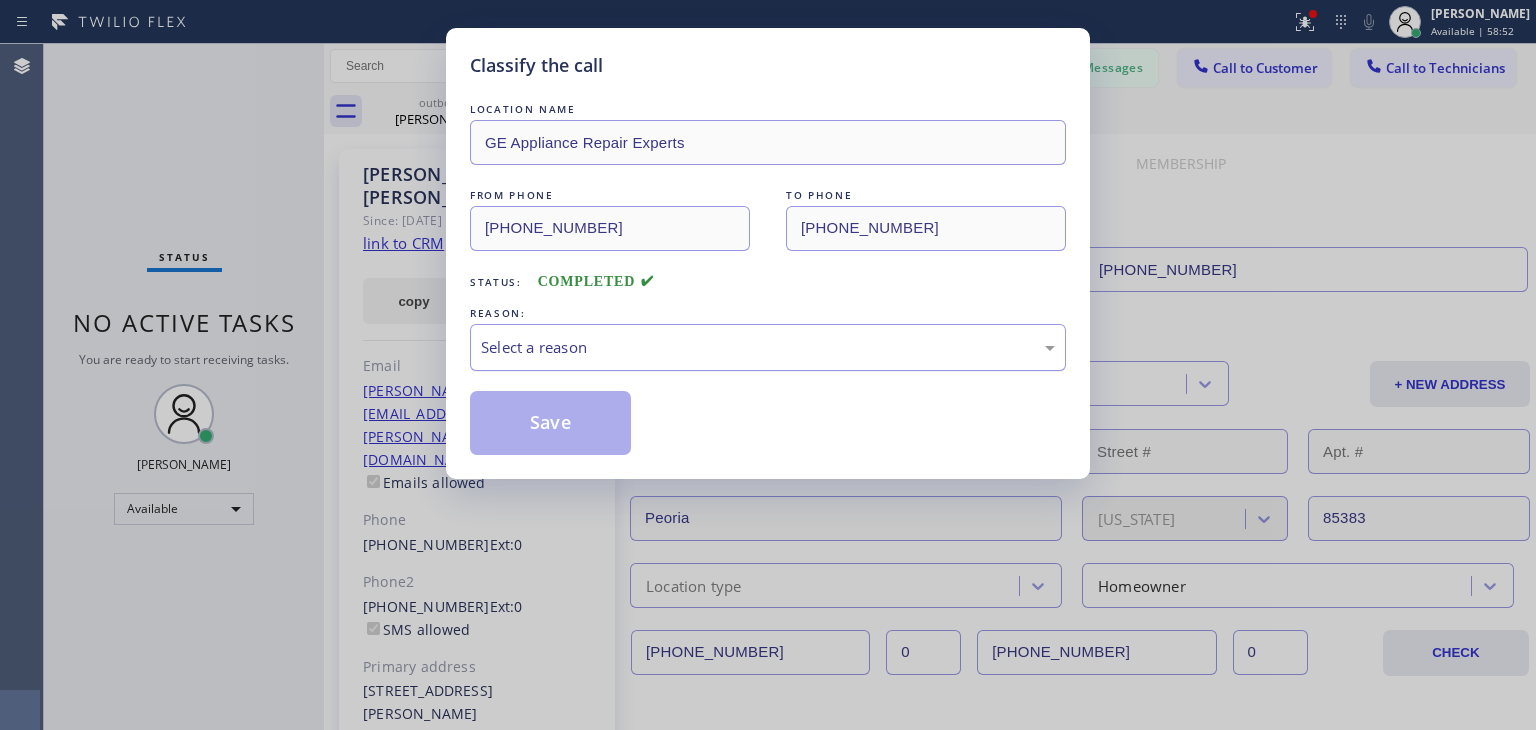 click on "Select a reason" at bounding box center [768, 347] 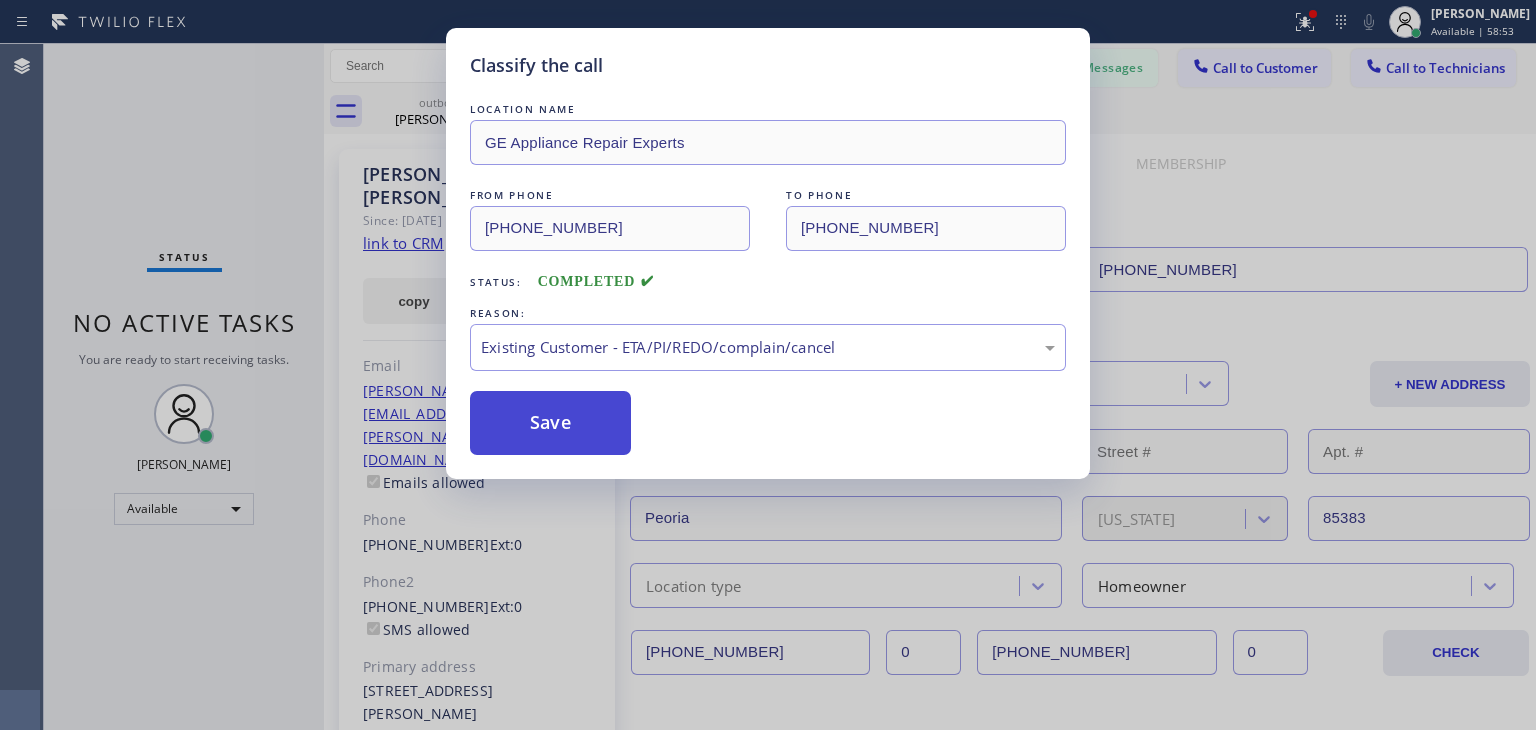 click on "Save" at bounding box center (550, 423) 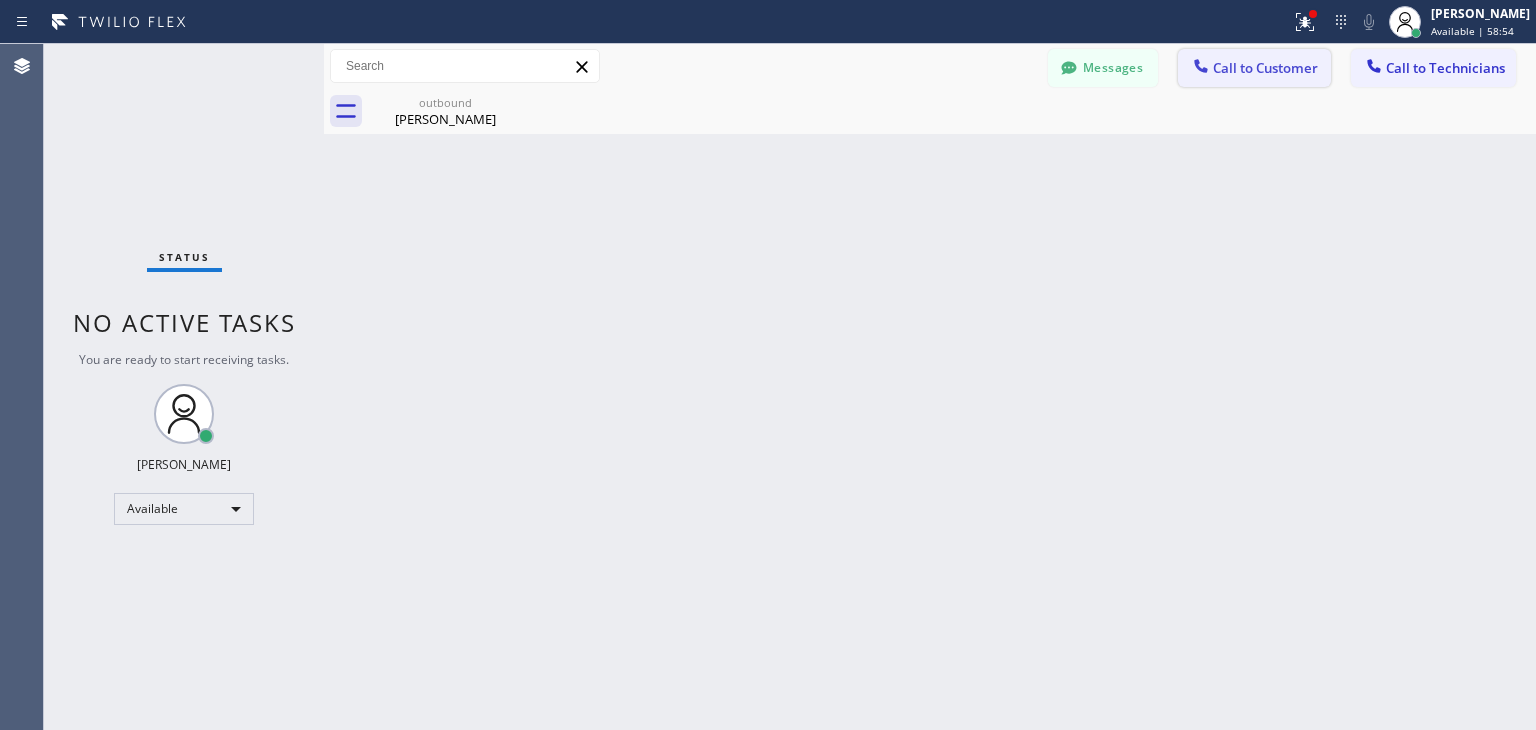 click on "Call to Customer" at bounding box center (1265, 68) 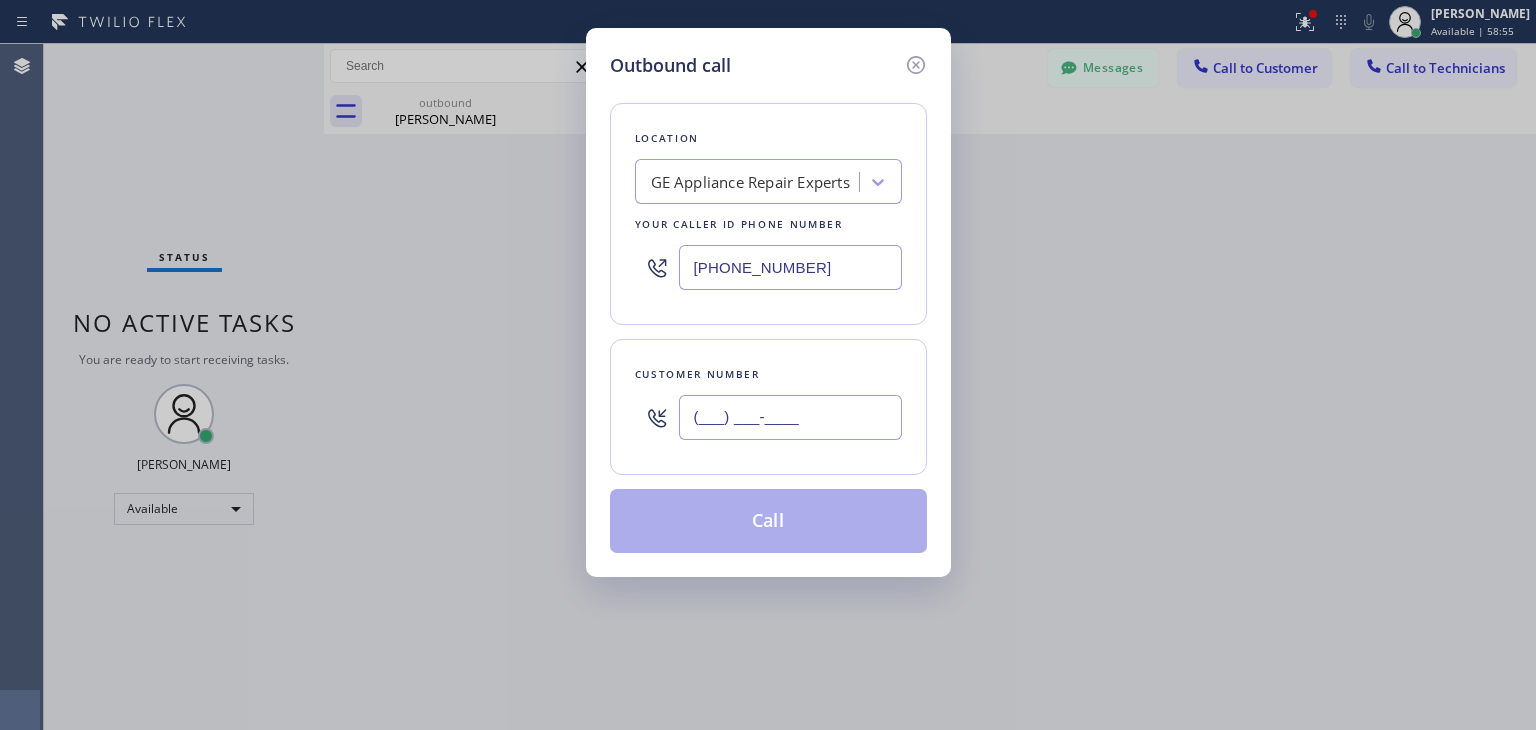 paste on "602) 763-5745" 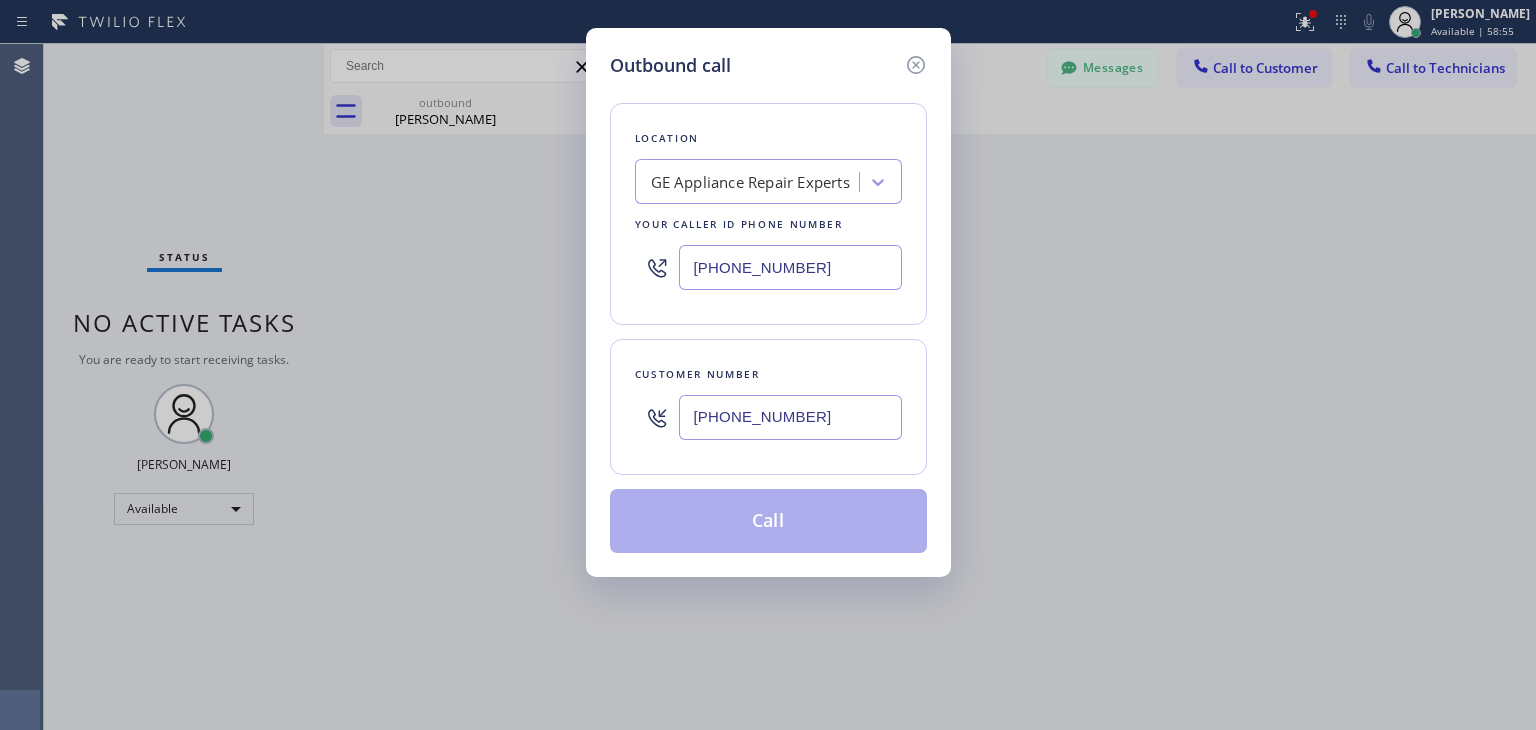 click on "(602) 763-5745" at bounding box center [790, 417] 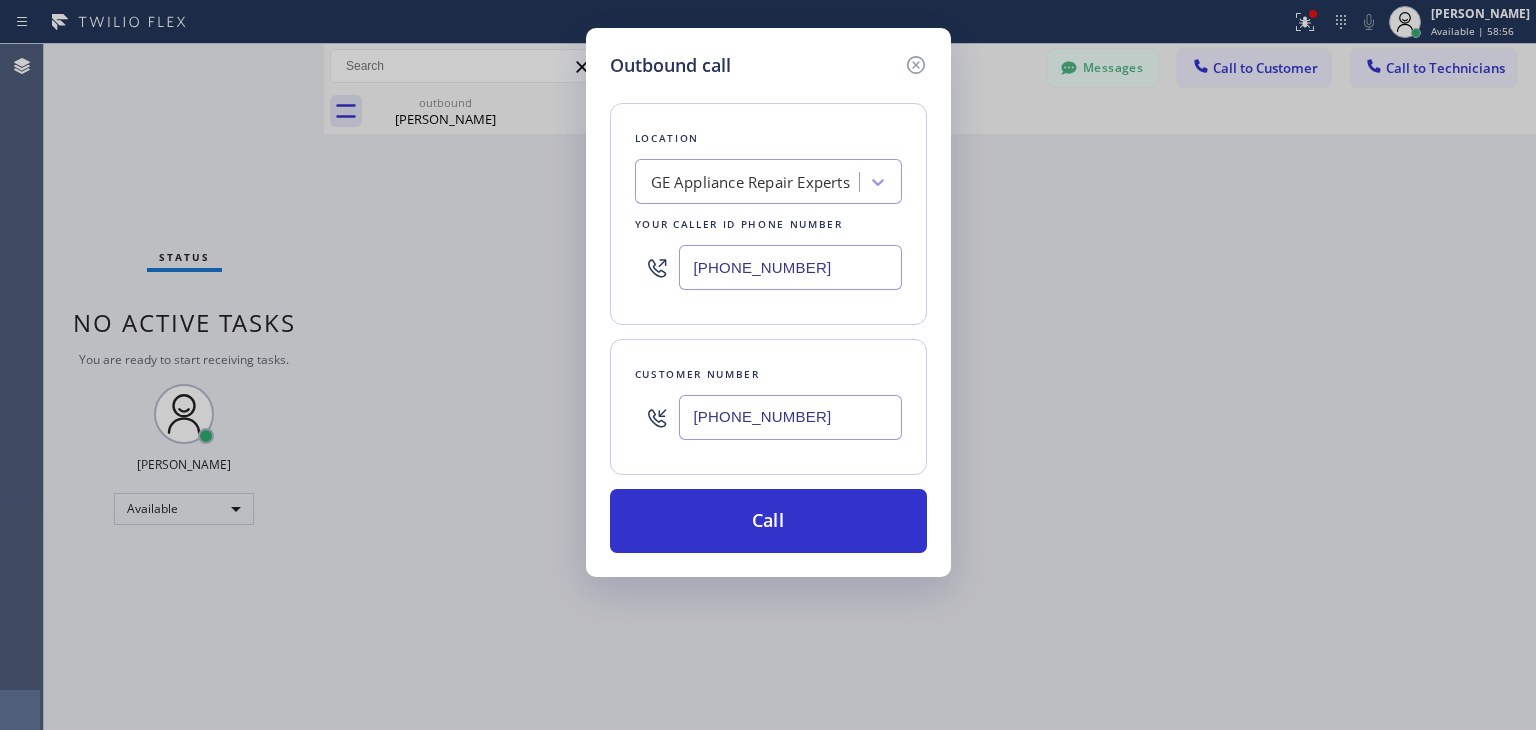 type on "(602) 763-5745" 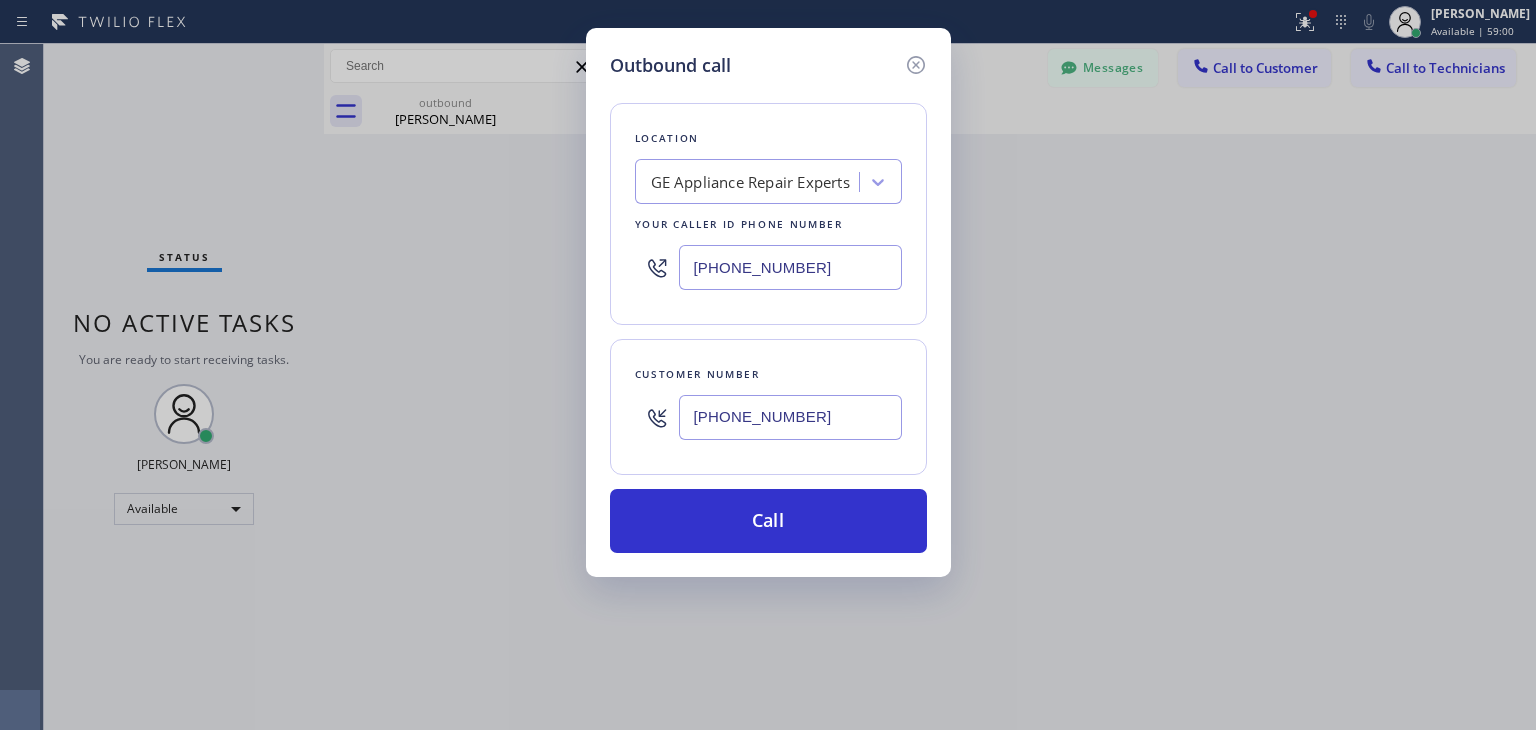 paste on "LG Repairs" 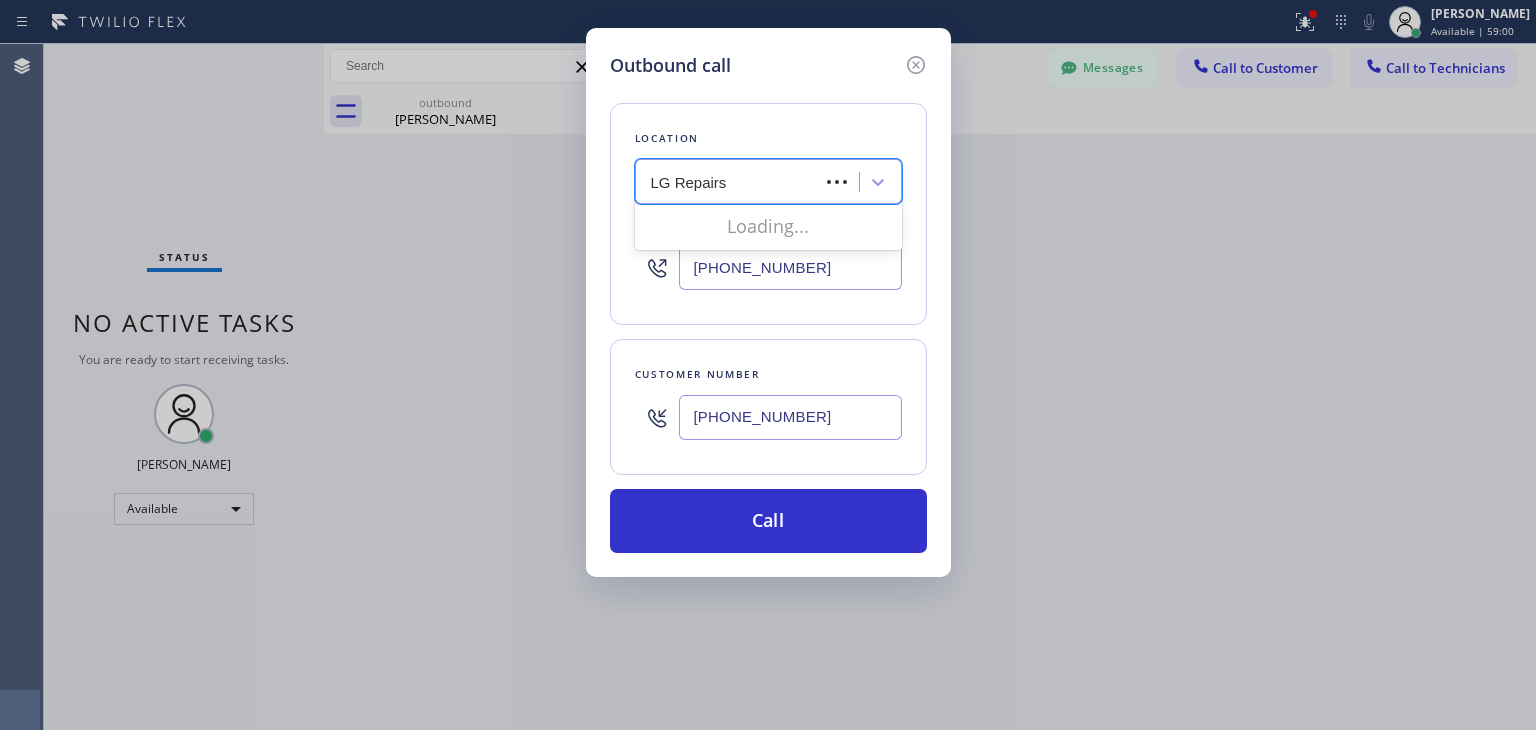click on "LG Repairs 	LG Repairs" at bounding box center [730, 182] 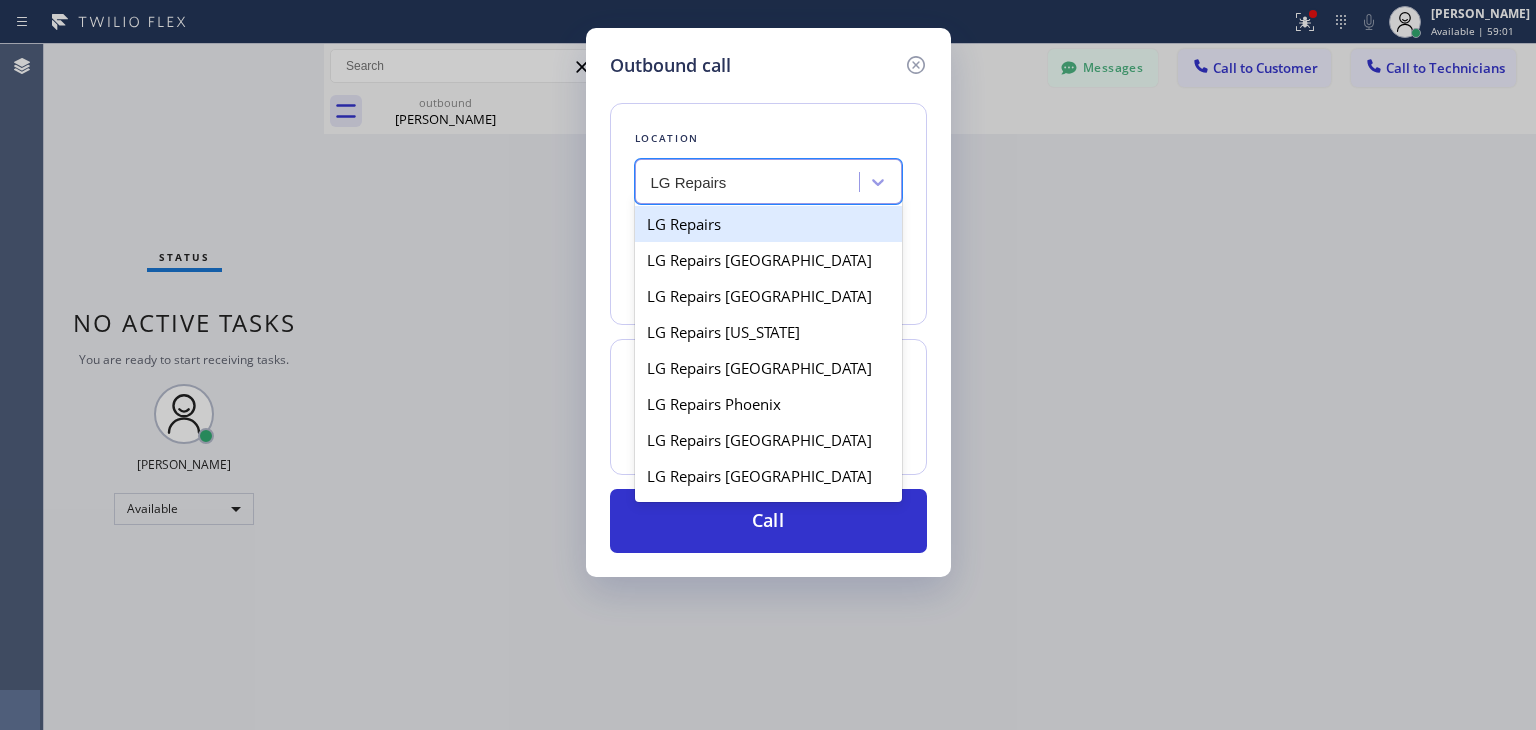 click on "LG Repairs" at bounding box center [768, 224] 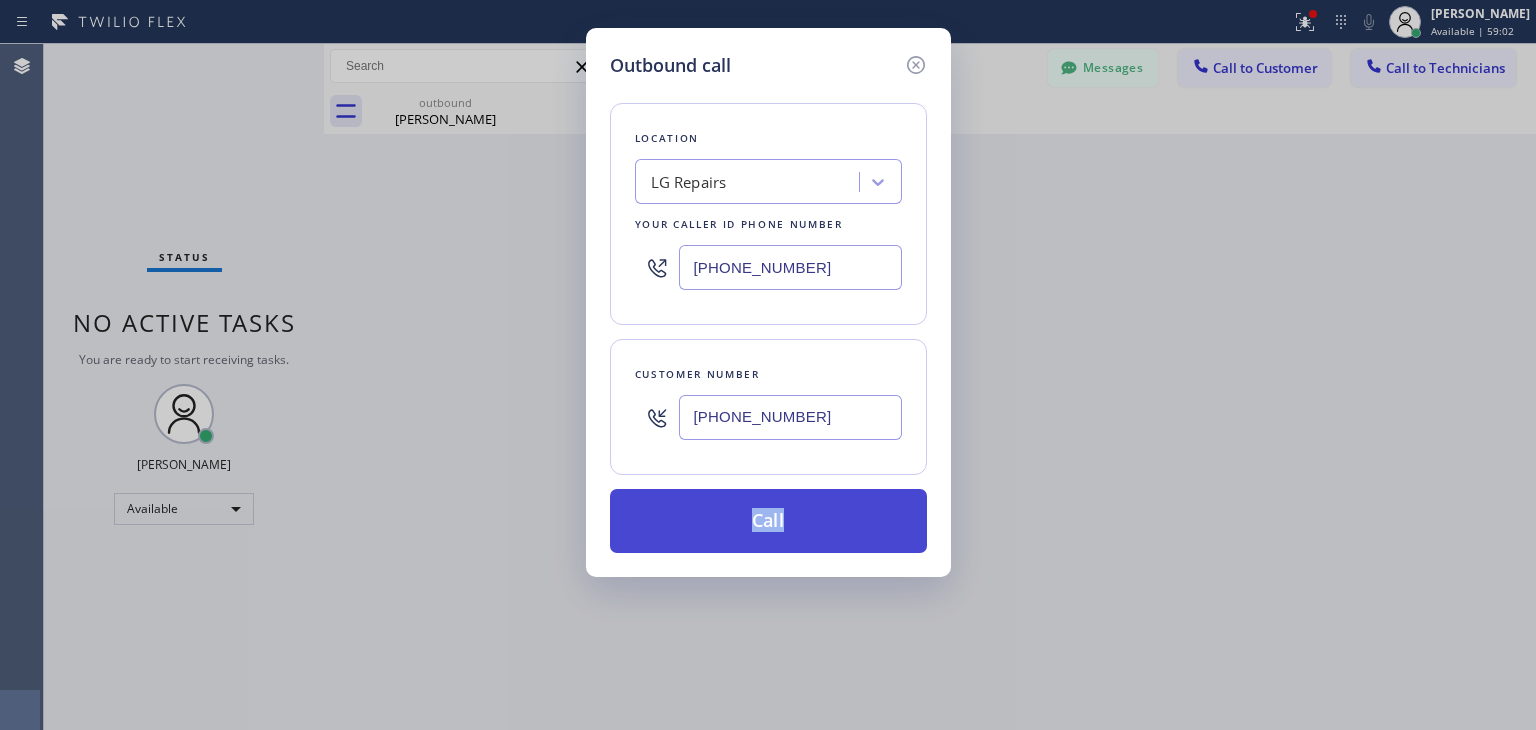 drag, startPoint x: 796, startPoint y: 473, endPoint x: 807, endPoint y: 525, distance: 53.15073 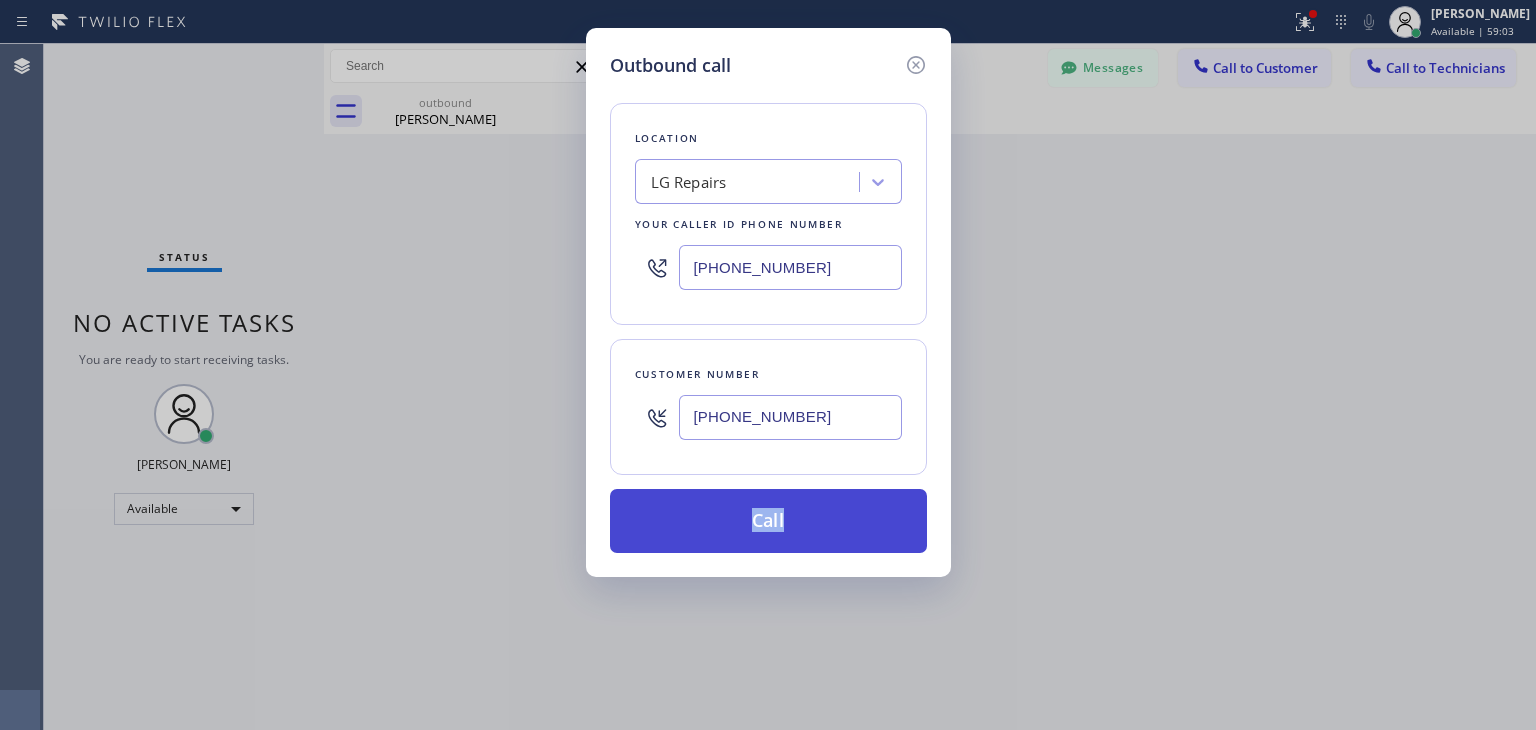 click on "Call" at bounding box center (768, 521) 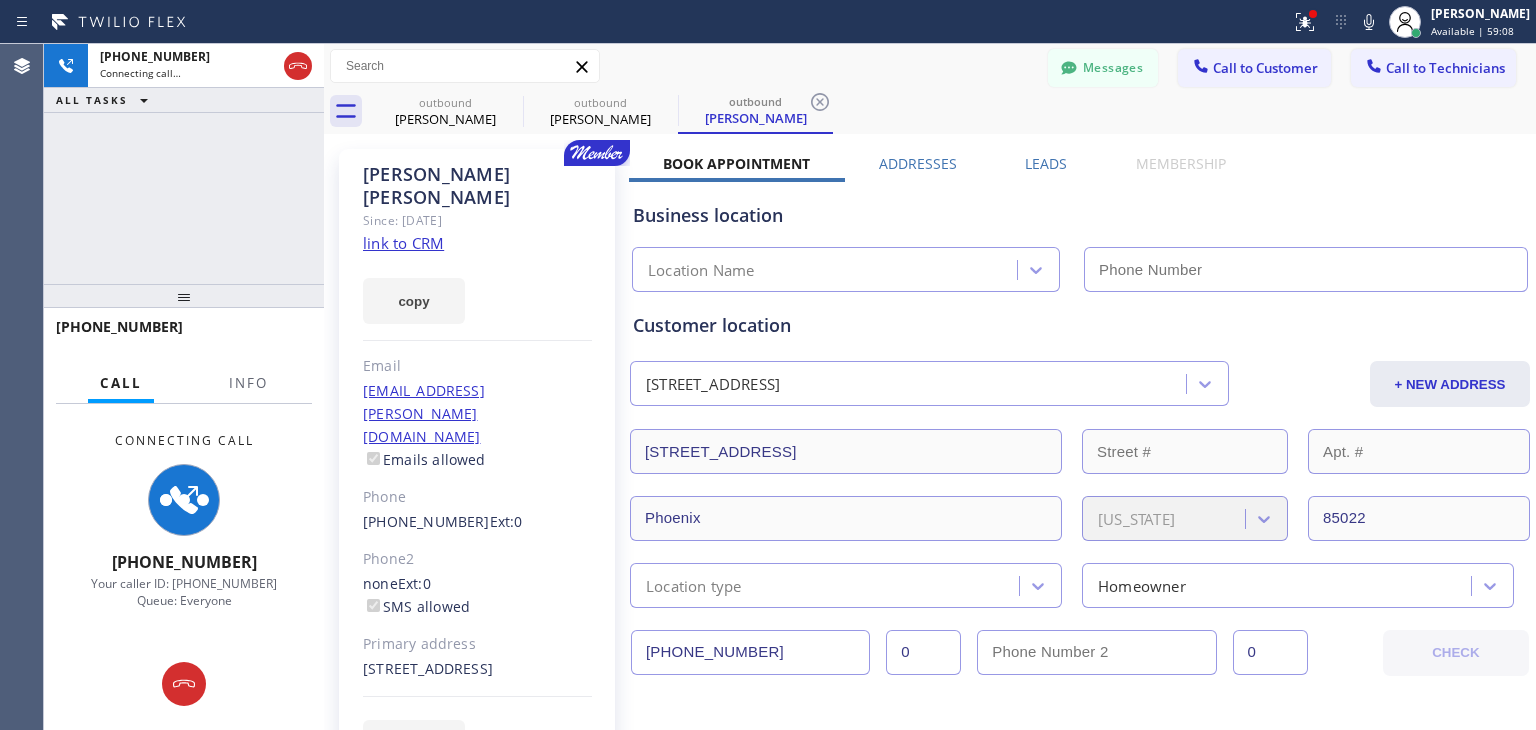 type on "(877) 748-5179" 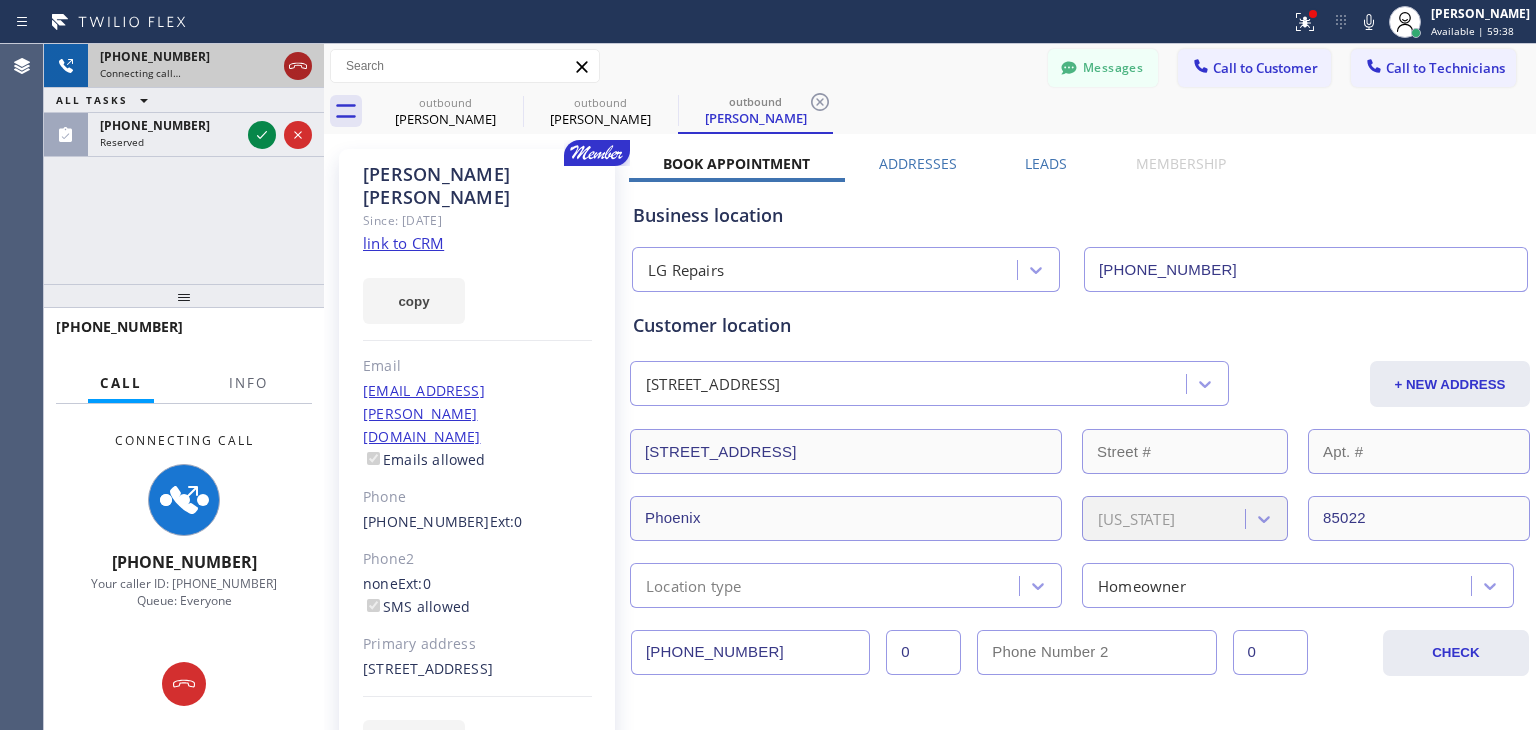 click 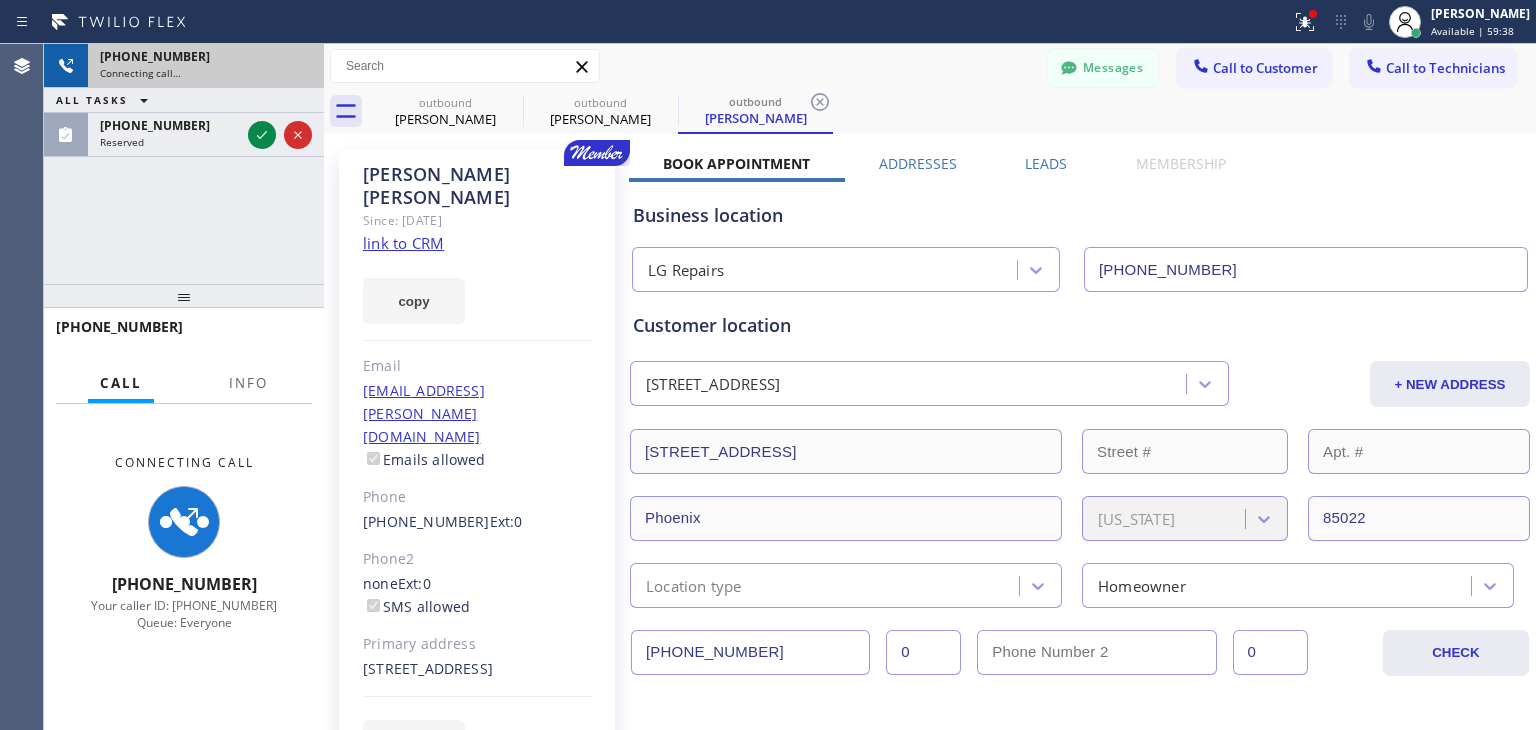 click on "Connecting call…" at bounding box center [206, 73] 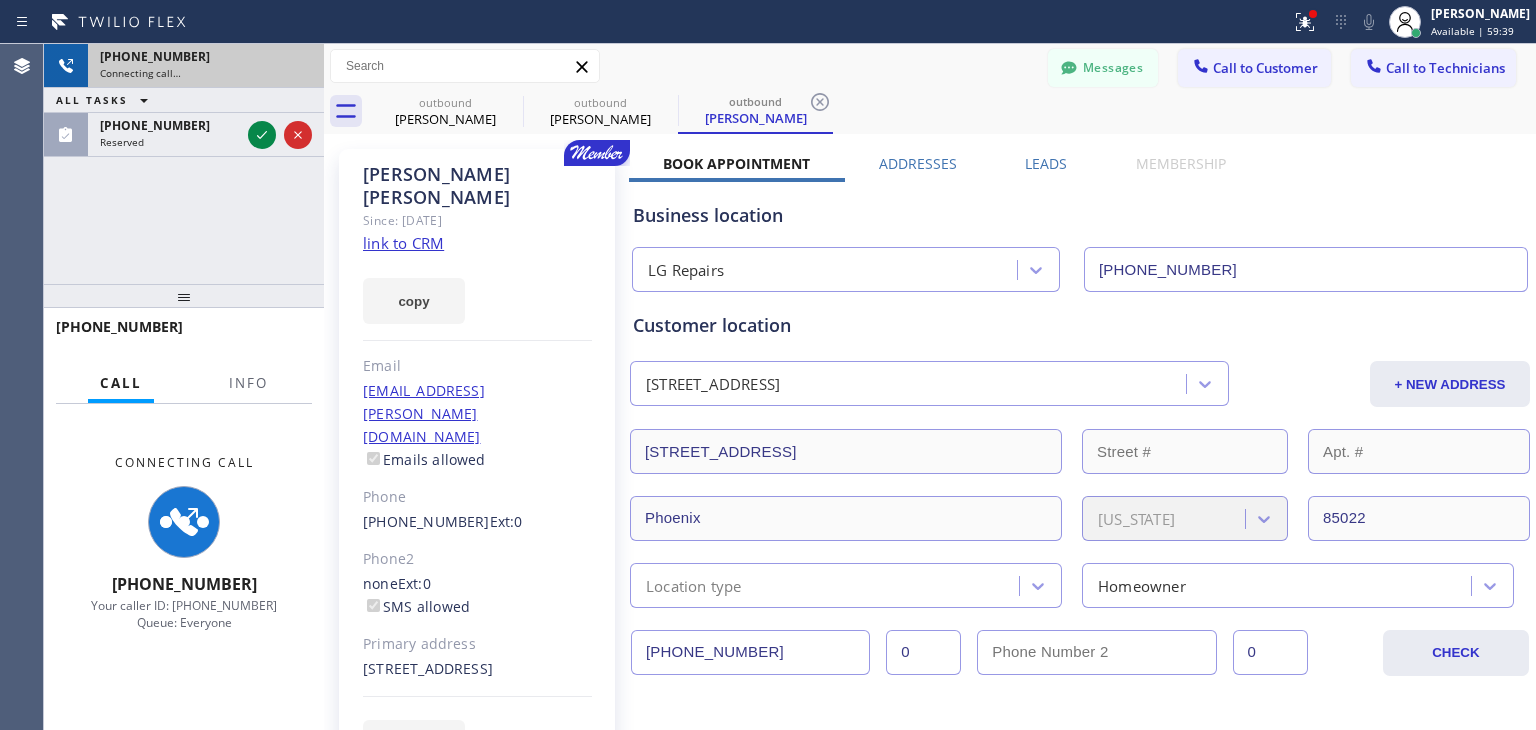 click on "Connecting call…" at bounding box center (206, 73) 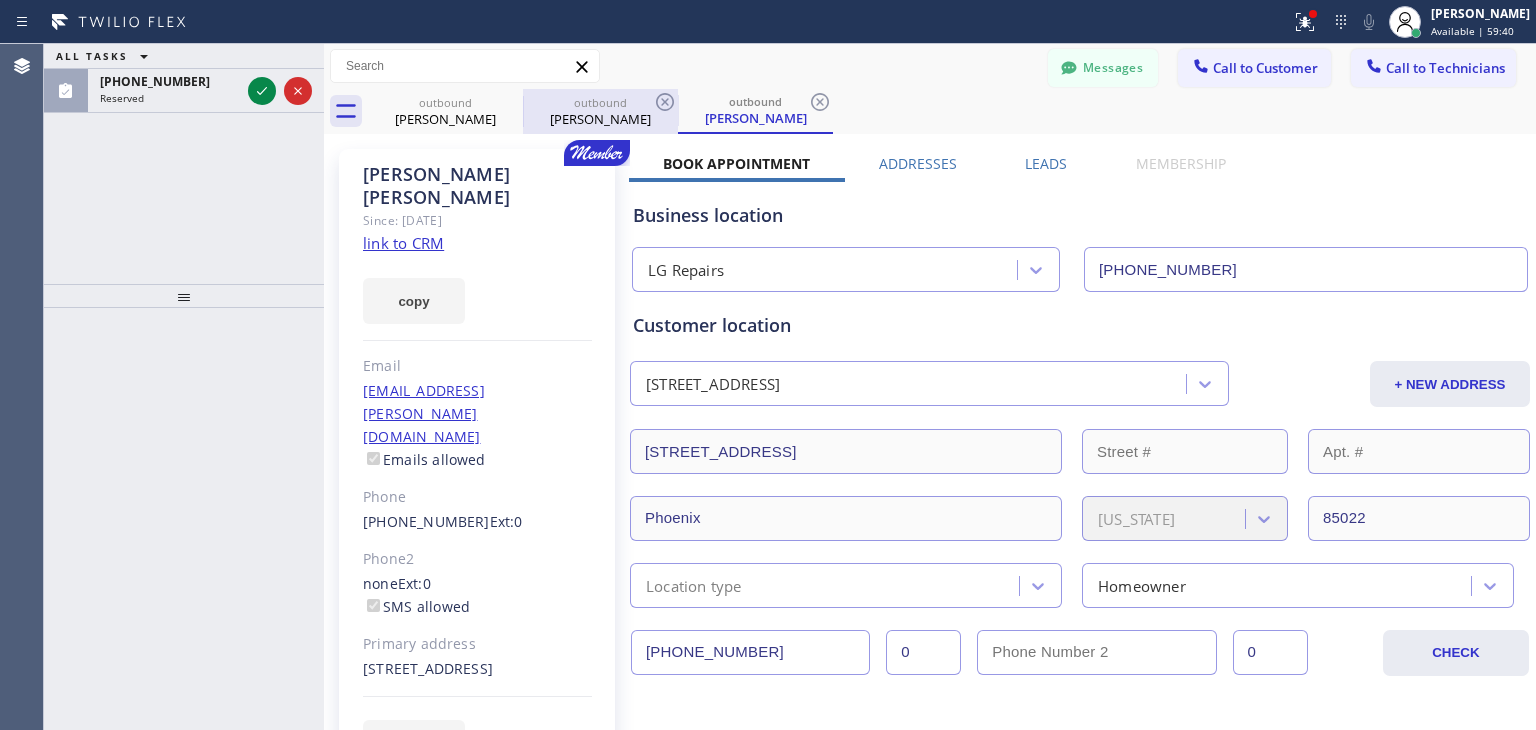 drag, startPoint x: 304, startPoint y: 66, endPoint x: 522, endPoint y: 94, distance: 219.79082 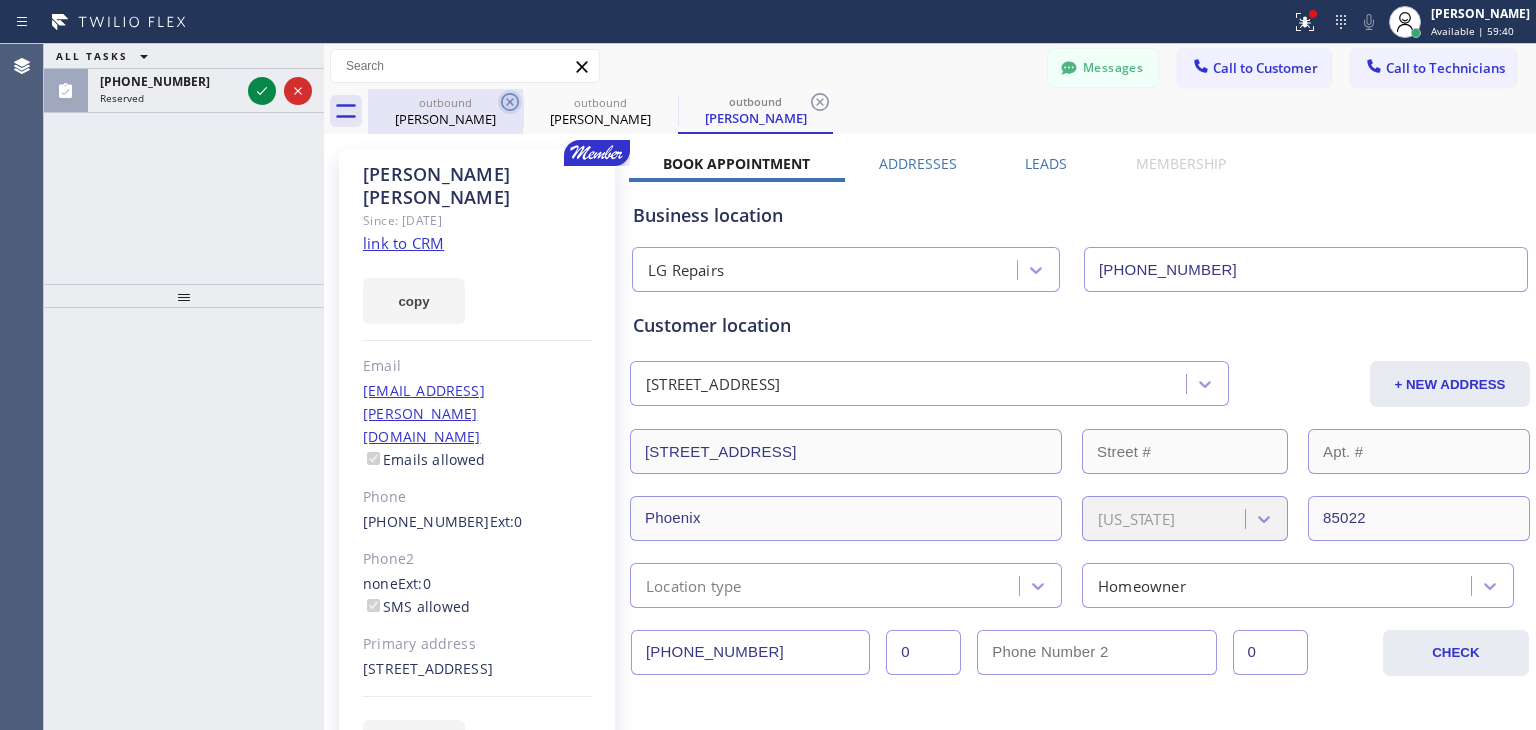 click 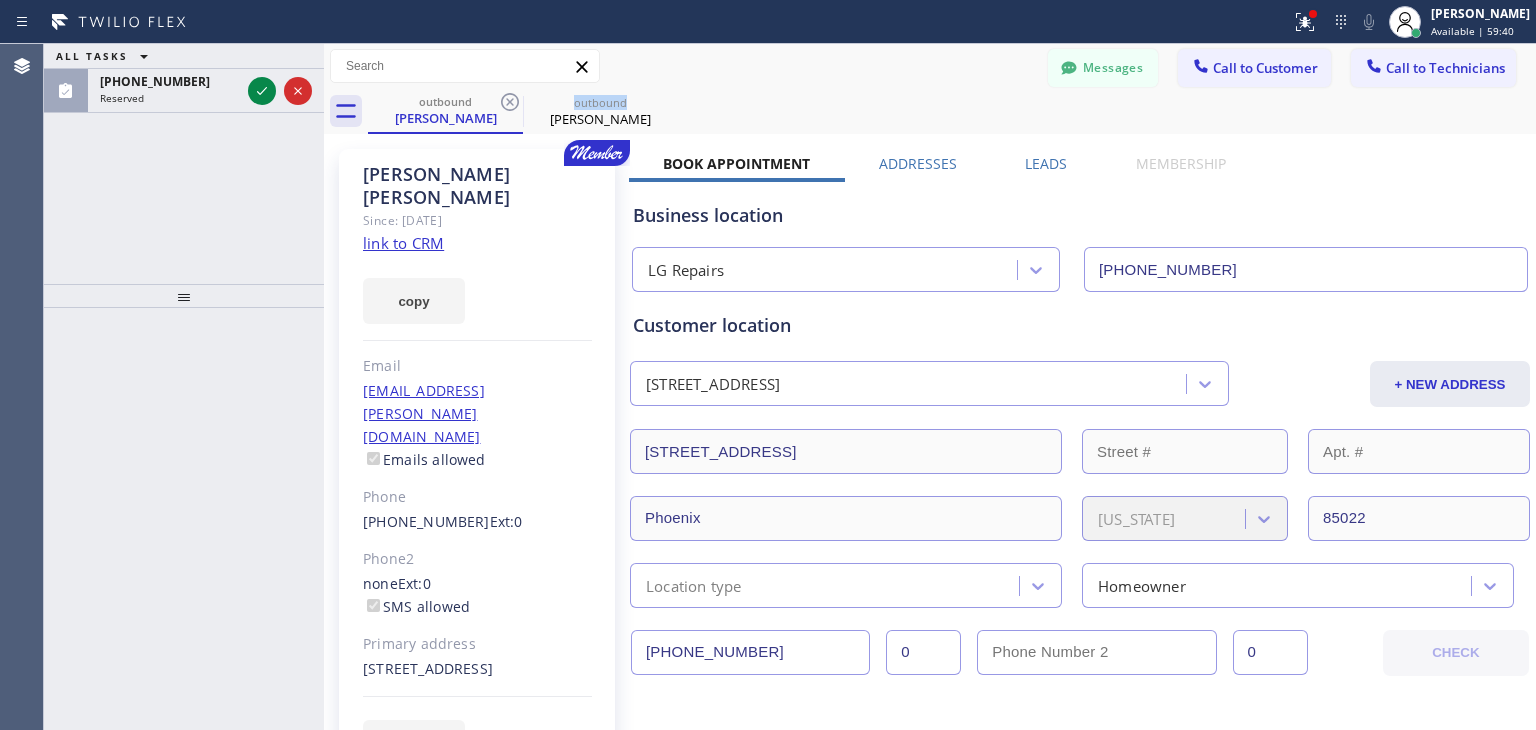 click 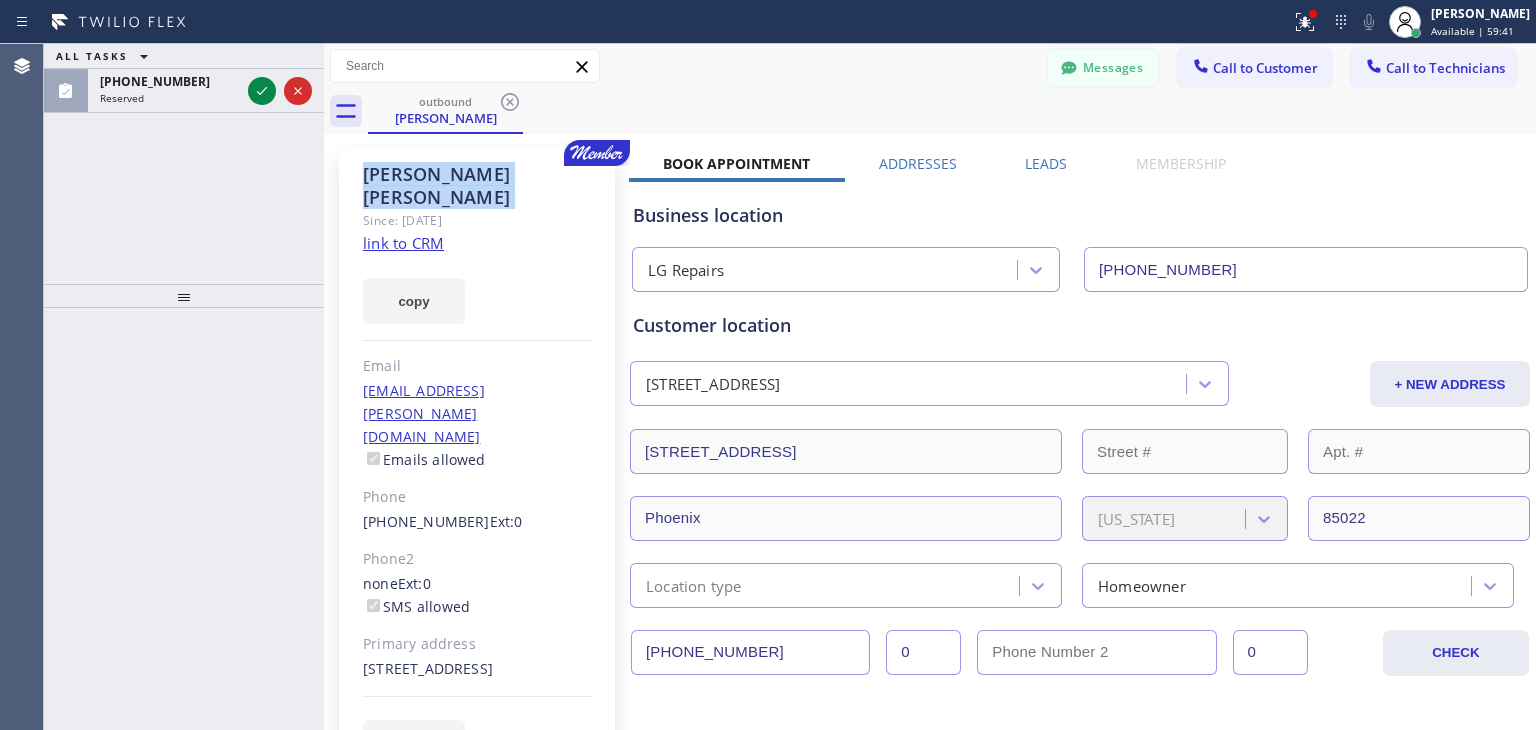 click 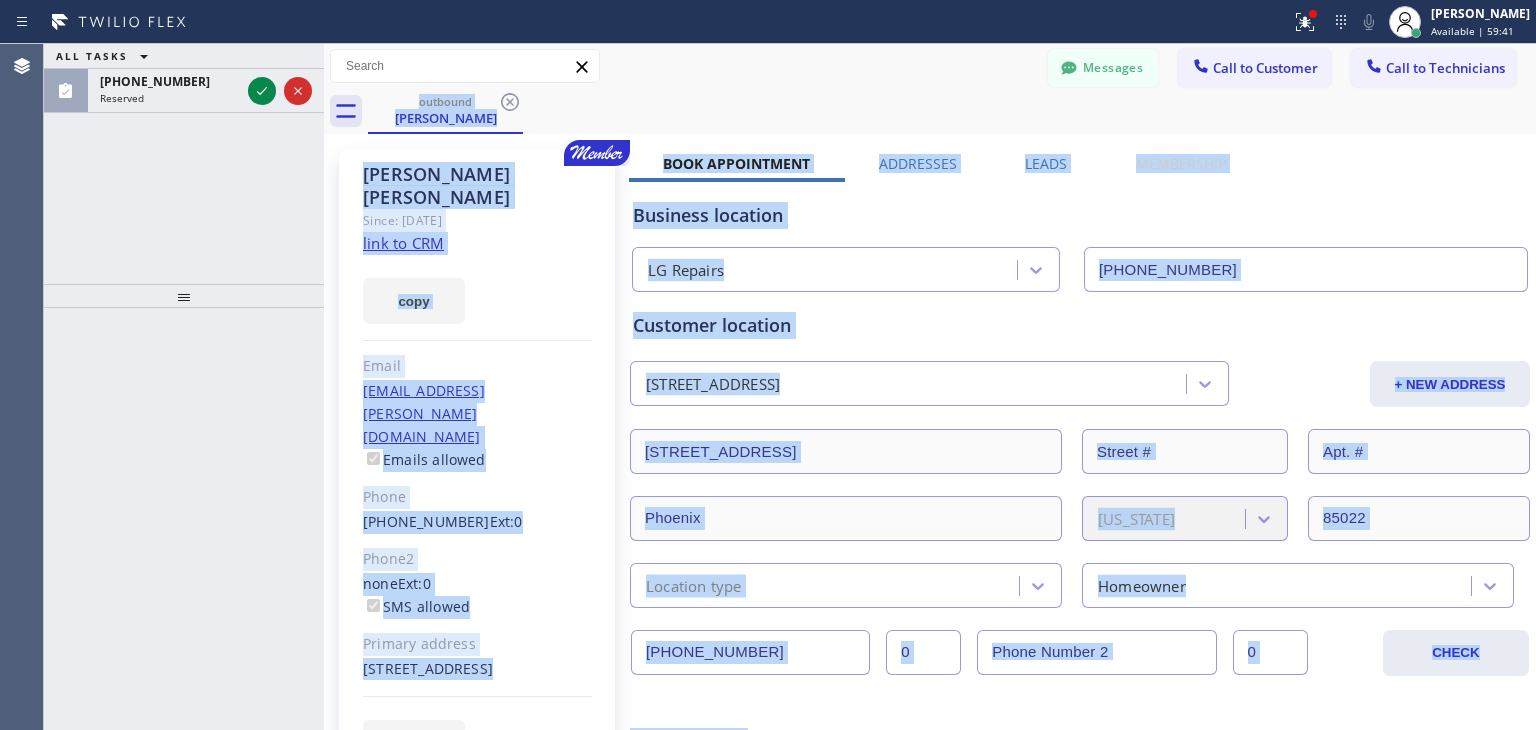 click on "outbound Matt Puleo" at bounding box center [952, 111] 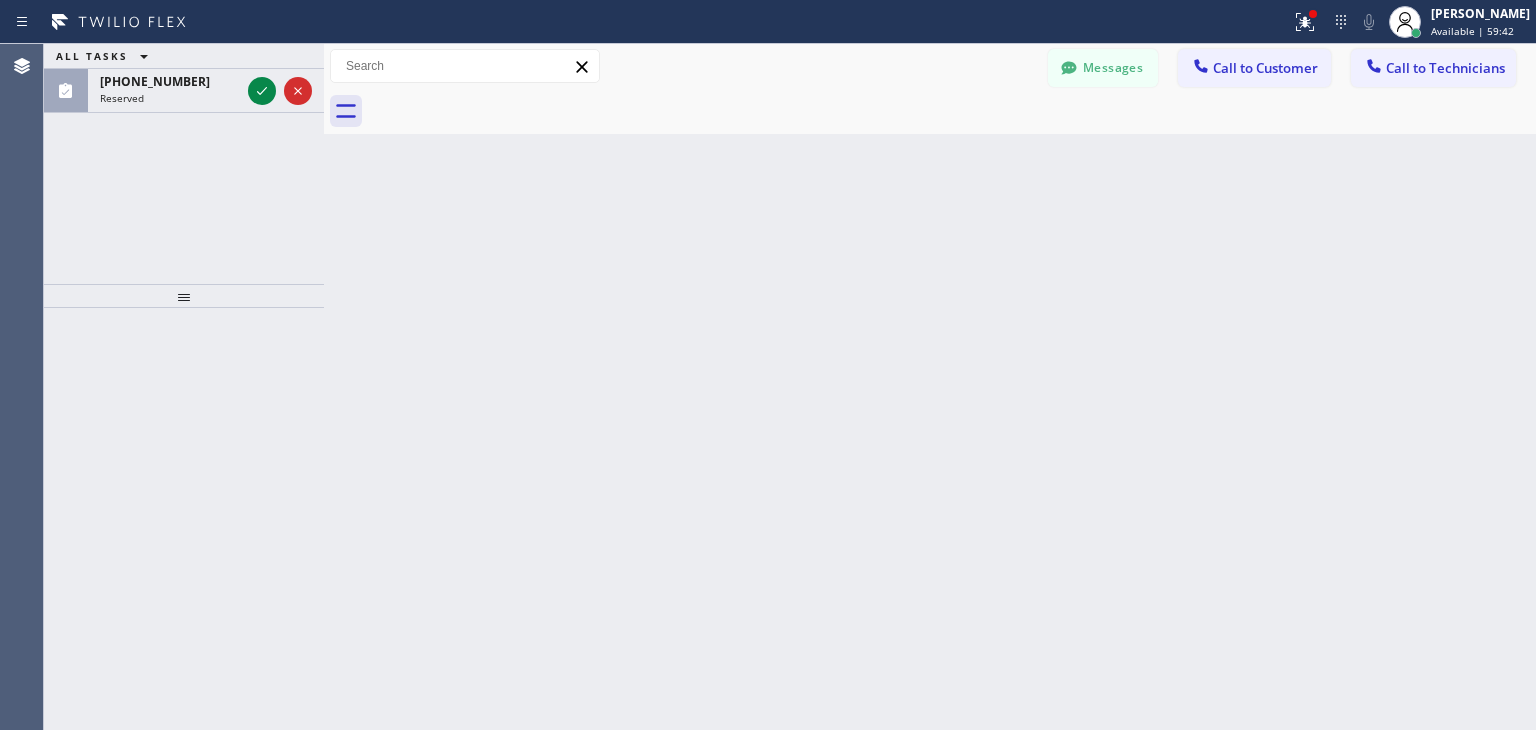 click on "Messages Call to Customer Call to Technicians Outbound call Location LG Repairs Your caller id phone number (877) 748-5179 Customer number Call Outbound call Technician Search Technician Your caller id phone number Your caller id phone number +12135102748 Call" at bounding box center [930, 66] 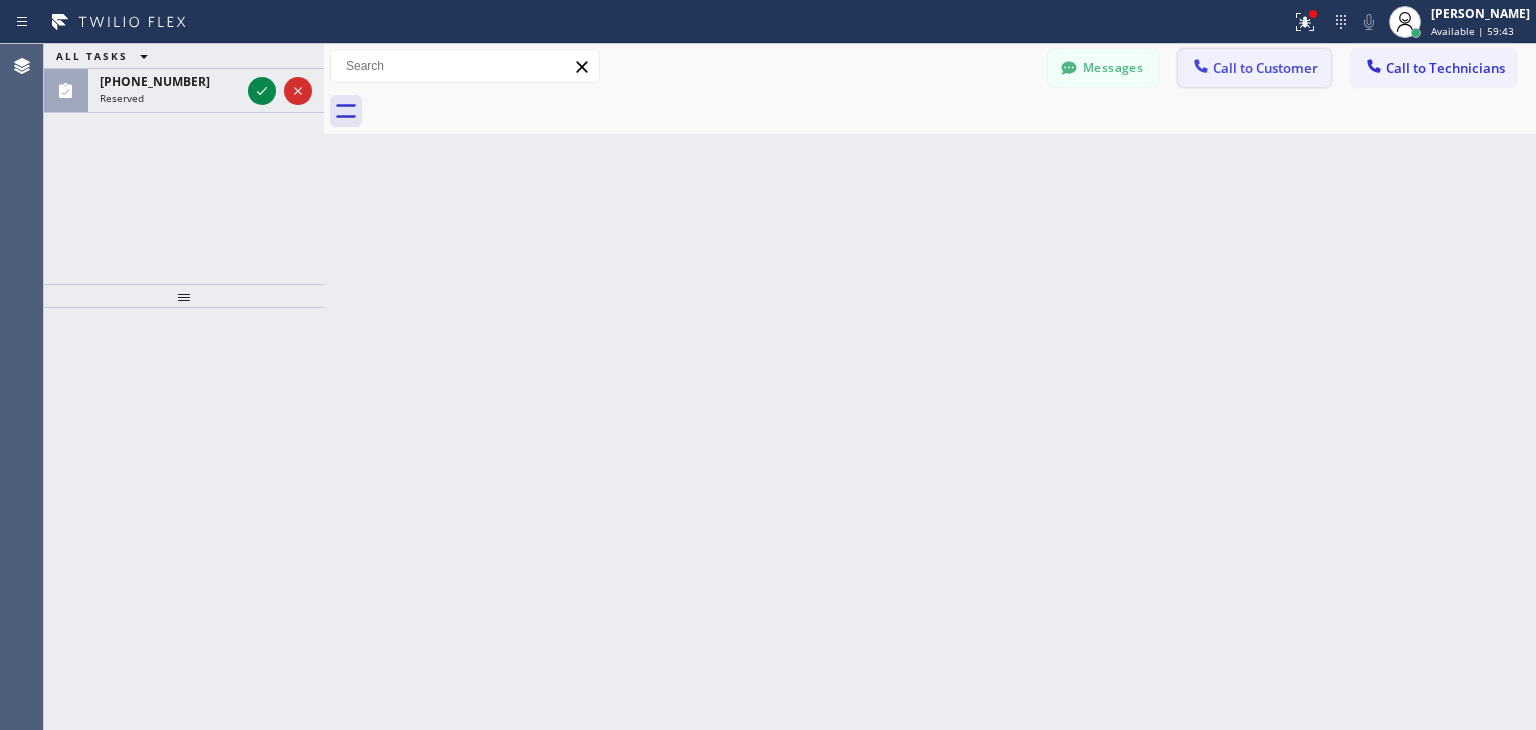 click on "Call to Customer" at bounding box center (1265, 68) 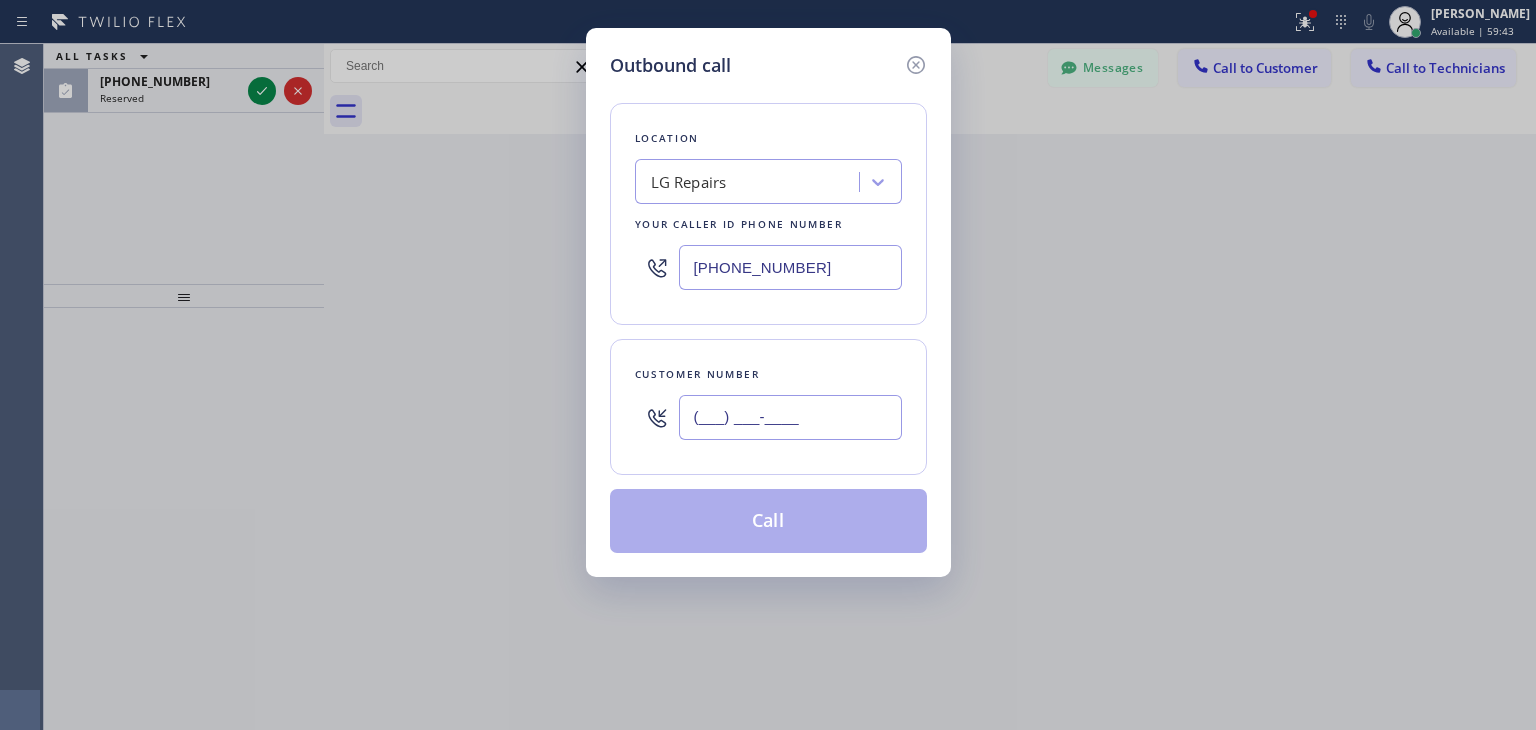 click on "(___) ___-____" at bounding box center (790, 417) 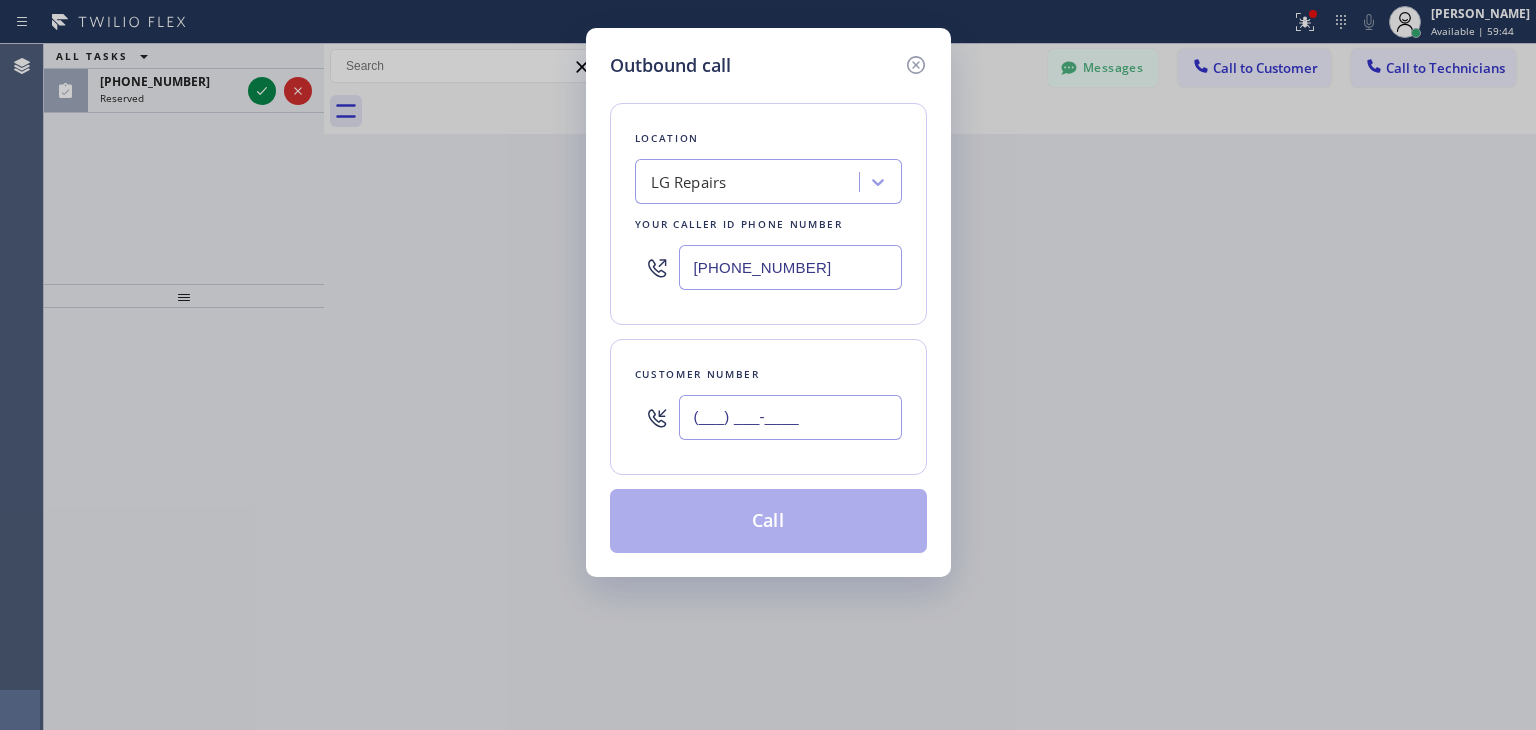 paste on "602) 763-5745" 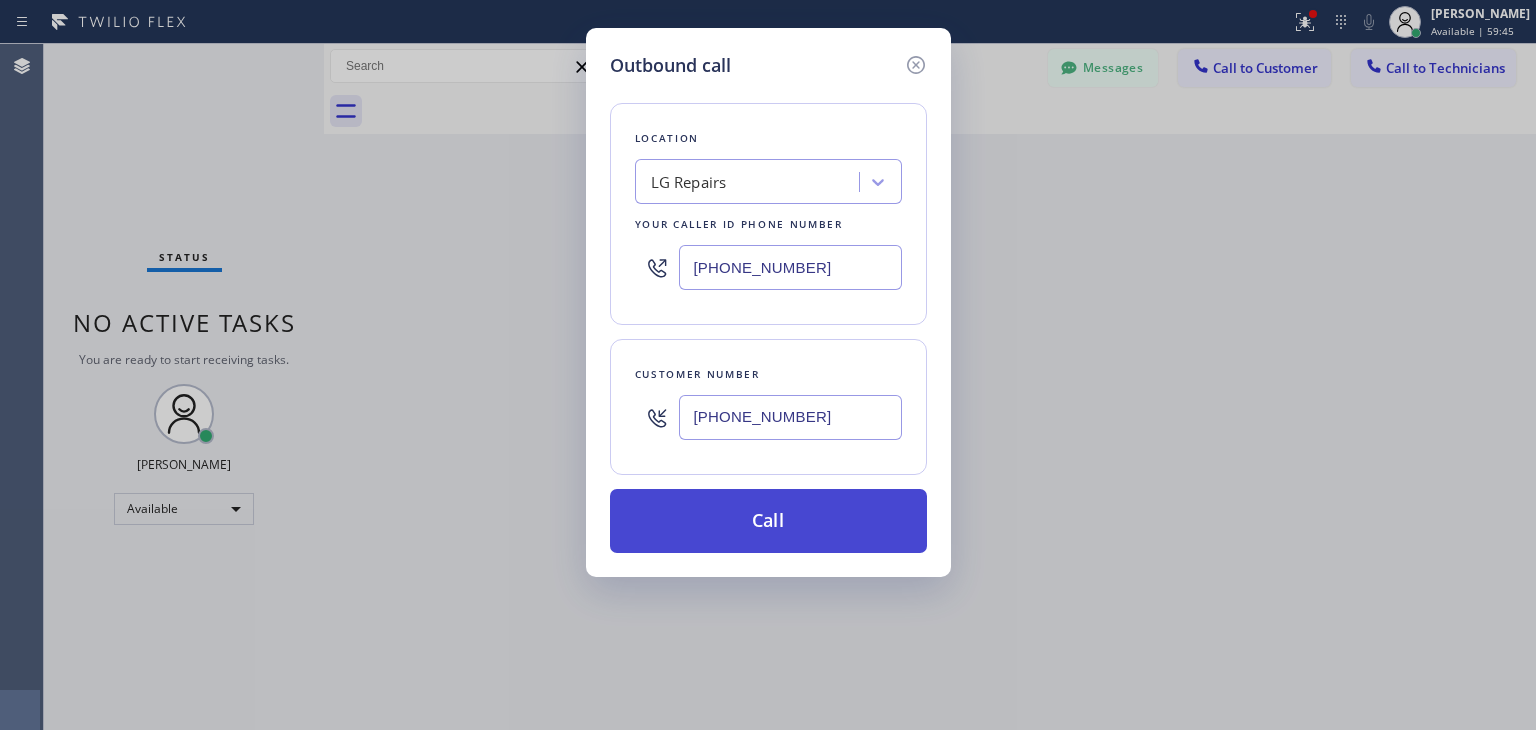type on "(602) 763-5745" 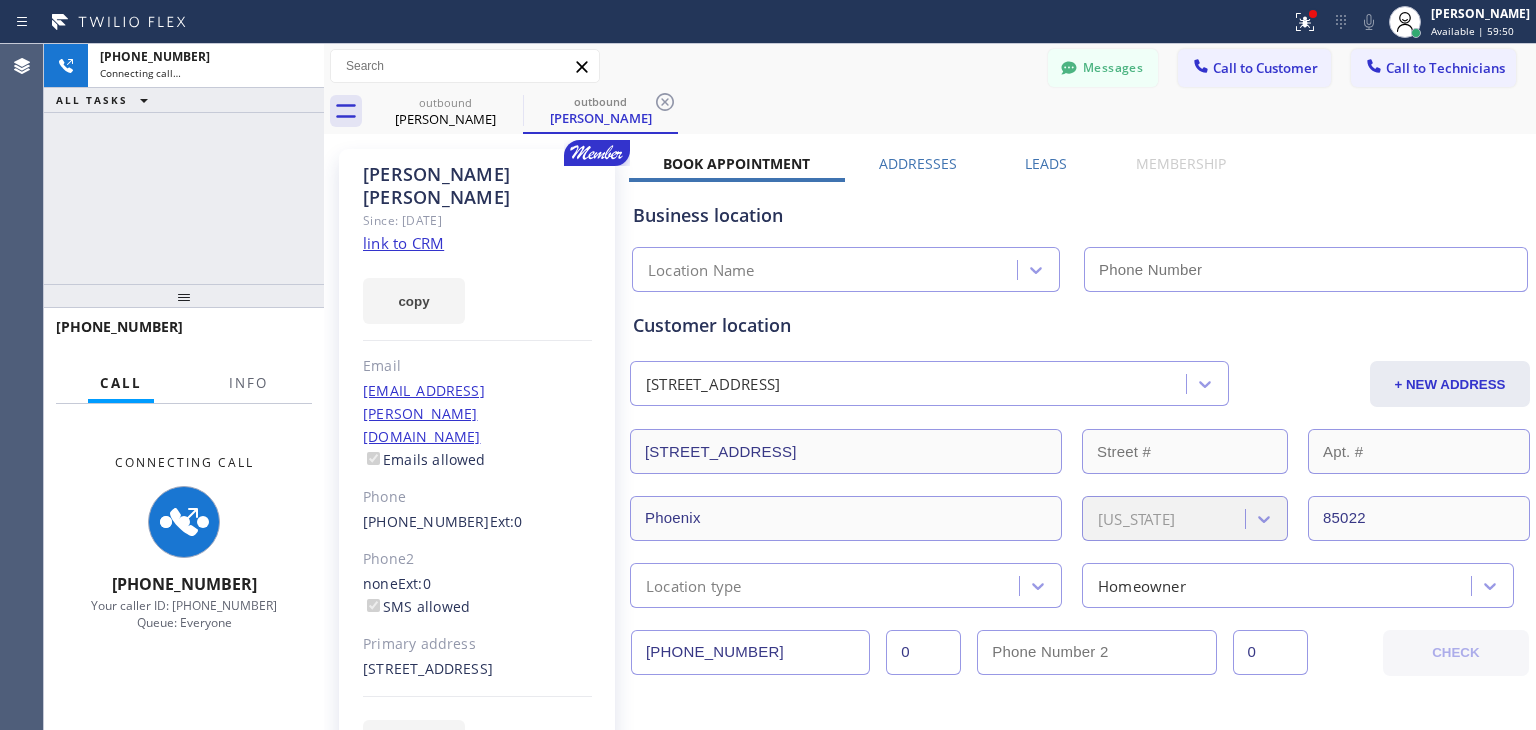 type on "(877) 748-5179" 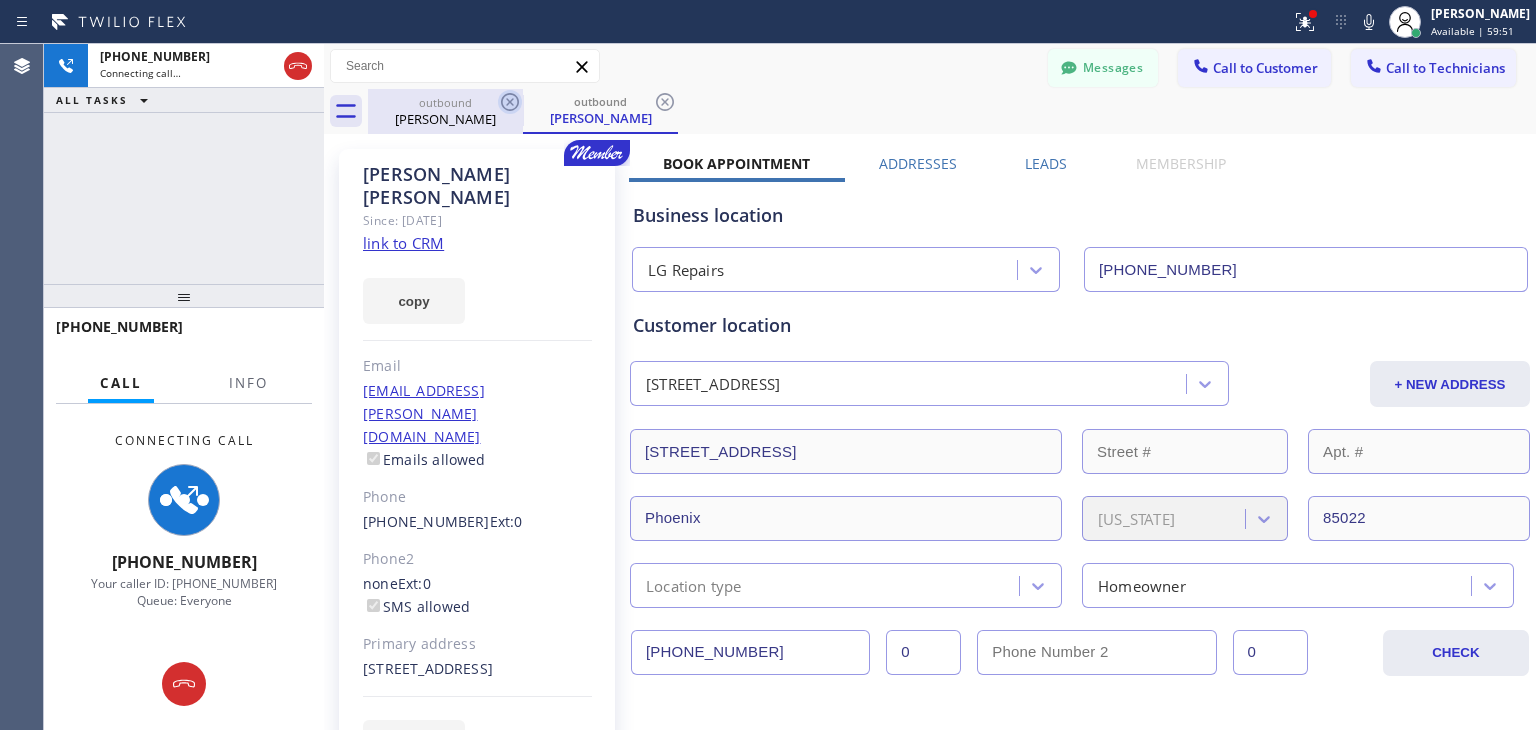 click 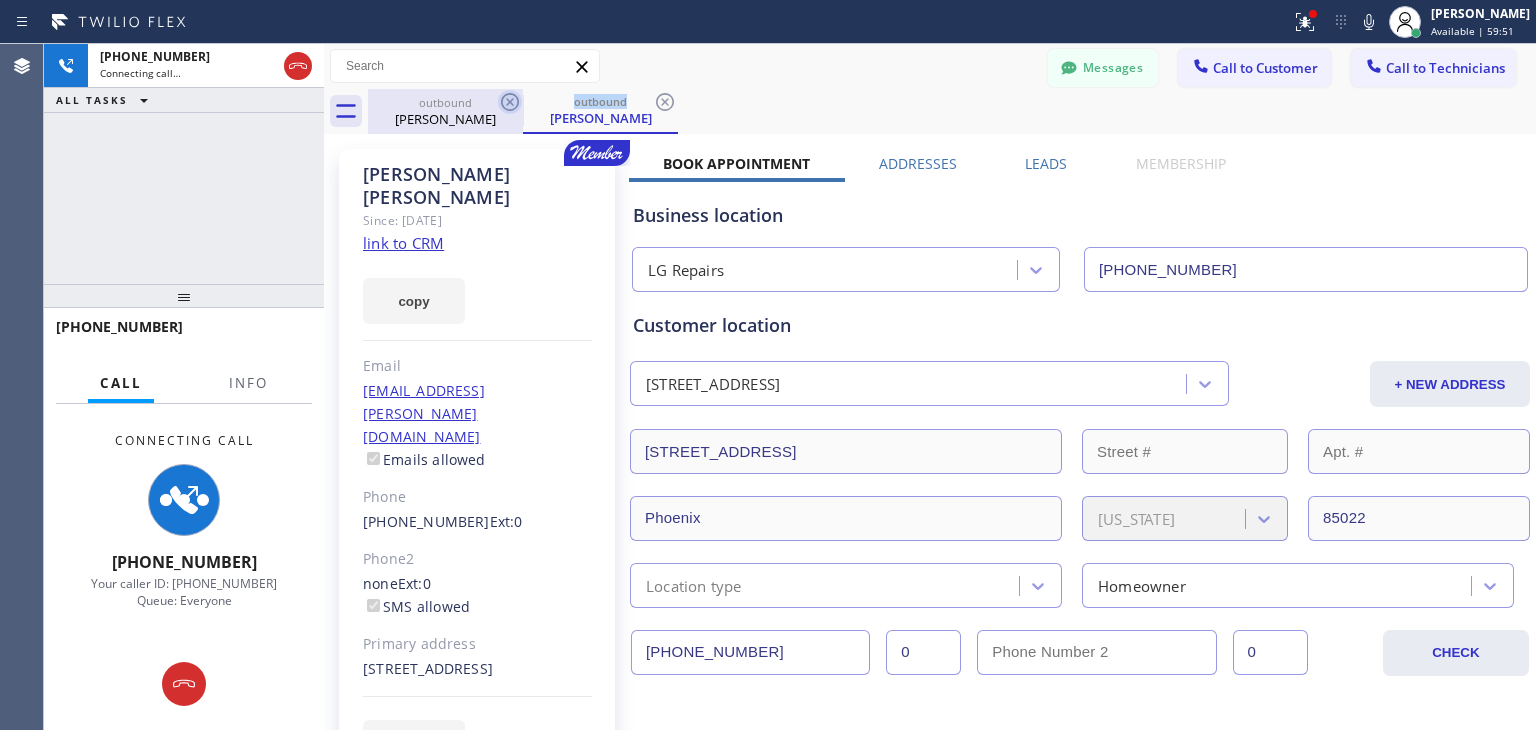 click 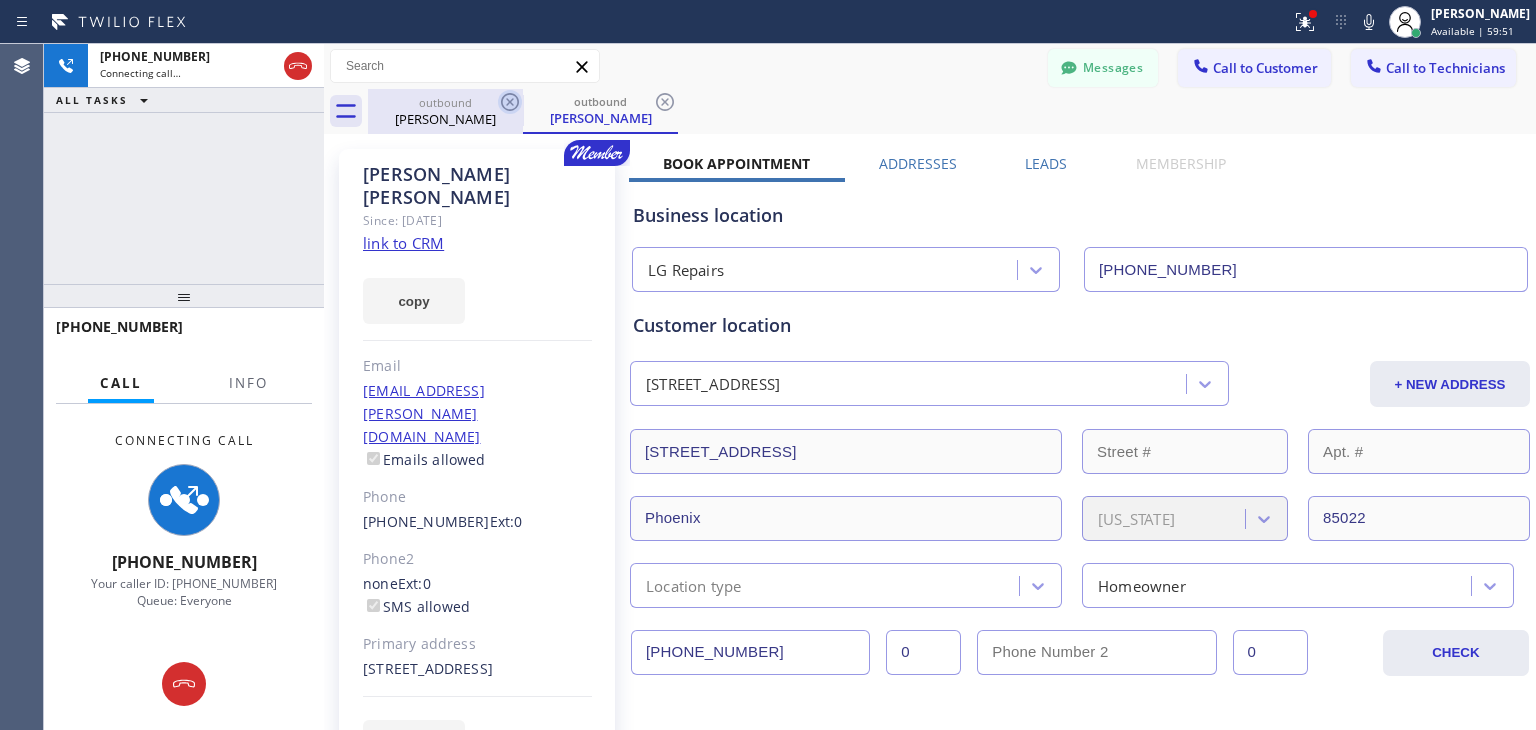 click 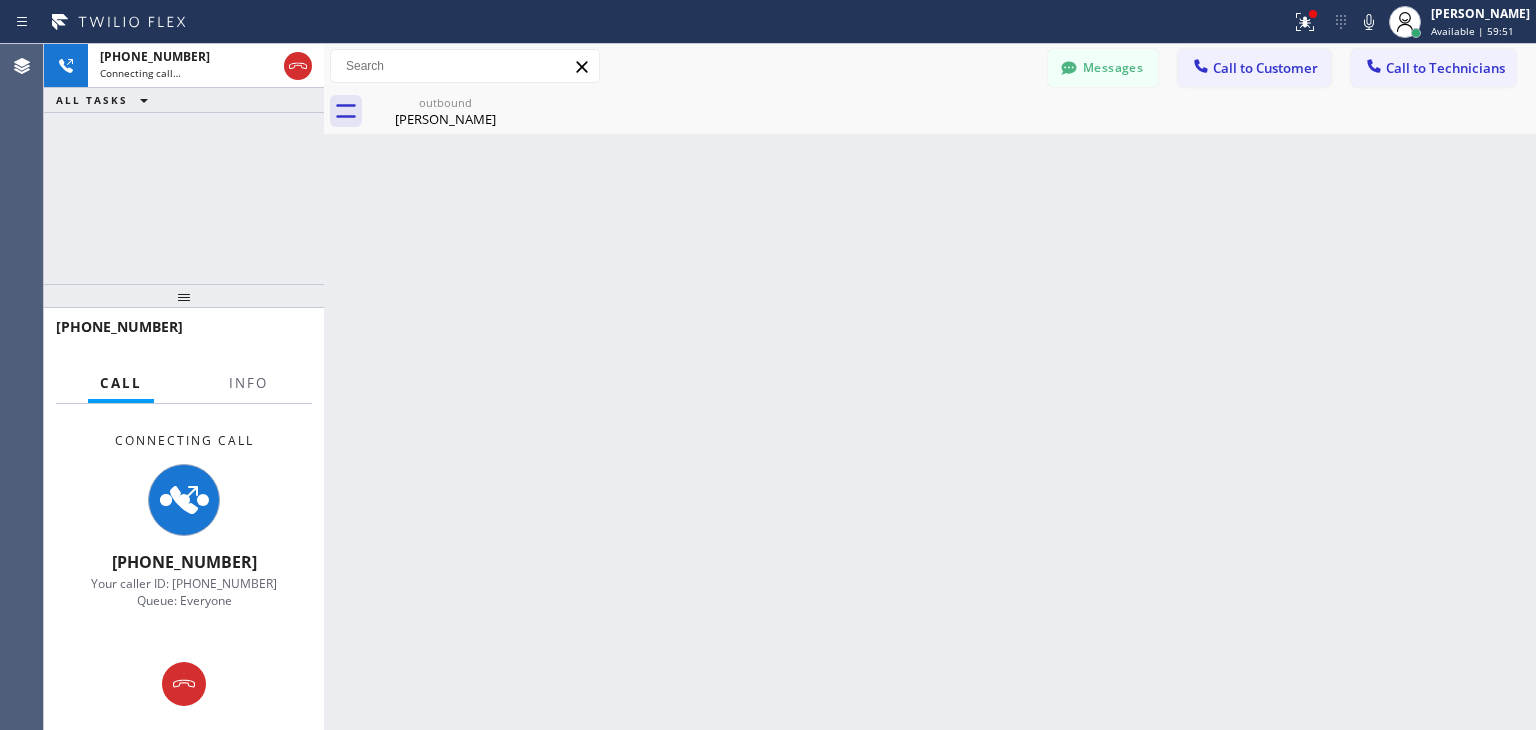 click 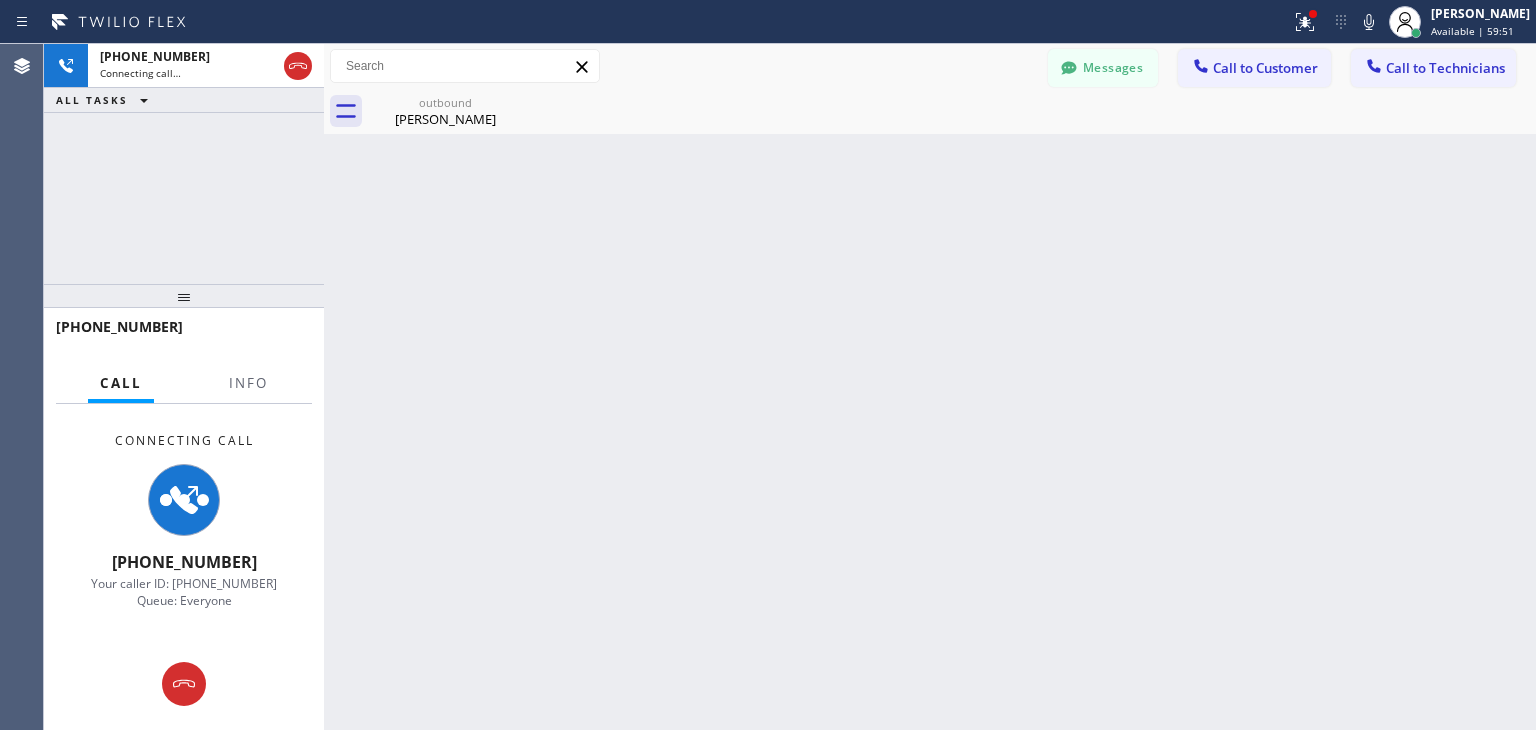 click 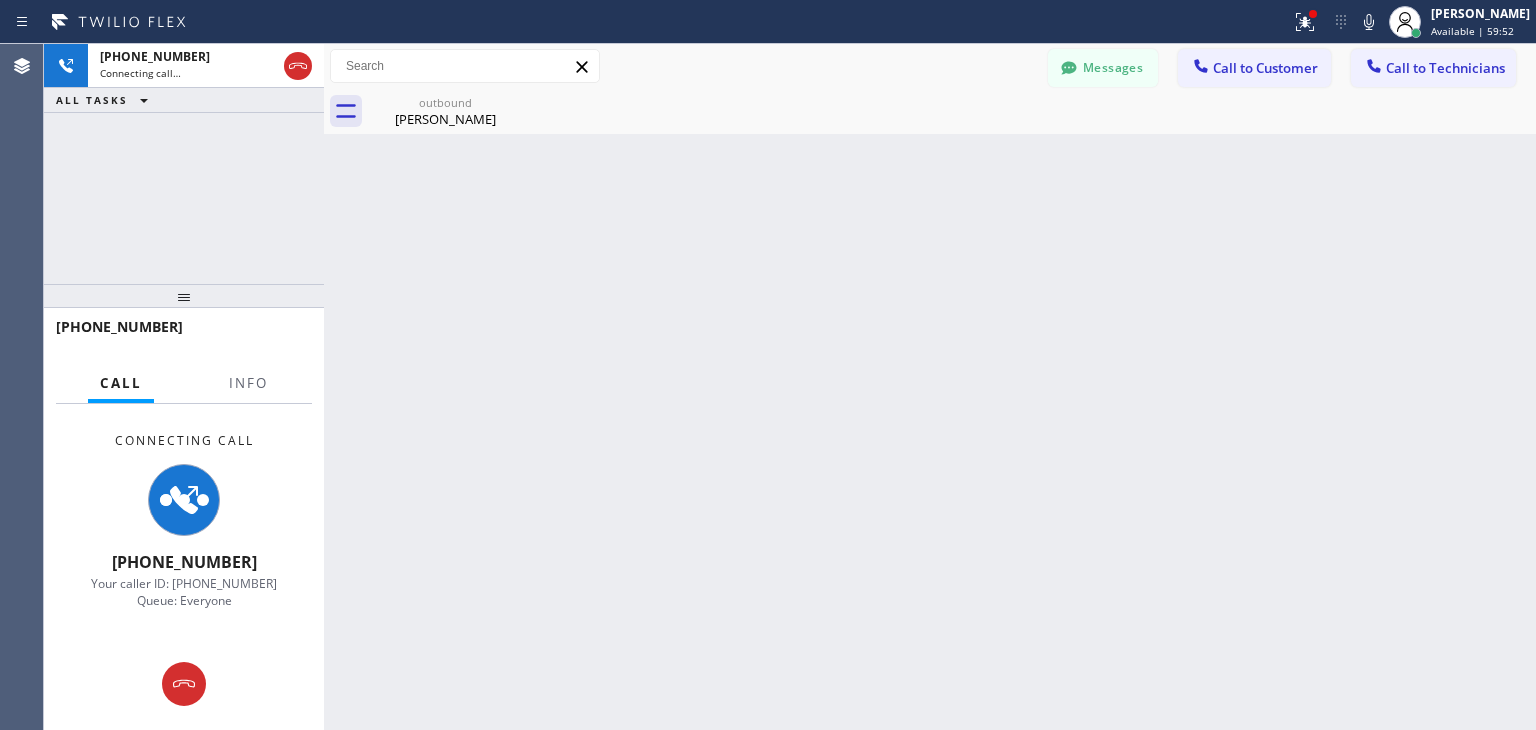 click 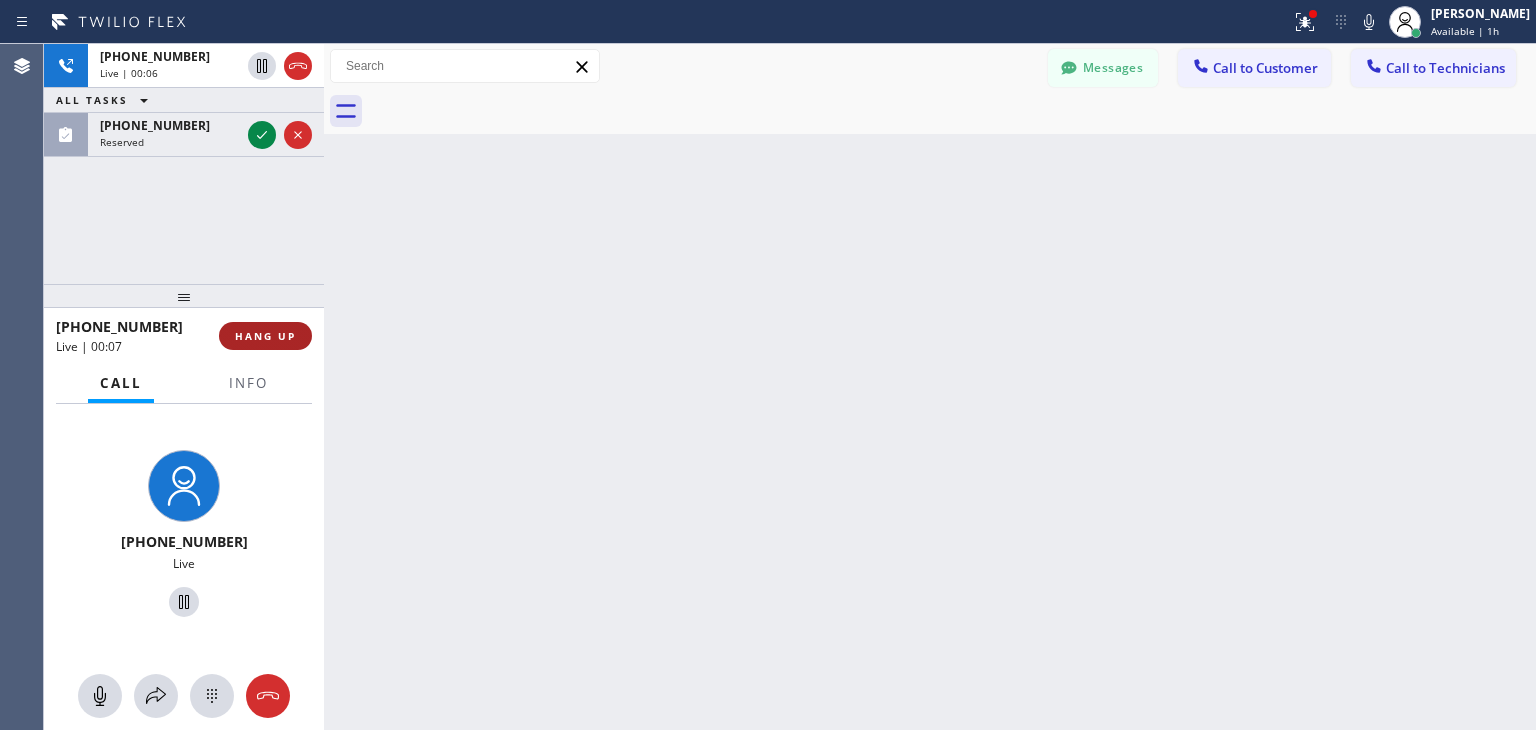 click on "HANG UP" at bounding box center [265, 336] 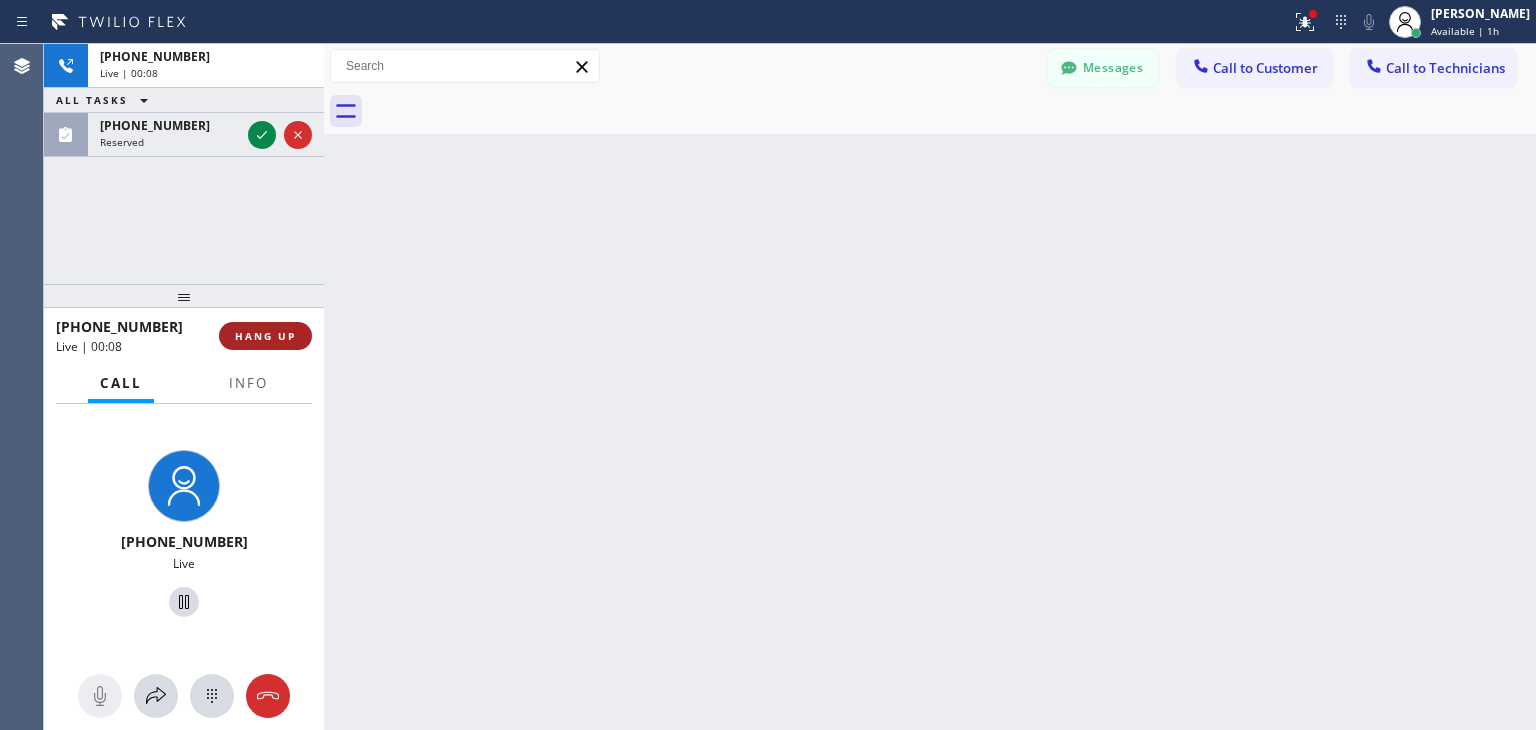 click on "HANG UP" at bounding box center [265, 336] 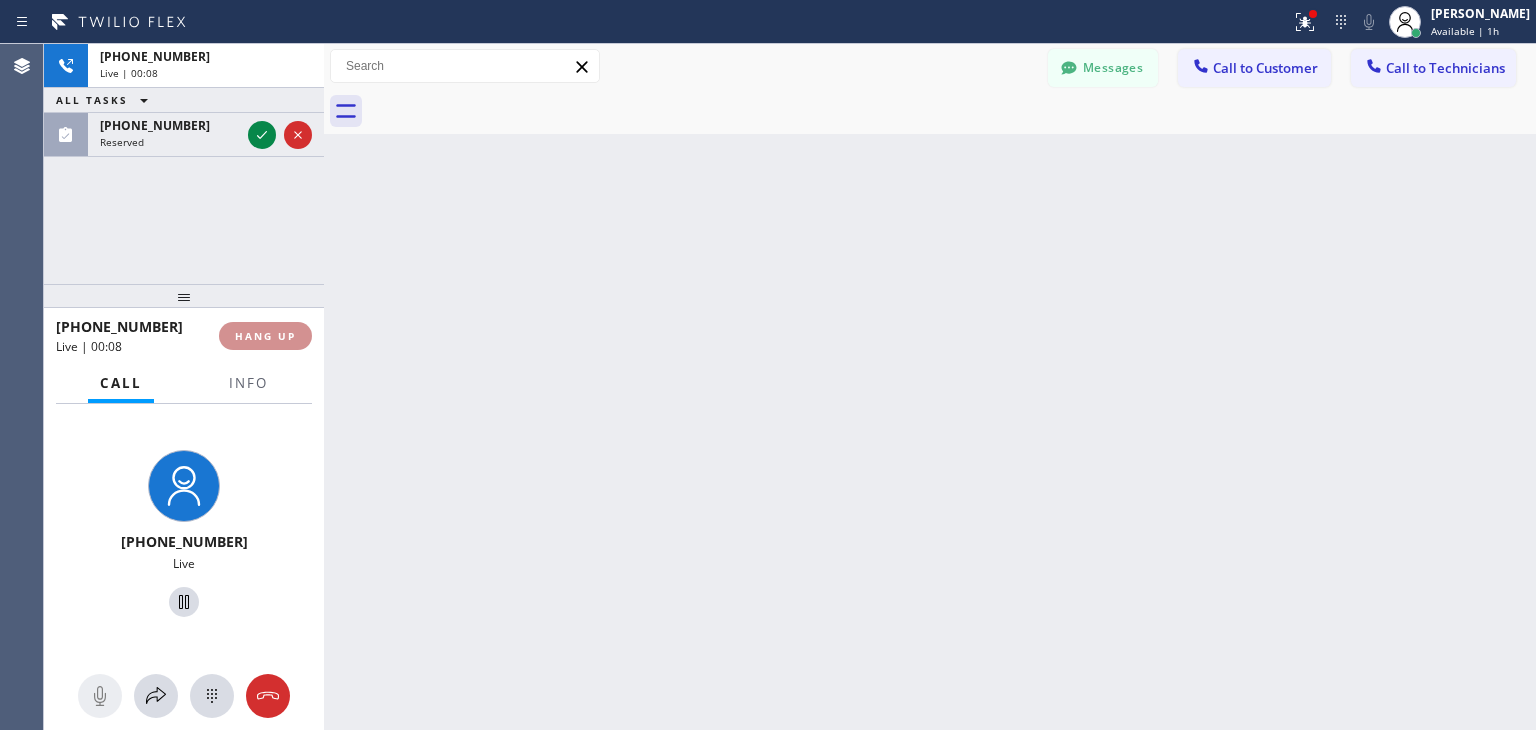 click on "HANG UP" at bounding box center (265, 336) 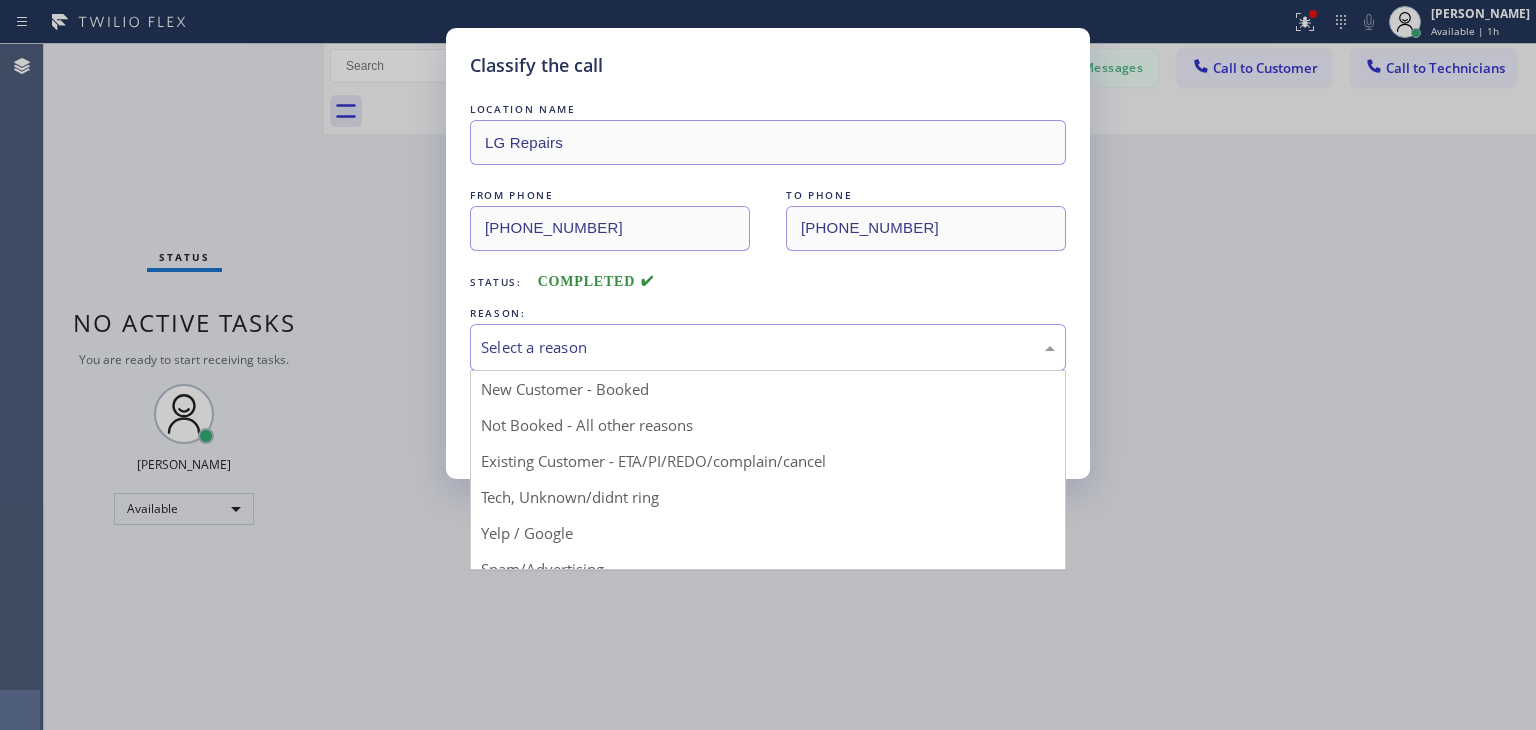click on "Select a reason" at bounding box center (768, 347) 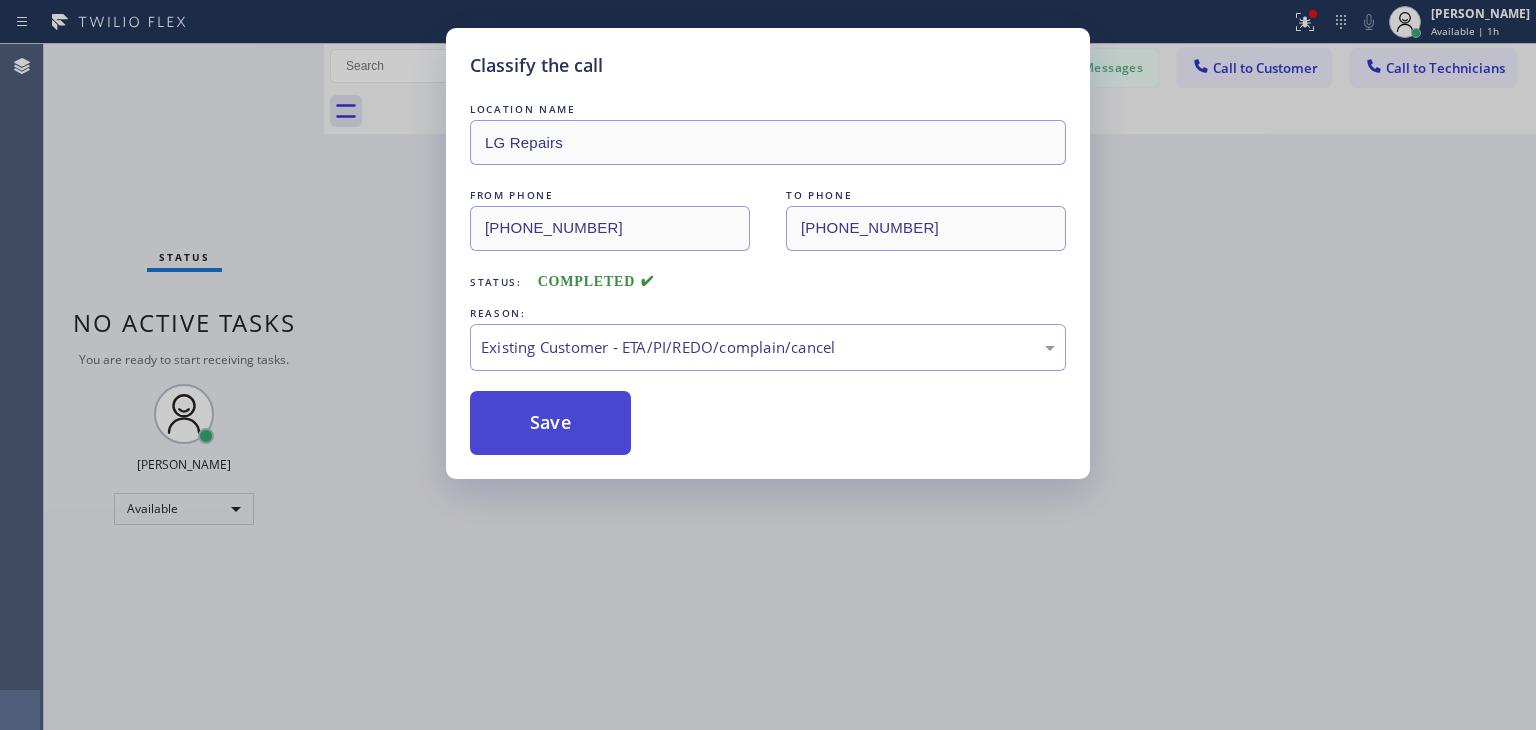 click on "Save" at bounding box center (550, 423) 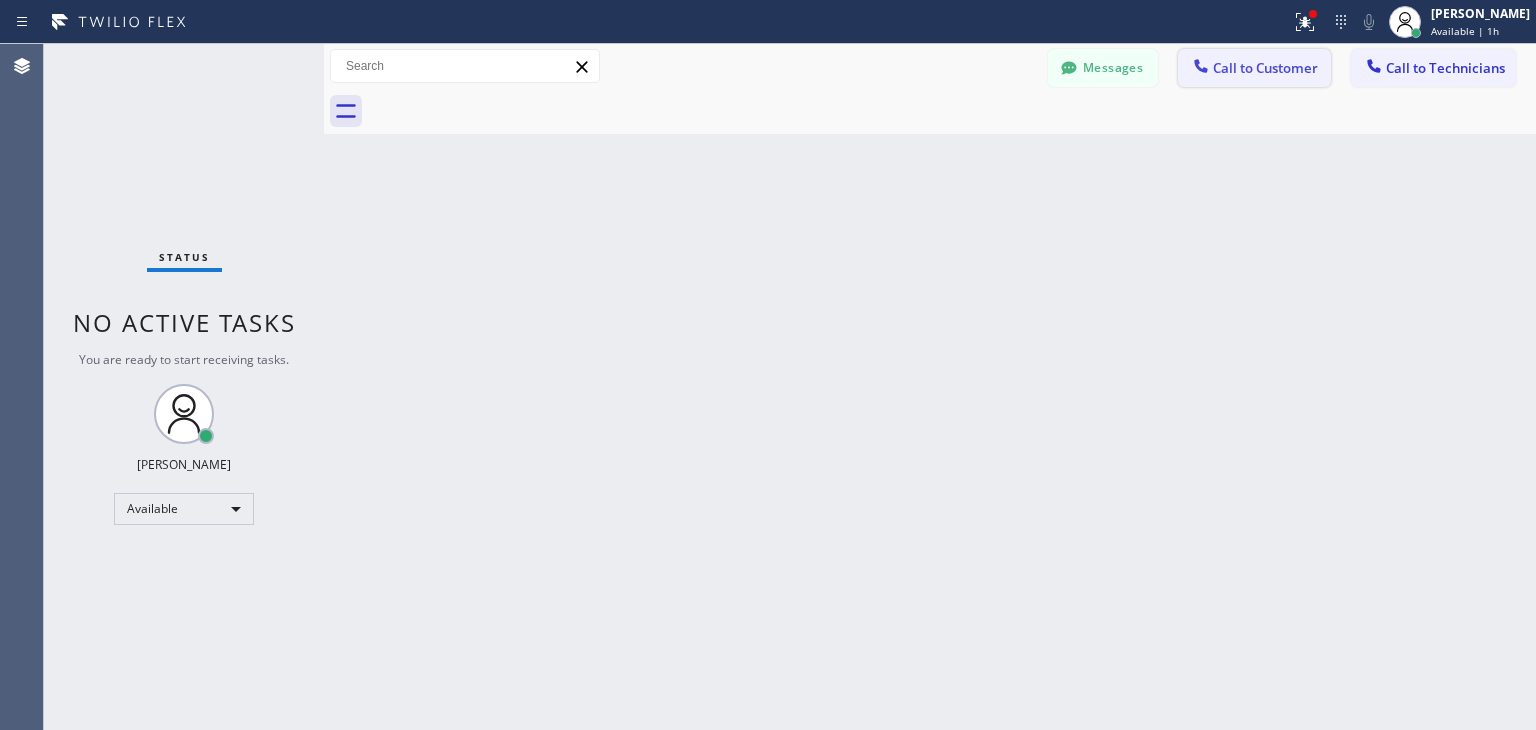 click on "Call to Customer" at bounding box center [1265, 68] 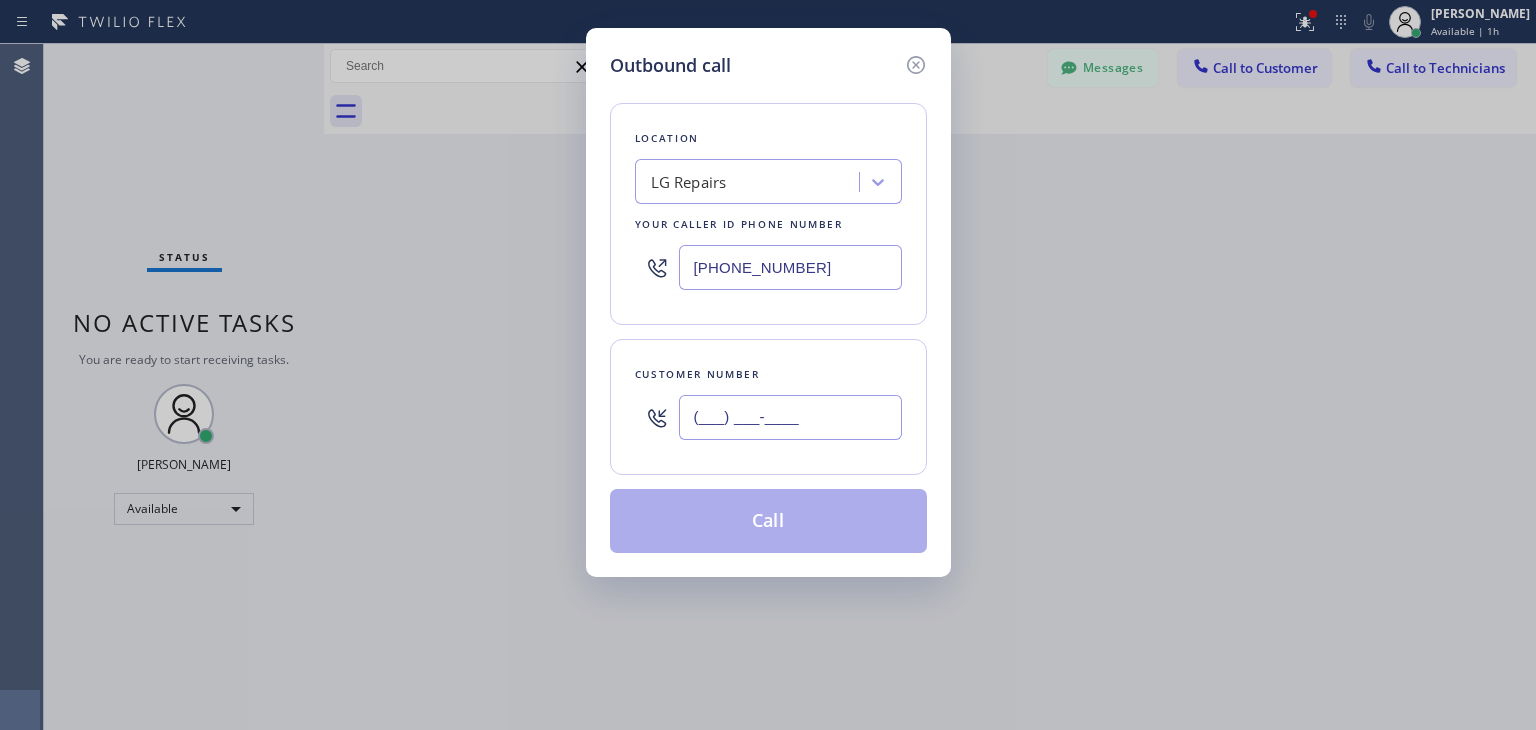 paste on "213) 259-5609" 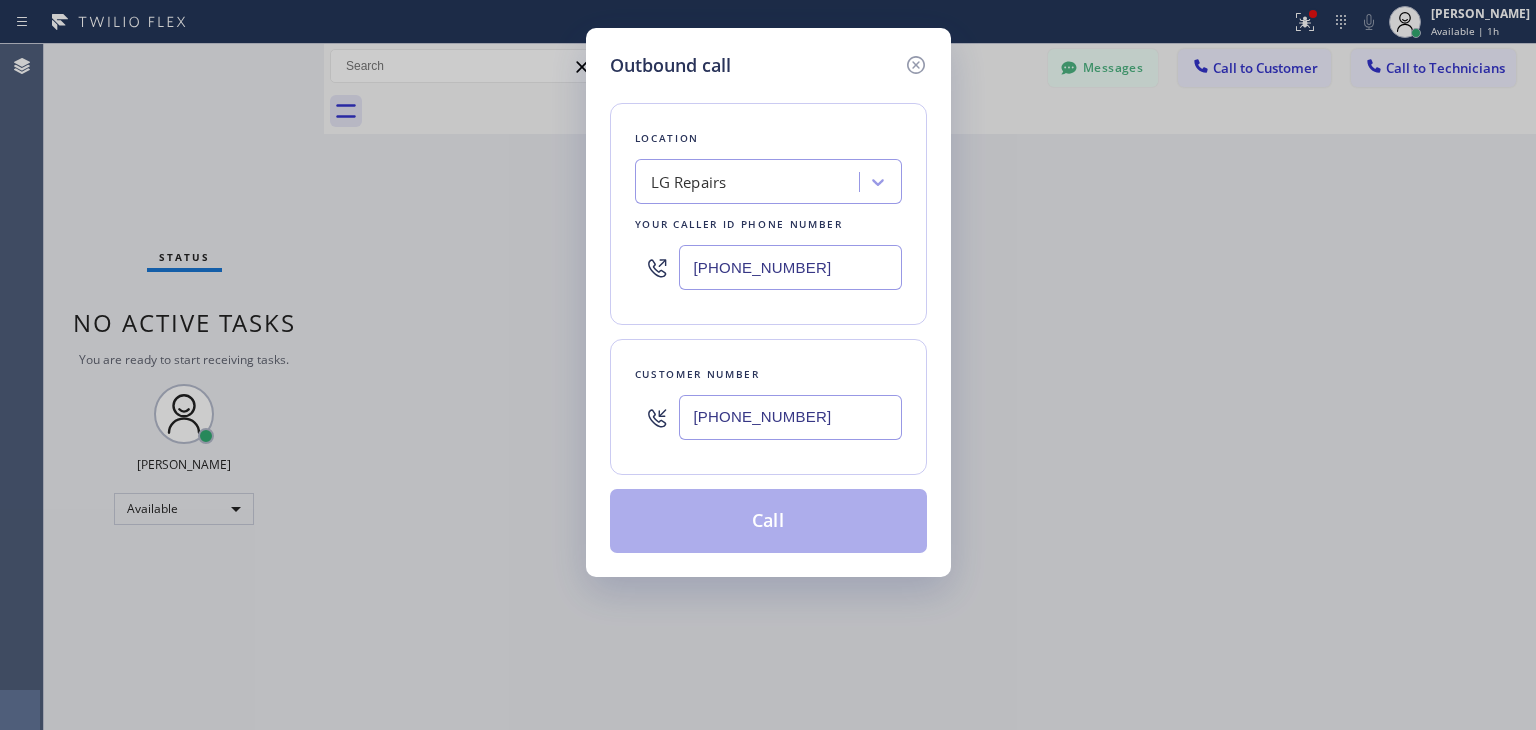 click on "(213) 259-5609" at bounding box center [790, 417] 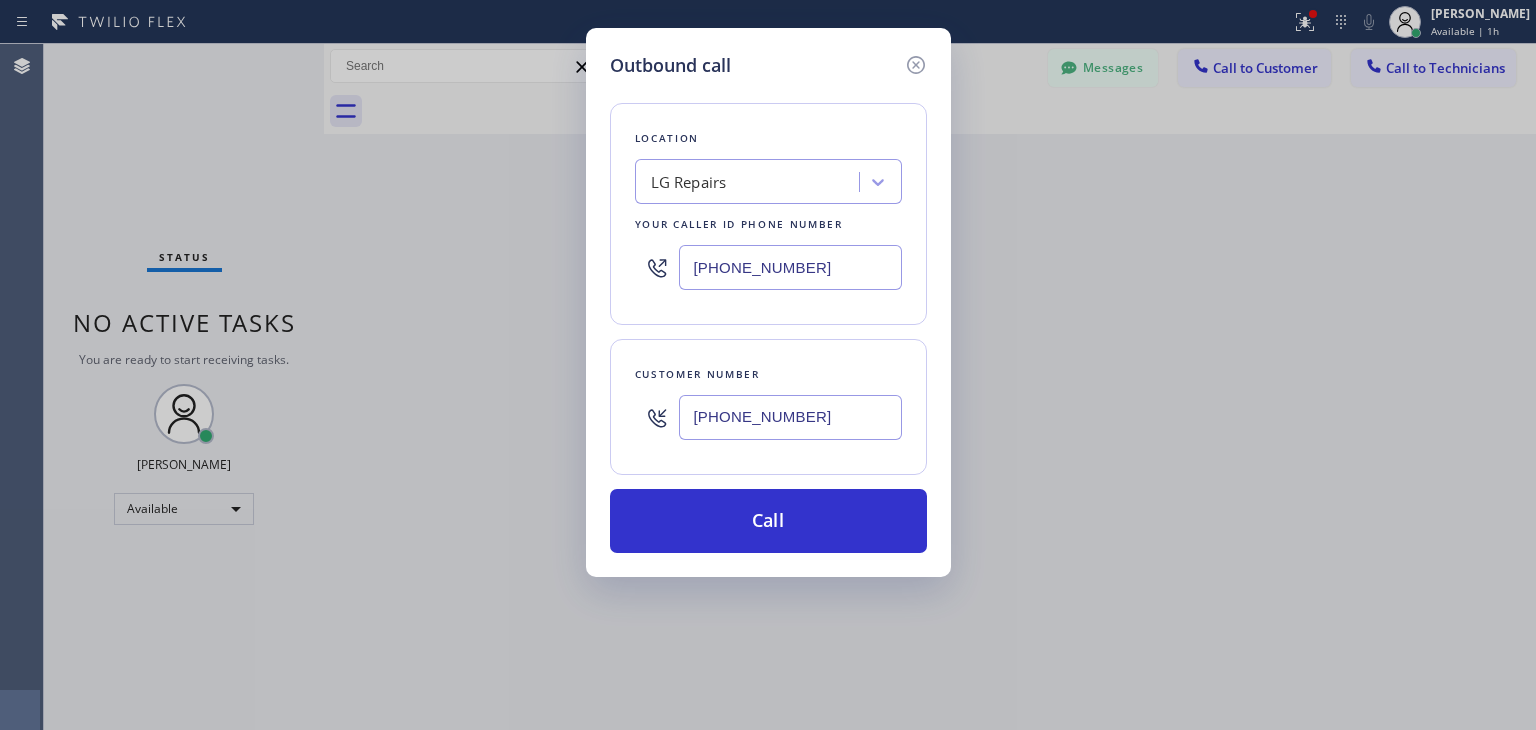type on "(213) 259-5609" 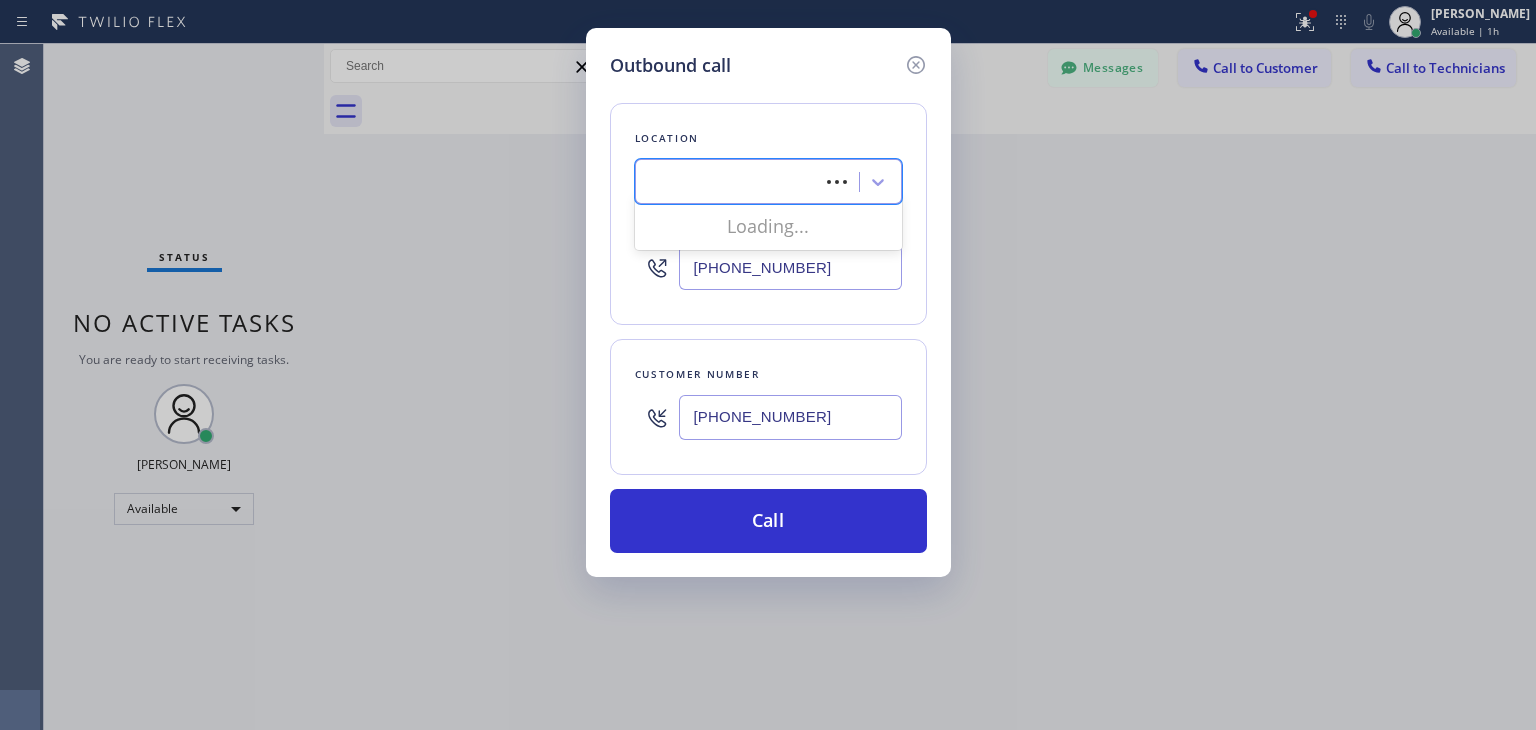 type on "HVAC Alliance Expert" 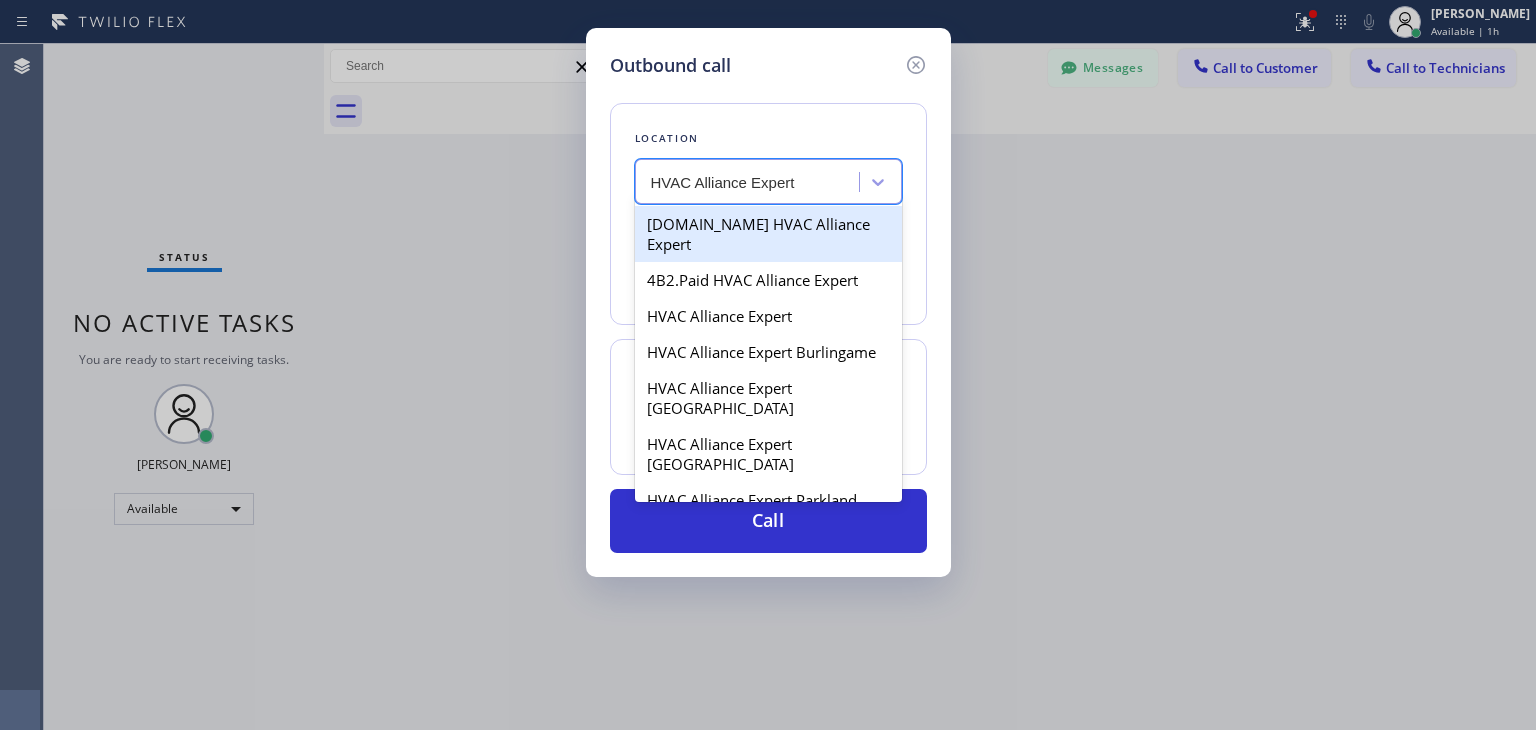 click on "4C.Email HVAC Alliance Expert" at bounding box center (768, 234) 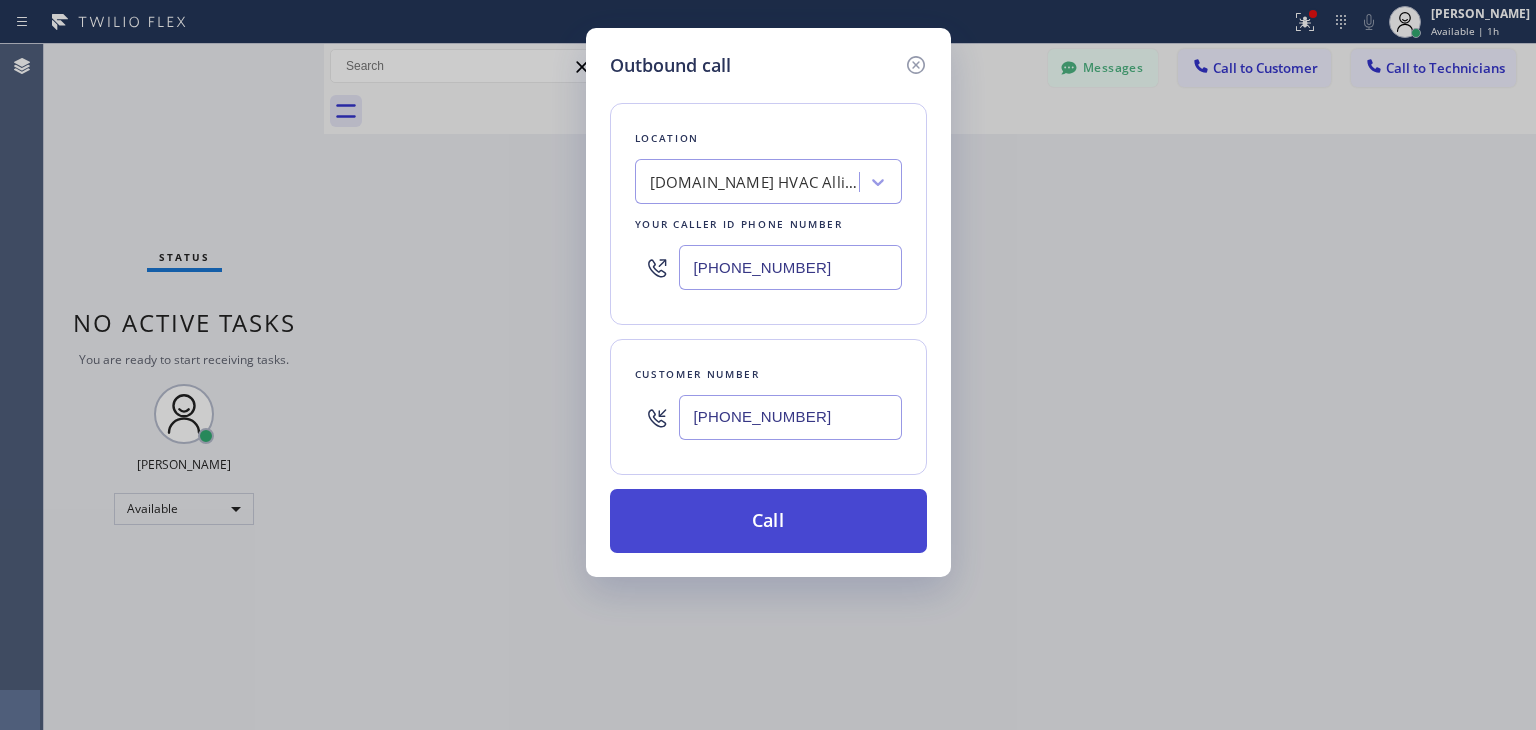 click on "Call" at bounding box center [768, 521] 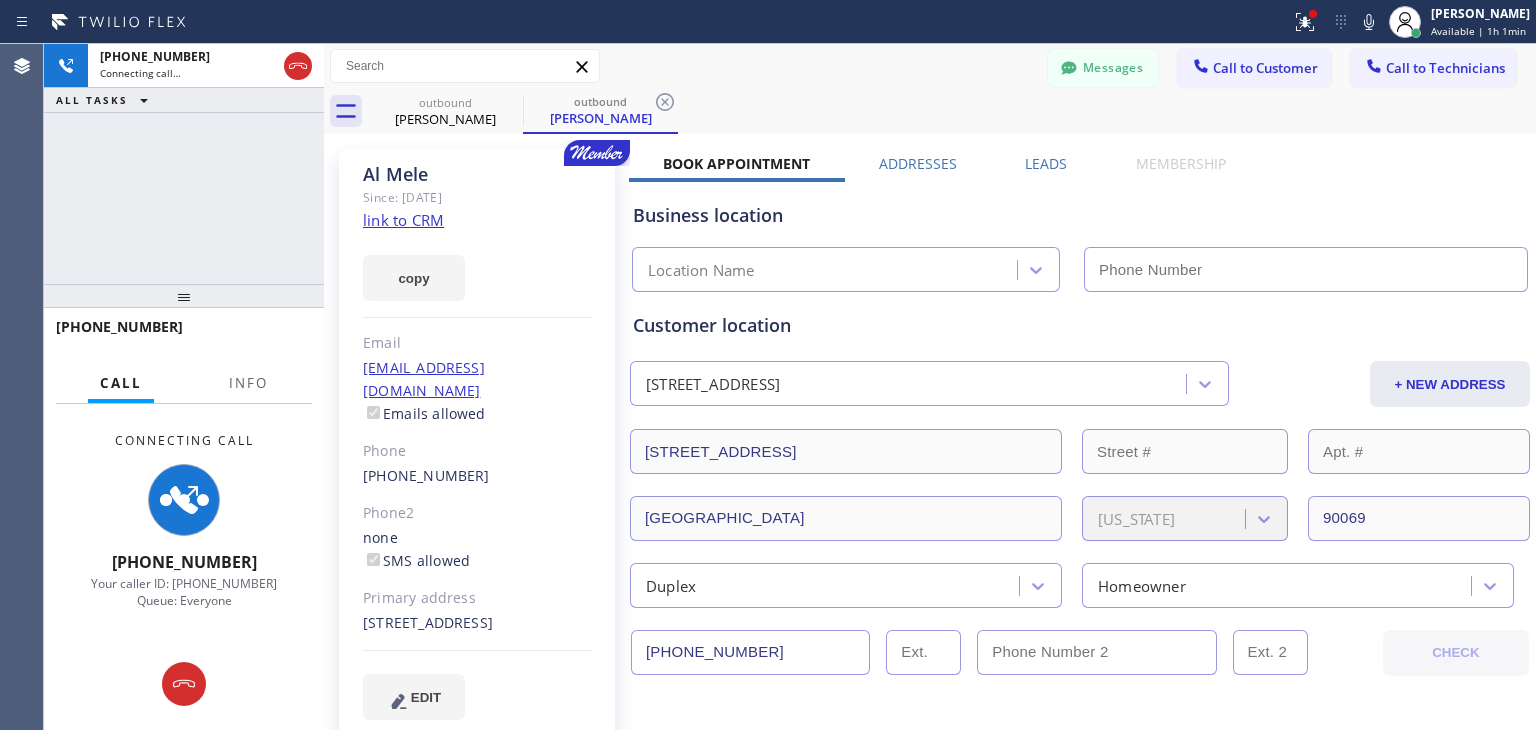 type on "(866) 875-2471" 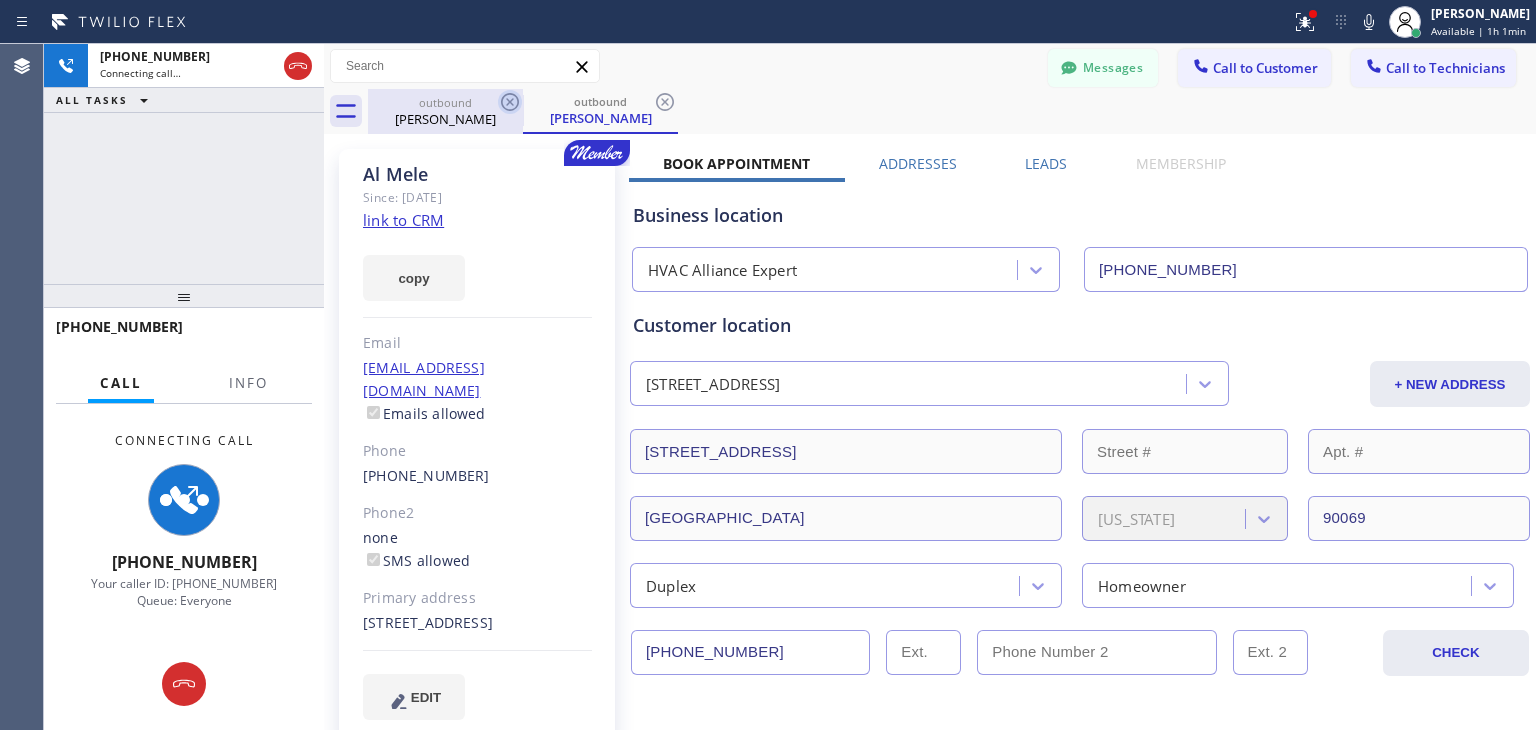 click 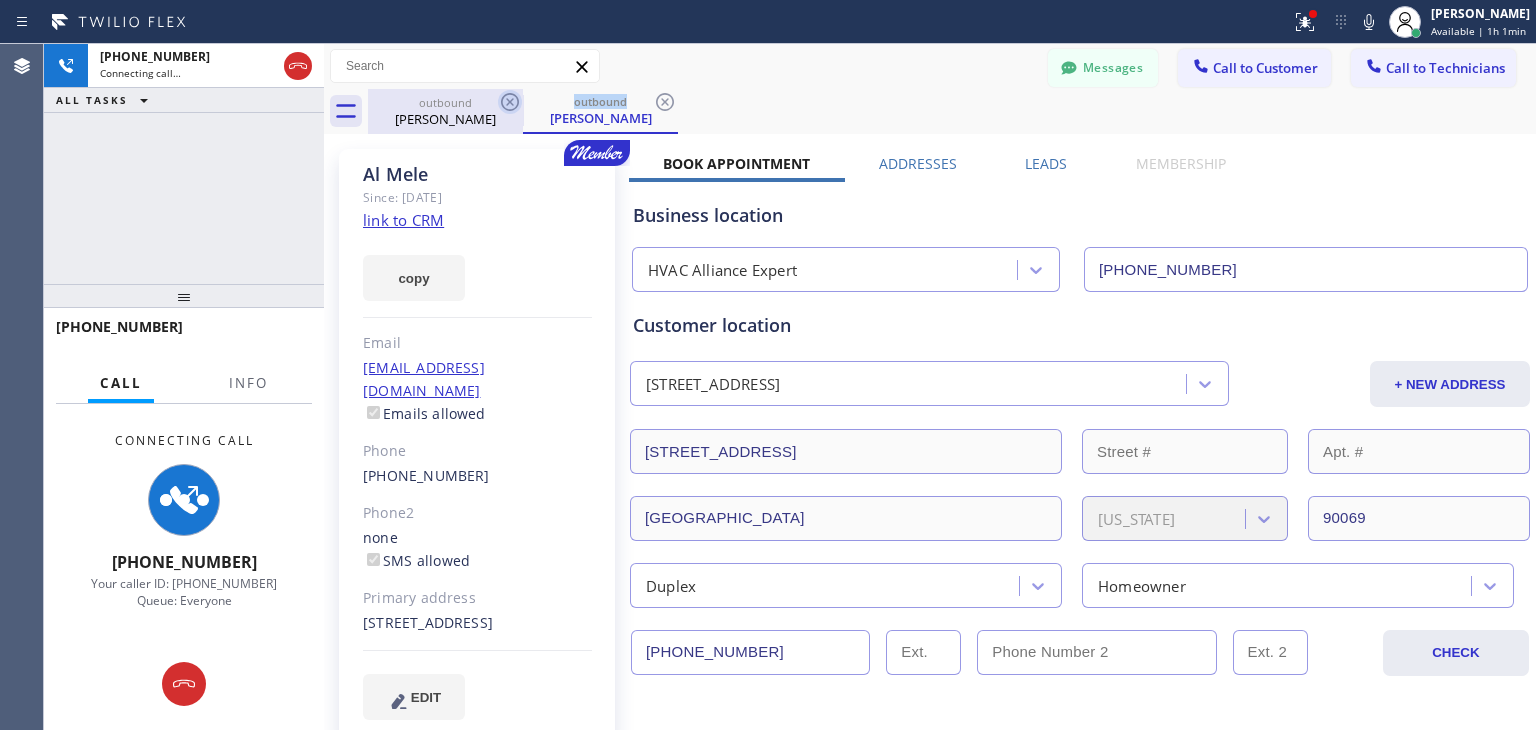click 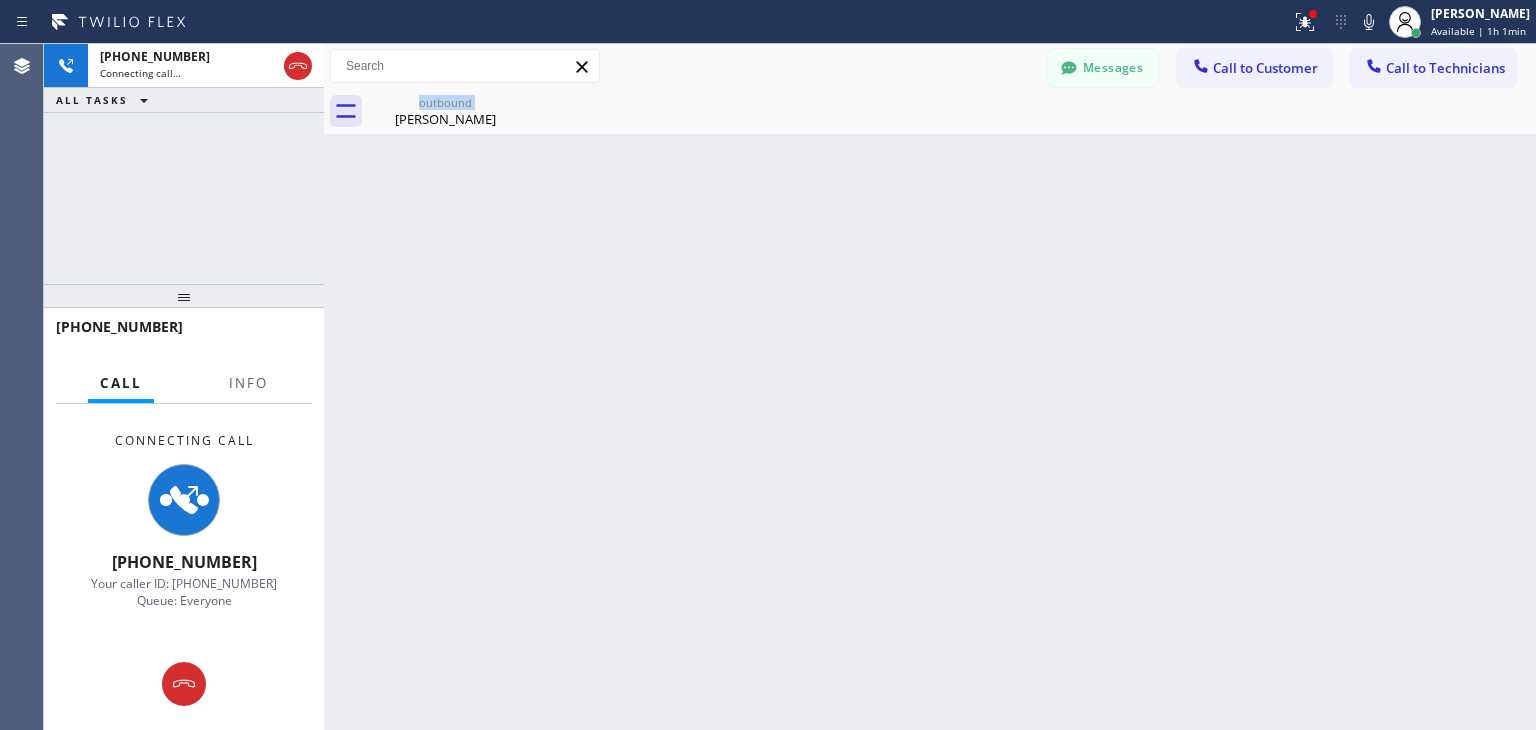 click on "outbound Al Mele" at bounding box center (445, 111) 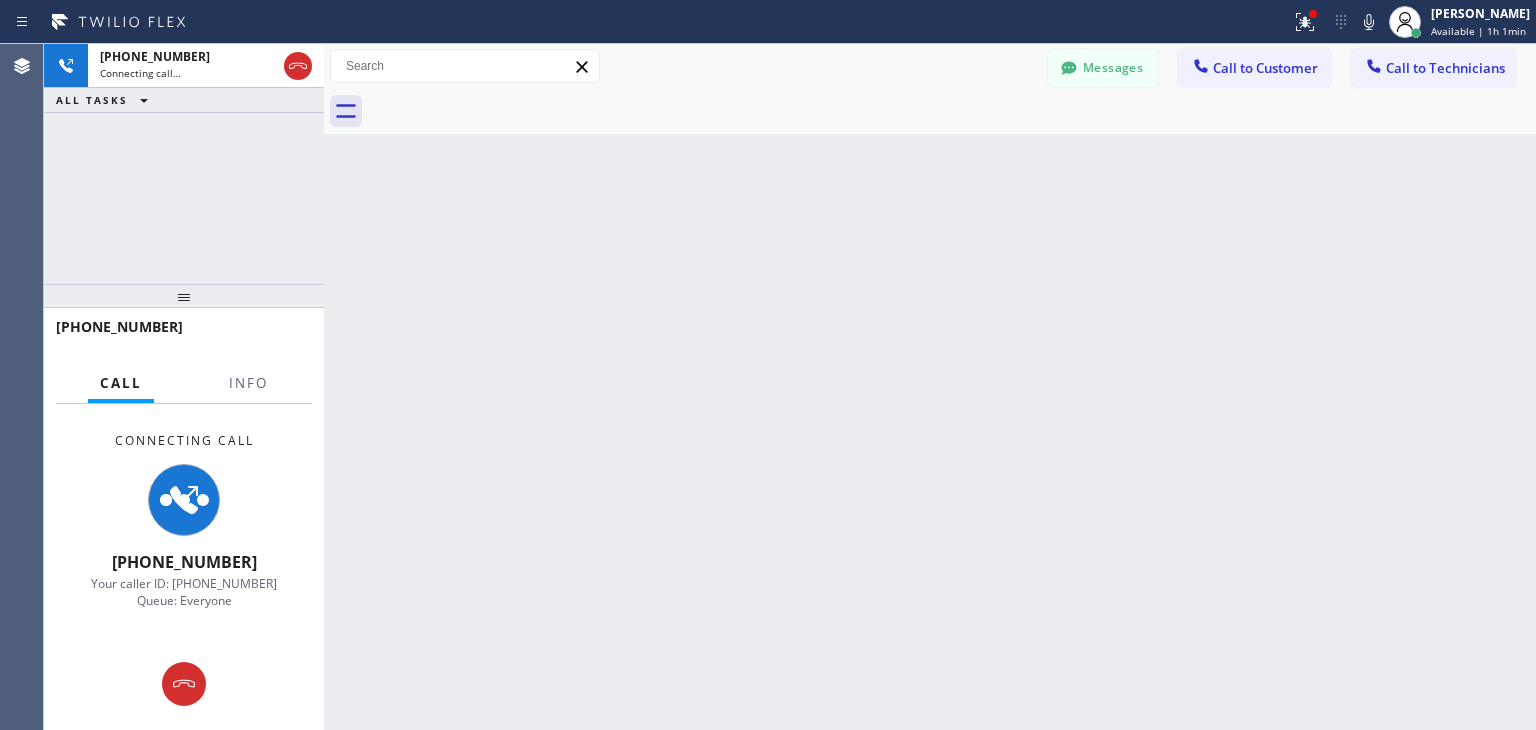 click at bounding box center [952, 111] 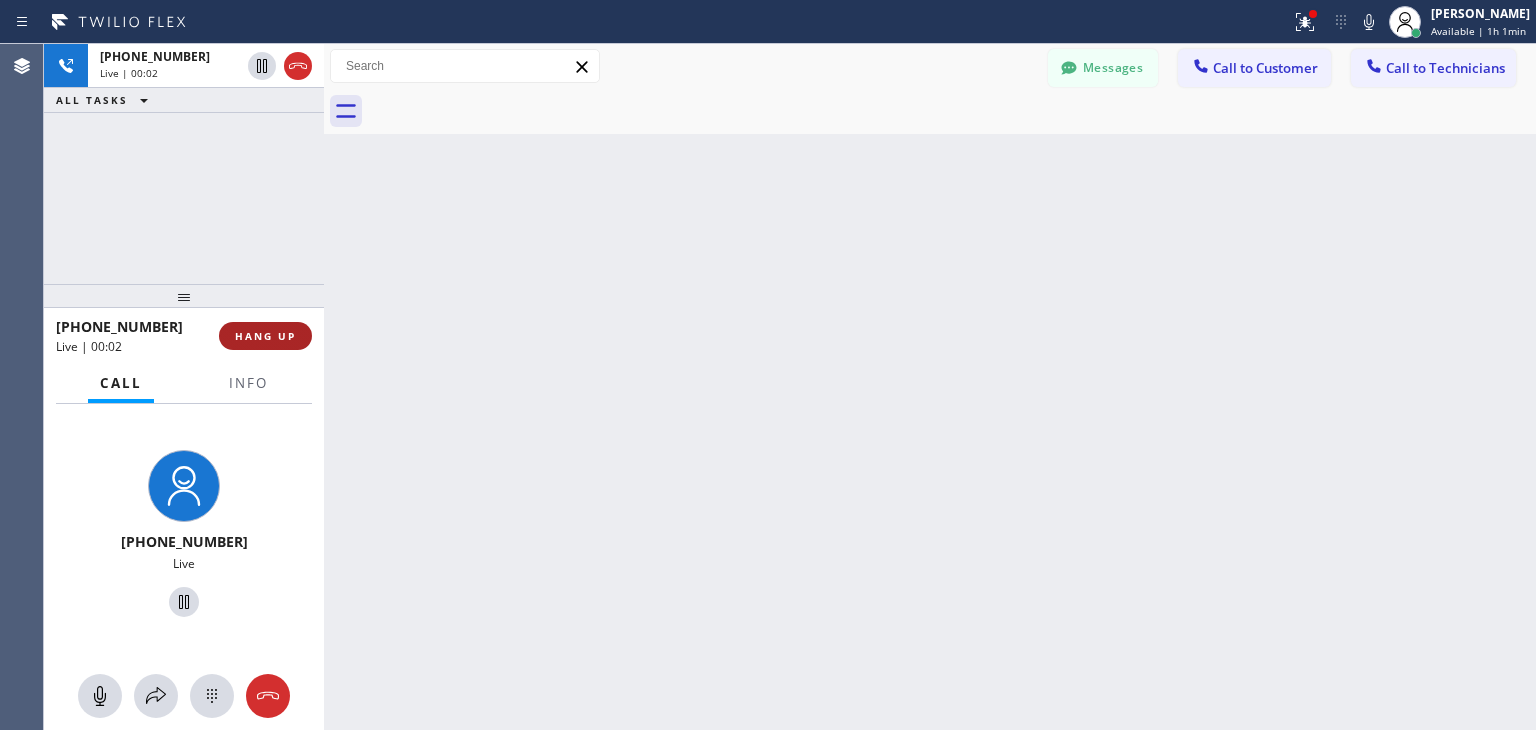 click on "HANG UP" at bounding box center [265, 336] 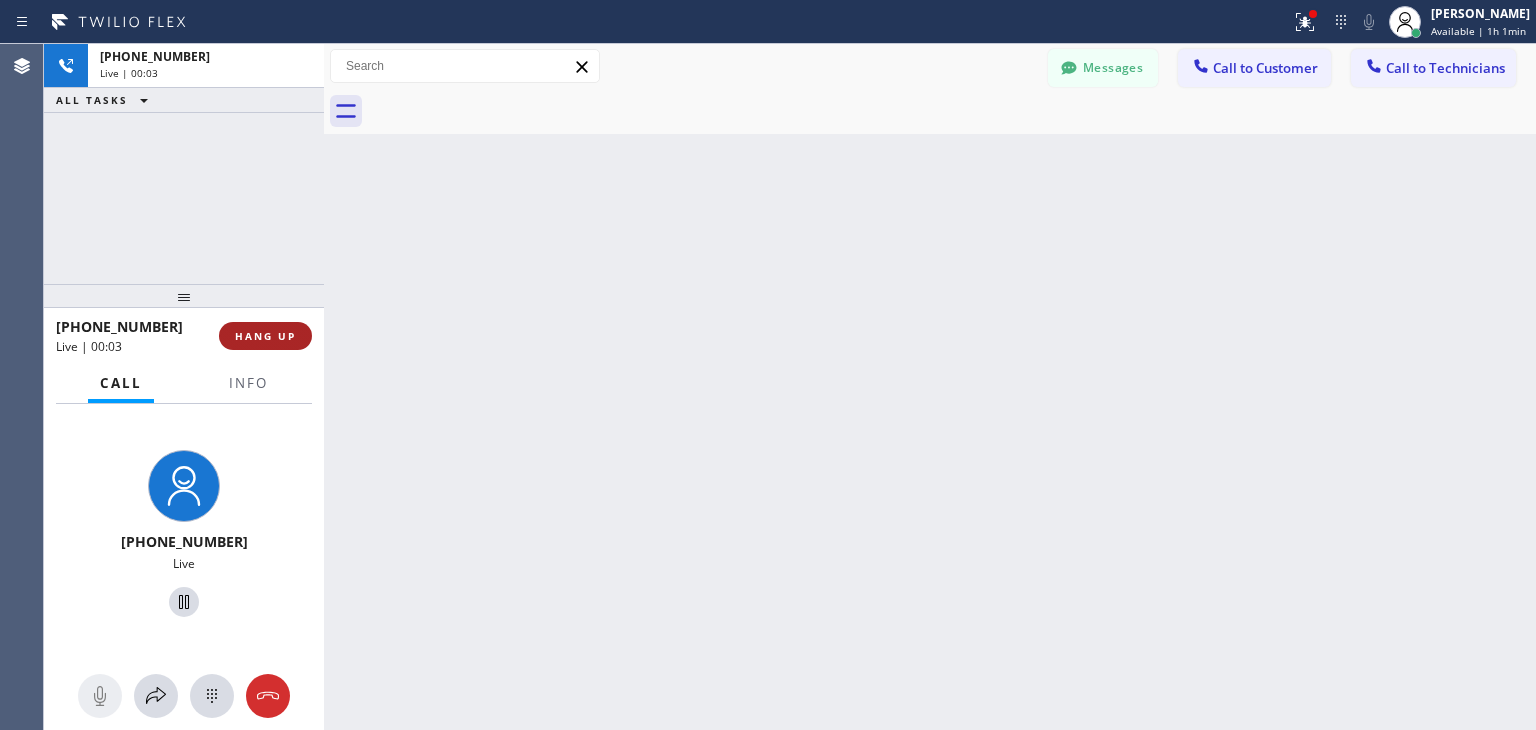 click on "HANG UP" at bounding box center [265, 336] 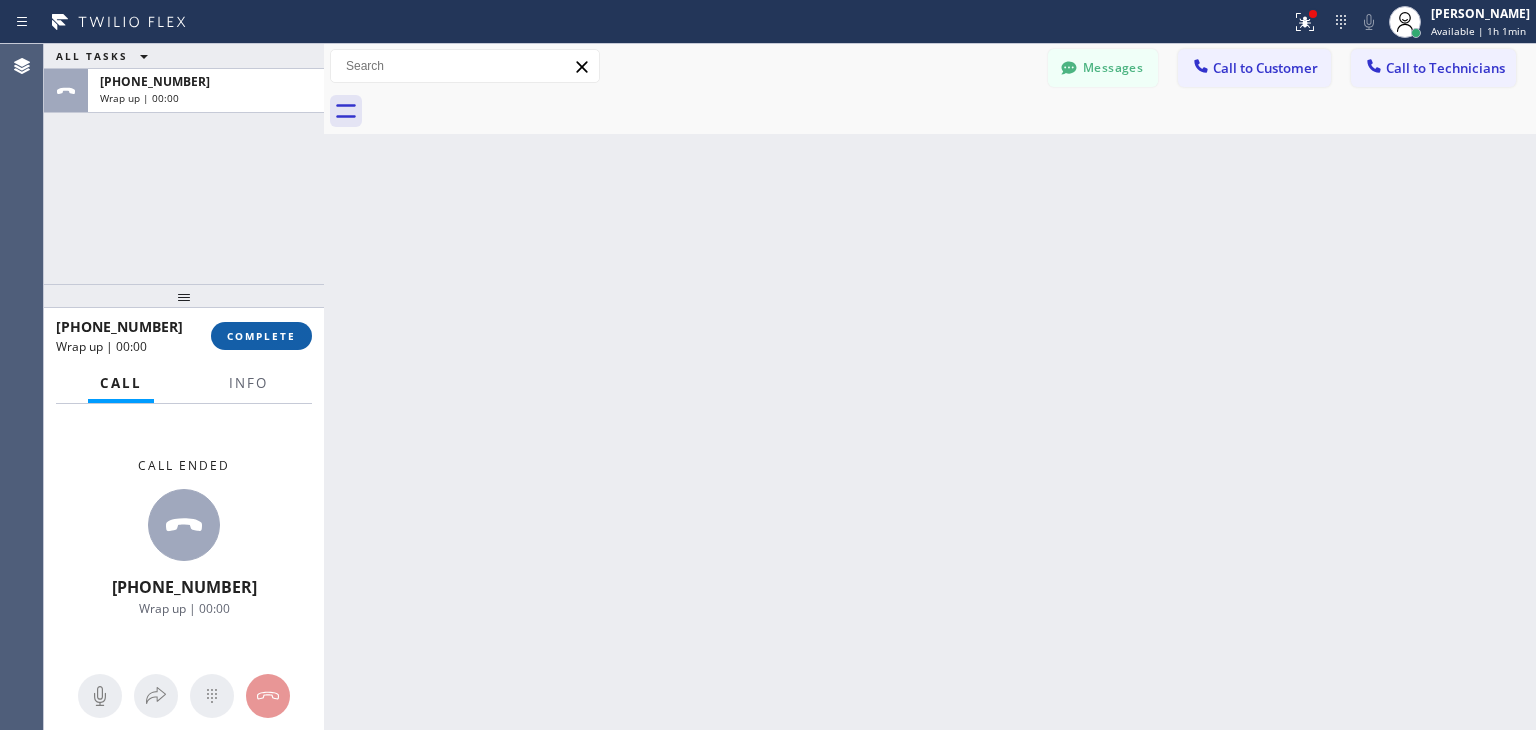 click on "COMPLETE" at bounding box center [261, 336] 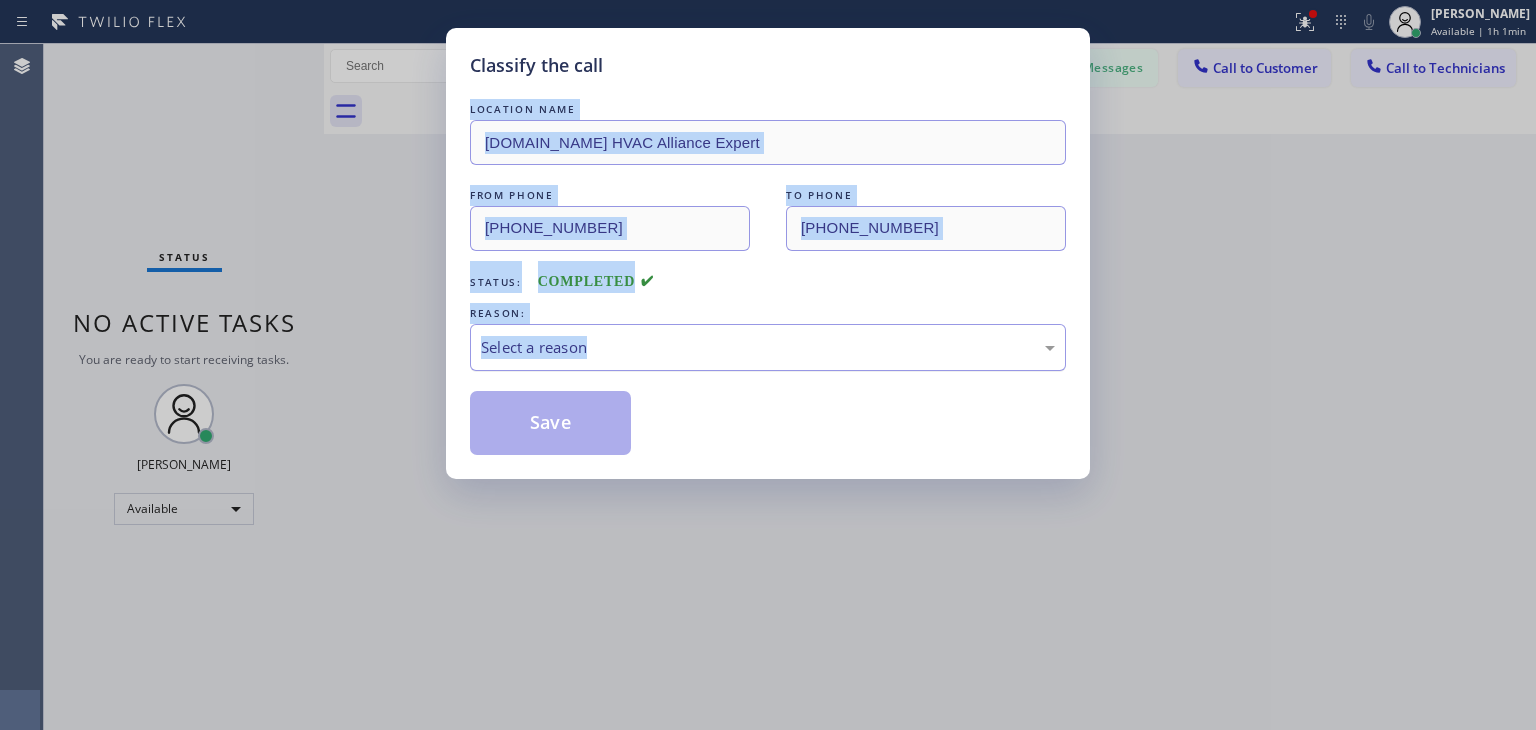 drag, startPoint x: 1276, startPoint y: 66, endPoint x: 772, endPoint y: 325, distance: 566.65424 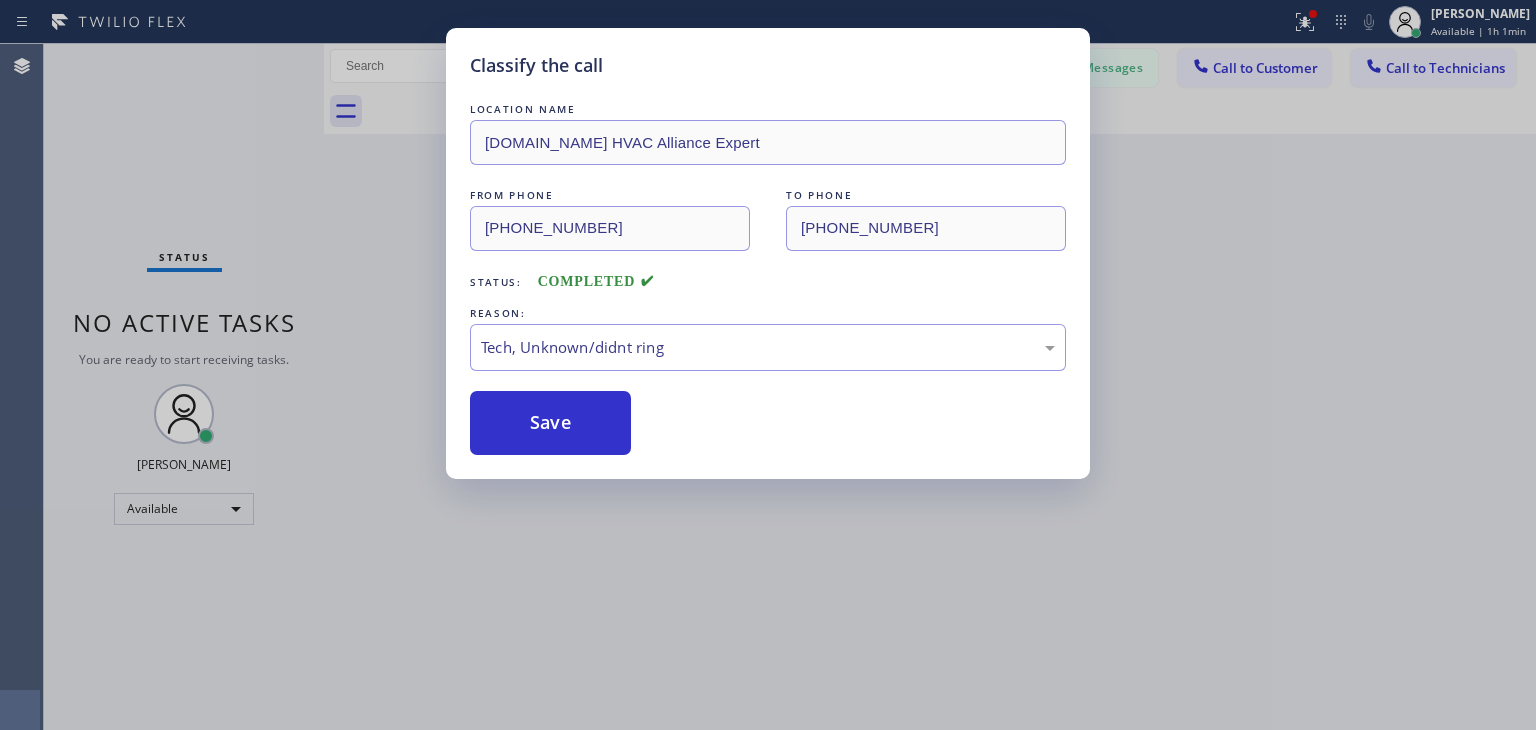 drag, startPoint x: 702, startPoint y: 489, endPoint x: 791, endPoint y: 377, distance: 143.05594 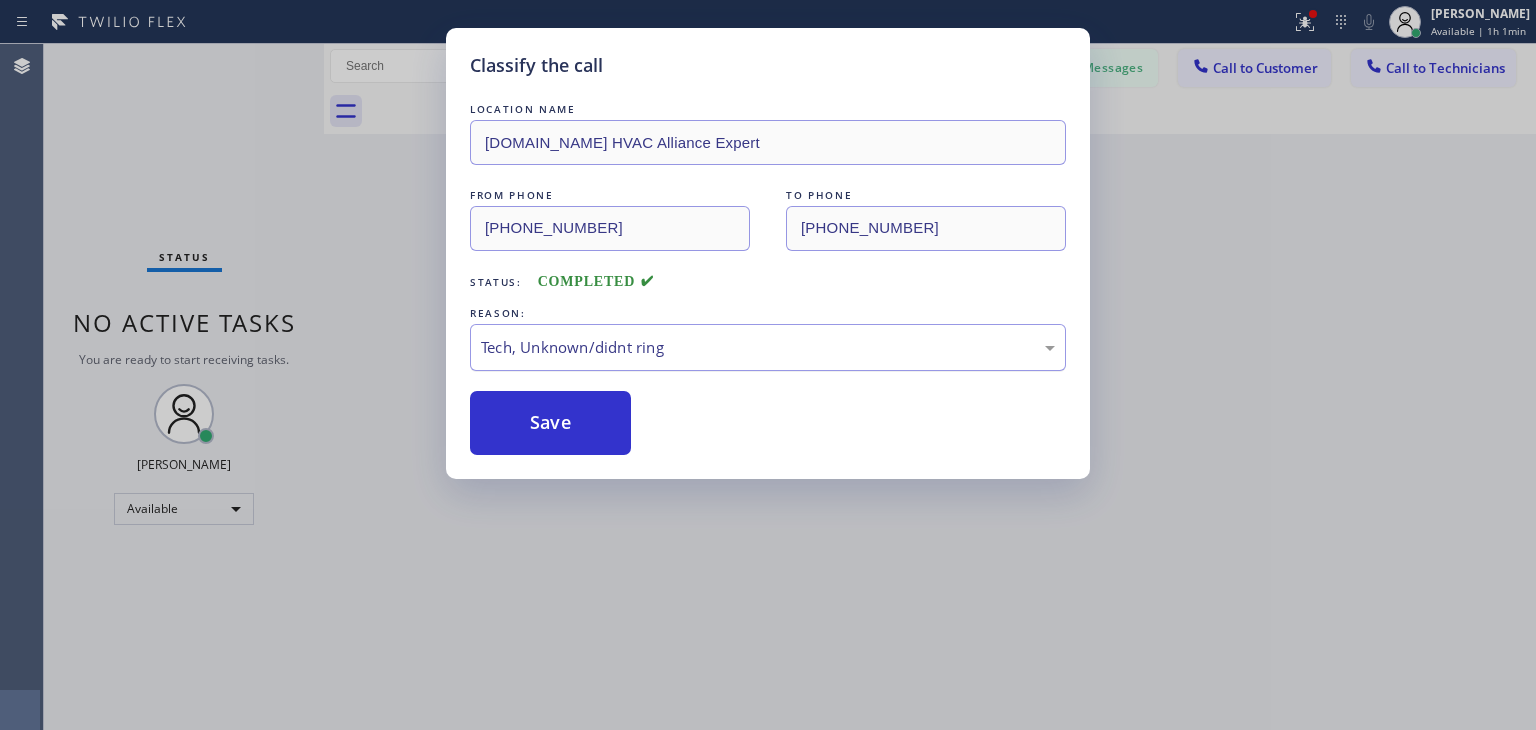 drag, startPoint x: 800, startPoint y: 370, endPoint x: 833, endPoint y: 344, distance: 42.0119 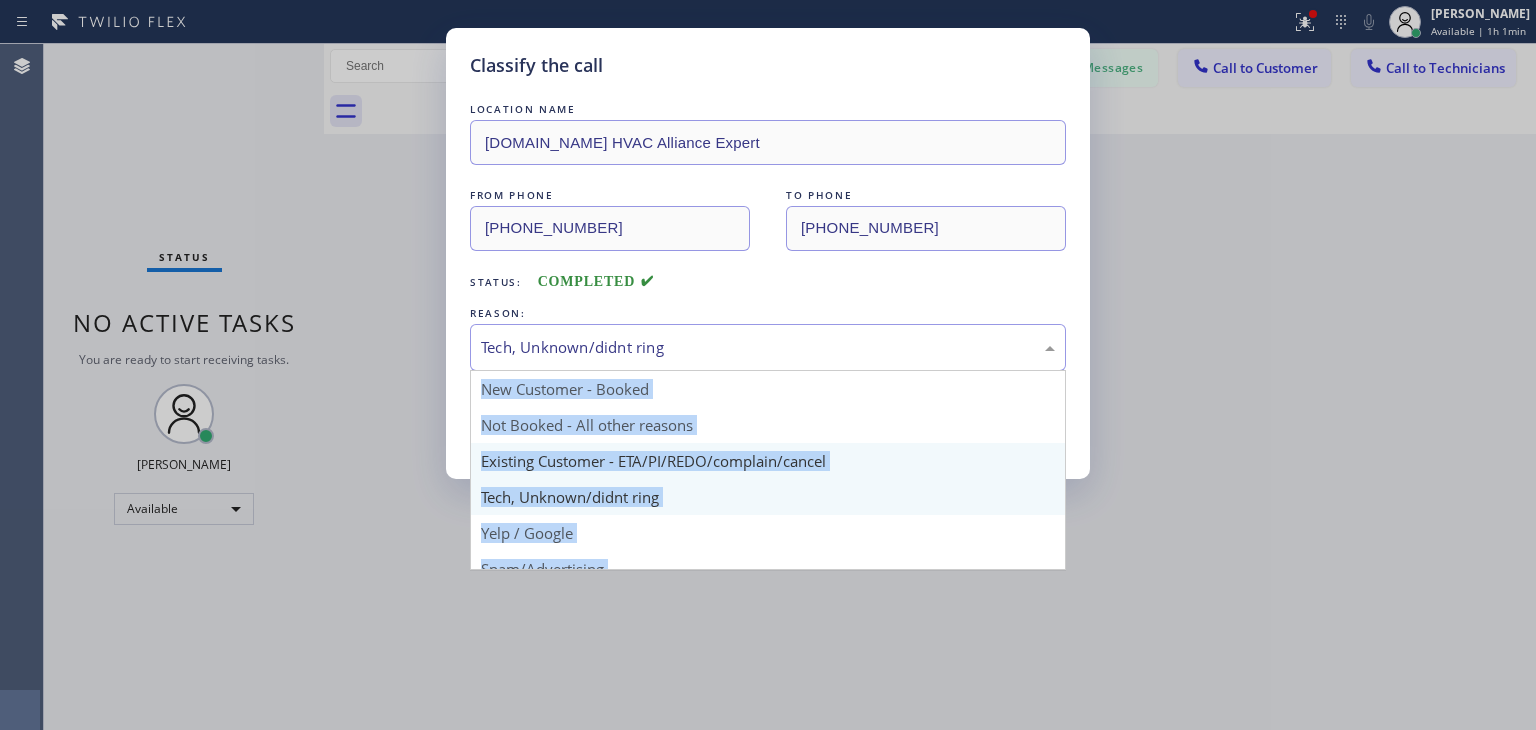 drag, startPoint x: 833, startPoint y: 344, endPoint x: 807, endPoint y: 461, distance: 119.85408 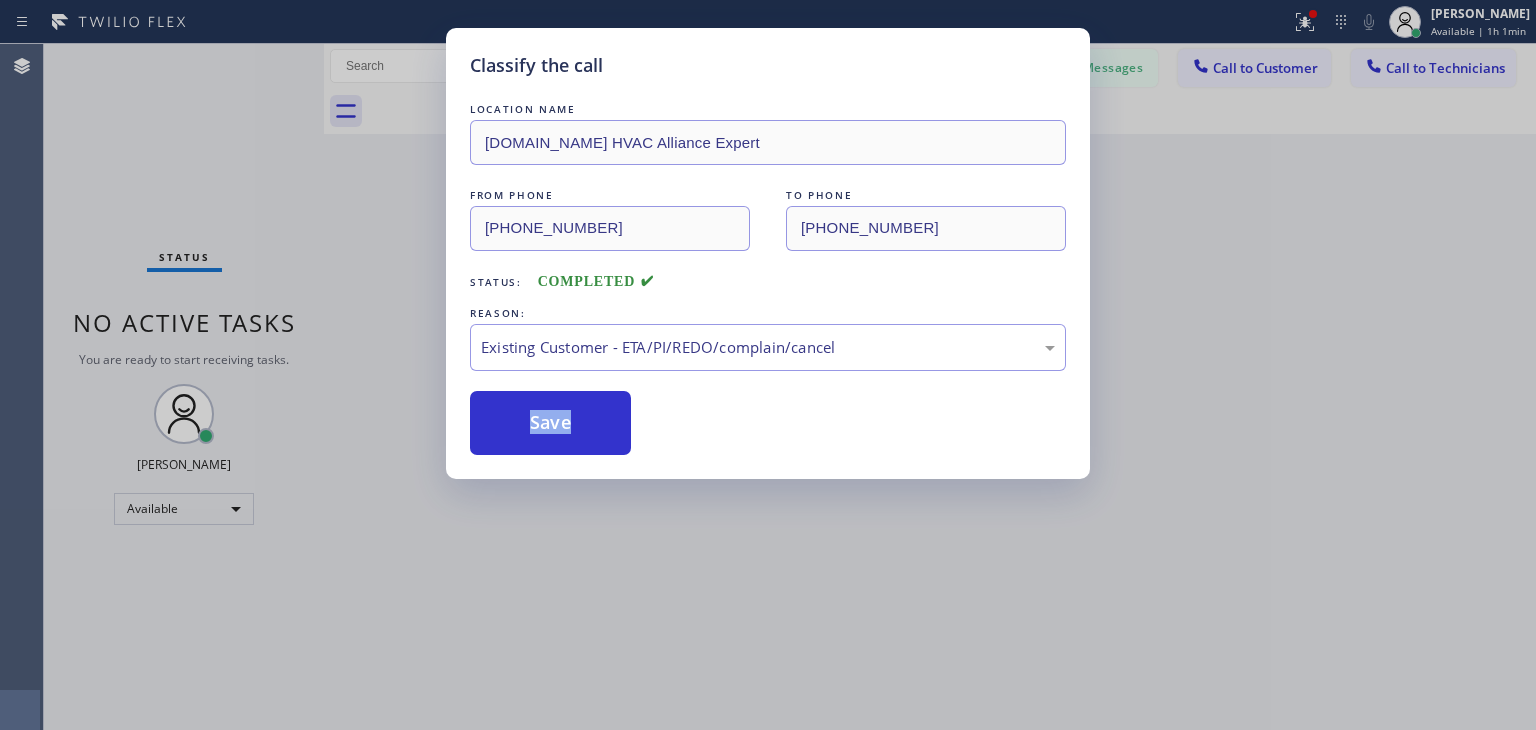 drag, startPoint x: 807, startPoint y: 461, endPoint x: 446, endPoint y: 386, distance: 368.70856 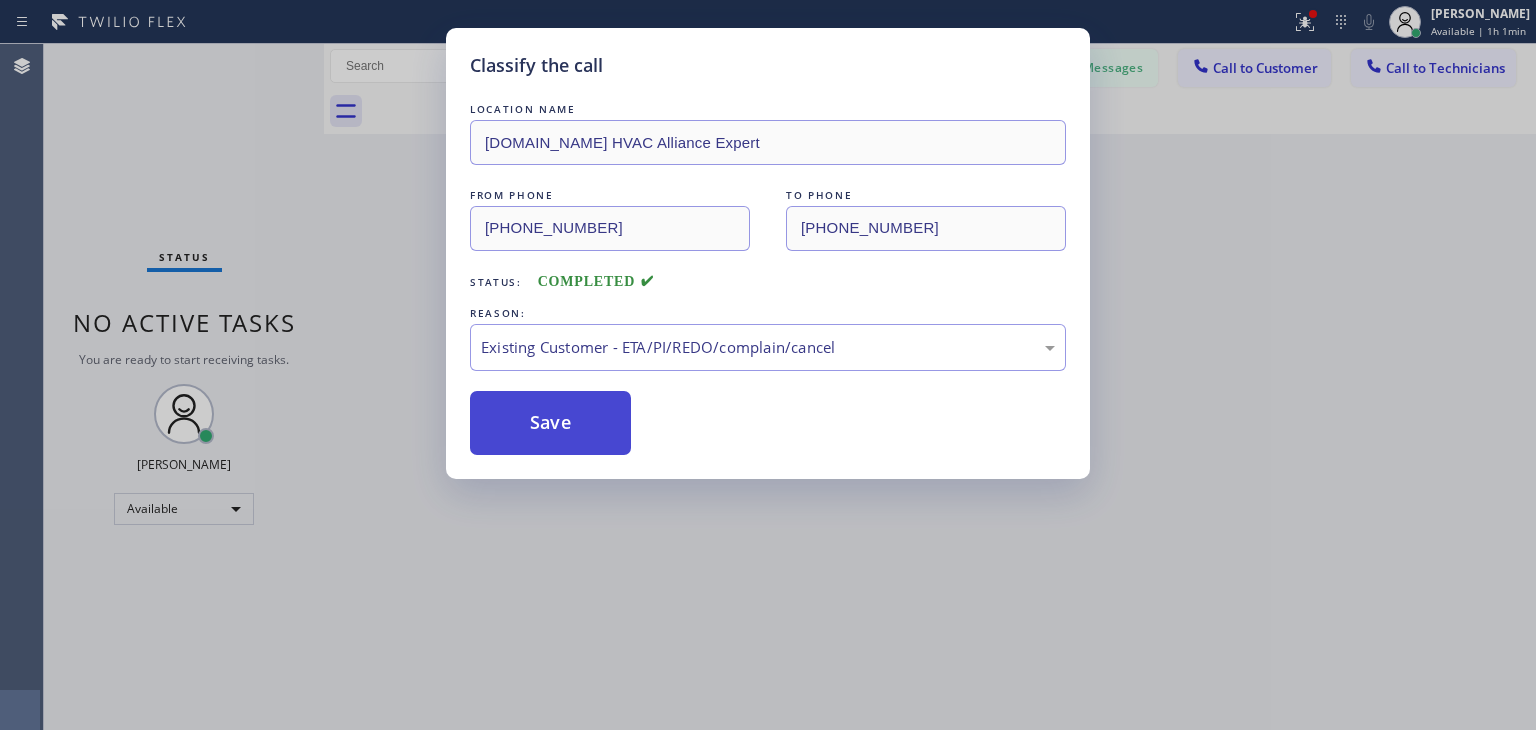 drag, startPoint x: 446, startPoint y: 386, endPoint x: 515, endPoint y: 397, distance: 69.87131 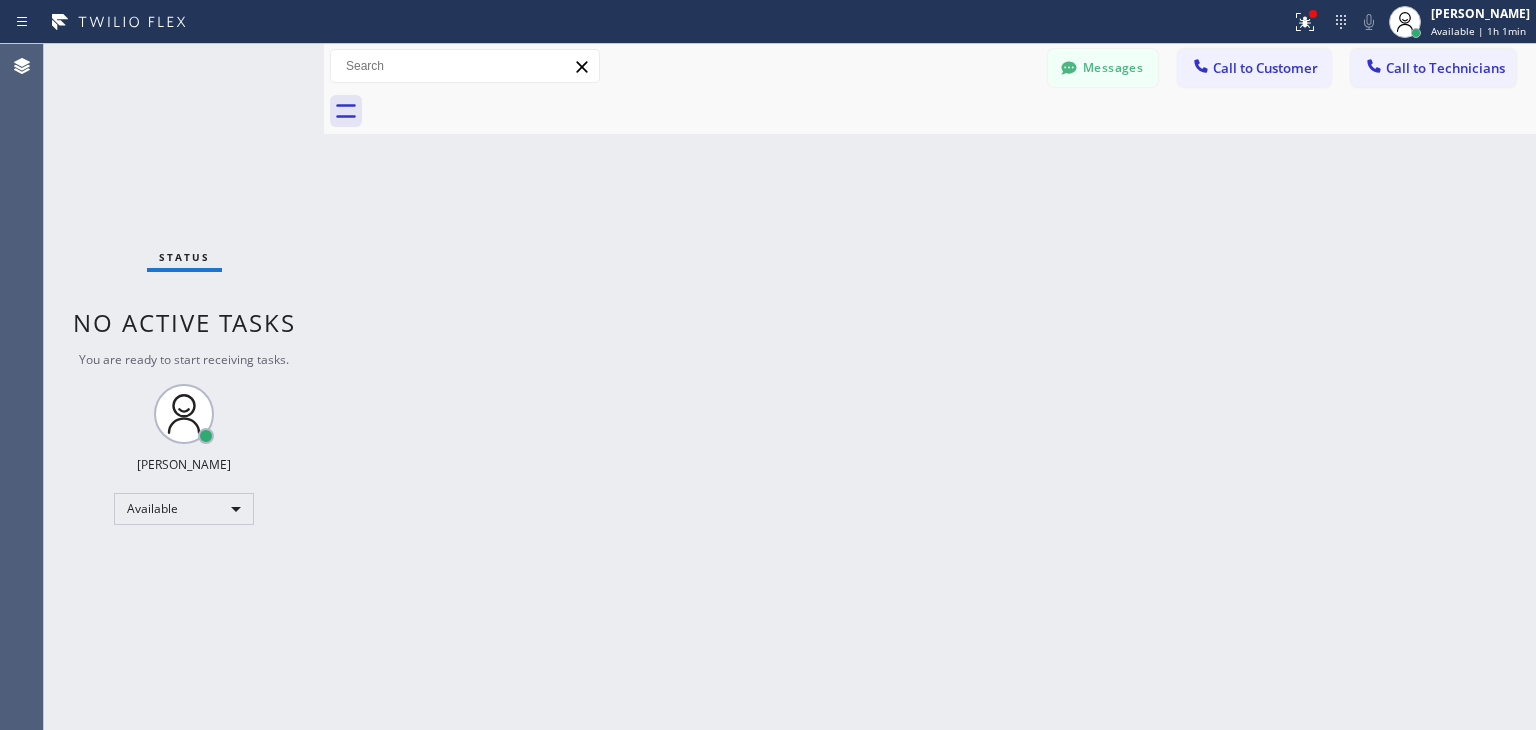 click on "Call to Customer" at bounding box center (1265, 68) 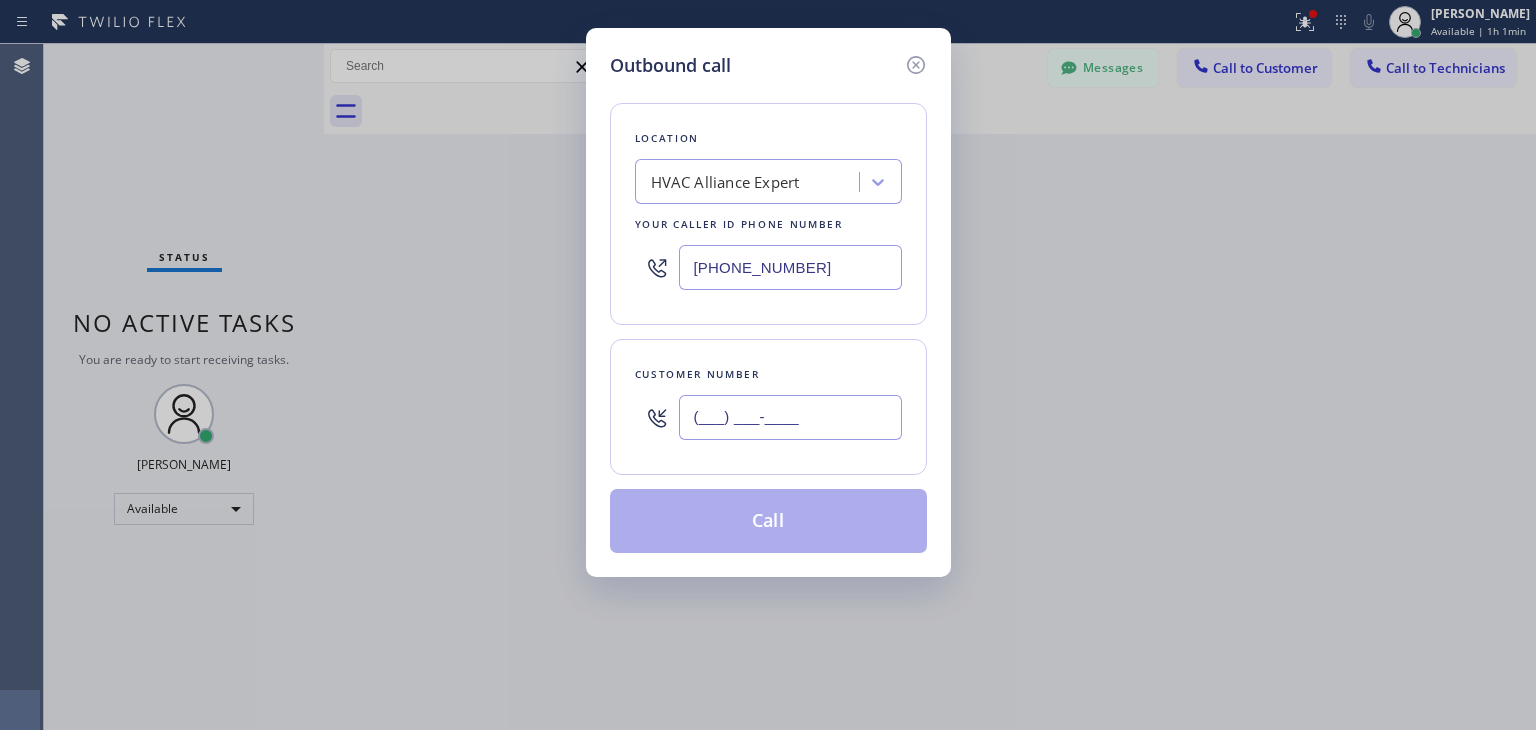 paste on "213) 259-5609" 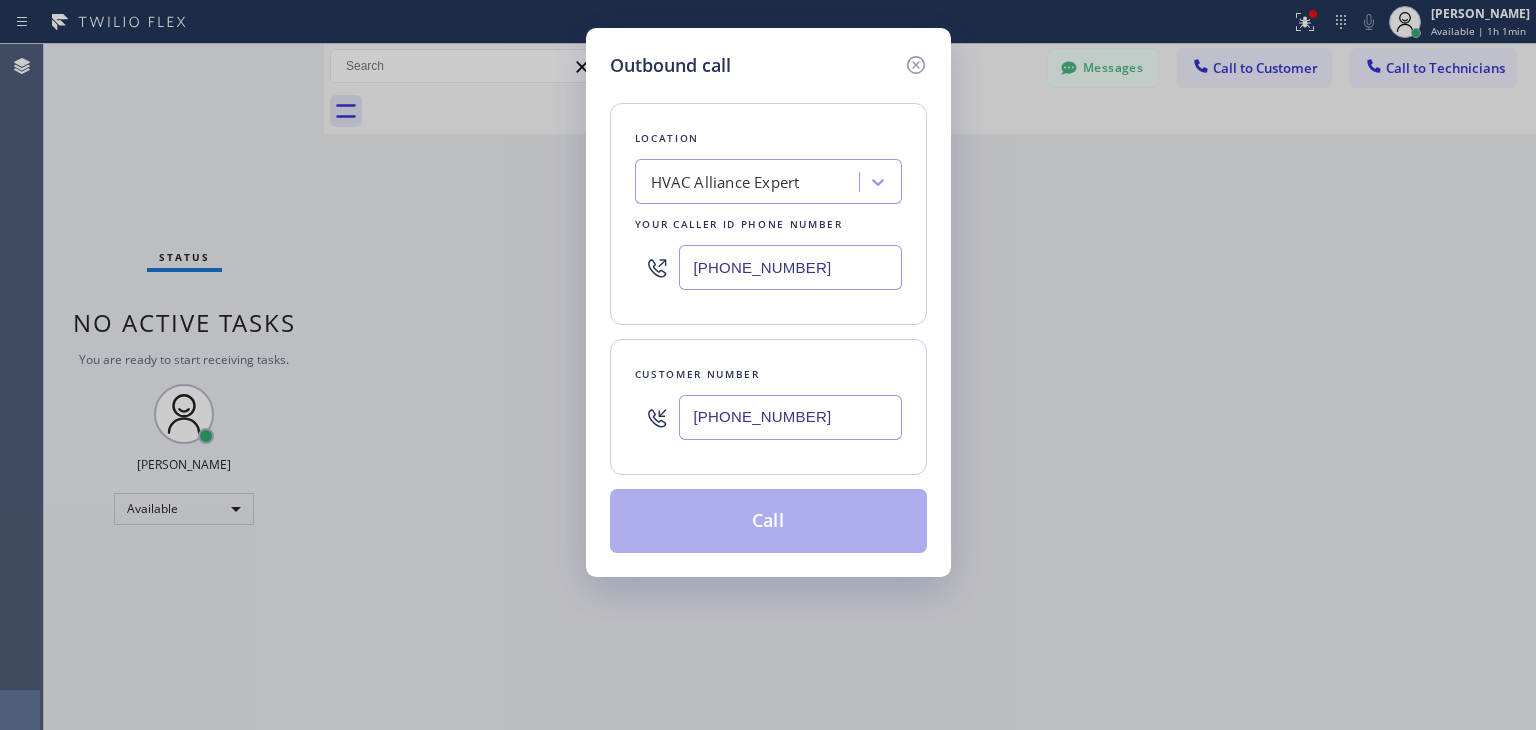 click on "(213) 259-5609" at bounding box center (790, 417) 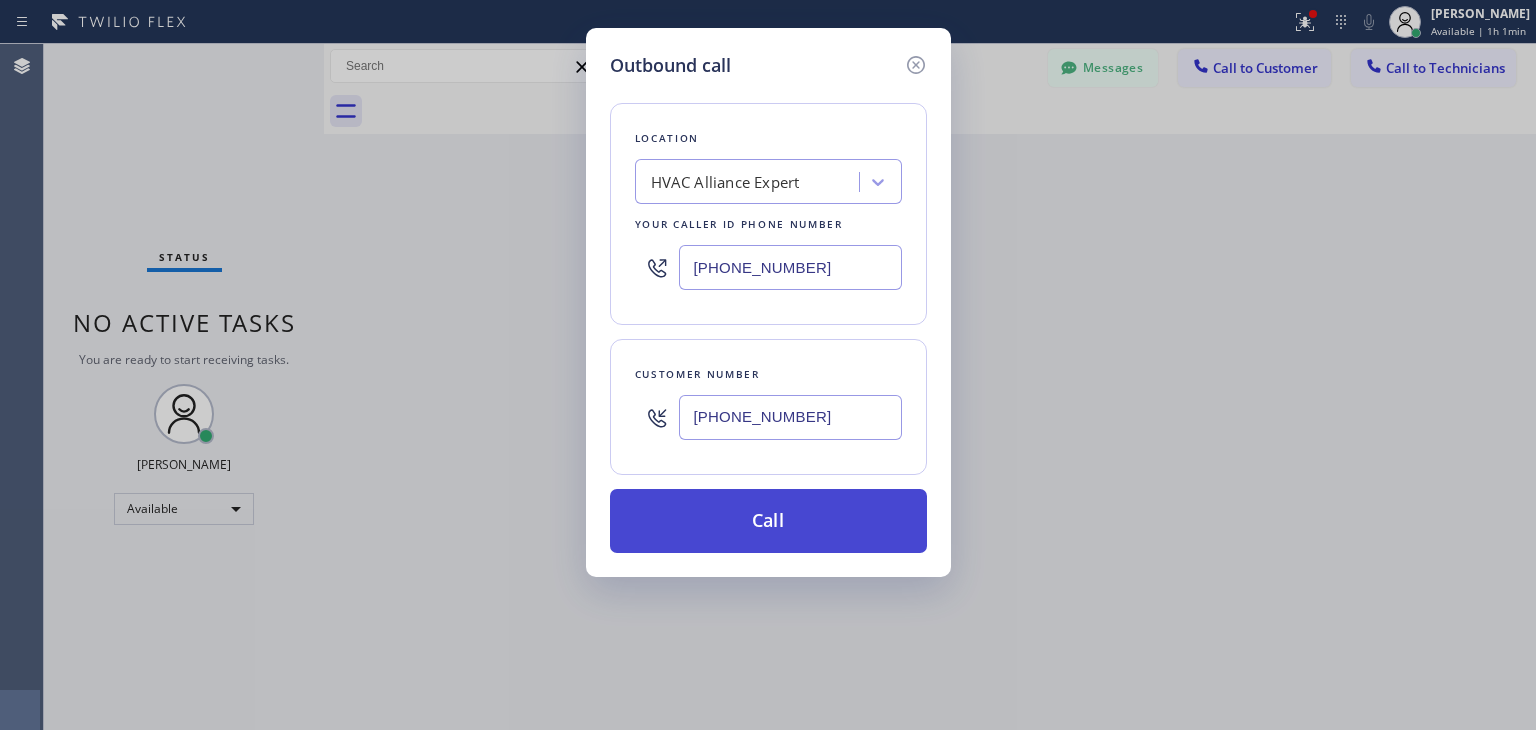 type on "(213) 259-5609" 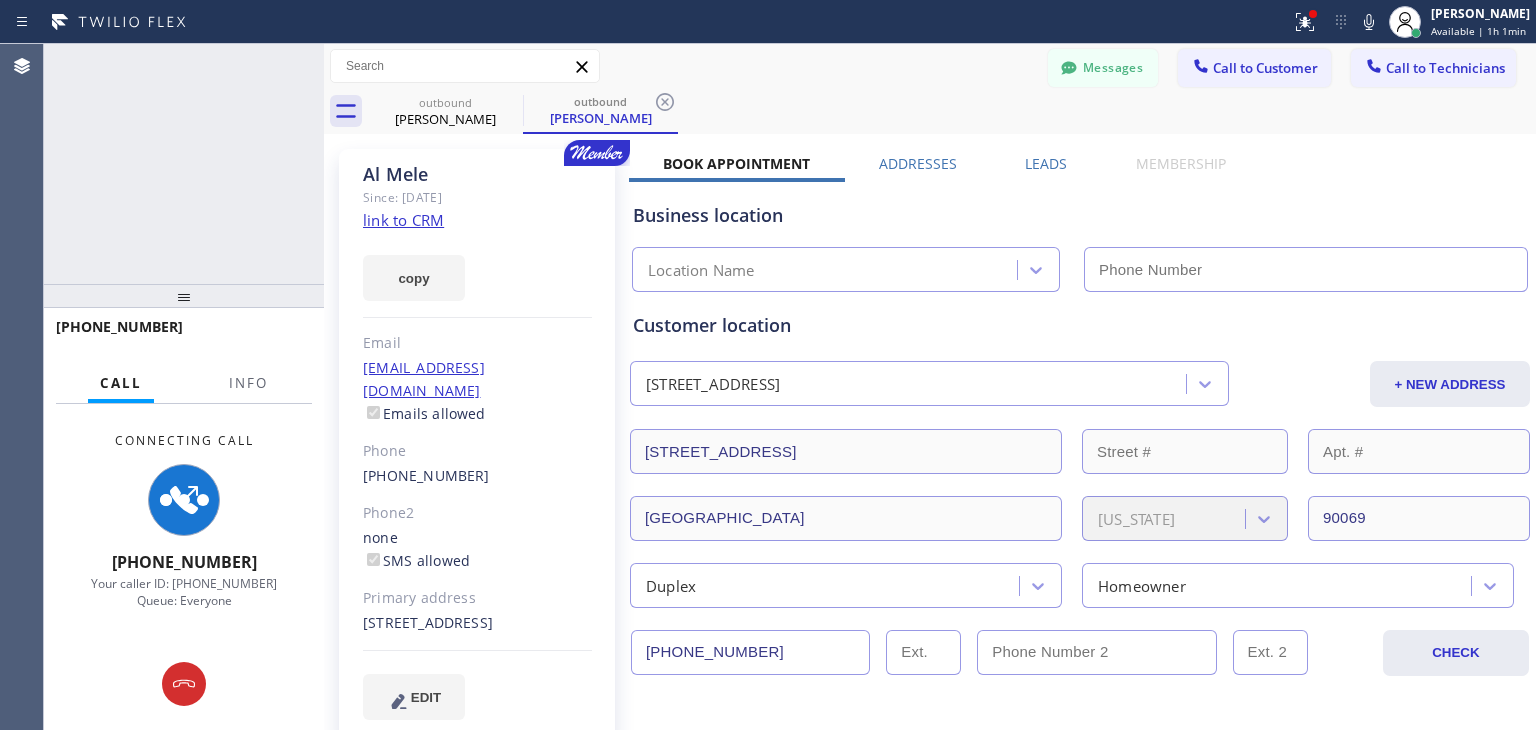 type on "(866) 875-2471" 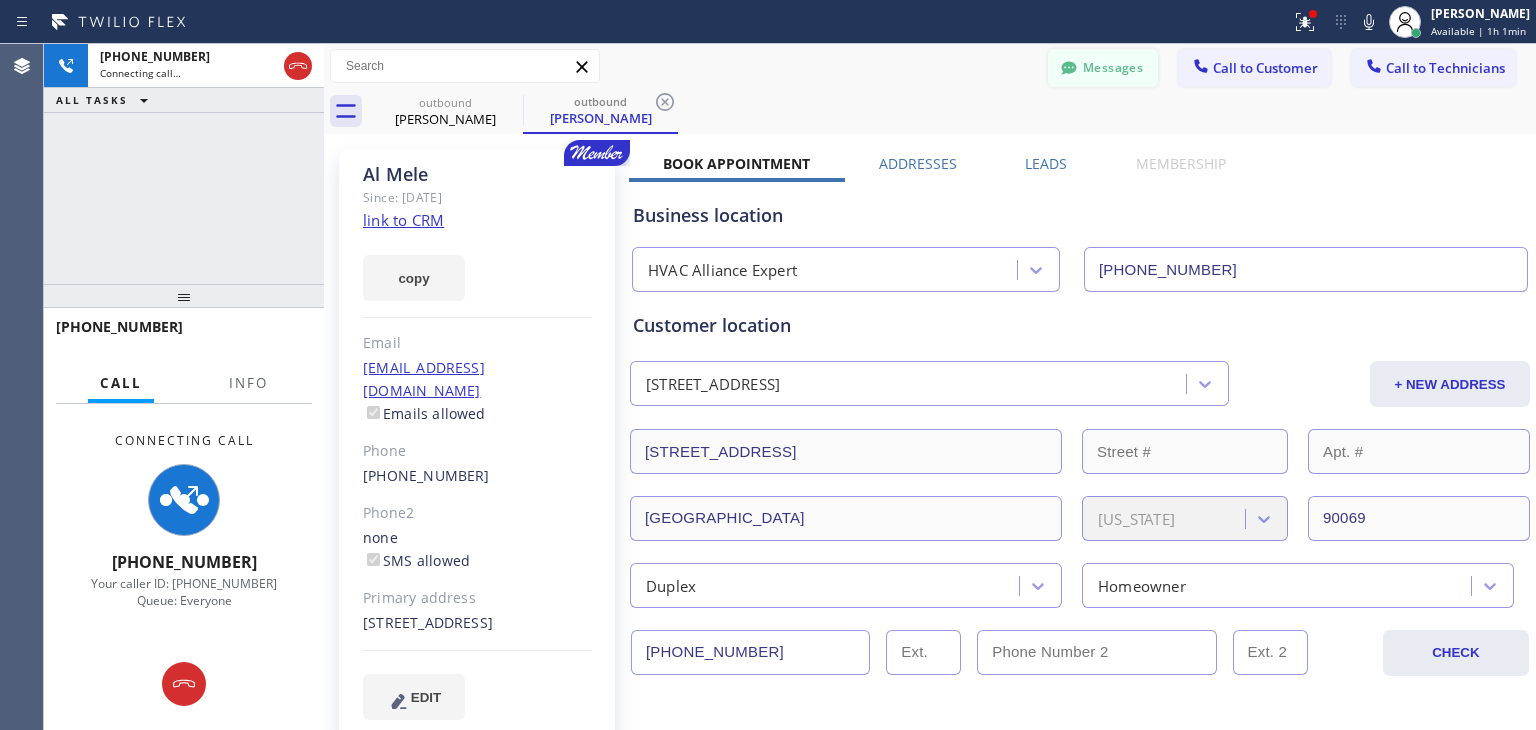 click on "Messages" at bounding box center (1103, 68) 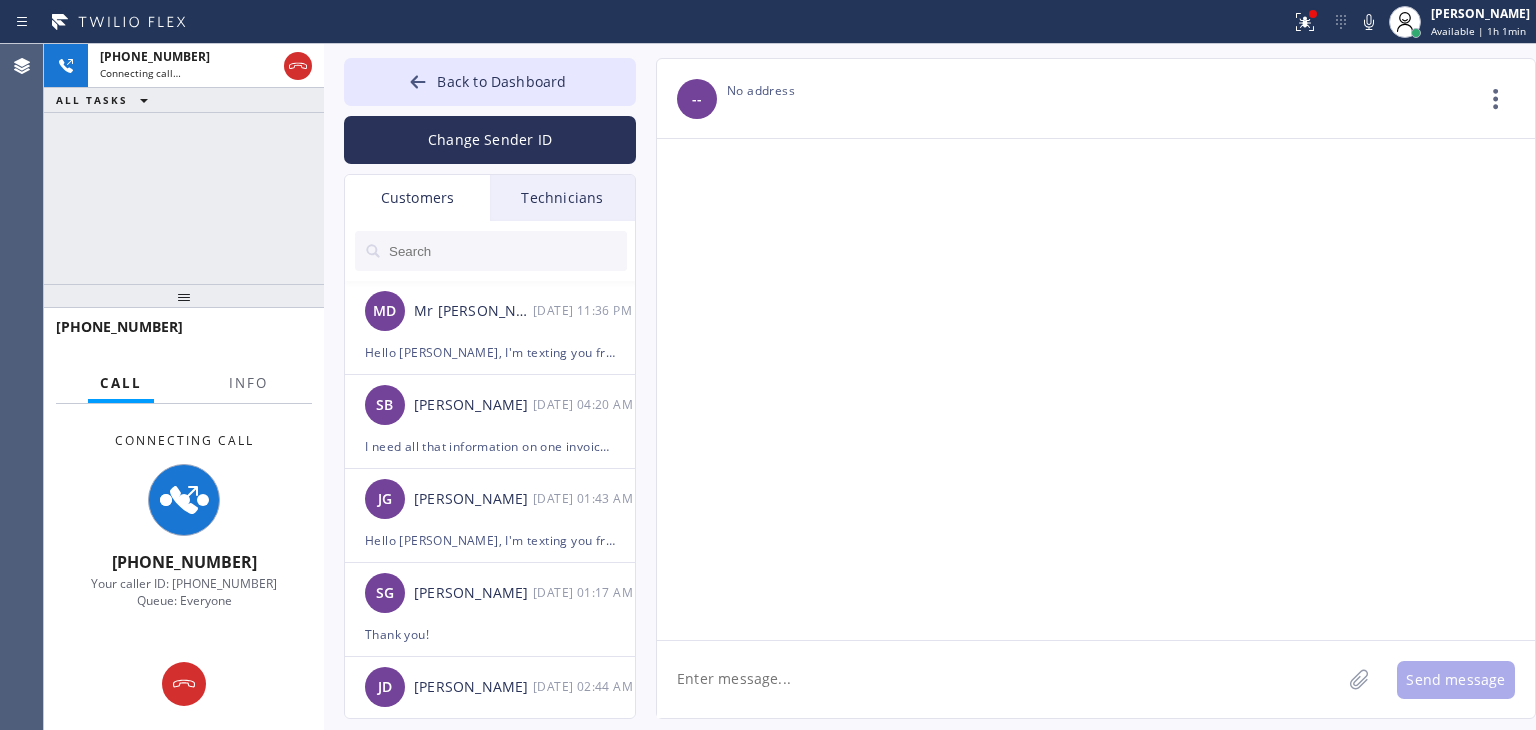 click at bounding box center (507, 251) 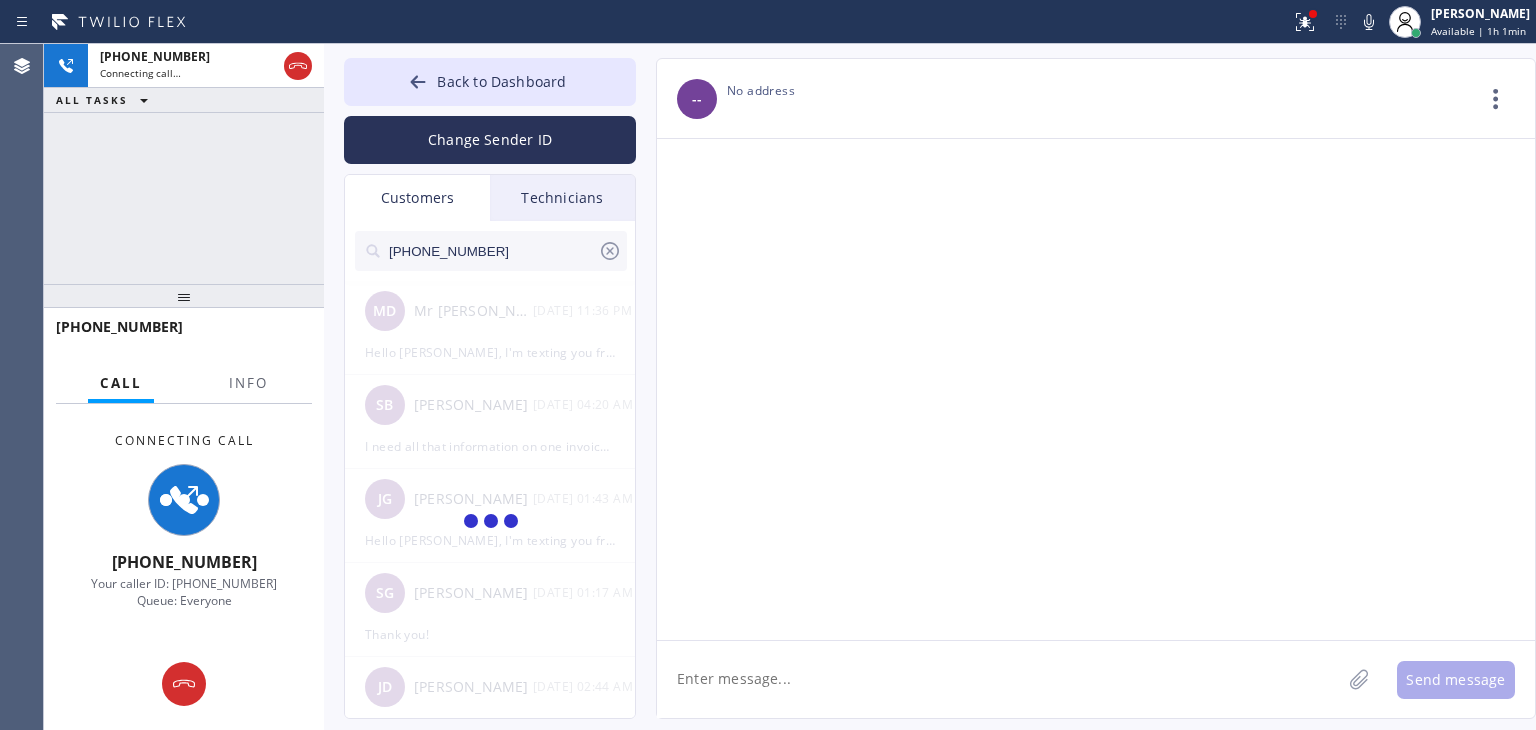 click on "(213) 259-5609" at bounding box center (492, 251) 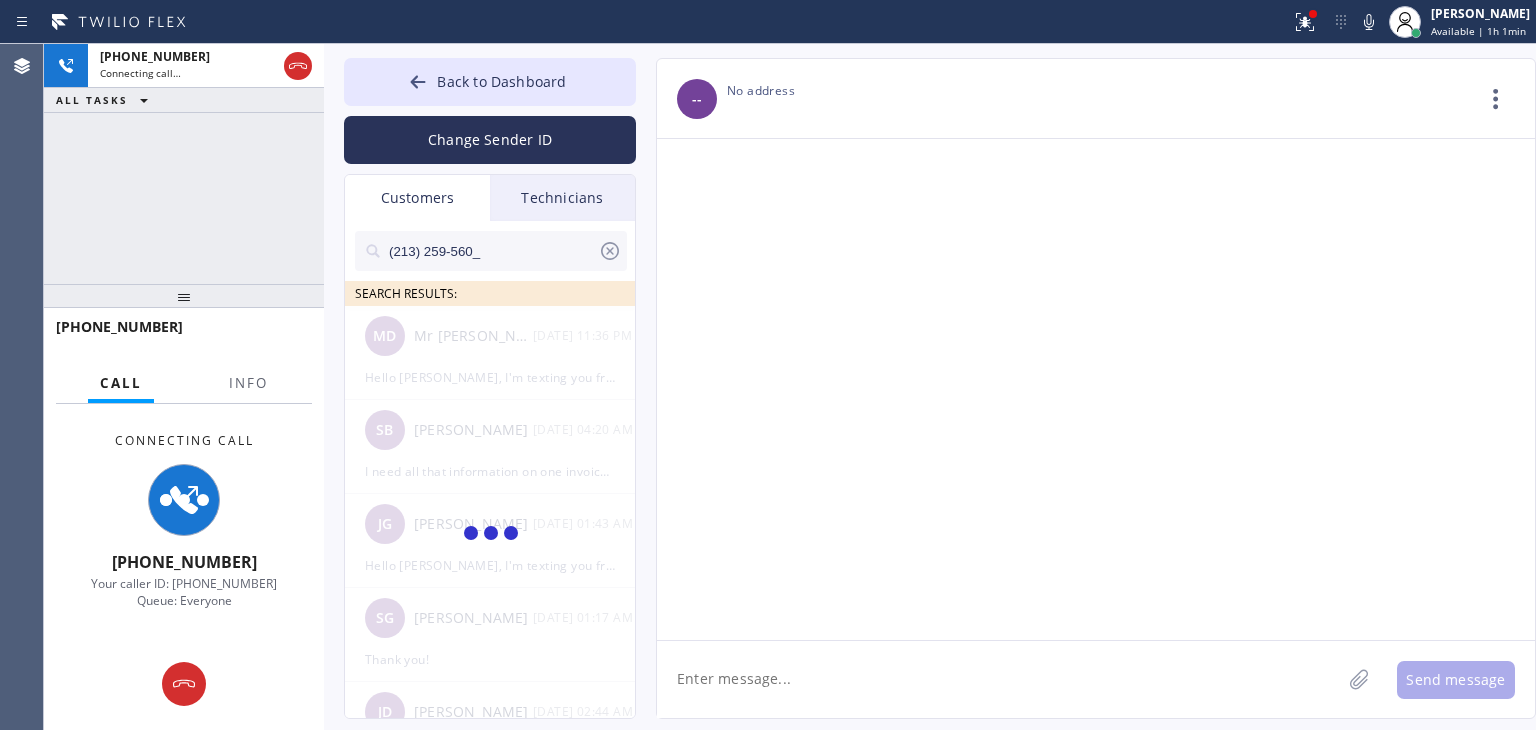 click on "(213) 259-560_" at bounding box center [492, 251] 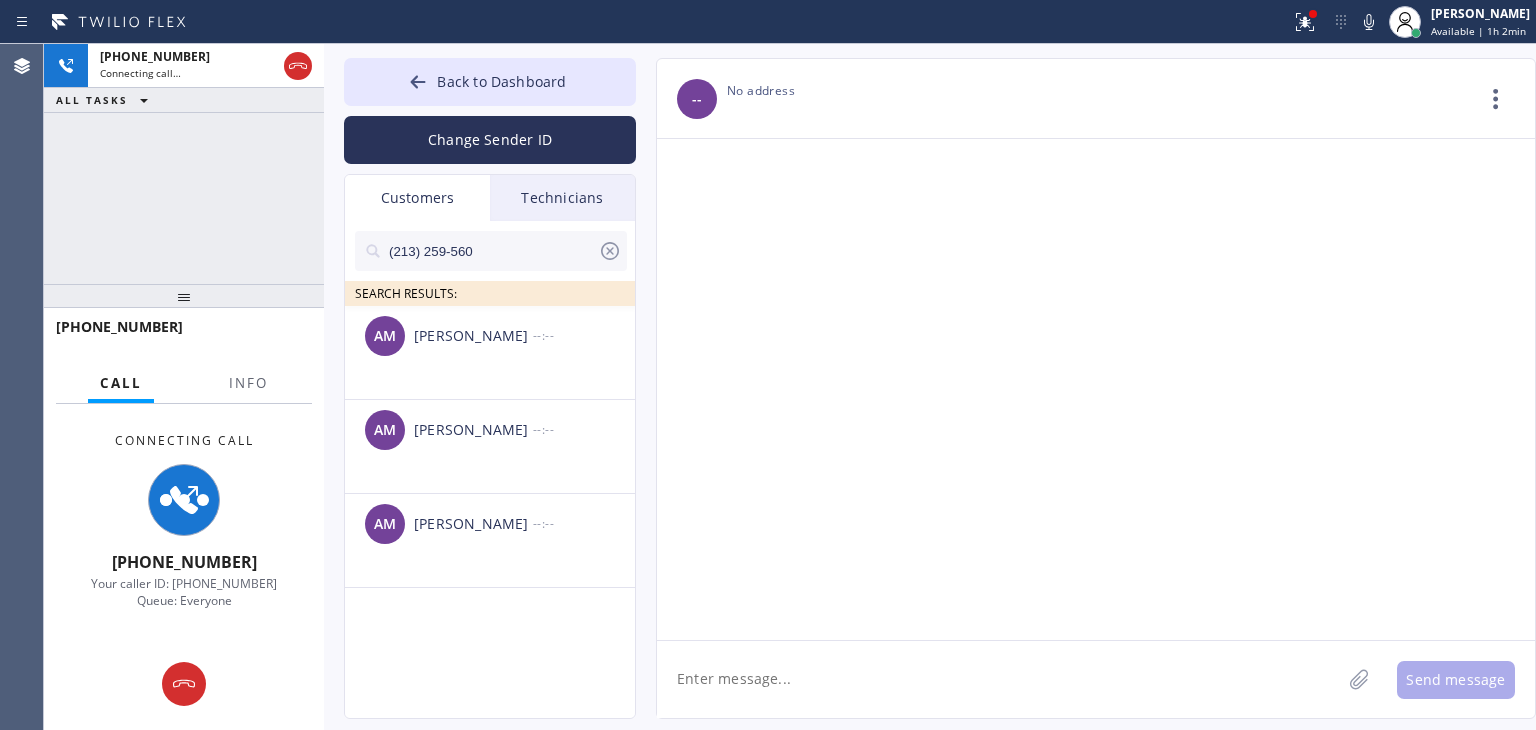 type on "(213) 259-560" 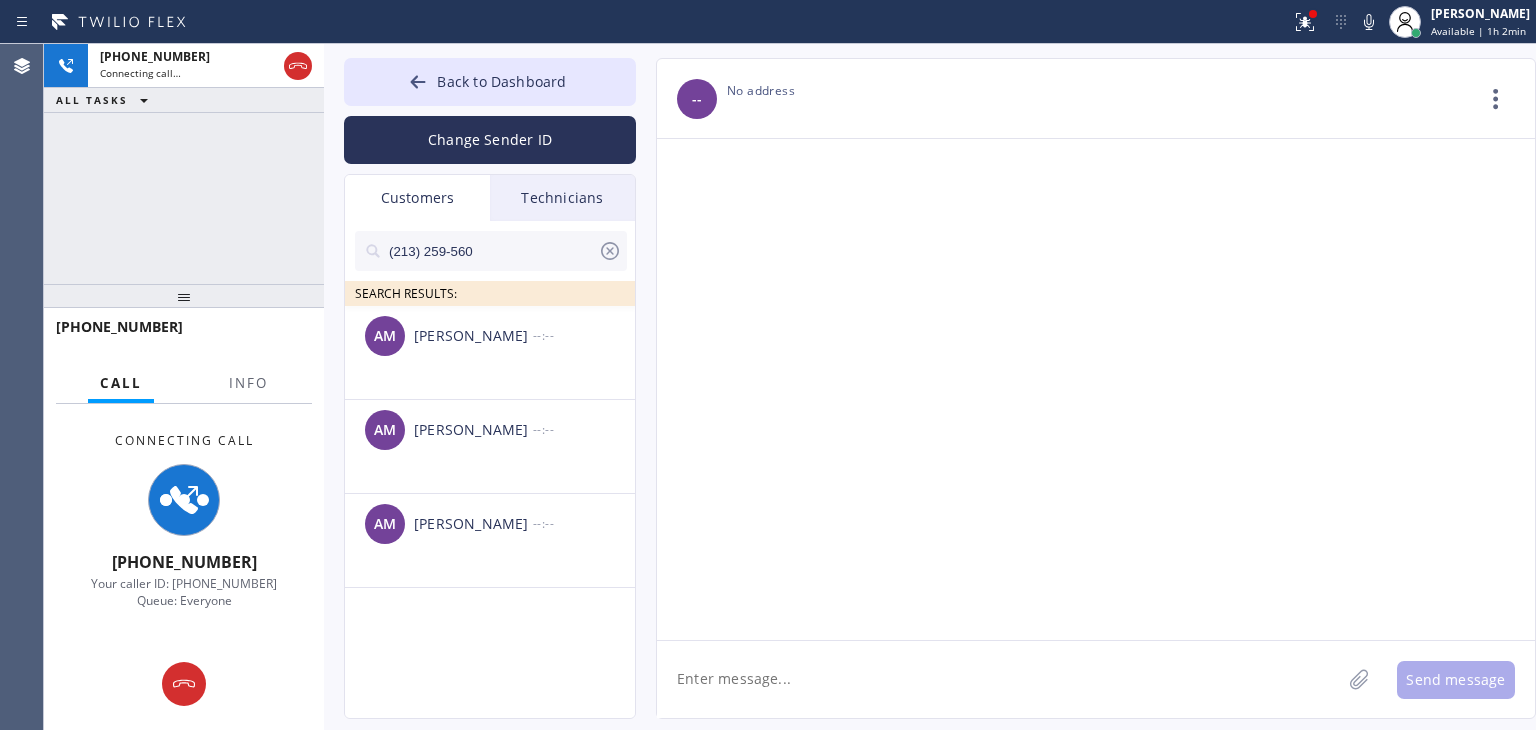 click on "AM Al Mele --:--" at bounding box center (491, 336) 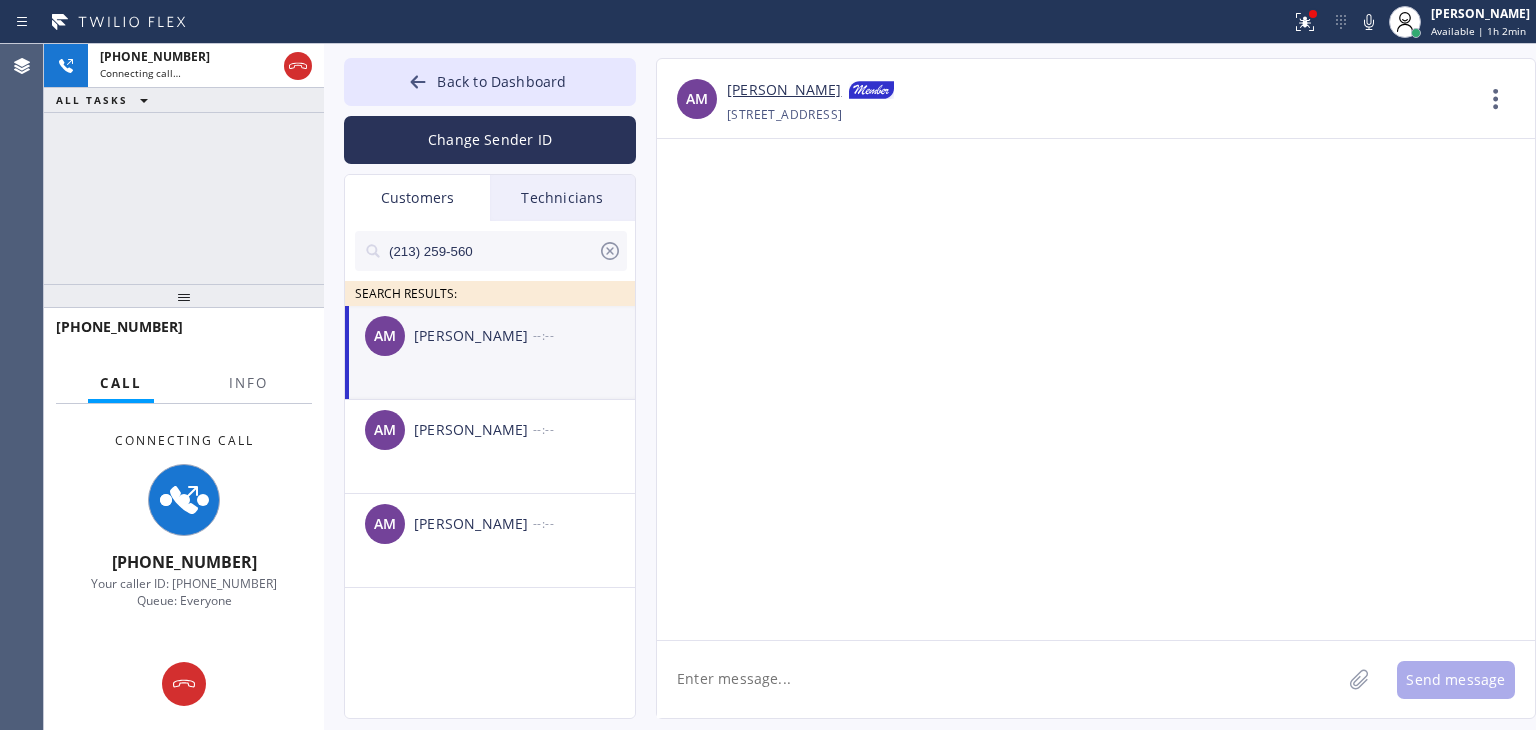 click 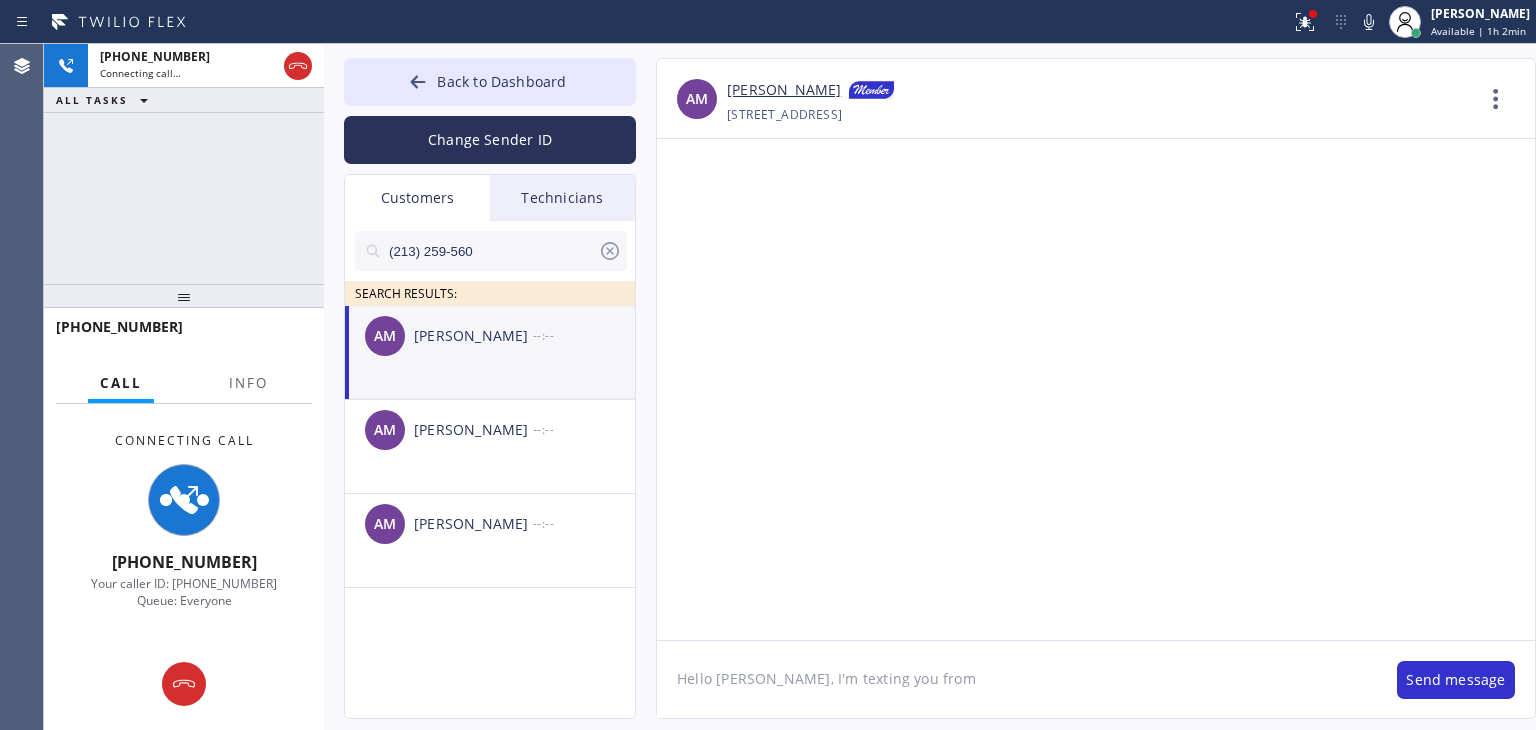 paste on "HVAC Alliance Expert" 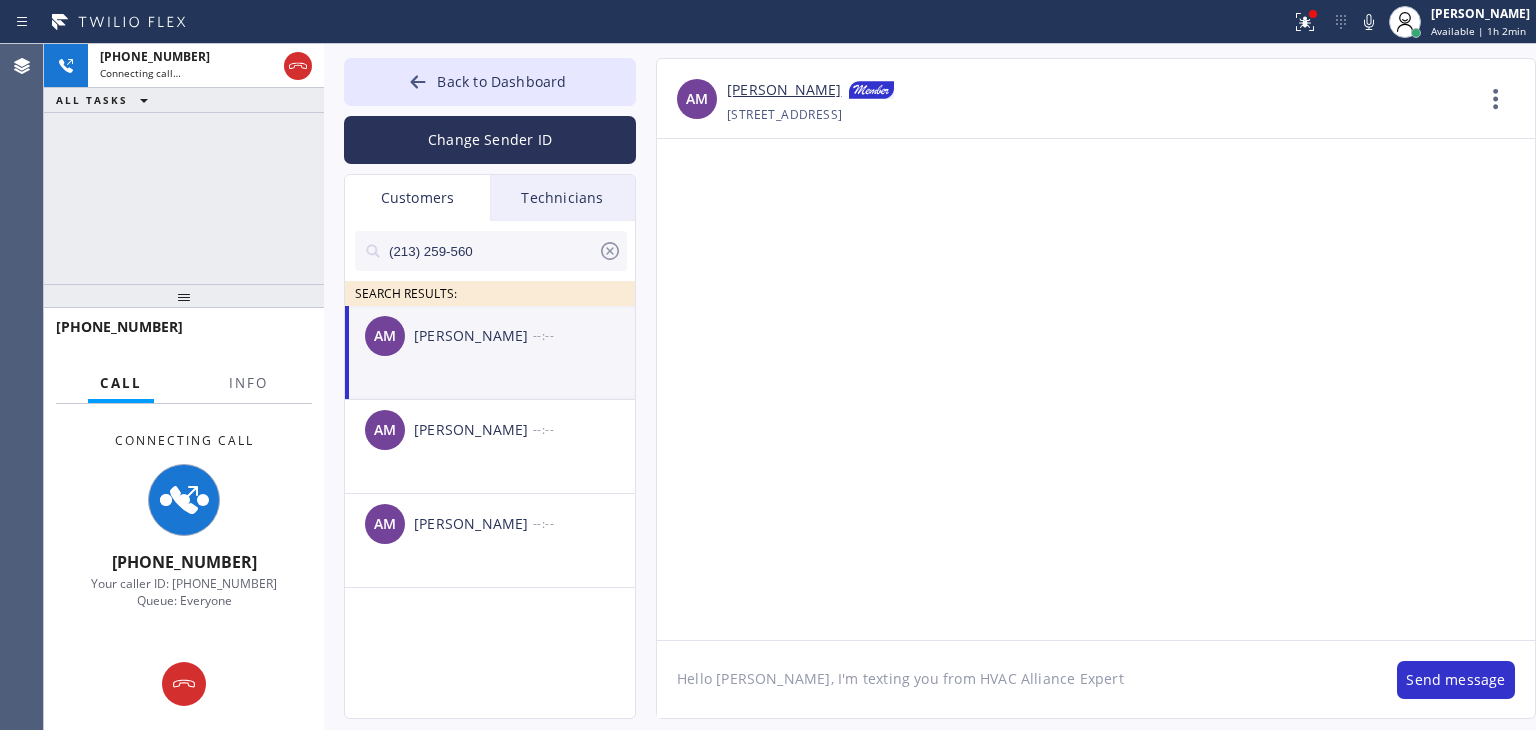 click on "Hello Al, I'm texting you from HVAC Alliance Expert" 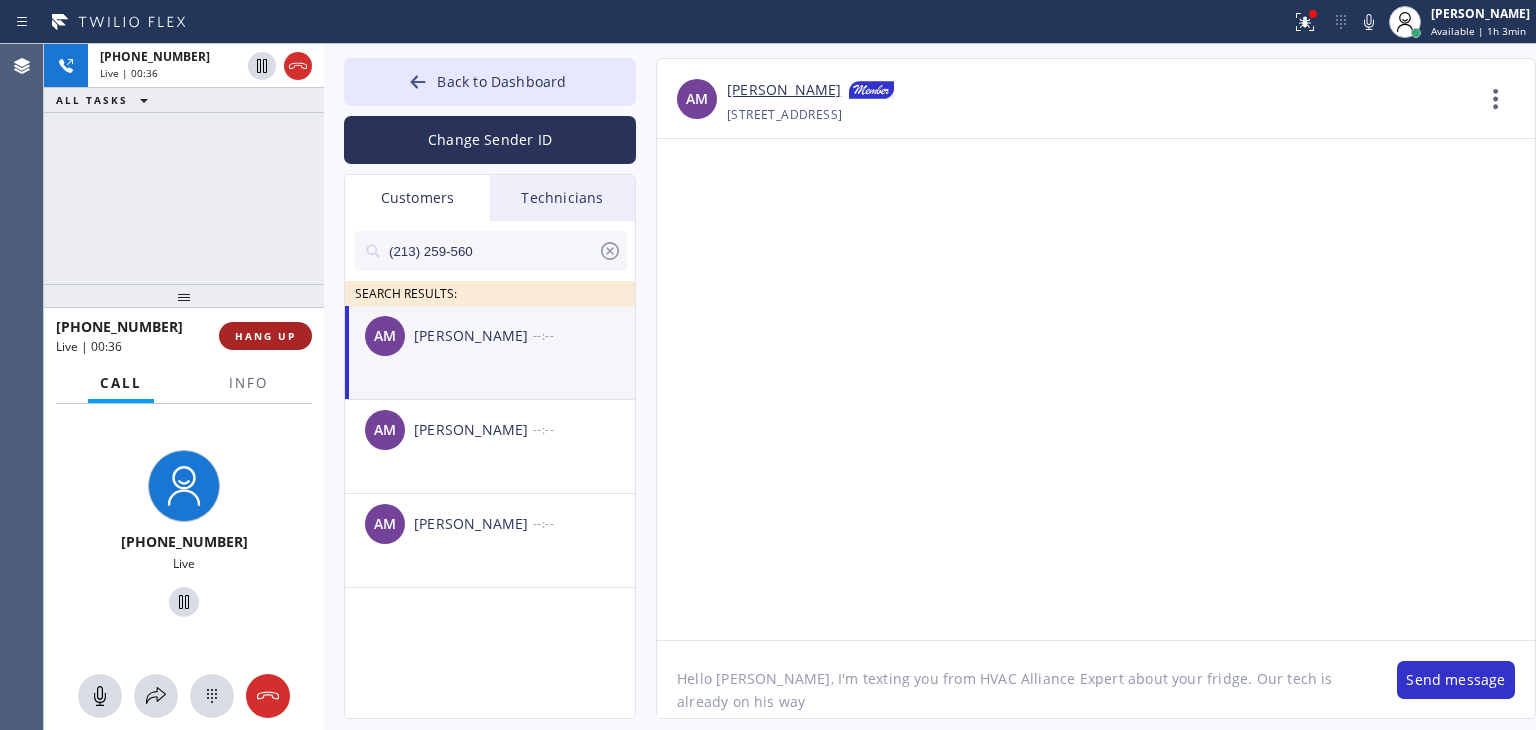 click on "HANG UP" at bounding box center [265, 336] 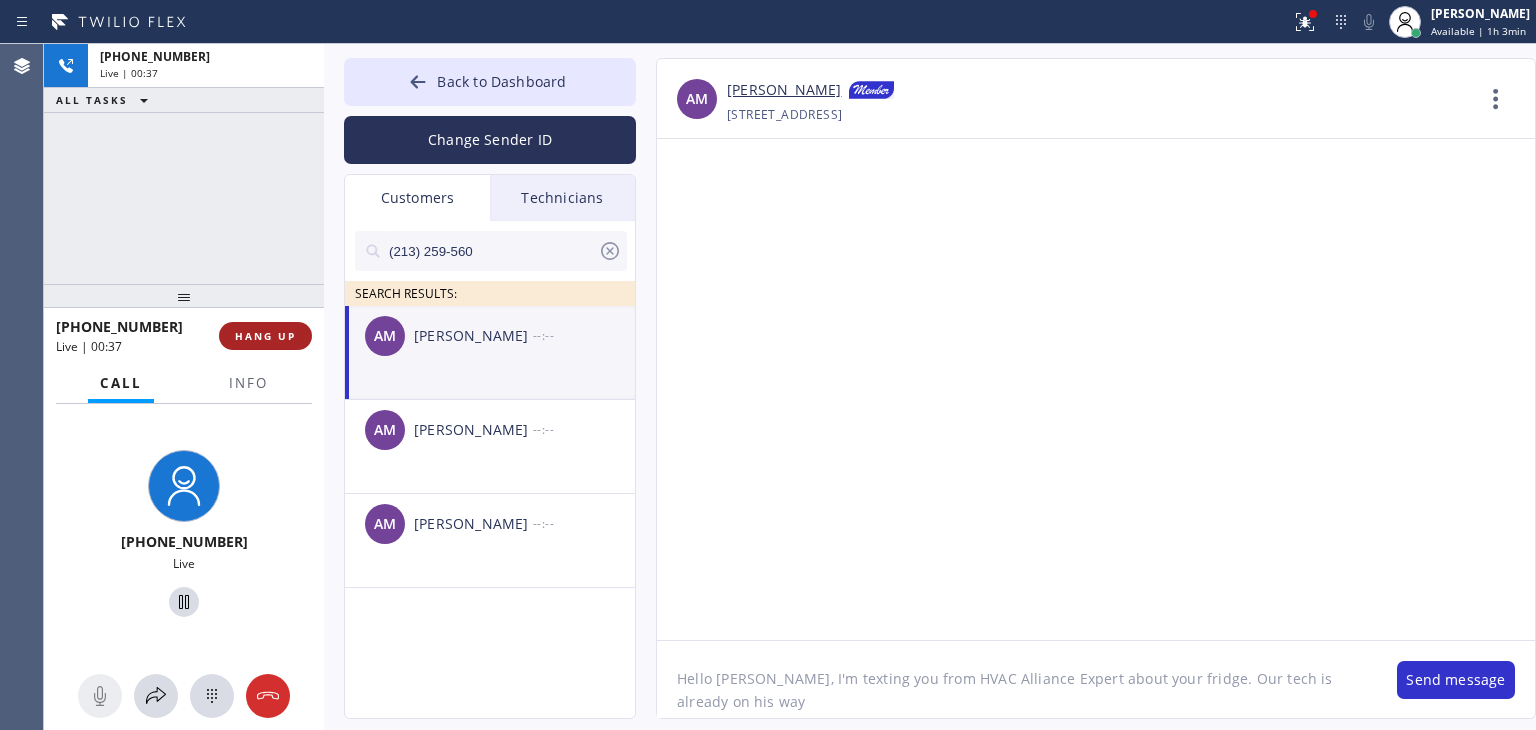 click on "HANG UP" at bounding box center (265, 336) 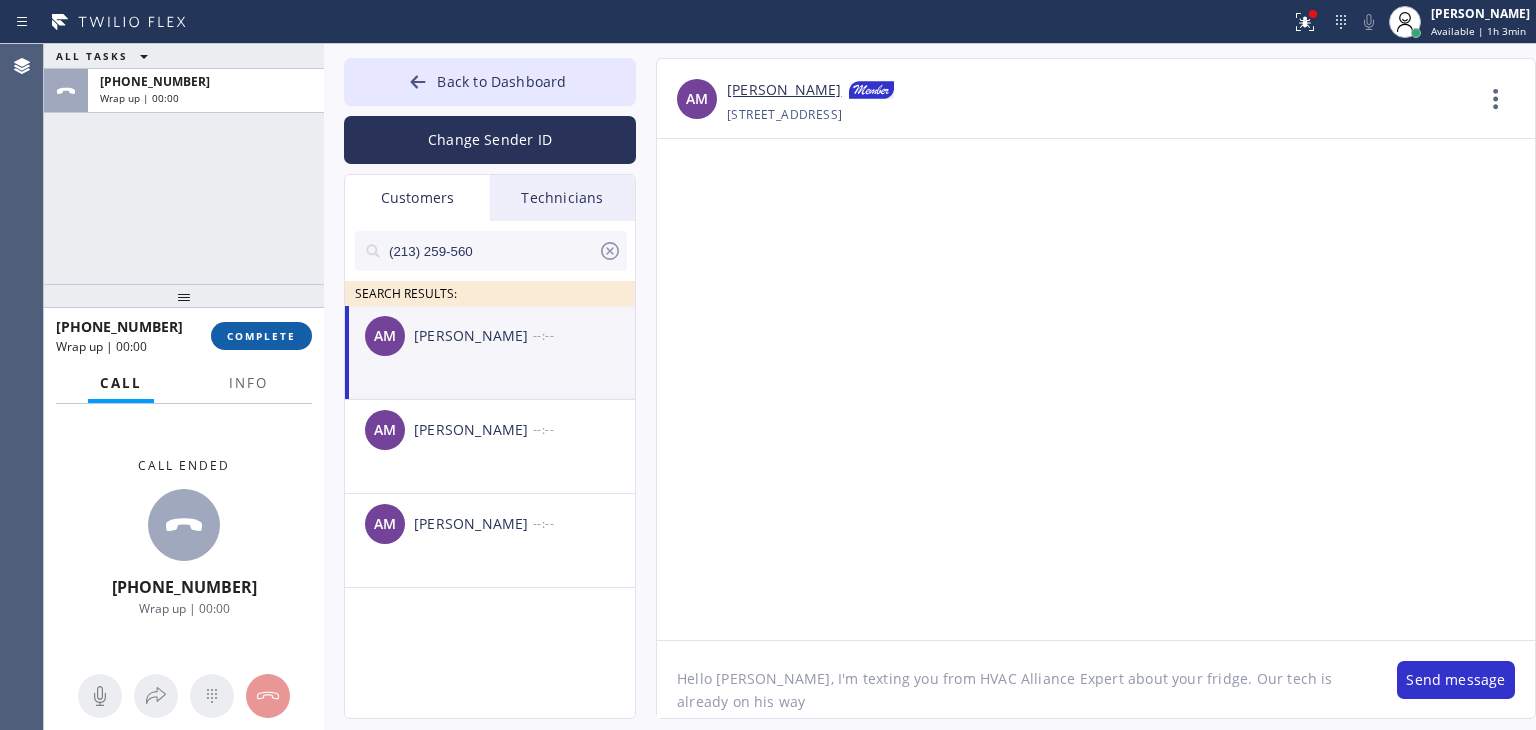 click on "COMPLETE" at bounding box center [261, 336] 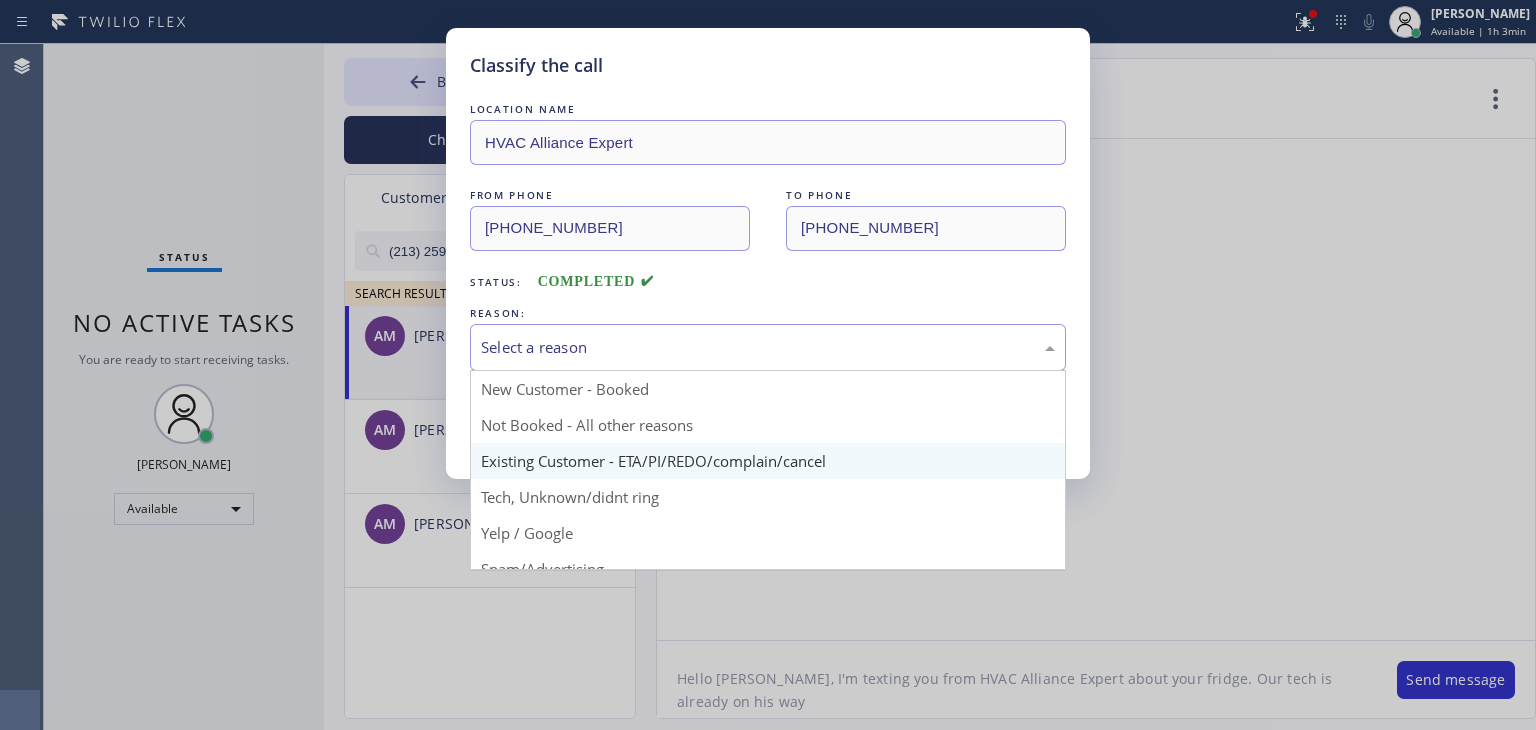 drag, startPoint x: 930, startPoint y: 348, endPoint x: 861, endPoint y: 465, distance: 135.83078 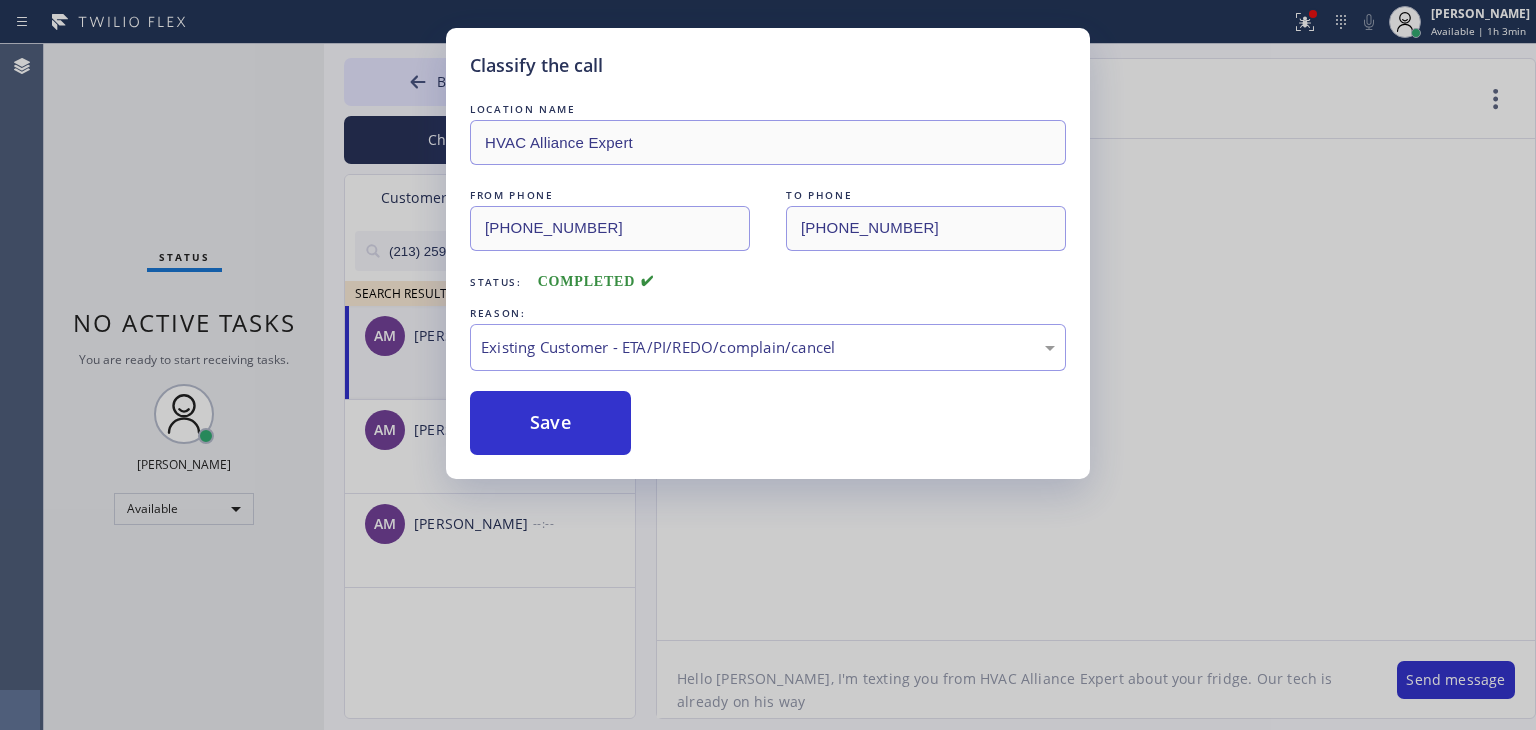 click on "LOCATION NAME HVAC Alliance Expert FROM PHONE (866) 875-2471 TO PHONE (213) 259-5609 Status: COMPLETED REASON: Existing Customer - ETA/PI/REDO/complain/cancel Save" at bounding box center [768, 277] 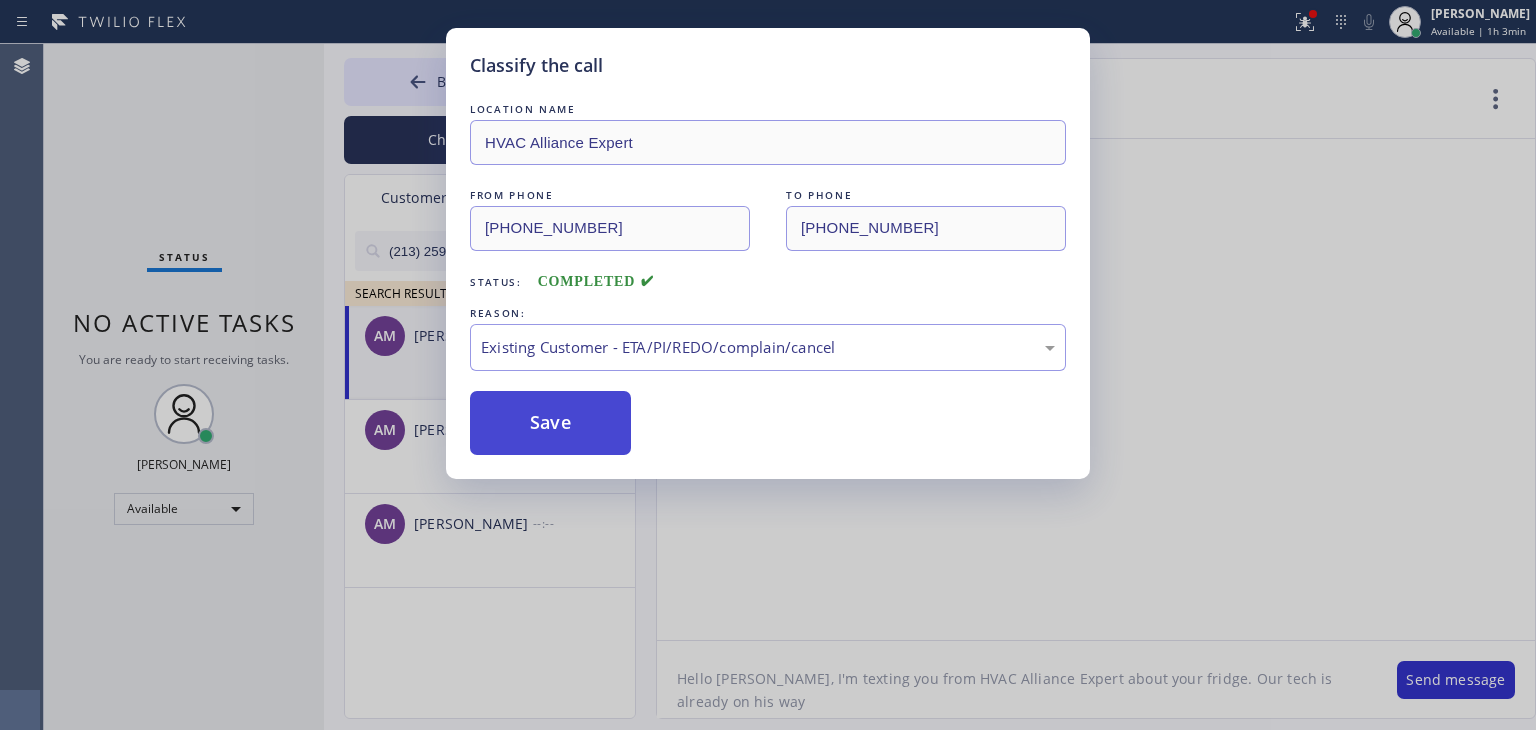 click on "Save" at bounding box center (550, 423) 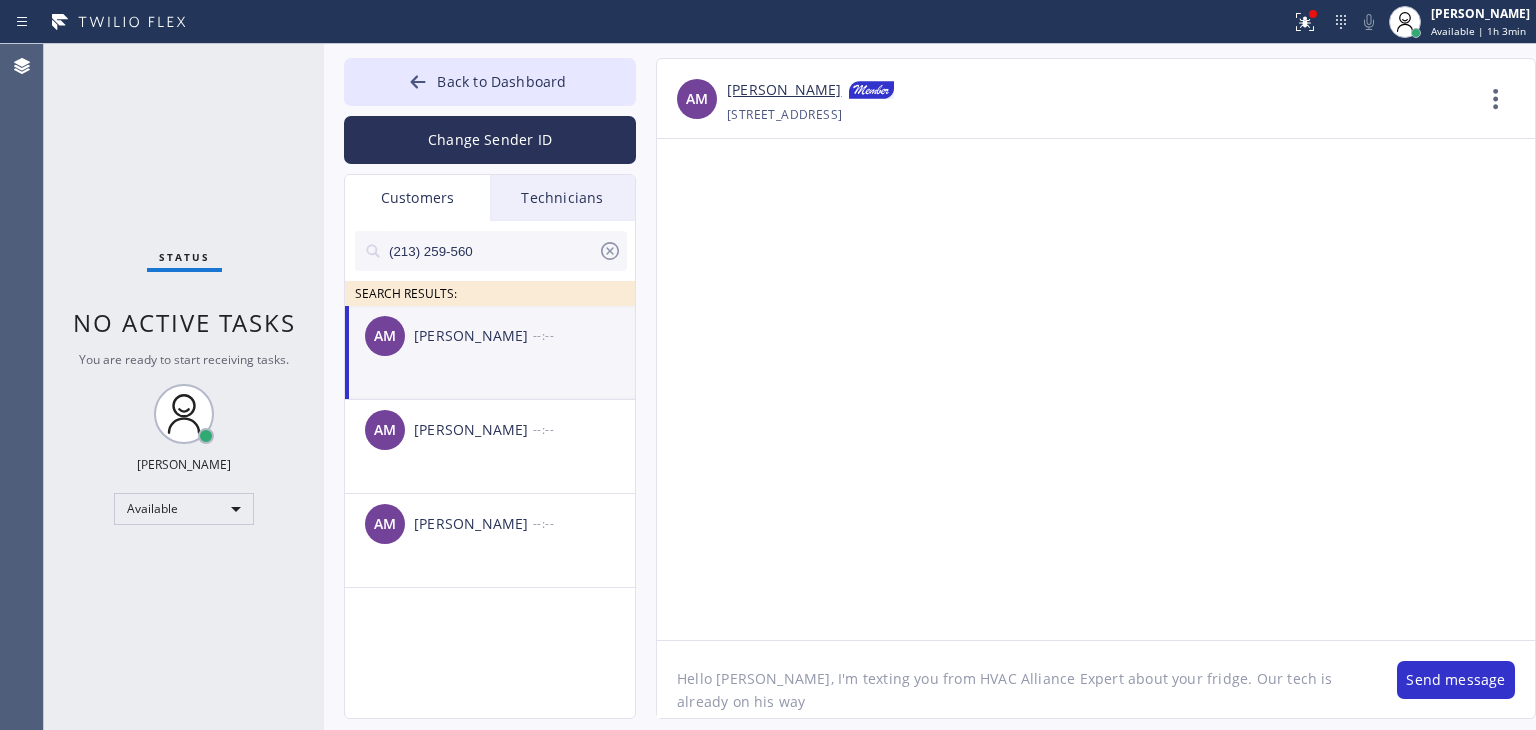 click on "Hello Al, I'm texting you from HVAC Alliance Expert about your fridge. Our tech is already on his way" 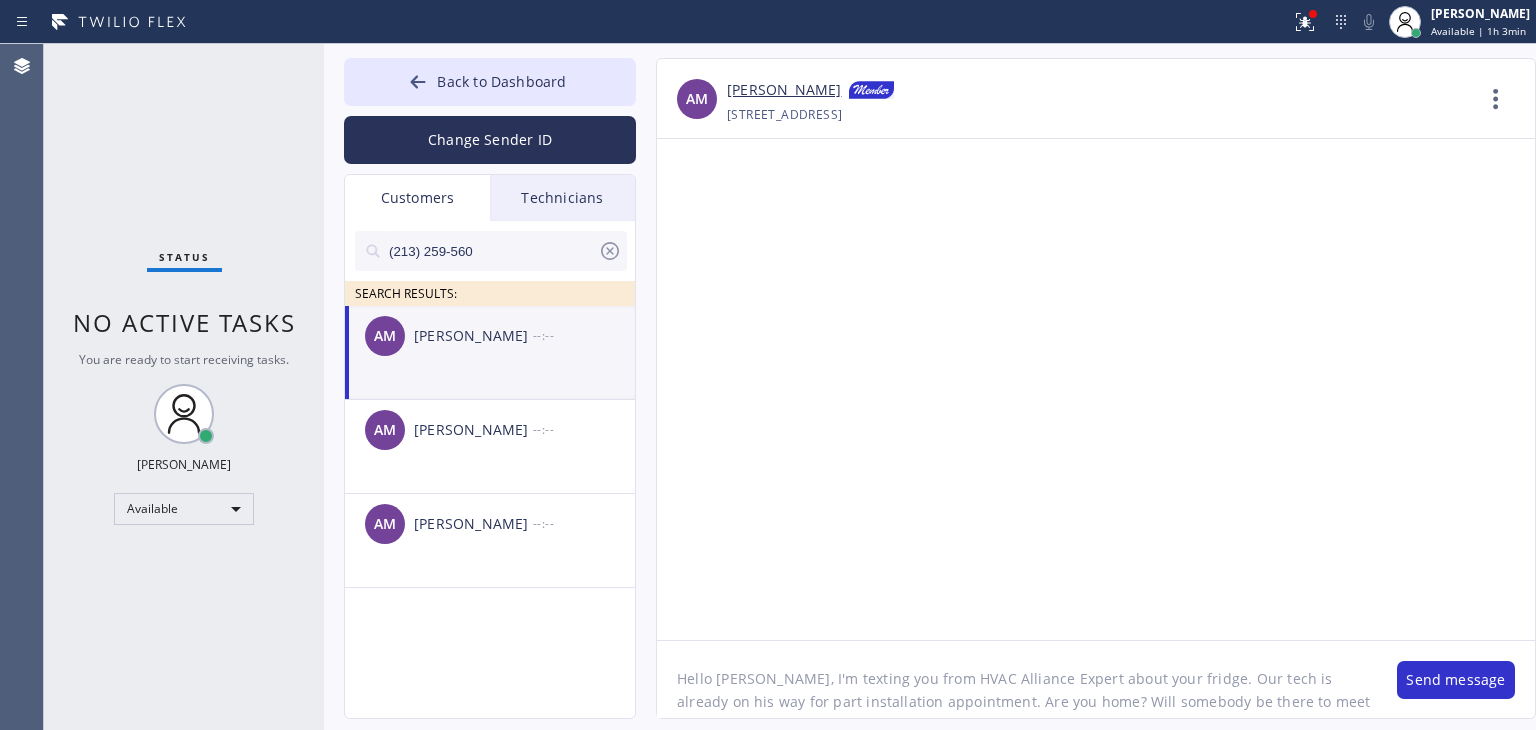 scroll, scrollTop: 16, scrollLeft: 0, axis: vertical 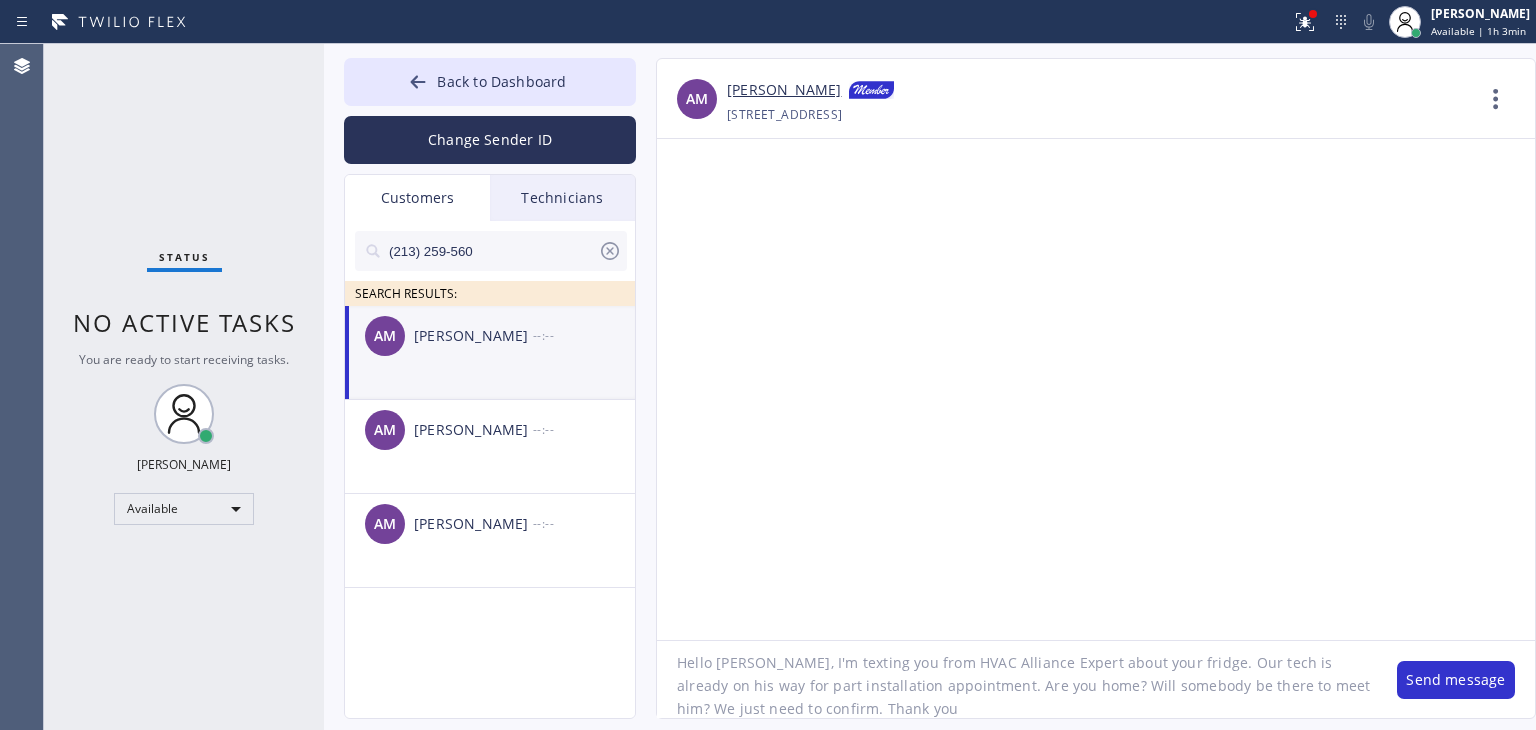 type on "Hello Al, I'm texting you from HVAC Alliance Expert about your fridge. Our tech is already on his way for part installation appointment. Are you home? Will somebody be there to meet him? We just need to confirm. Thank you!" 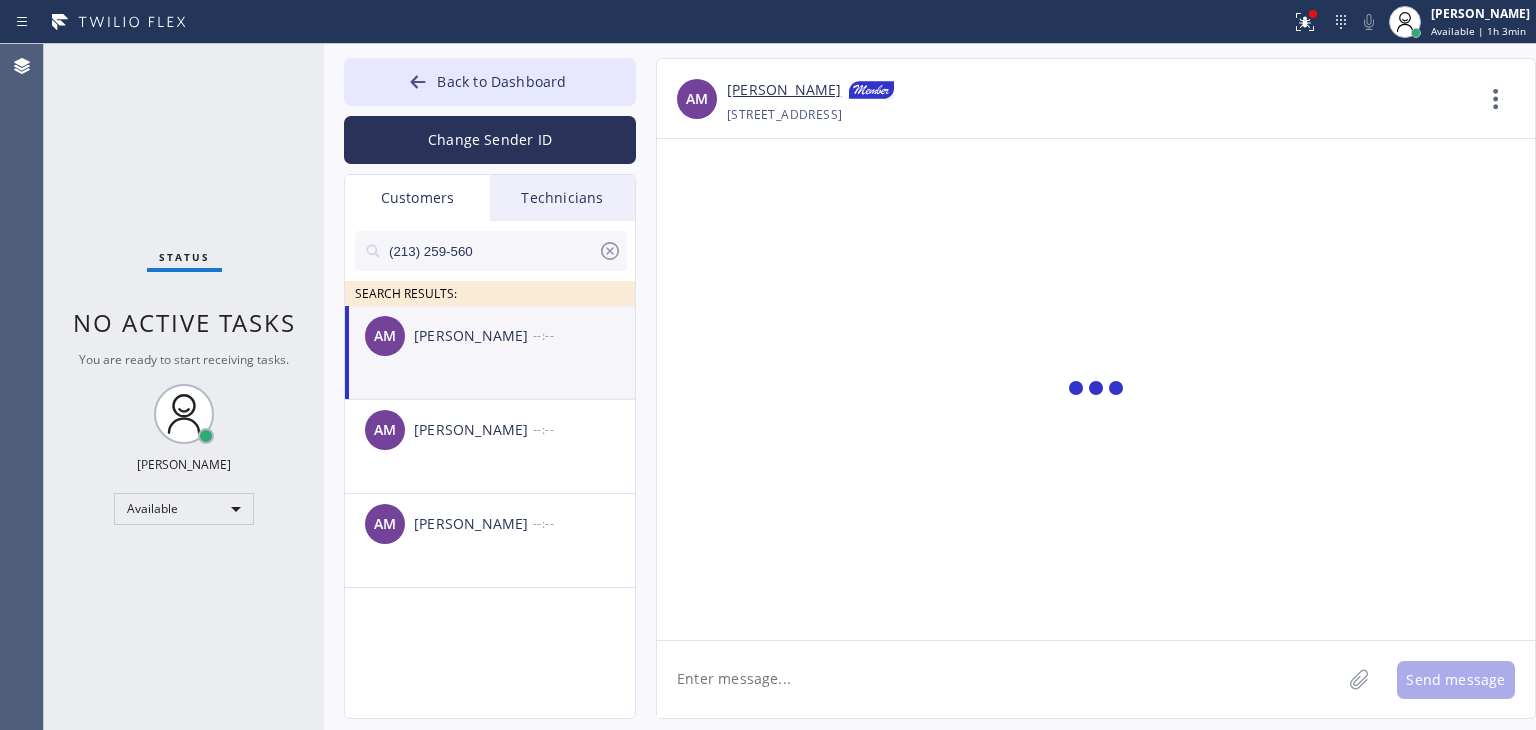 scroll, scrollTop: 0, scrollLeft: 0, axis: both 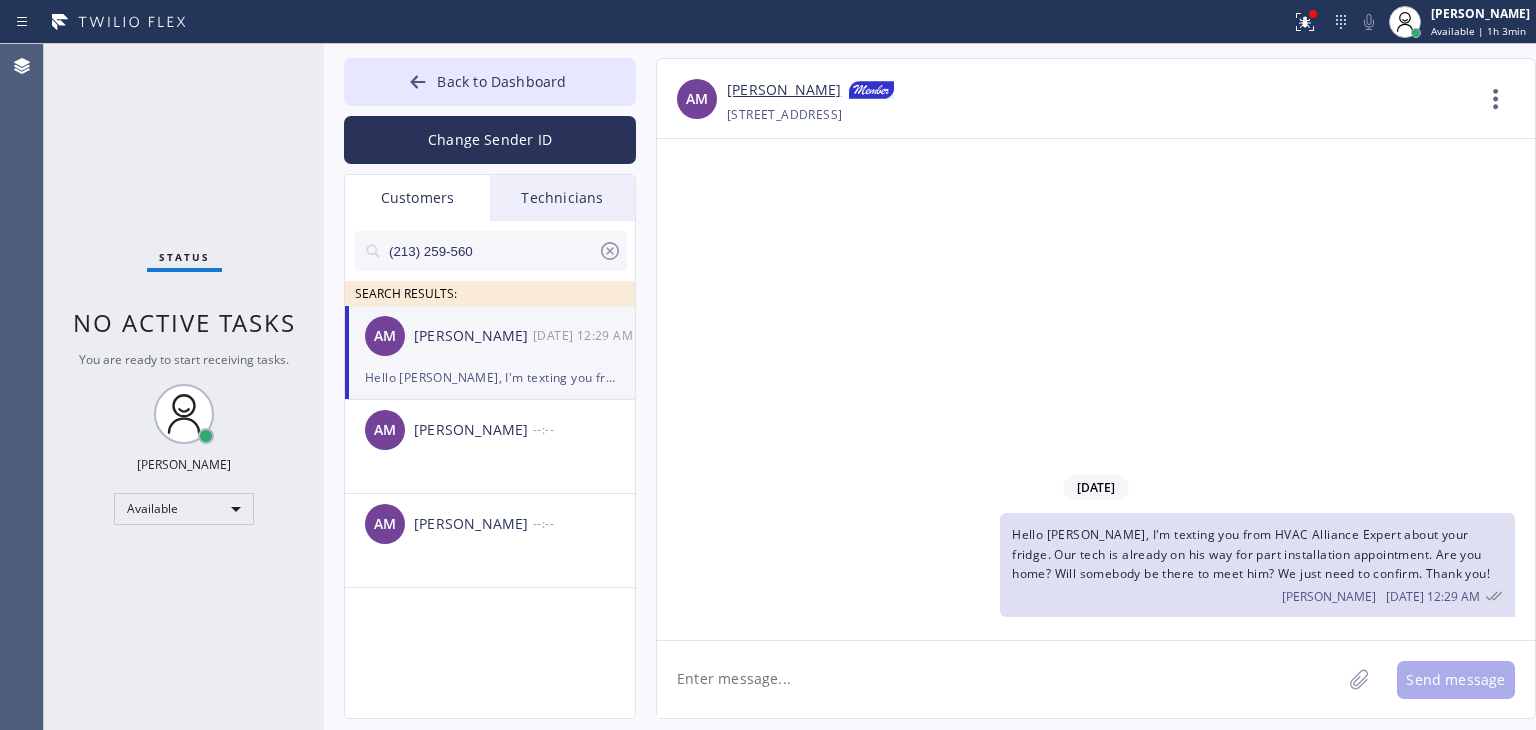 type 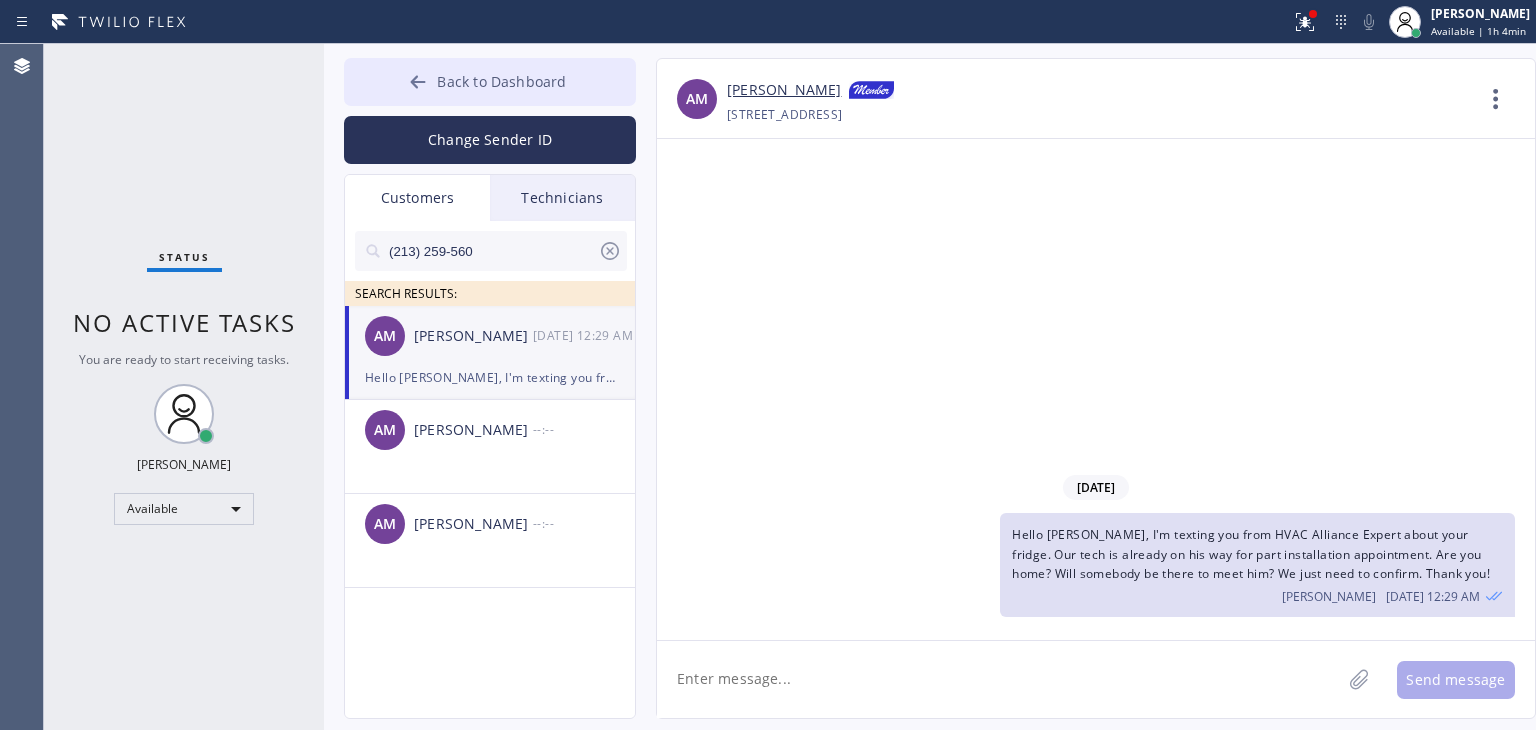 click on "Back to Dashboard" at bounding box center (501, 81) 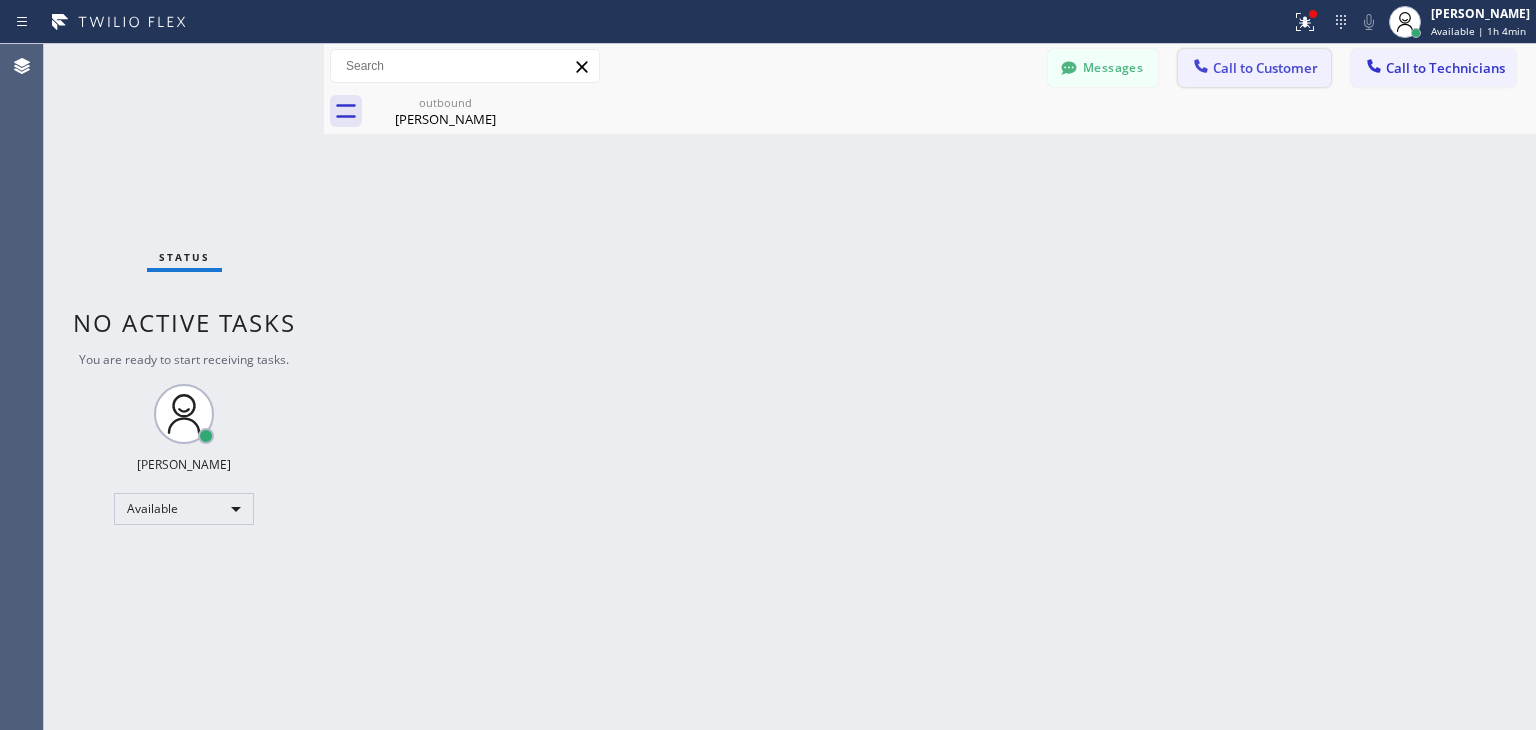 click on "Call to Customer" at bounding box center [1265, 68] 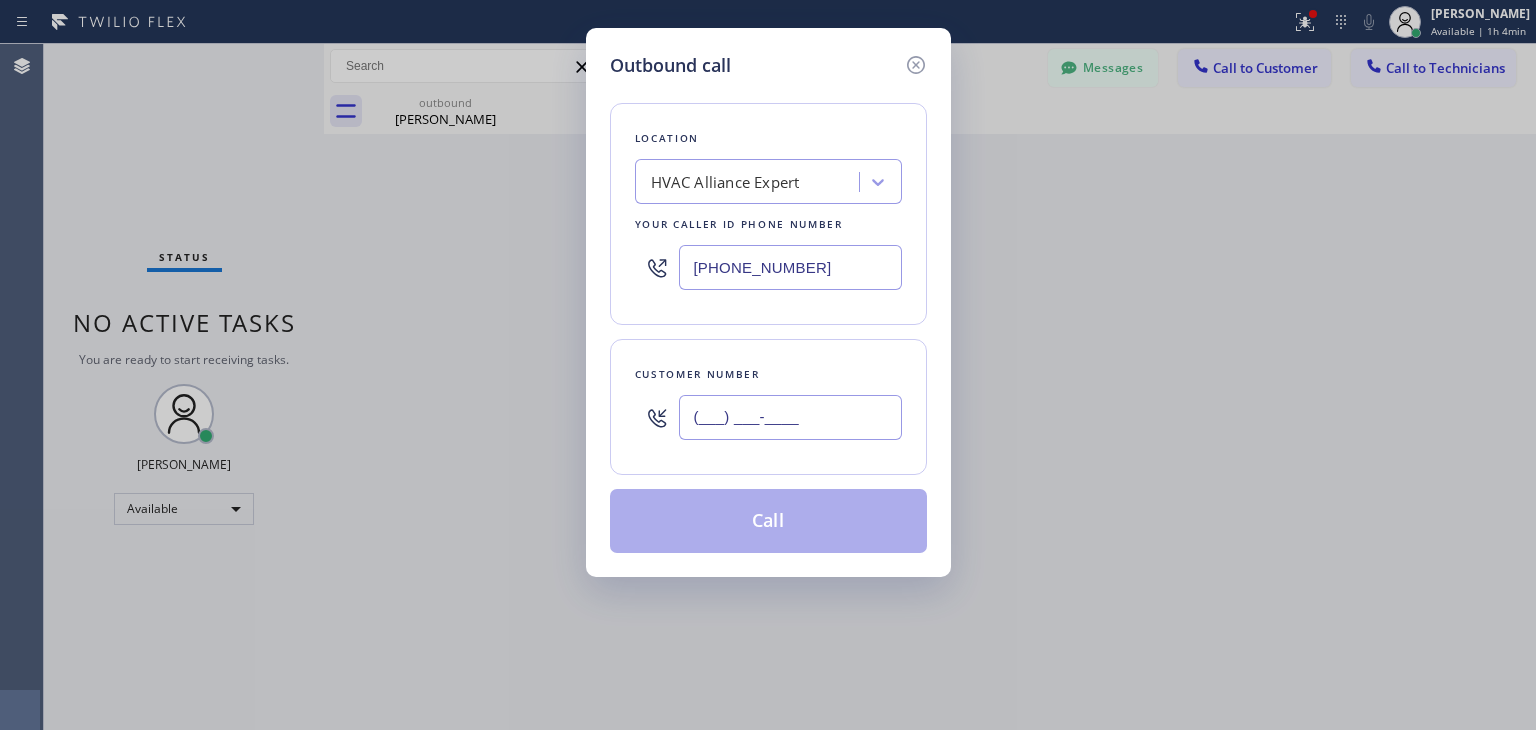paste on "847) 815-3209" 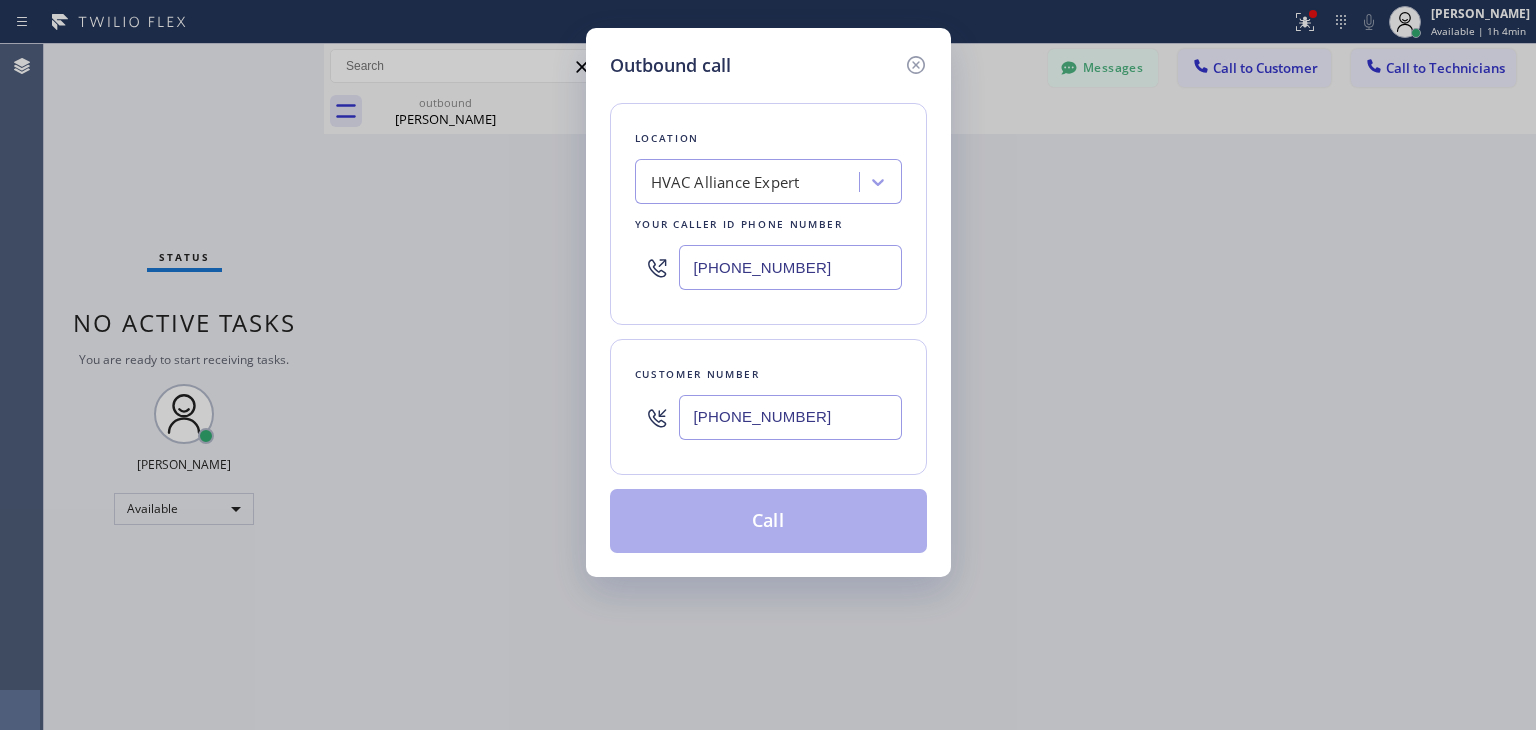 click on "(847) 815-3209" at bounding box center (790, 417) 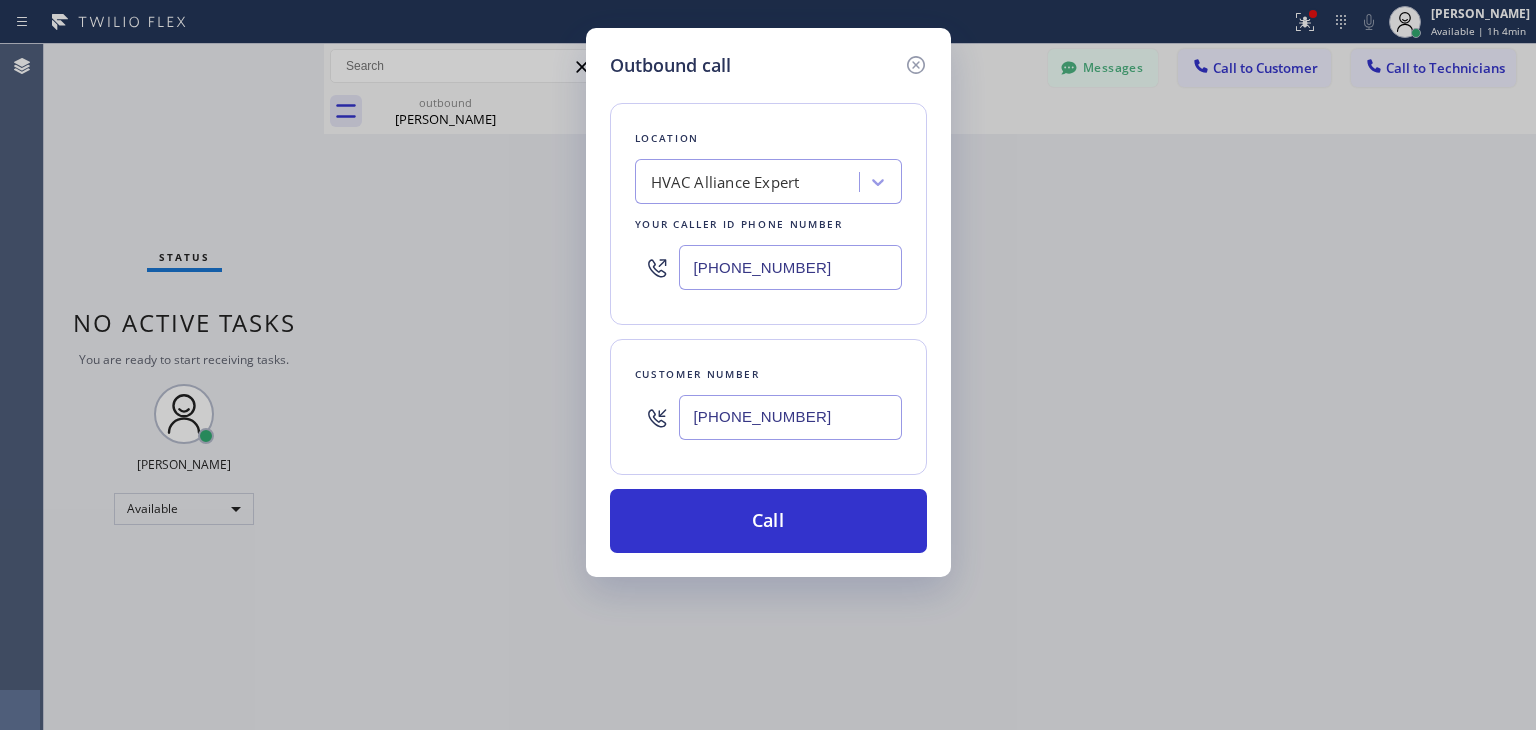 type on "(847) 815-3209" 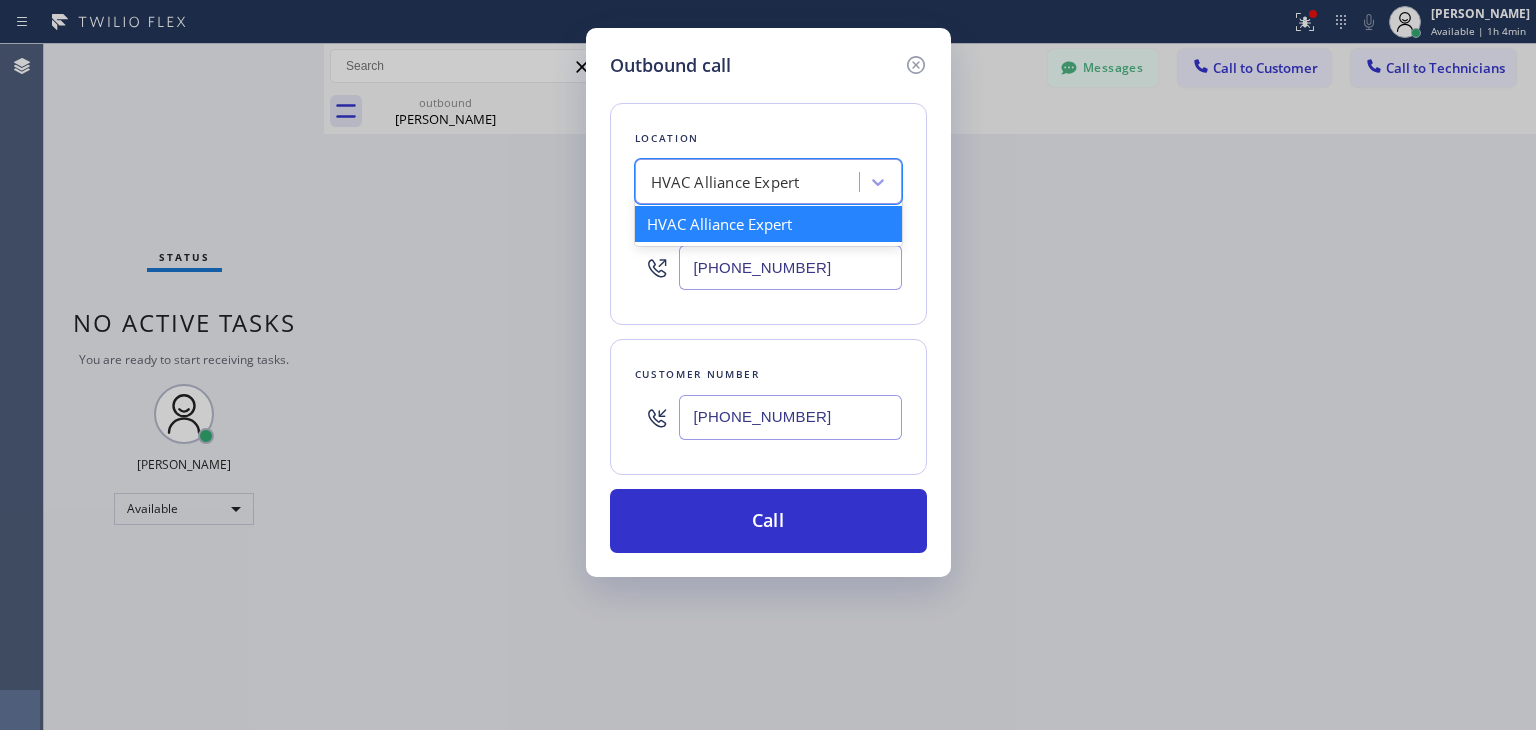 paste on "LG Repairs Phoenix" 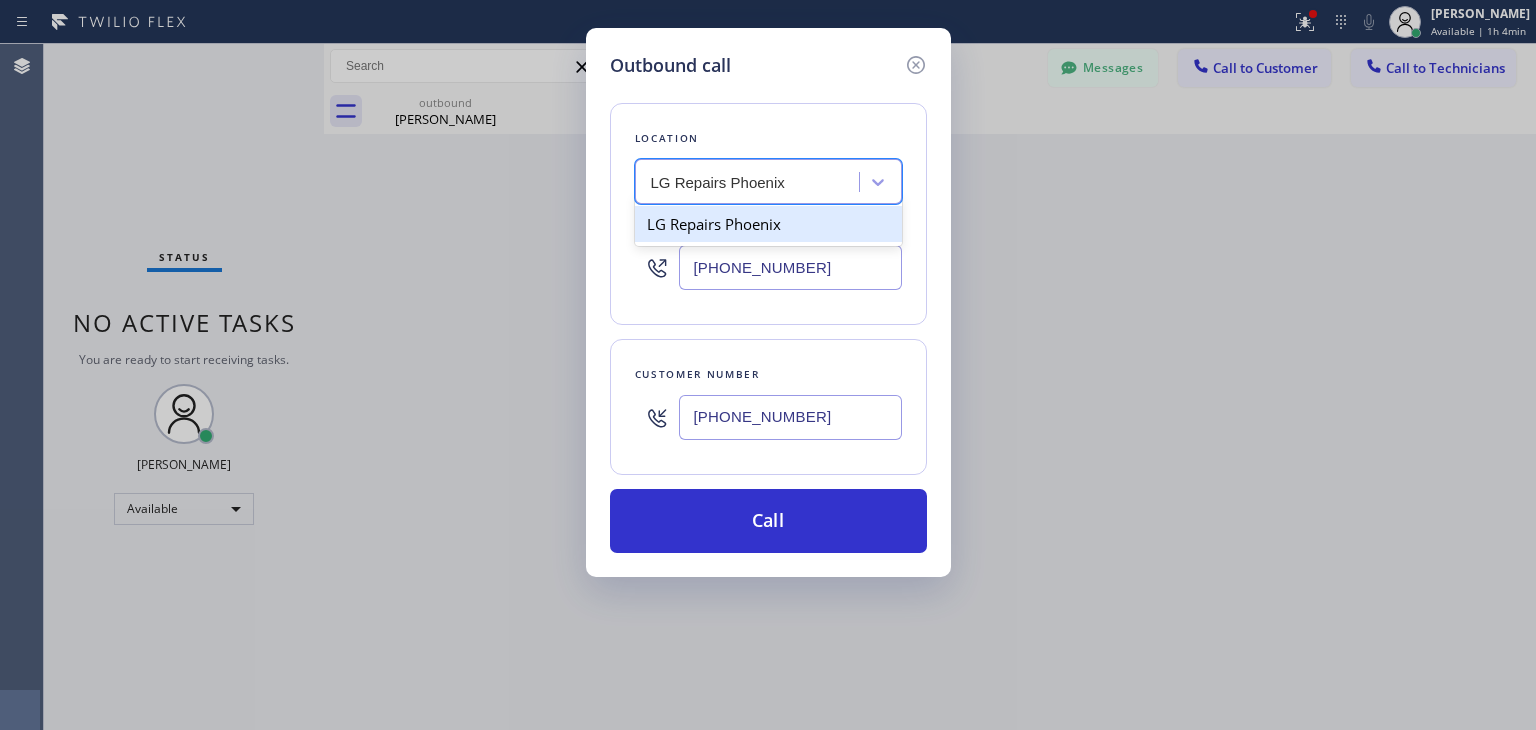 click on "LG Repairs Phoenix" at bounding box center (768, 224) 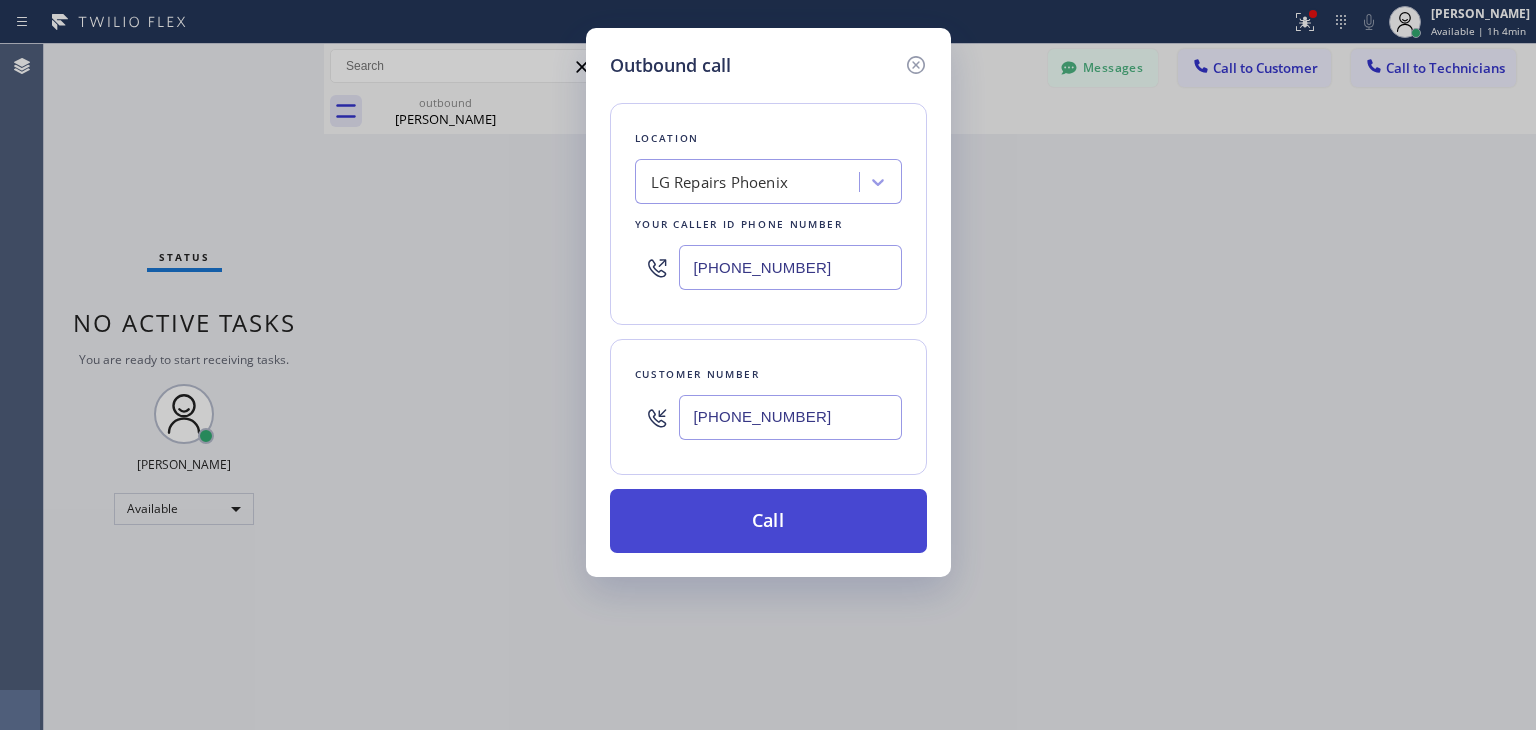 click on "Call" at bounding box center (768, 521) 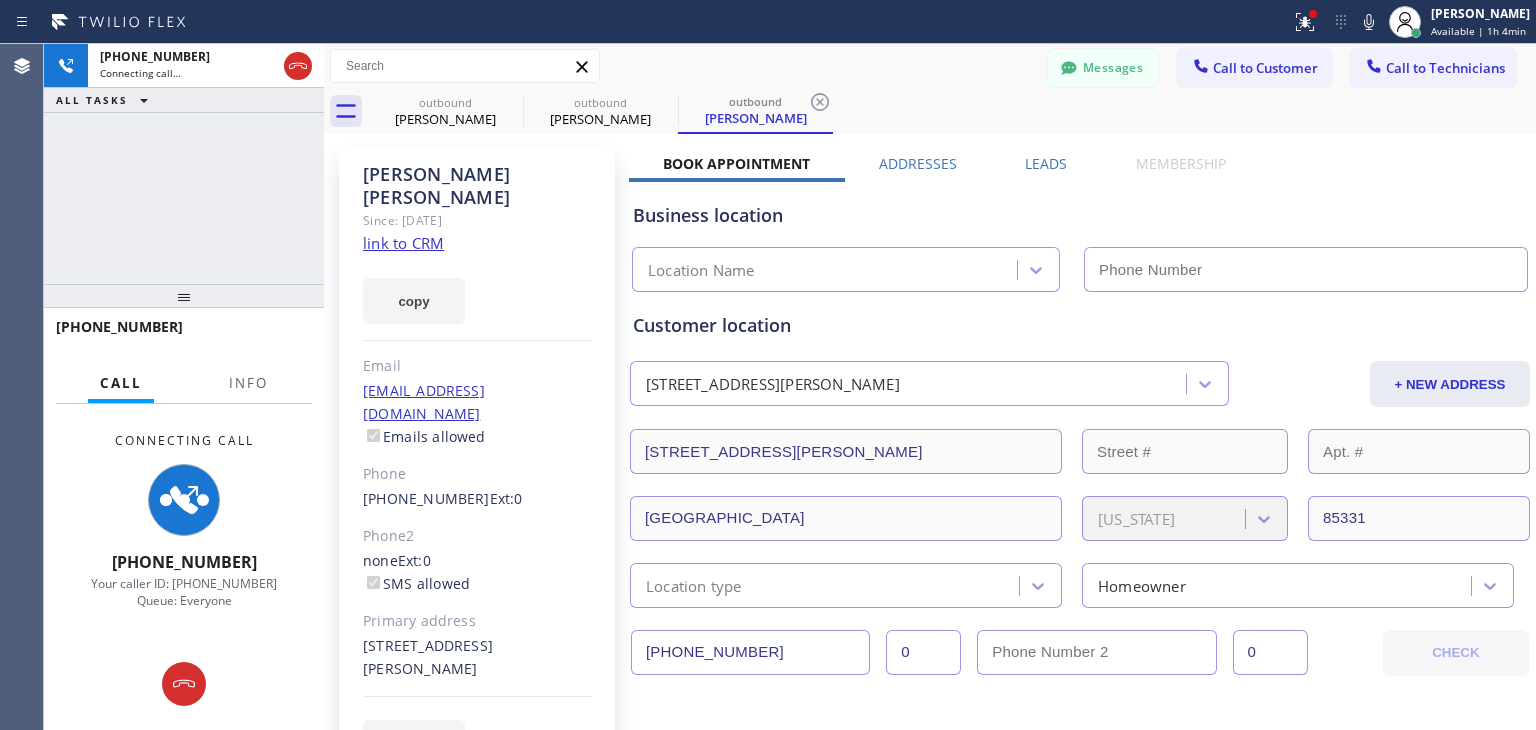 type on "(602) 755-6017" 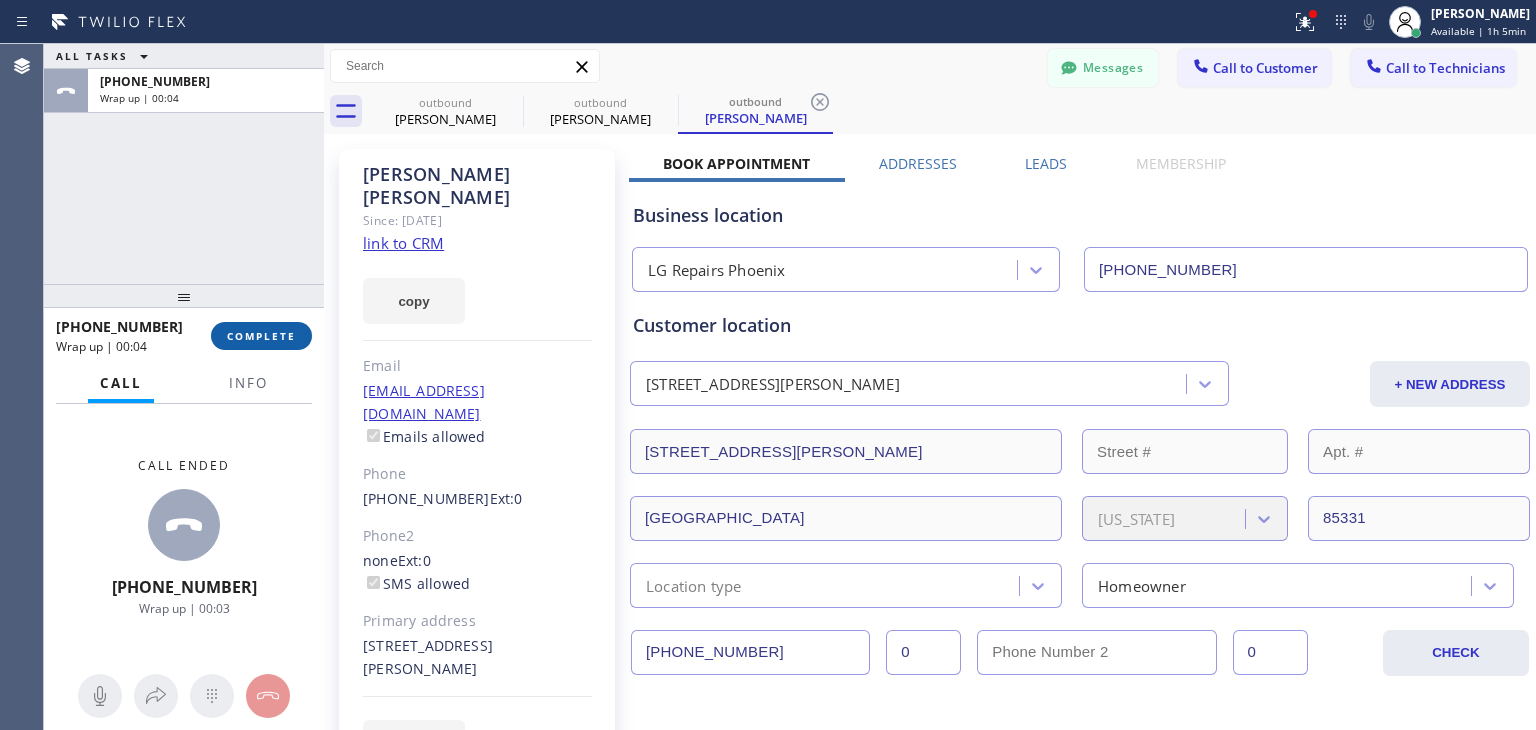 click on "COMPLETE" at bounding box center (261, 336) 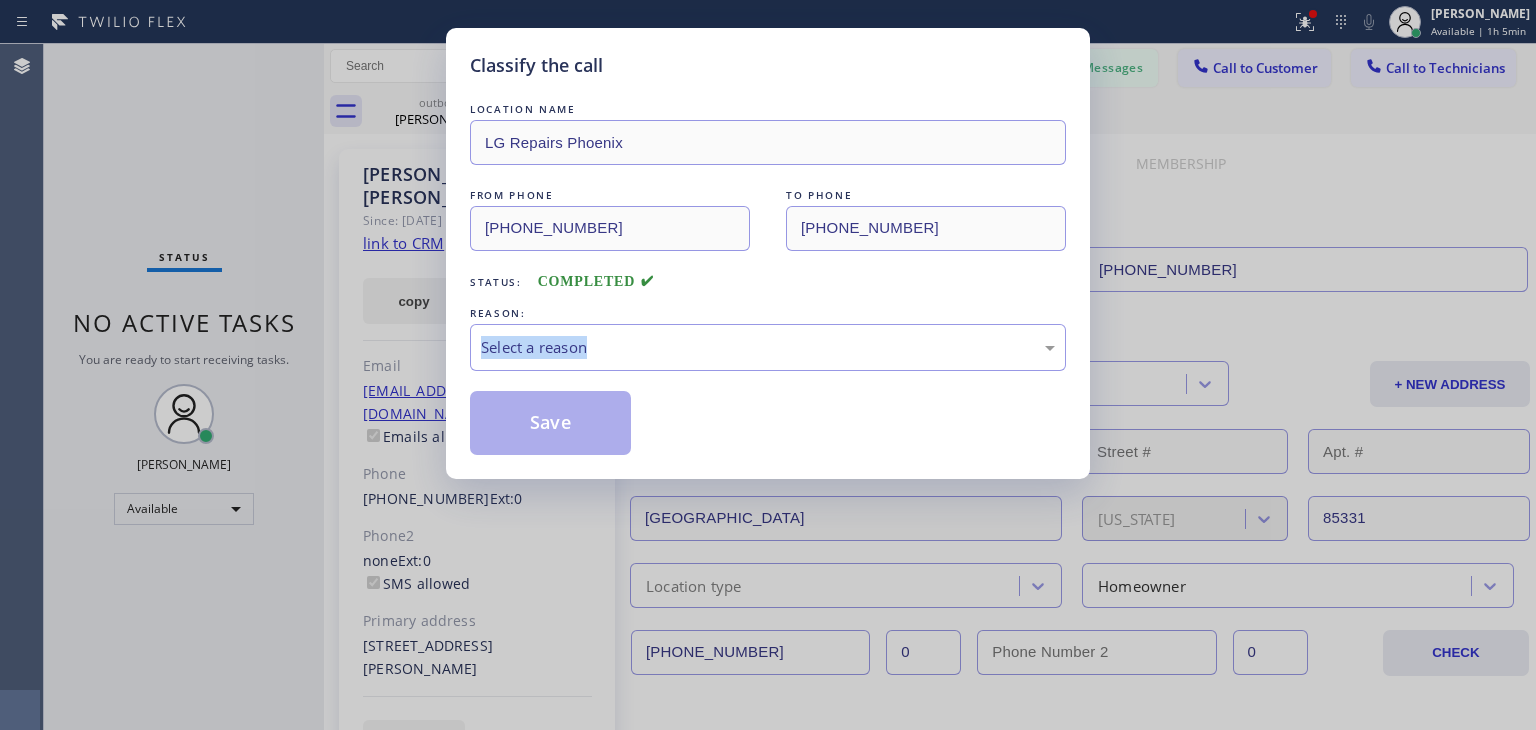 click on "Classify the call LOCATION NAME LG Repairs Phoenix FROM PHONE (602) 755-6017 TO PHONE (847) 815-3209 Status: COMPLETED REASON: Select a reason Save" at bounding box center [768, 365] 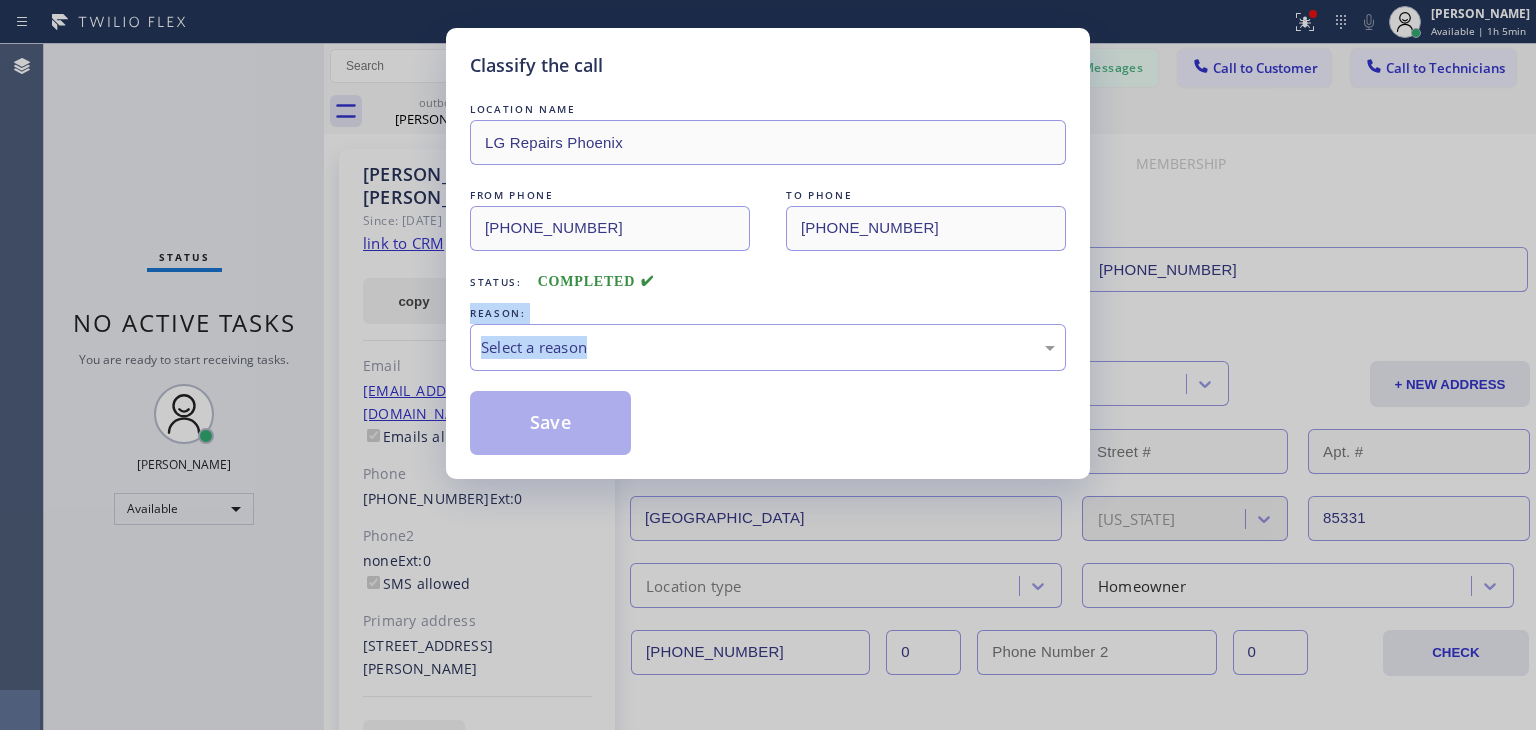 drag, startPoint x: 646, startPoint y: 279, endPoint x: 652, endPoint y: 369, distance: 90.199776 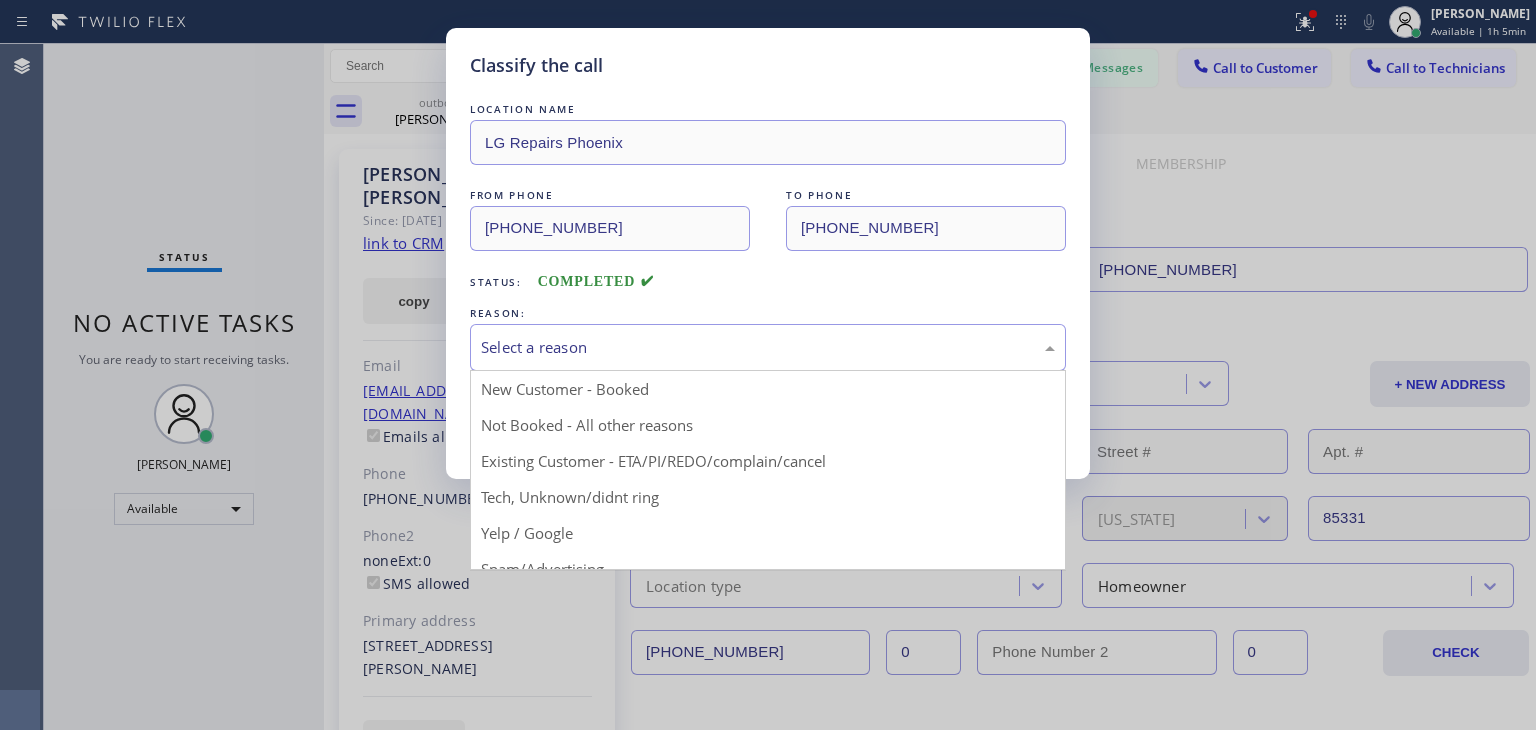 click on "Select a reason" at bounding box center [768, 347] 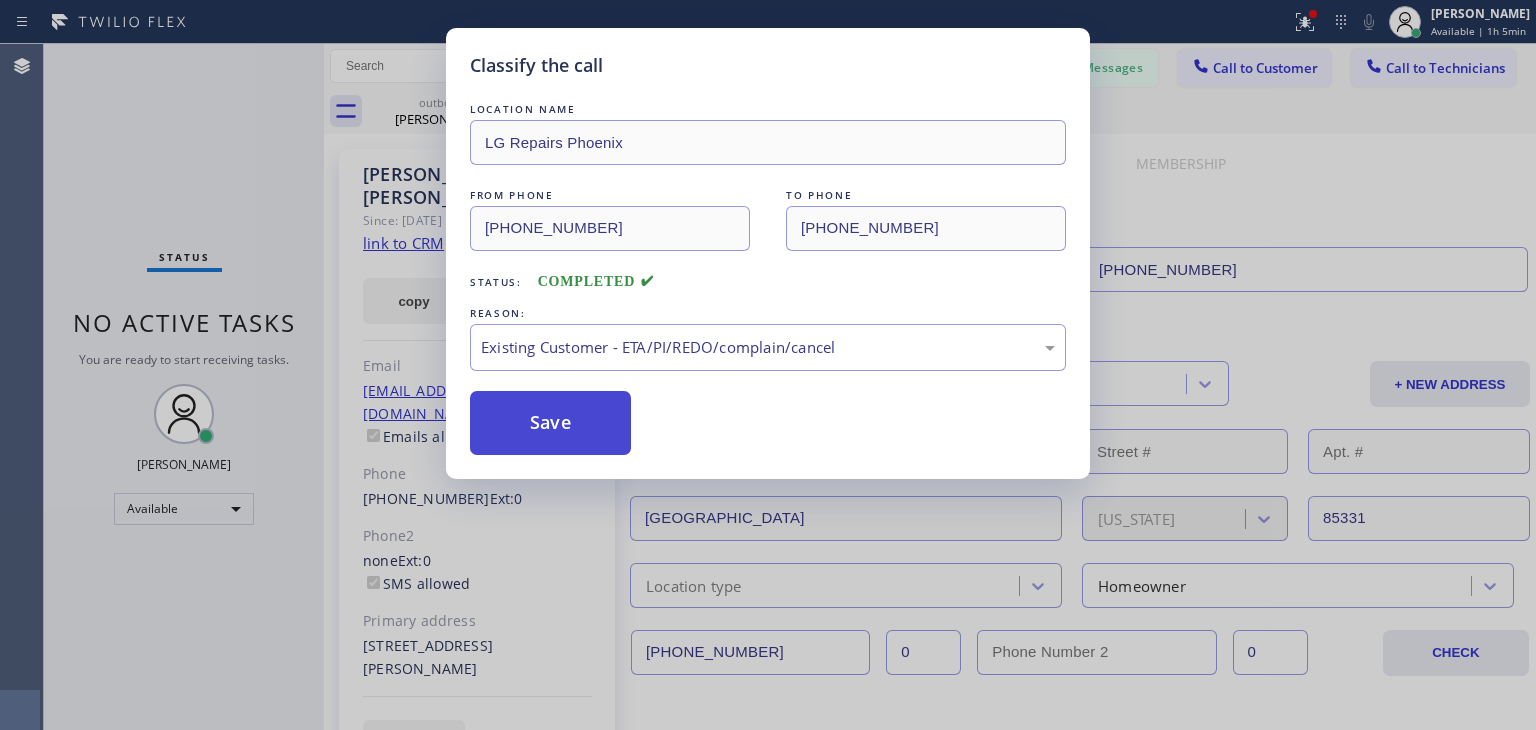 click on "Save" at bounding box center (550, 423) 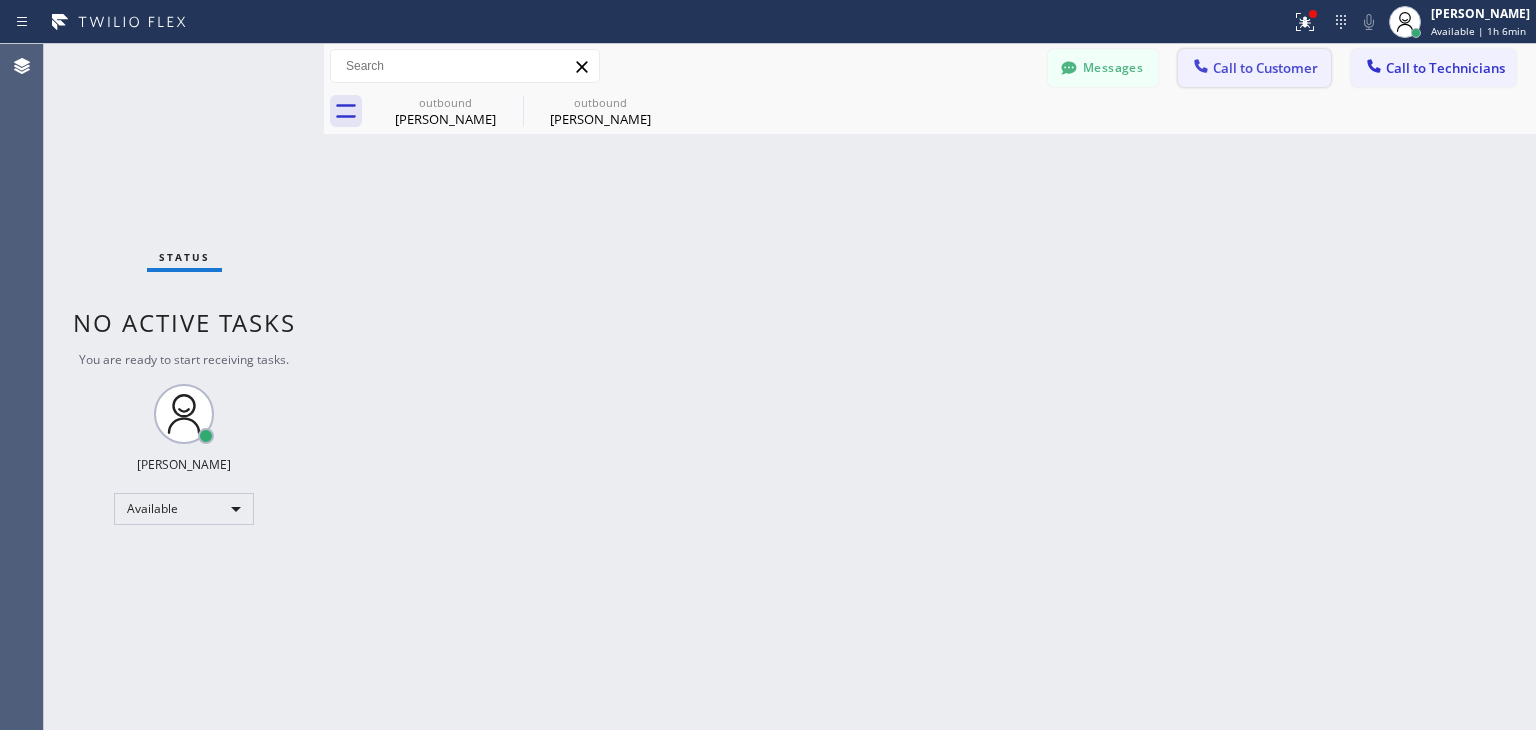 drag, startPoint x: 1340, startPoint y: 65, endPoint x: 1291, endPoint y: 67, distance: 49.0408 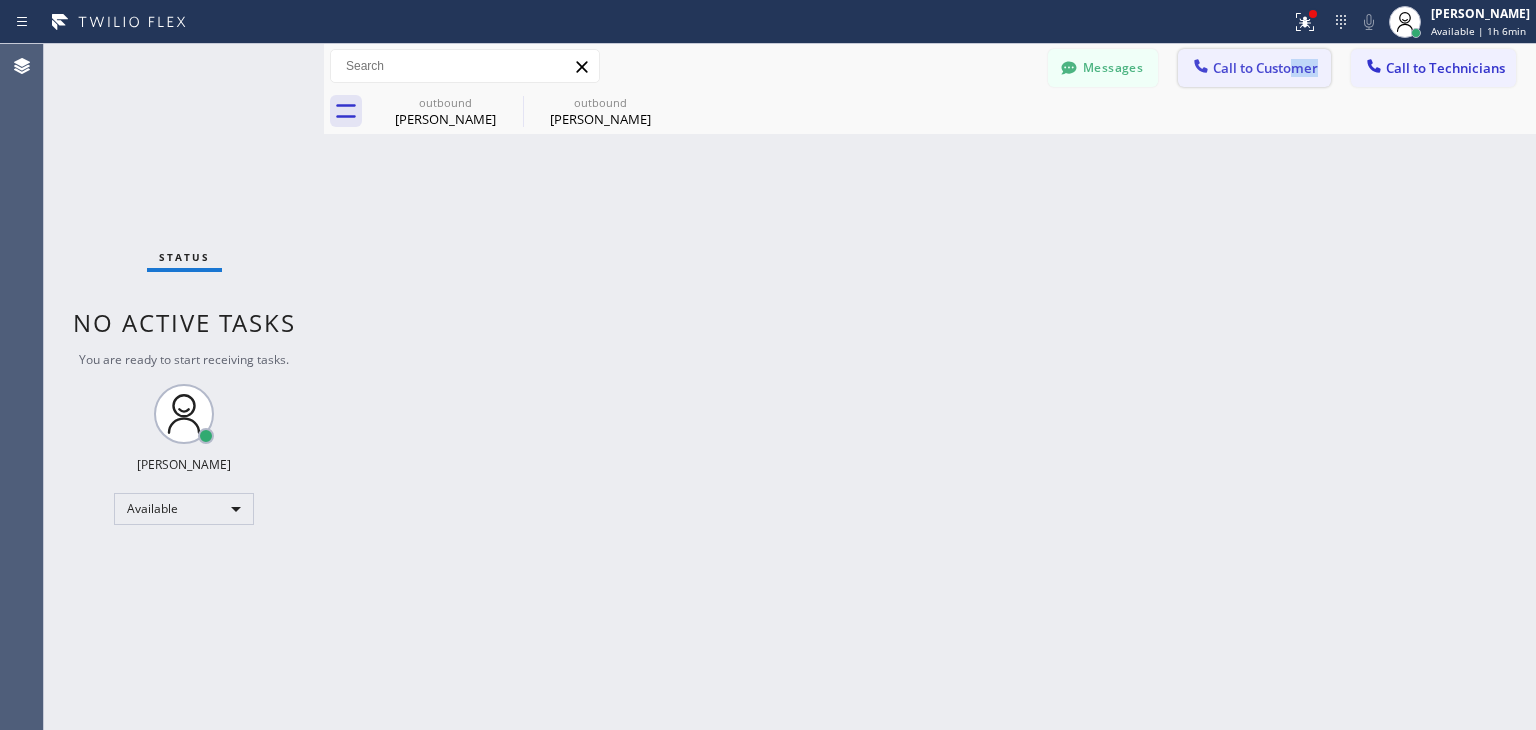 click on "Call to Customer" at bounding box center (1265, 68) 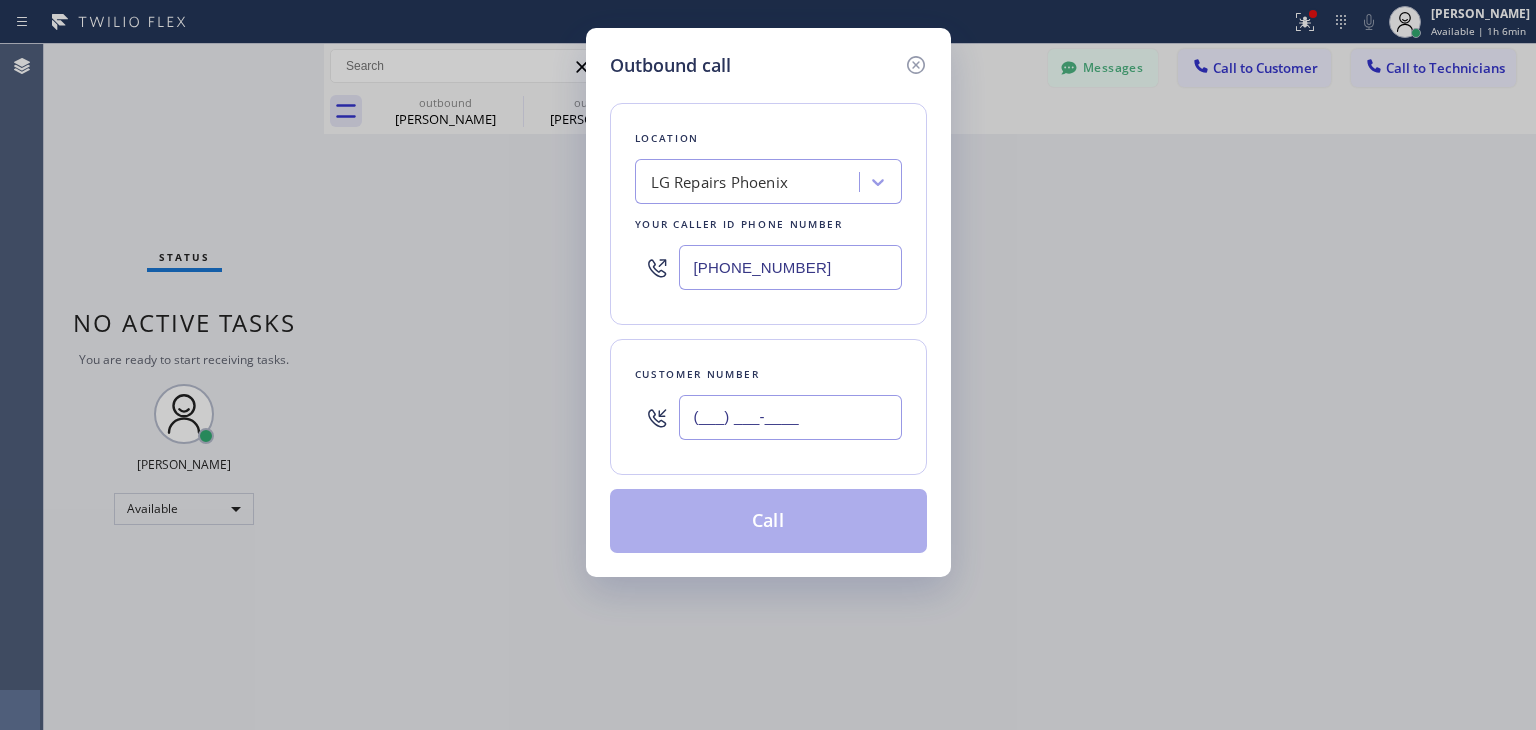 paste on "480) 669-9050" 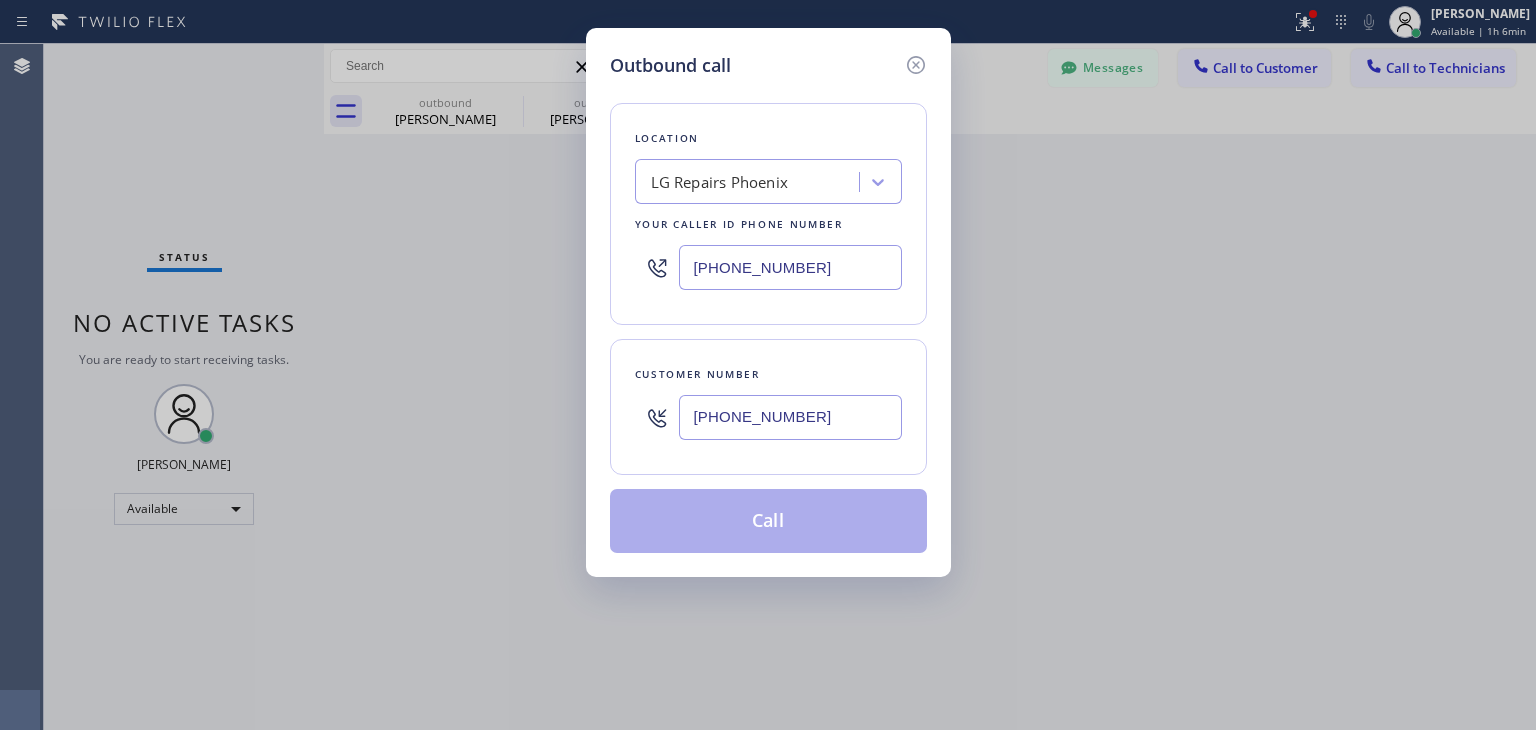 click on "(480) 669-9050" at bounding box center [790, 417] 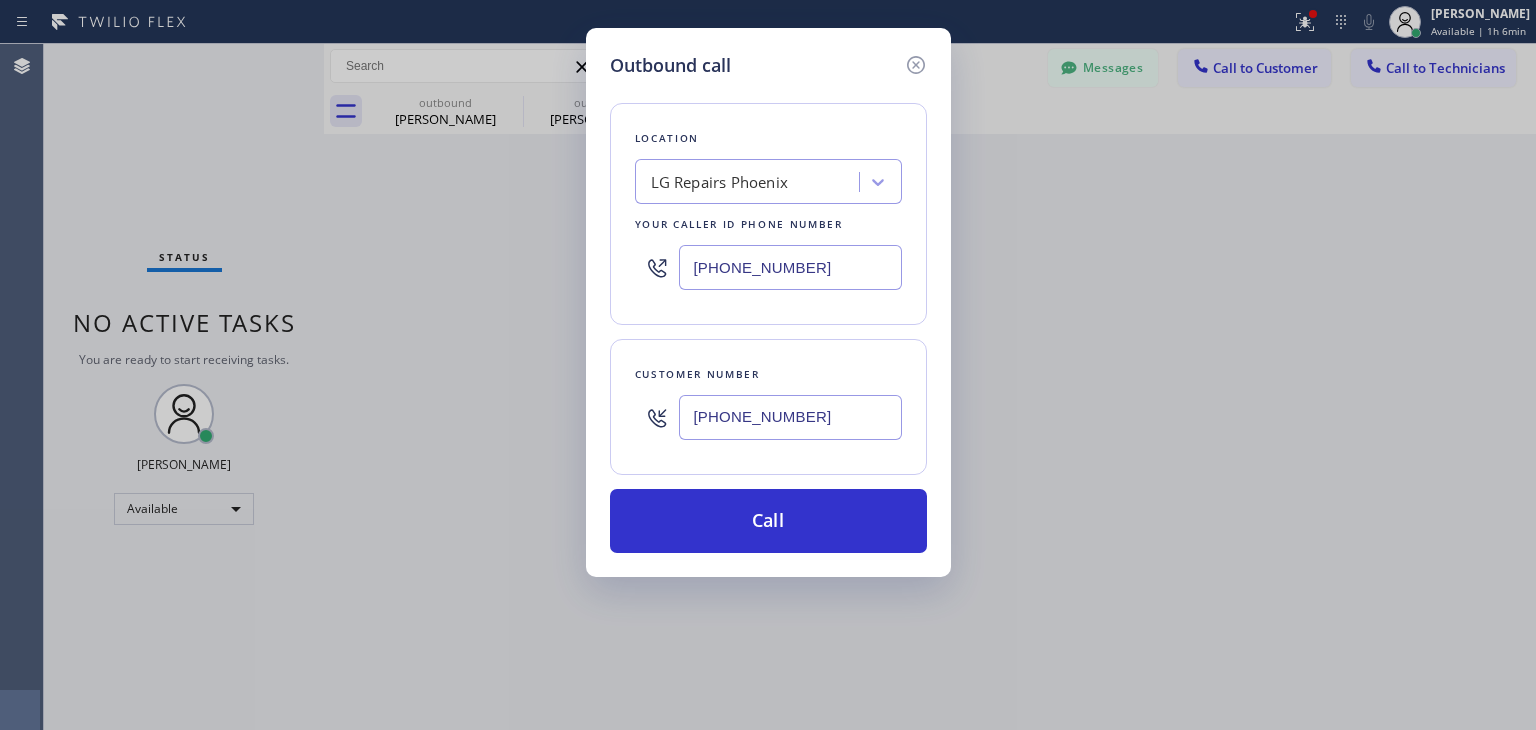 type on "(480) 669-9050" 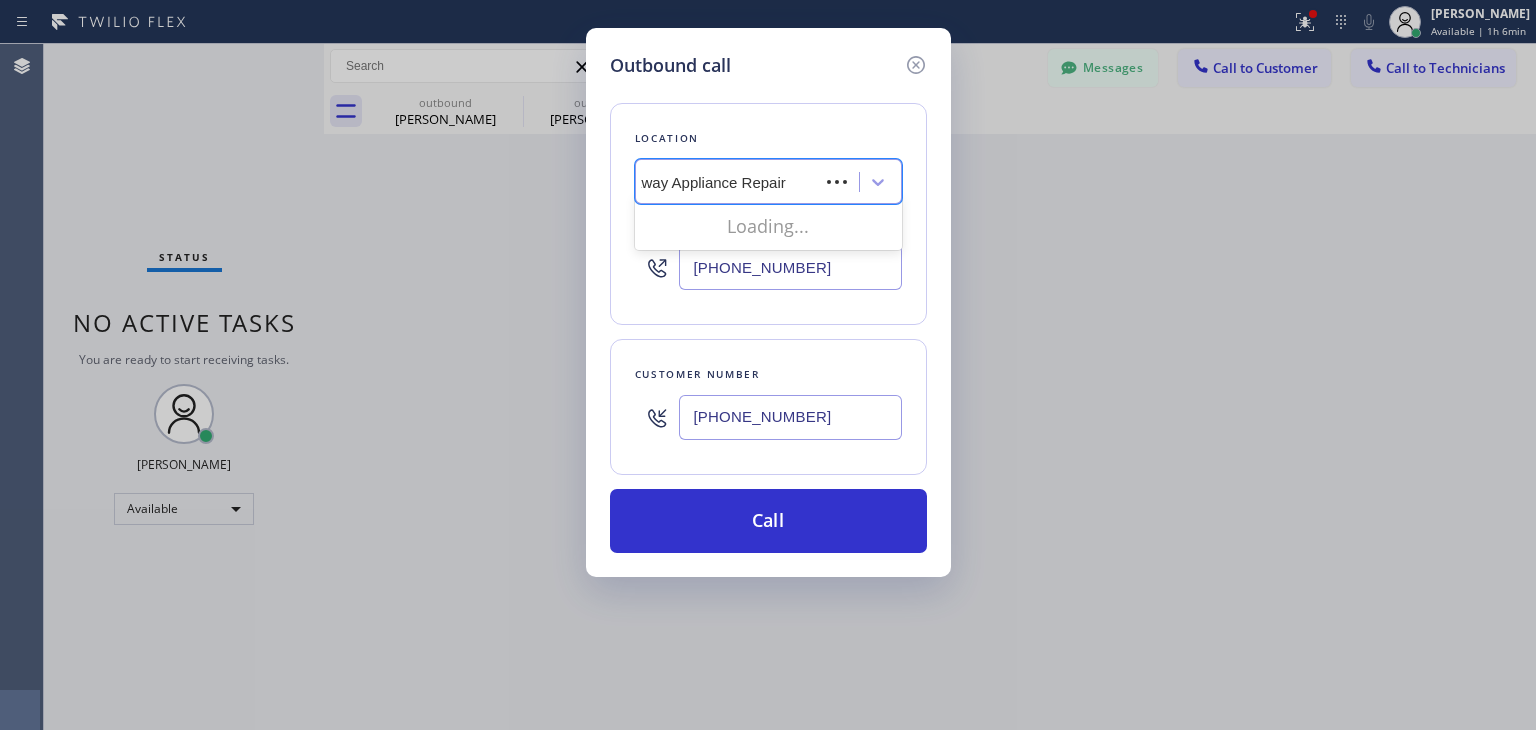 scroll, scrollTop: 0, scrollLeft: 11, axis: horizontal 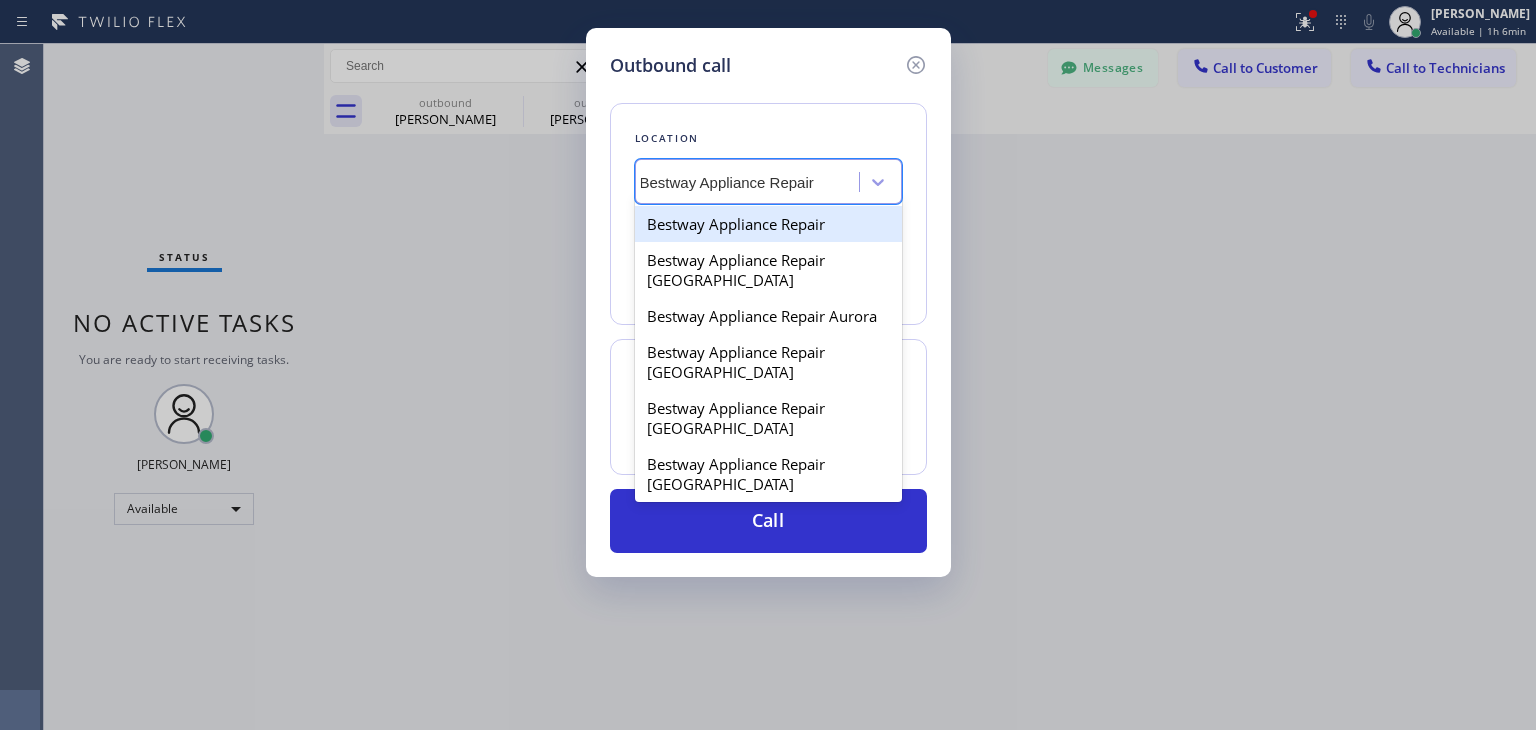 click on "Bestway Appliance Repair" at bounding box center [768, 224] 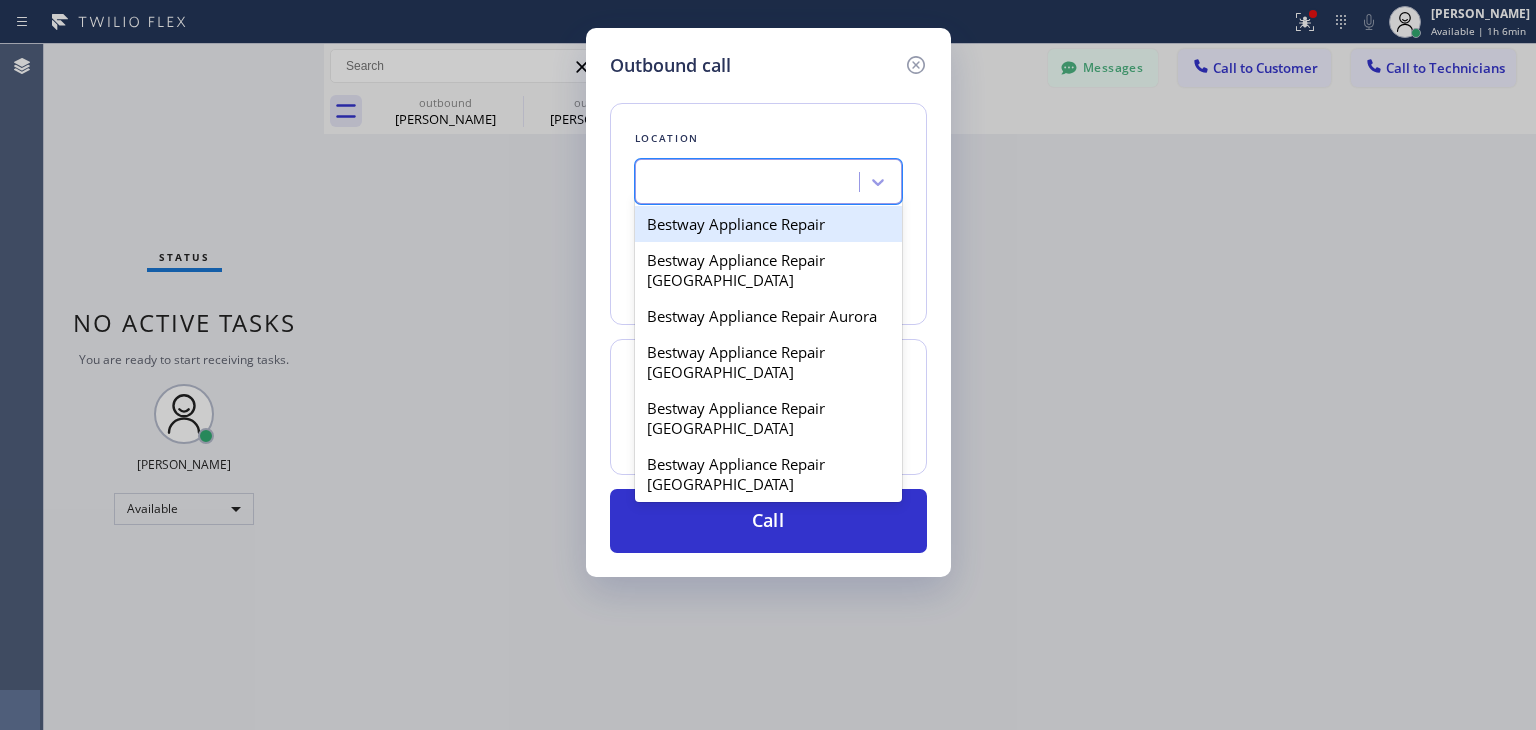 scroll, scrollTop: 0, scrollLeft: 0, axis: both 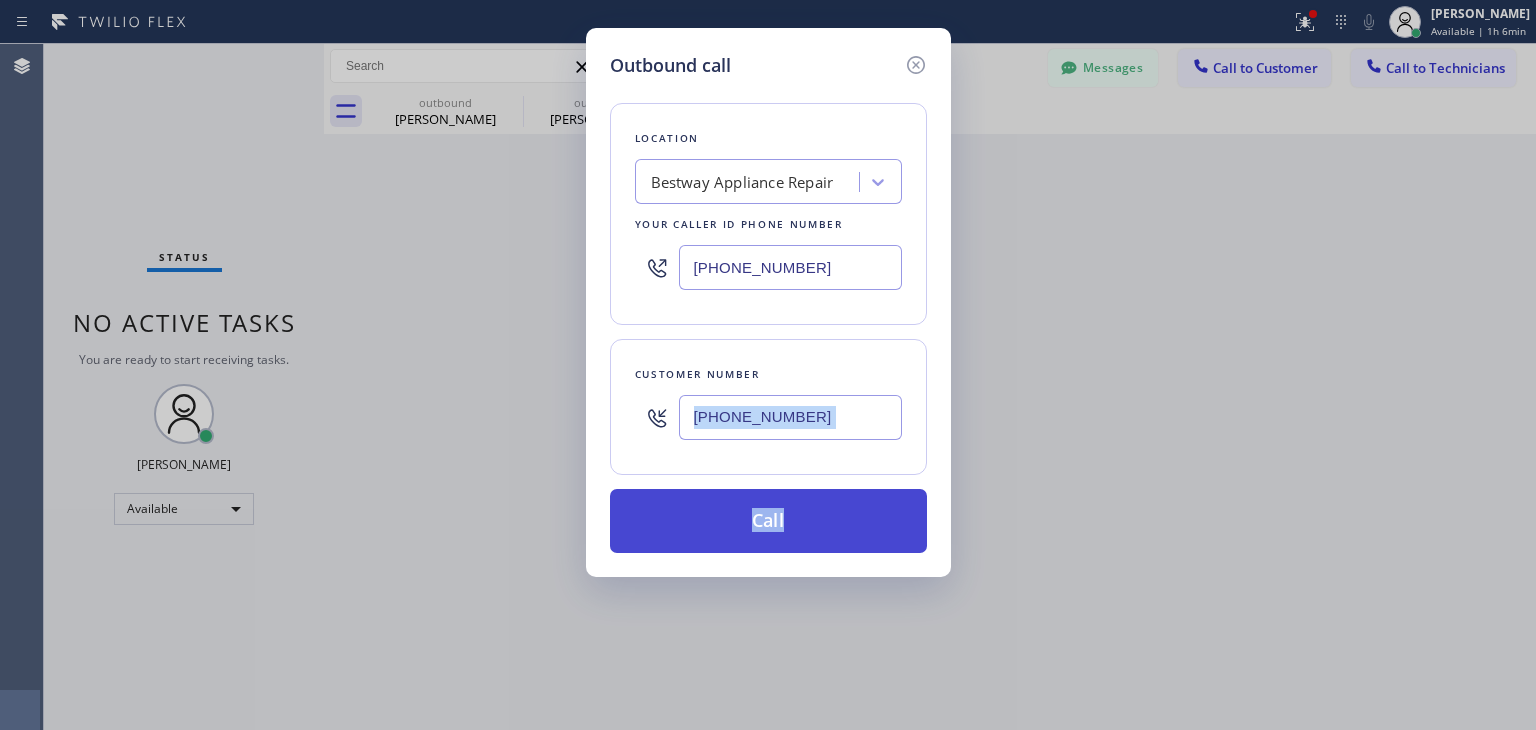 drag, startPoint x: 780, startPoint y: 468, endPoint x: 783, endPoint y: 513, distance: 45.099888 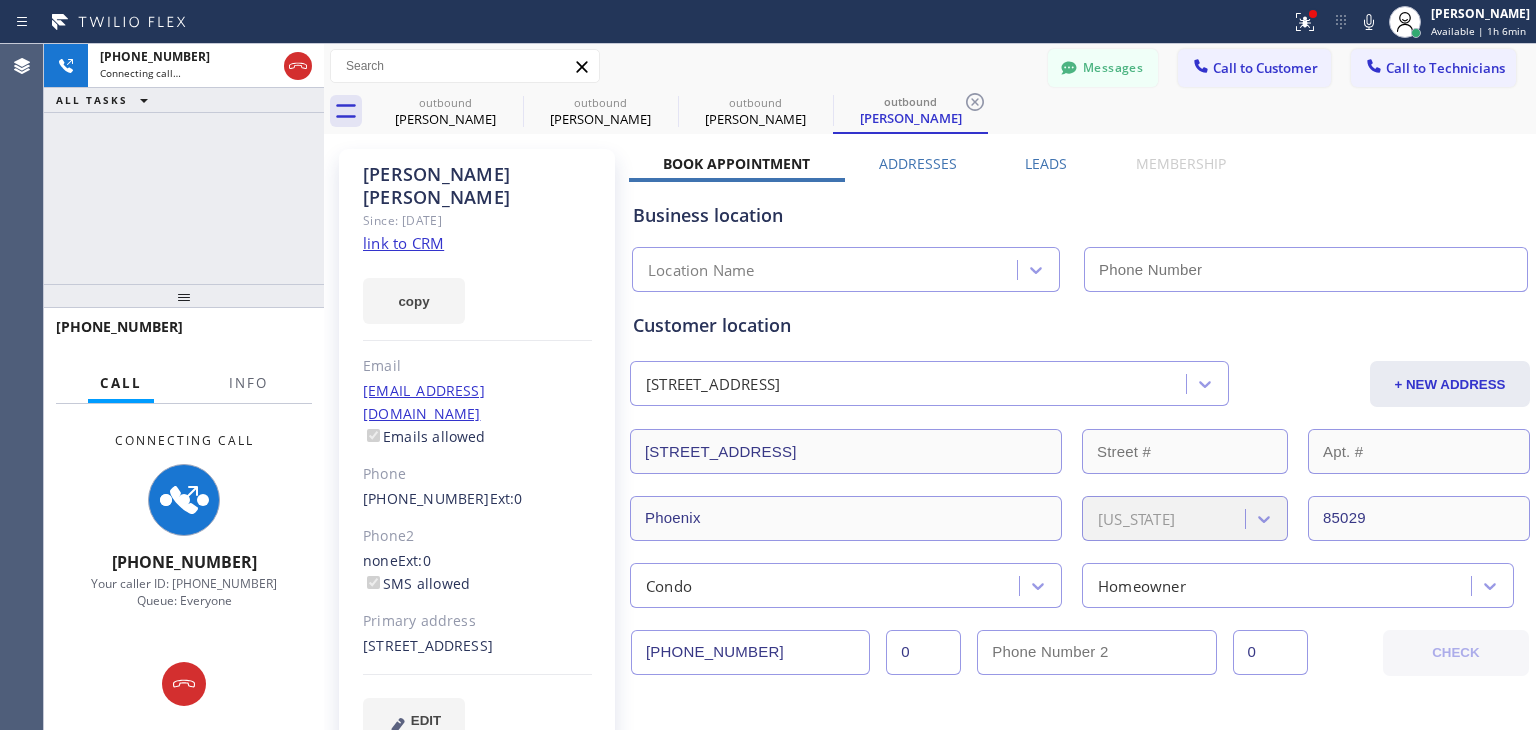 type on "(844) 901-1623" 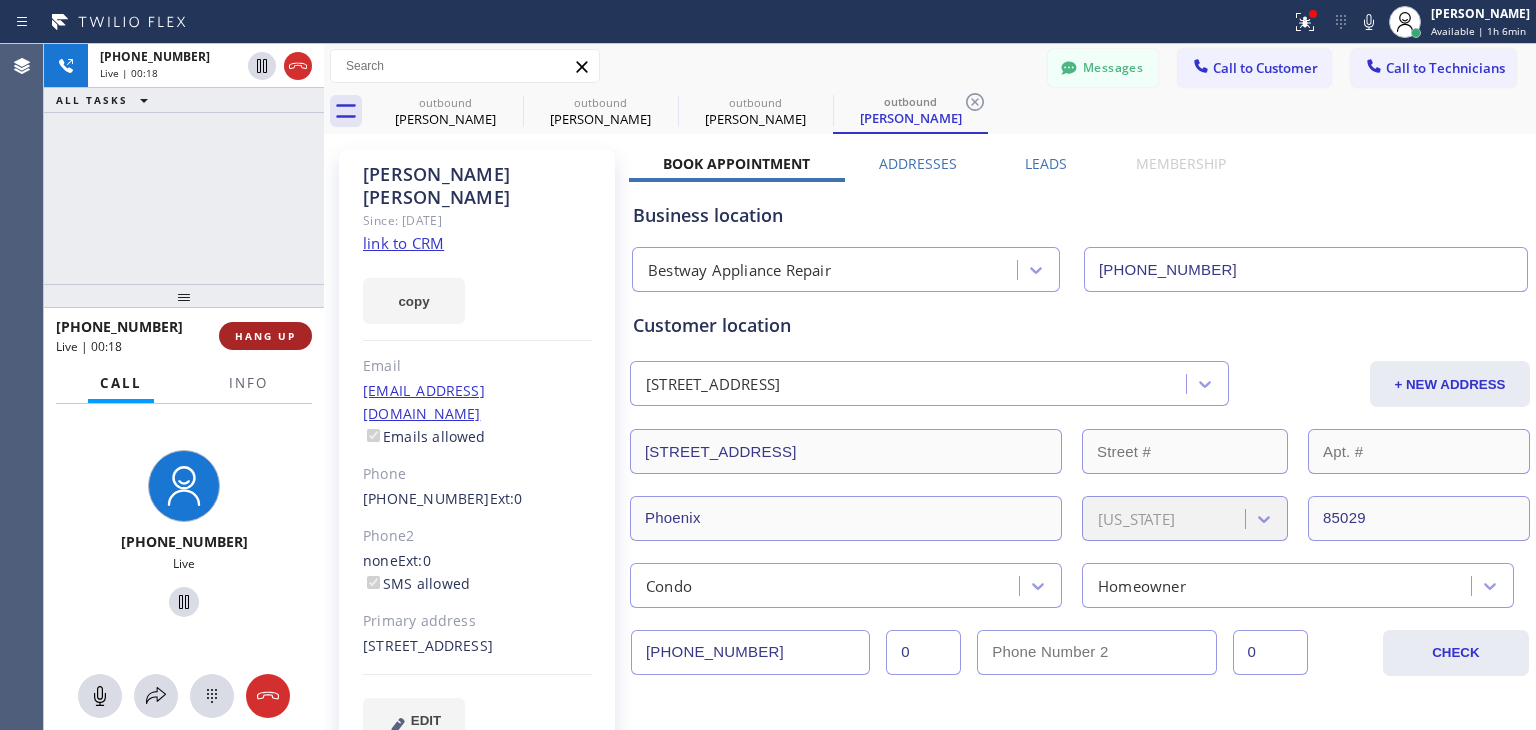 click on "HANG UP" at bounding box center [265, 336] 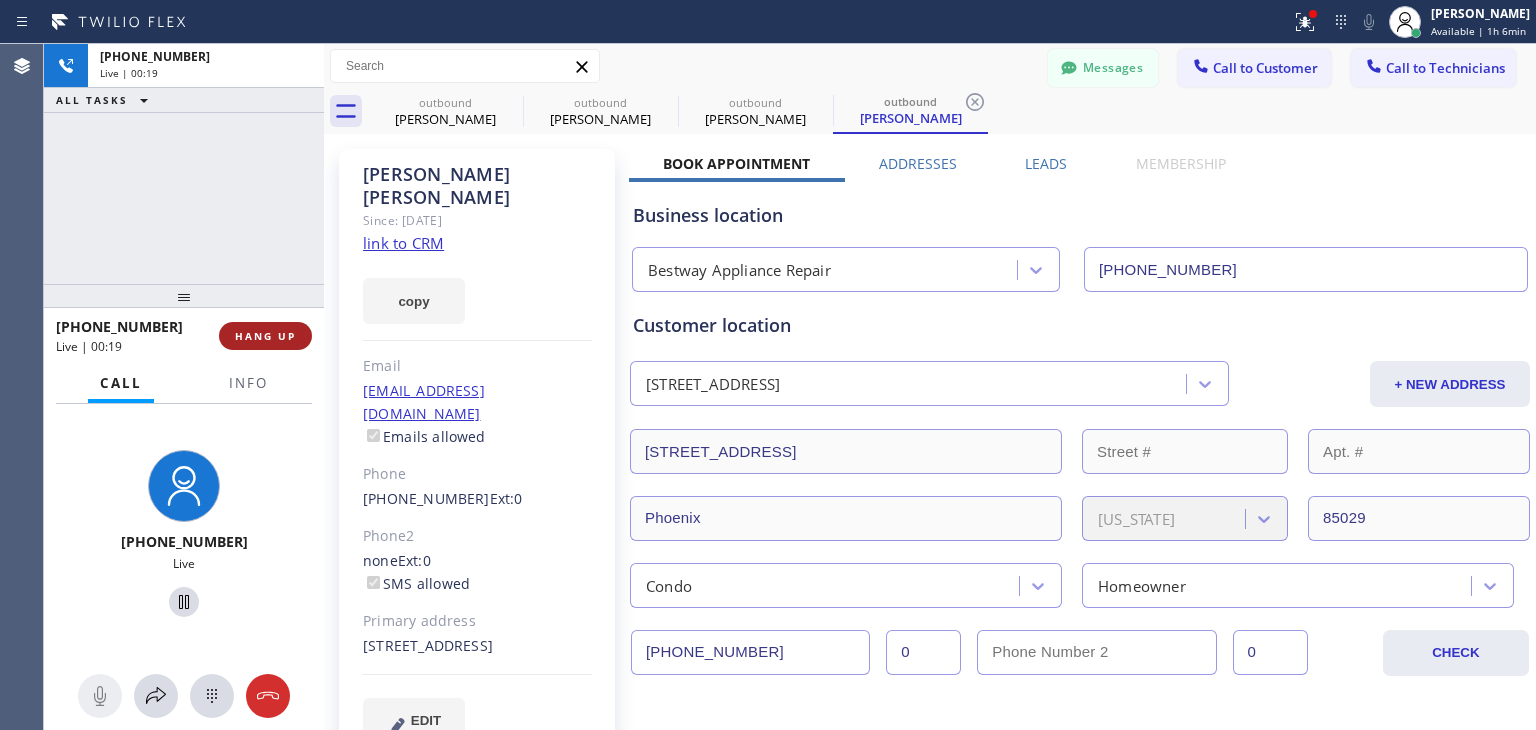 click on "HANG UP" at bounding box center [265, 336] 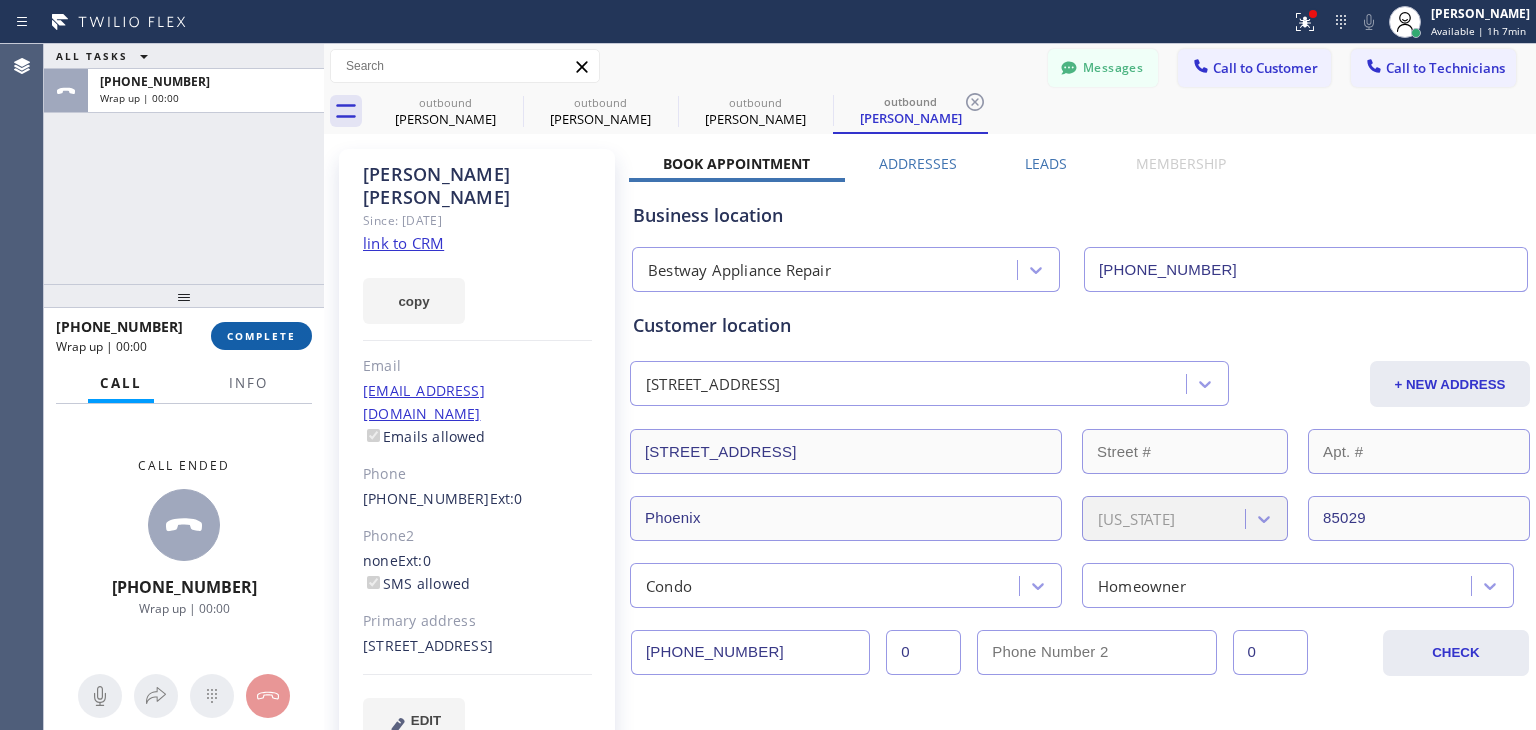 click on "COMPLETE" at bounding box center (261, 336) 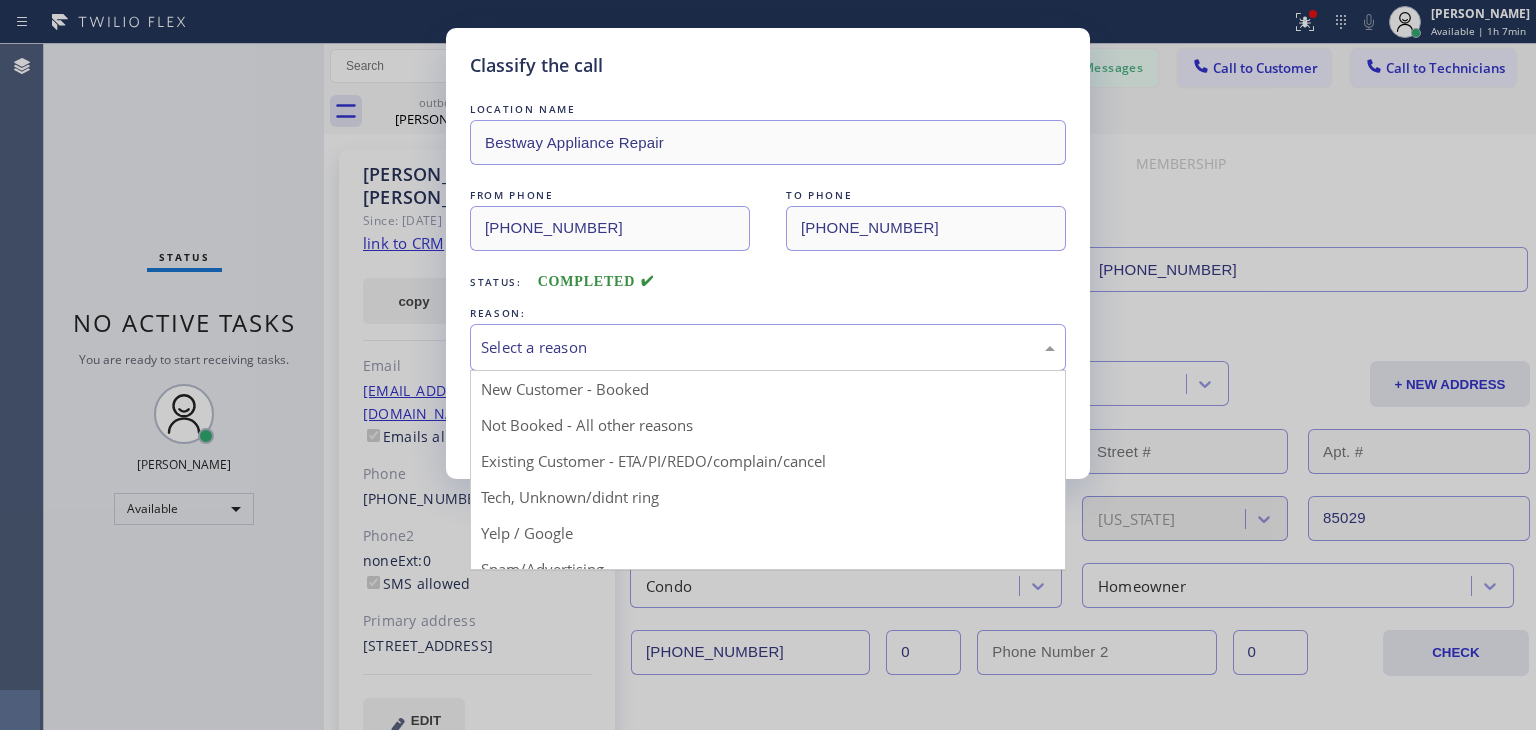 click on "Select a reason" at bounding box center [768, 347] 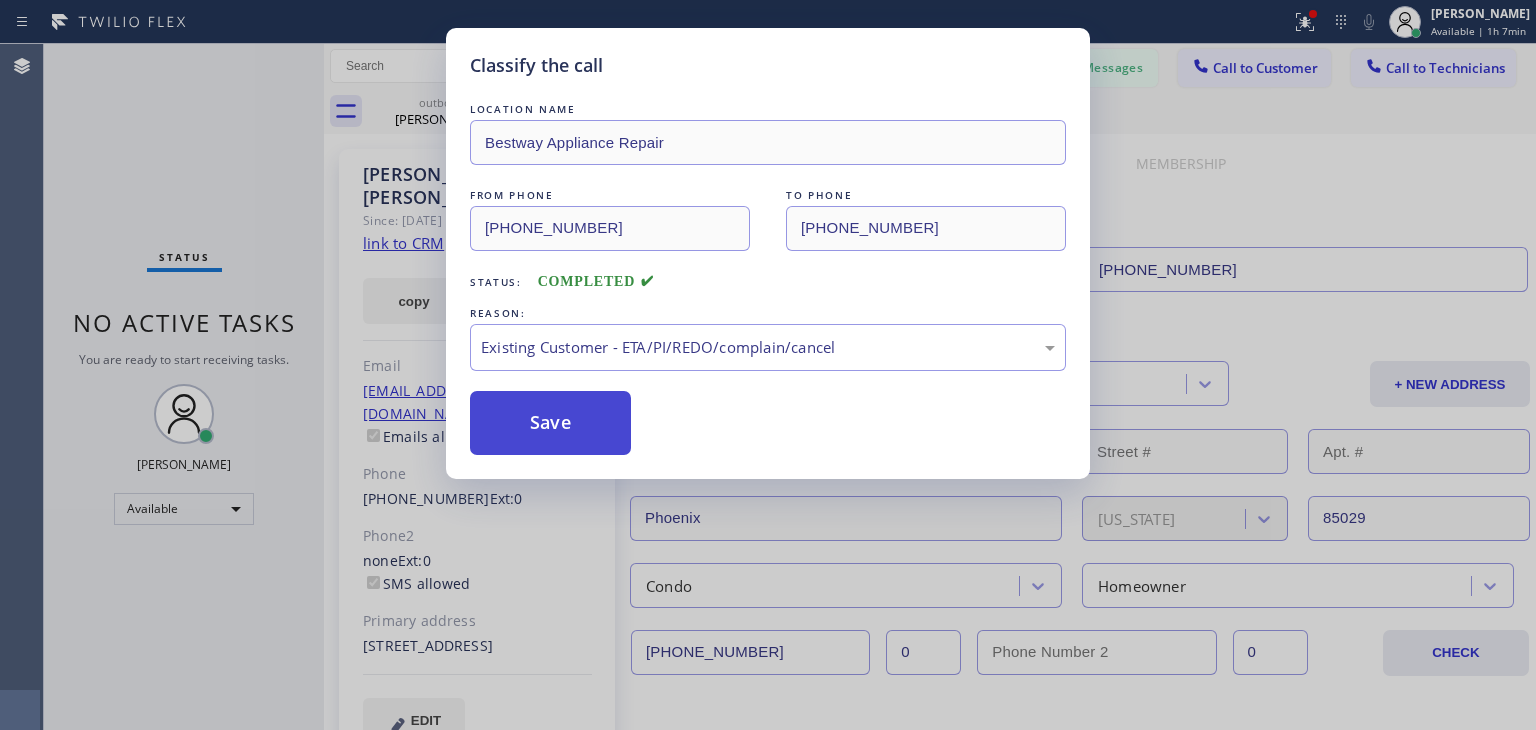 click on "Save" at bounding box center [550, 423] 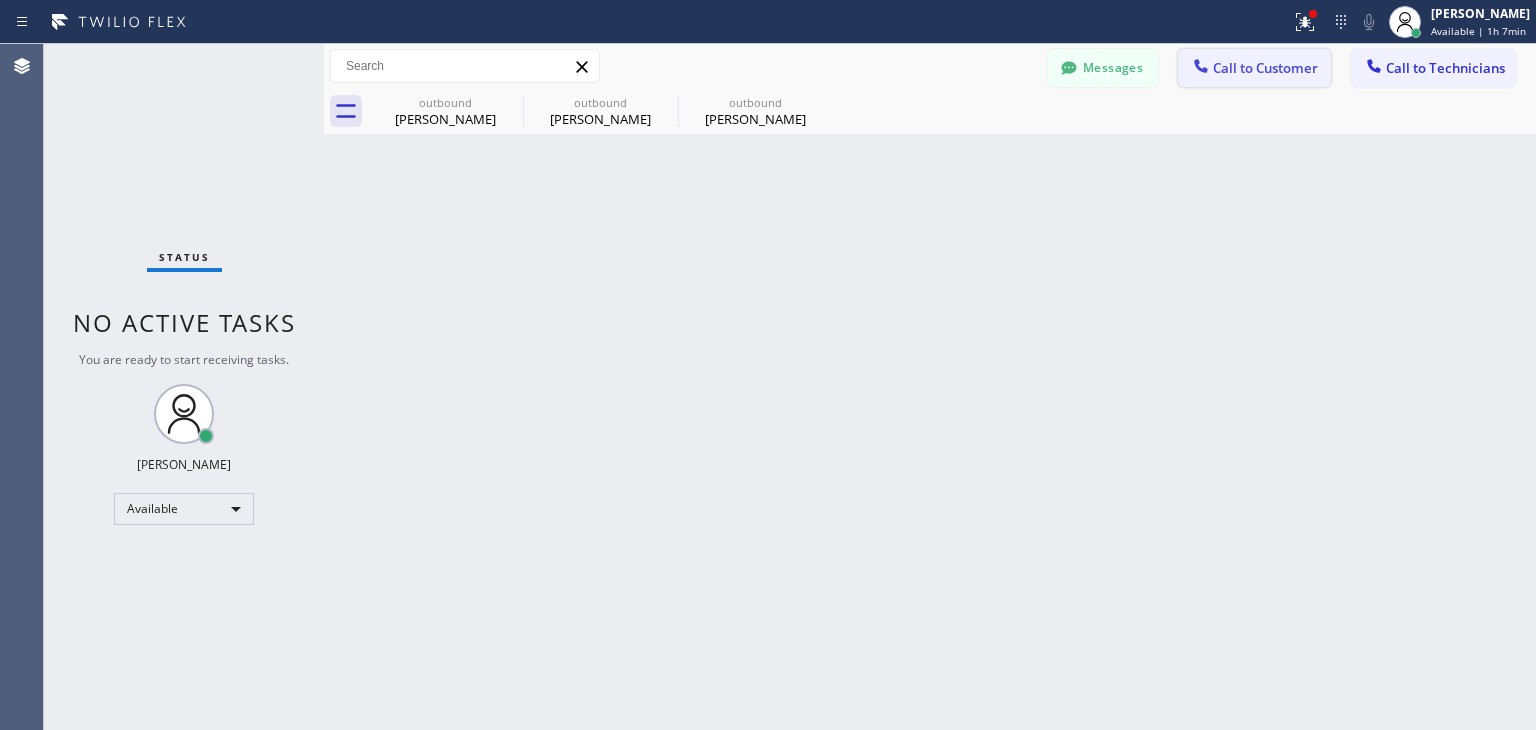 click 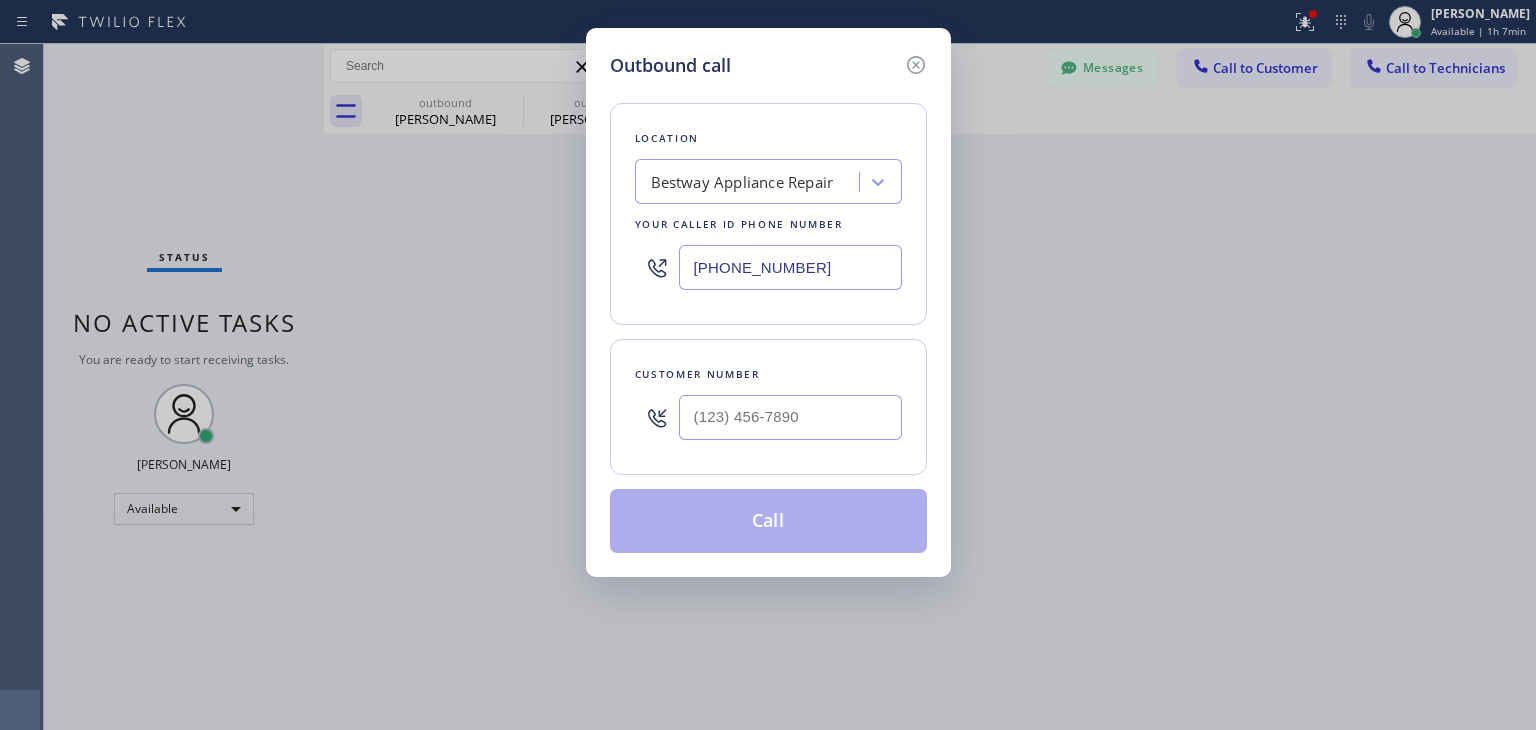 click at bounding box center [790, 417] 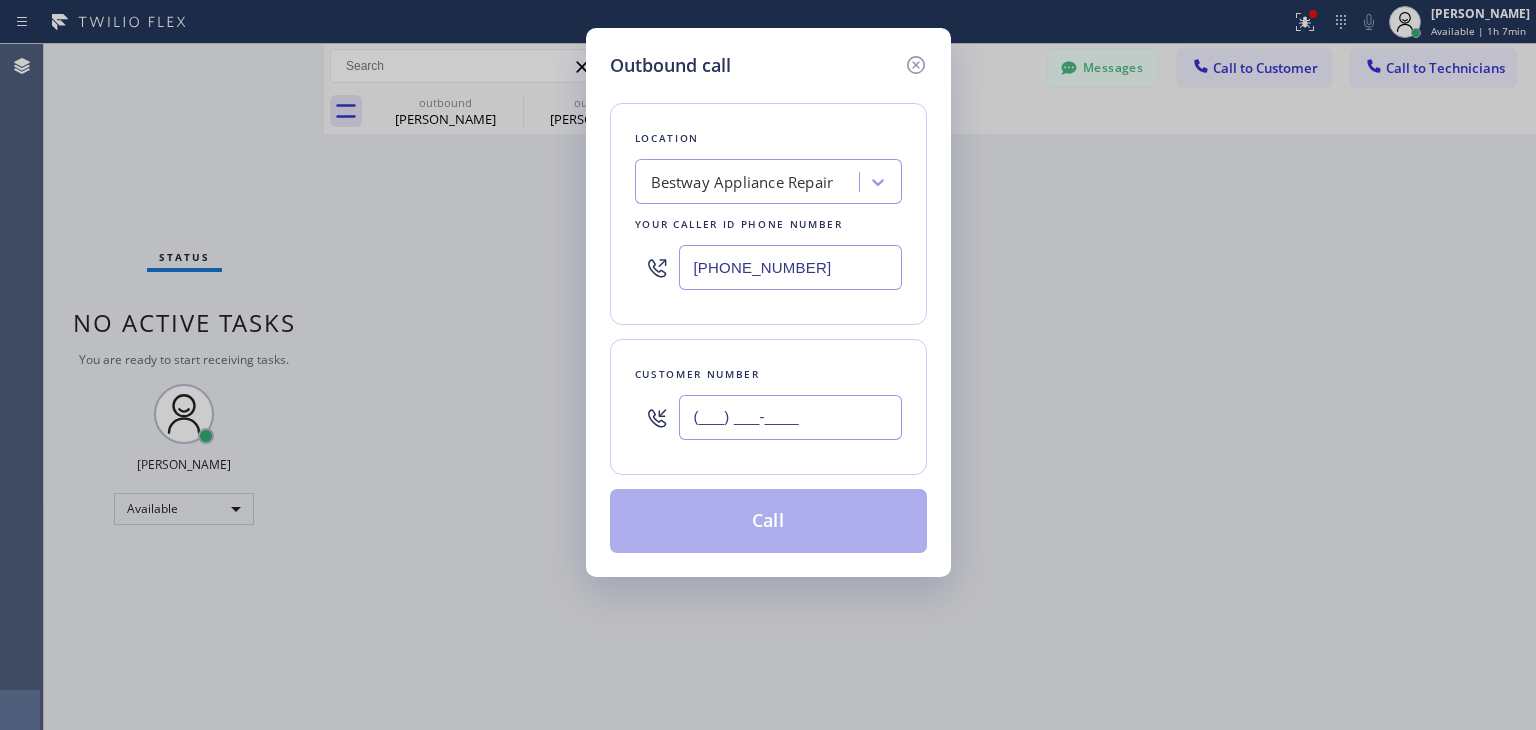 paste on "702) 378-2259" 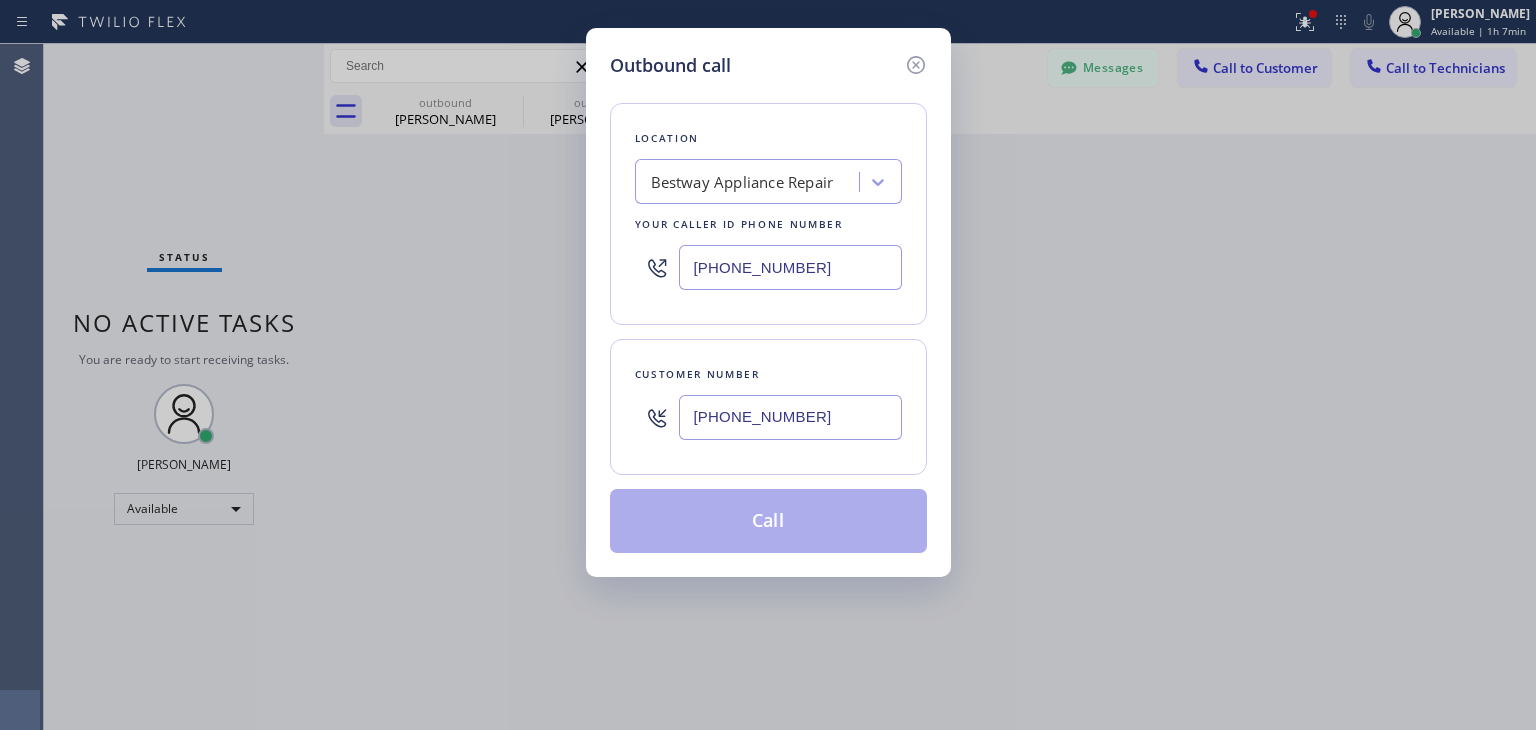 click on "(702) 378-2259" at bounding box center (790, 417) 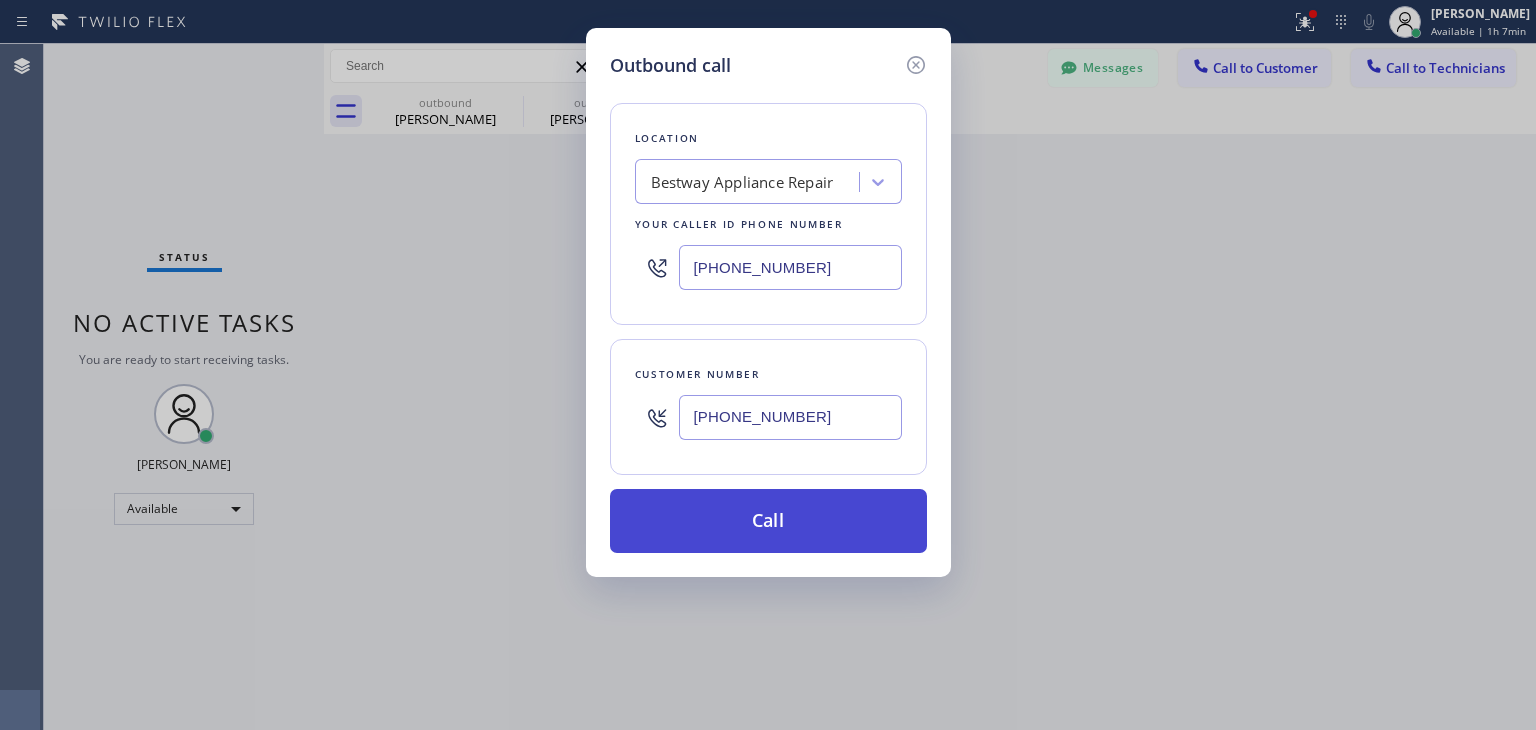 type on "(702) 378-2259" 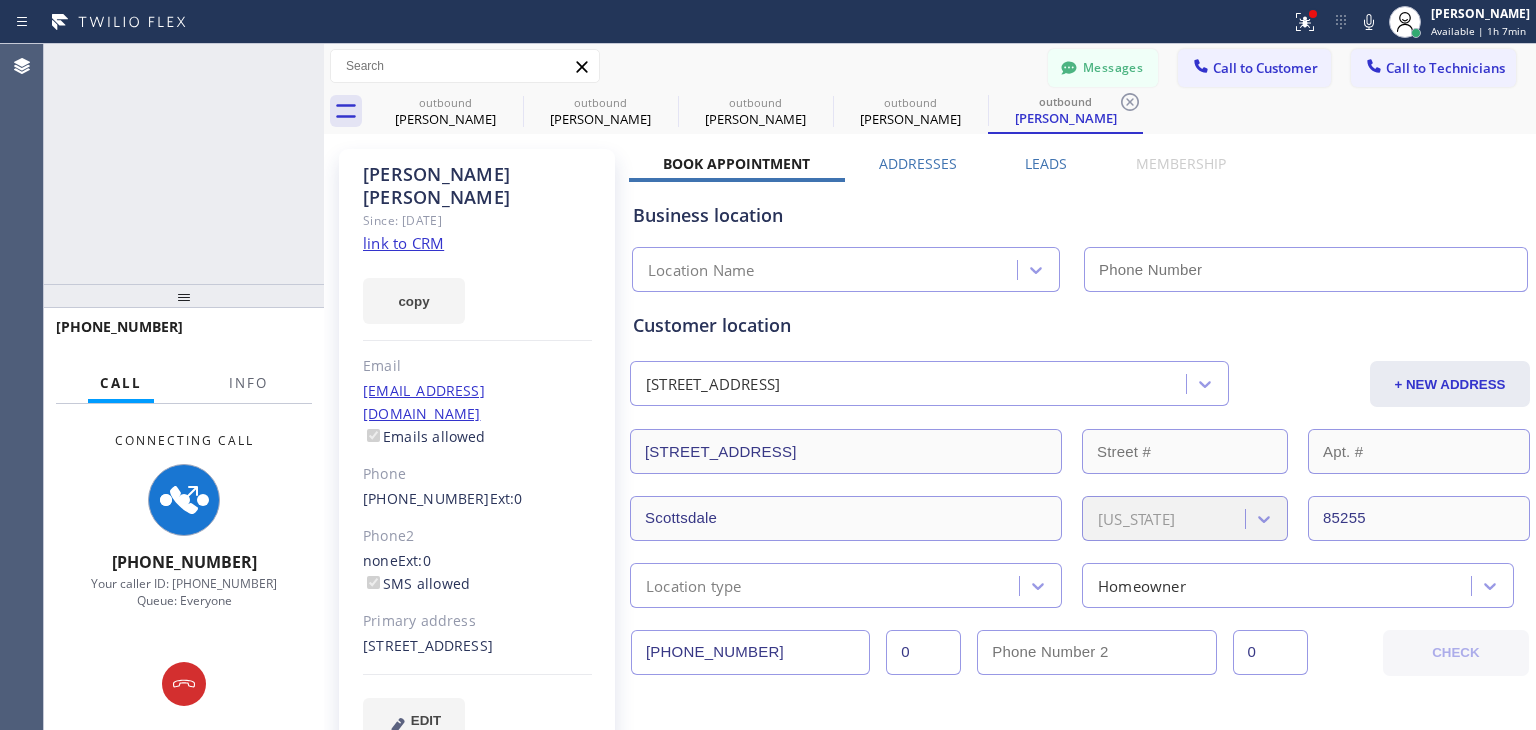 type on "(844) 901-1623" 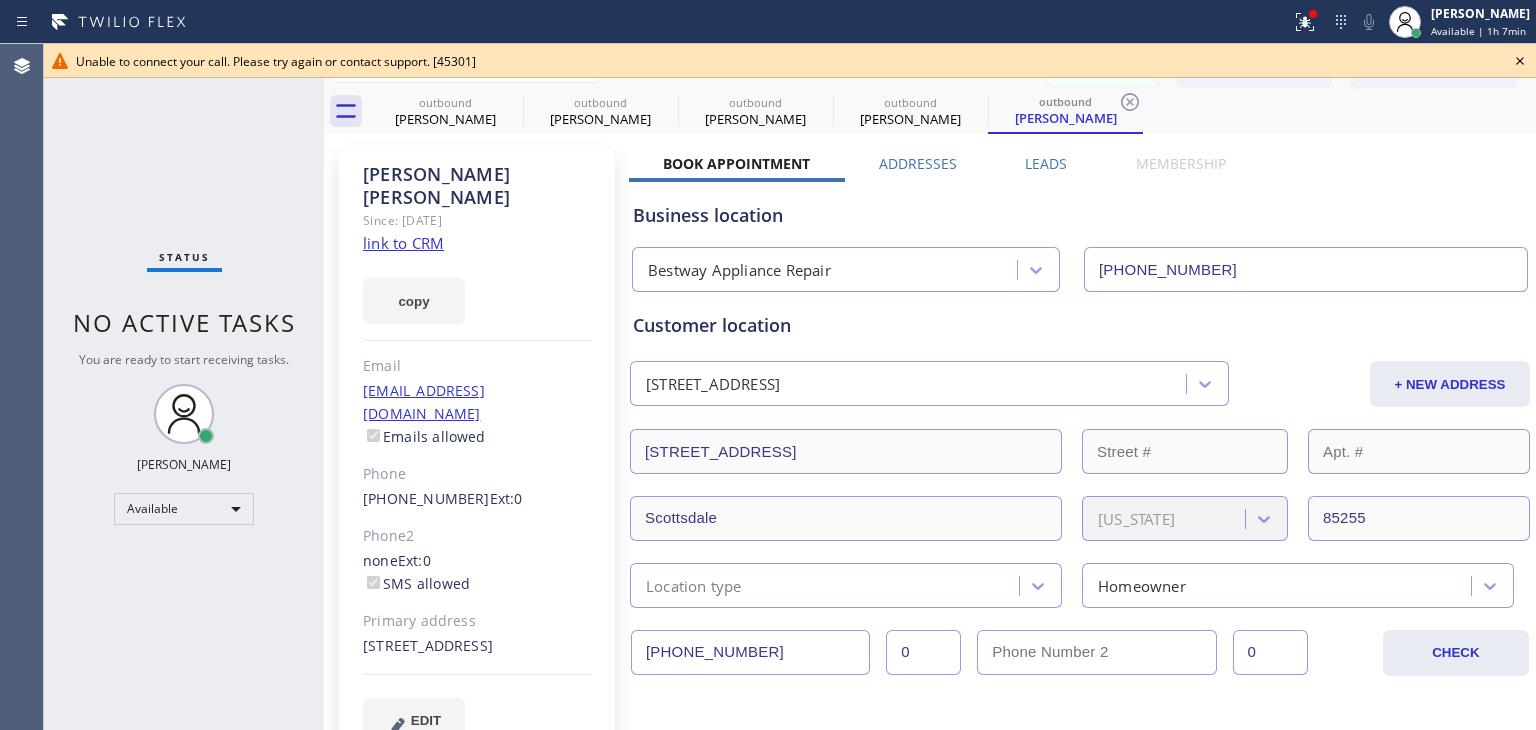 click 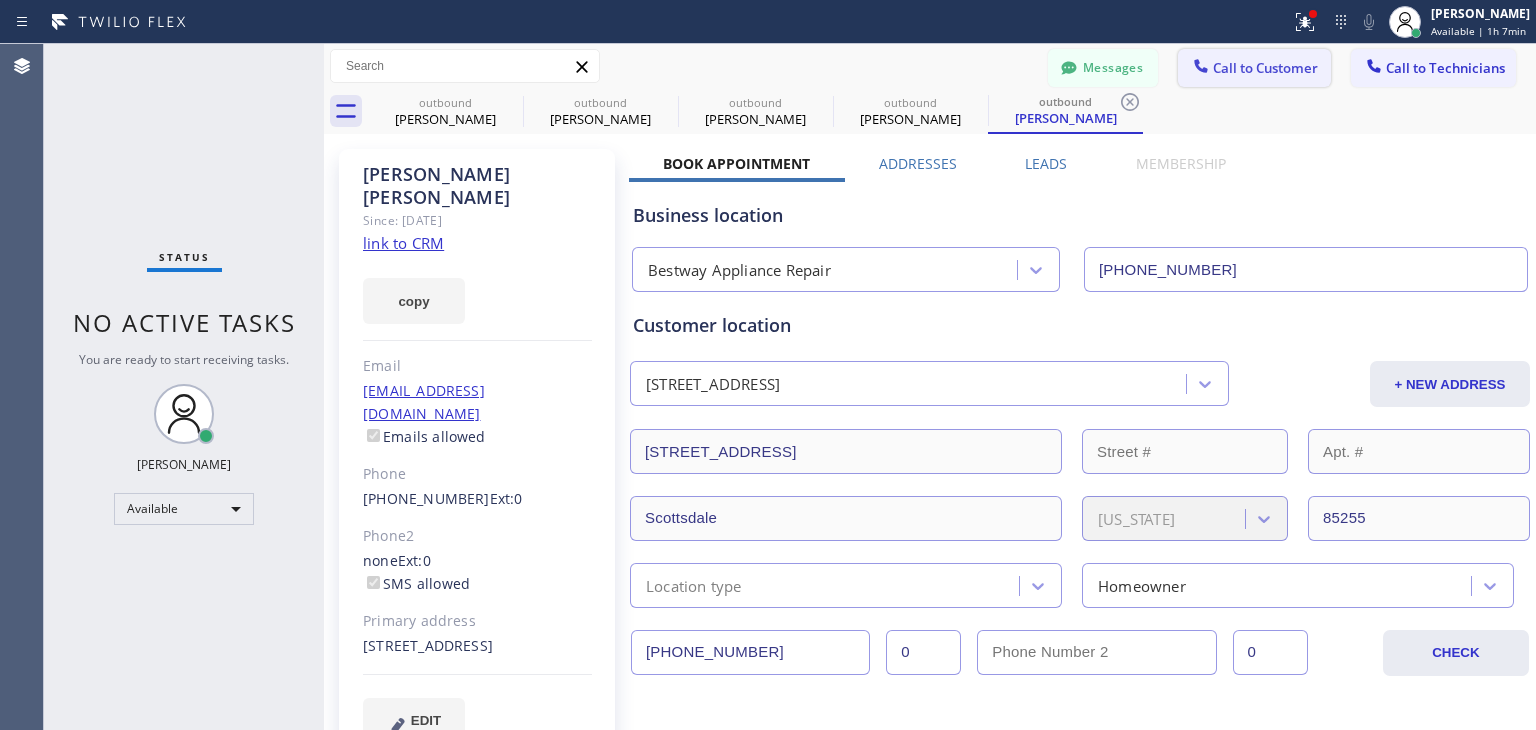 click on "Call to Customer" at bounding box center [1265, 68] 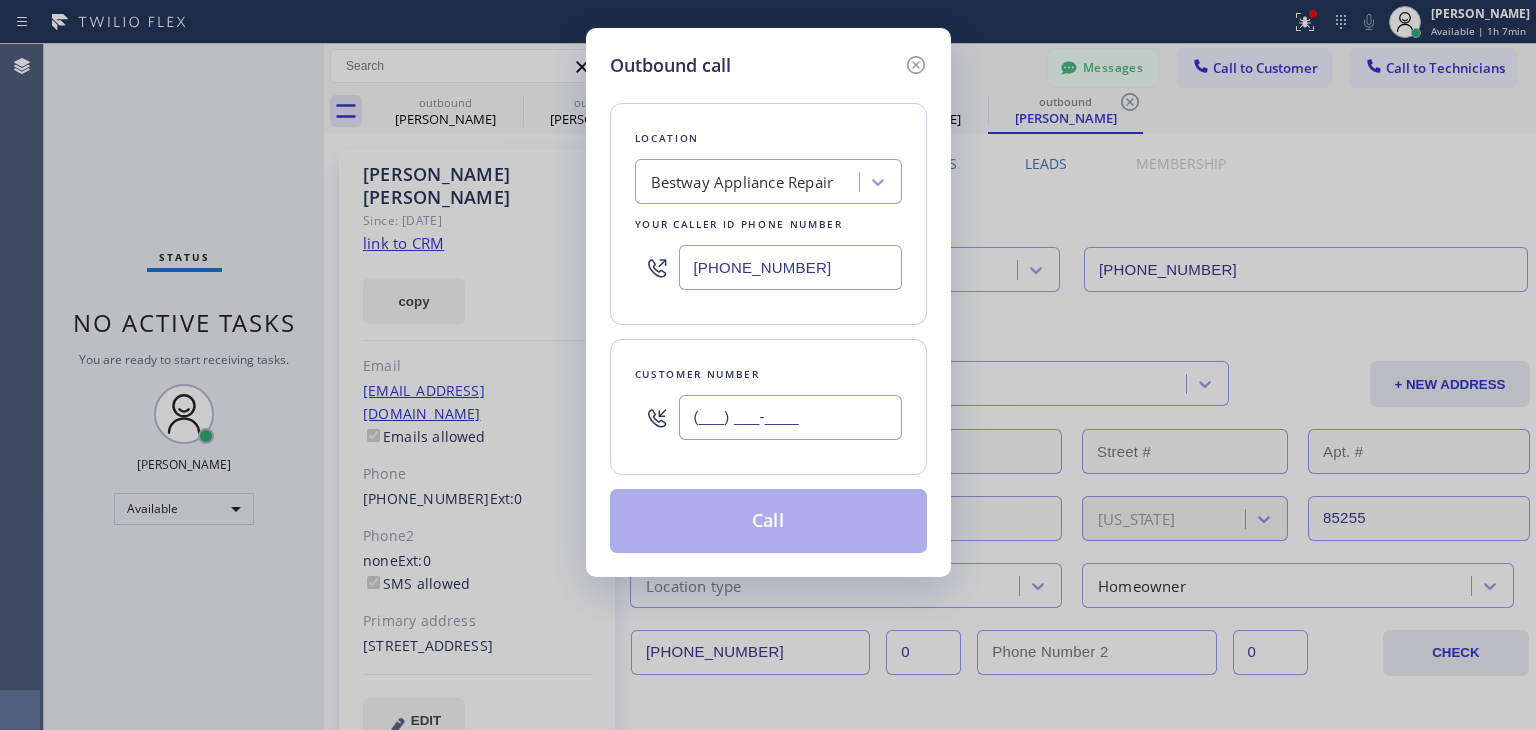 paste on "623) 203-6599" 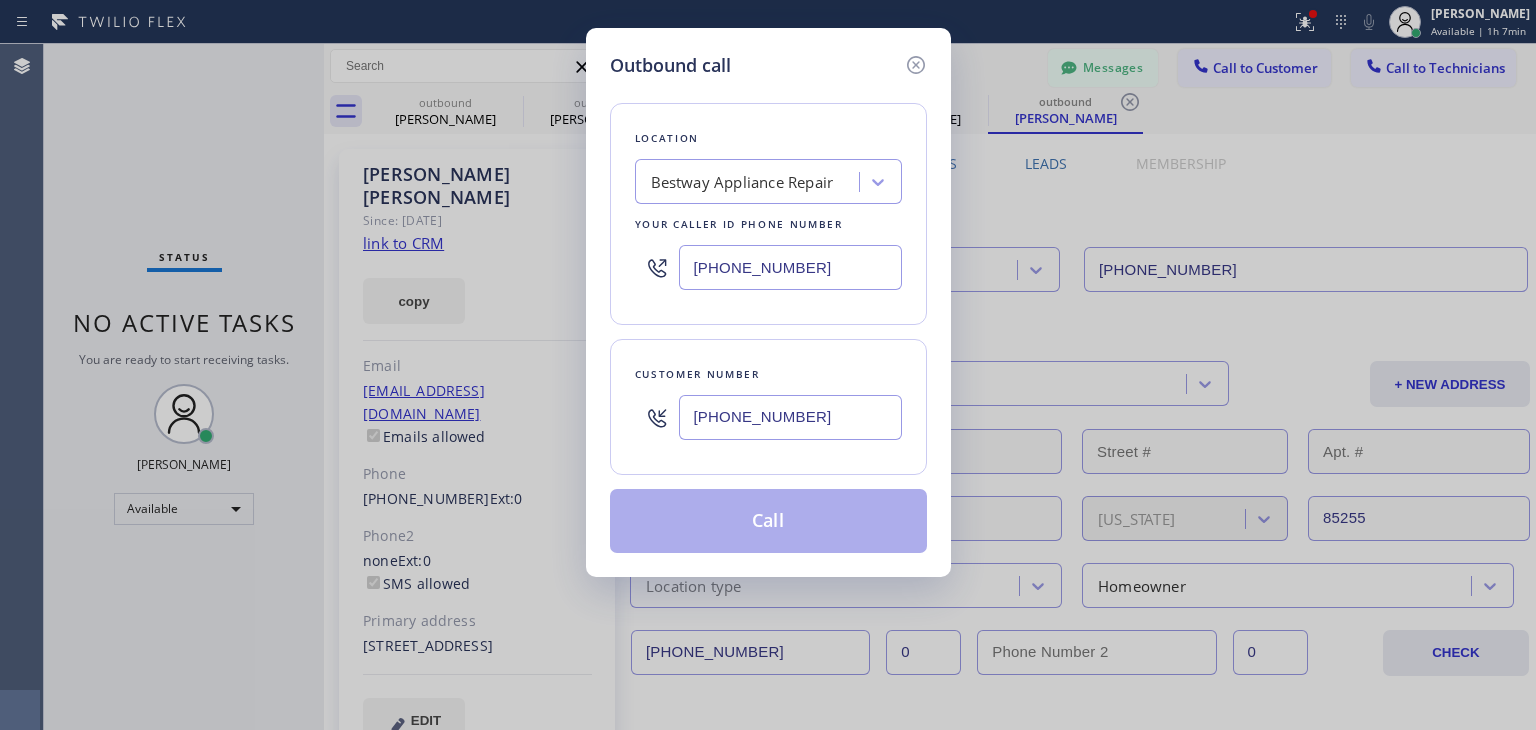 click on "(623) 203-6599" at bounding box center [790, 417] 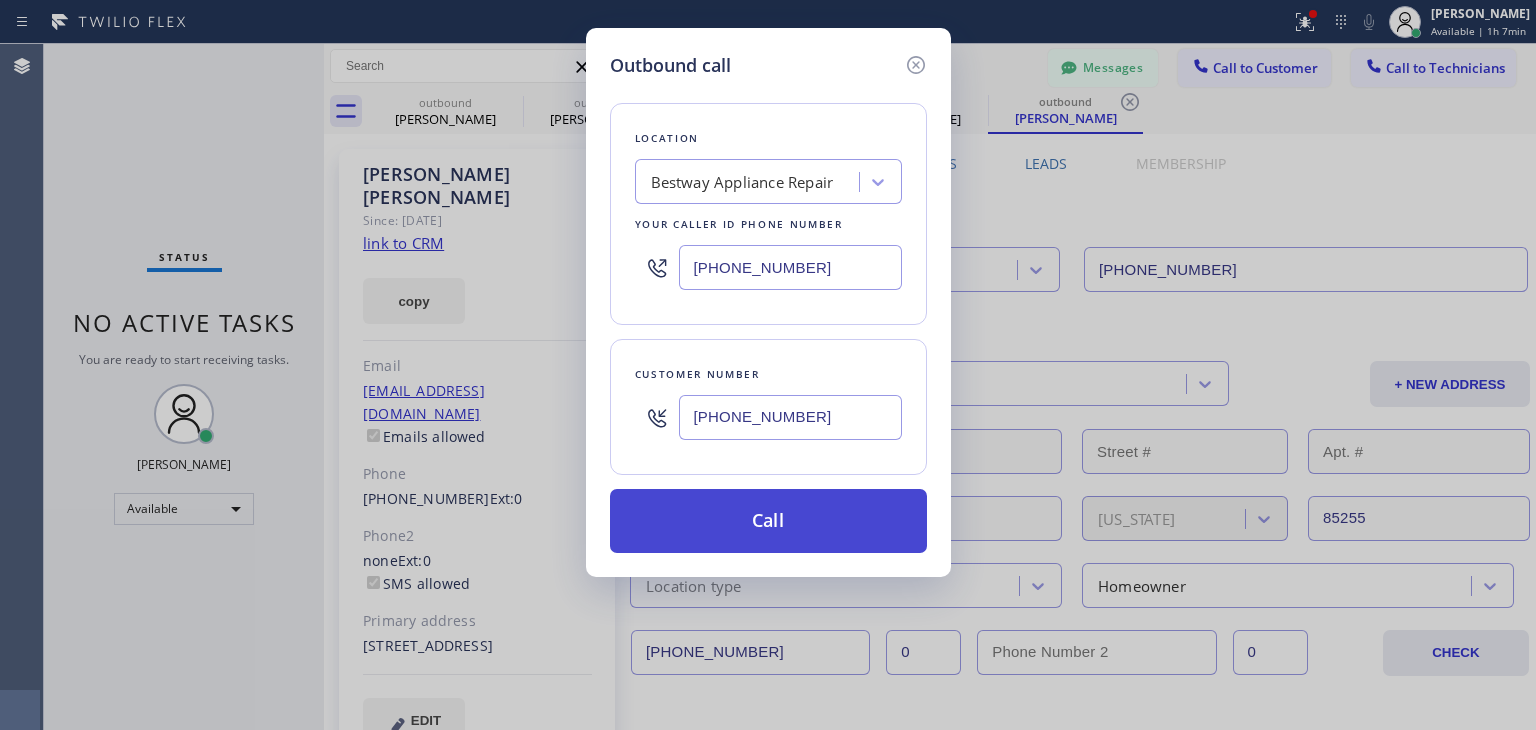 type on "(623) 203-6599" 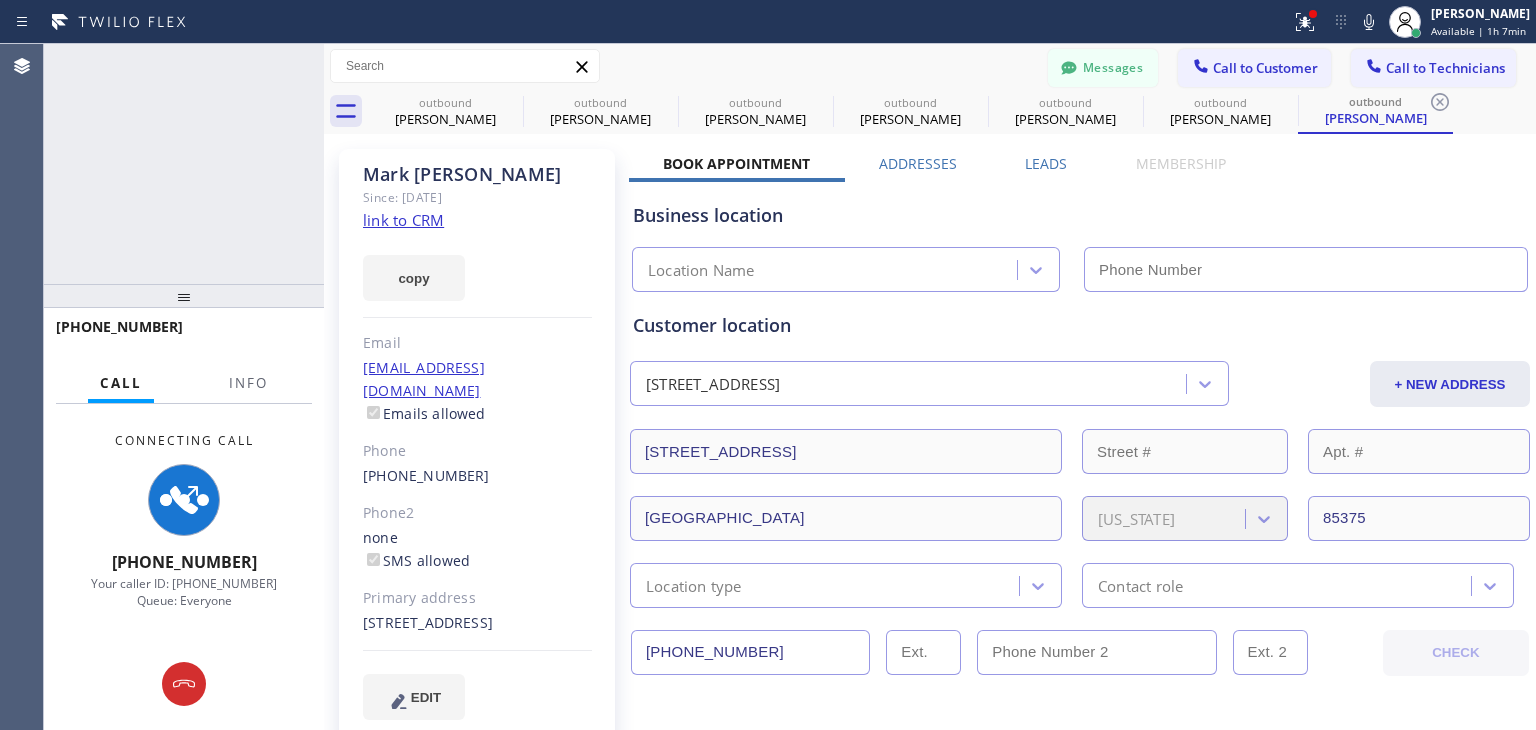 type on "(844) 901-1623" 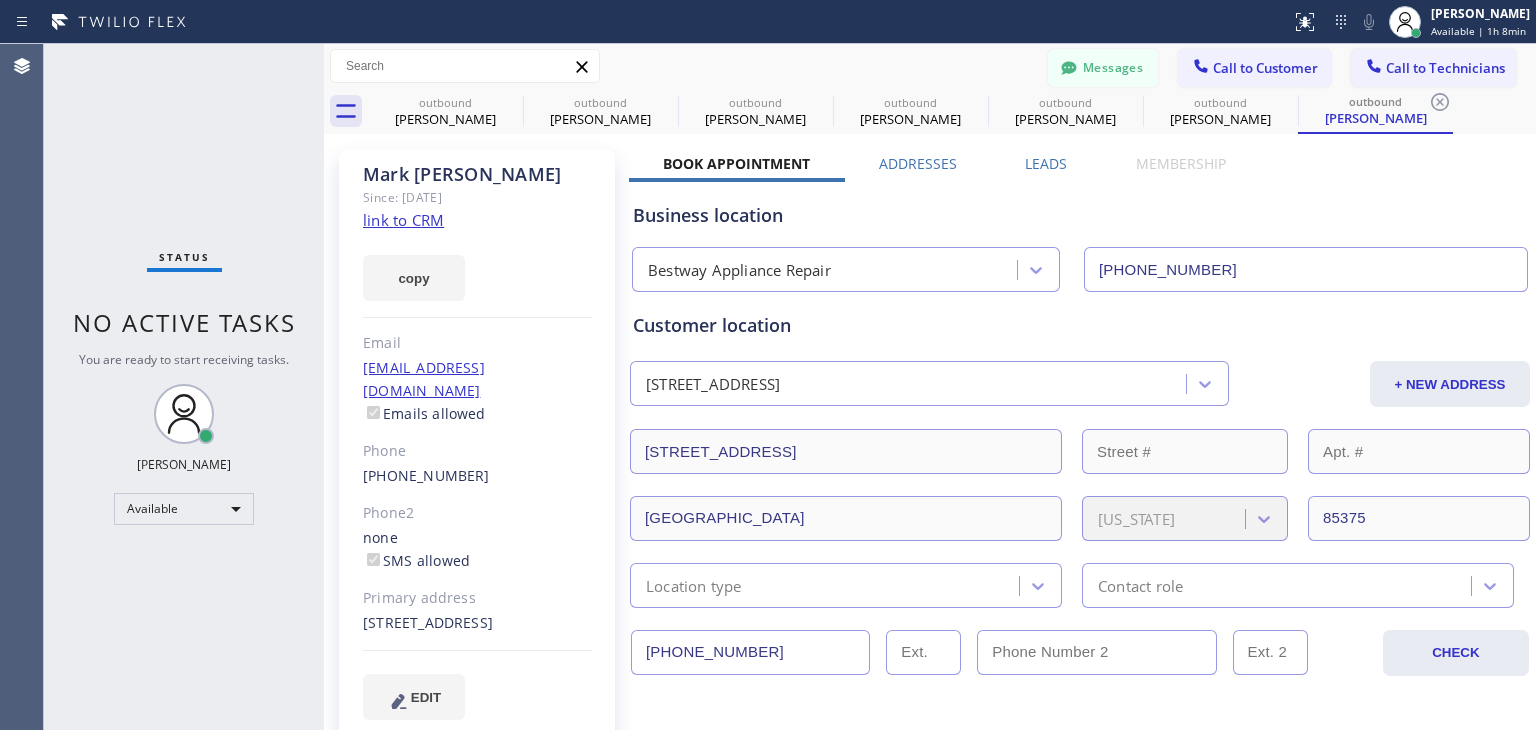 type on "(844) 901-1623" 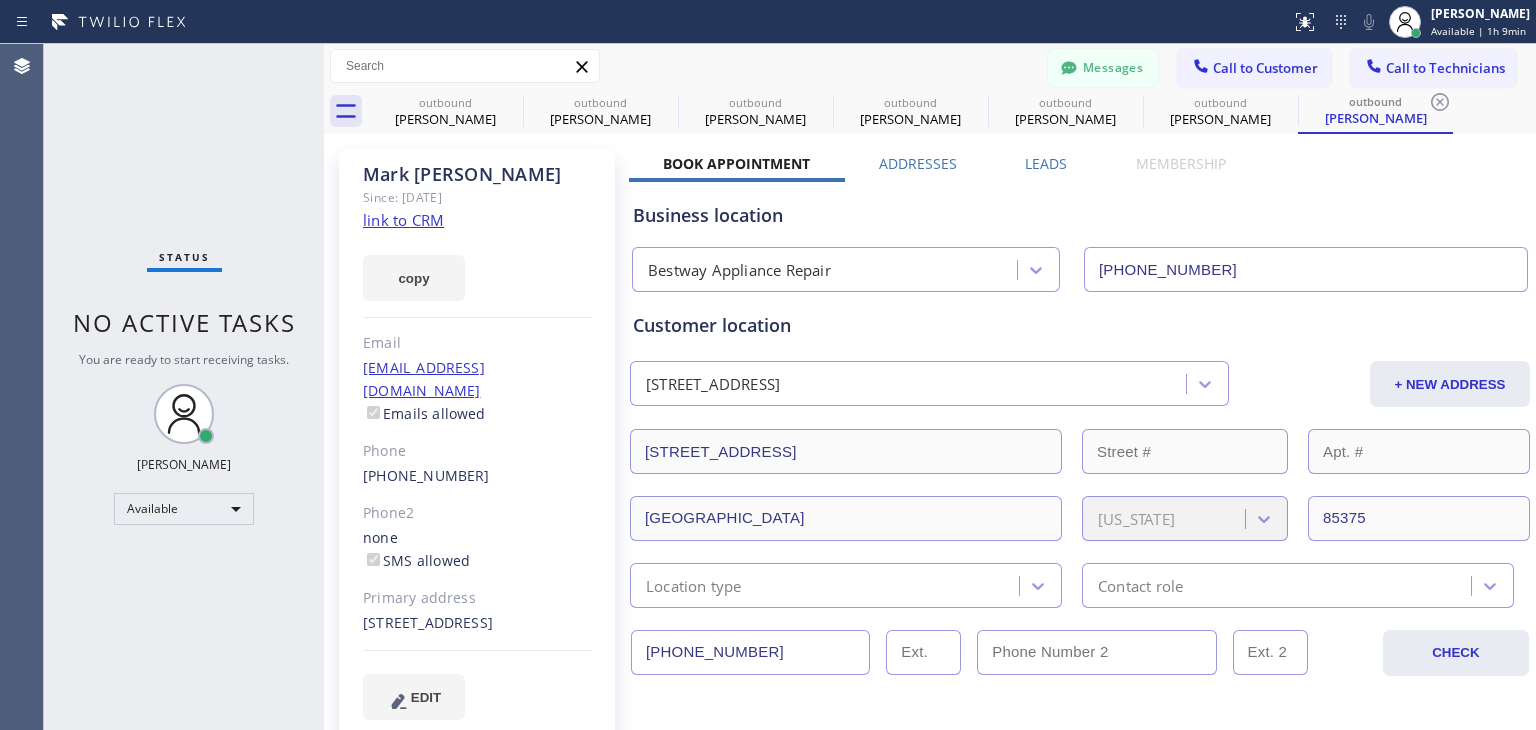 scroll, scrollTop: 0, scrollLeft: 0, axis: both 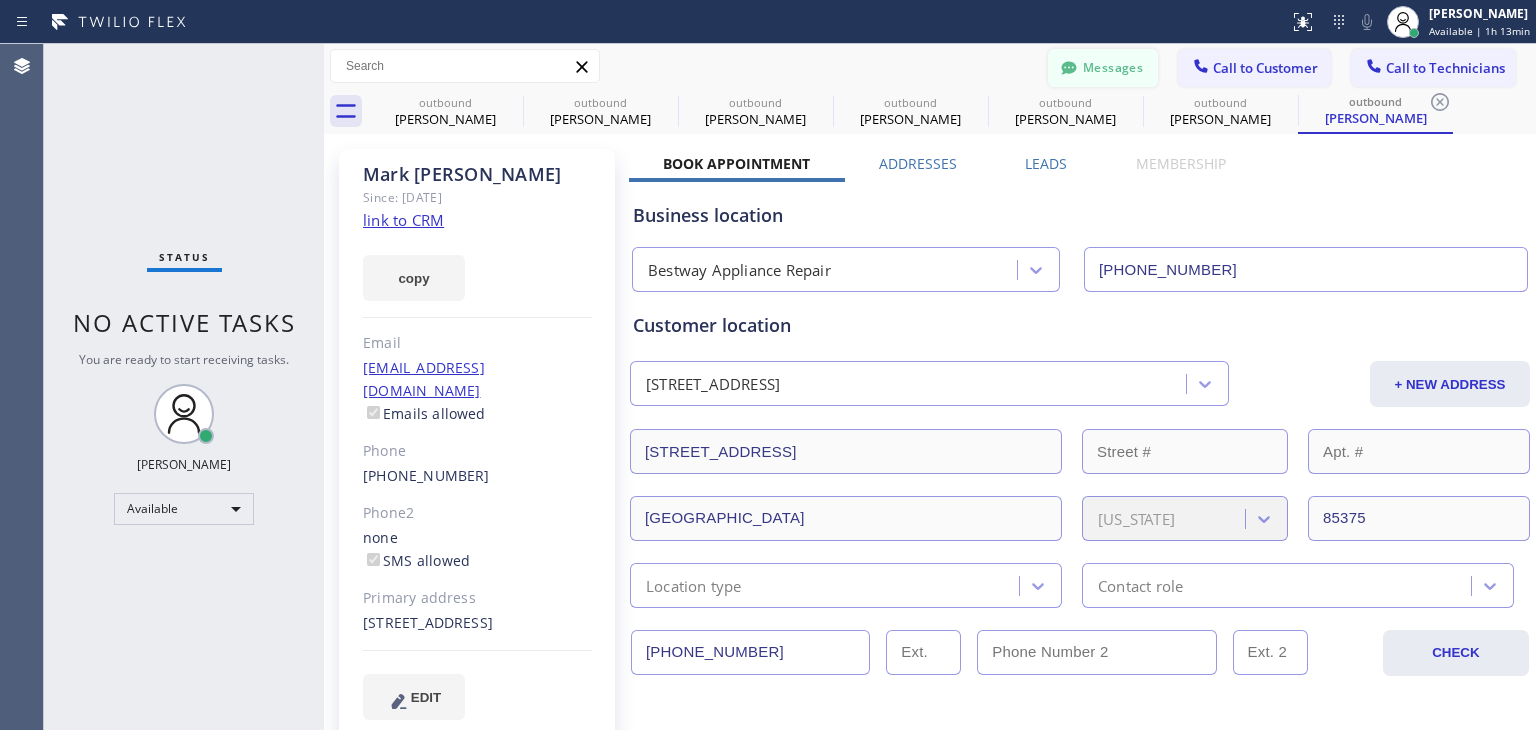 click on "Messages" at bounding box center [1103, 68] 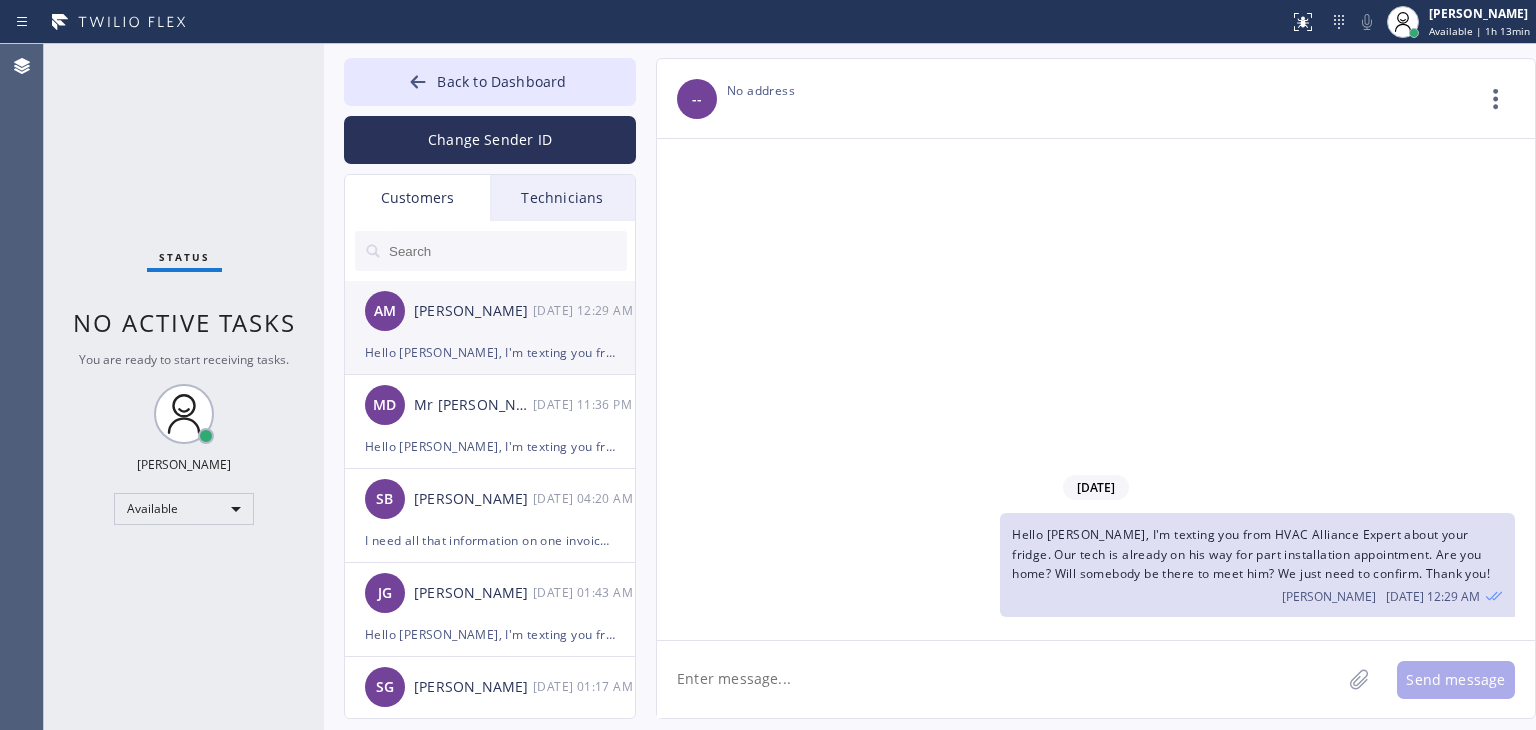 click on "Hello Al, I'm texting you from HVAC Alliance Expert about your fridge. Our tech is already on his way for part installation appointment. Are you home? Will somebody be there to meet him? We just need to confirm. Thank you!" at bounding box center (490, 352) 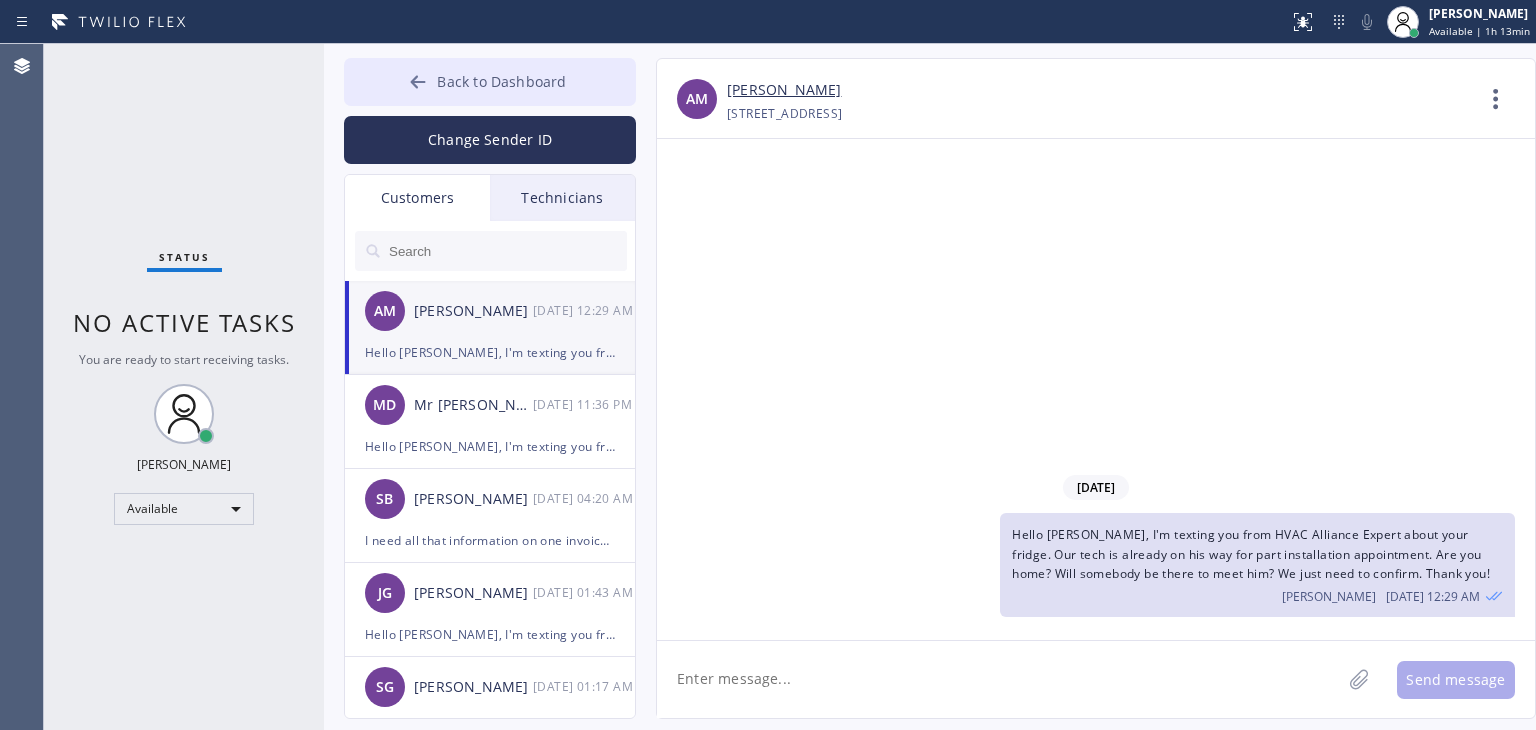click on "Back to Dashboard" at bounding box center (501, 81) 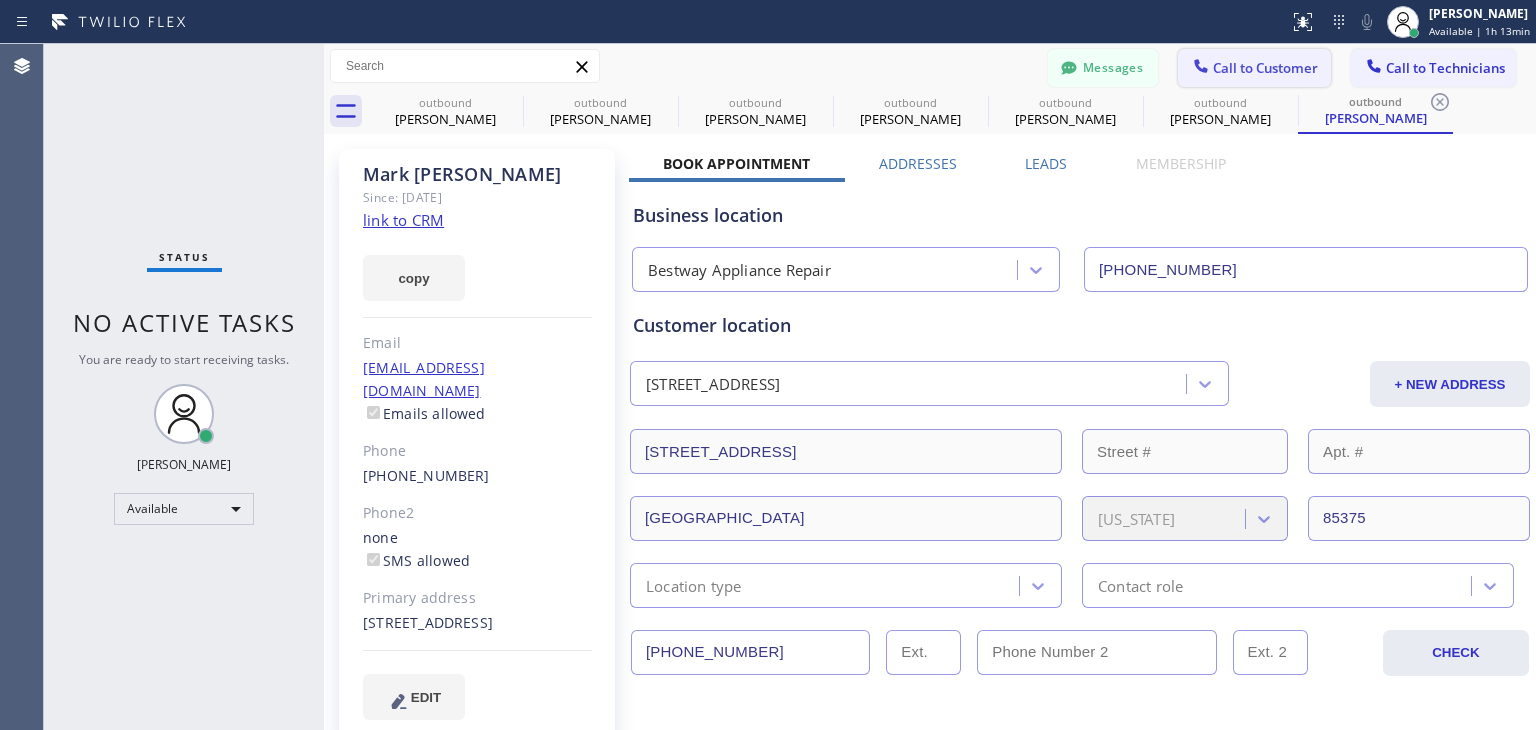 click on "Call to Customer" at bounding box center (1254, 68) 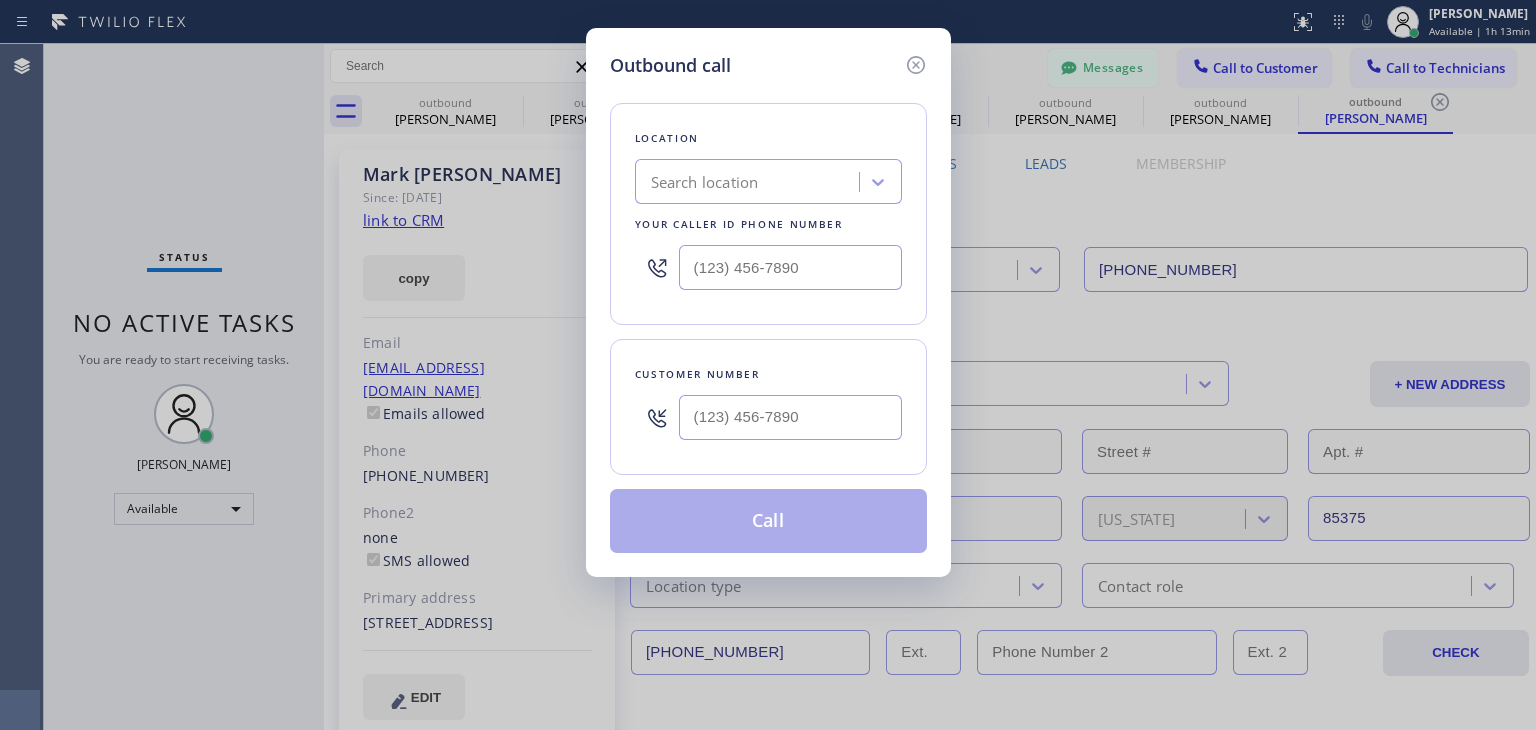 type 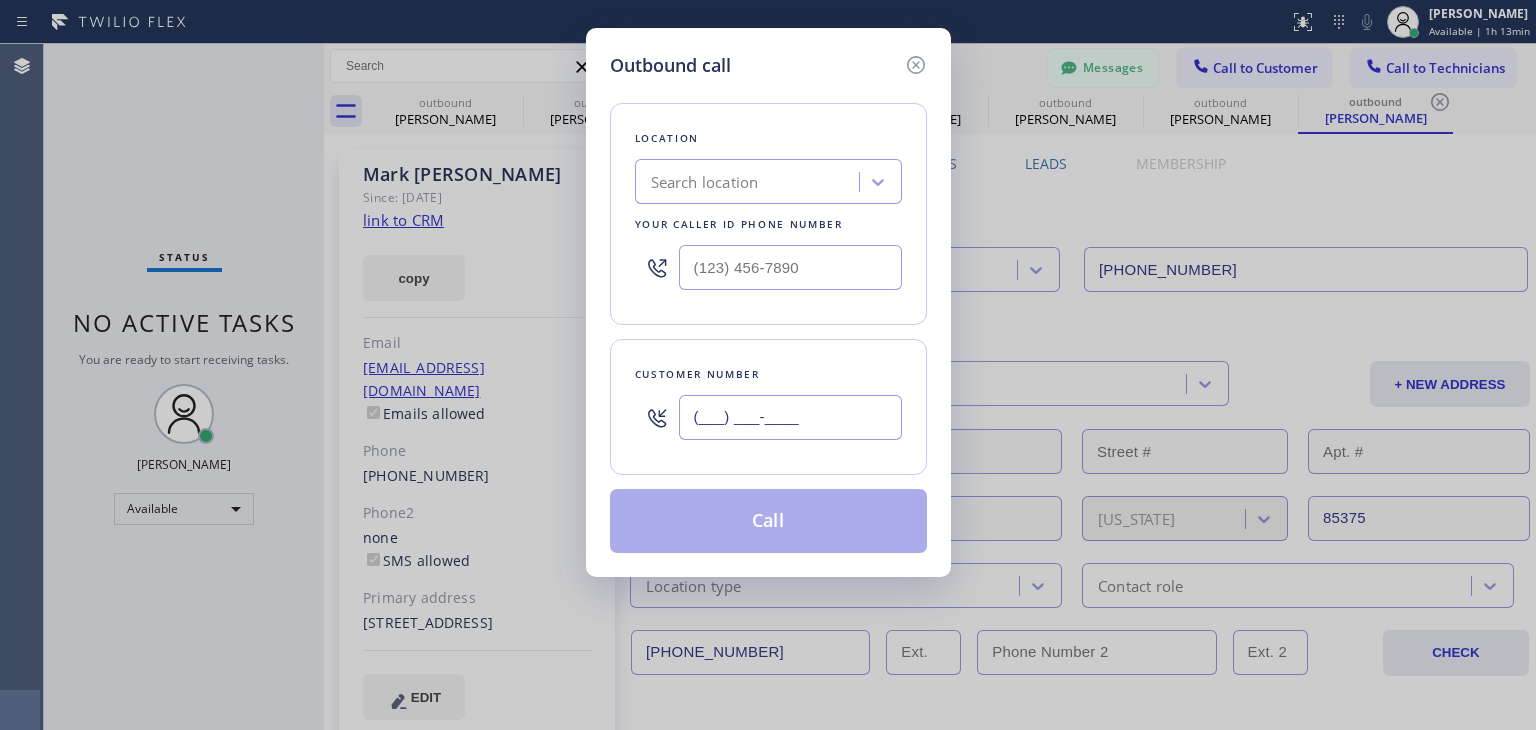paste on "213) 259-5609" 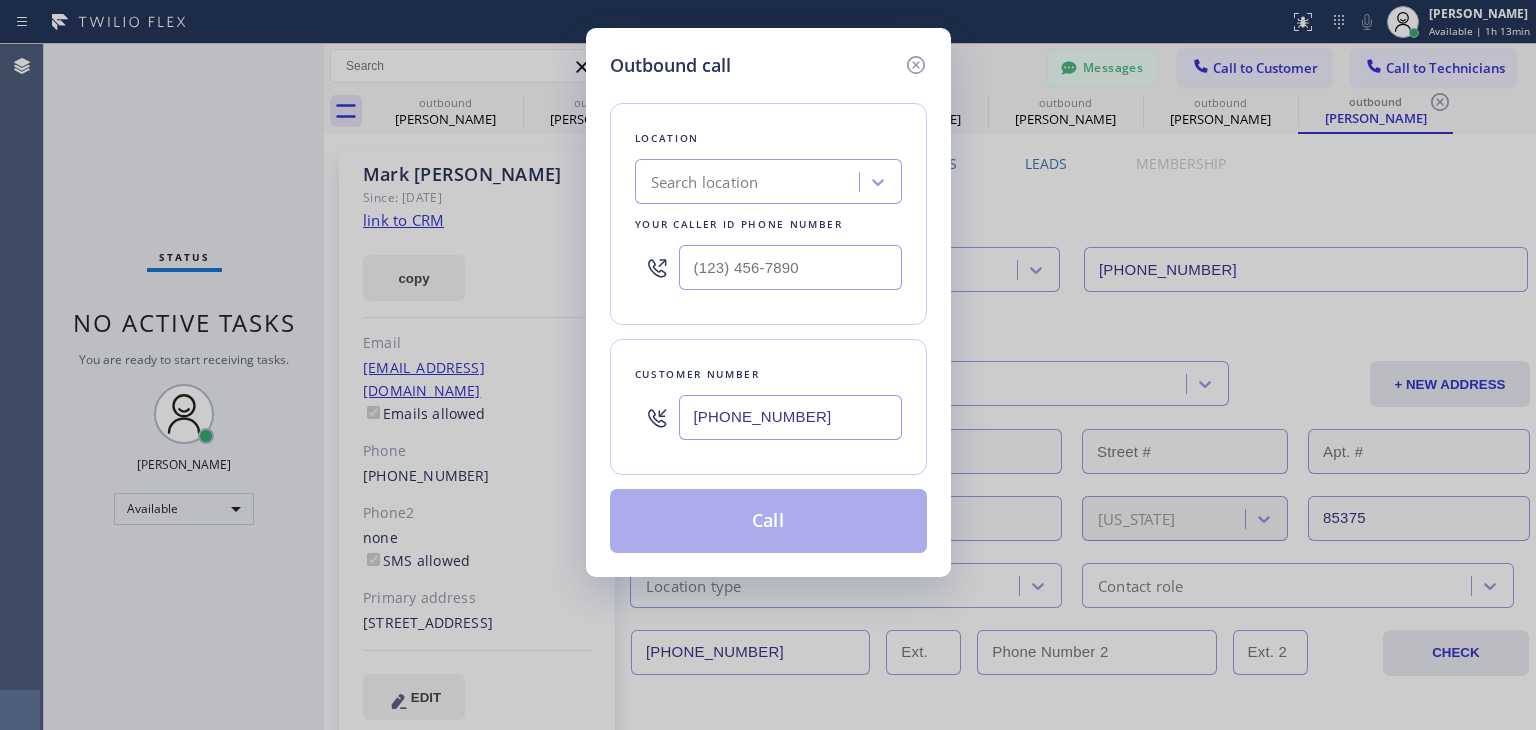 click on "(213) 259-5609" at bounding box center (790, 417) 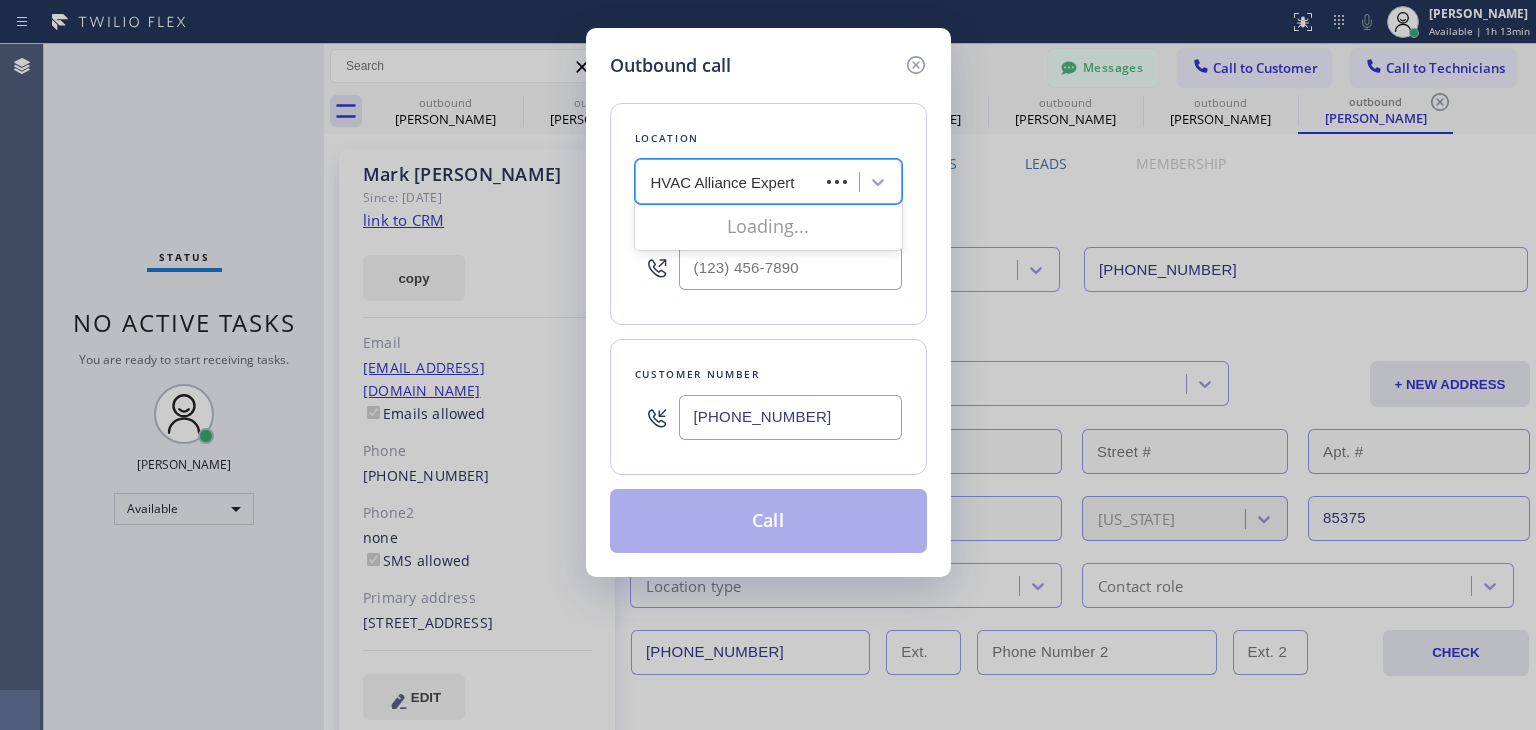 click on "HVAC Alliance Expert HVAC Alliance Expert" at bounding box center [730, 182] 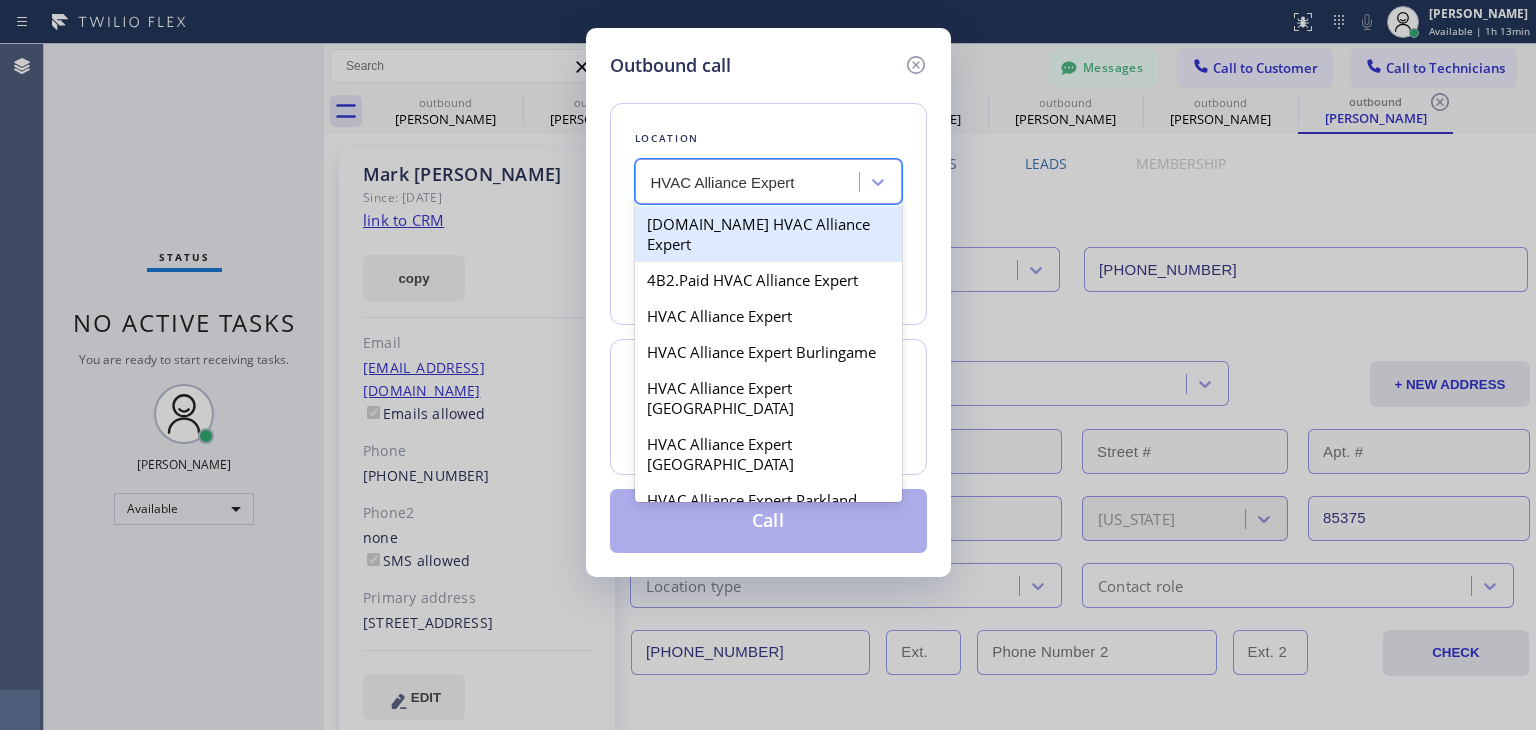 click on "4C.Email HVAC Alliance Expert" at bounding box center [768, 234] 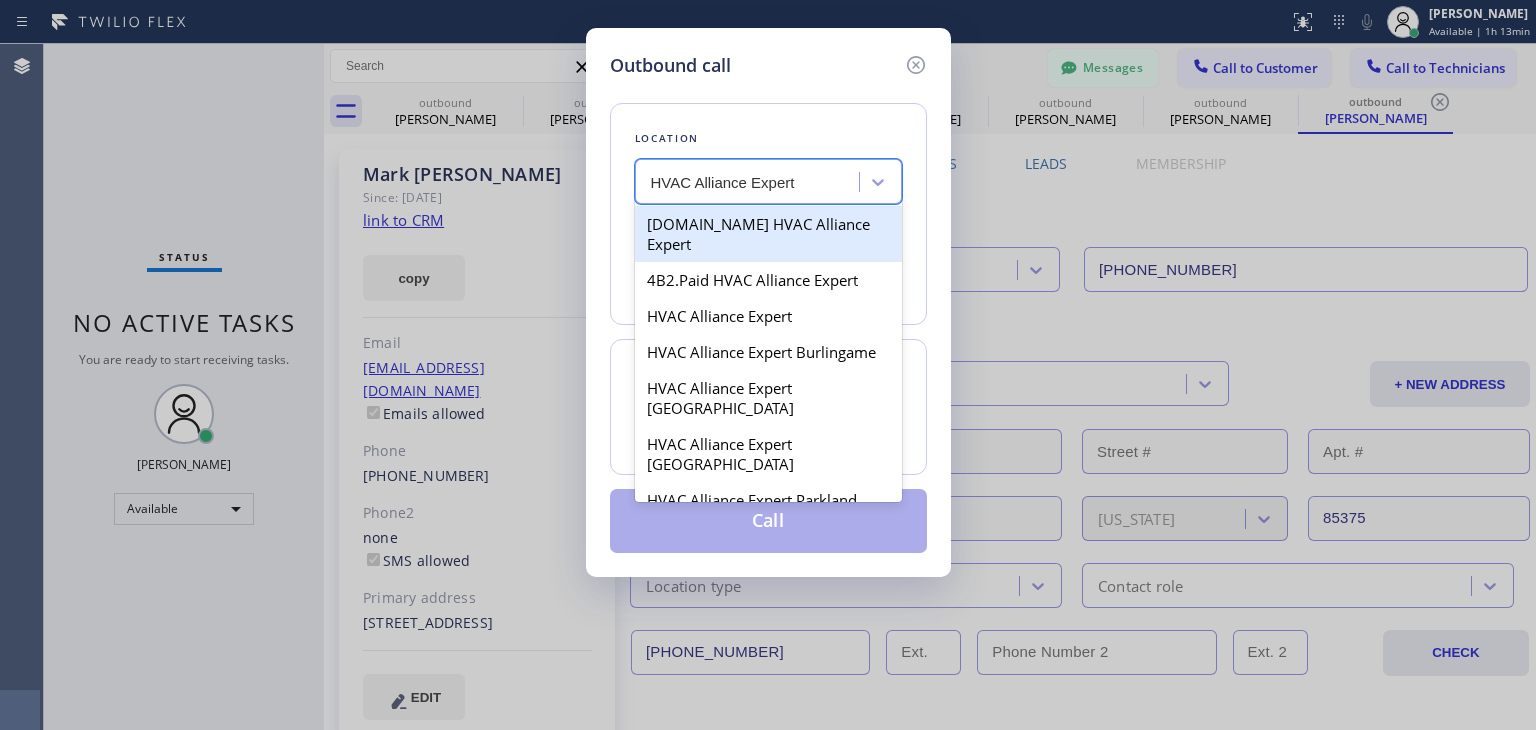 type on "(866) 875-2471" 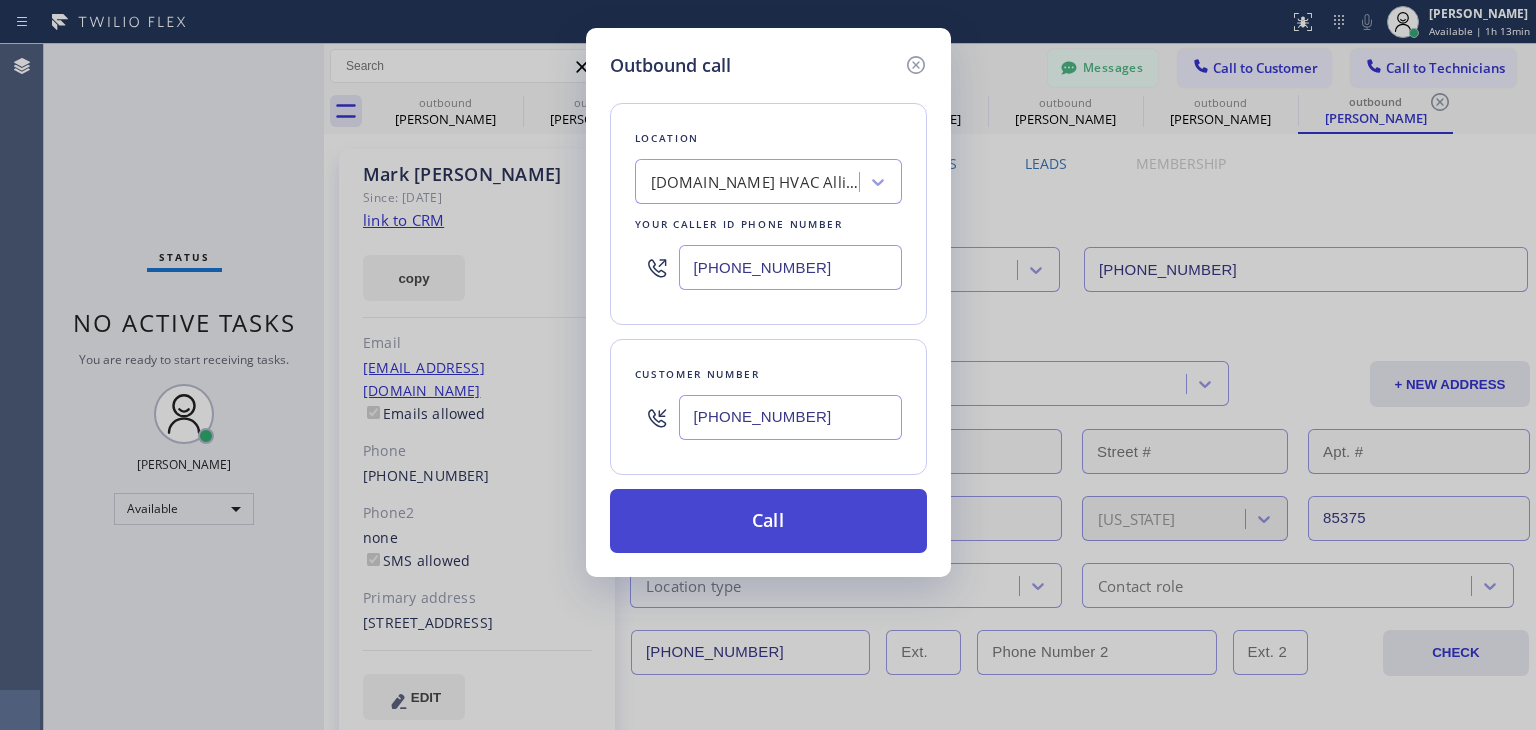 click on "Call" at bounding box center (768, 521) 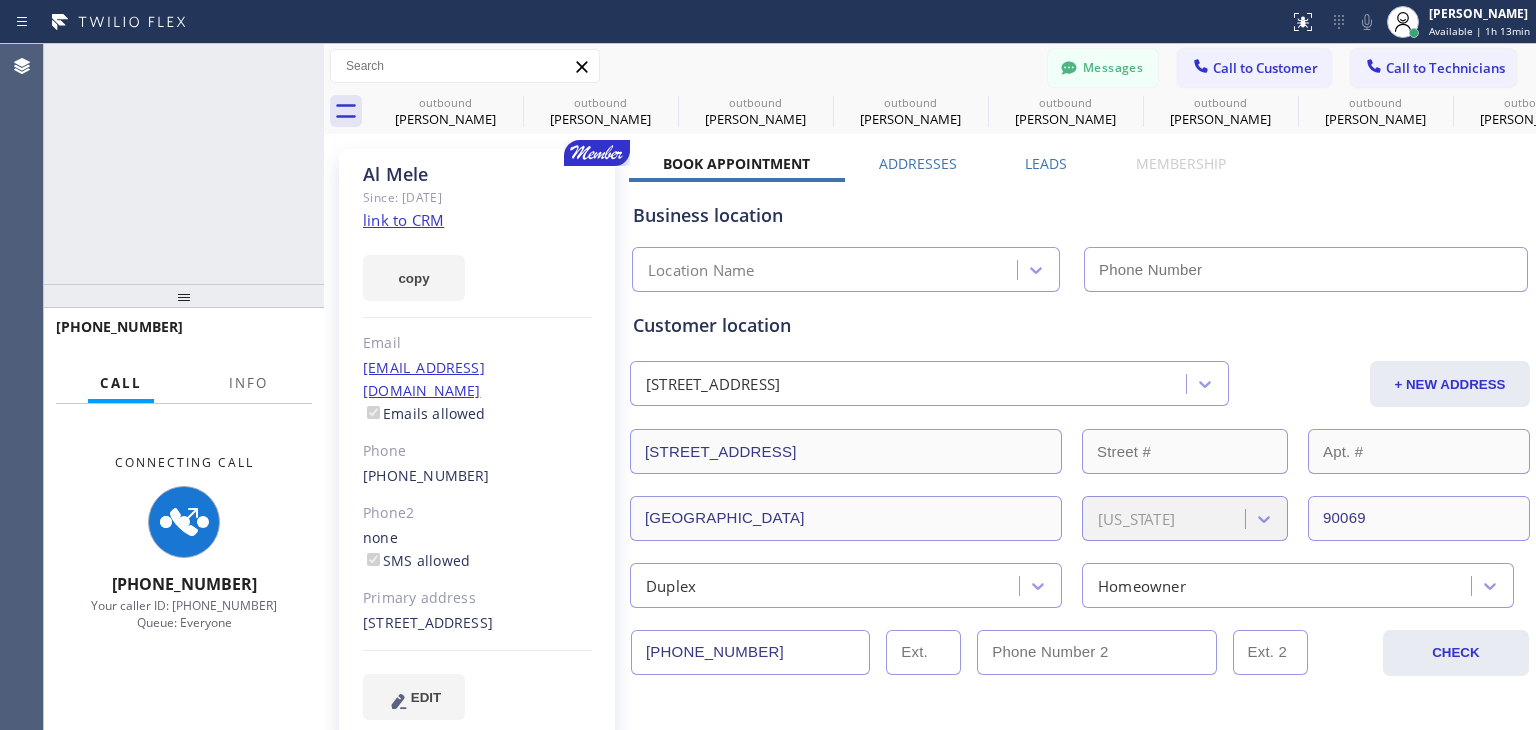 type on "(866) 875-2471" 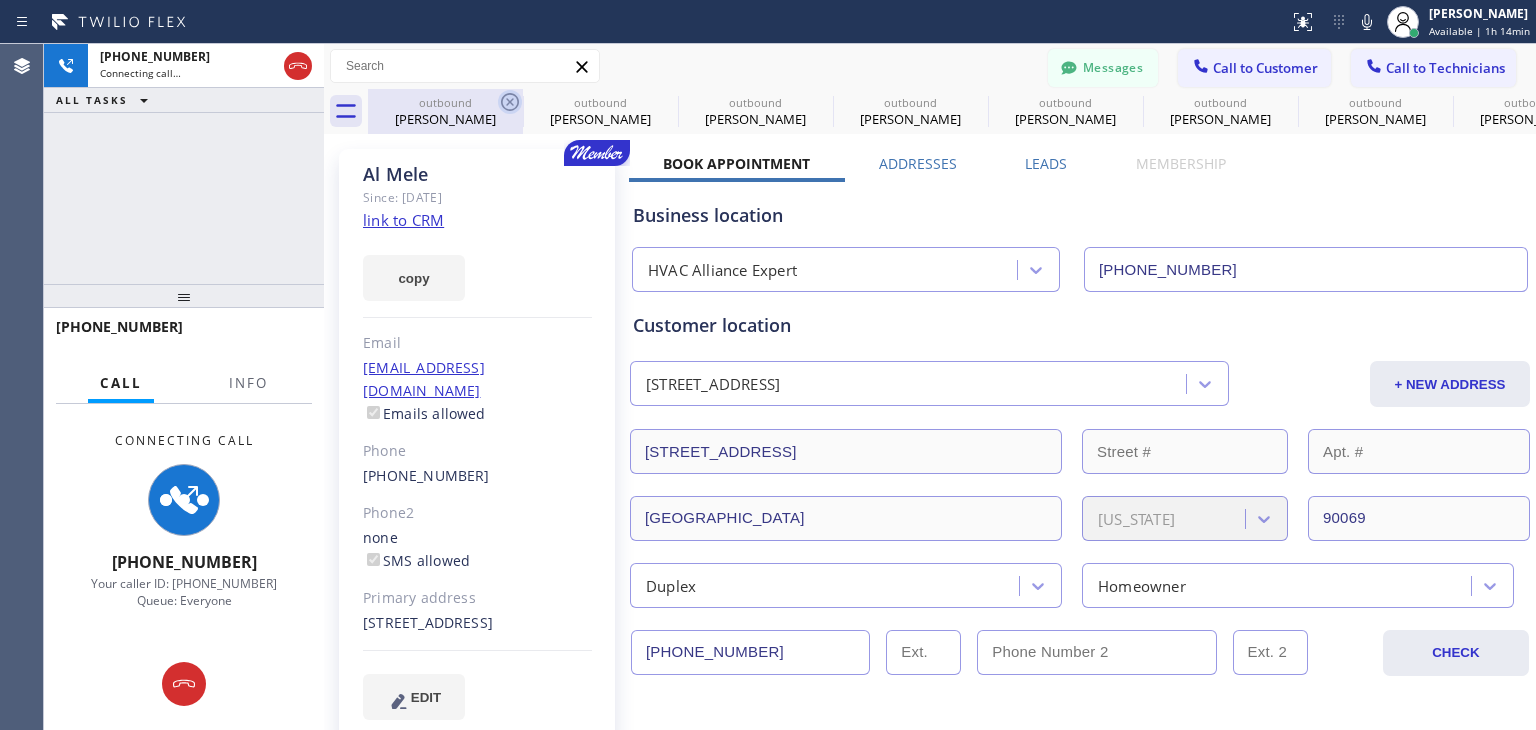 click 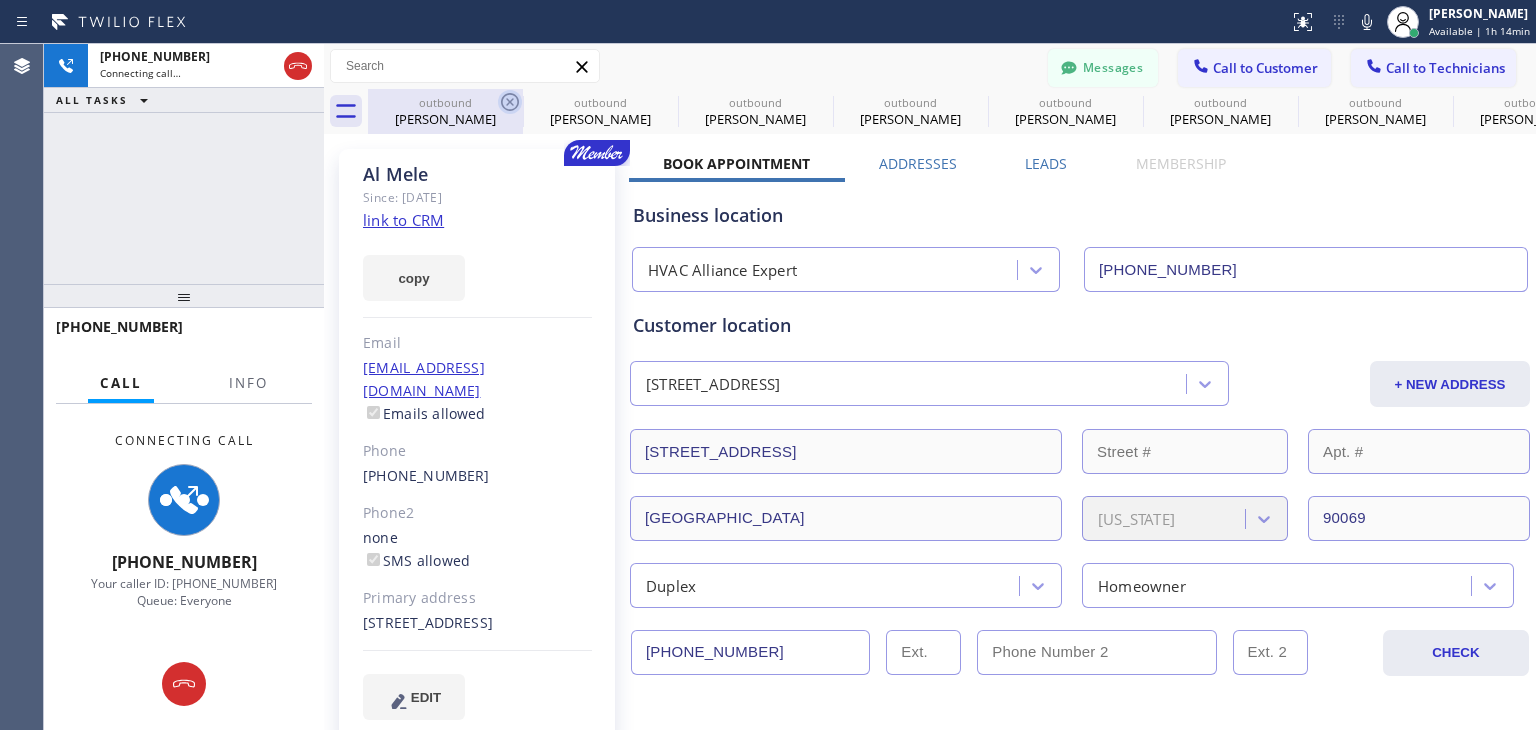 click 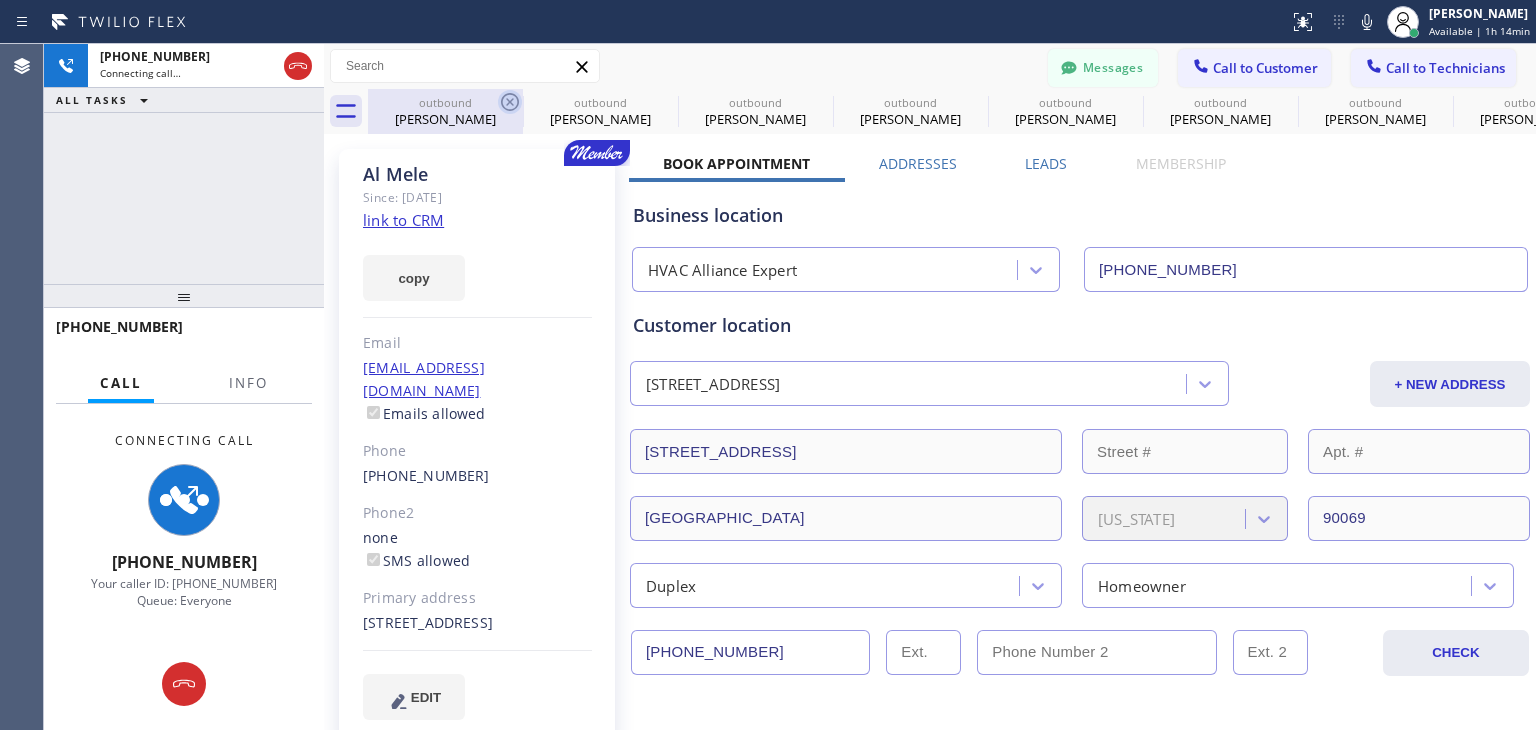 click 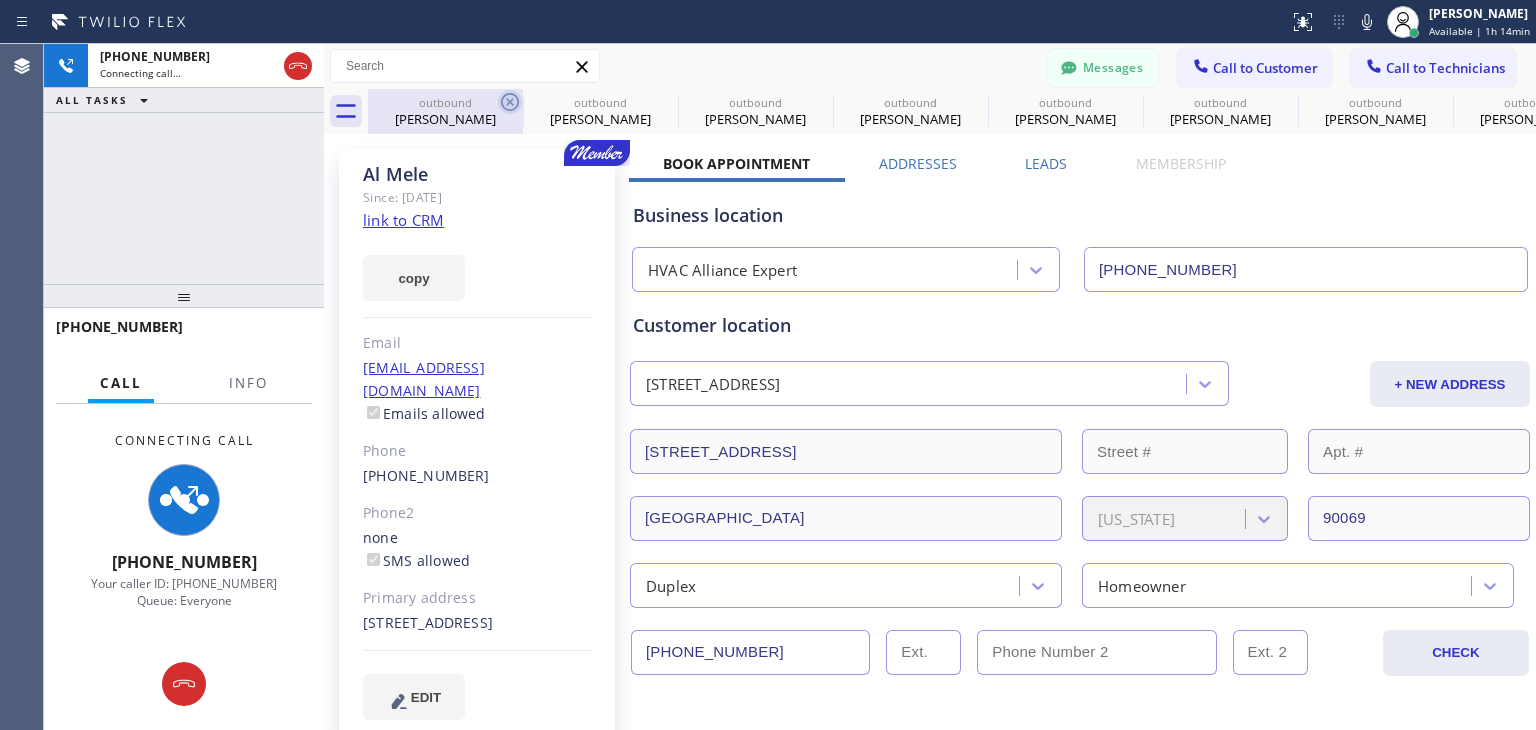 click 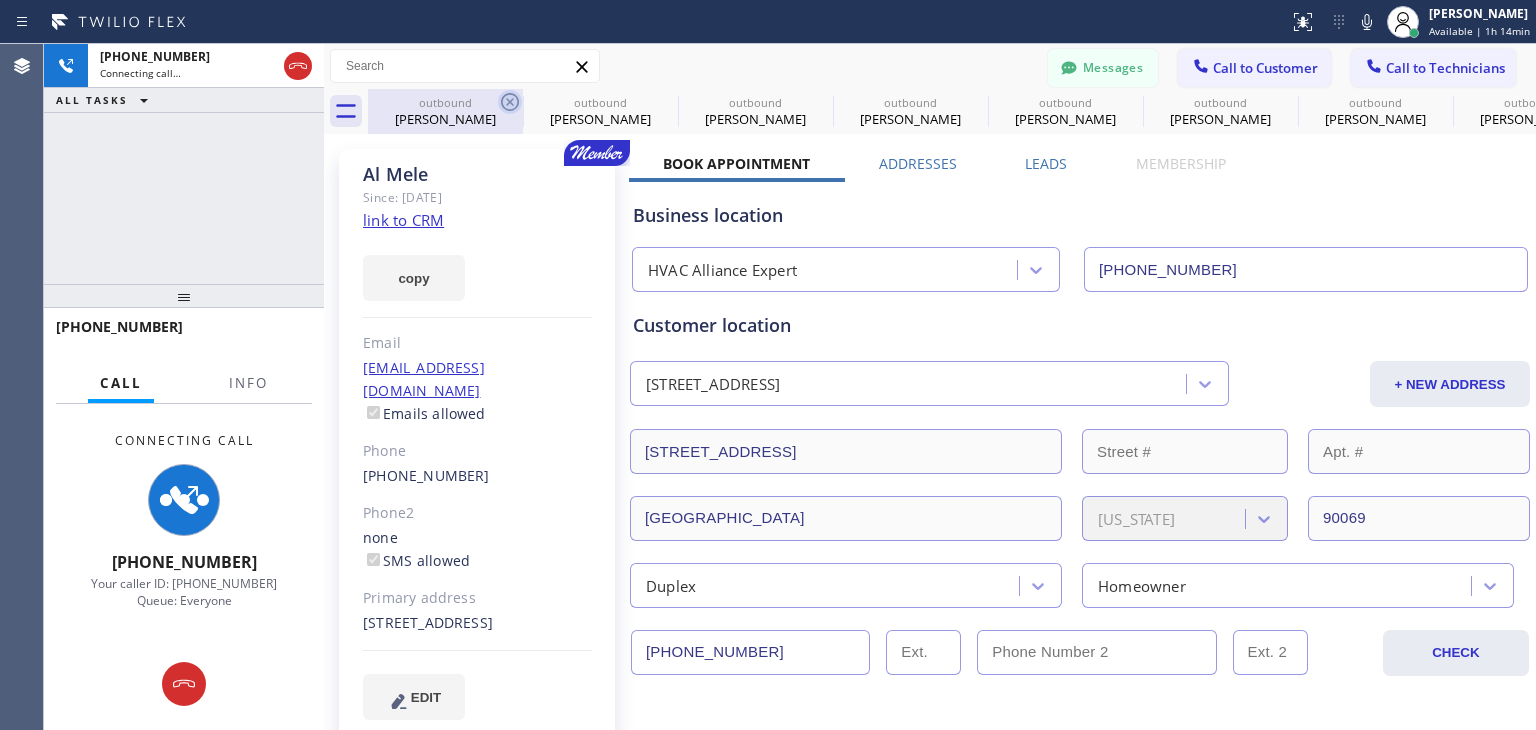 click 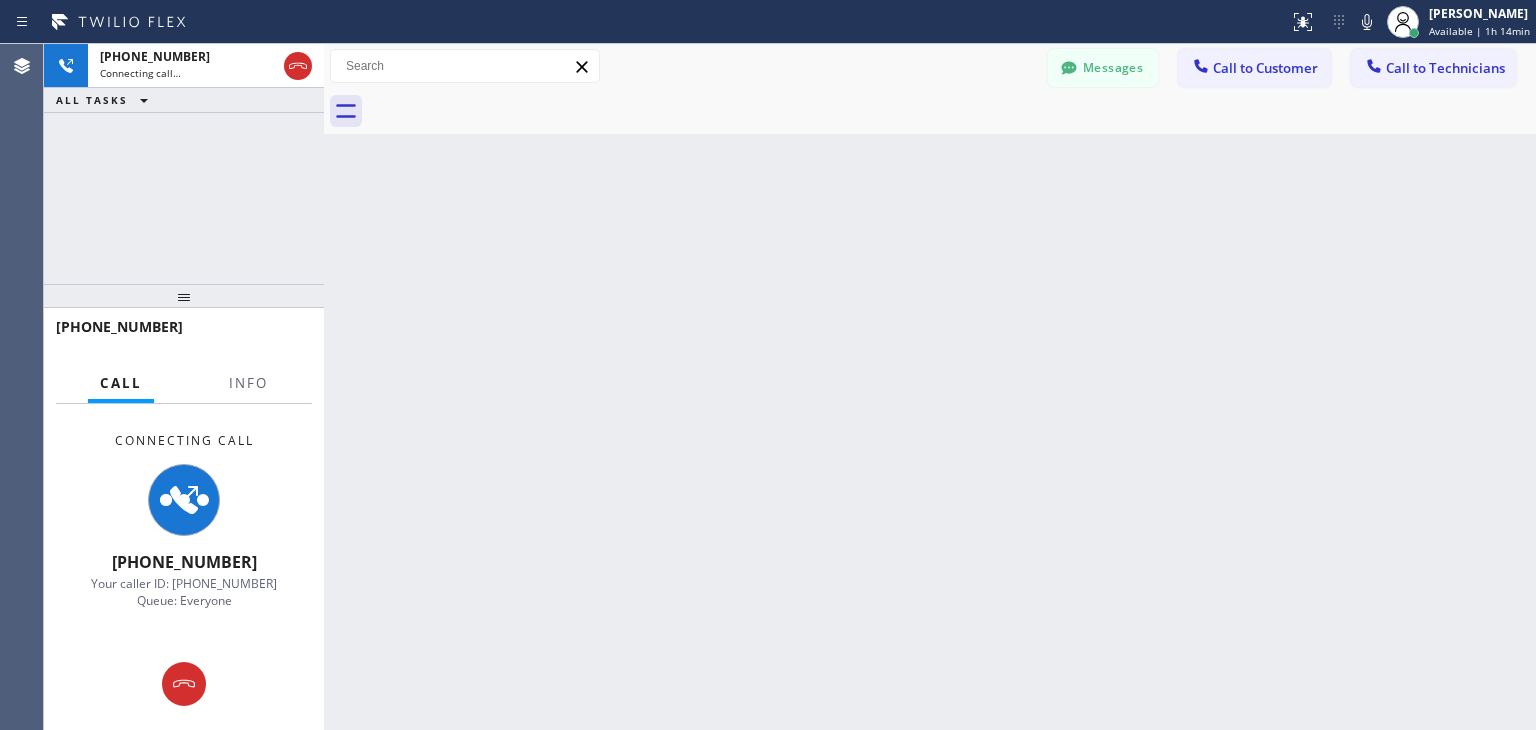 drag, startPoint x: 500, startPoint y: 101, endPoint x: 513, endPoint y: 87, distance: 19.104973 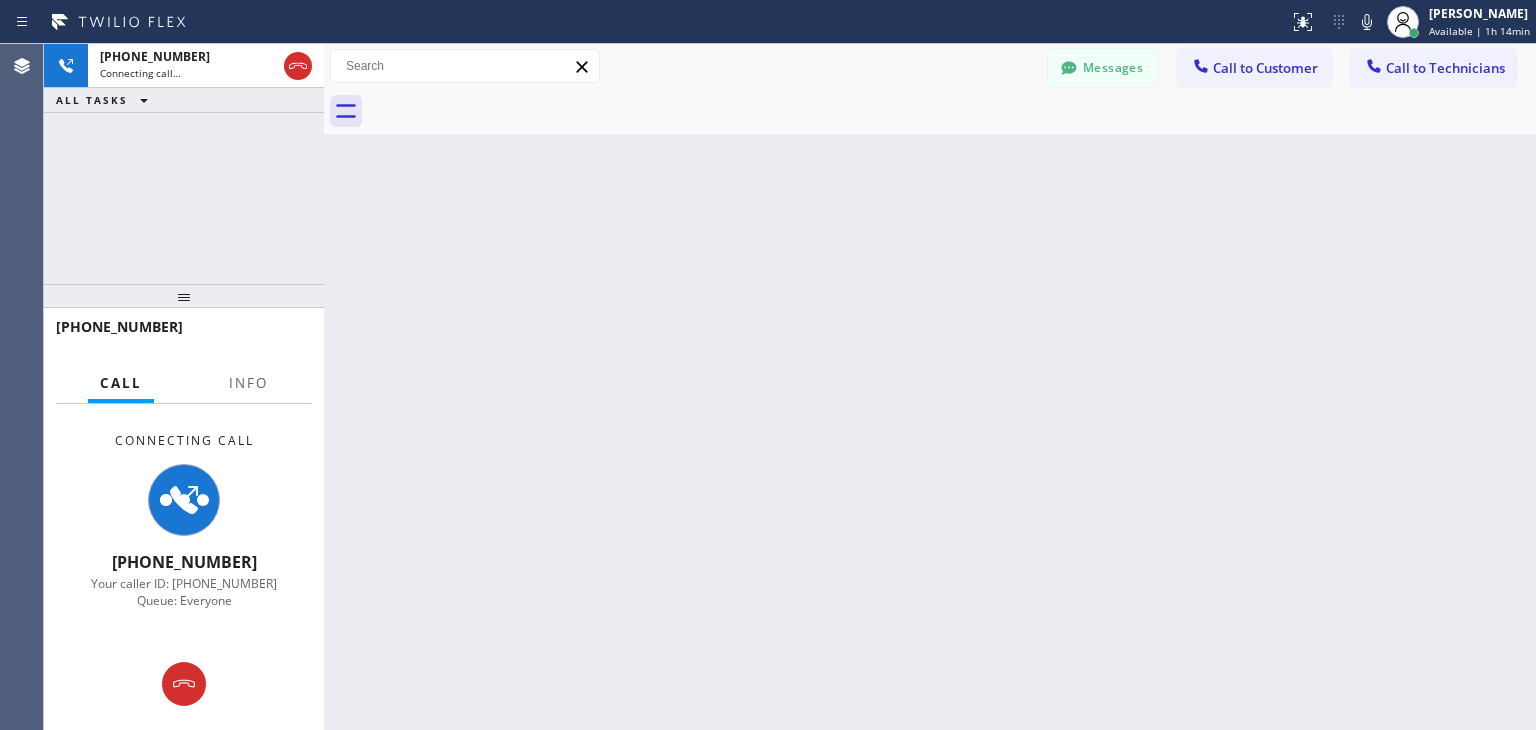 click on "Messages Call to Customer Call to Technicians Outbound call Location HVAC Alliance Expert Your caller id phone number (866) 875-2471 Customer number Call Outbound call Technician Search Technician Your caller id phone number Your caller id phone number +12135102748 Call" at bounding box center (930, 89) 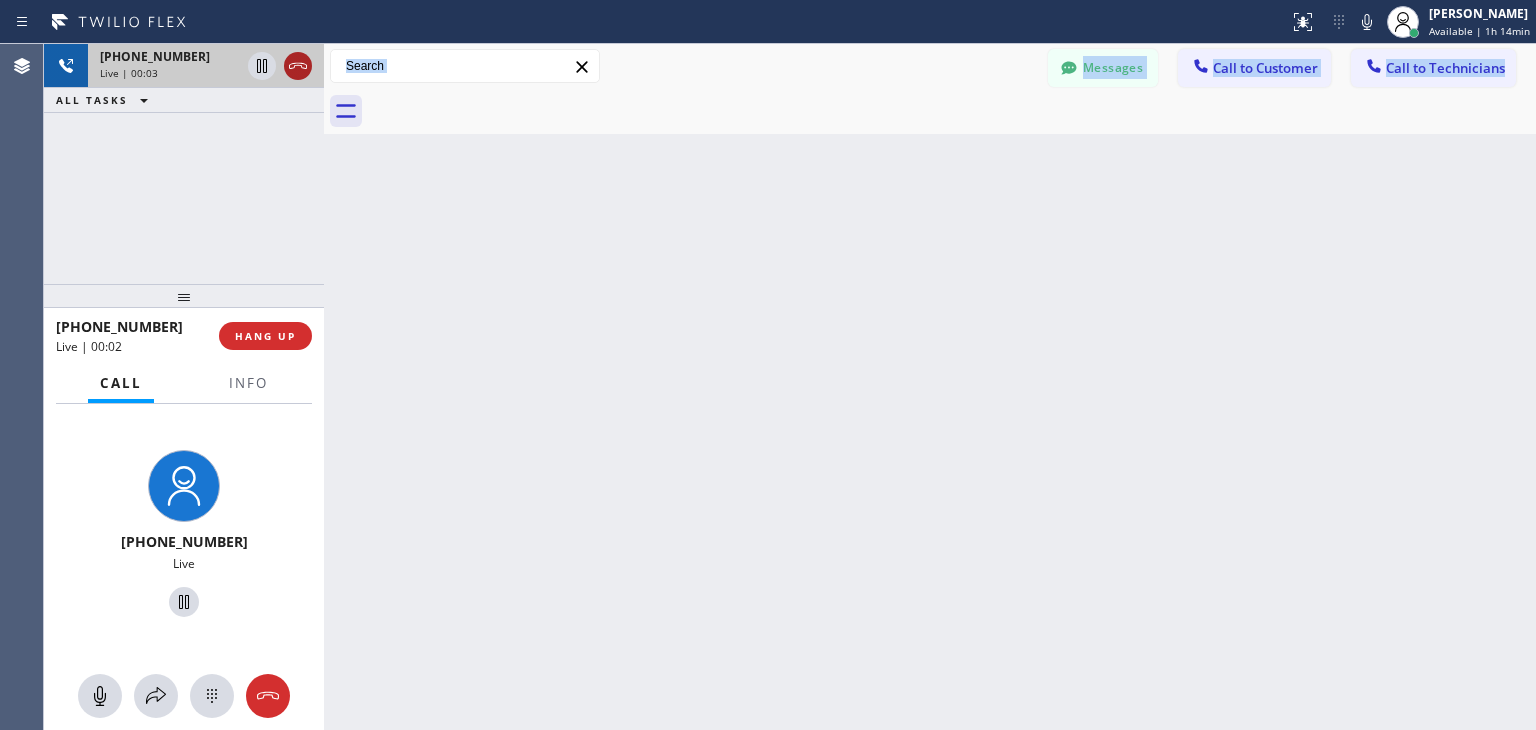 click 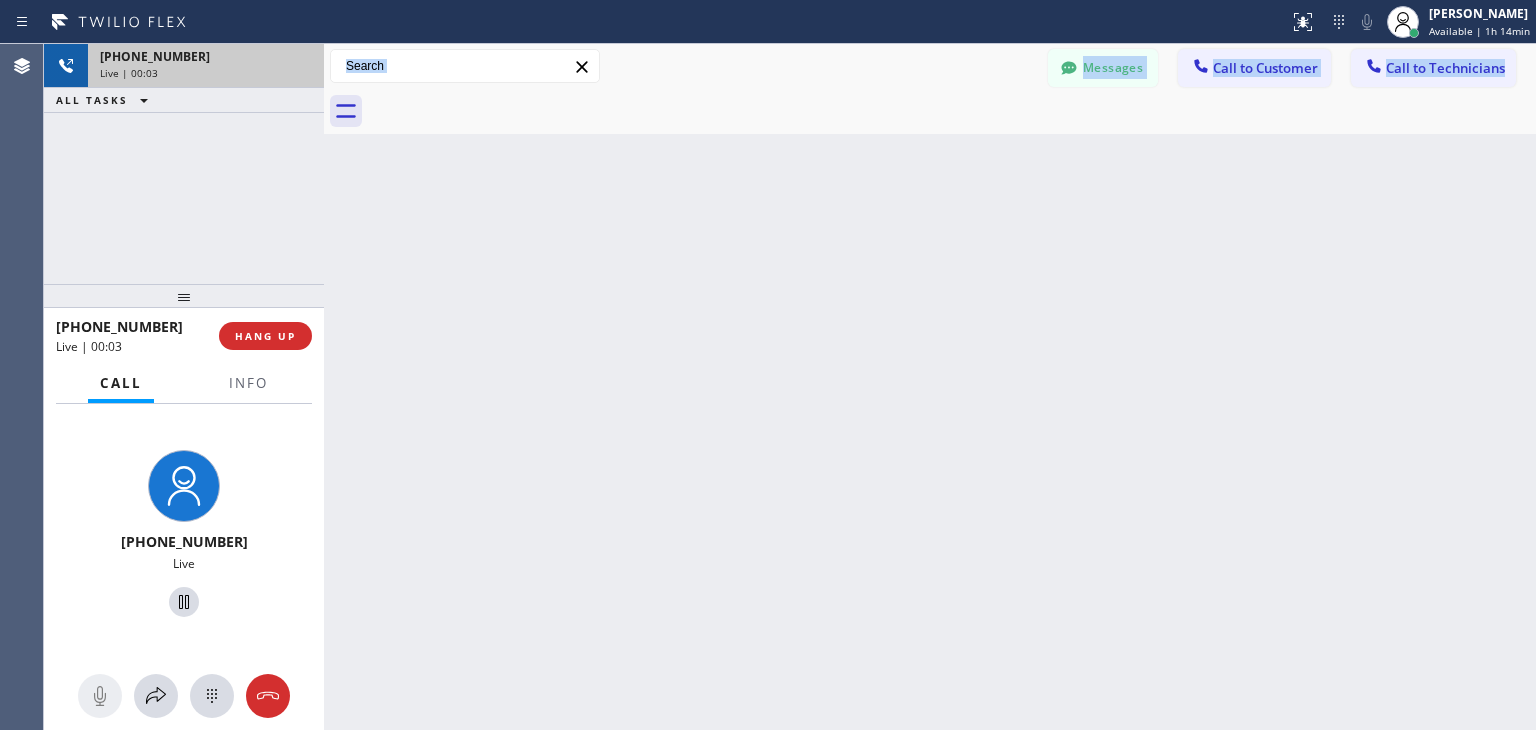 click on "Live | 00:03" at bounding box center [206, 73] 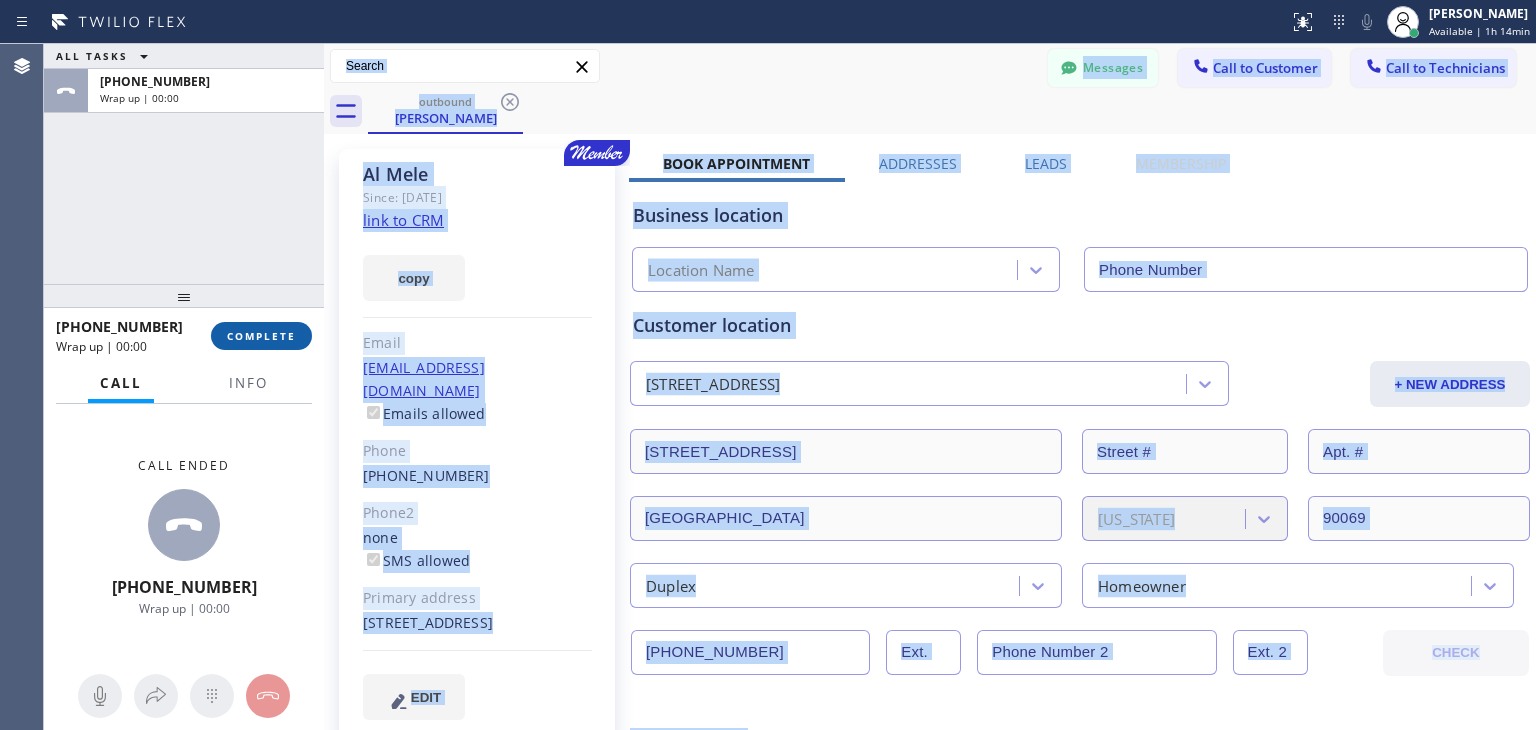 drag, startPoint x: 294, startPoint y: 65, endPoint x: 260, endPoint y: 333, distance: 270.1481 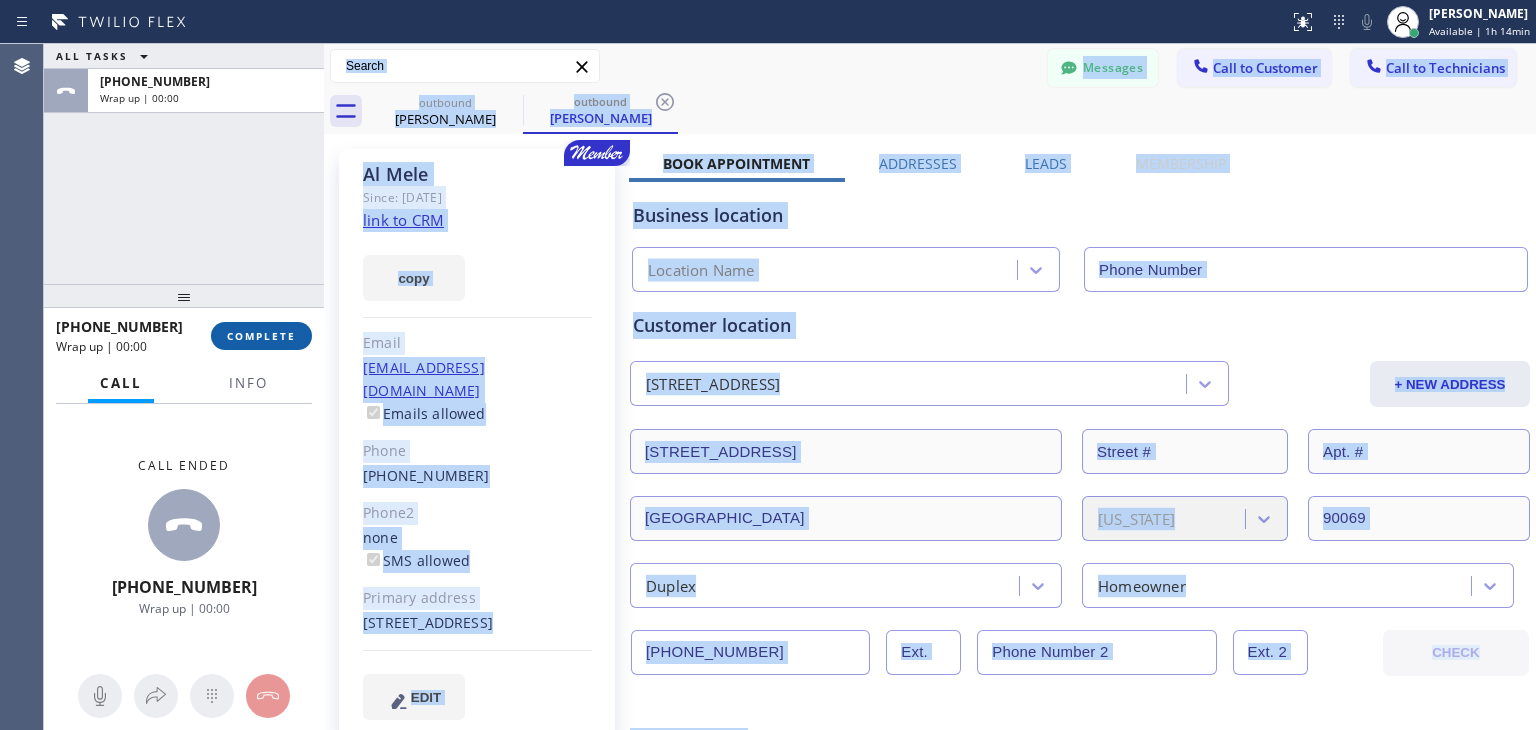 click on "COMPLETE" at bounding box center [261, 336] 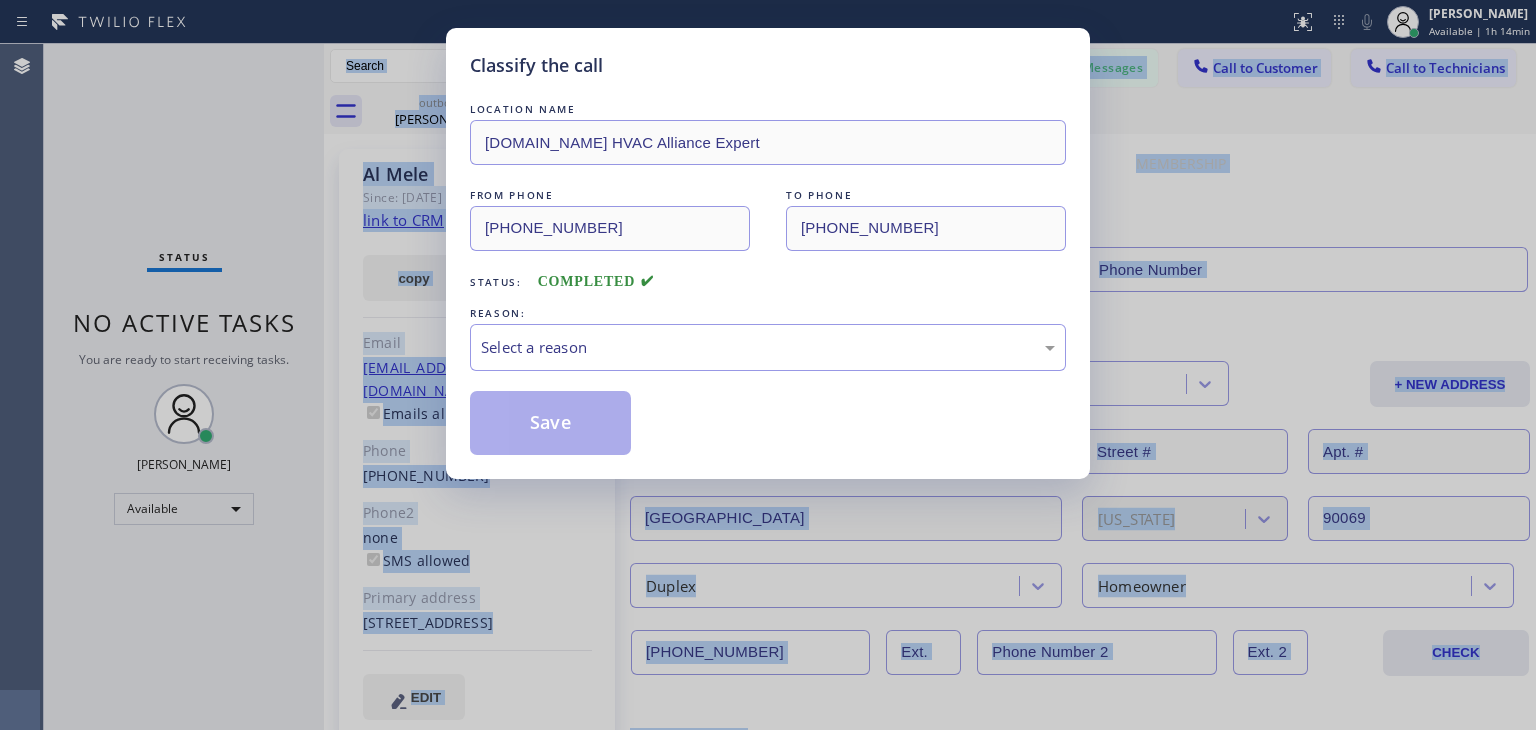 type on "(866) 875-2471" 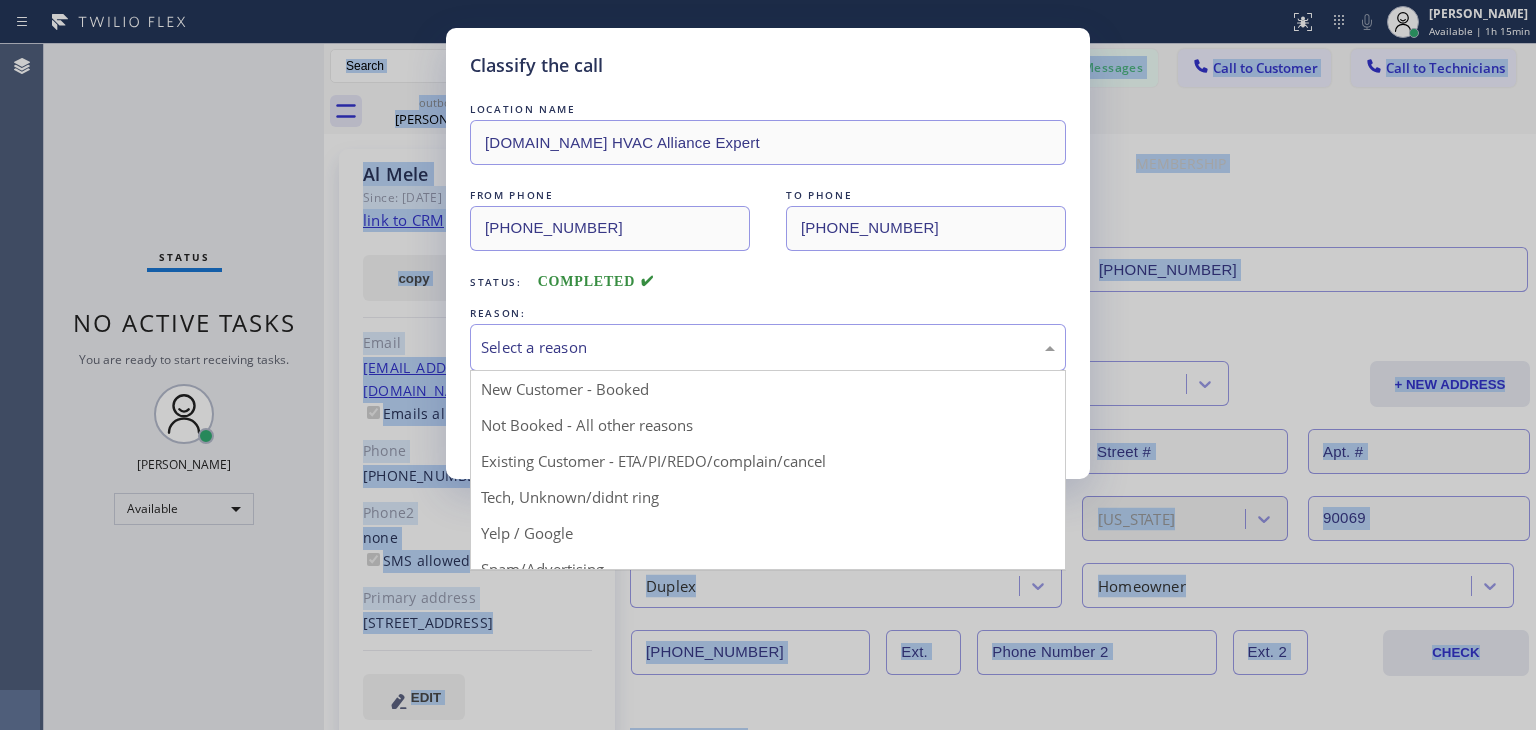 click on "Select a reason" at bounding box center (768, 347) 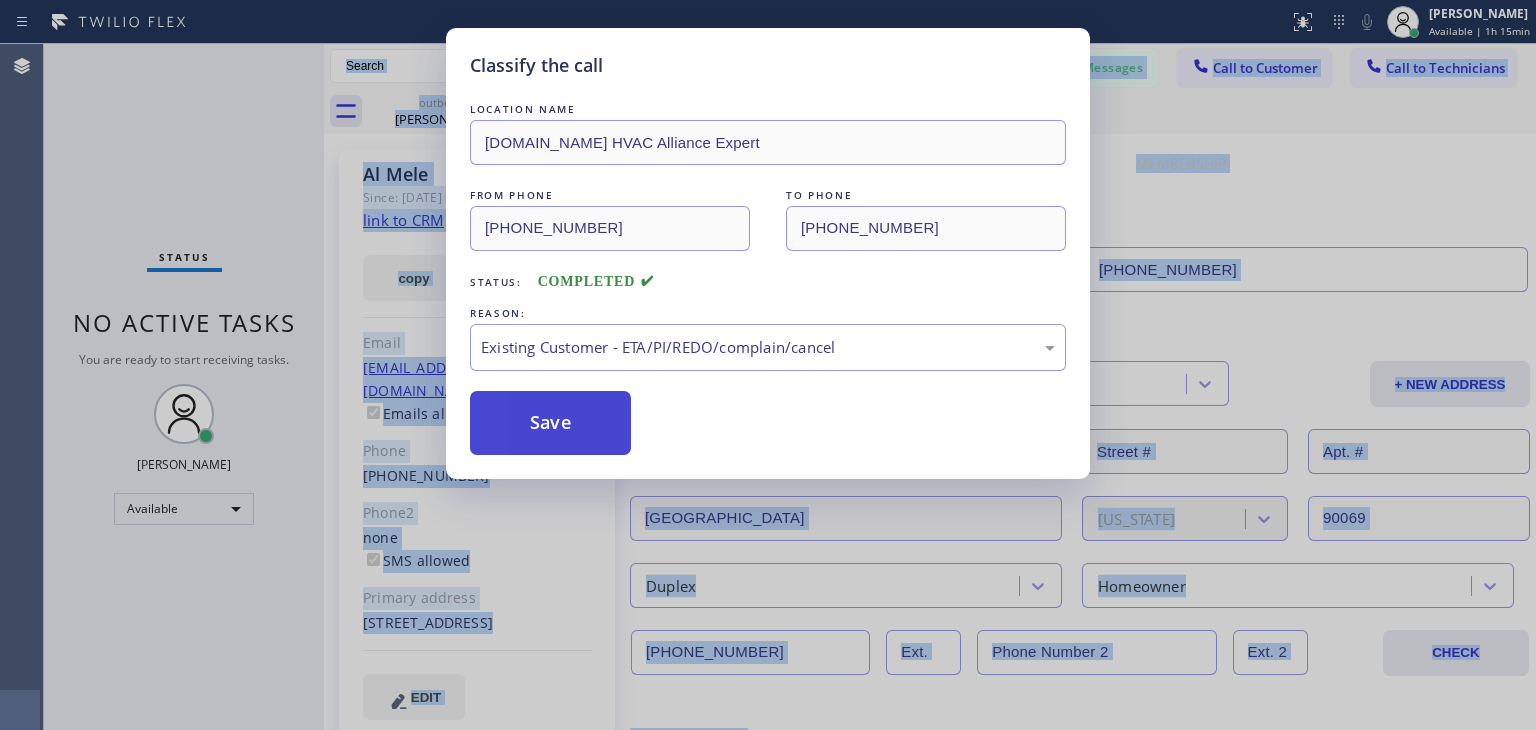 click on "Save" at bounding box center [550, 423] 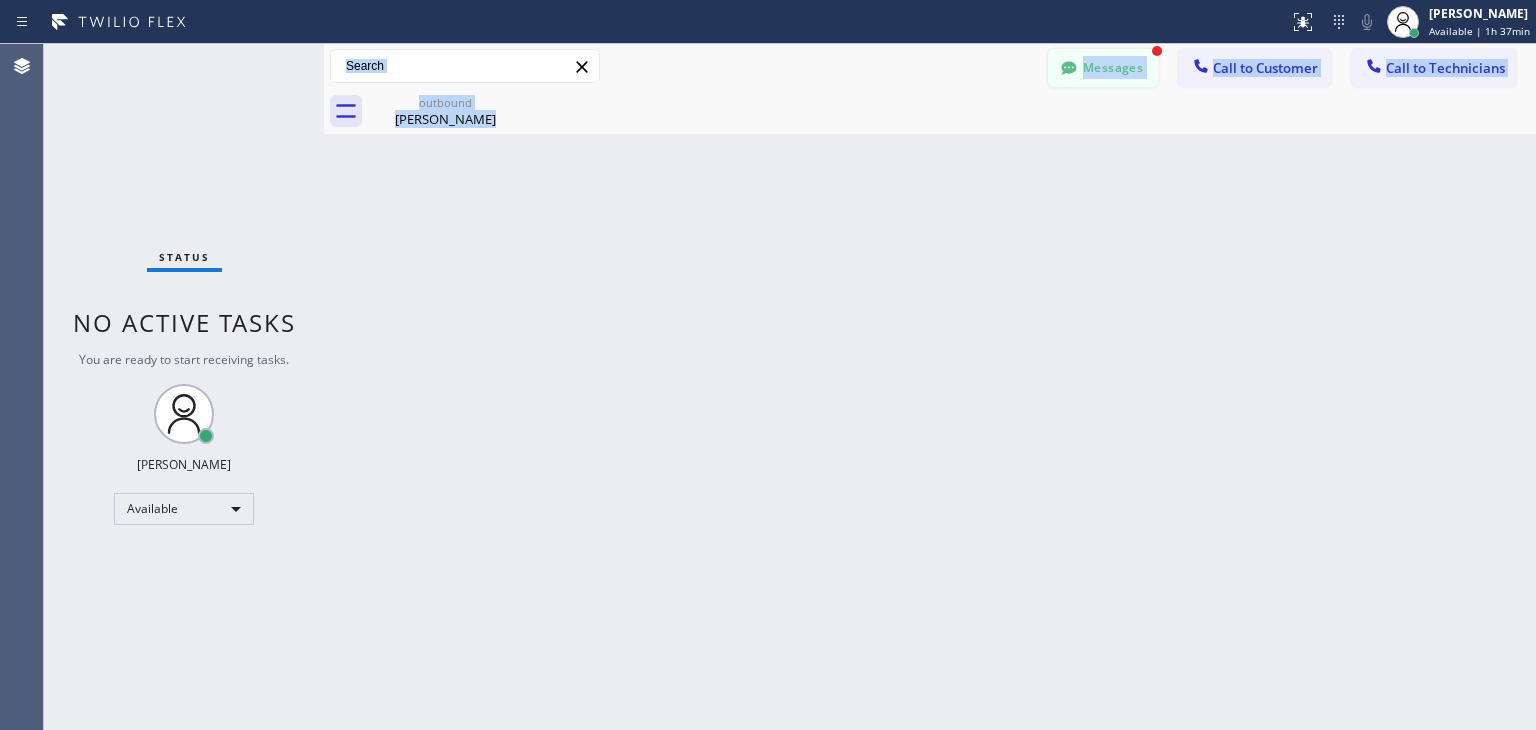 click 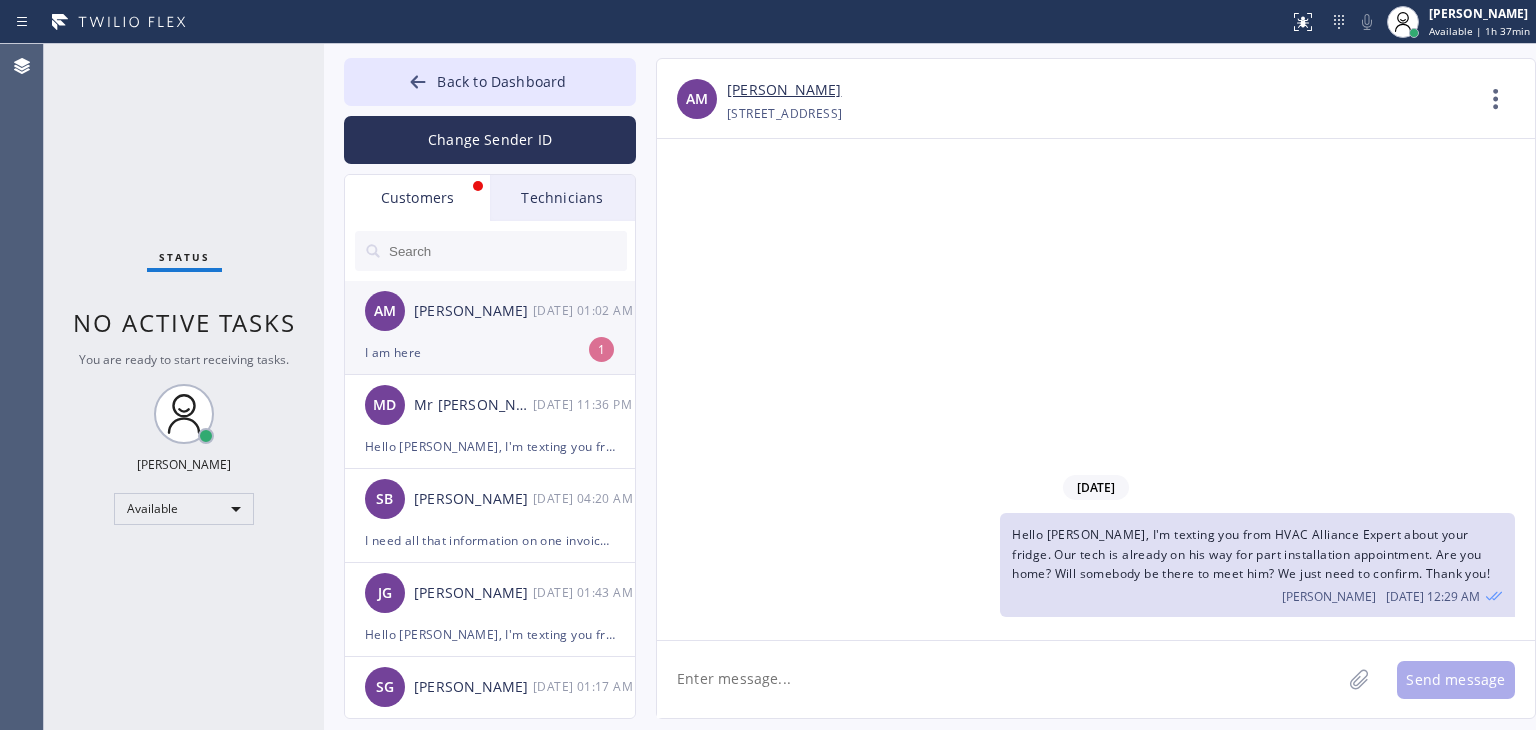 click on "AM Al Mele 07/19 01:02 AM" at bounding box center (491, 311) 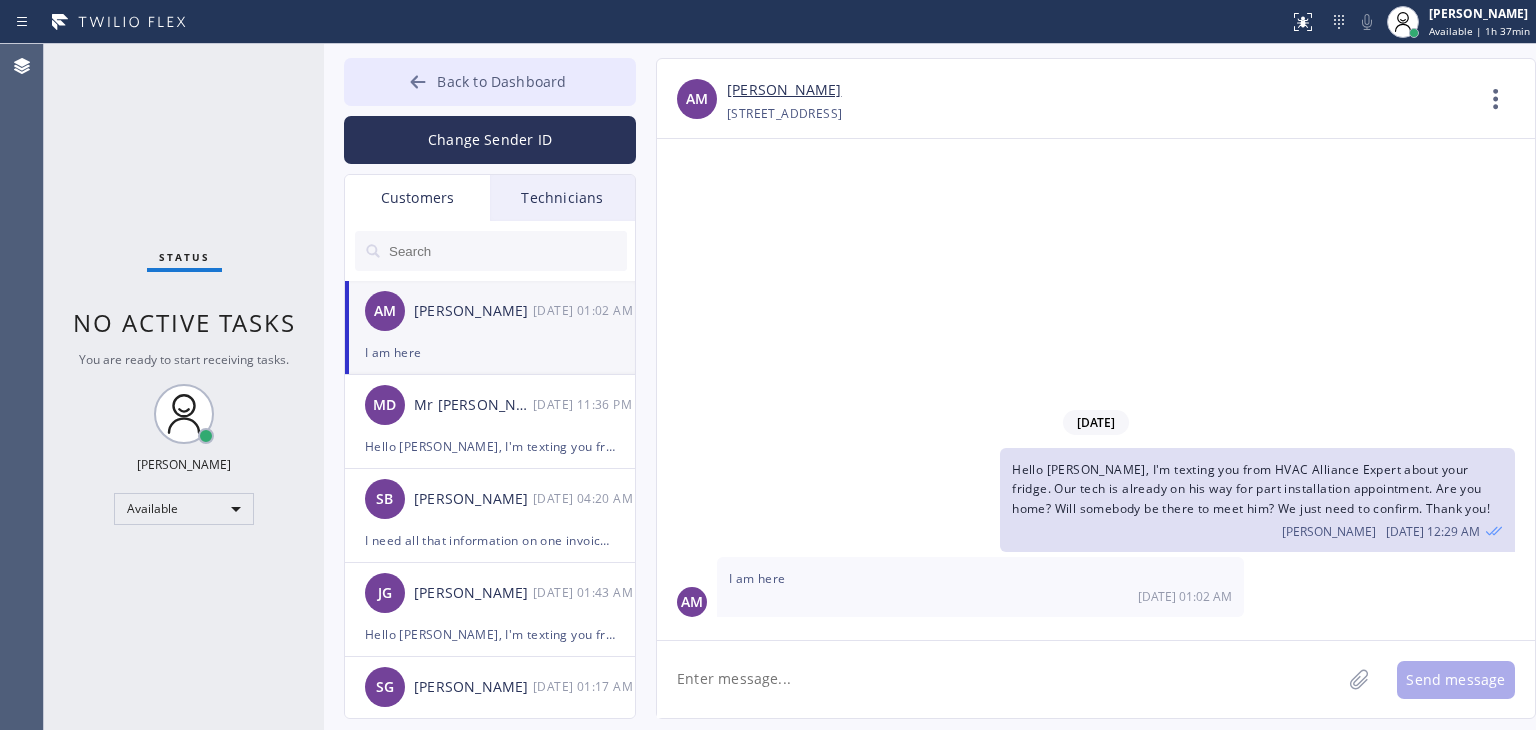 click on "Back to Dashboard" at bounding box center (490, 82) 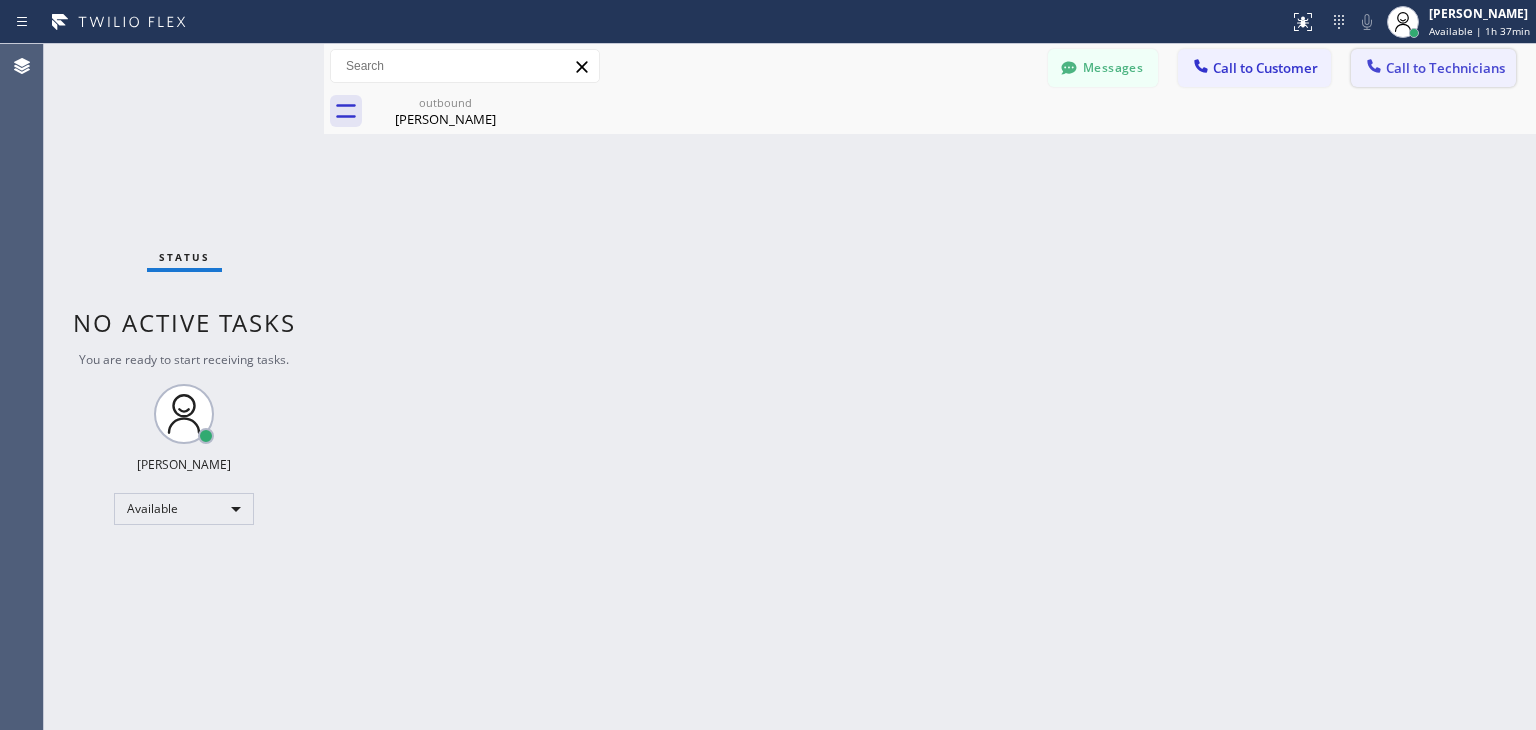click on "Call to Technicians" at bounding box center (1433, 68) 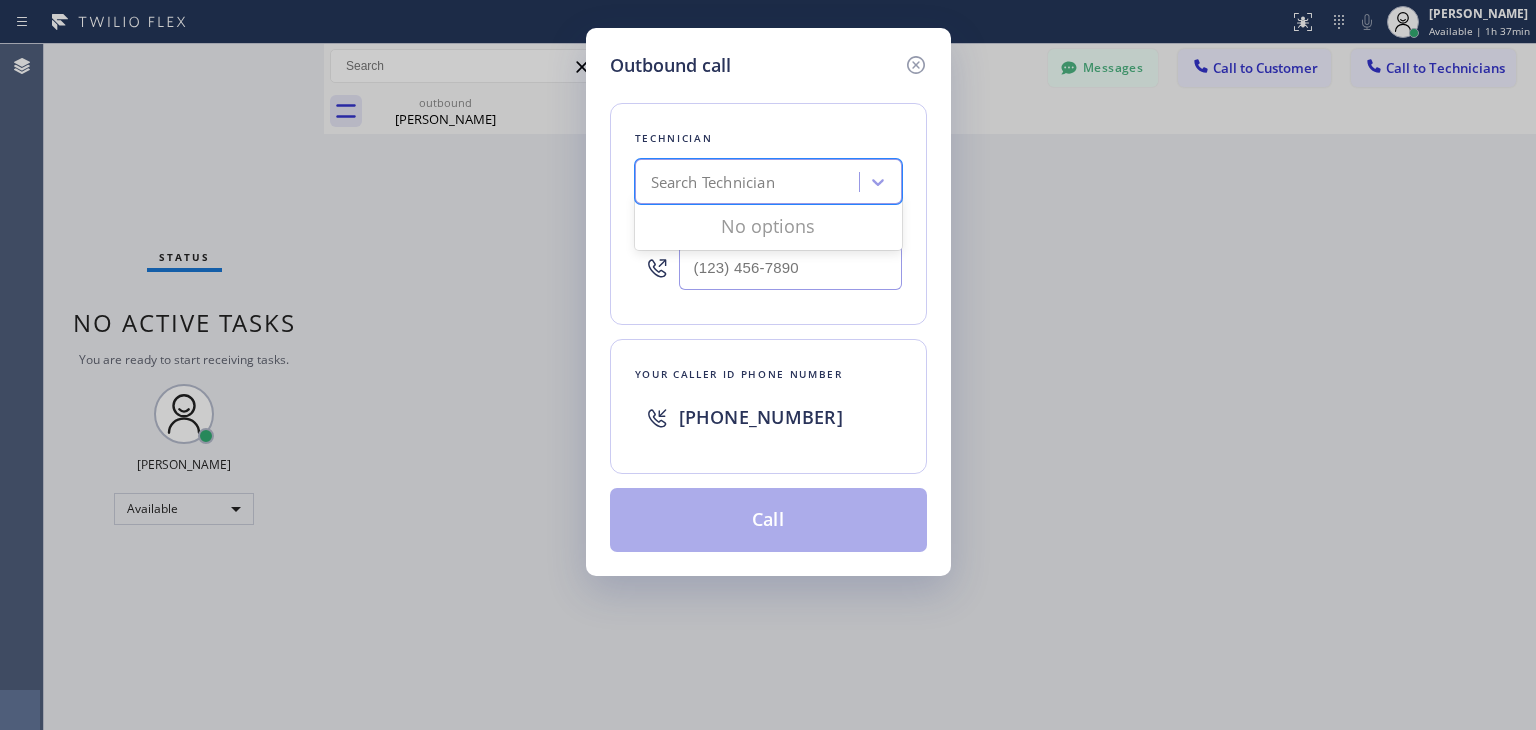 click on "Search Technician" at bounding box center (750, 182) 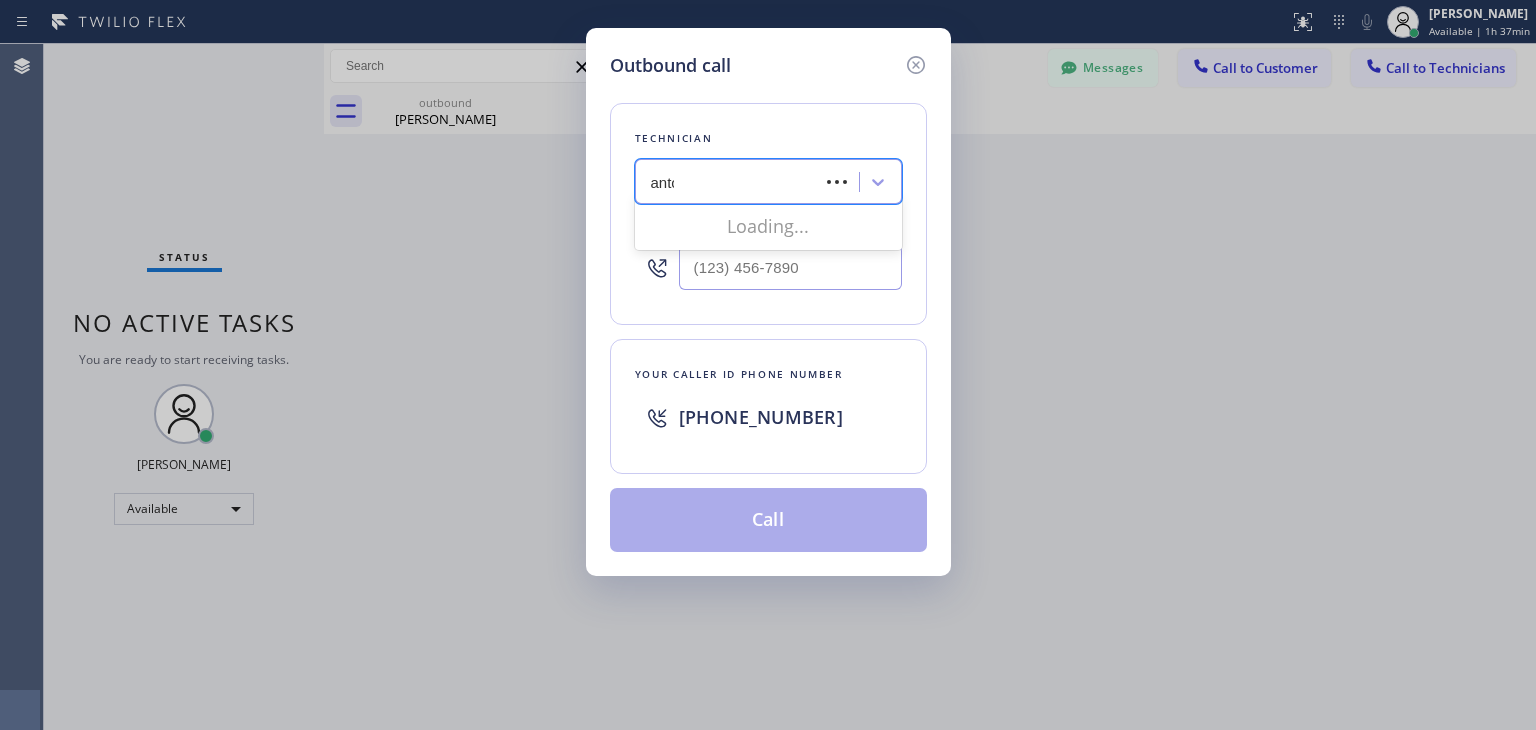 type on "anton" 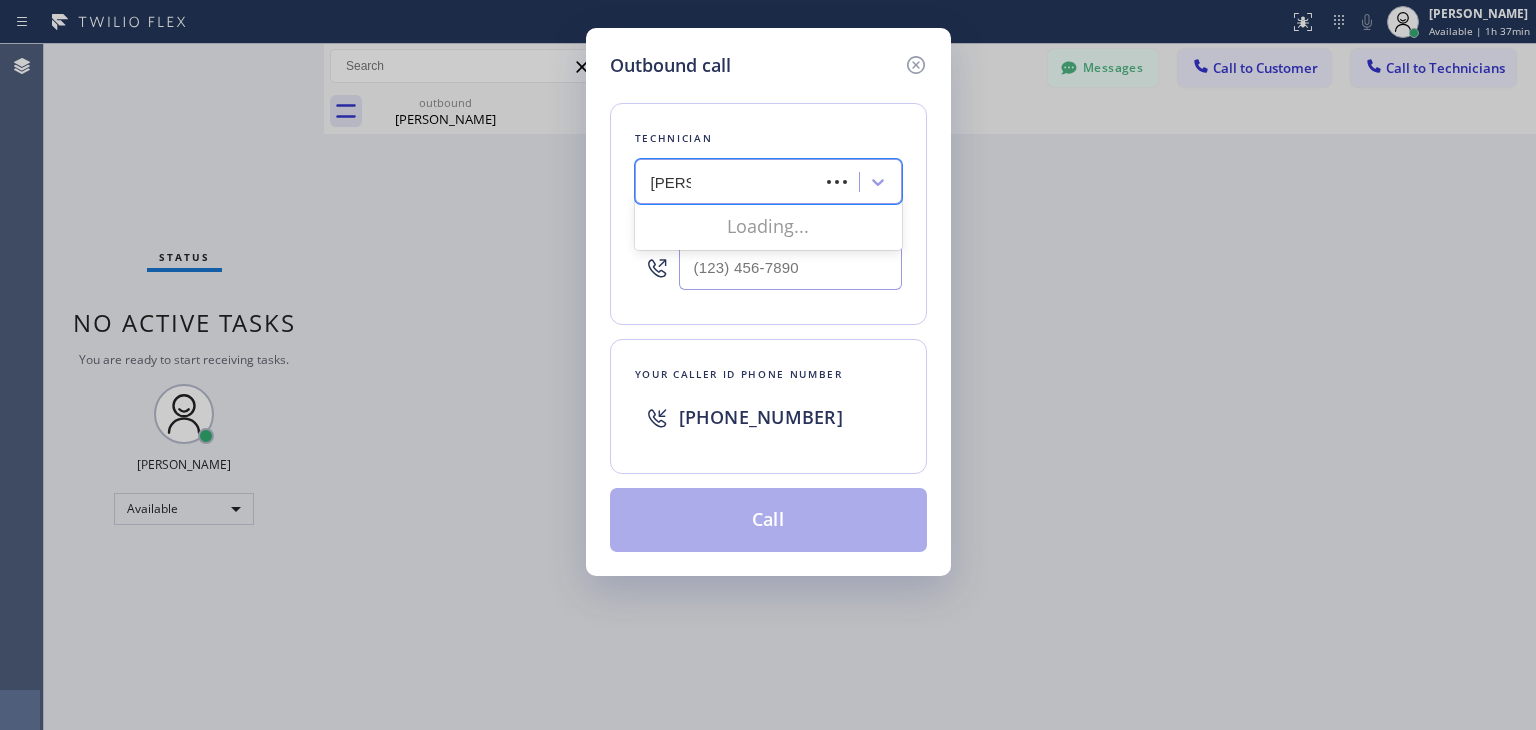 click on "Loading..." at bounding box center [768, 226] 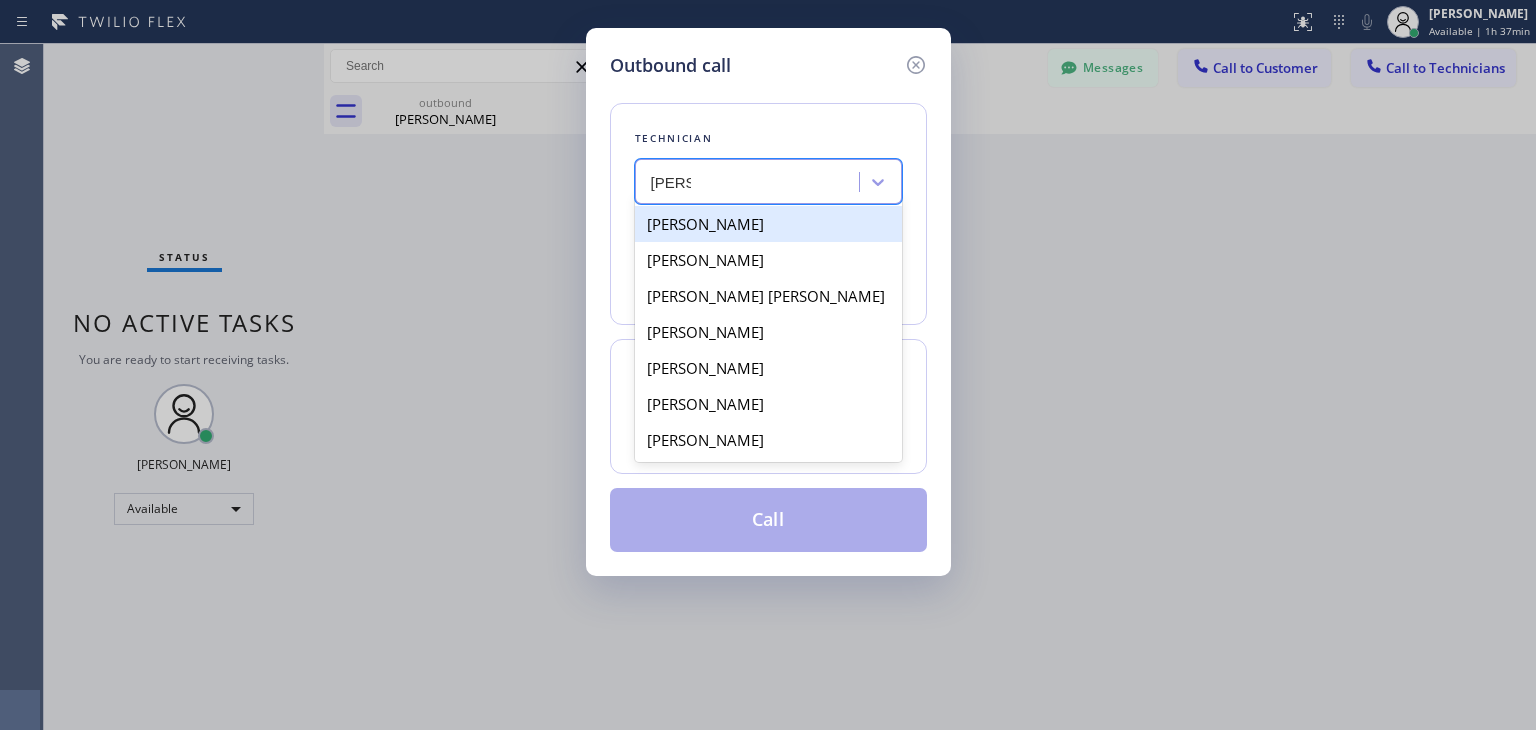 click on "Akop Antonyan" at bounding box center [768, 224] 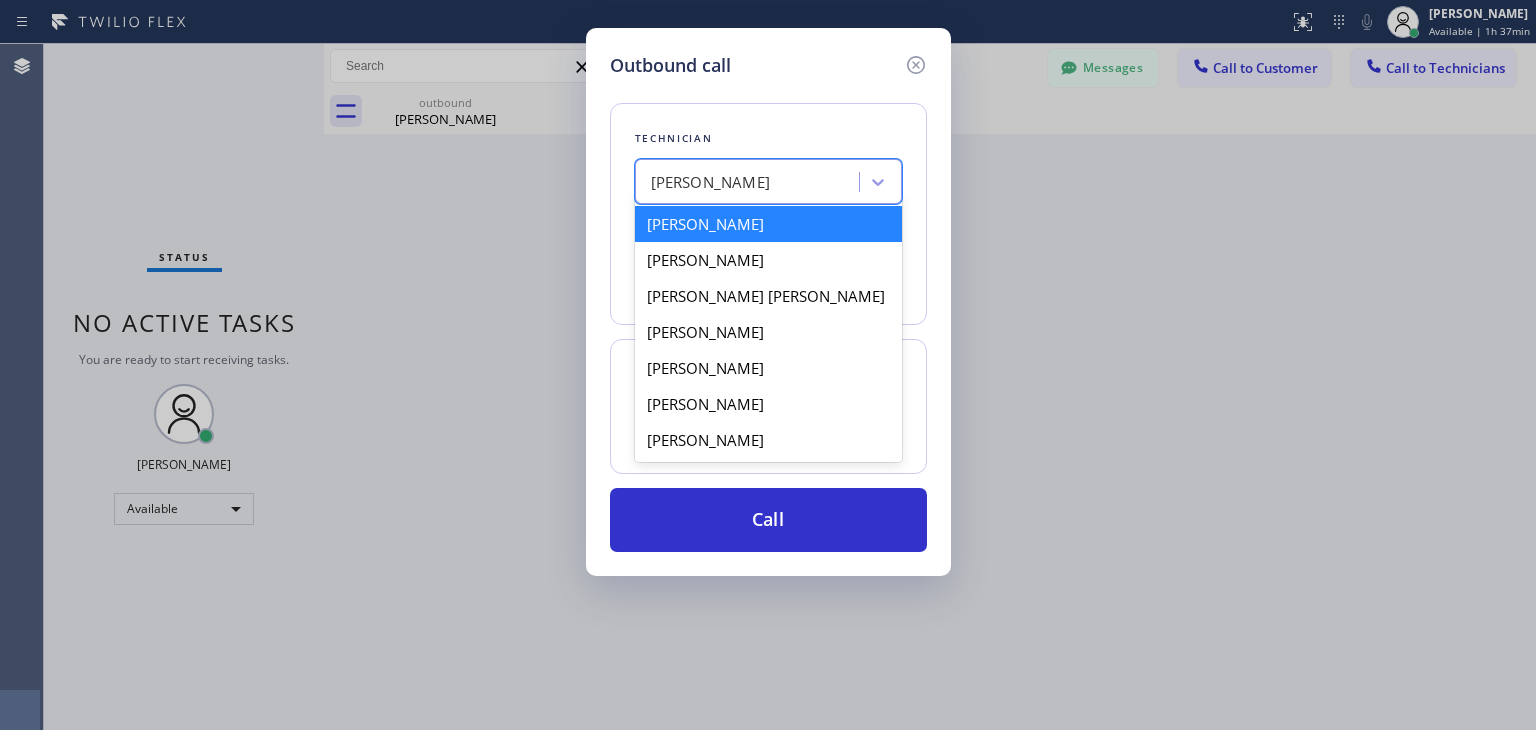 click on "Akop Antonyan" at bounding box center (750, 182) 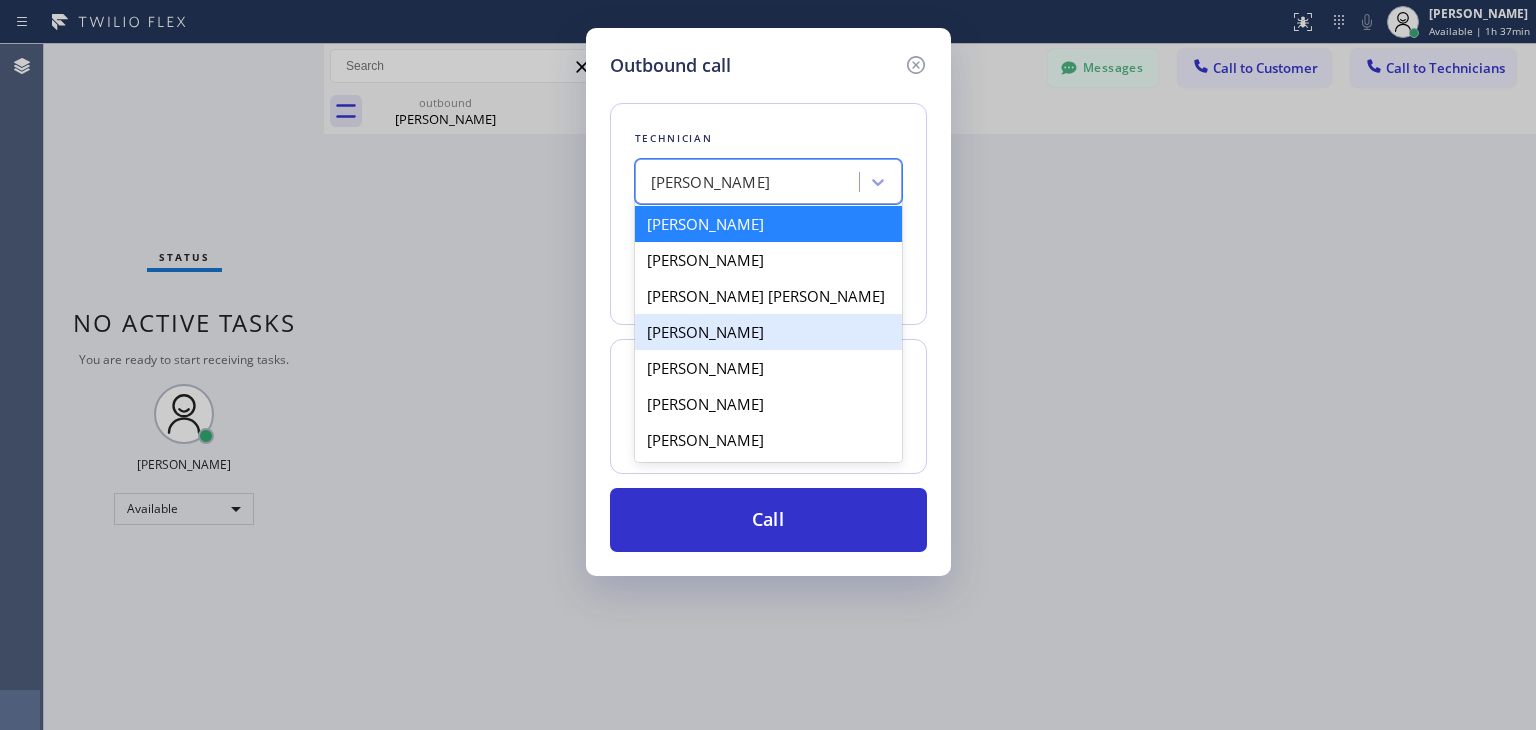 click on "Anton Semizorov" at bounding box center [768, 332] 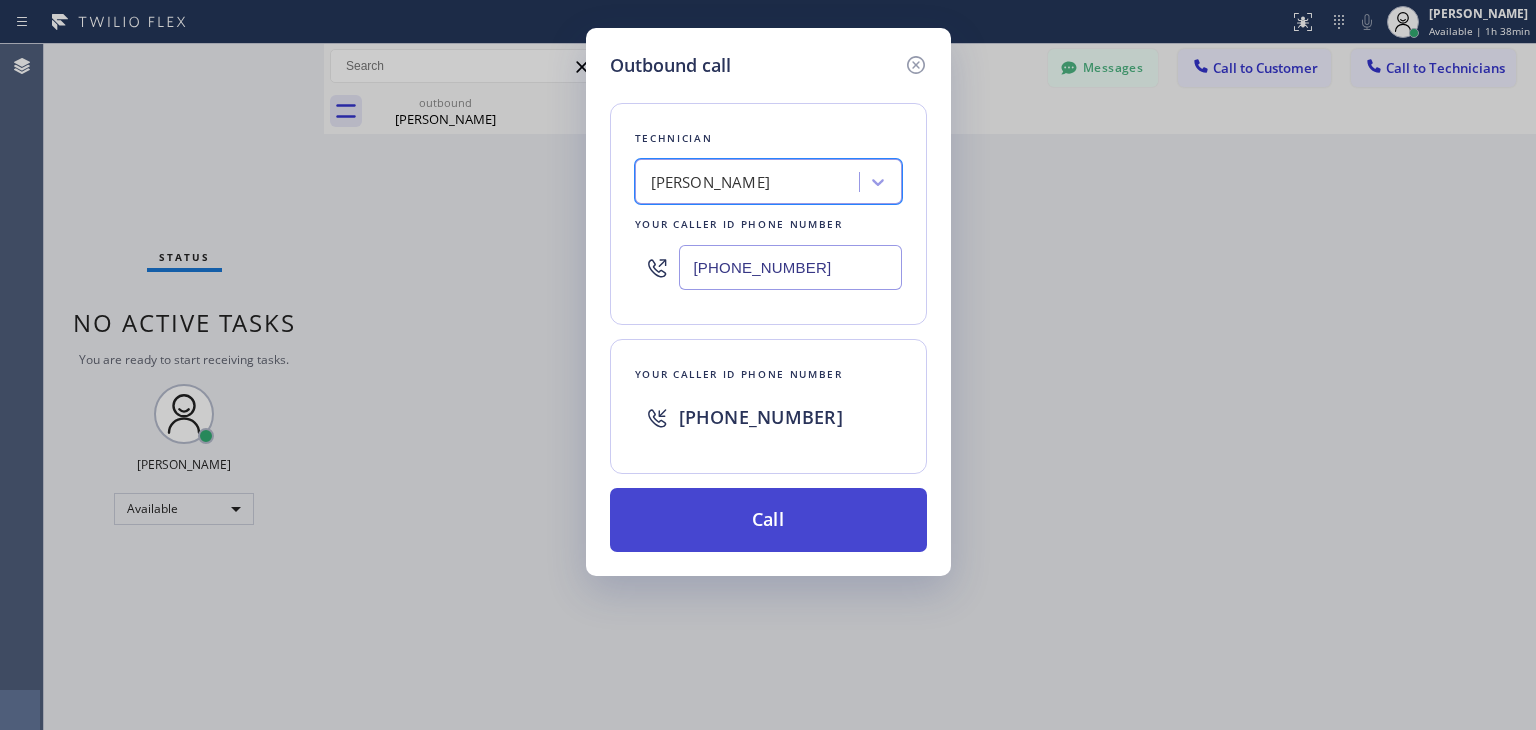 click on "Call" at bounding box center (768, 520) 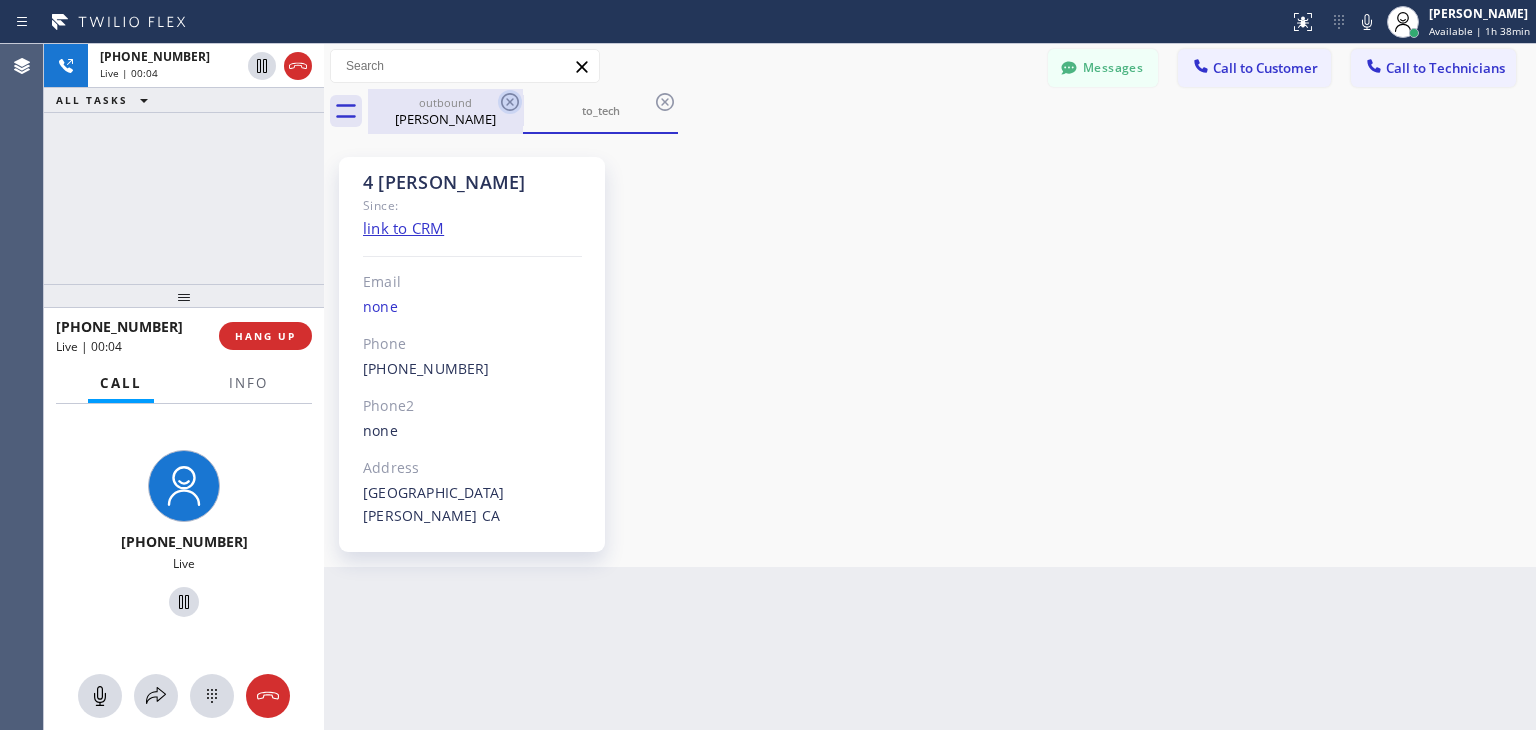 click 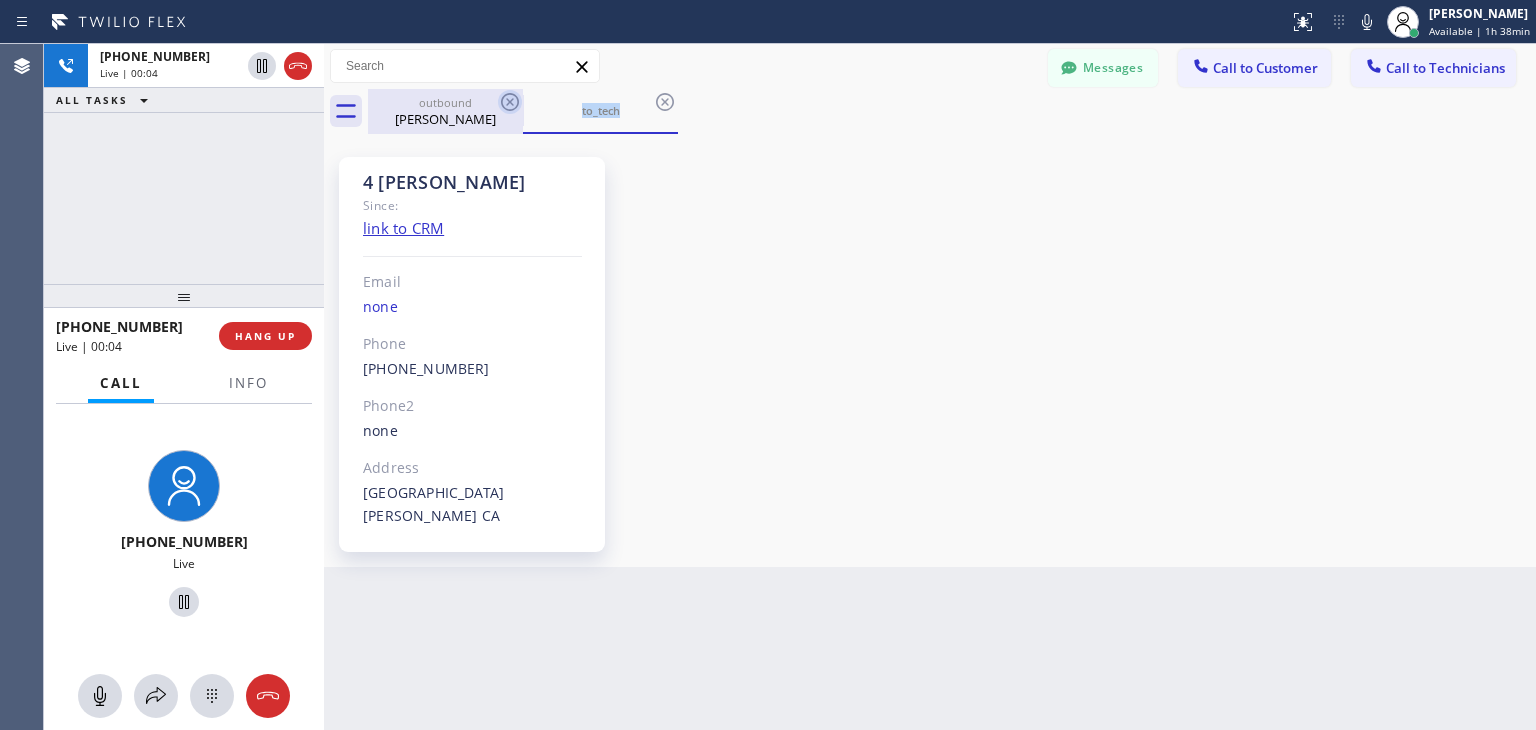 click 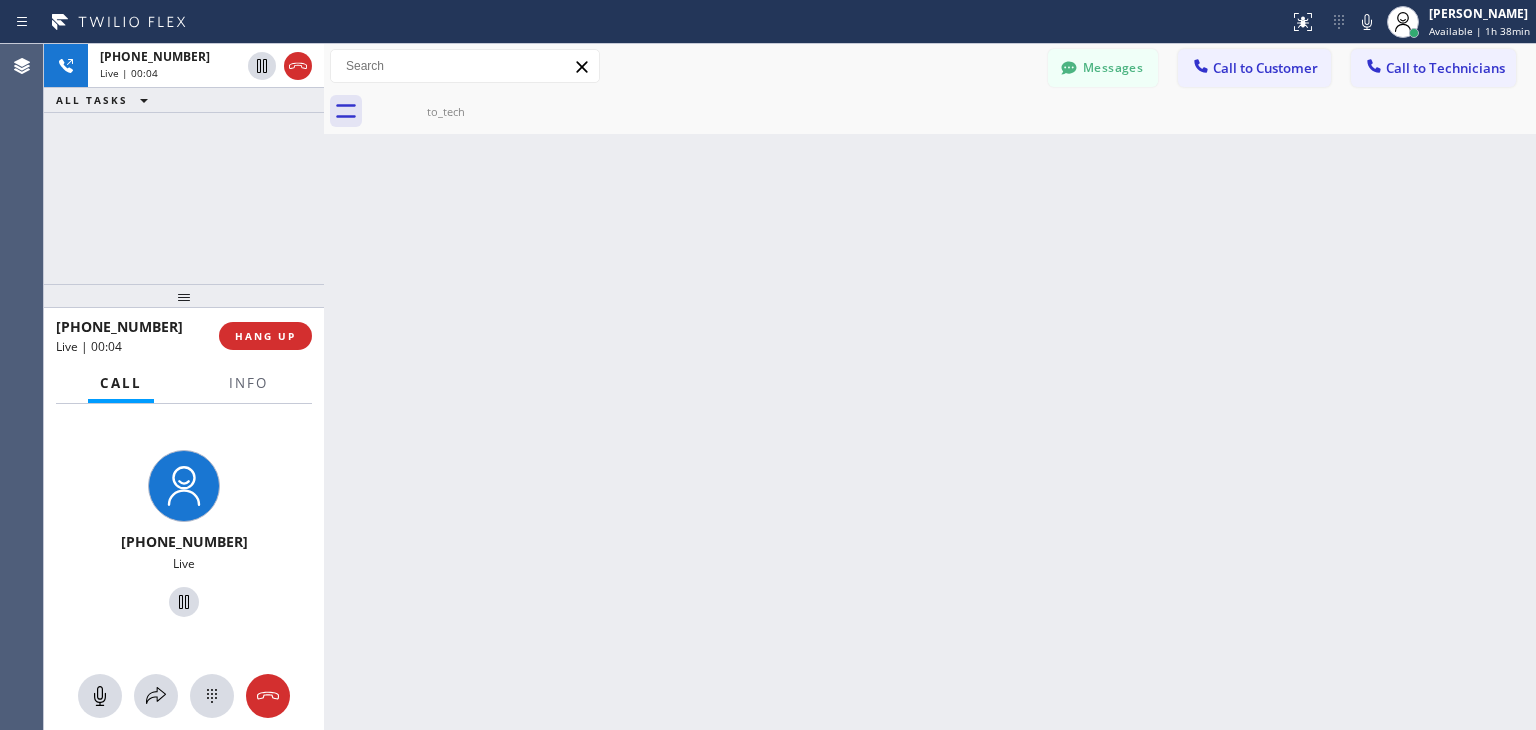 click 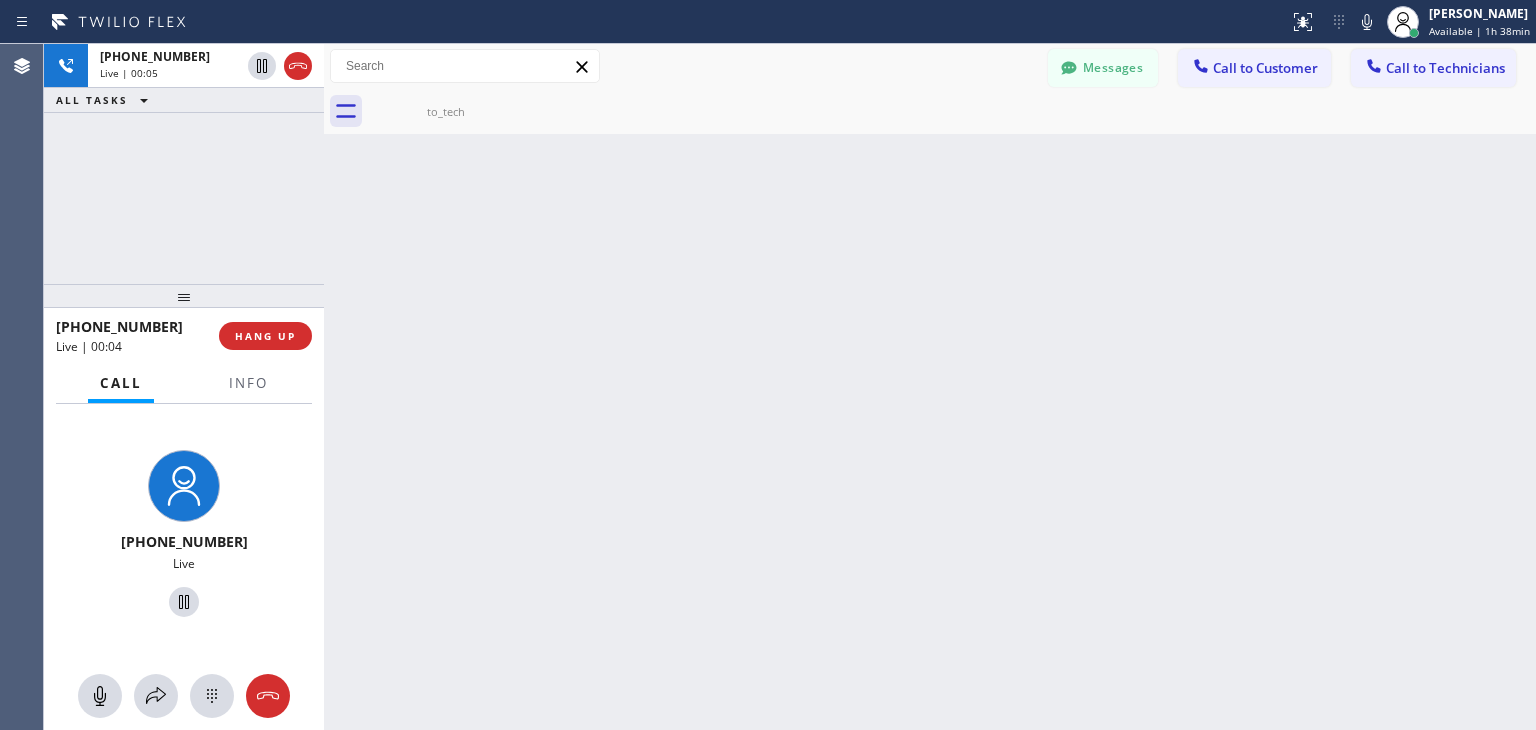 click 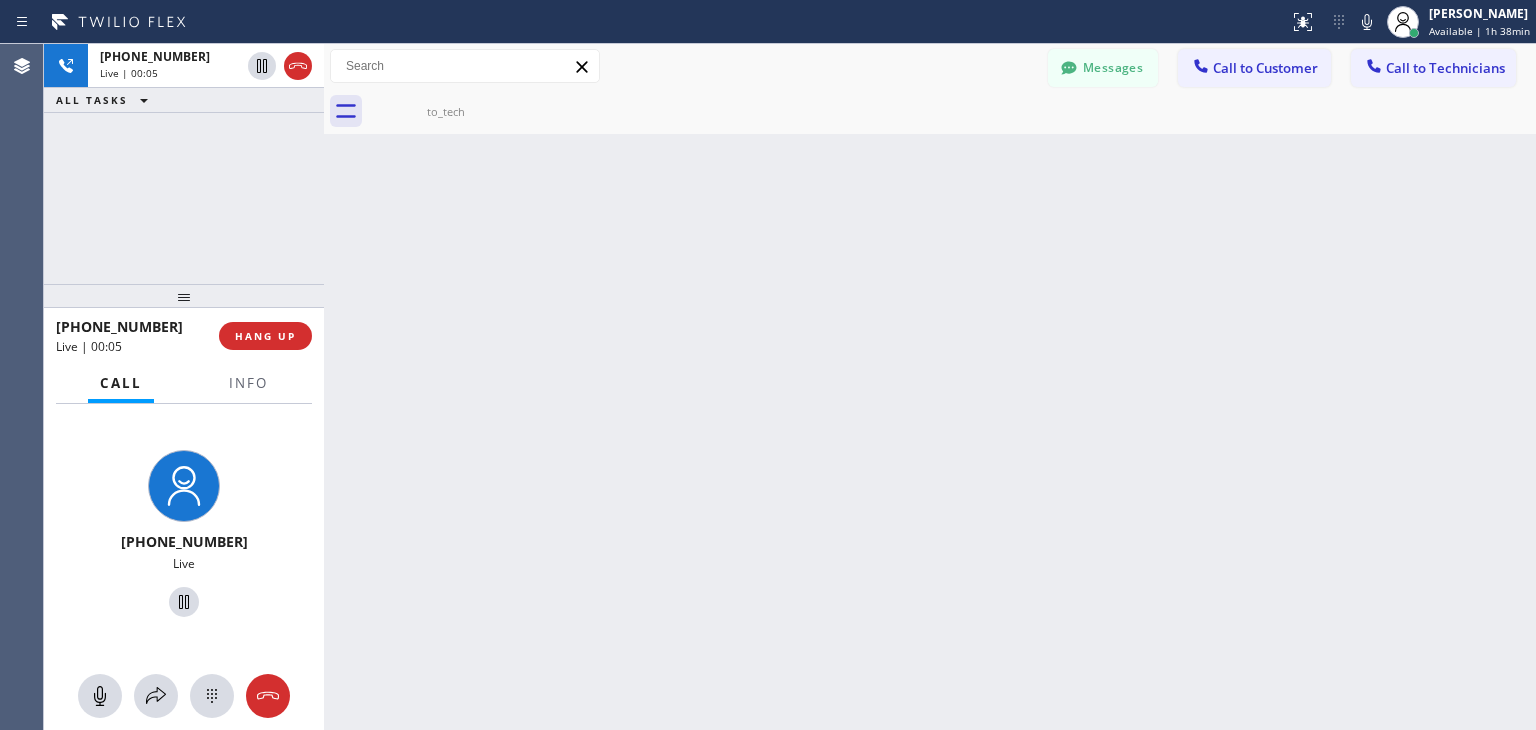 click 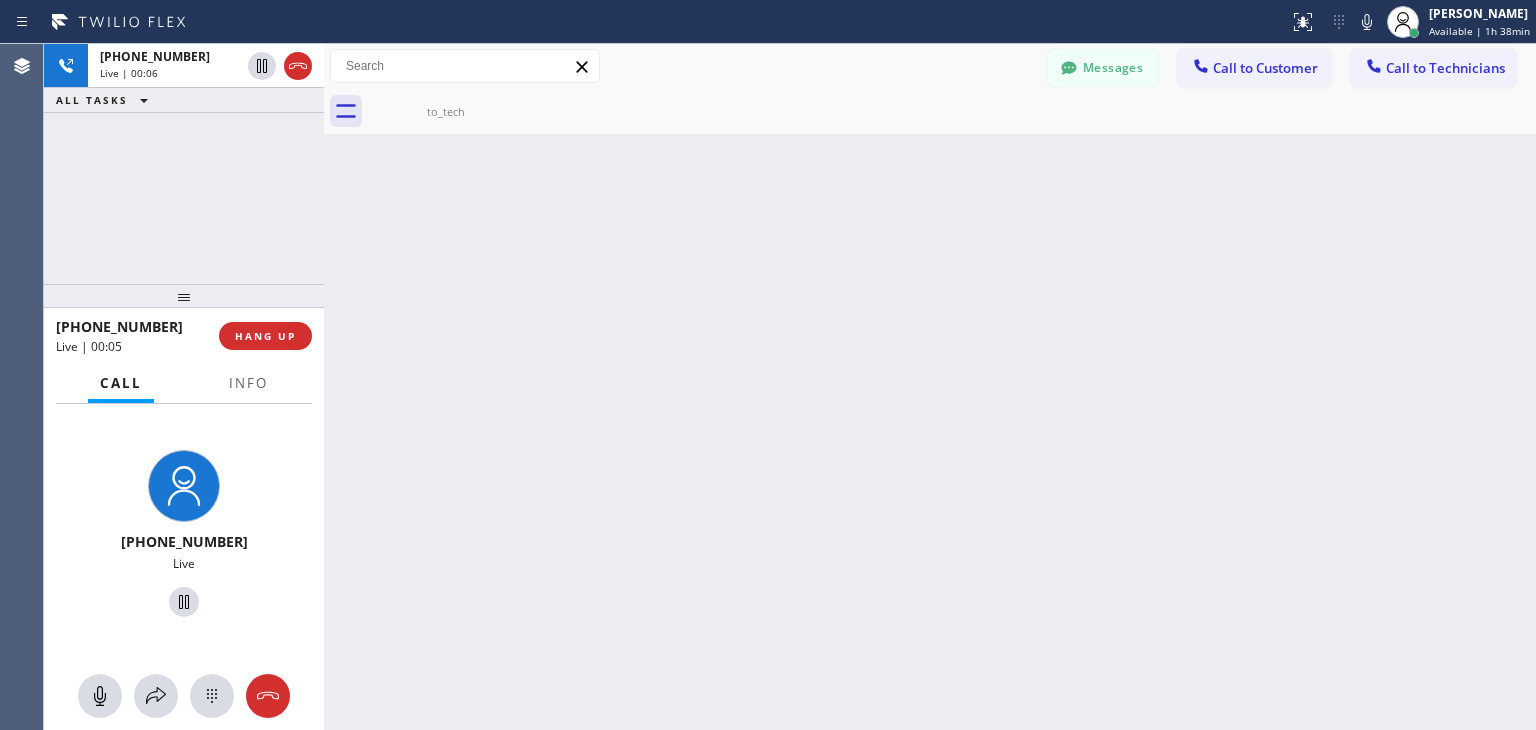 click 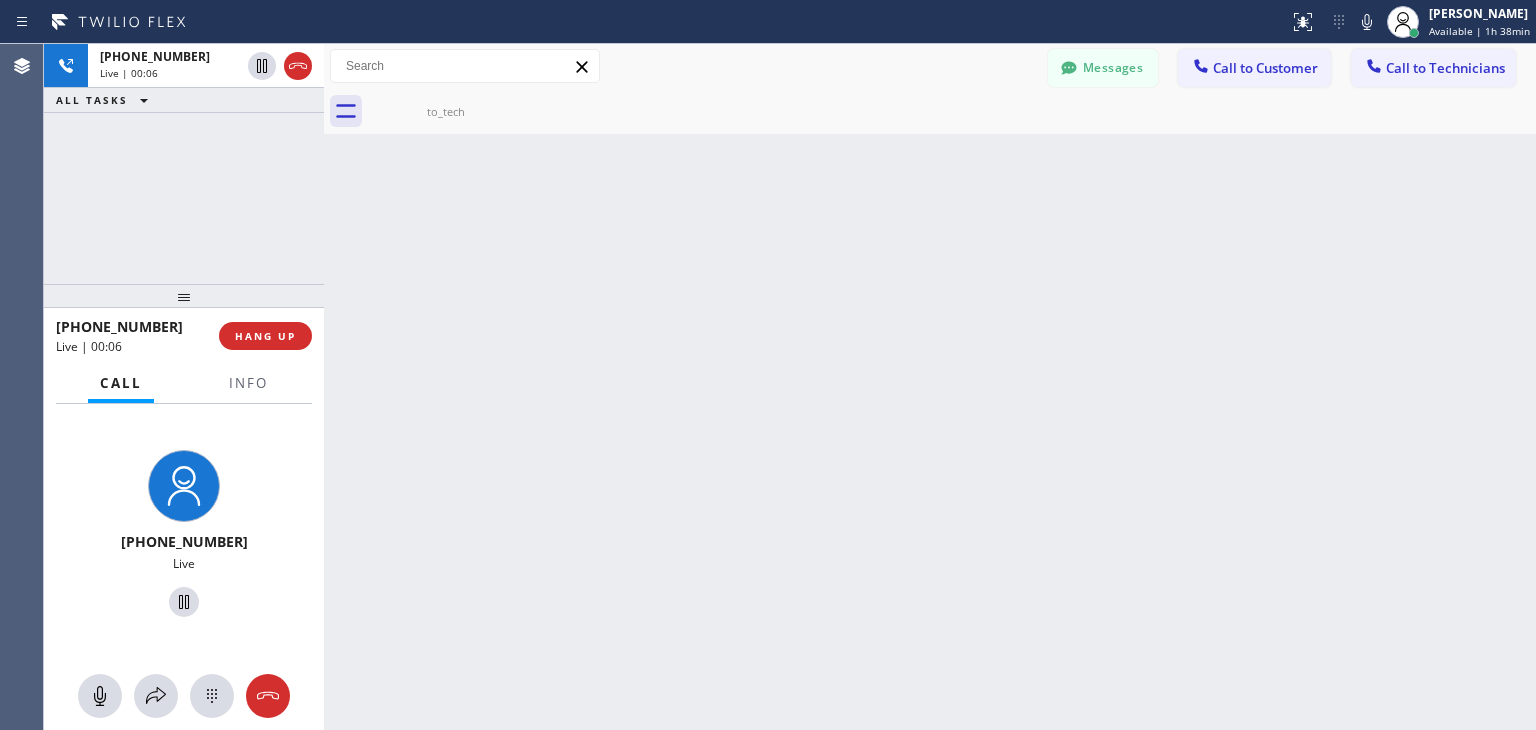 click 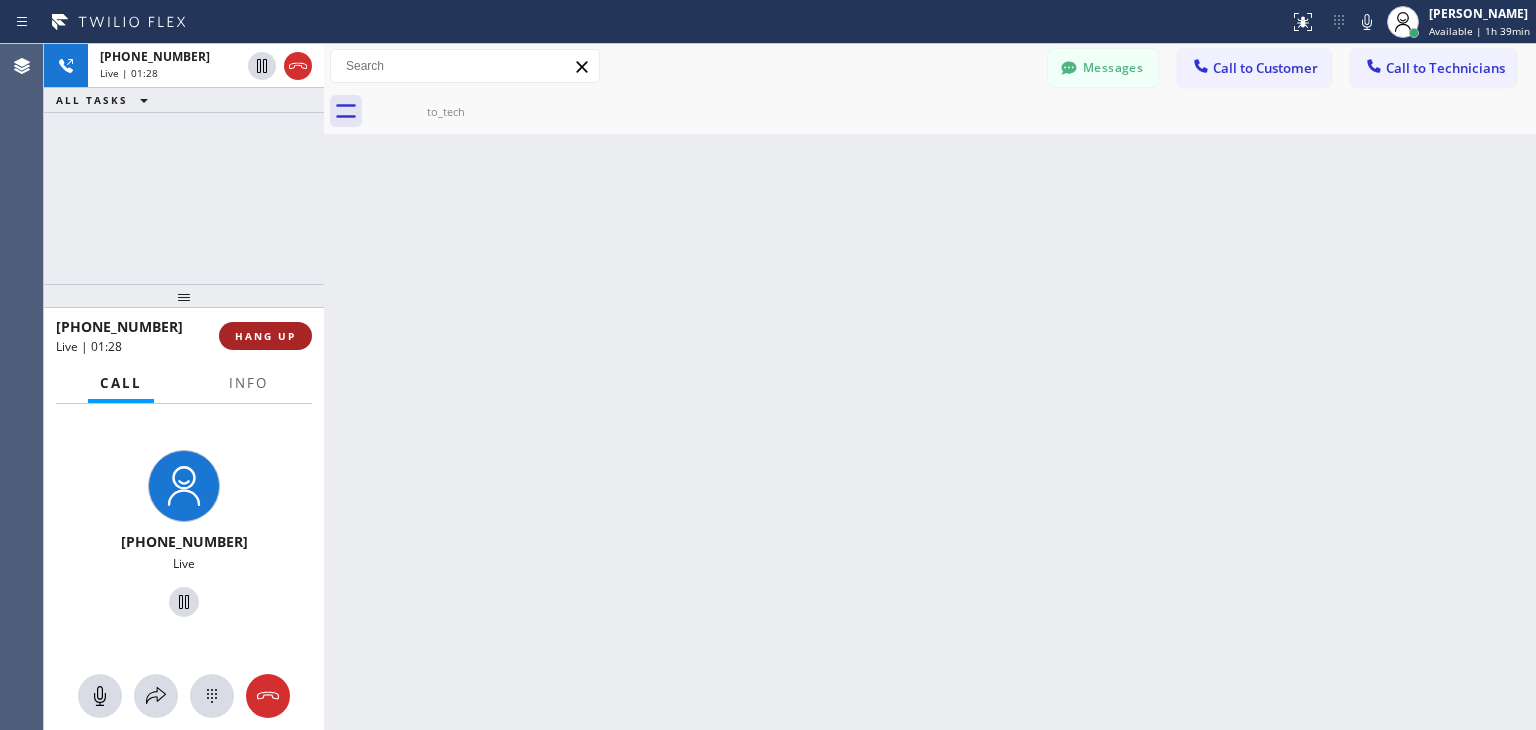 click on "HANG UP" at bounding box center (265, 336) 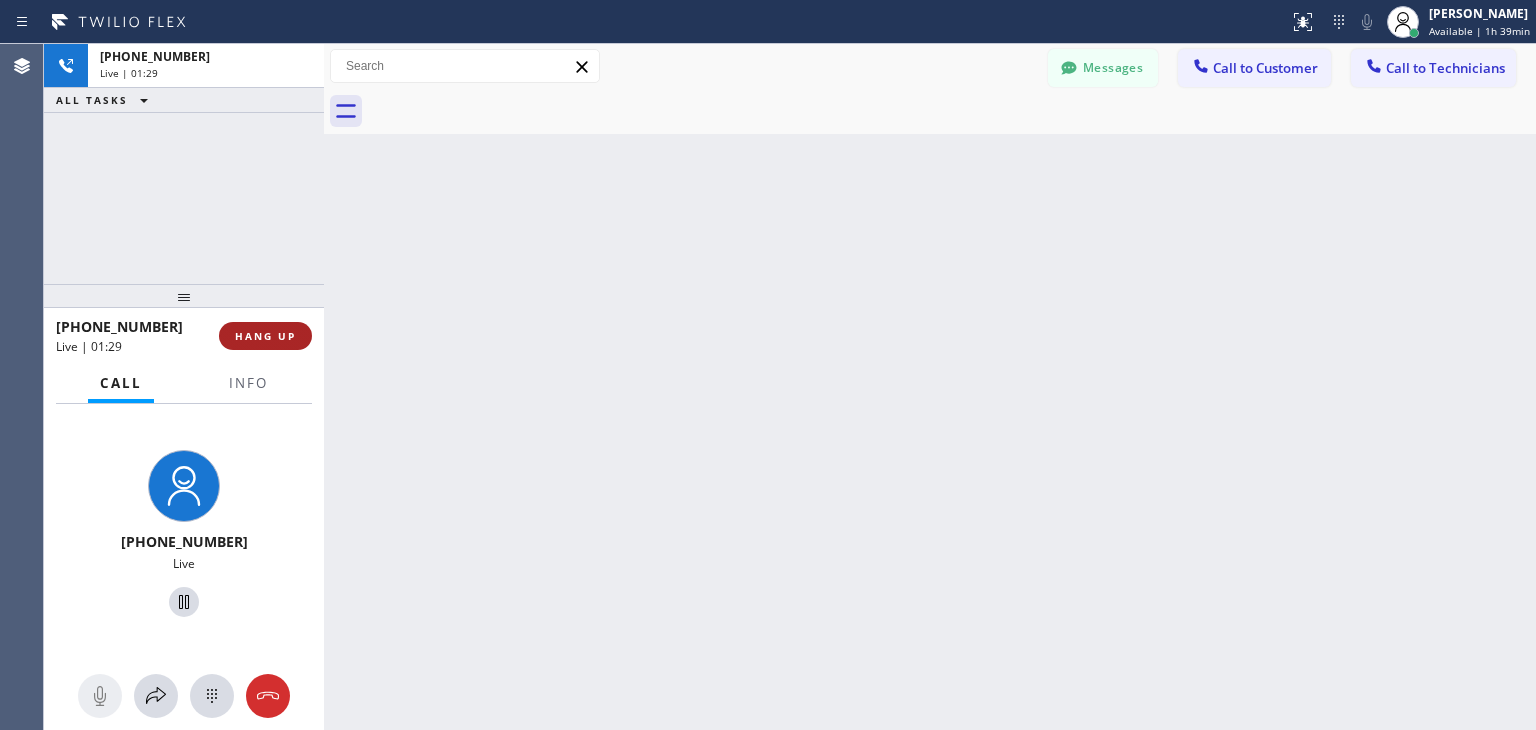 click on "HANG UP" at bounding box center (265, 336) 